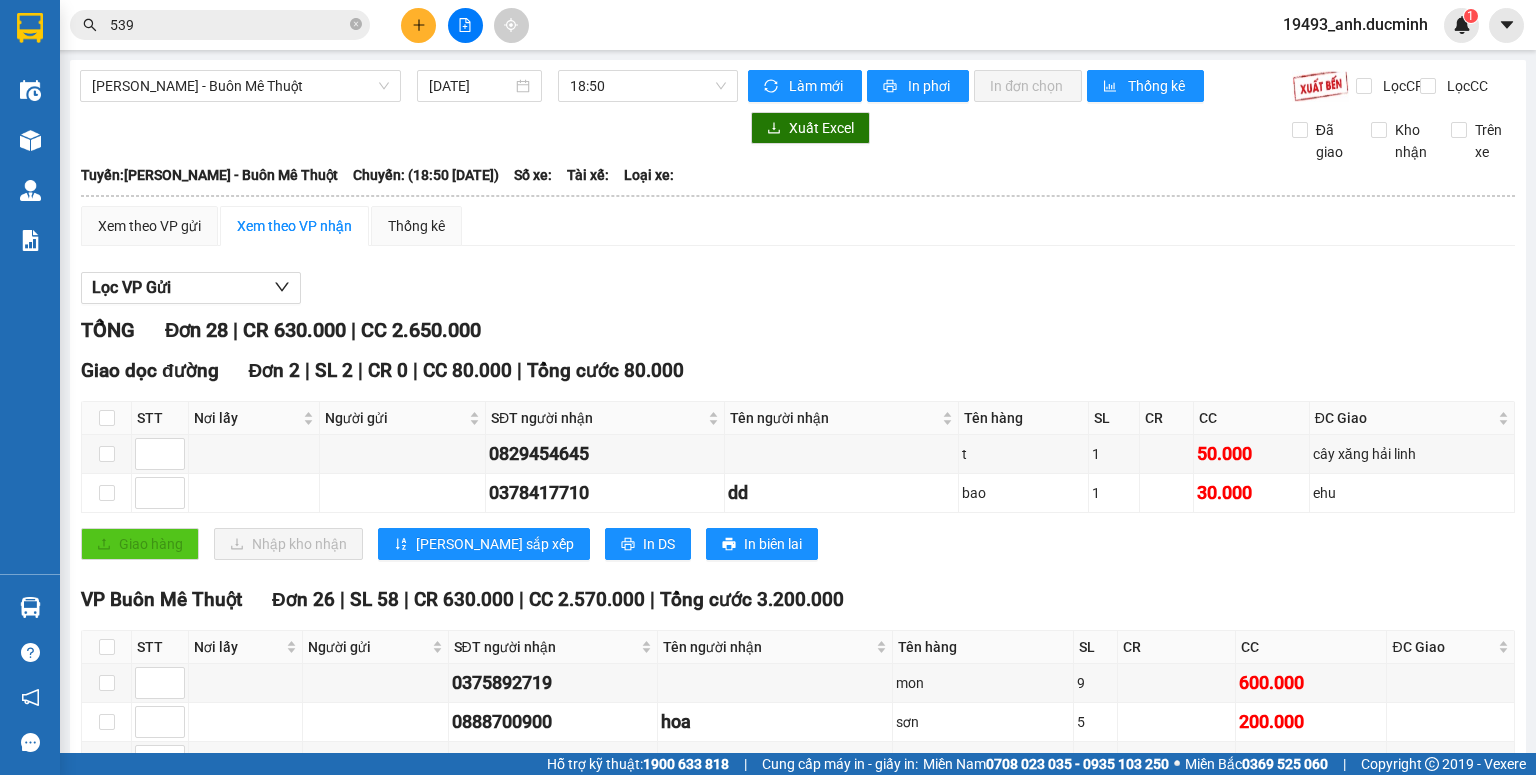 scroll, scrollTop: 0, scrollLeft: 0, axis: both 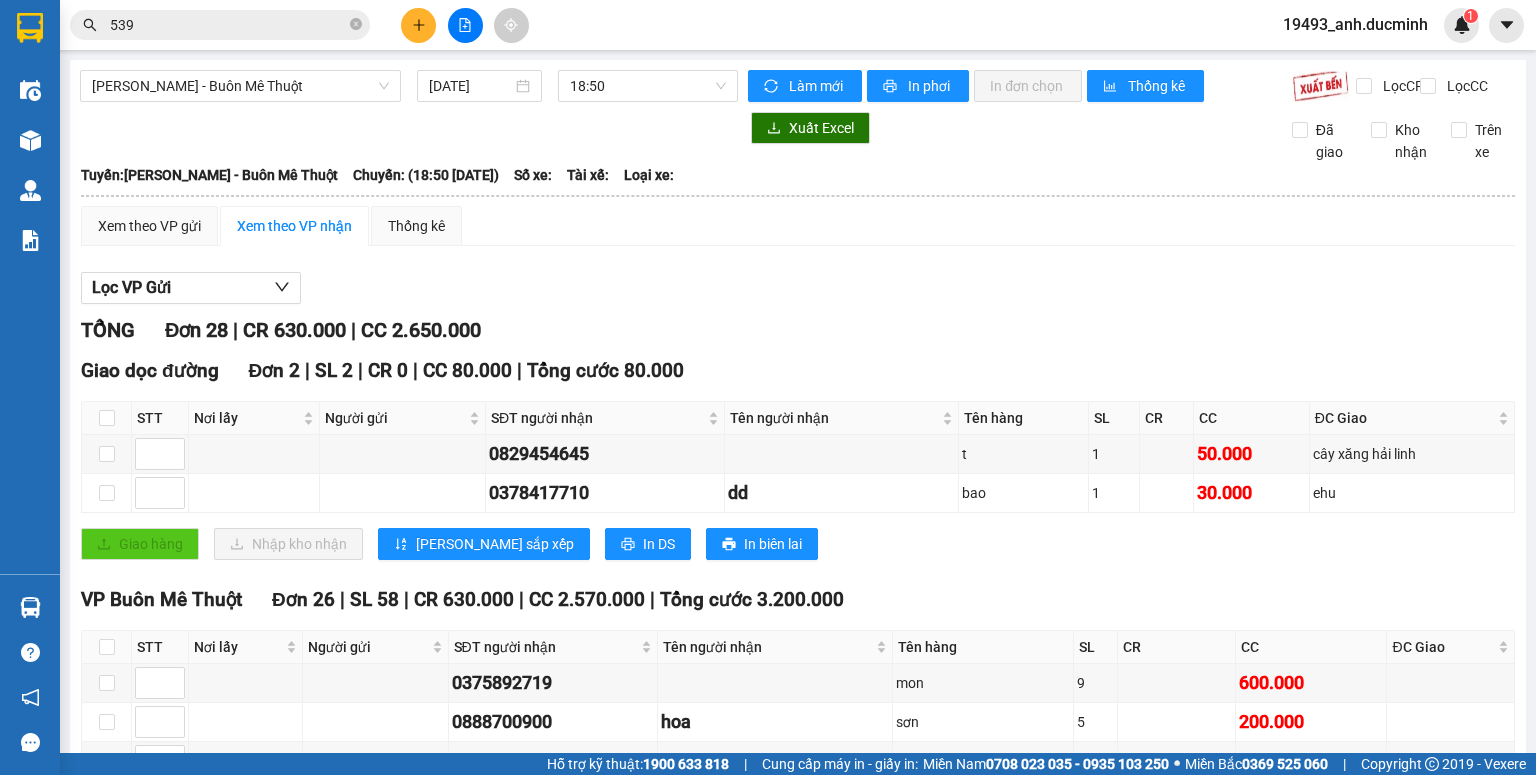 drag, startPoint x: 355, startPoint y: 24, endPoint x: 341, endPoint y: 25, distance: 14.035668 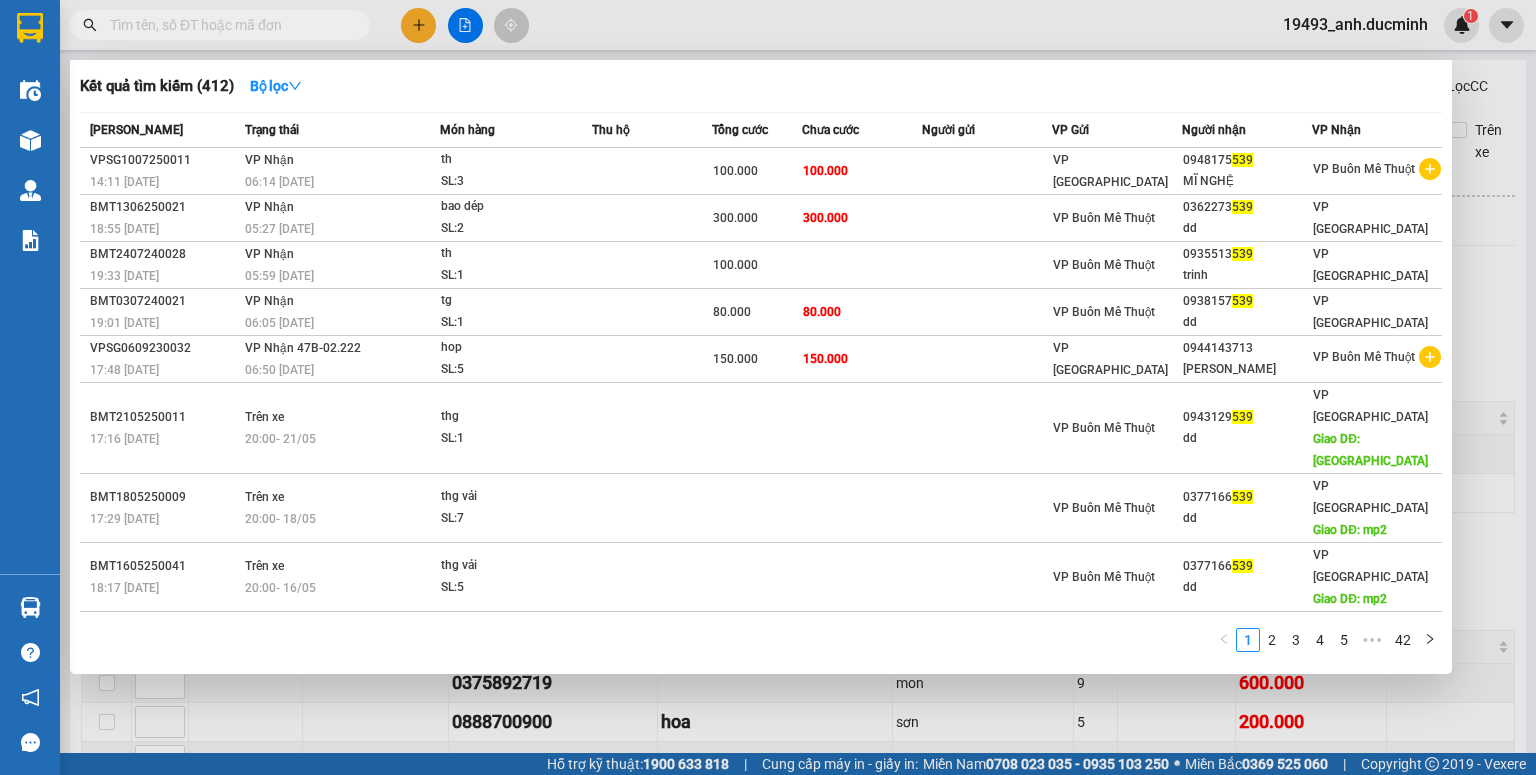 type 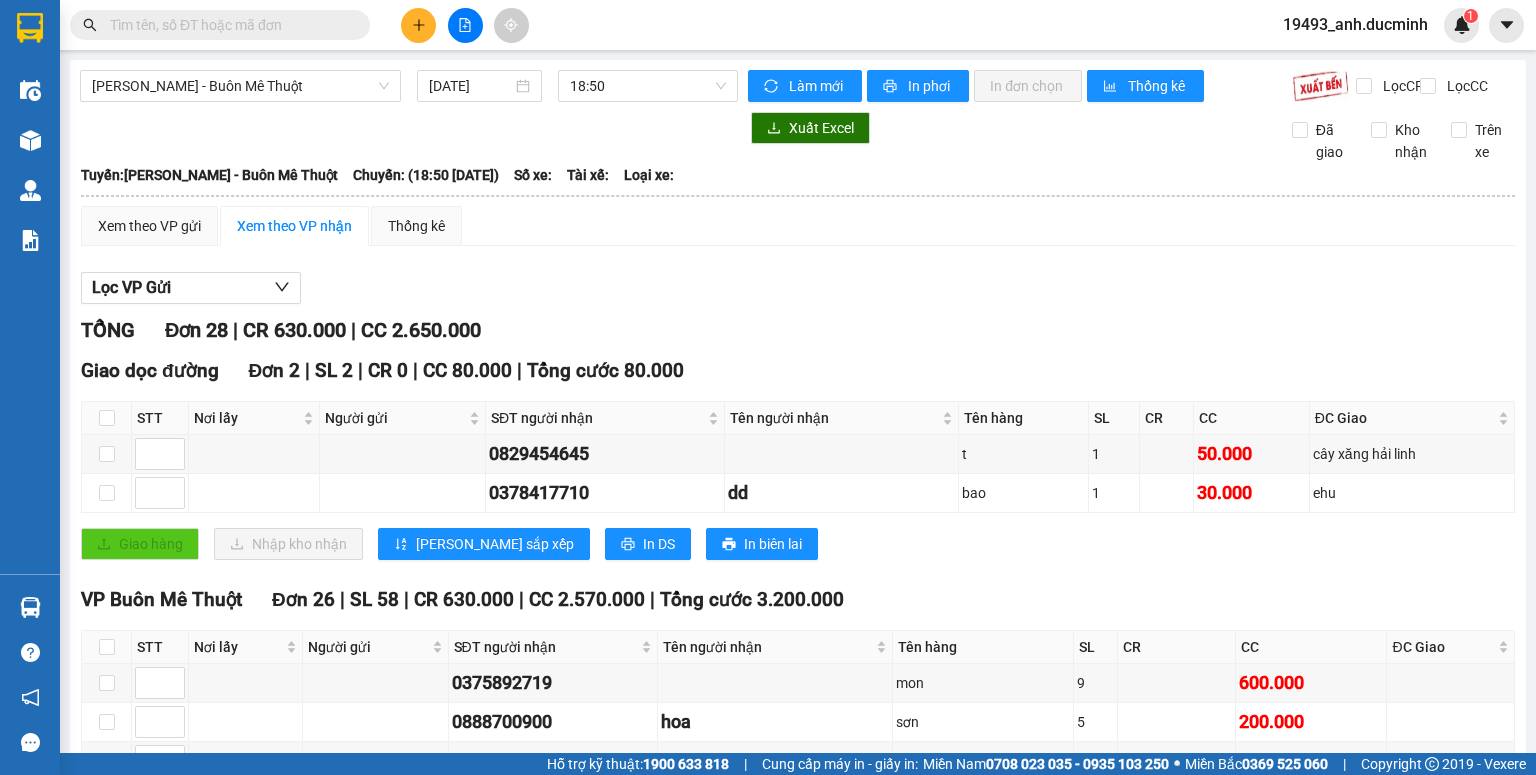 click at bounding box center [228, 25] 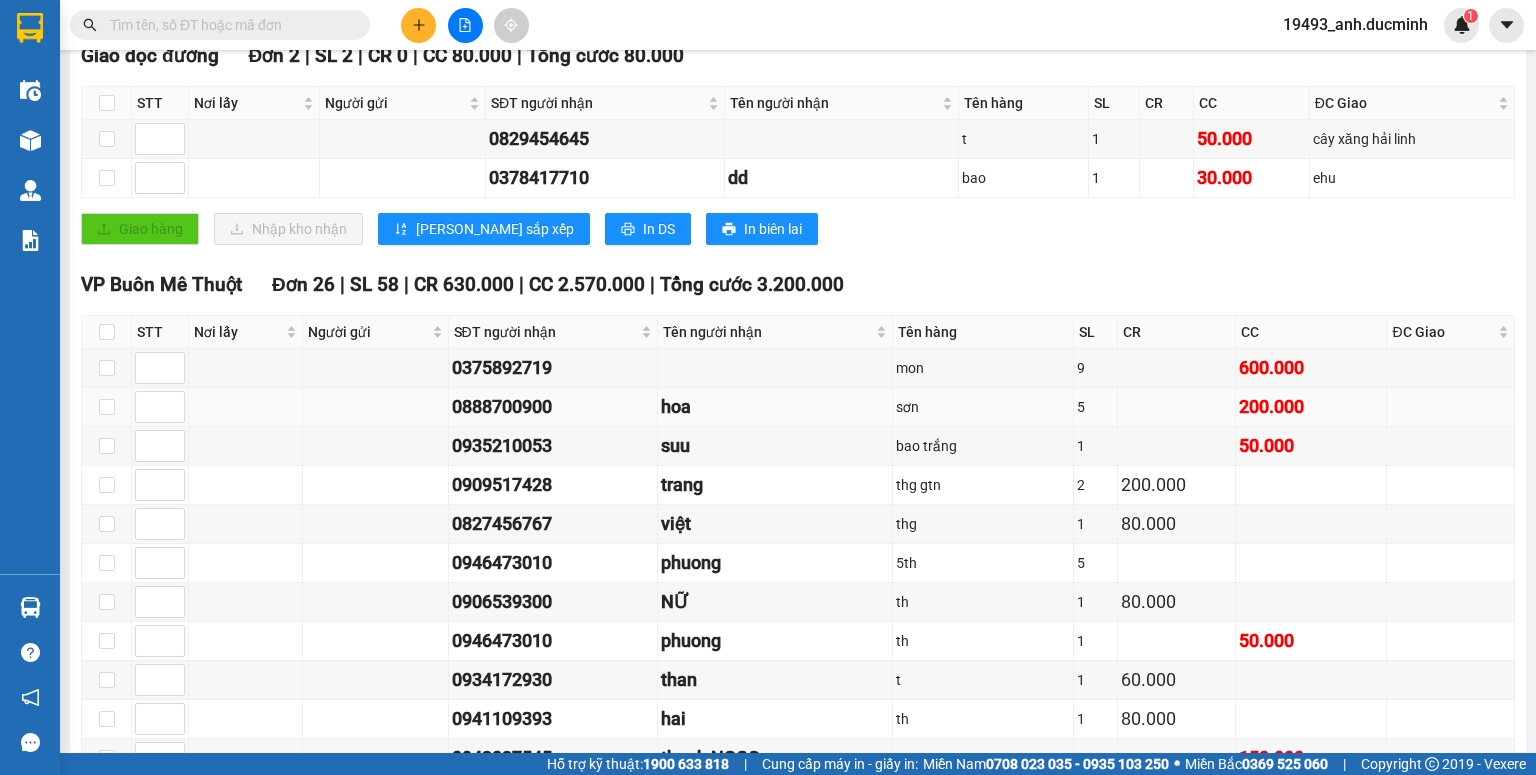 scroll, scrollTop: 320, scrollLeft: 0, axis: vertical 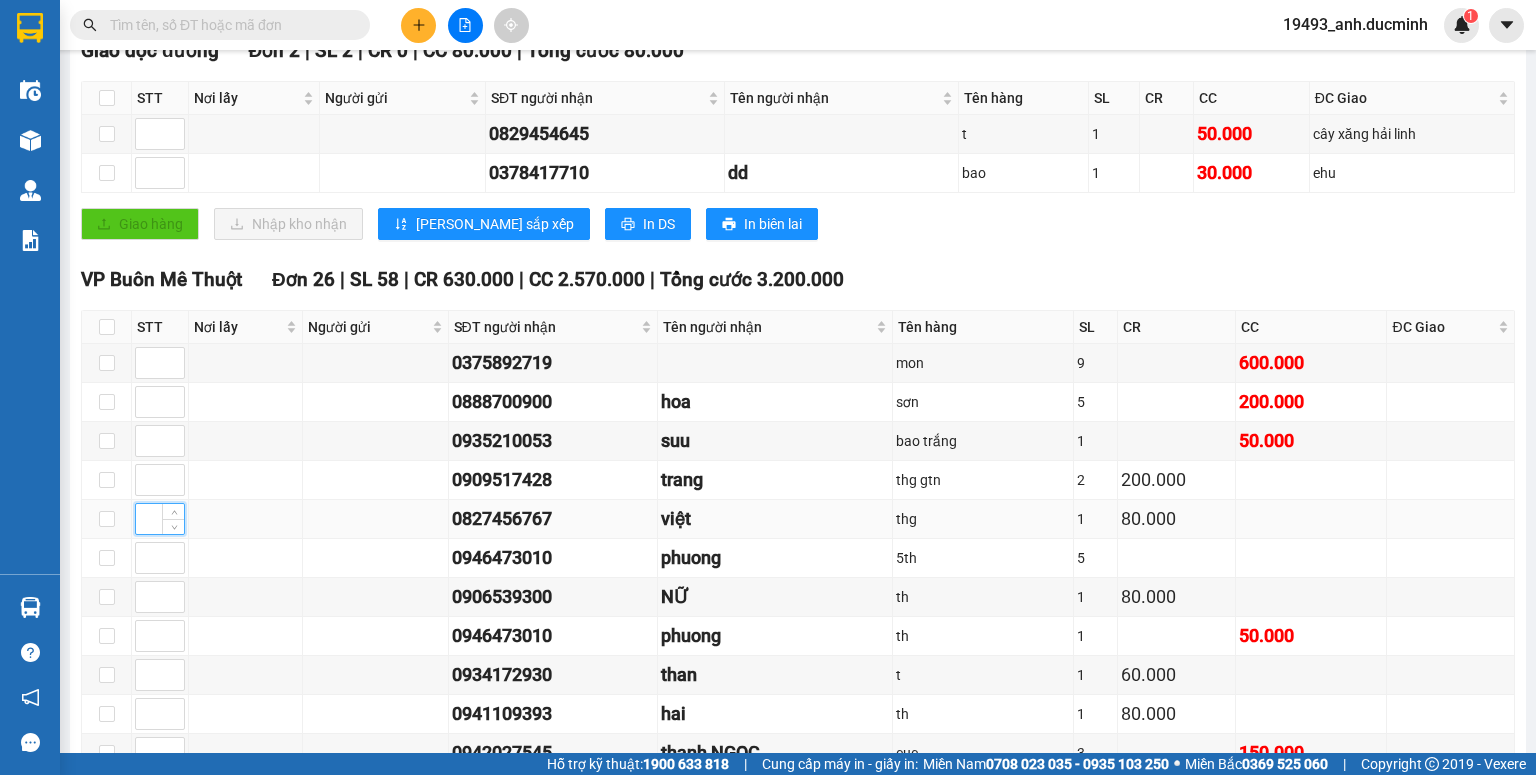 click at bounding box center (160, 519) 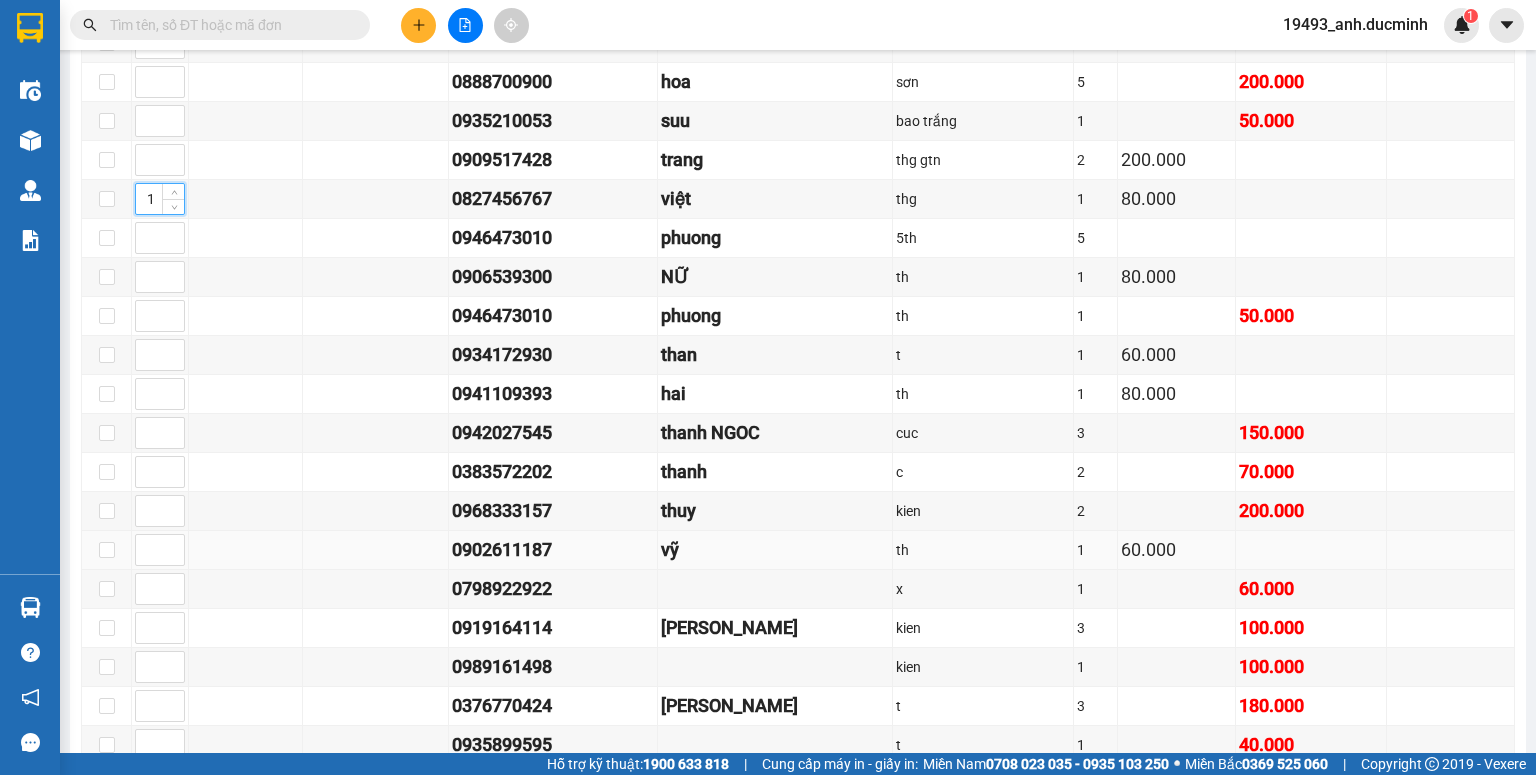 scroll, scrollTop: 960, scrollLeft: 0, axis: vertical 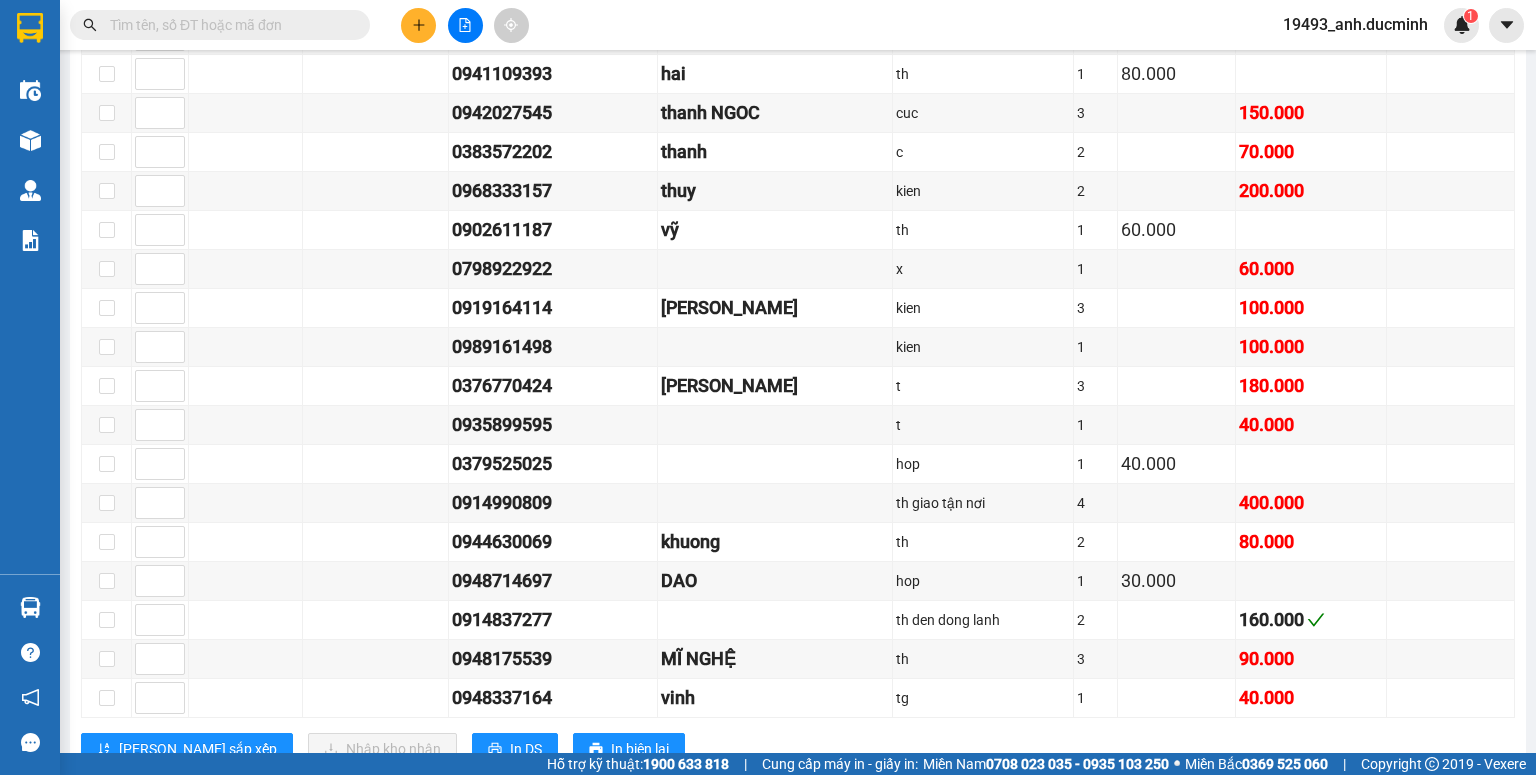 type on "1" 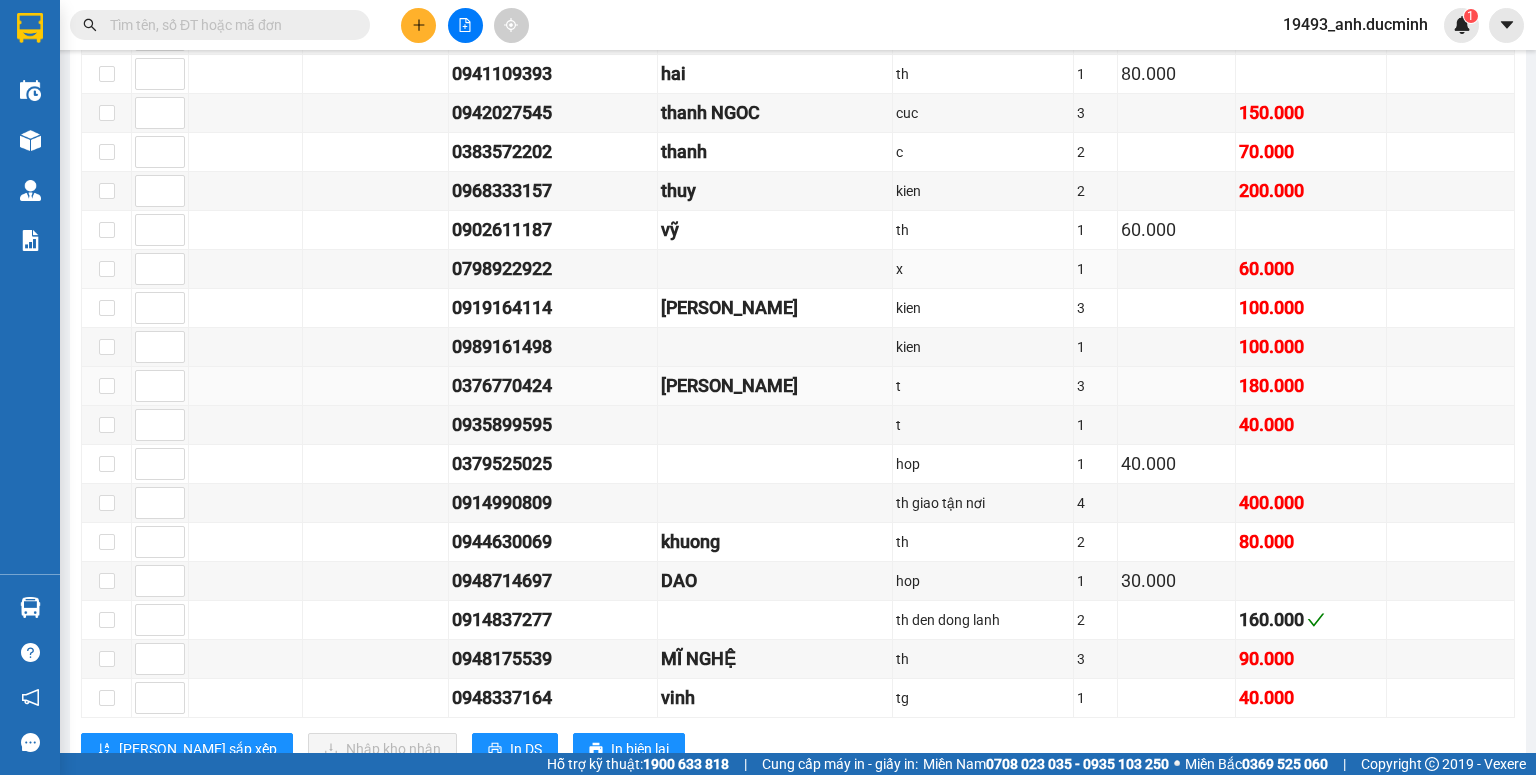 scroll, scrollTop: 1026, scrollLeft: 0, axis: vertical 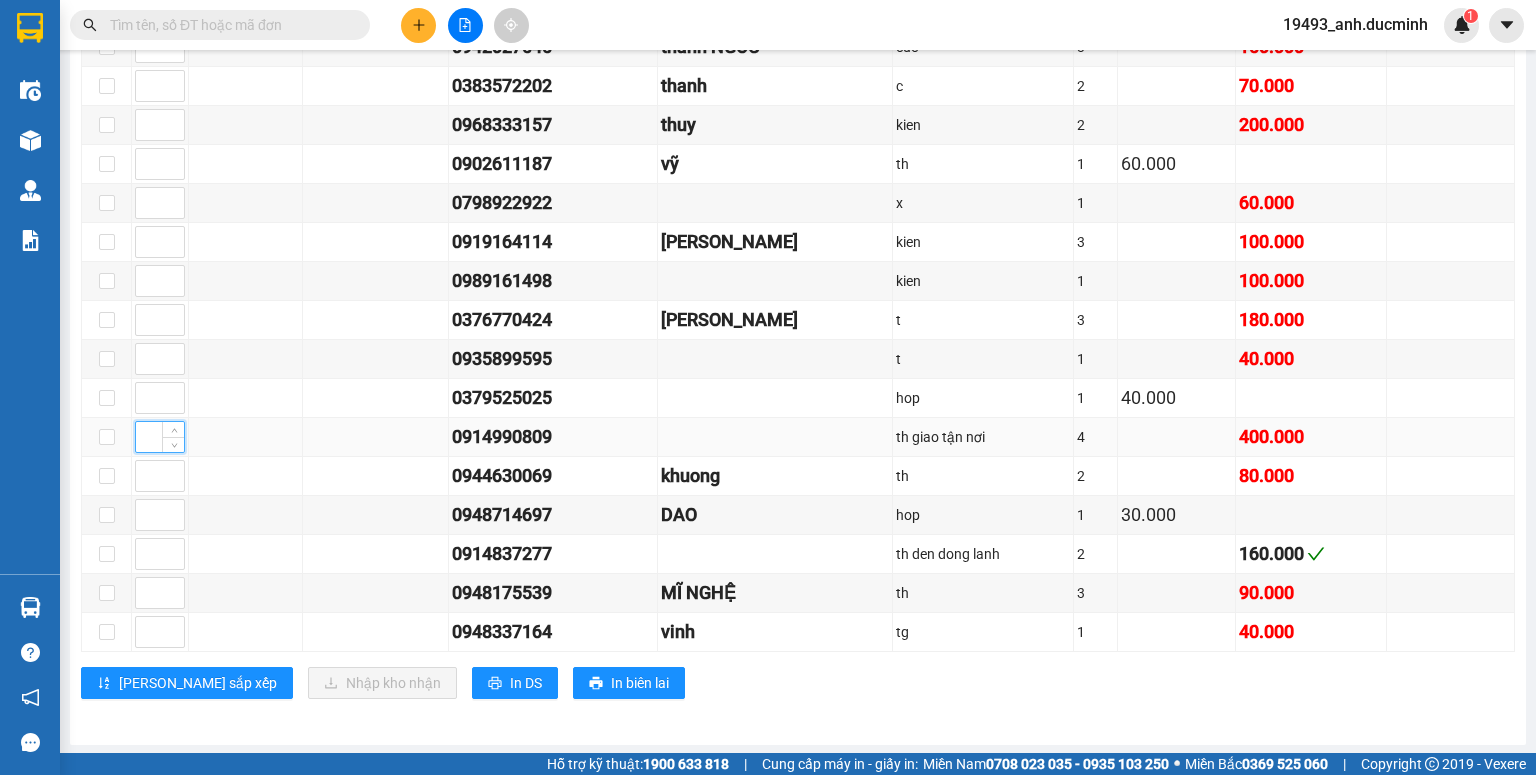 click at bounding box center [160, 437] 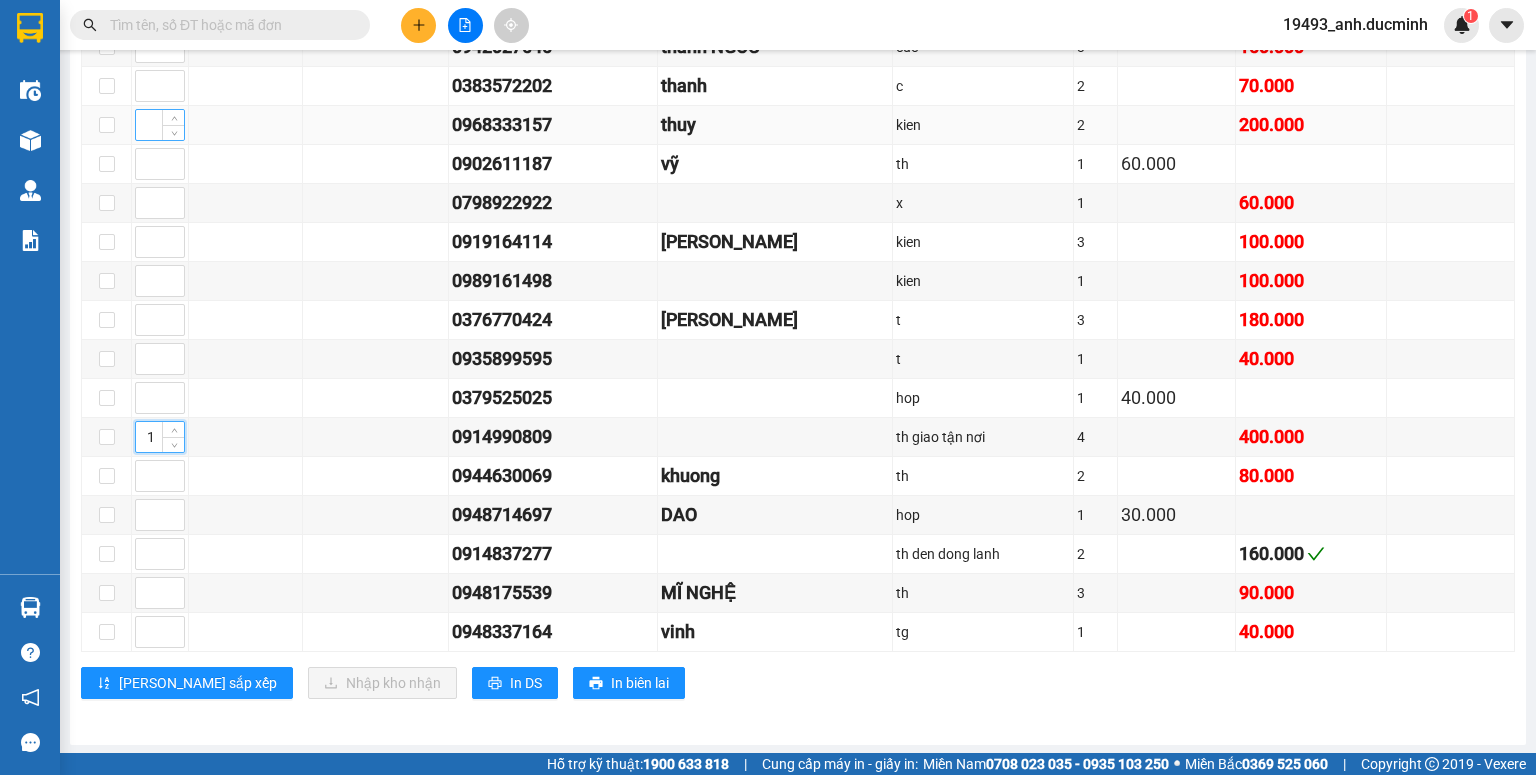 type on "1" 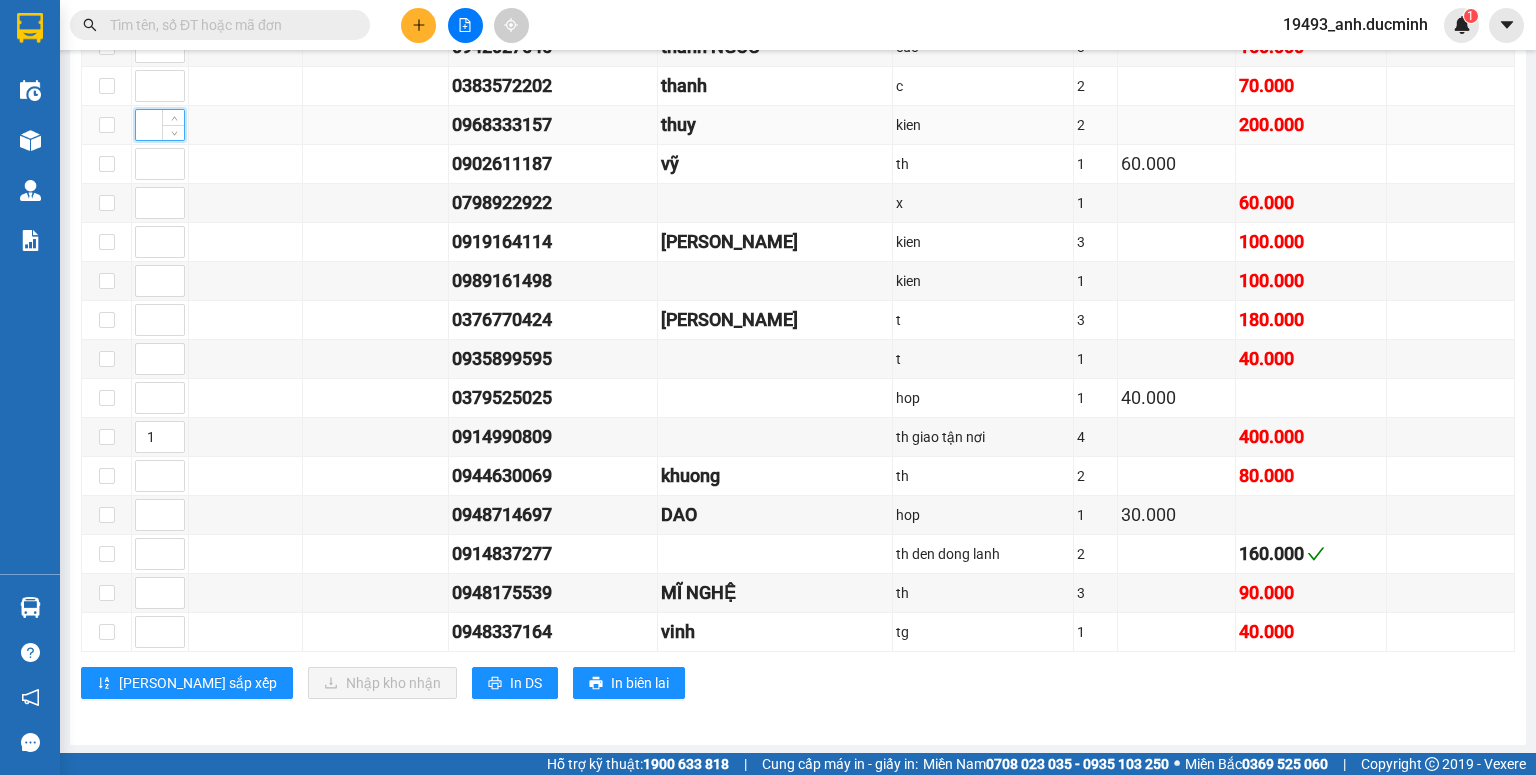 click at bounding box center [160, 125] 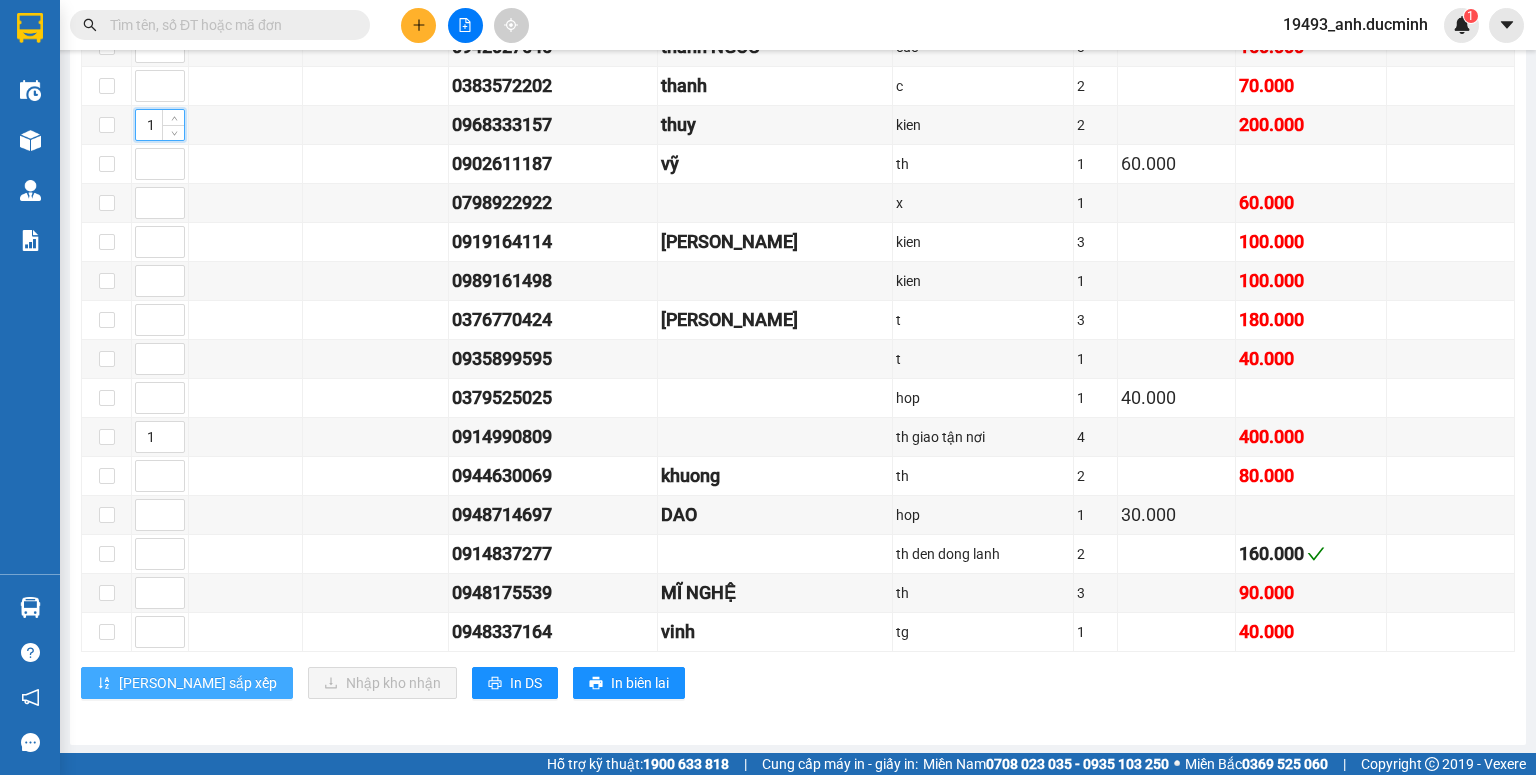 type on "1" 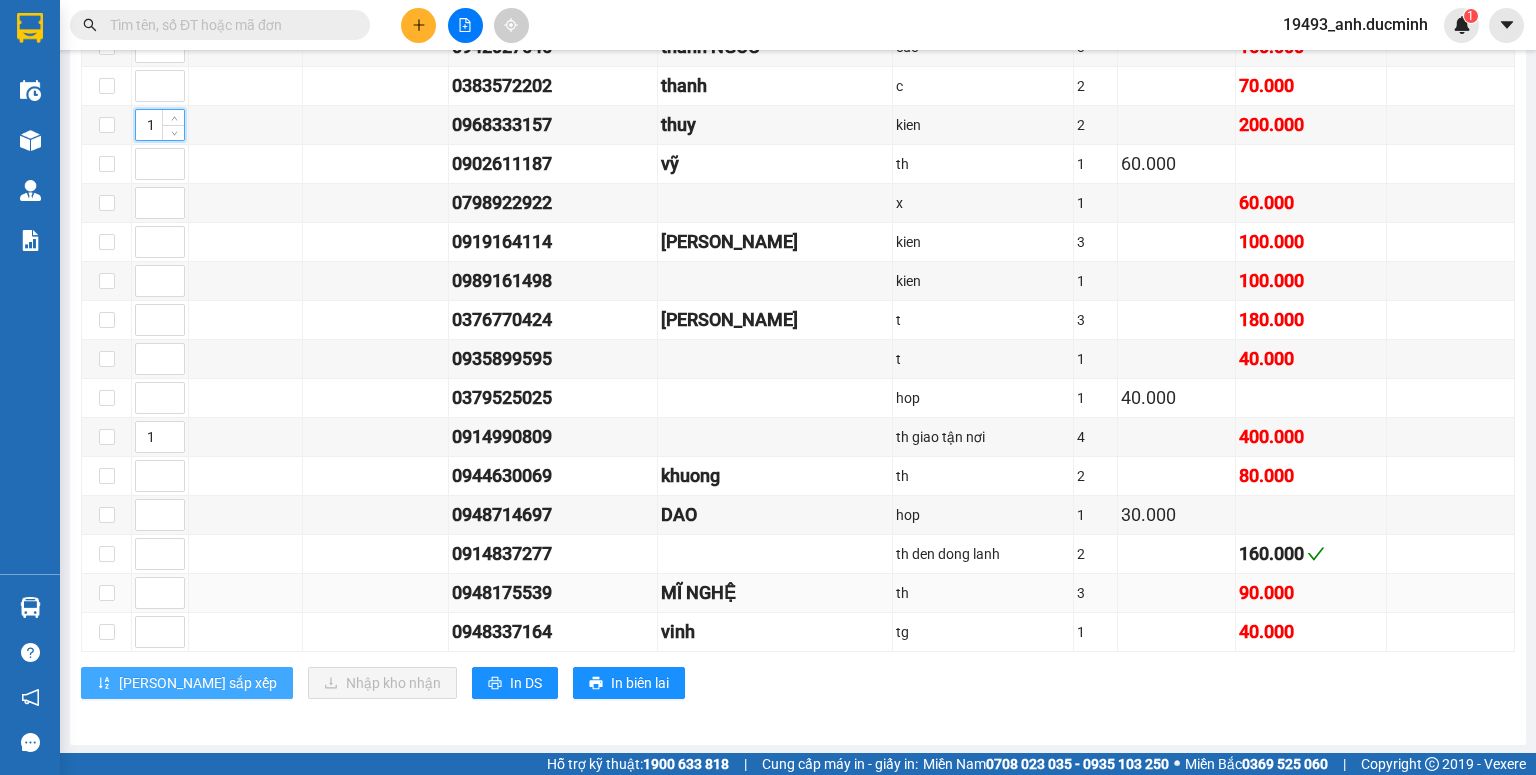 drag, startPoint x: 173, startPoint y: 678, endPoint x: 253, endPoint y: 608, distance: 106.30146 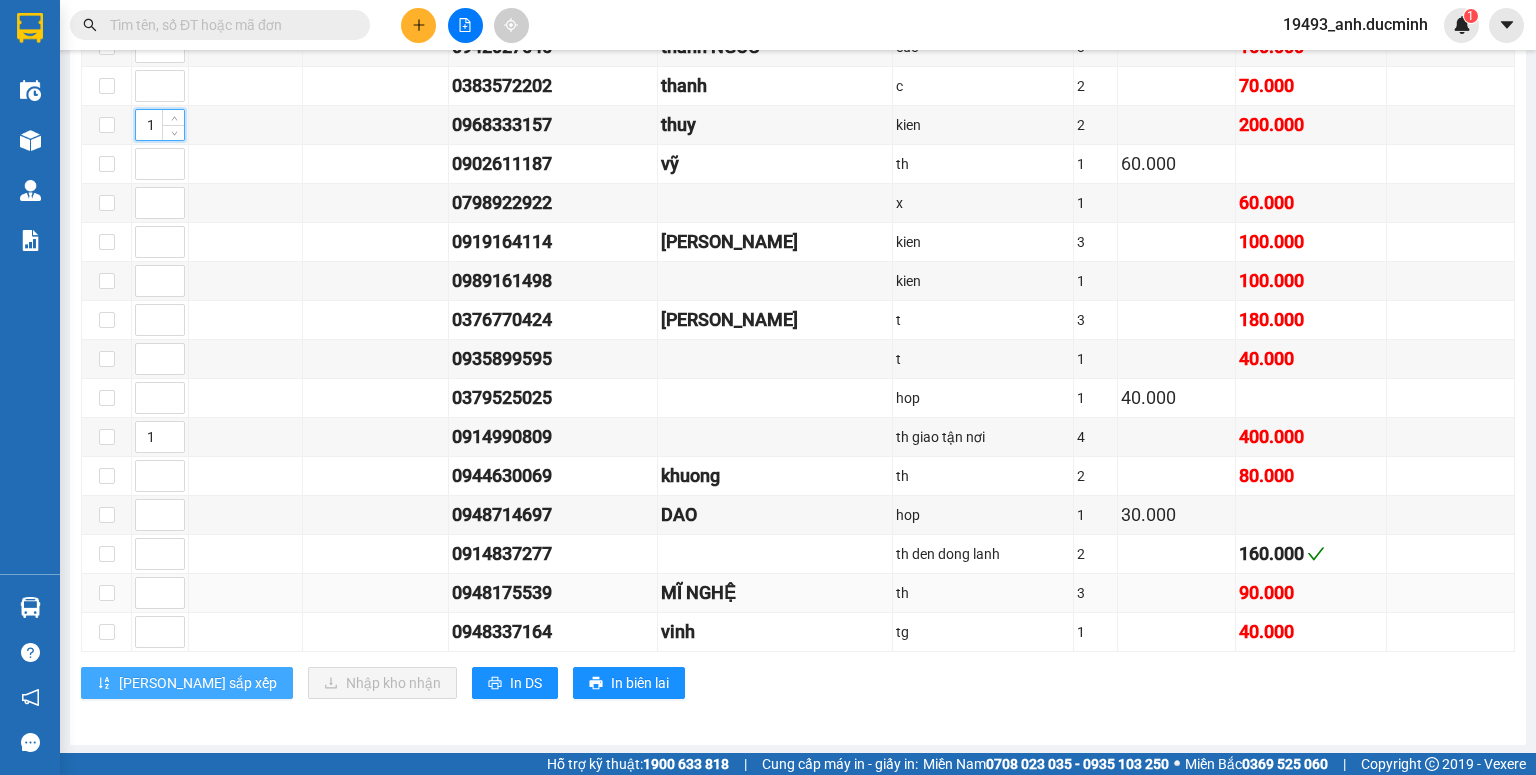click on "[PERSON_NAME] sắp xếp" at bounding box center [198, 683] 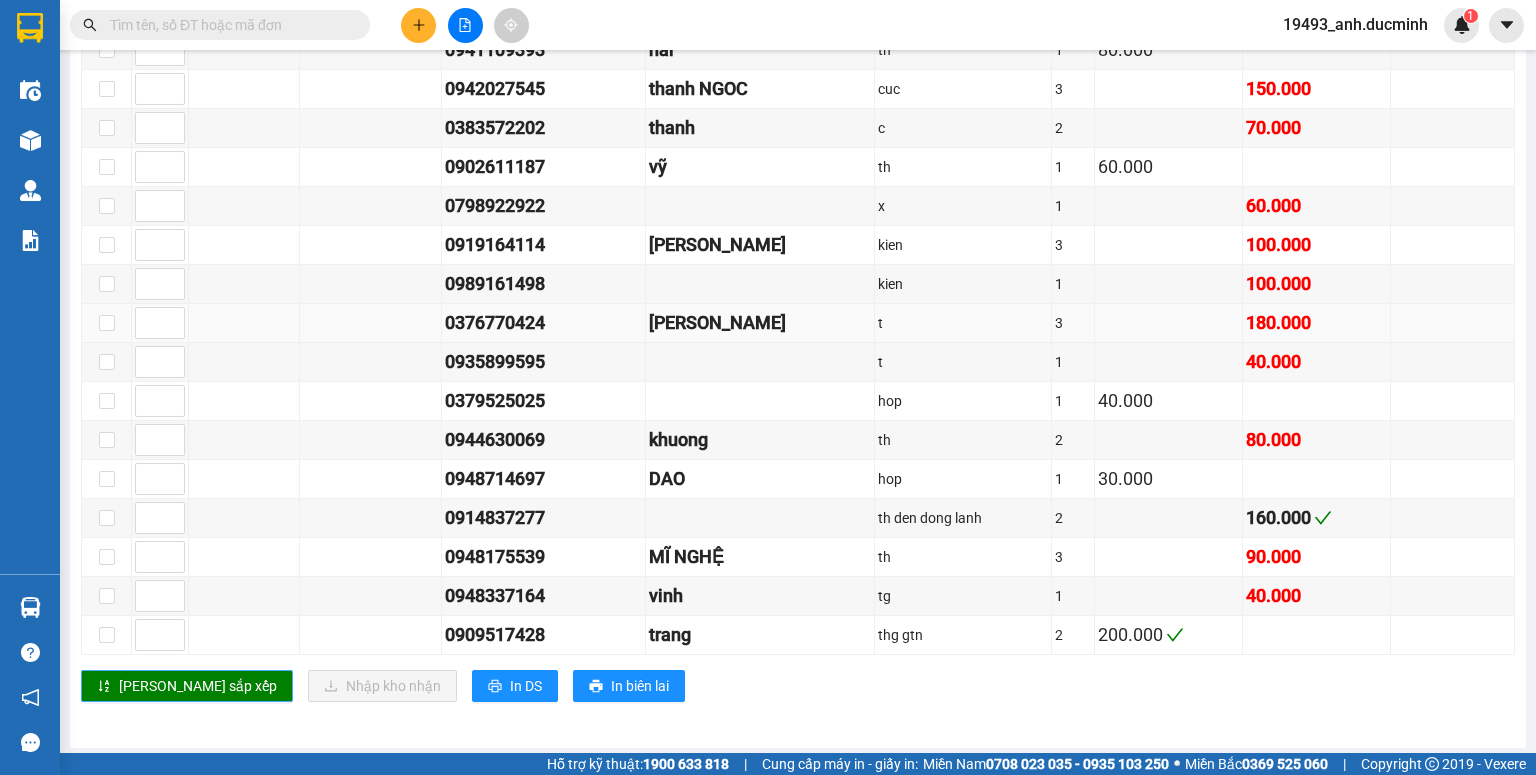 scroll, scrollTop: 1026, scrollLeft: 0, axis: vertical 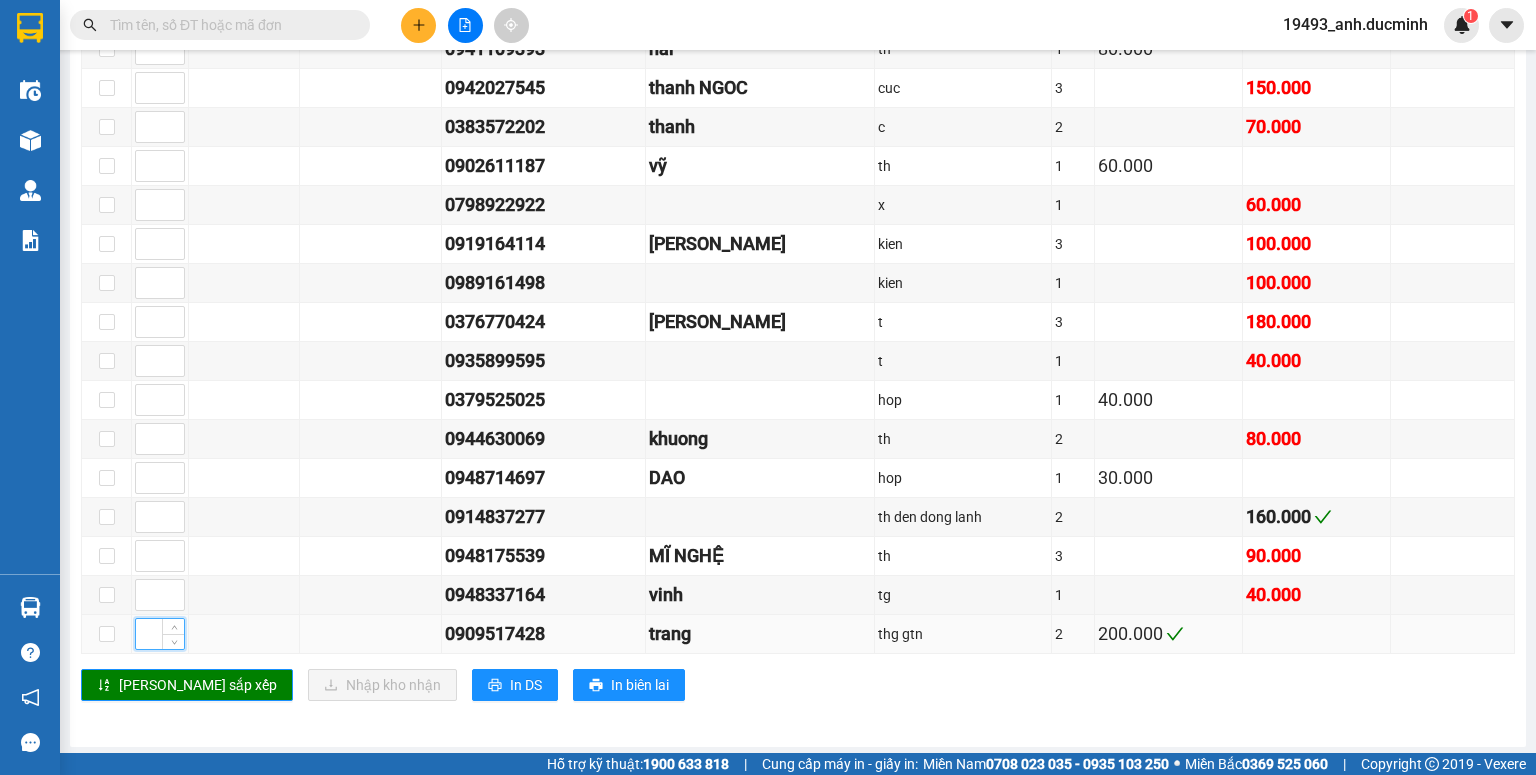 click at bounding box center [160, 634] 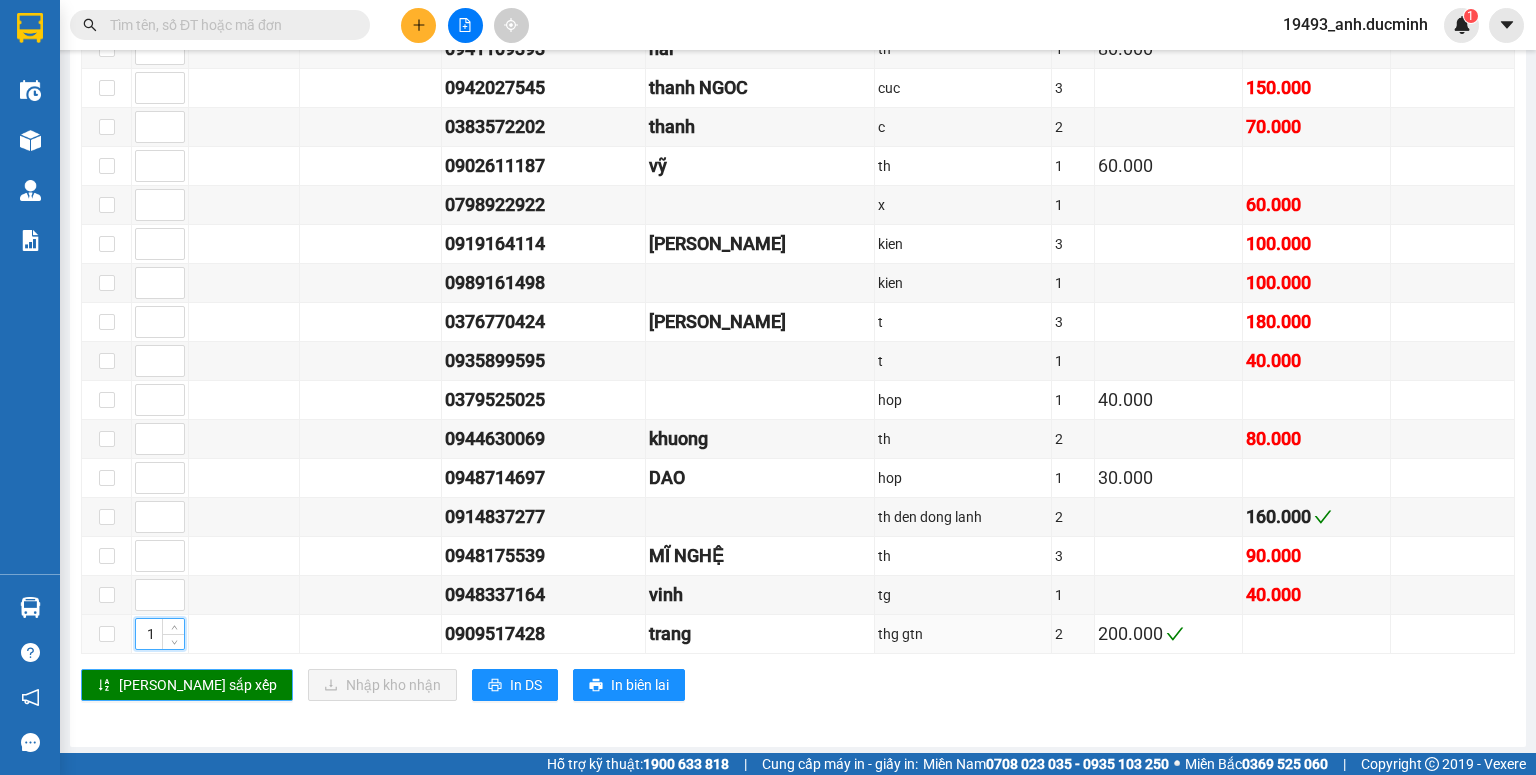 type on "1" 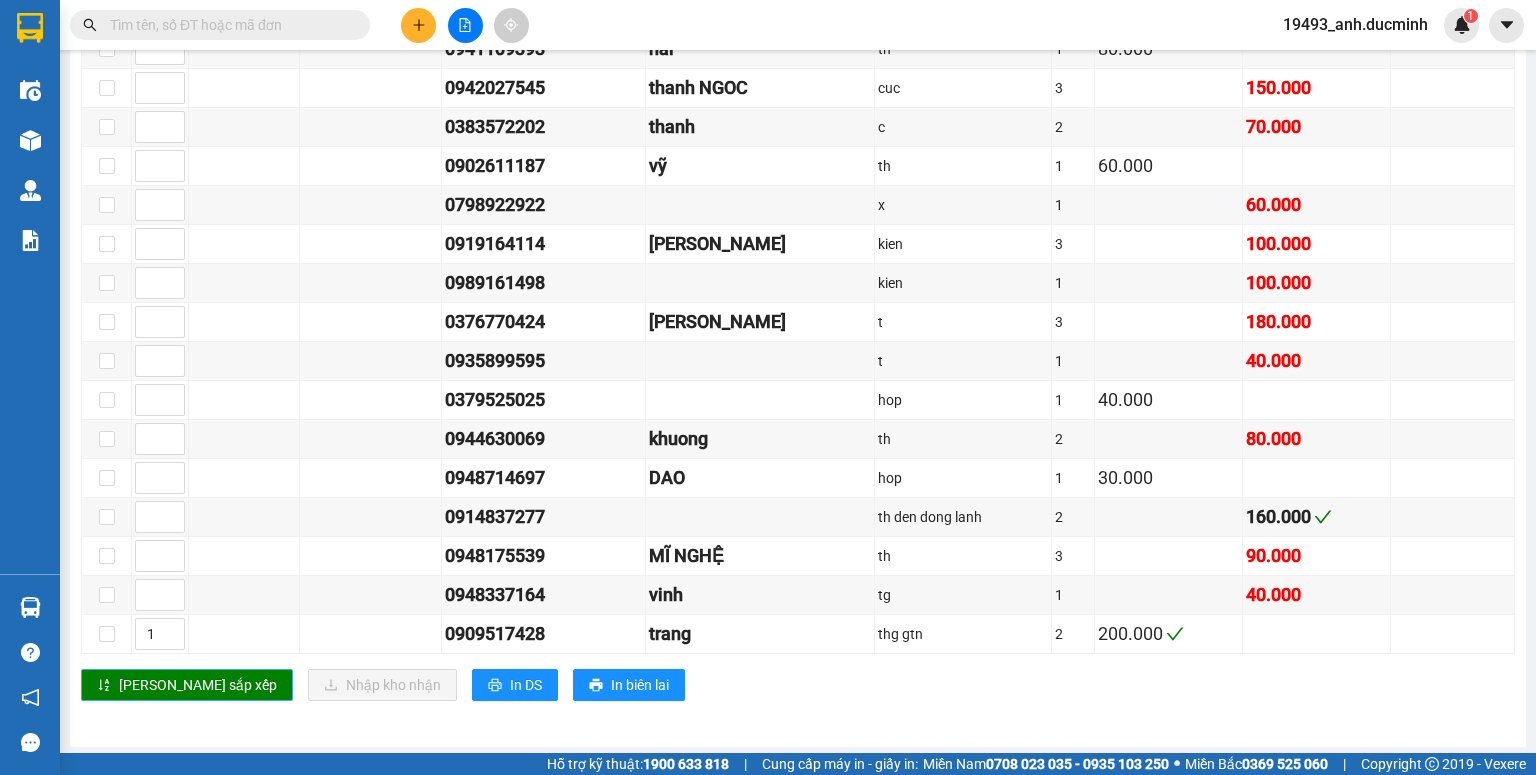 click on "[PERSON_NAME] sắp xếp" at bounding box center (198, 685) 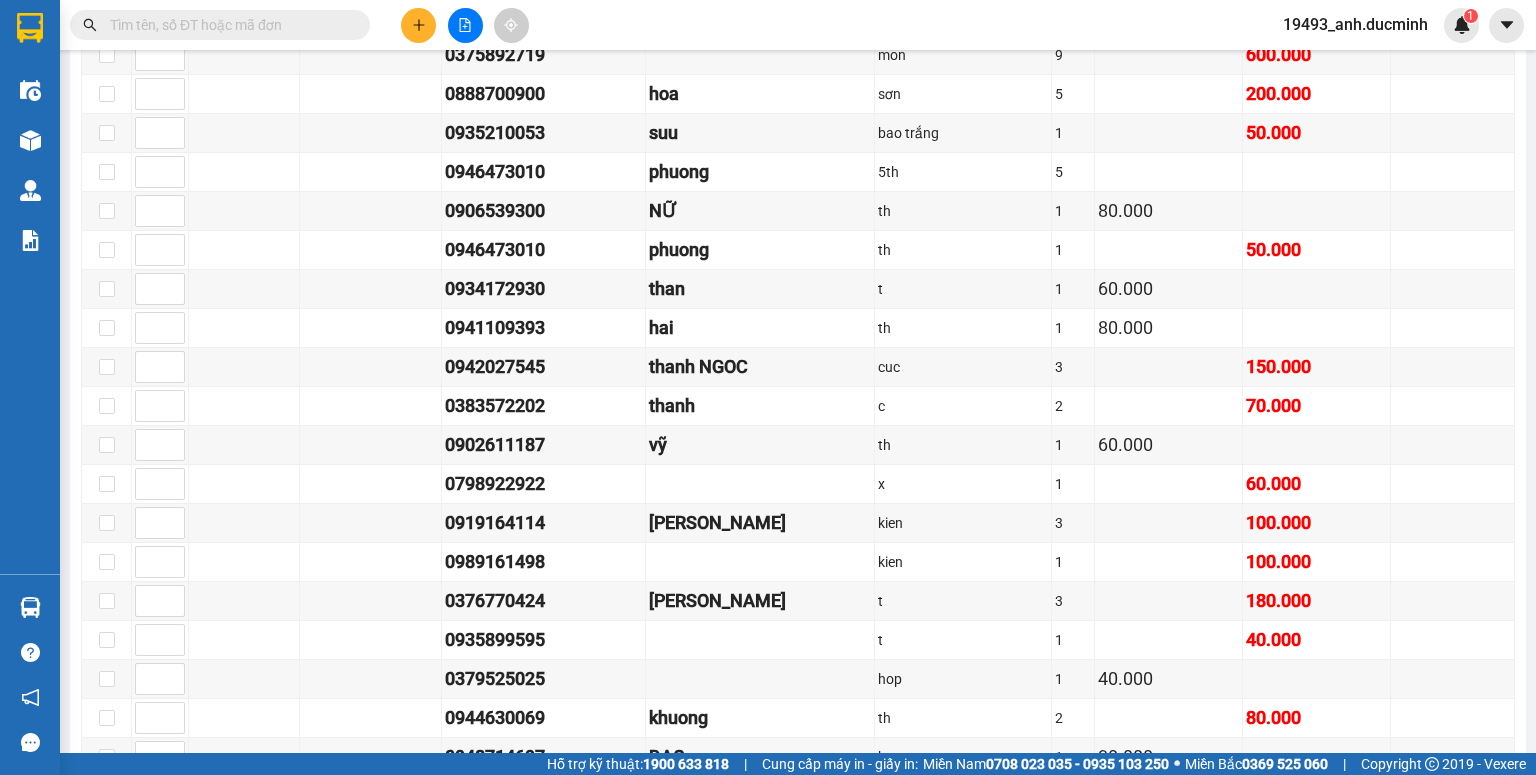scroll, scrollTop: 706, scrollLeft: 0, axis: vertical 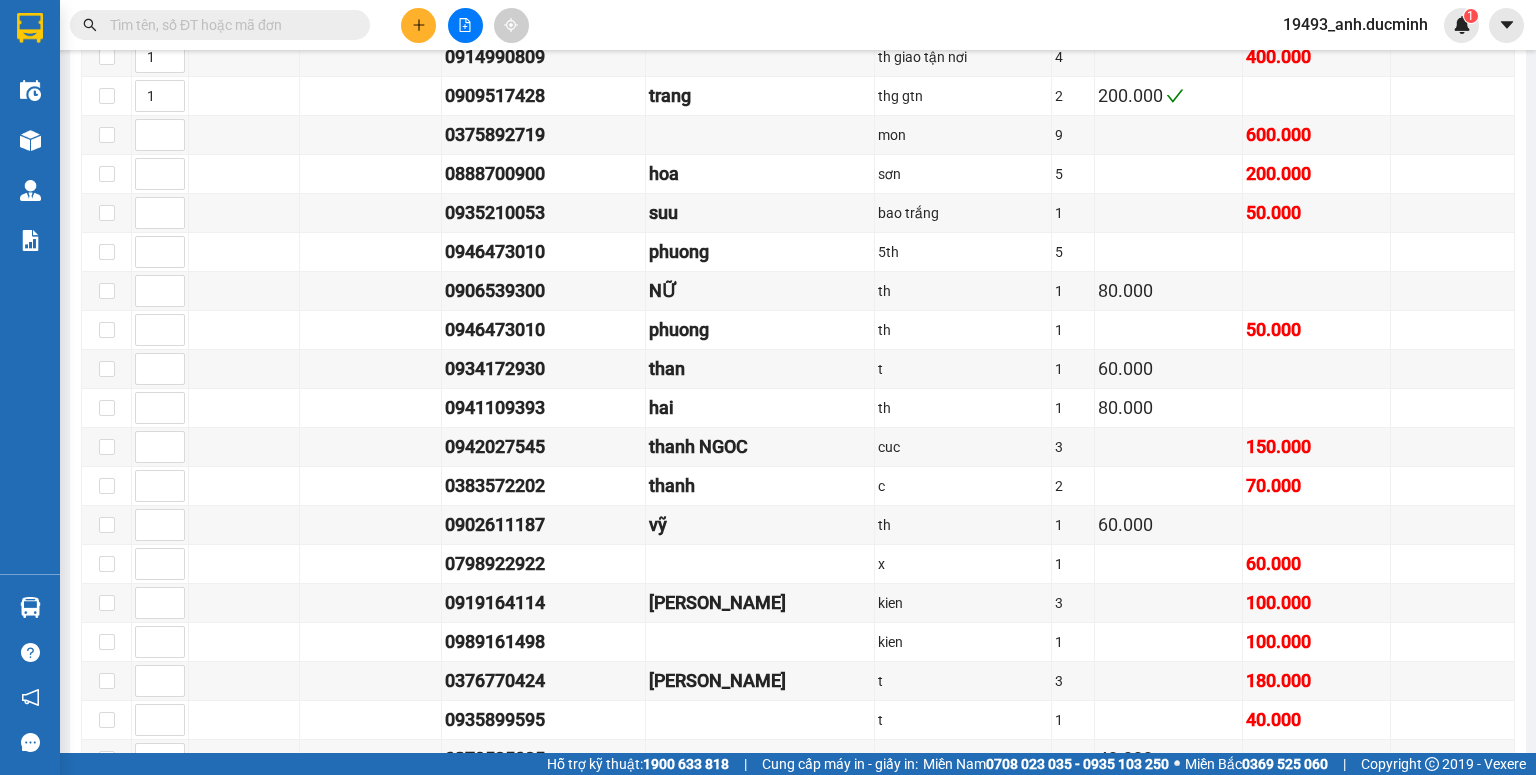 click at bounding box center [228, 25] 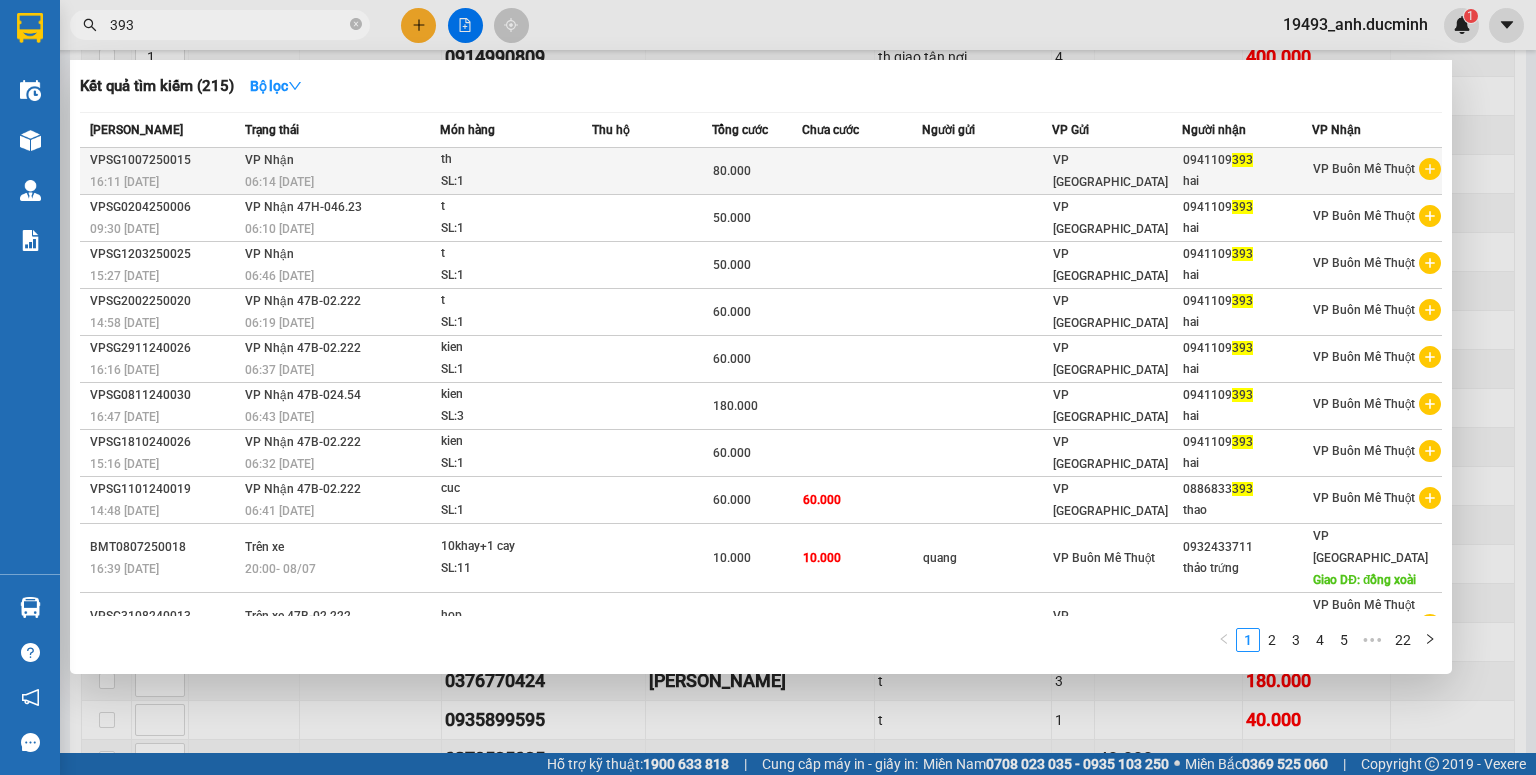 type on "393" 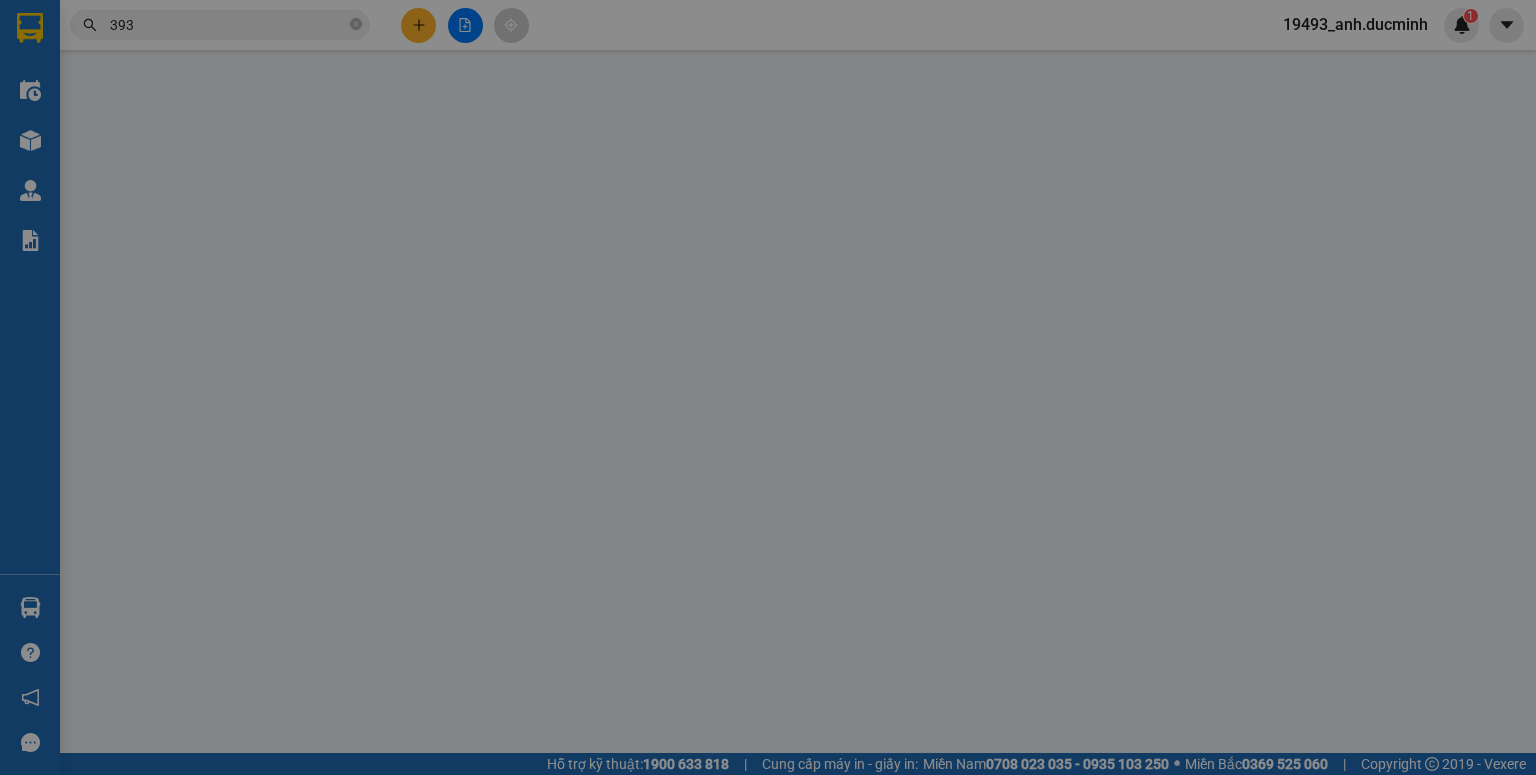 scroll, scrollTop: 0, scrollLeft: 0, axis: both 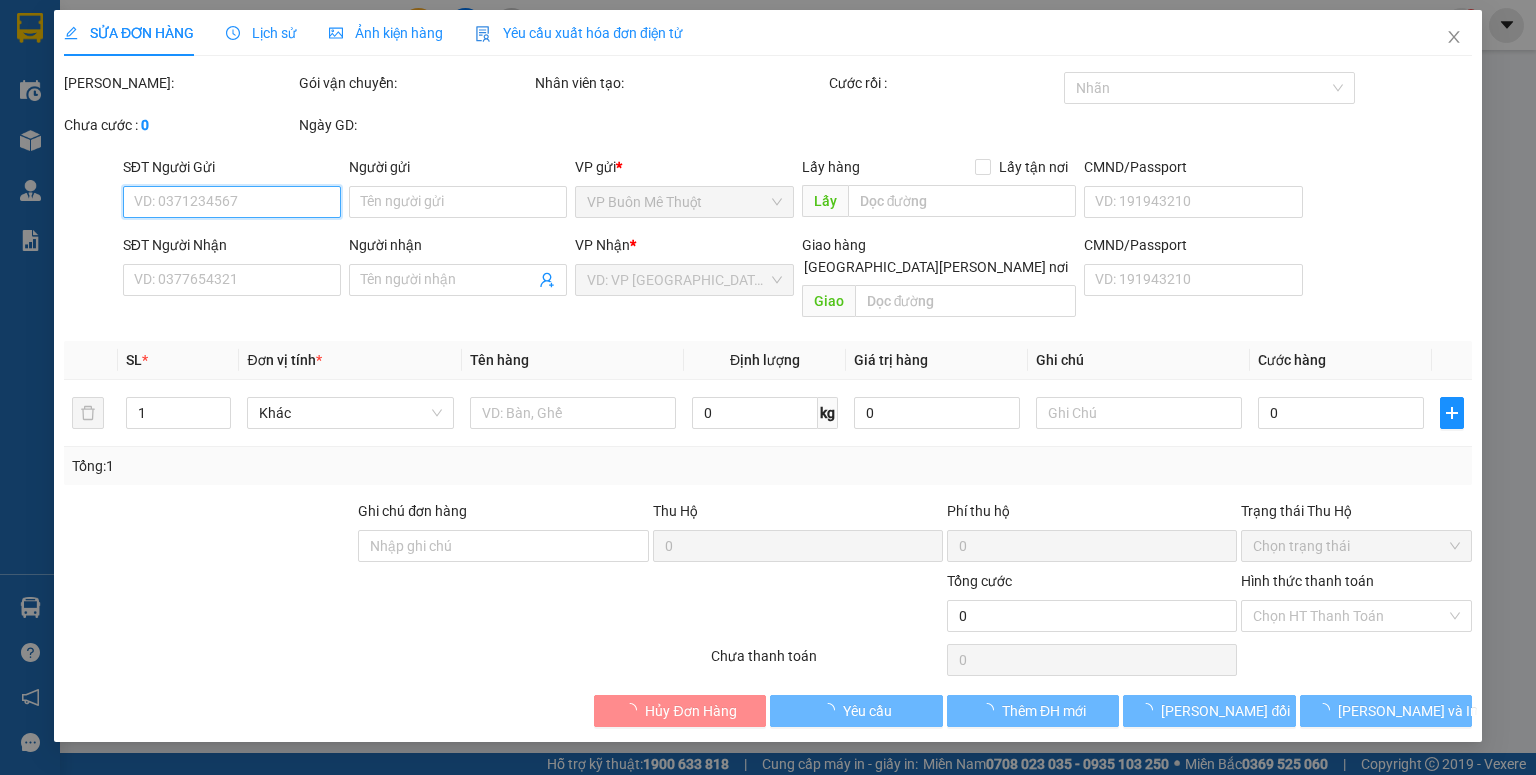 type on "0941109393" 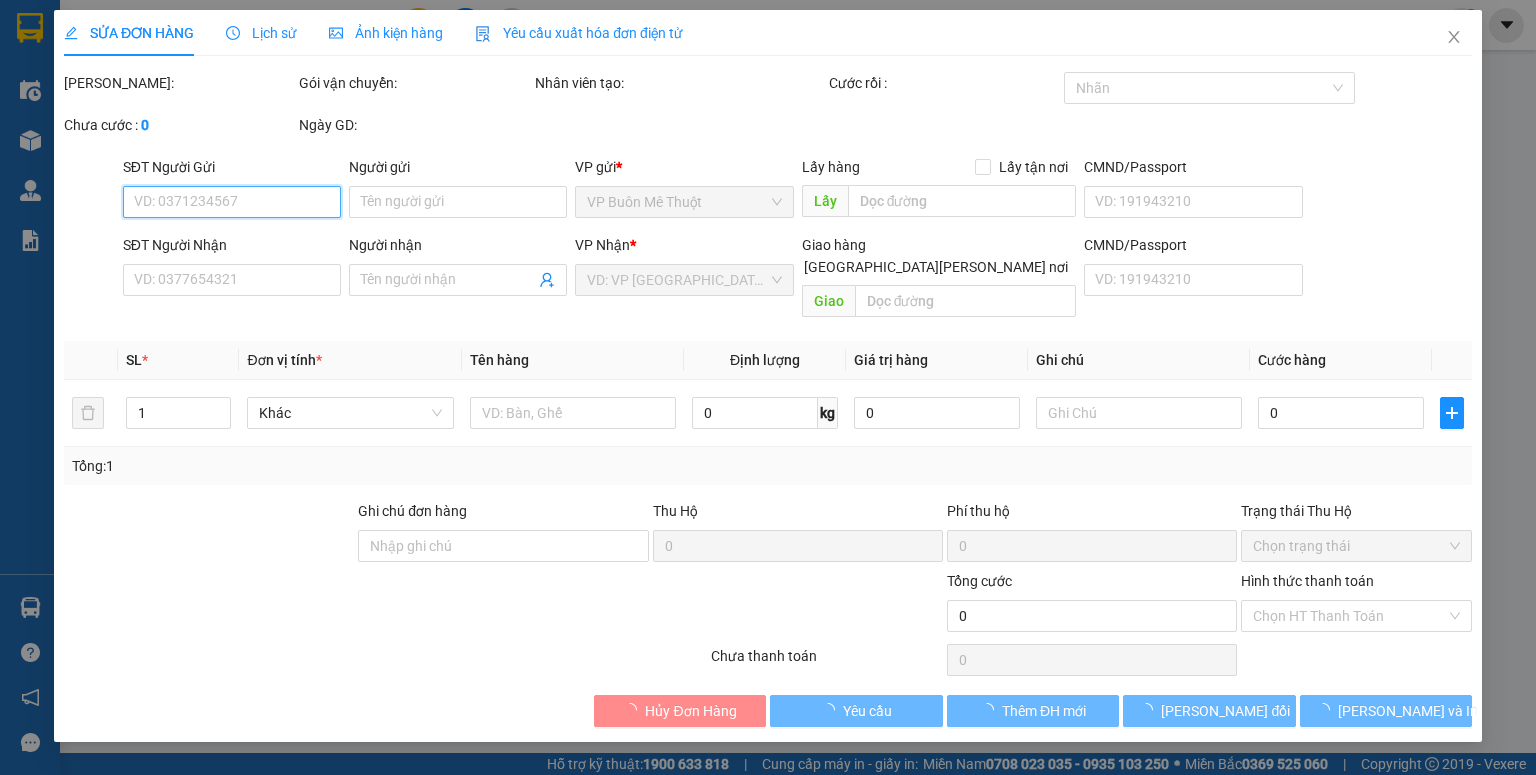 type on "hai" 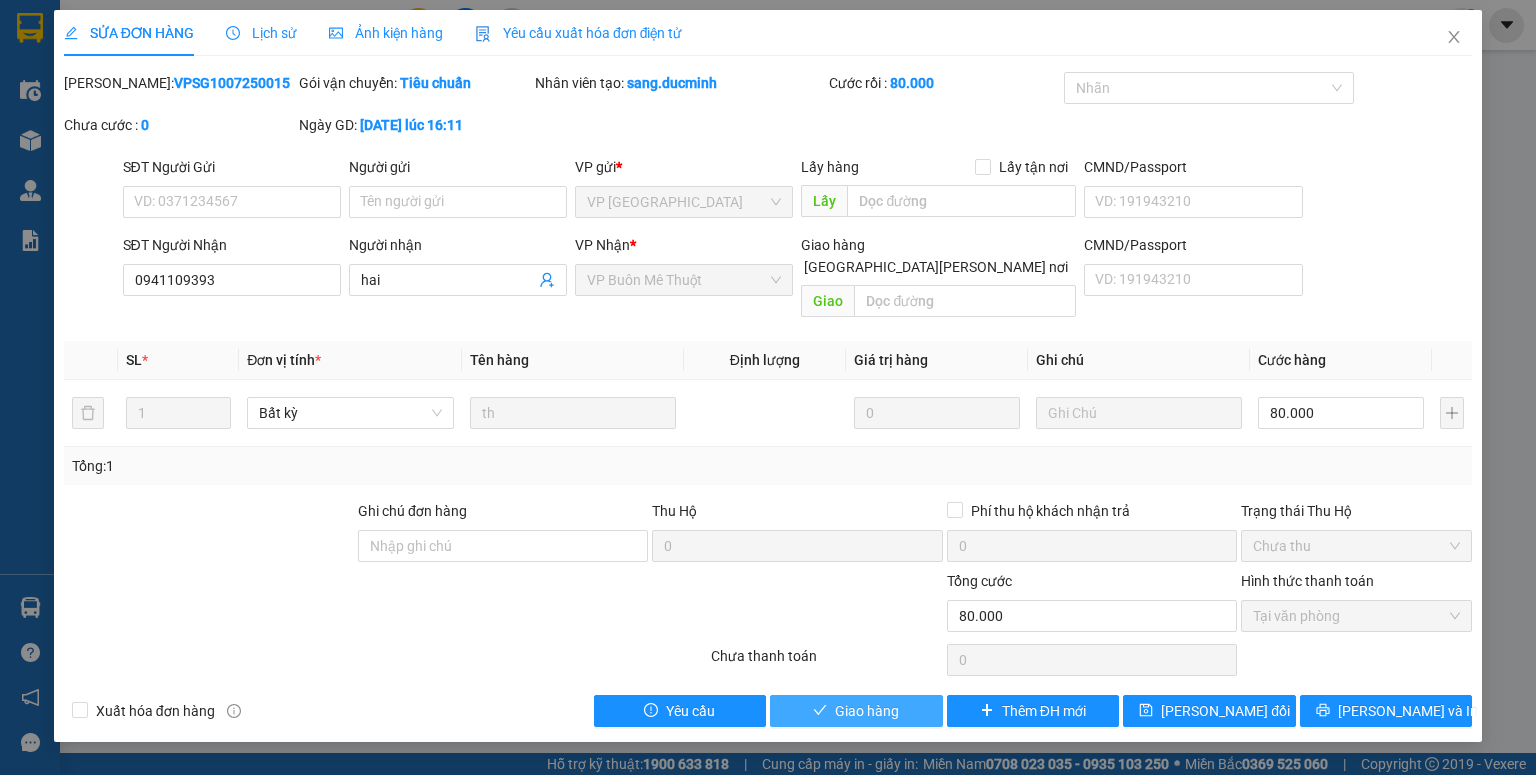drag, startPoint x: 860, startPoint y: 700, endPoint x: 861, endPoint y: 690, distance: 10.049875 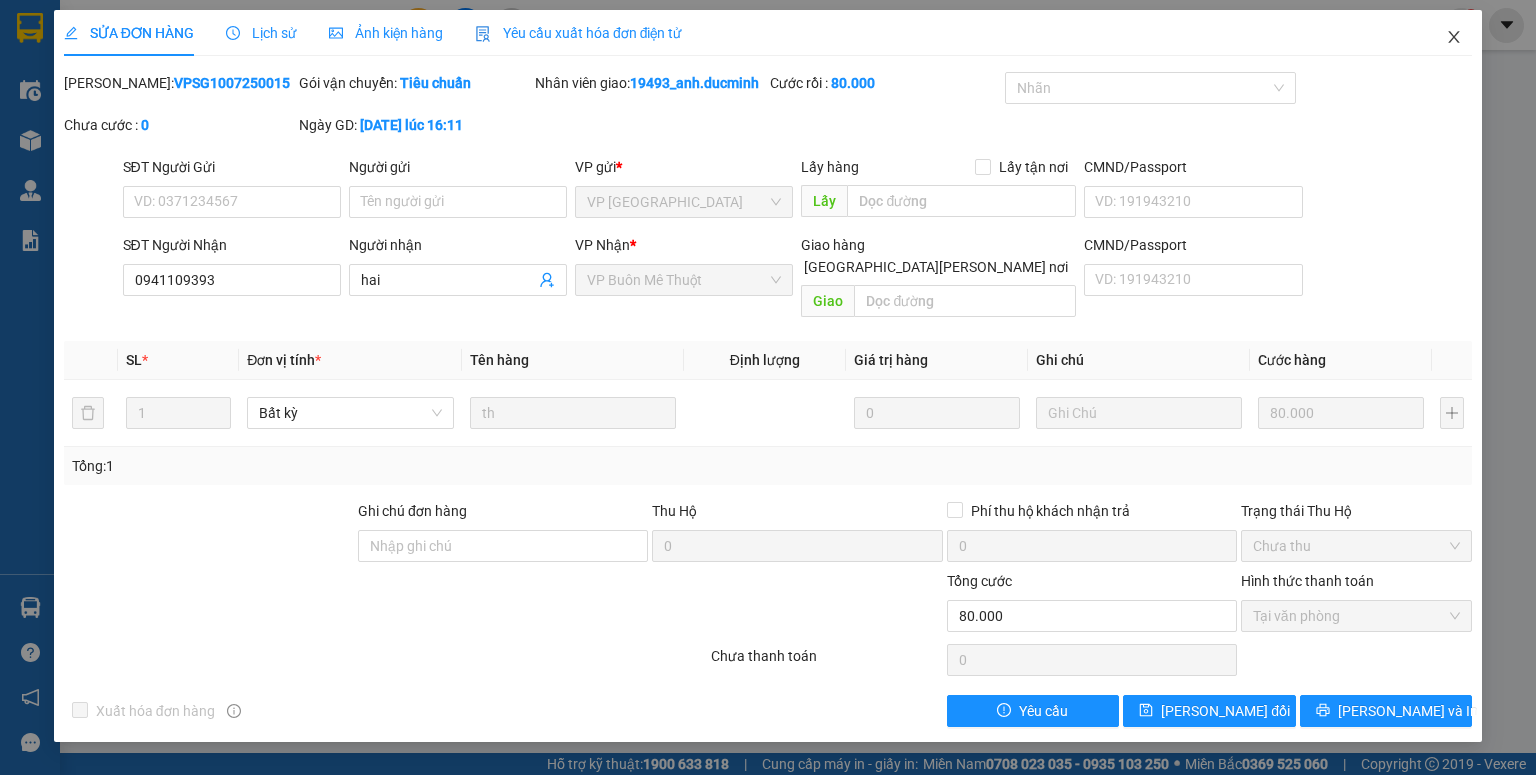 click 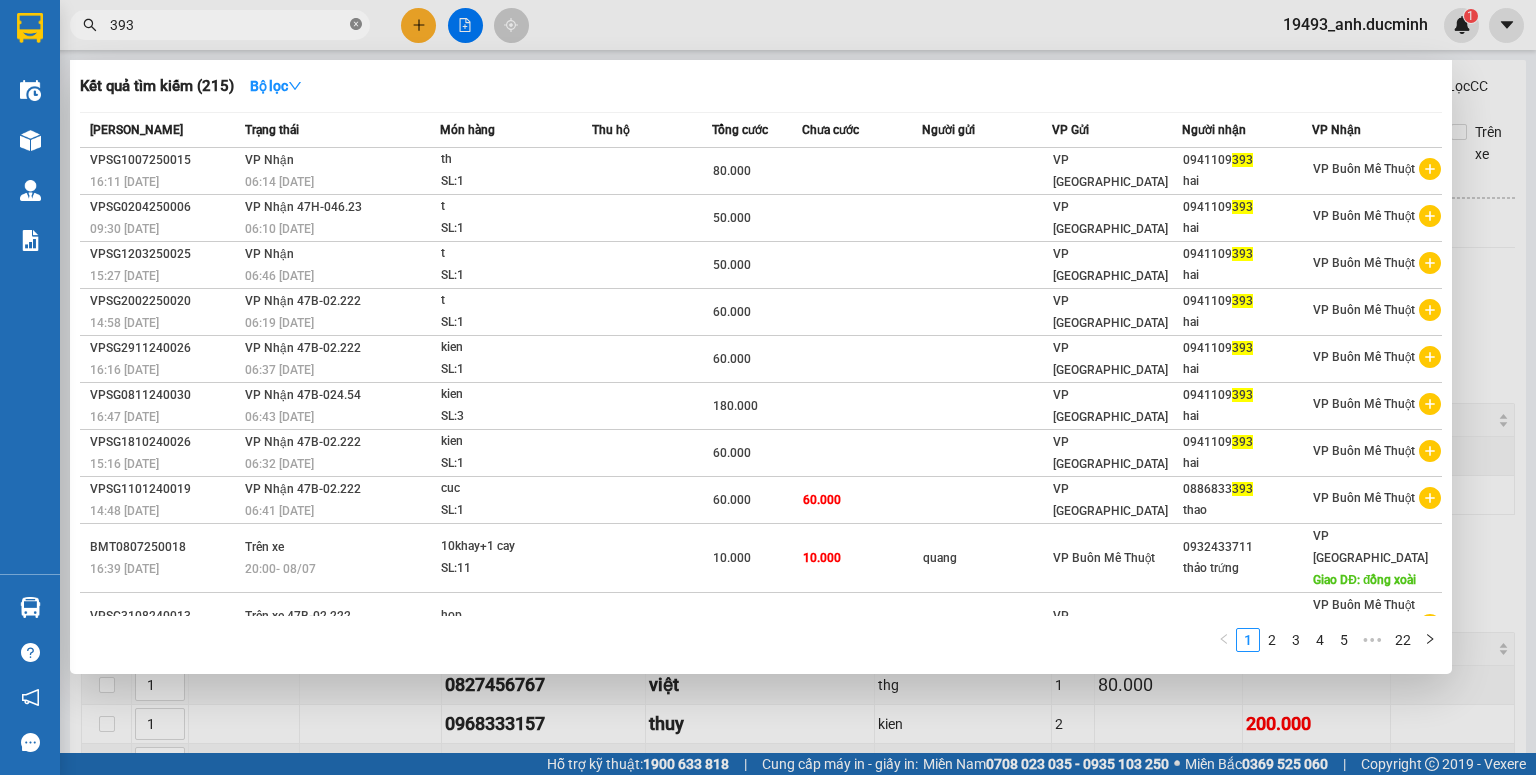 click 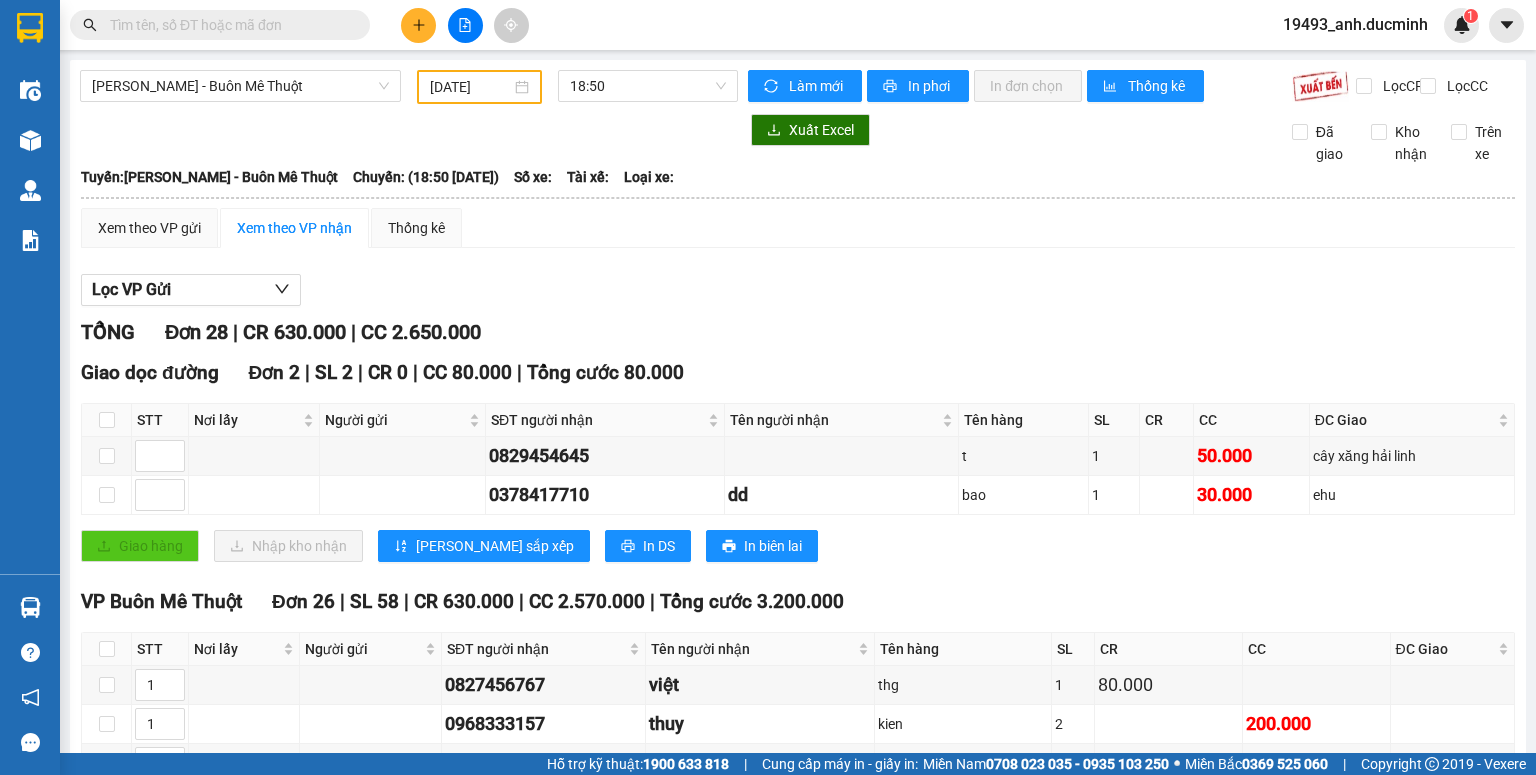 click at bounding box center [228, 25] 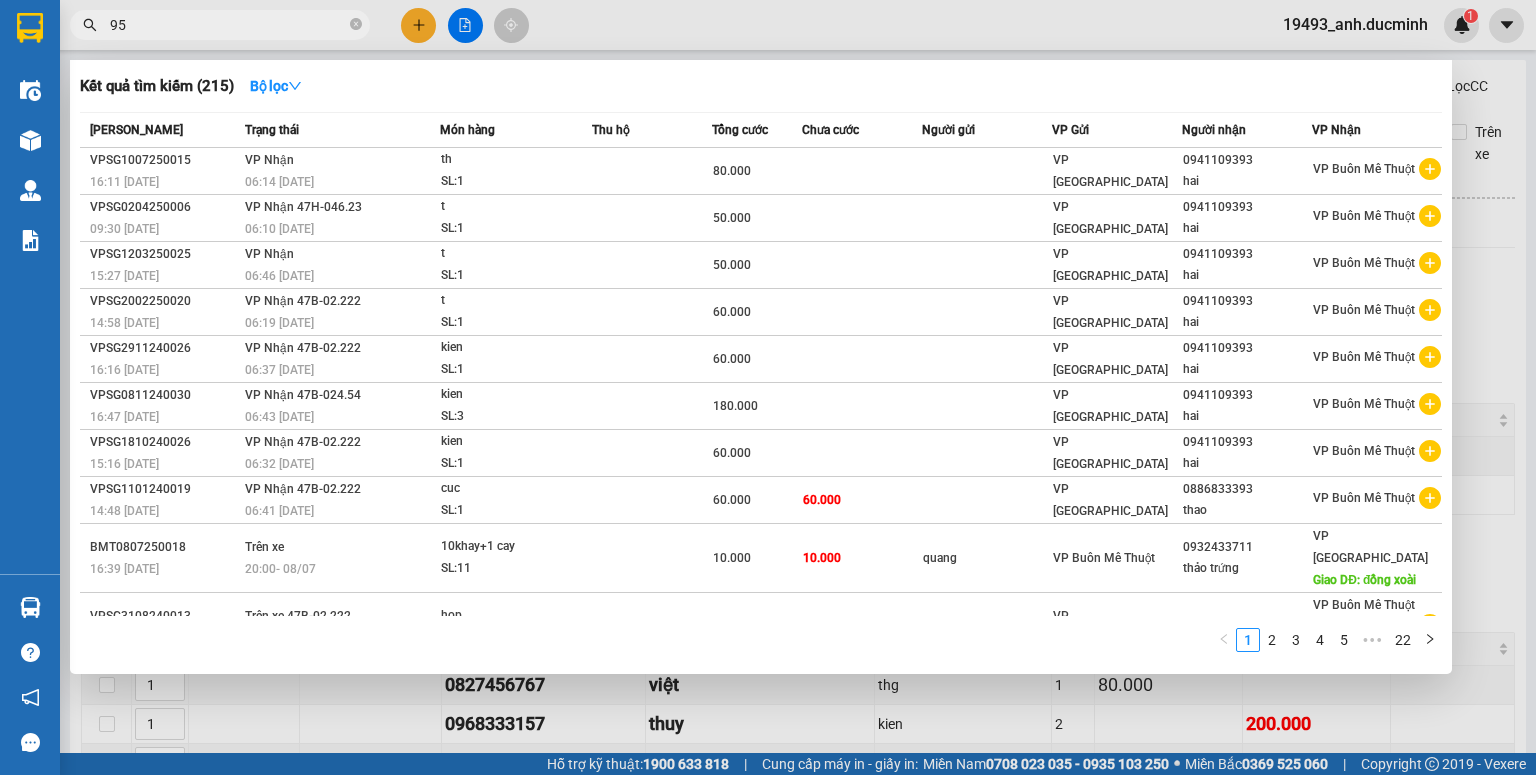 type on "950" 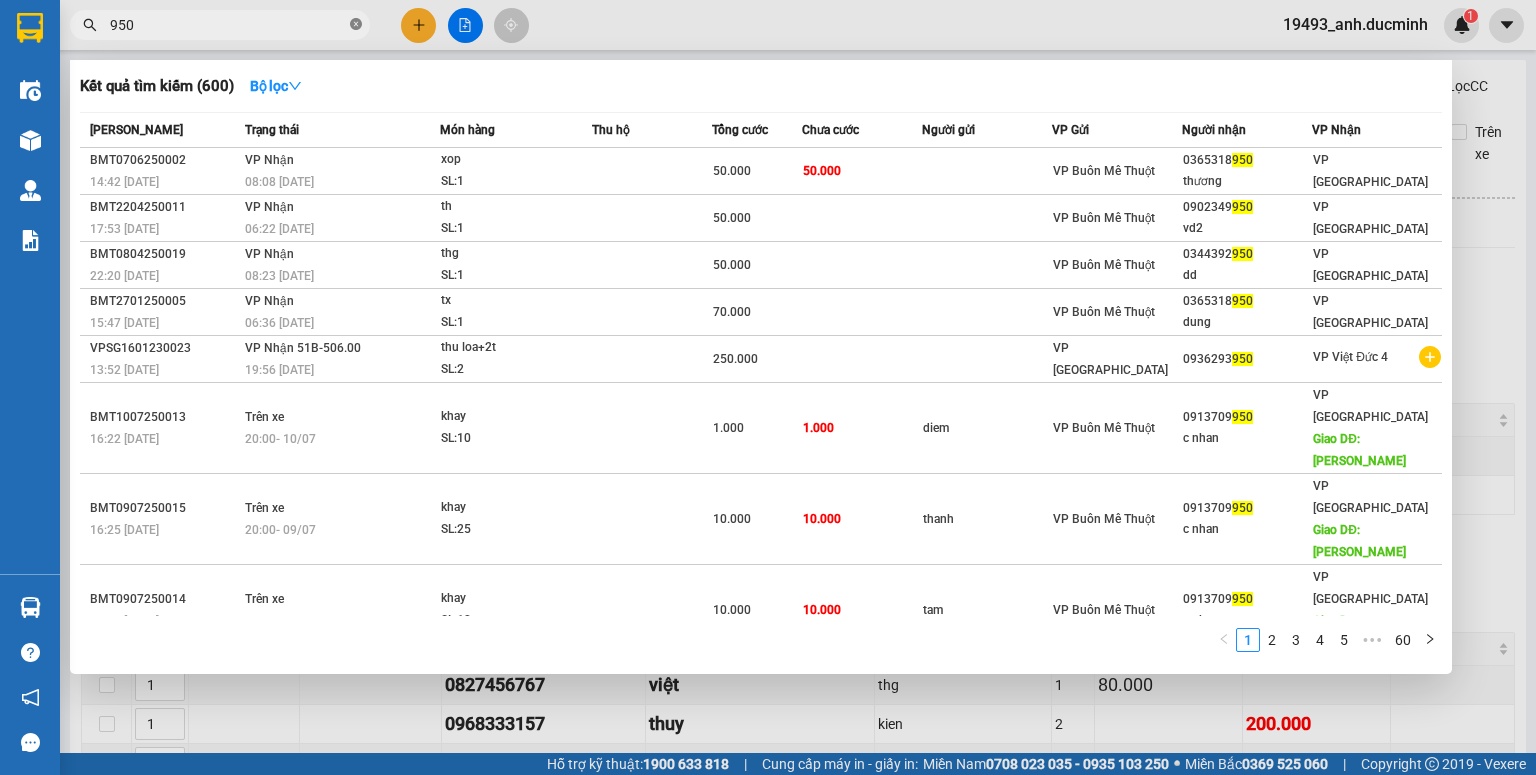 click 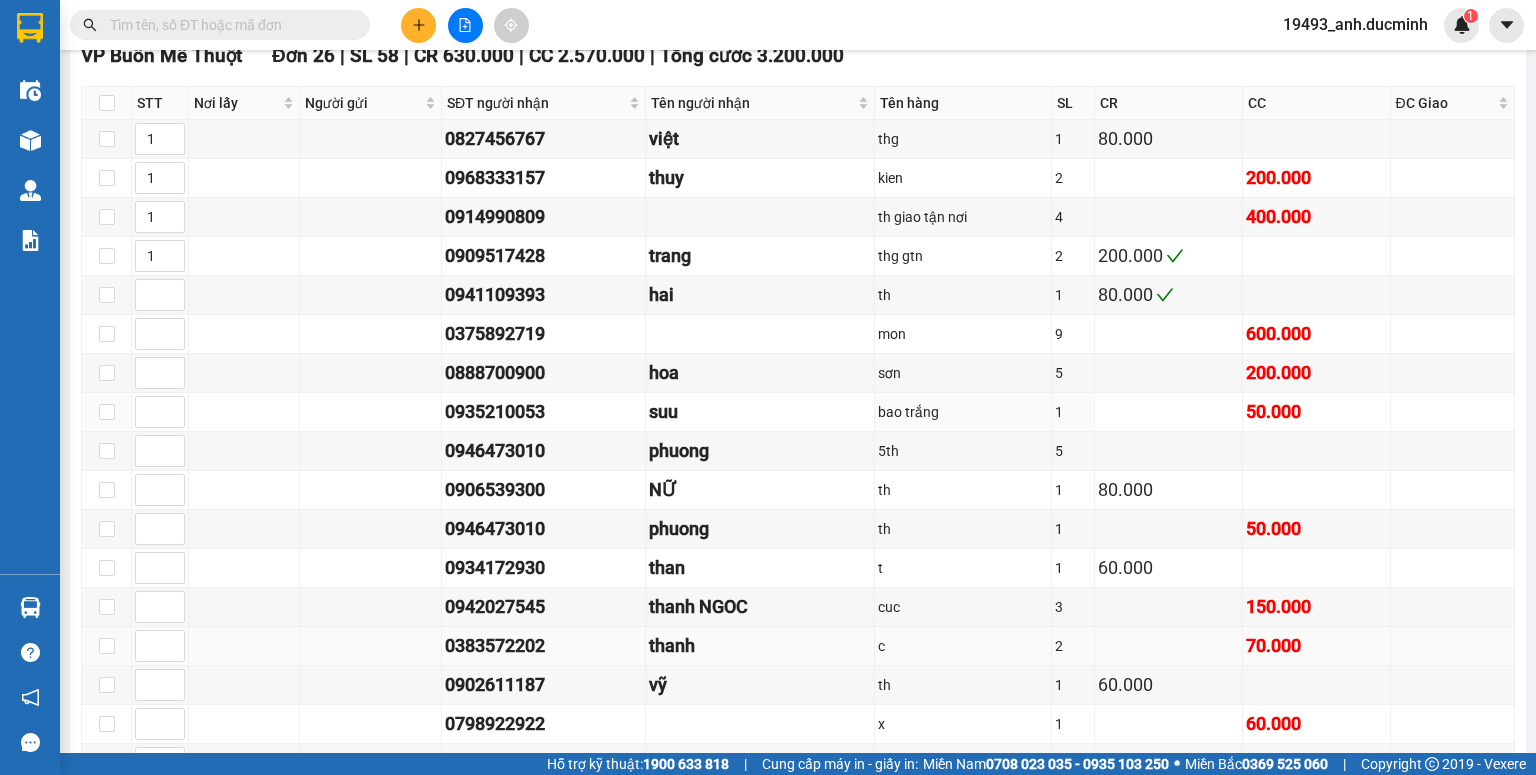 scroll, scrollTop: 626, scrollLeft: 0, axis: vertical 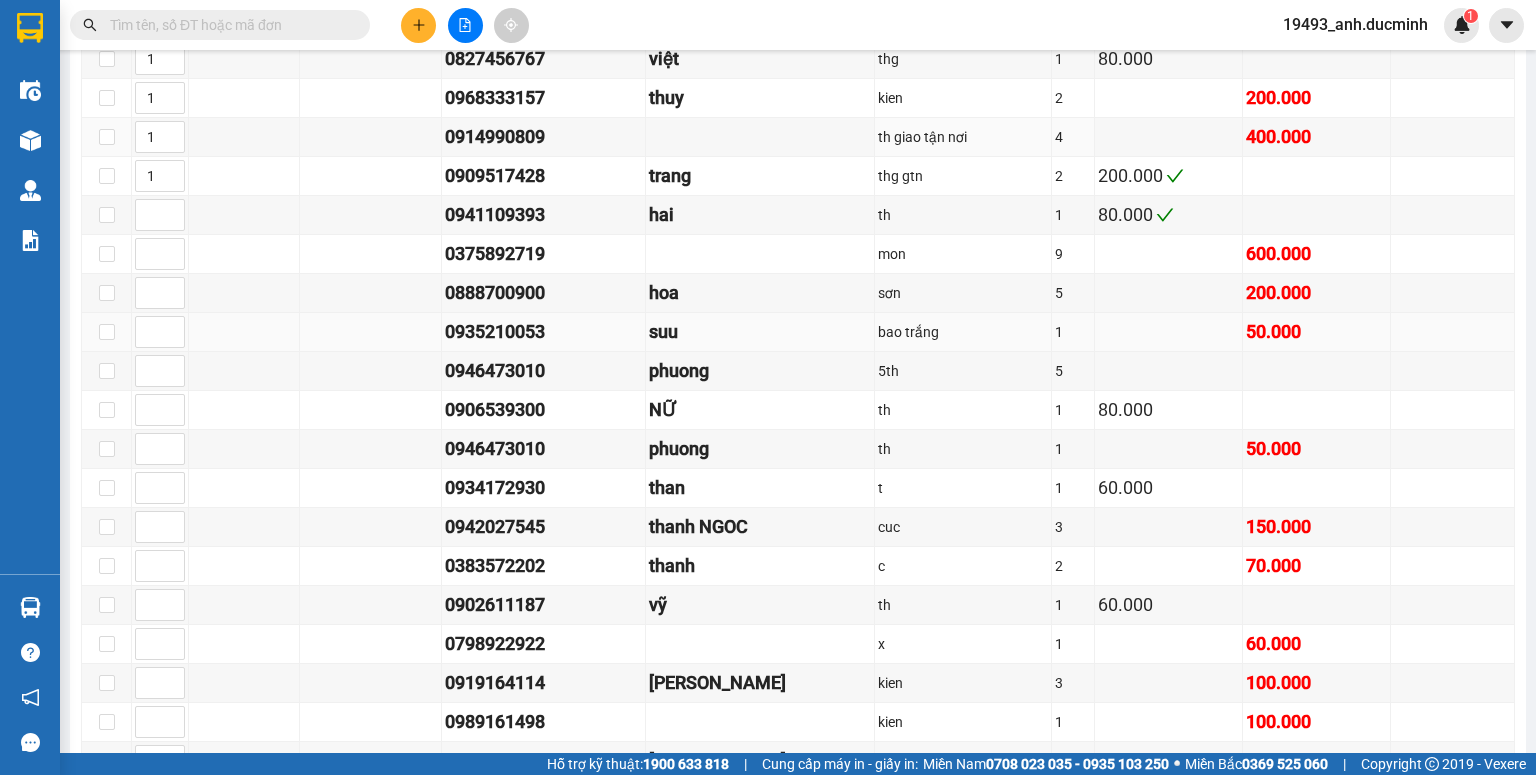 drag, startPoint x: 824, startPoint y: 311, endPoint x: 839, endPoint y: 348, distance: 39.92493 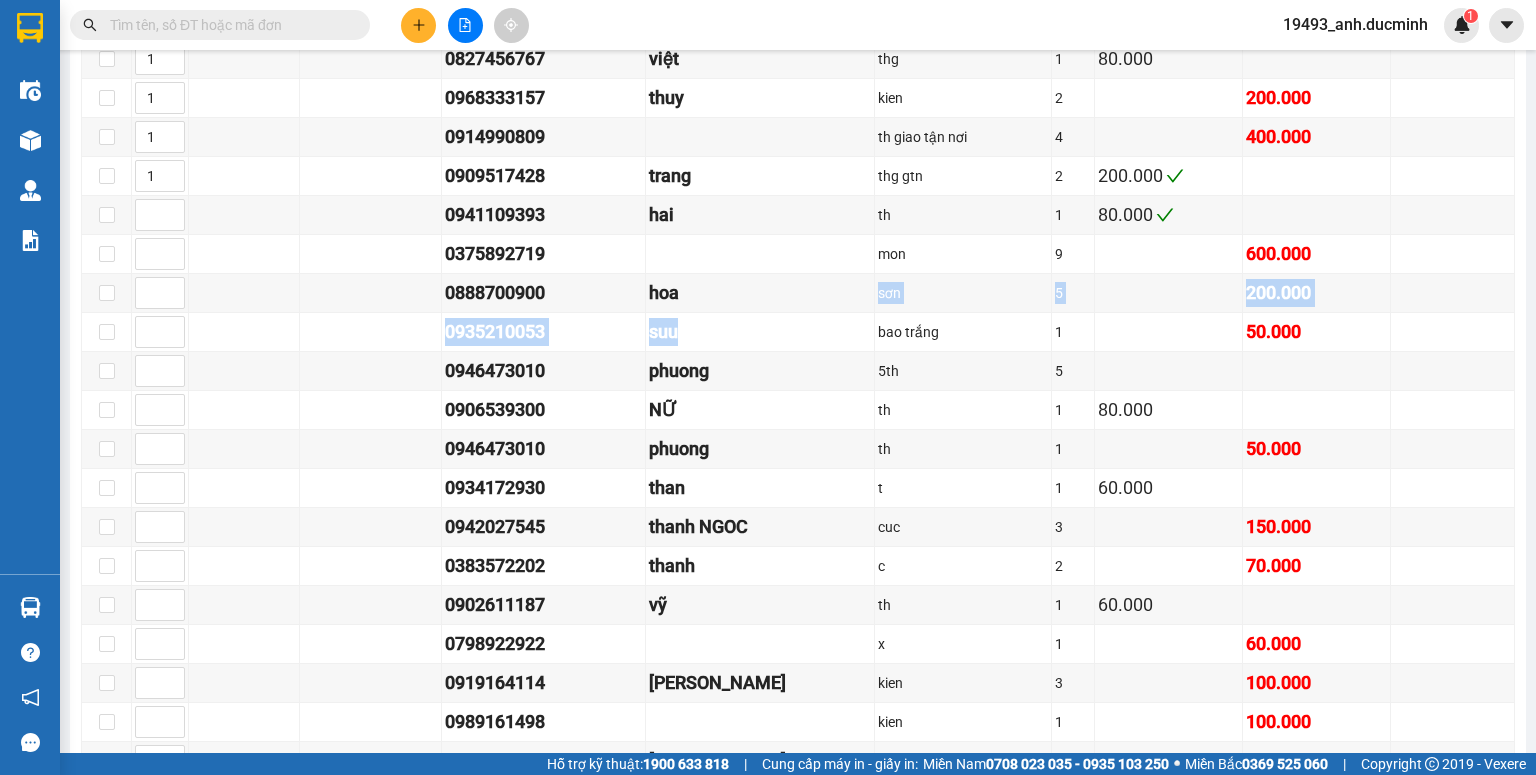 scroll, scrollTop: 386, scrollLeft: 0, axis: vertical 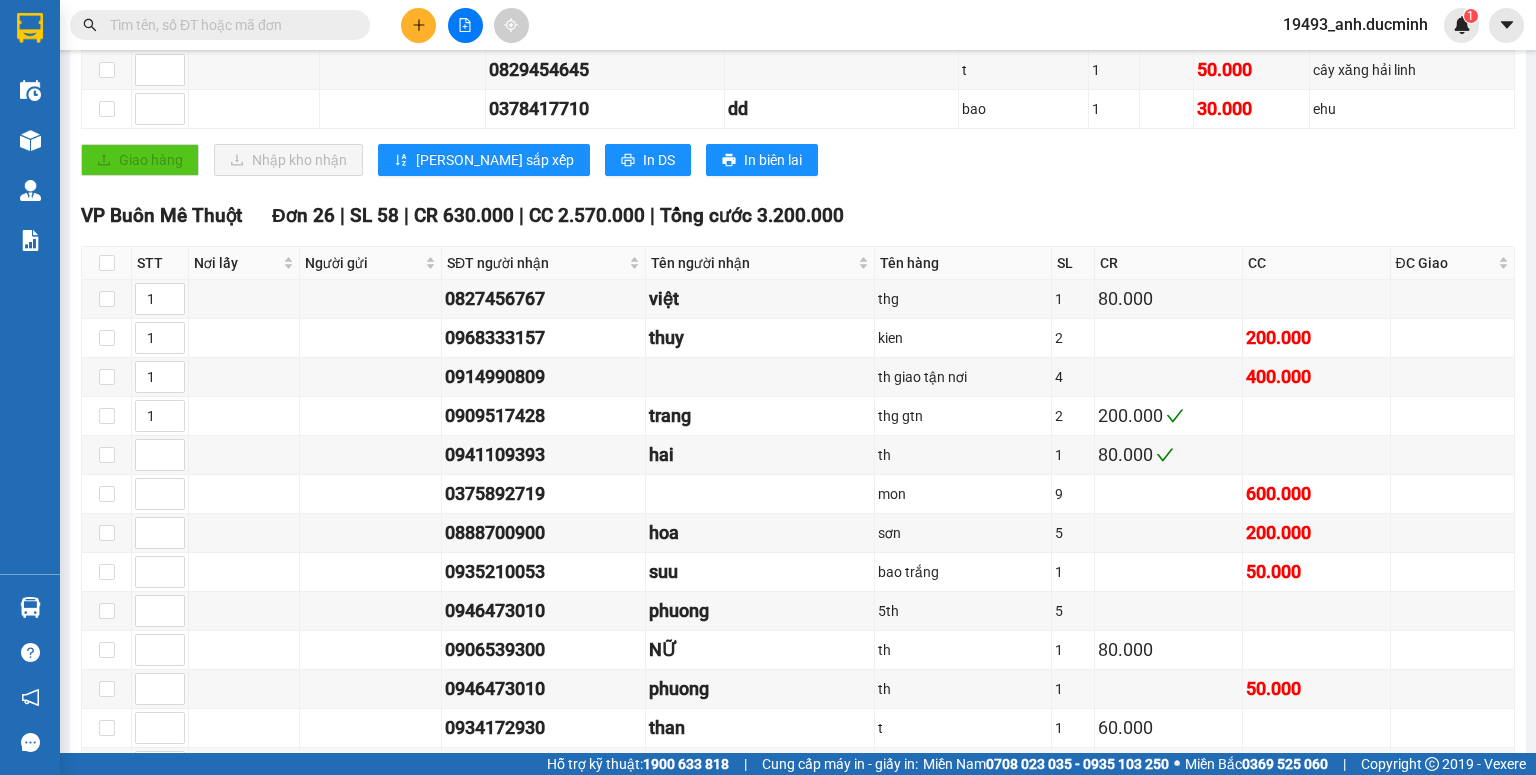 click at bounding box center [228, 25] 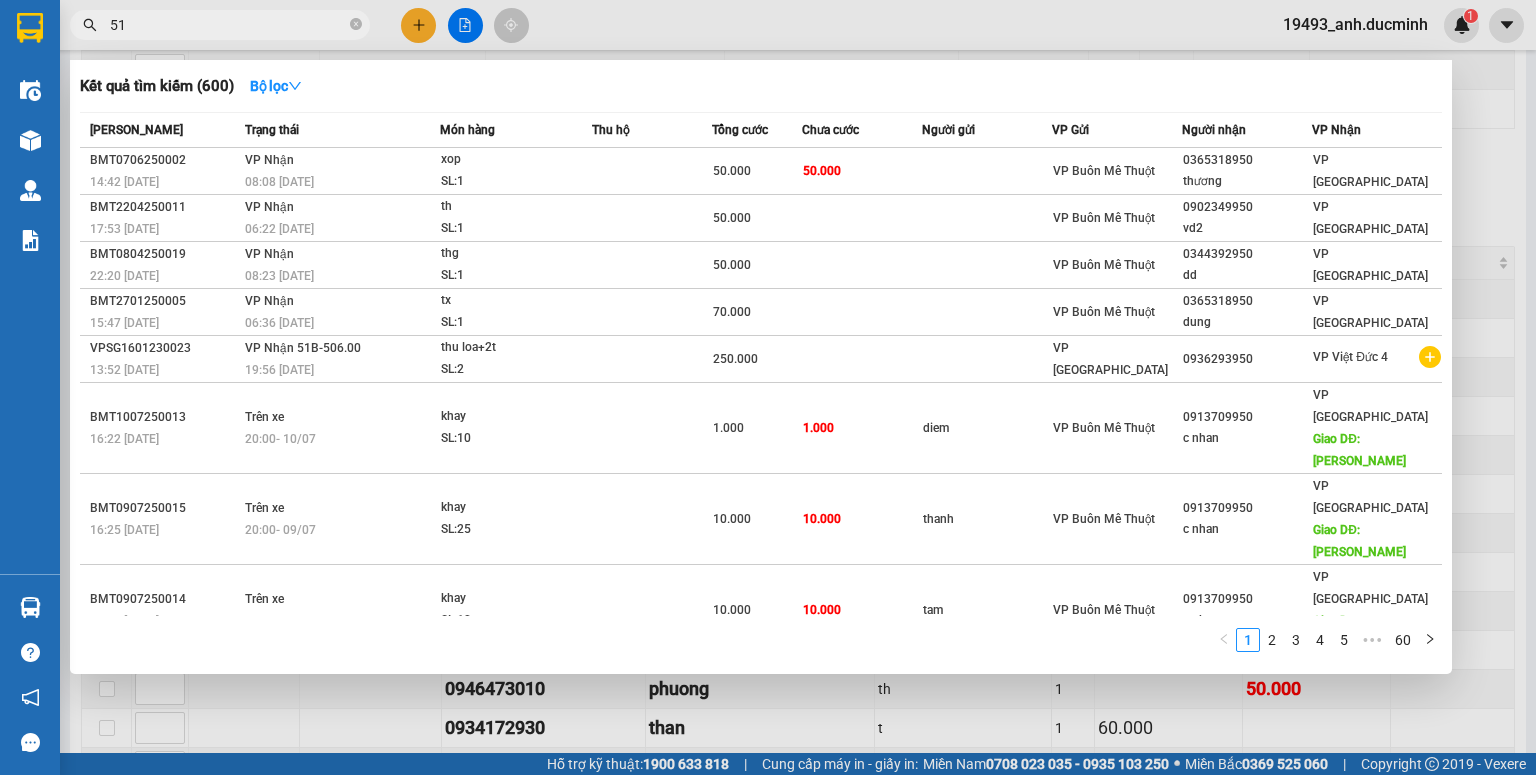 type on "512" 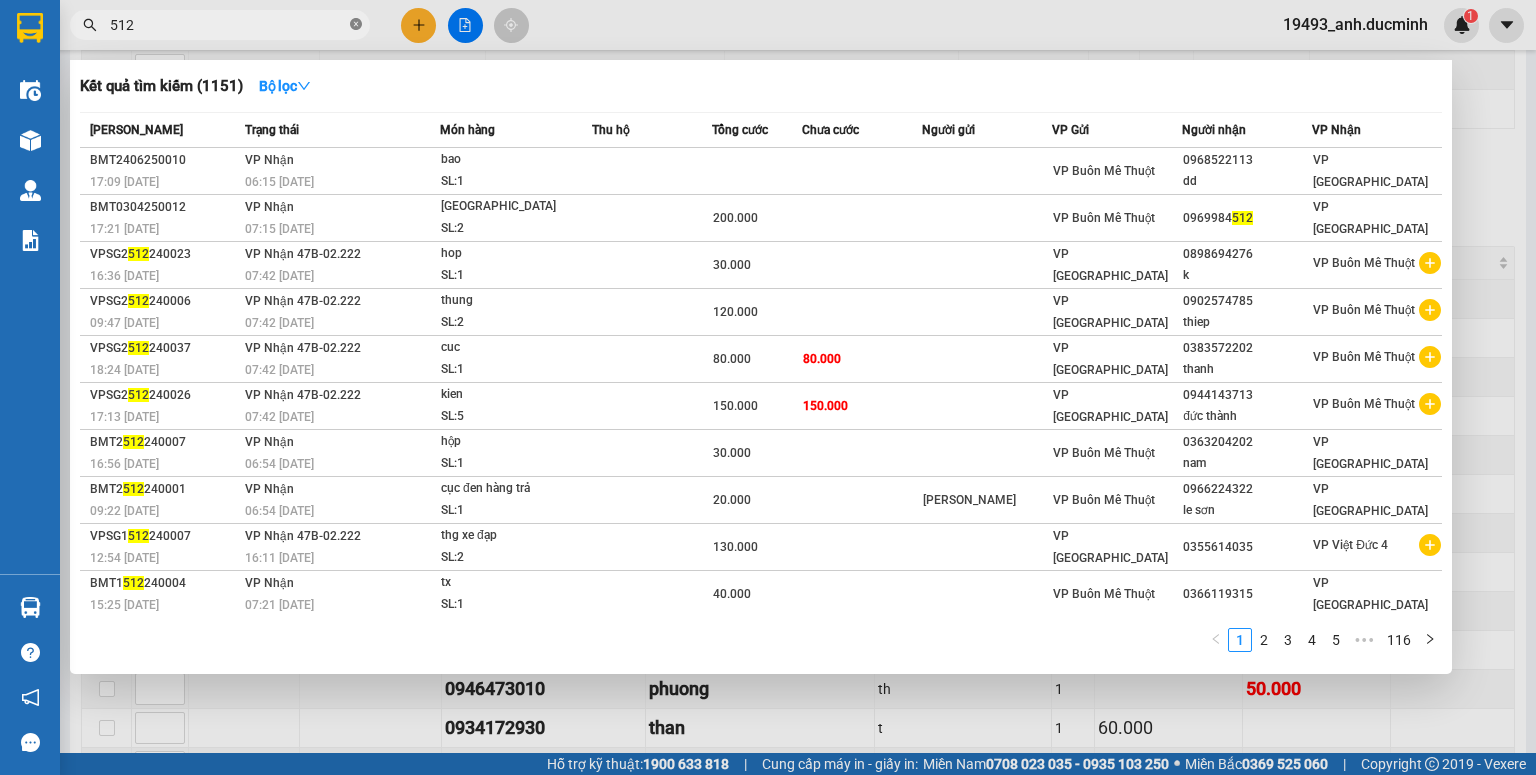 click 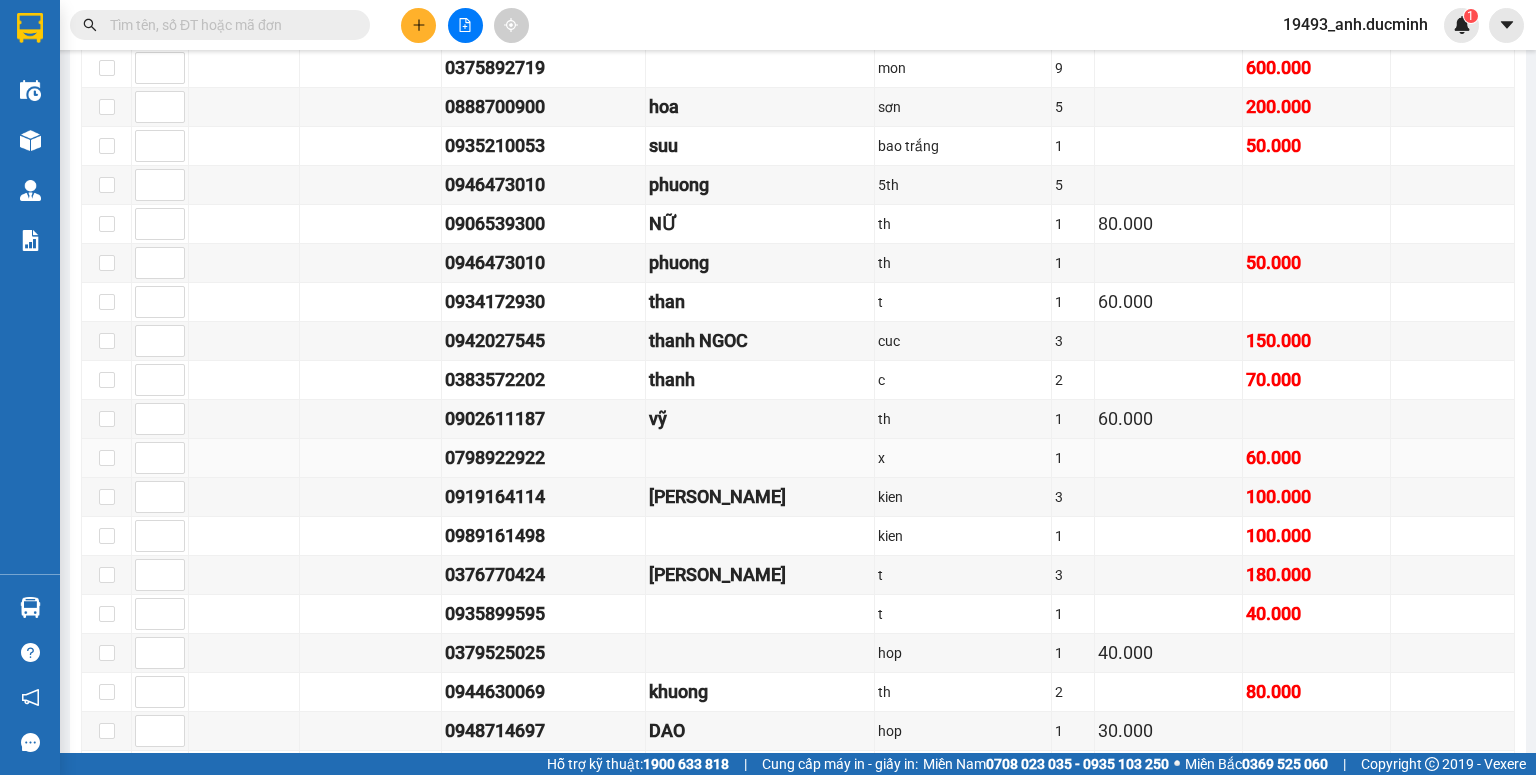 scroll, scrollTop: 706, scrollLeft: 0, axis: vertical 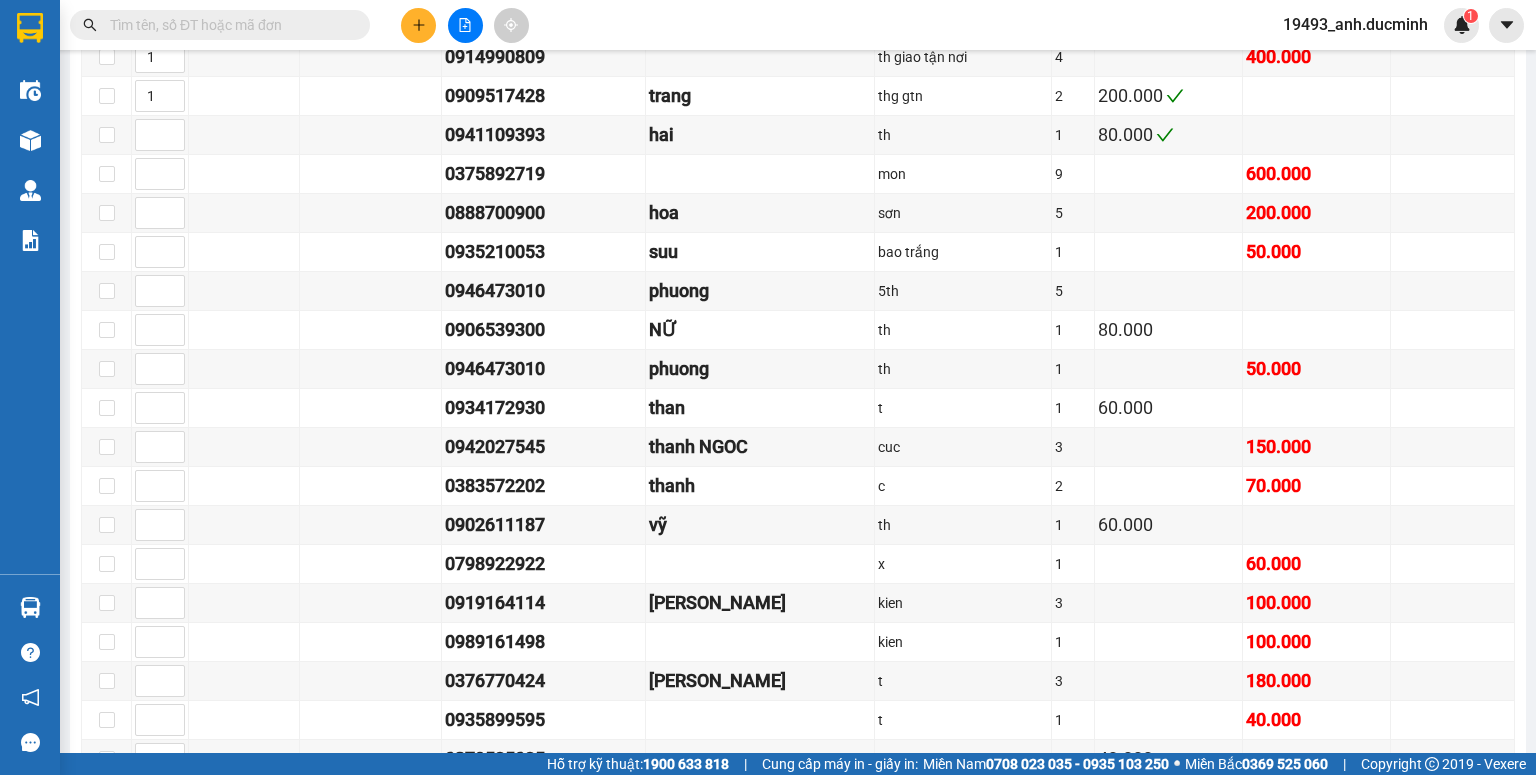 drag, startPoint x: 314, startPoint y: 16, endPoint x: 324, endPoint y: 18, distance: 10.198039 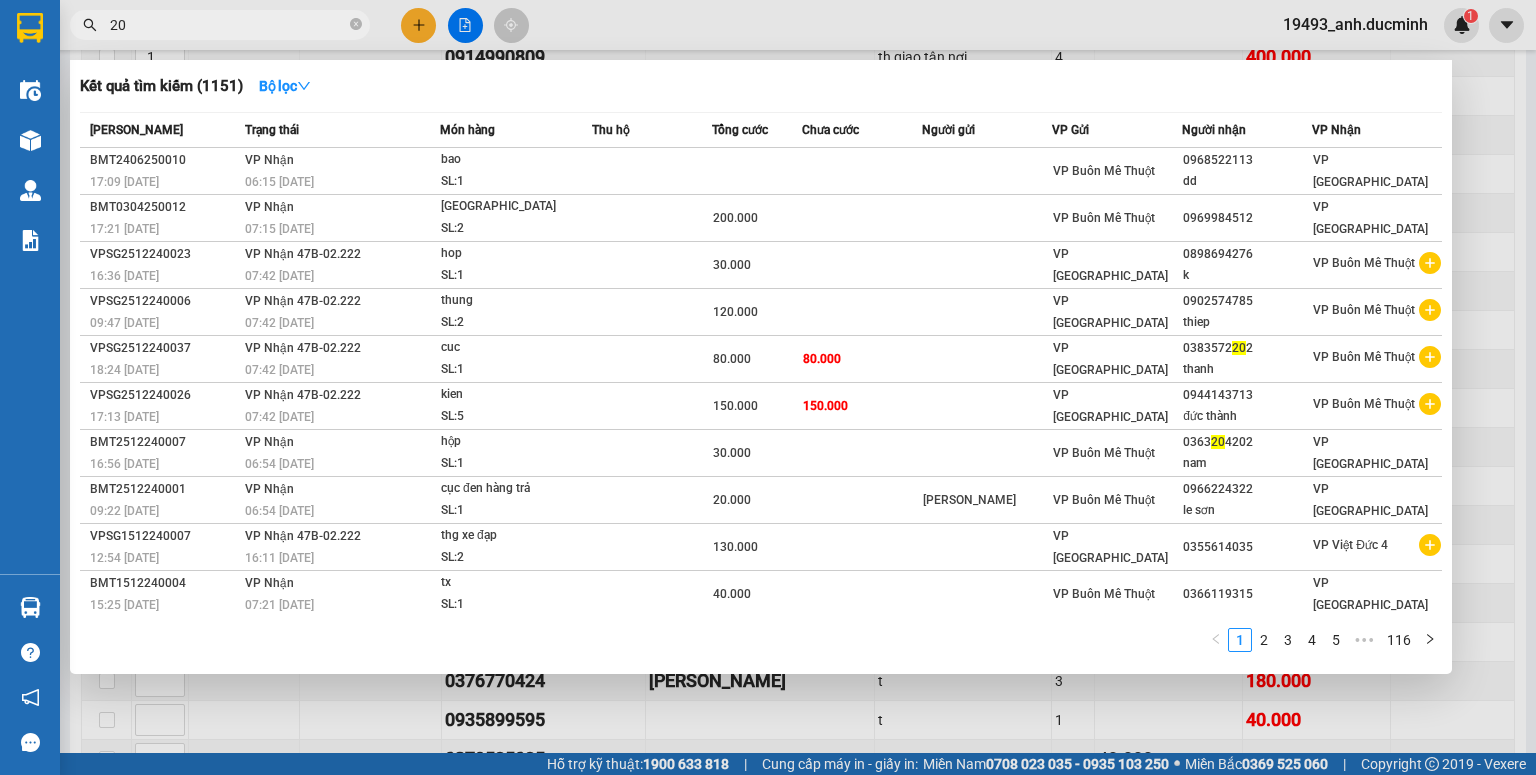 type on "202" 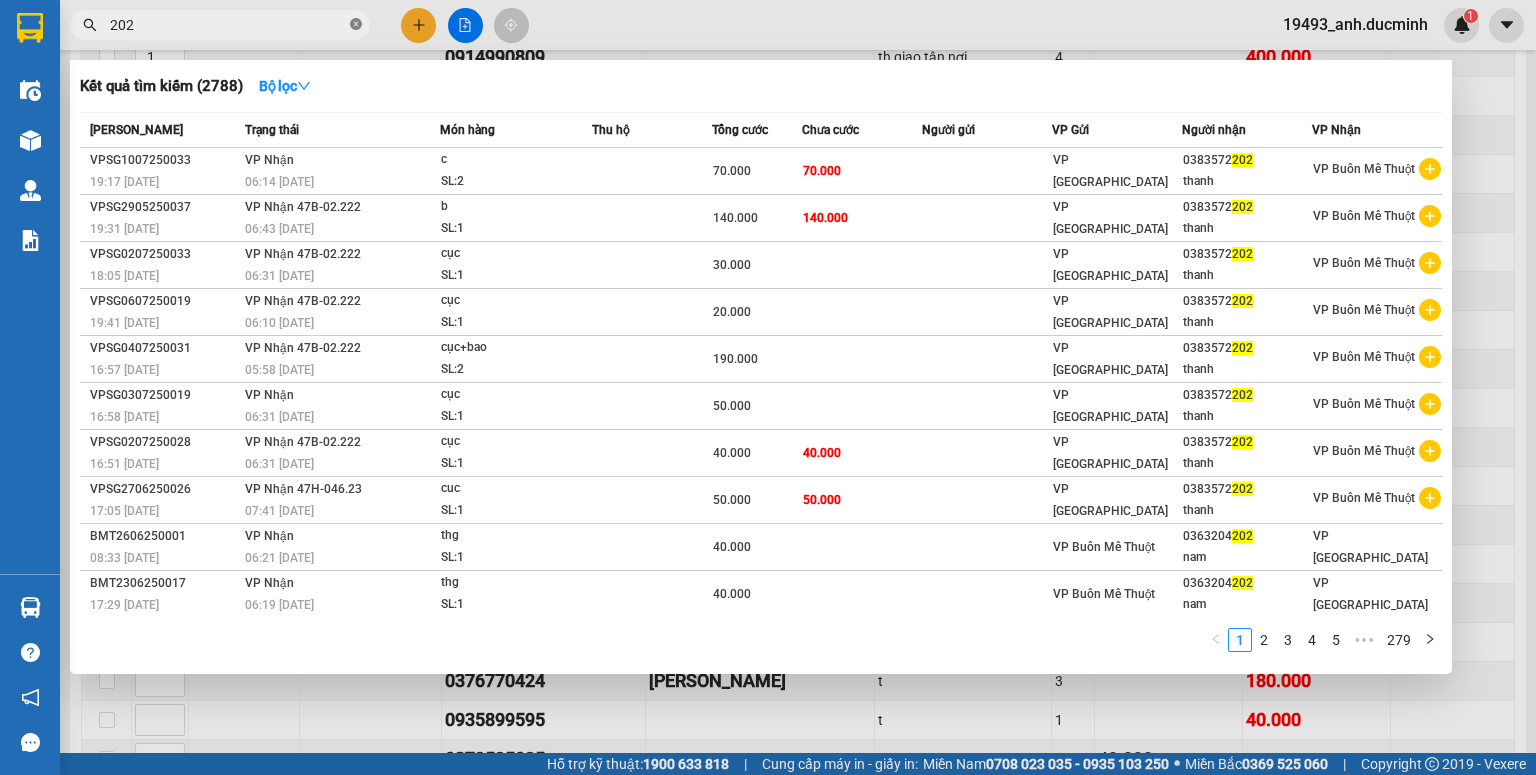 click 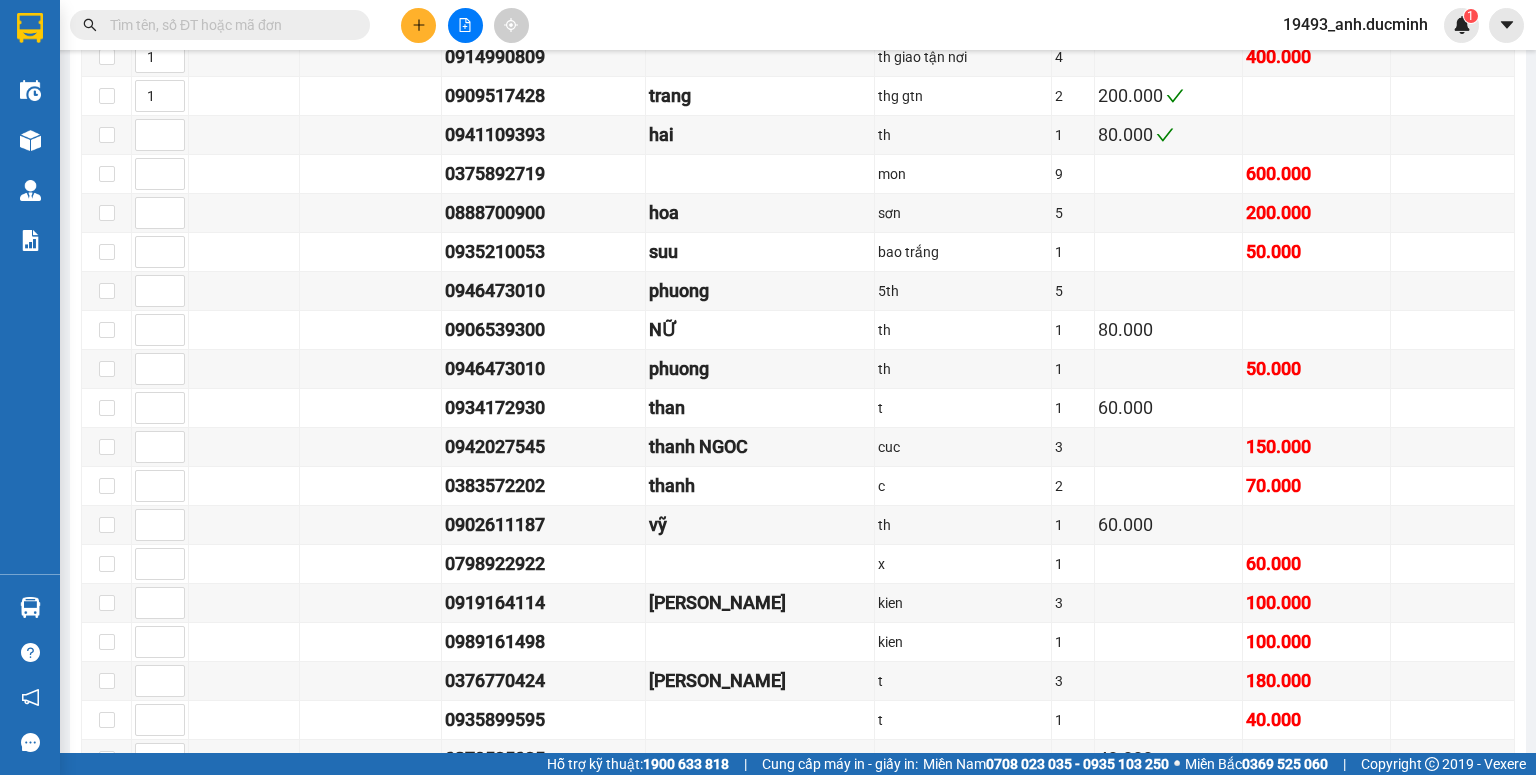 click at bounding box center [228, 25] 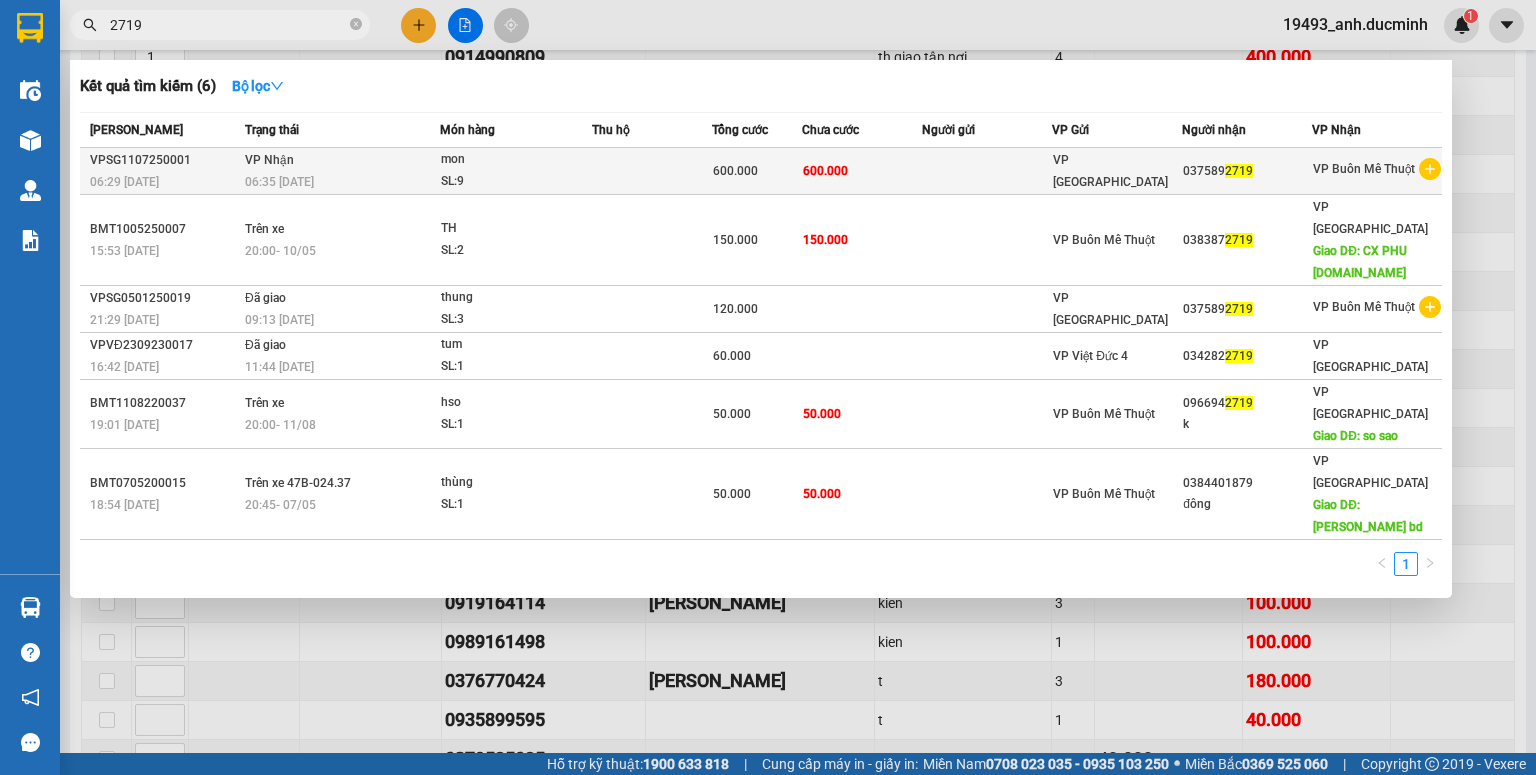 type on "2719" 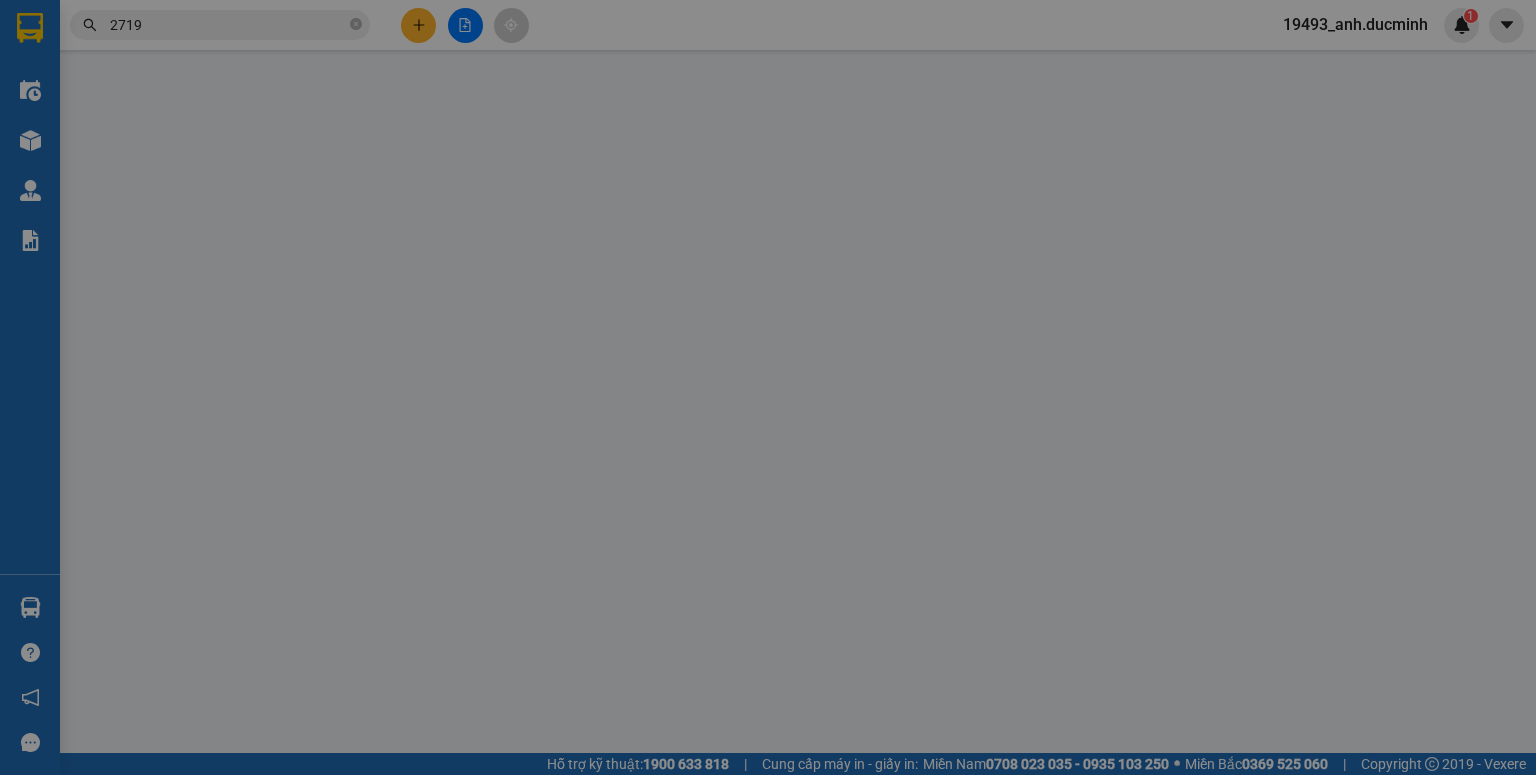 scroll, scrollTop: 0, scrollLeft: 0, axis: both 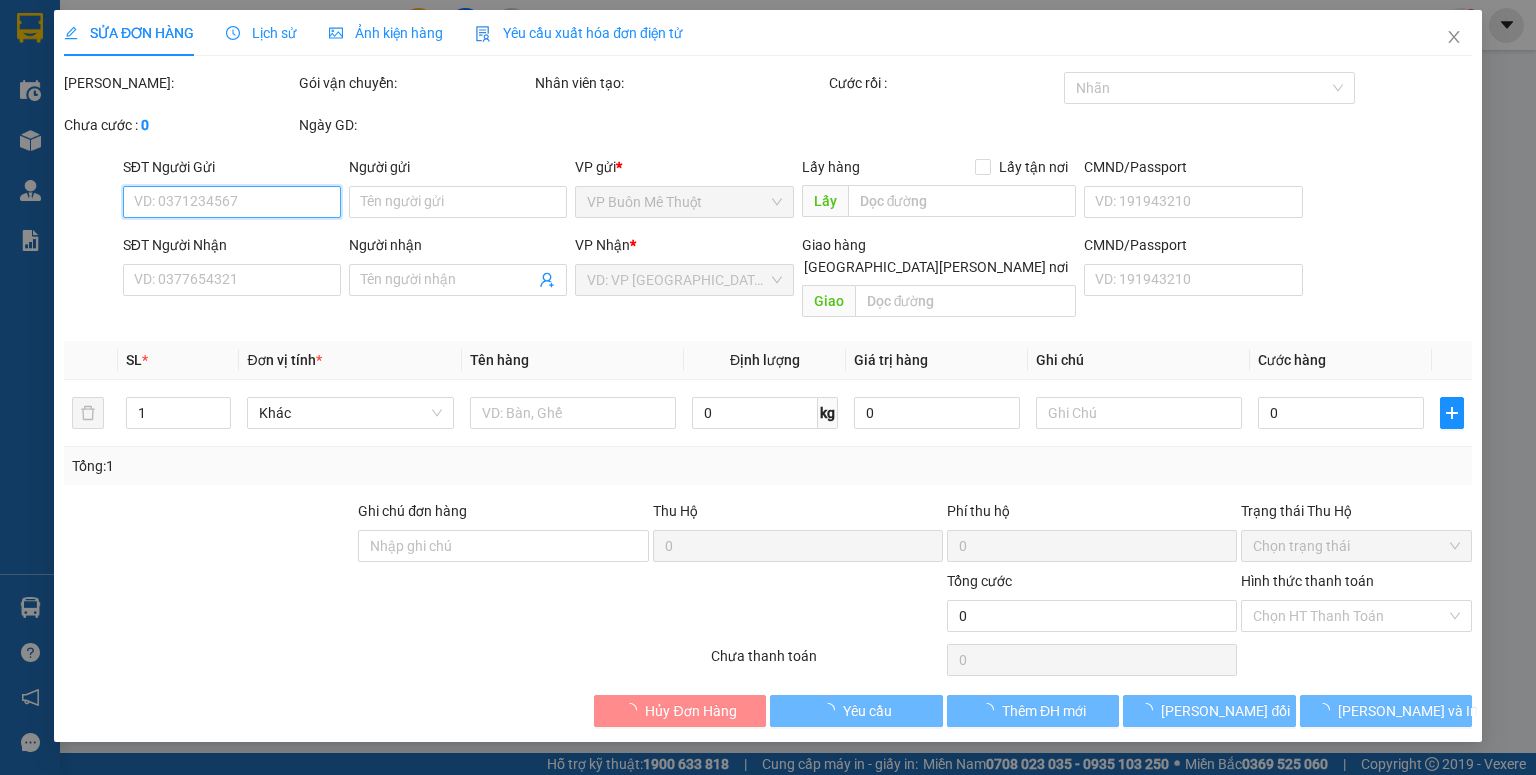 type on "0375892719" 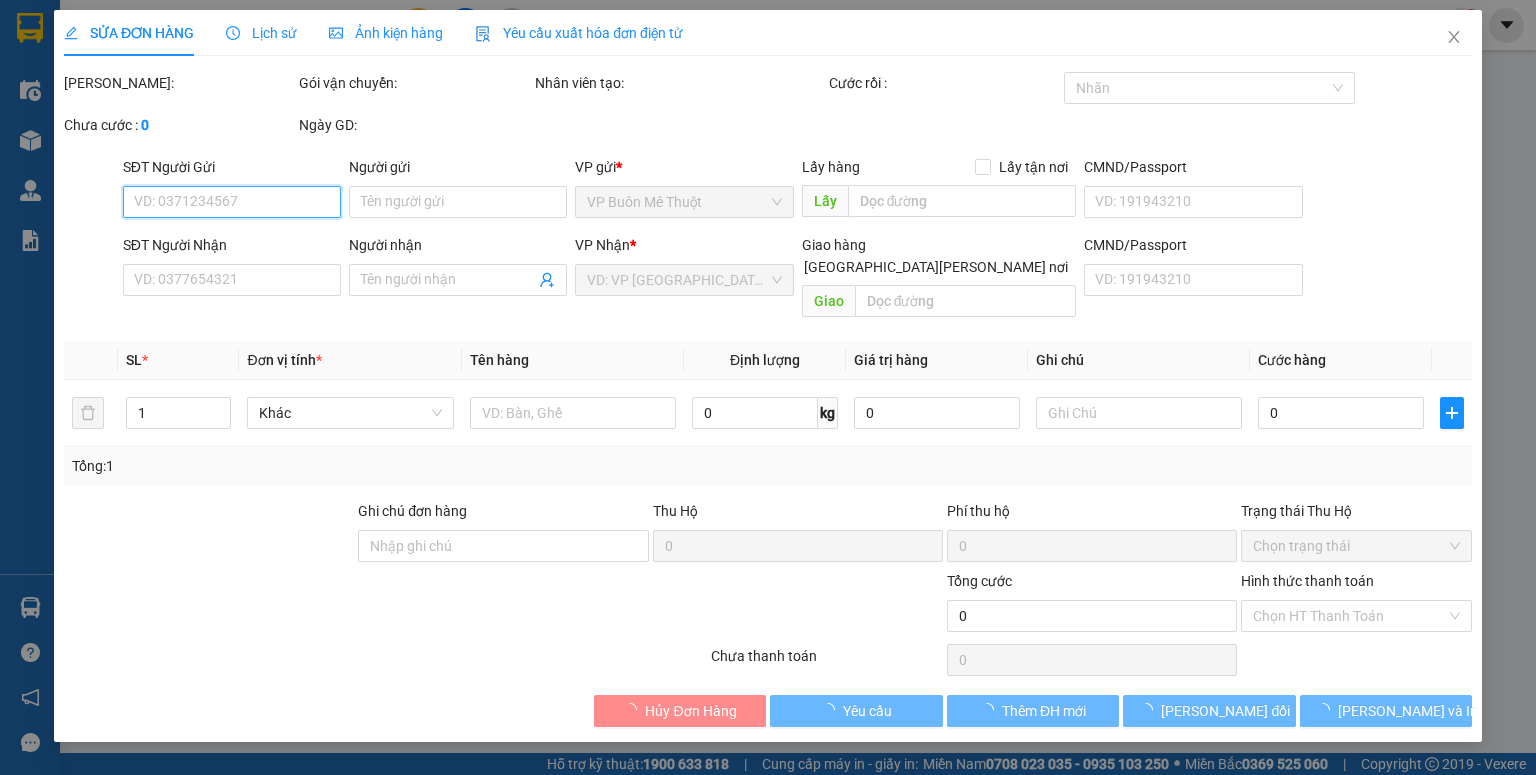 type on "600.000" 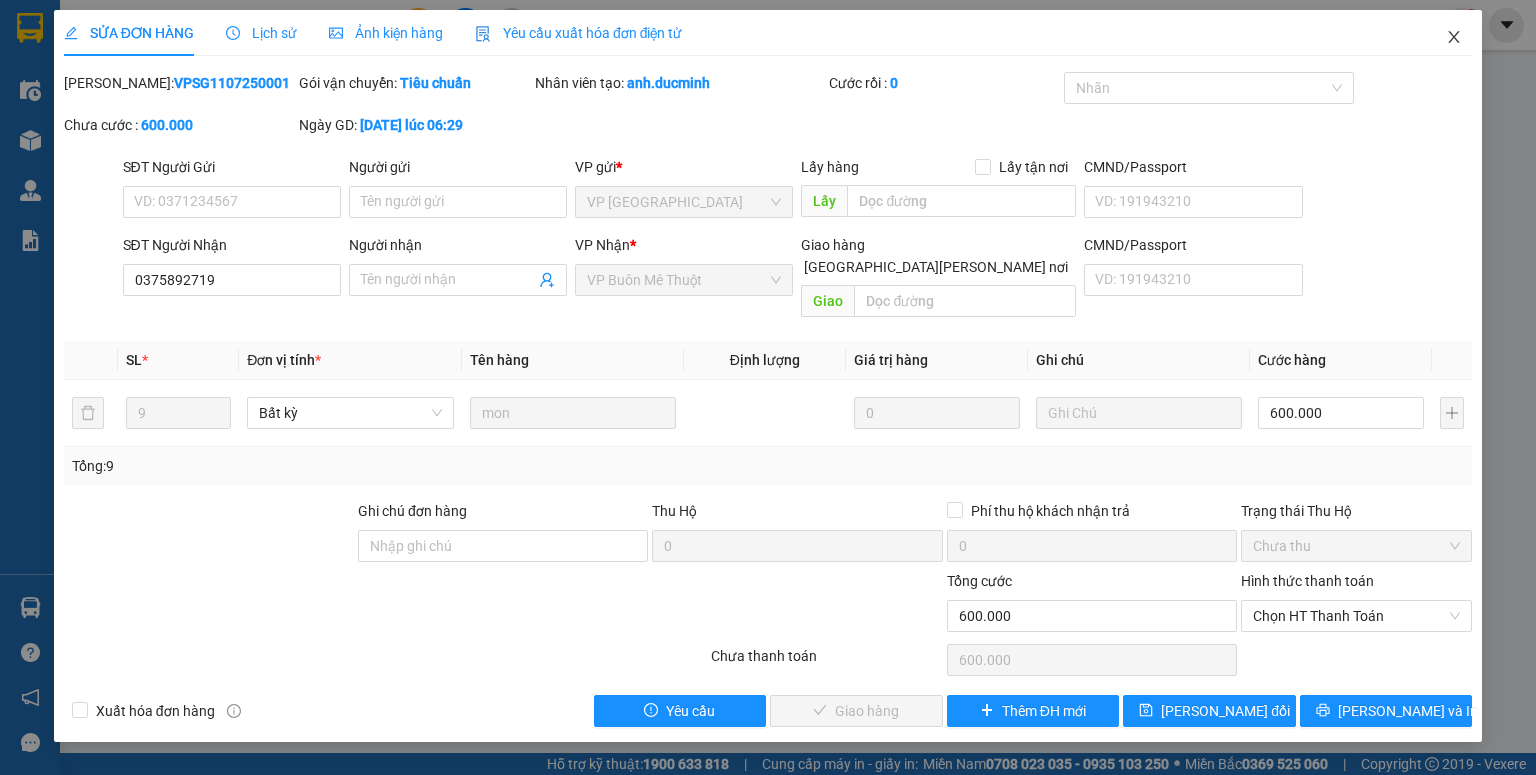 click 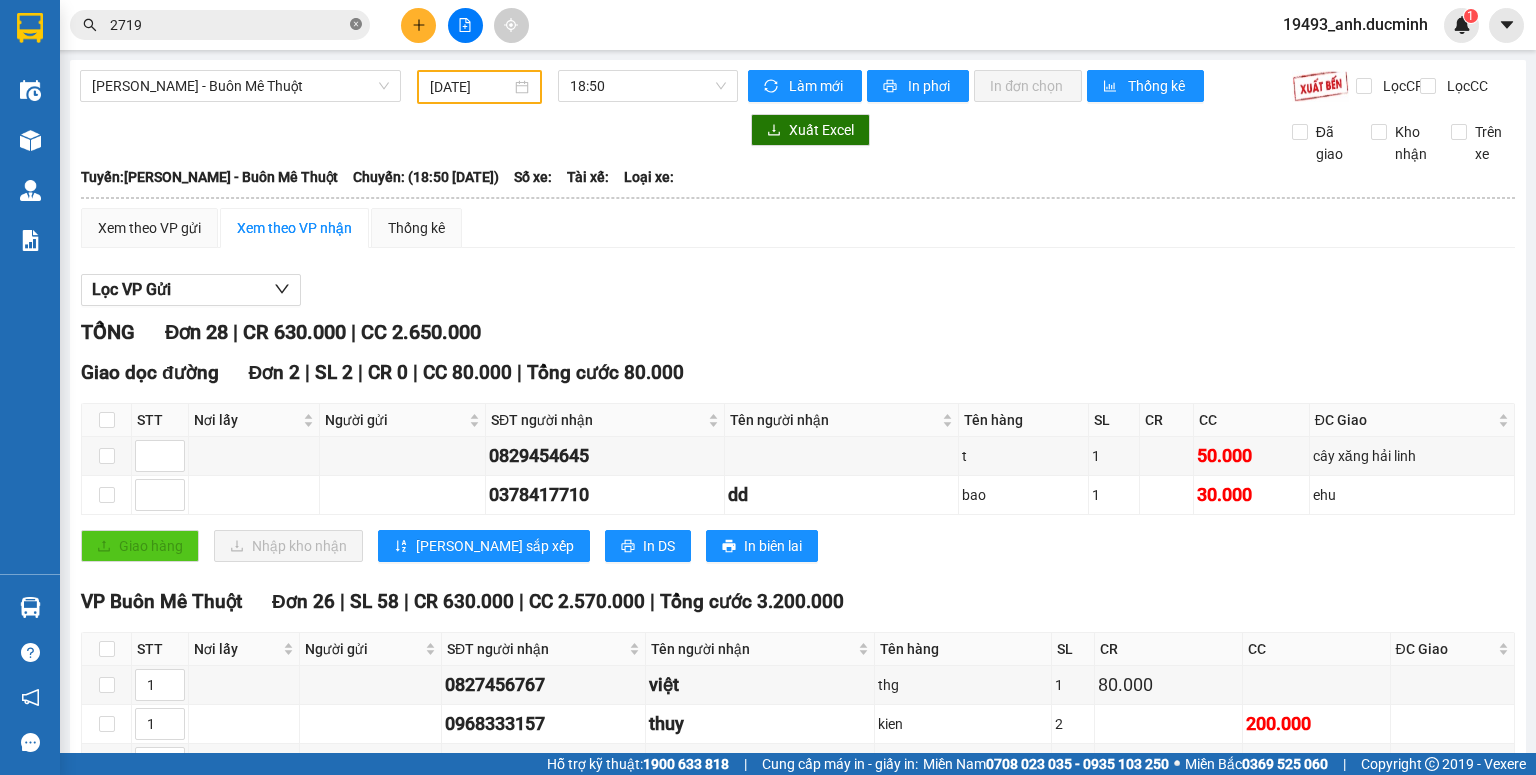 click 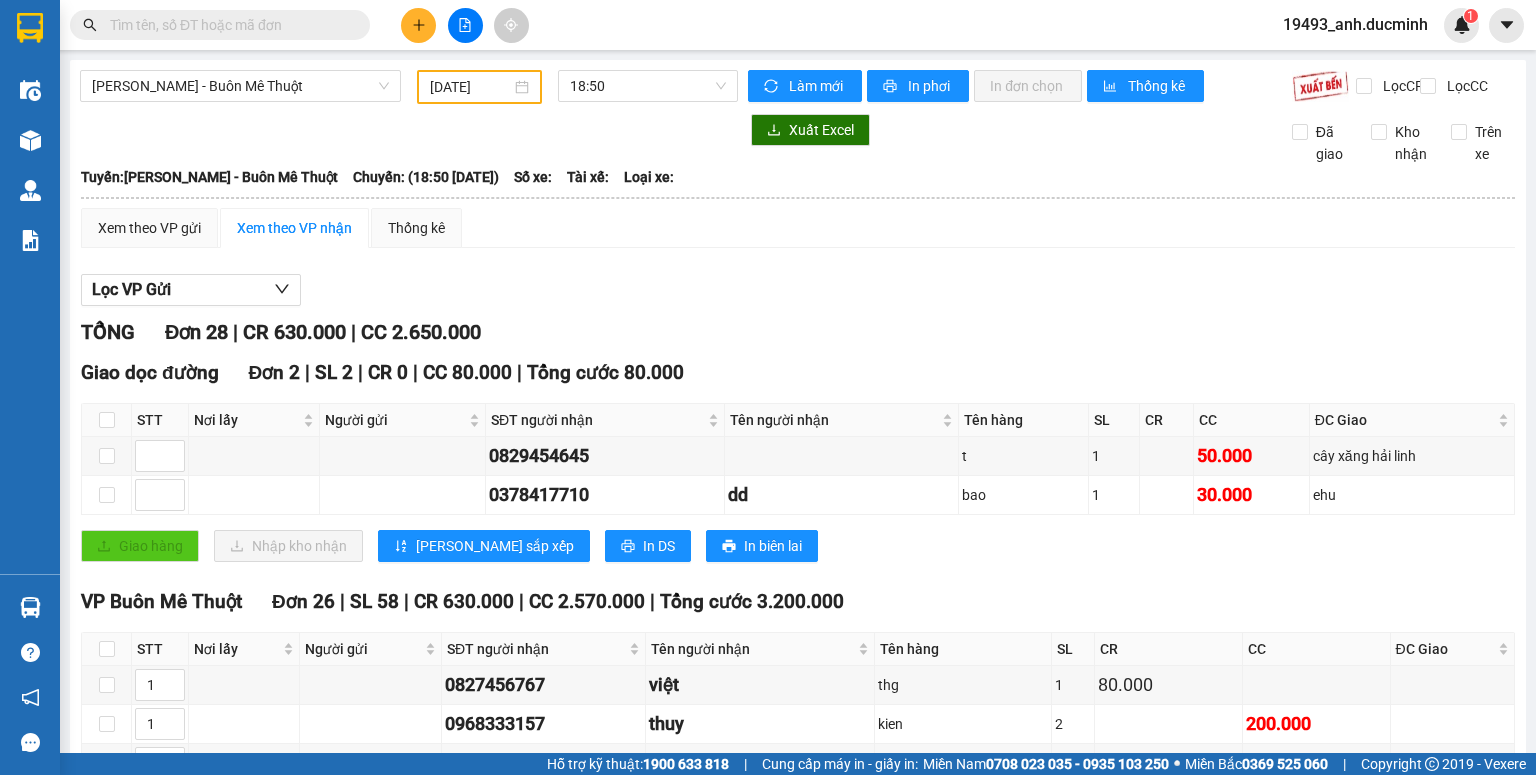 click at bounding box center [228, 25] 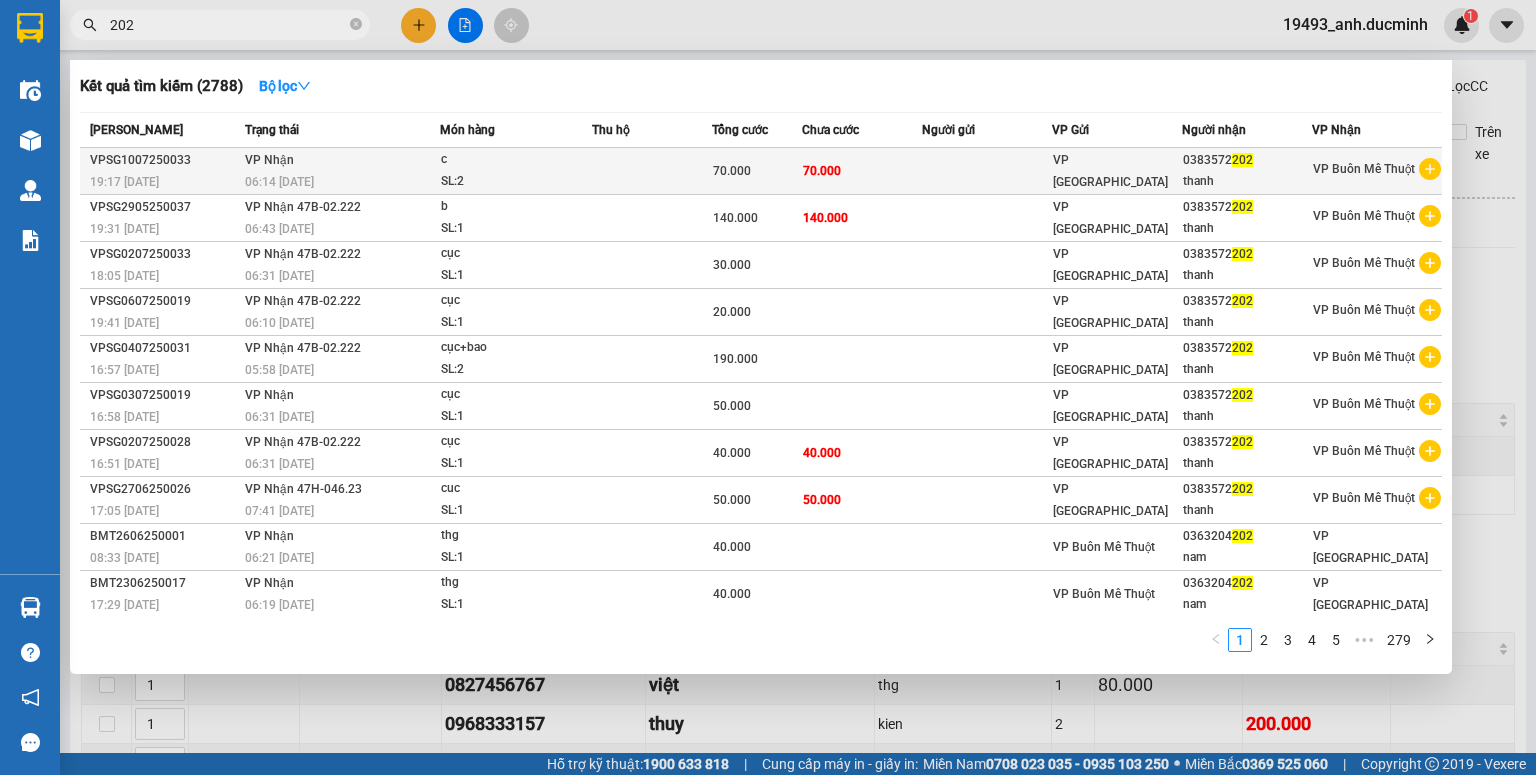 type on "202" 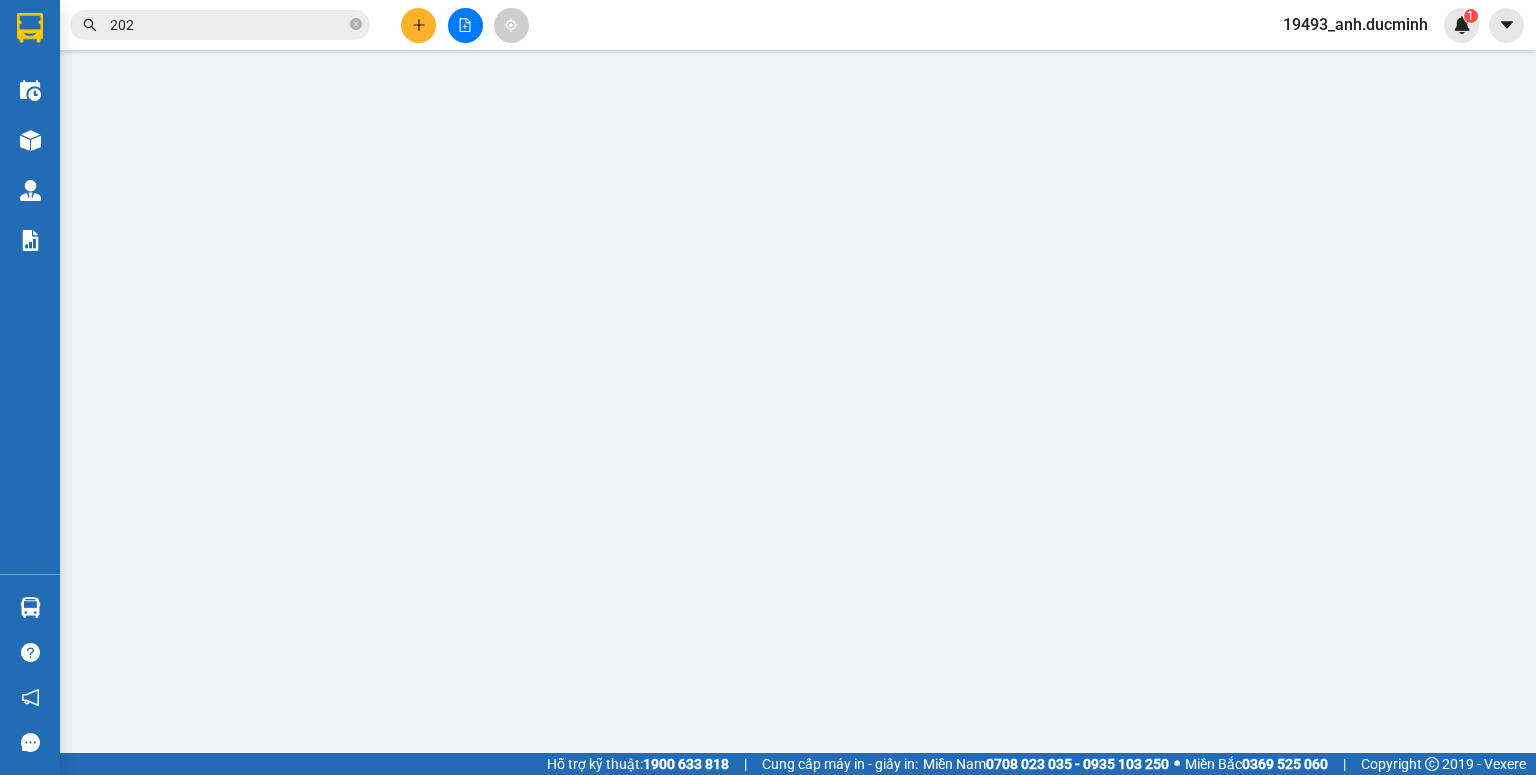 type on "0383572202" 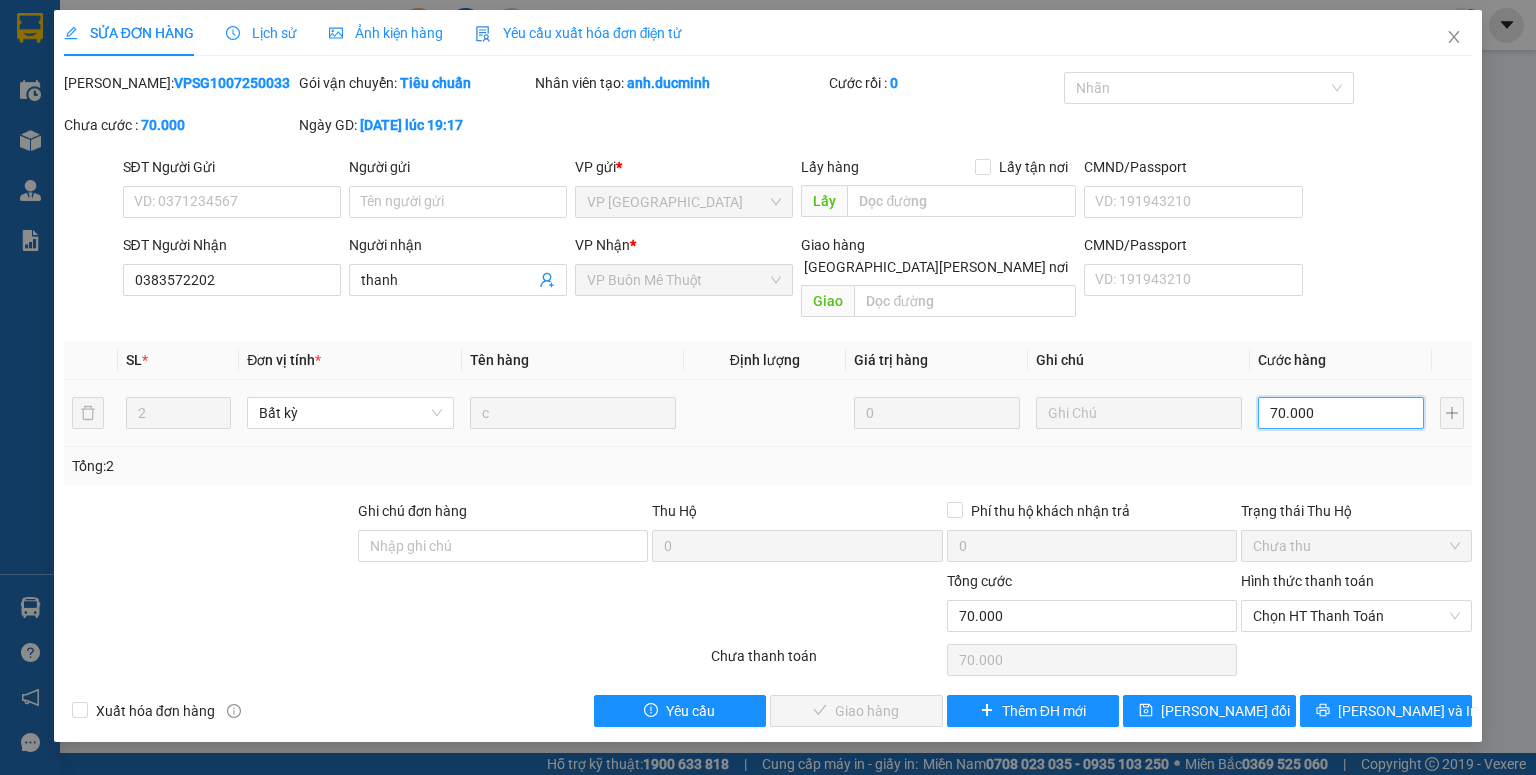 click on "70.000" at bounding box center (1341, 413) 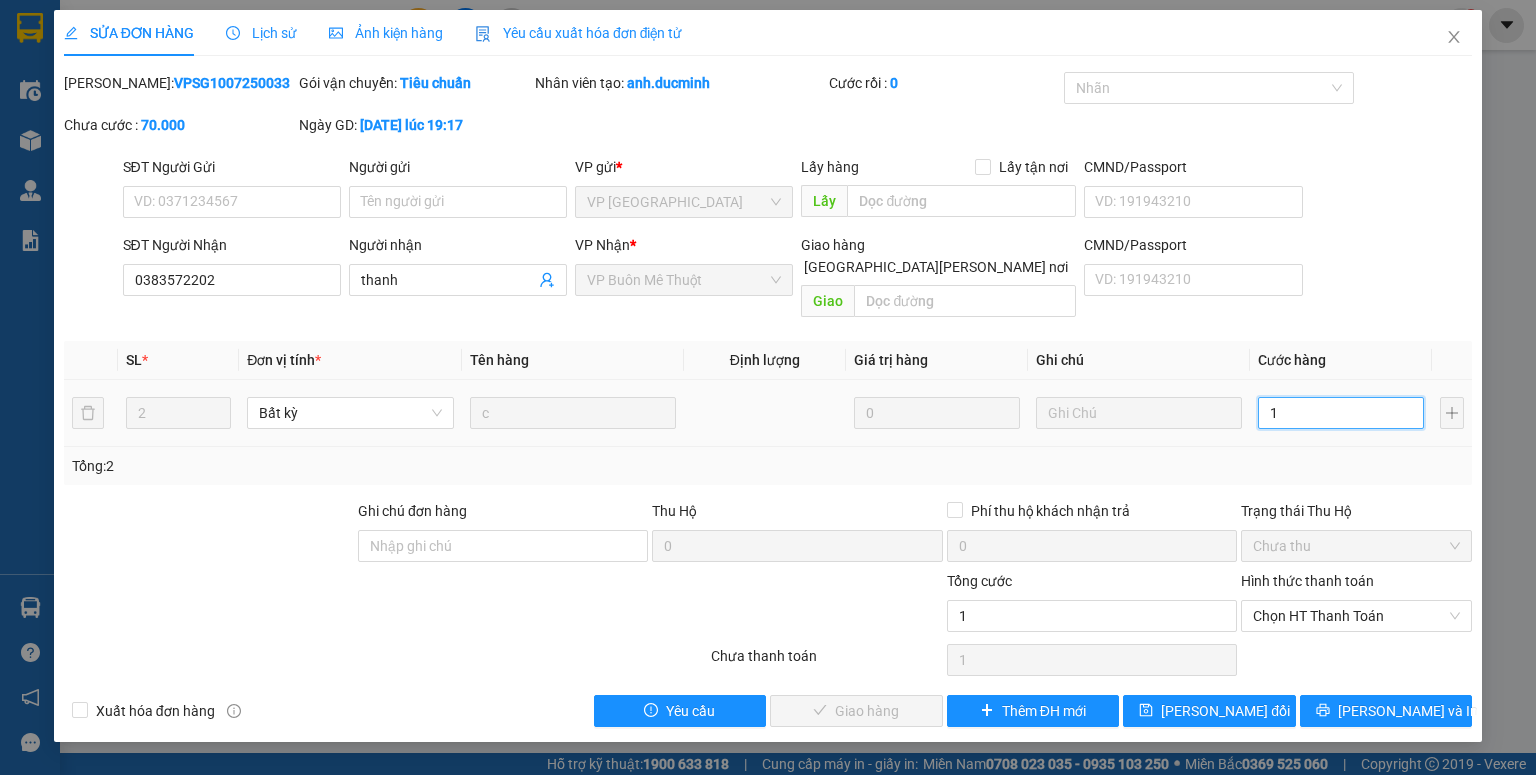 type on "12" 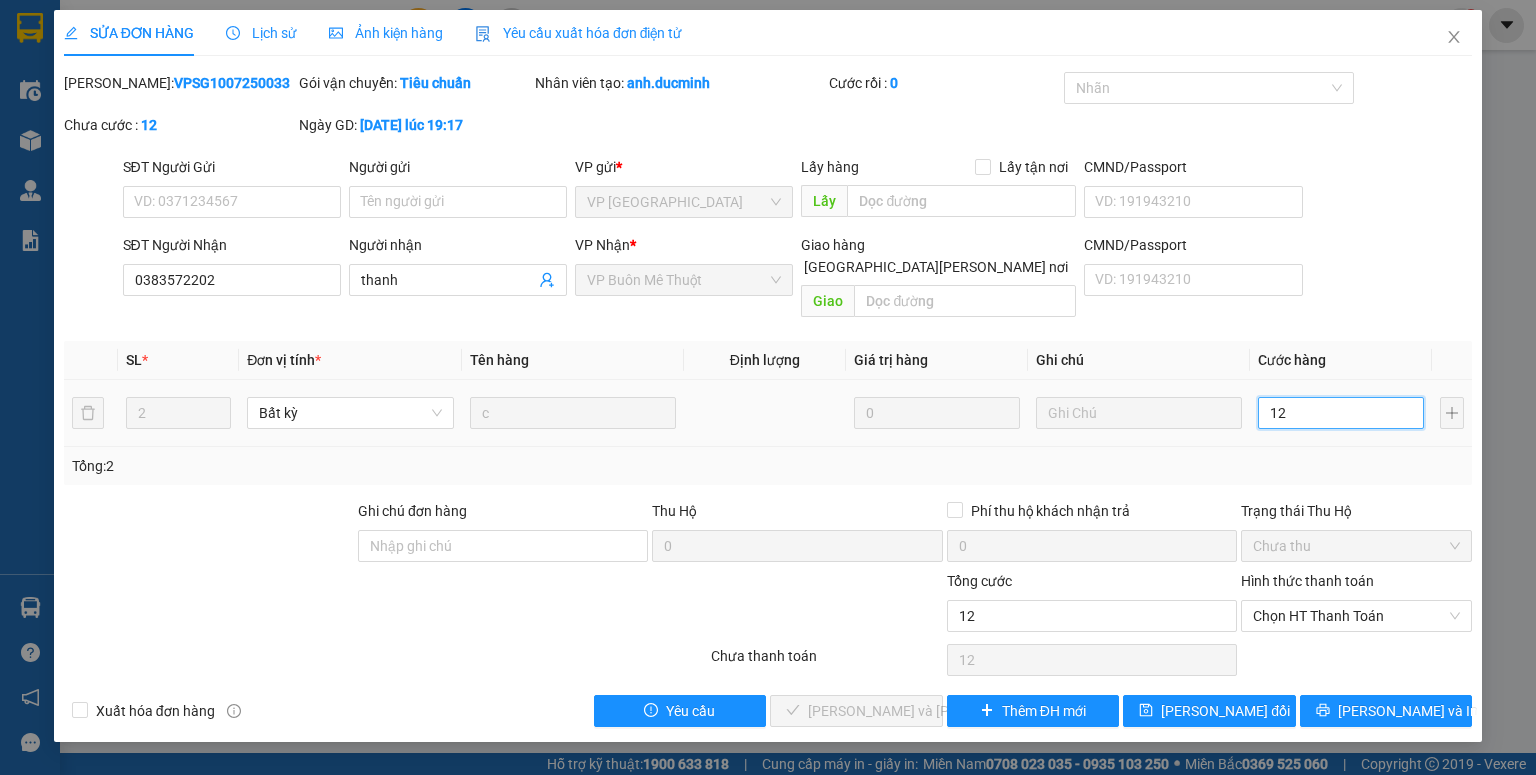 type on "120" 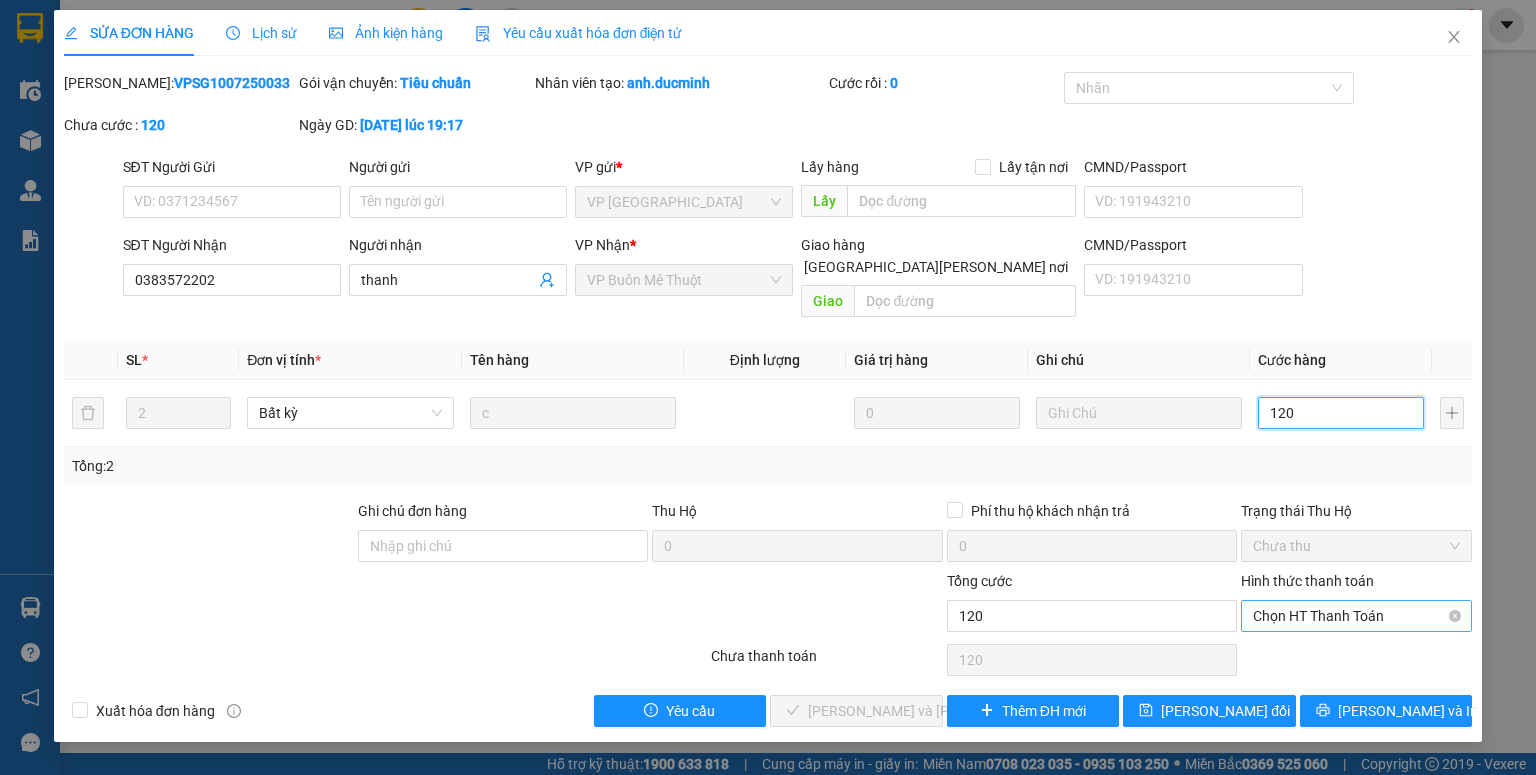 click on "Chọn HT Thanh Toán" at bounding box center [1356, 616] 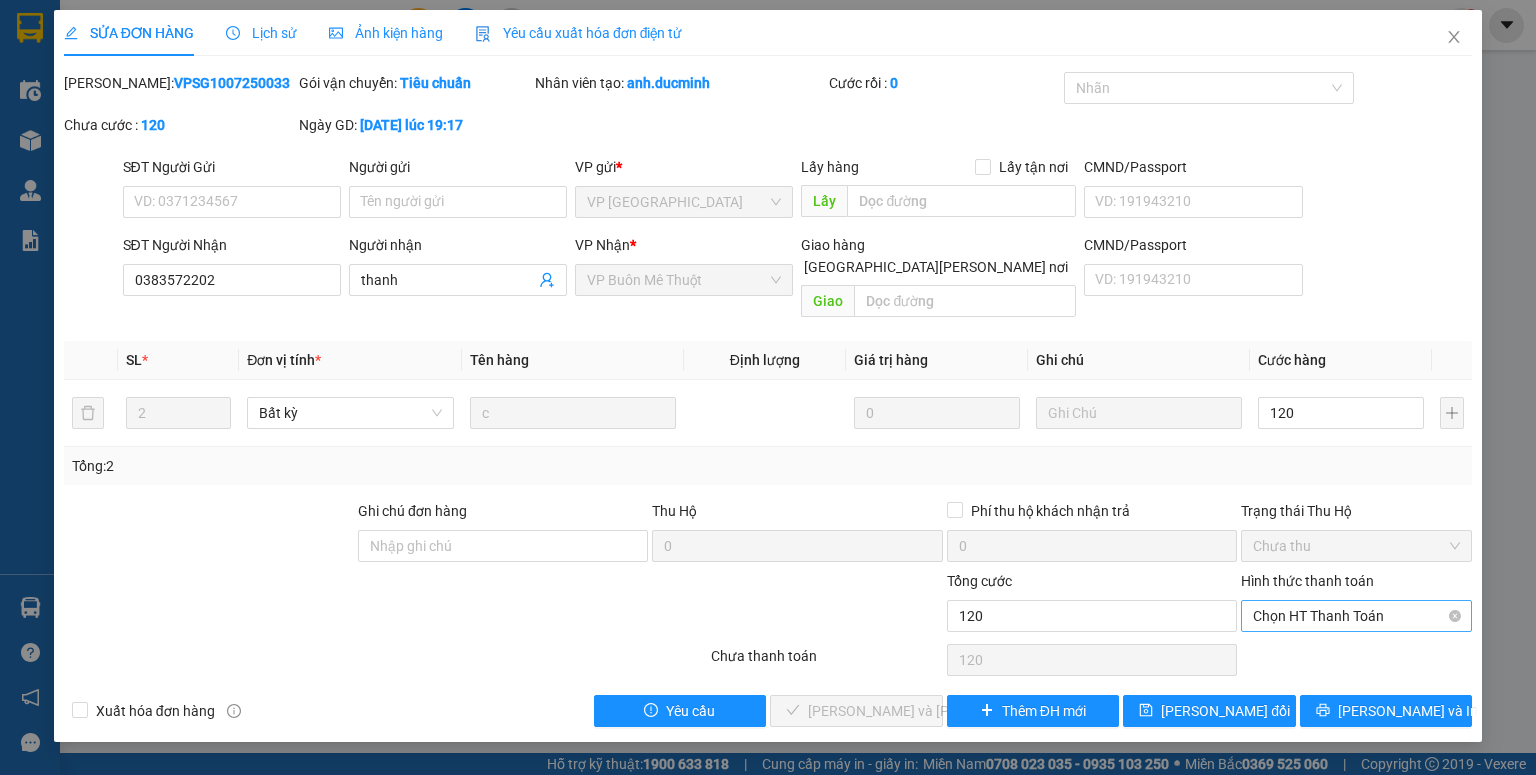 type on "120.000" 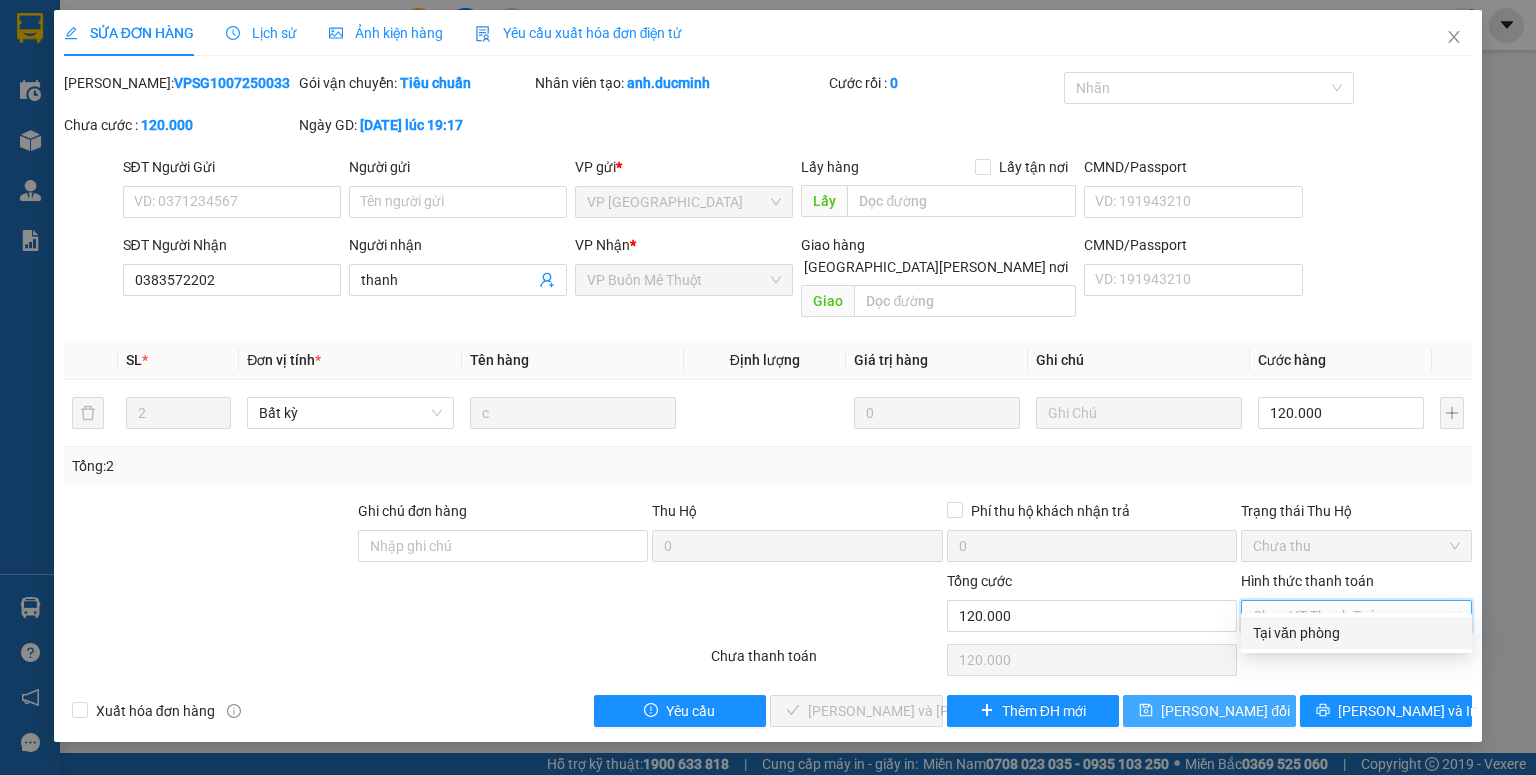 drag, startPoint x: 1306, startPoint y: 632, endPoint x: 1146, endPoint y: 679, distance: 166.7603 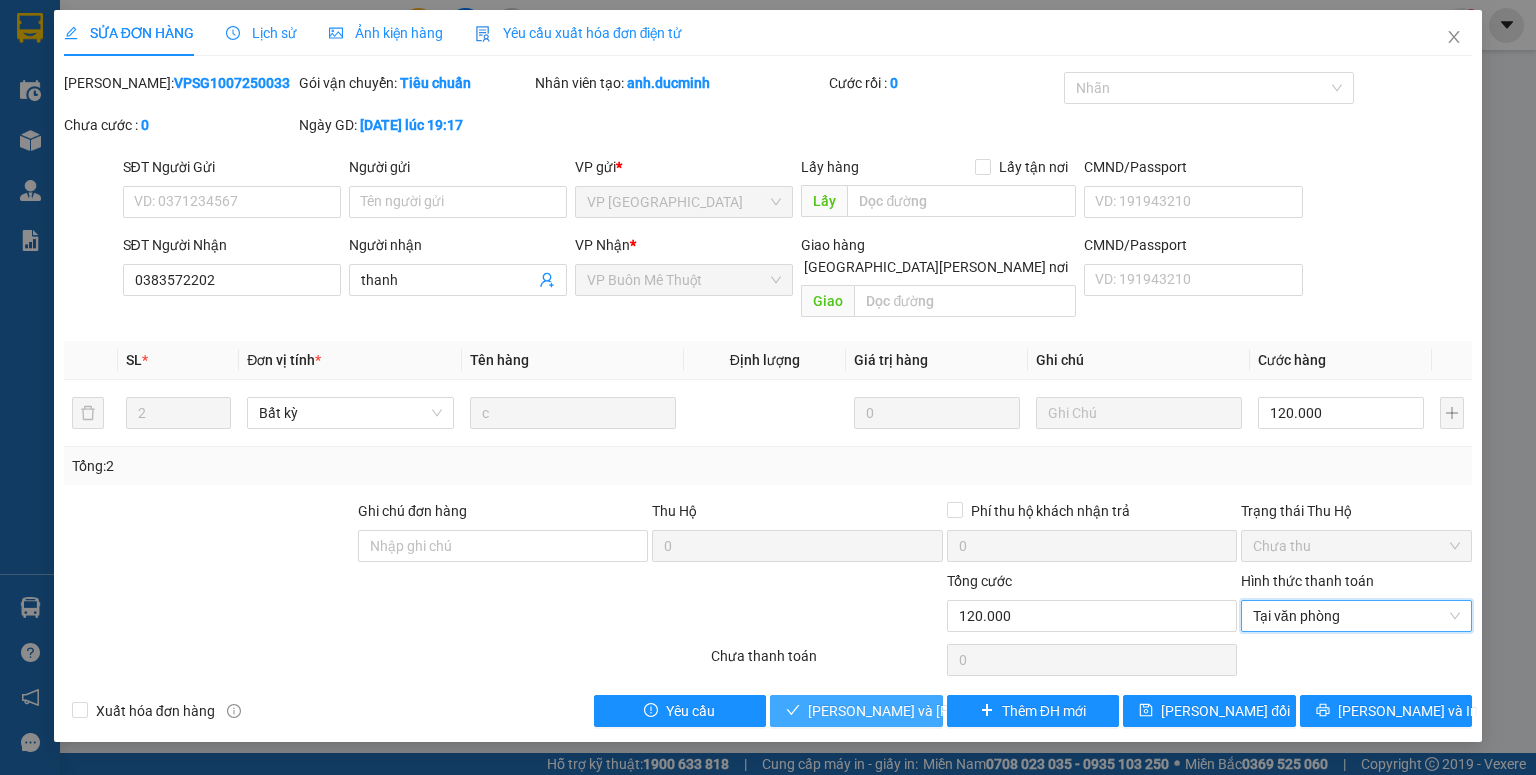 drag, startPoint x: 901, startPoint y: 689, endPoint x: 1400, endPoint y: 622, distance: 503.4779 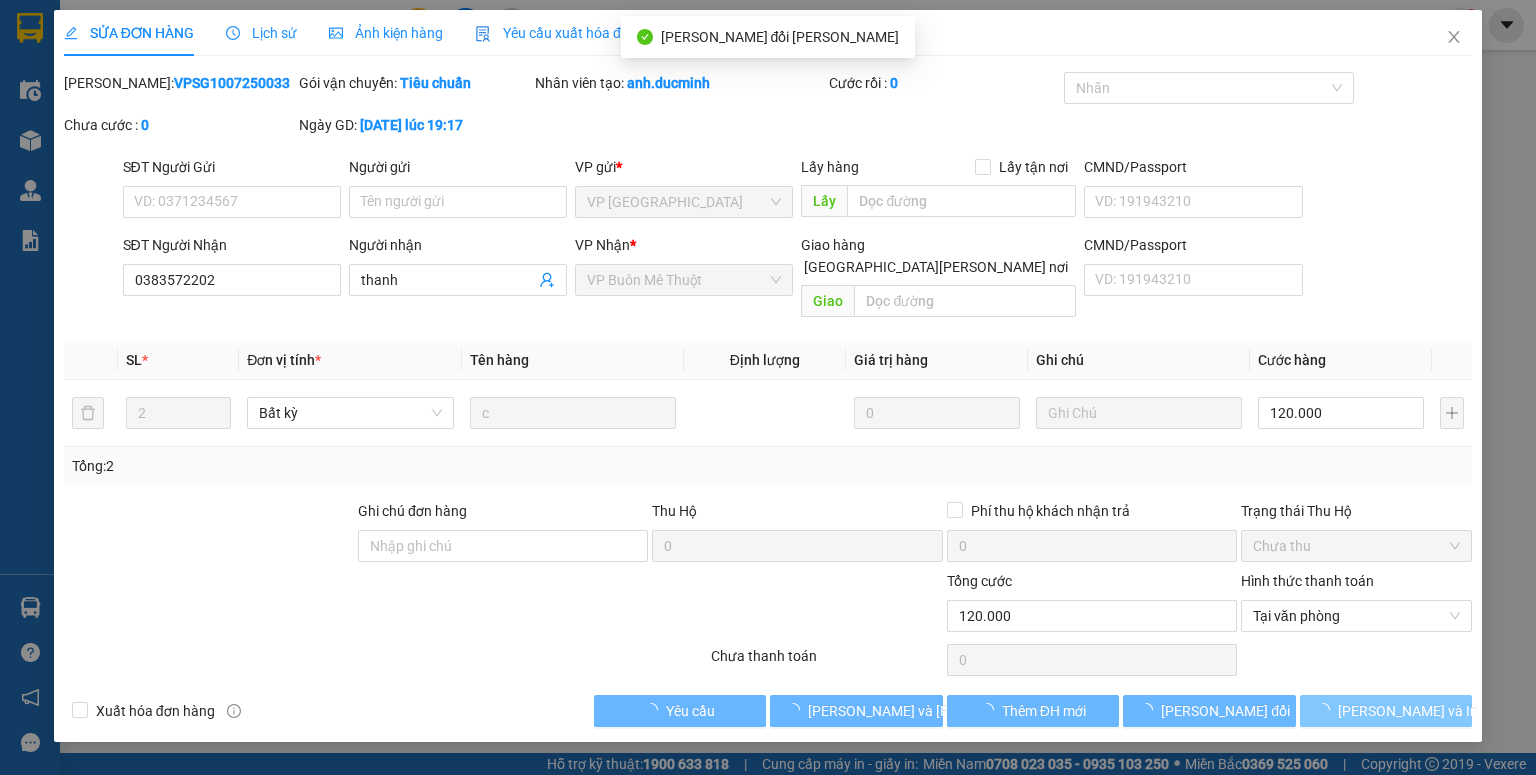 click on "[PERSON_NAME] và In" at bounding box center (1408, 711) 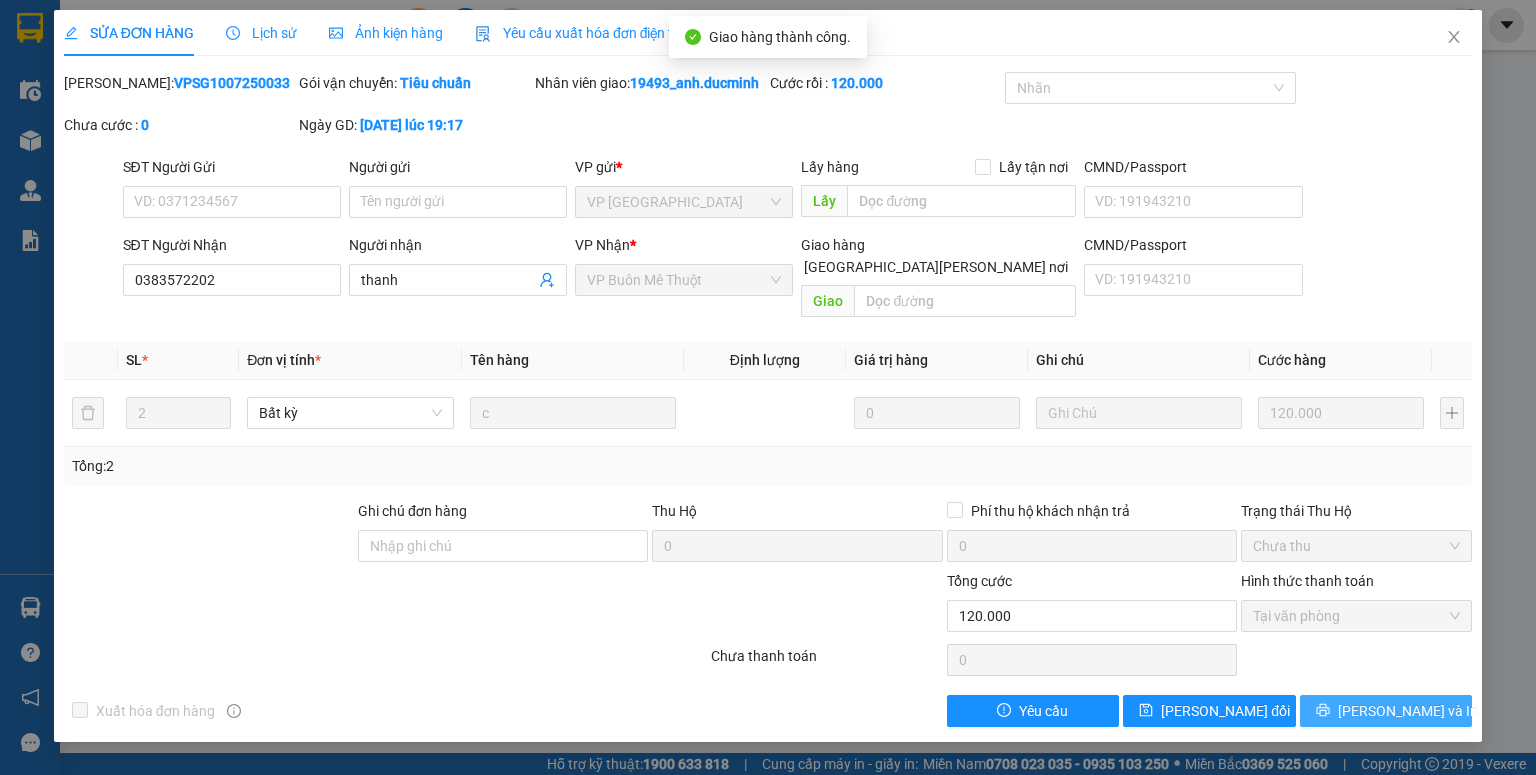 click on "[PERSON_NAME] và In" at bounding box center [1408, 711] 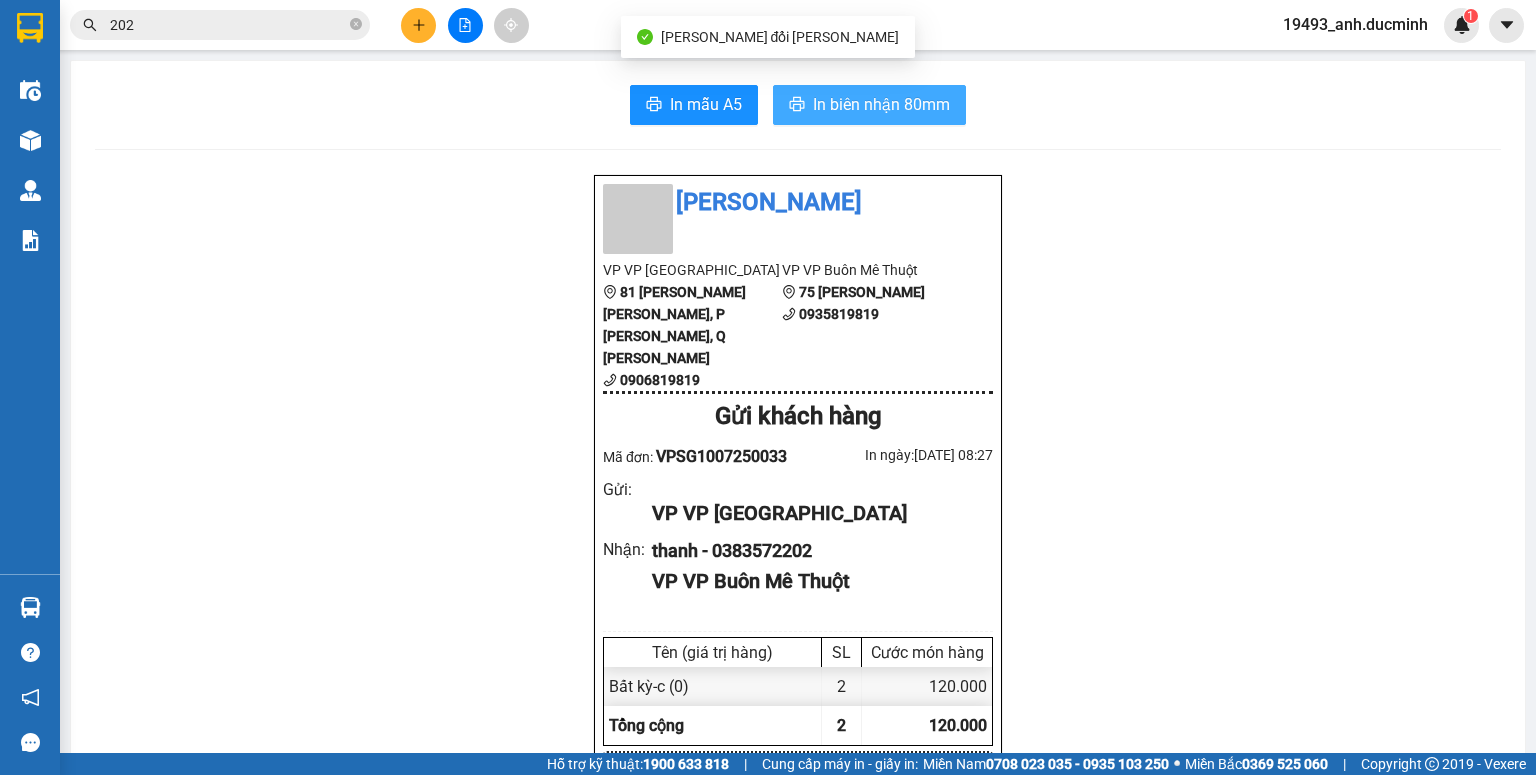 click on "In biên nhận 80mm" at bounding box center [881, 104] 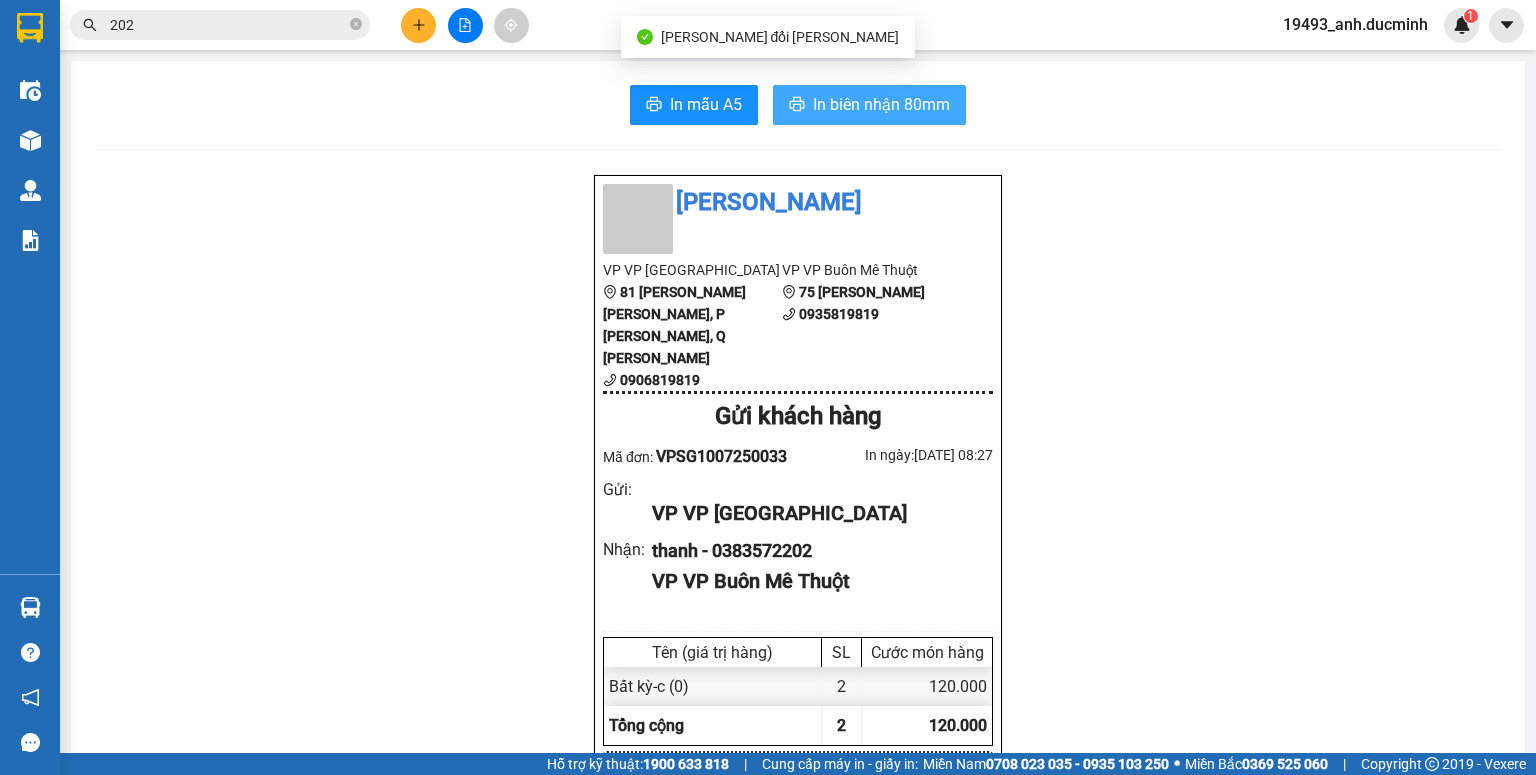 scroll, scrollTop: 0, scrollLeft: 0, axis: both 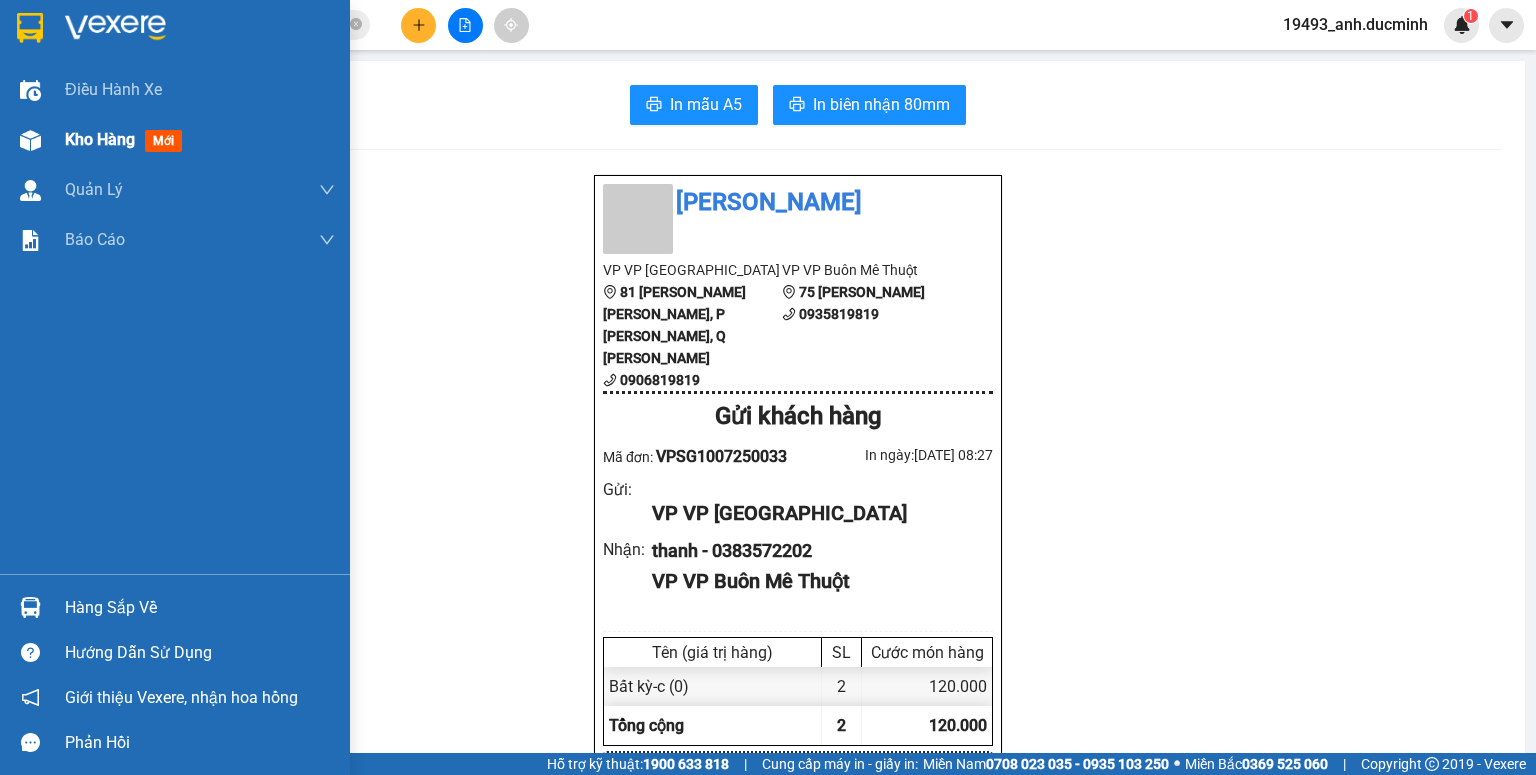 drag, startPoint x: 117, startPoint y: 128, endPoint x: 122, endPoint y: 144, distance: 16.763054 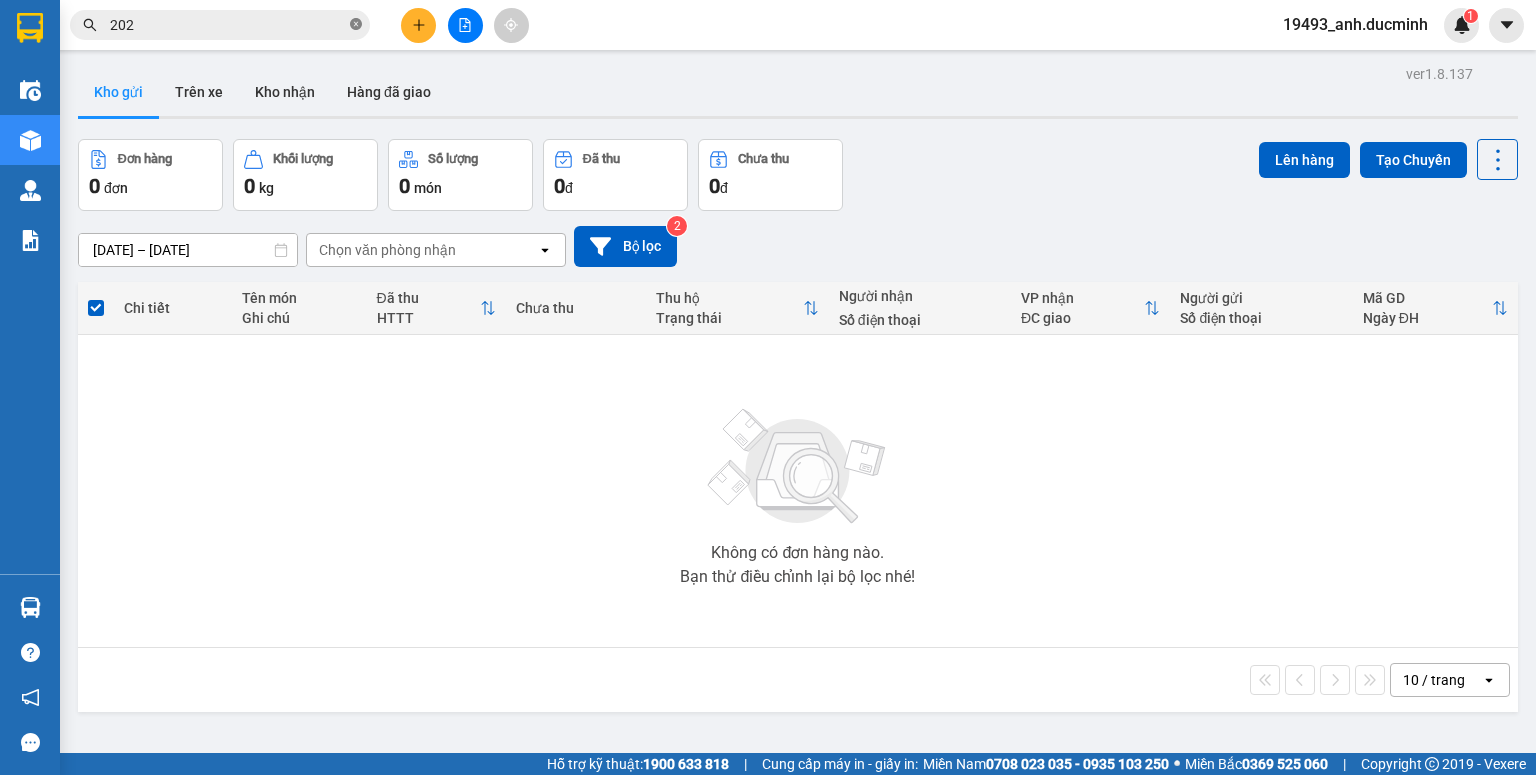 click 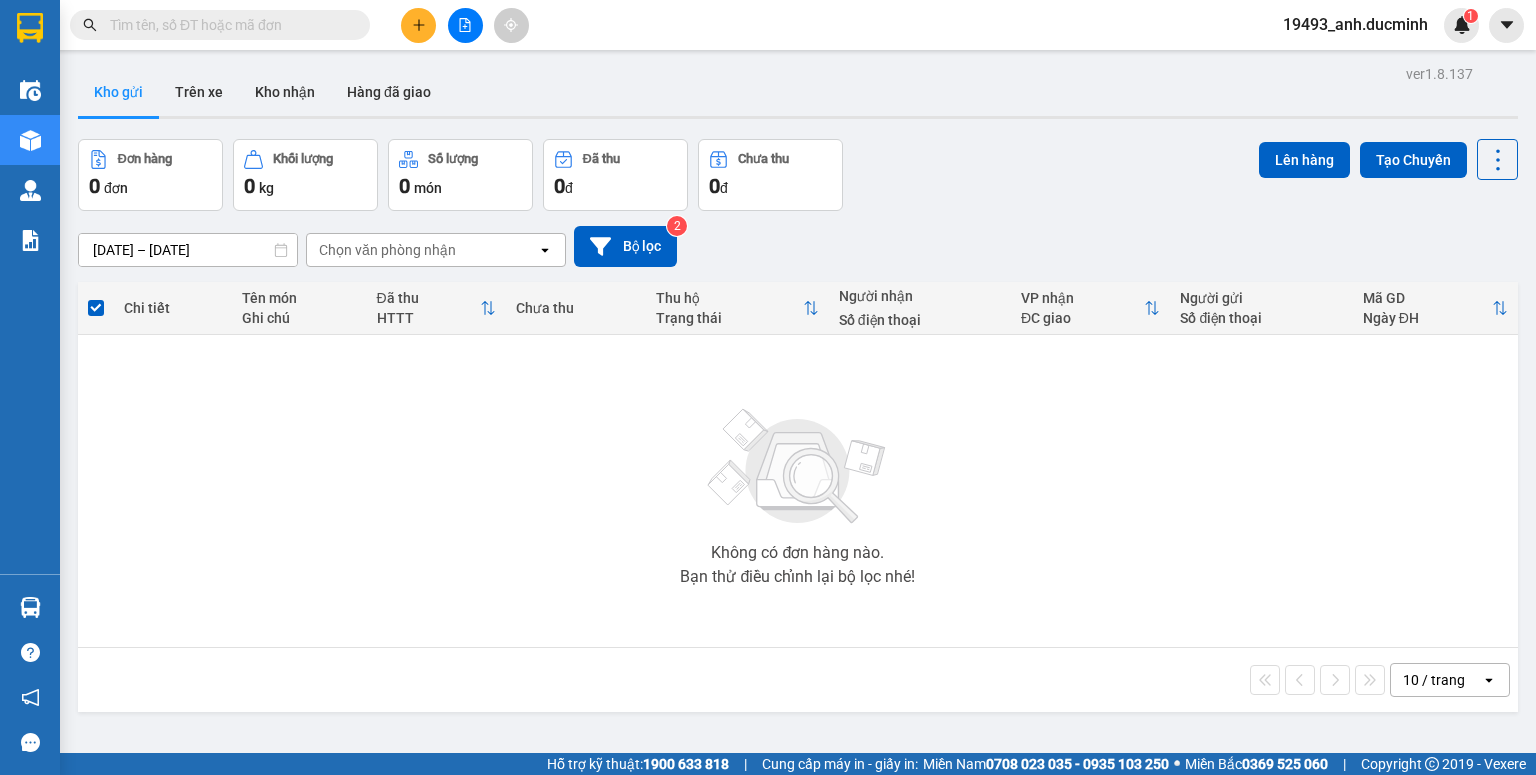 click at bounding box center (465, 25) 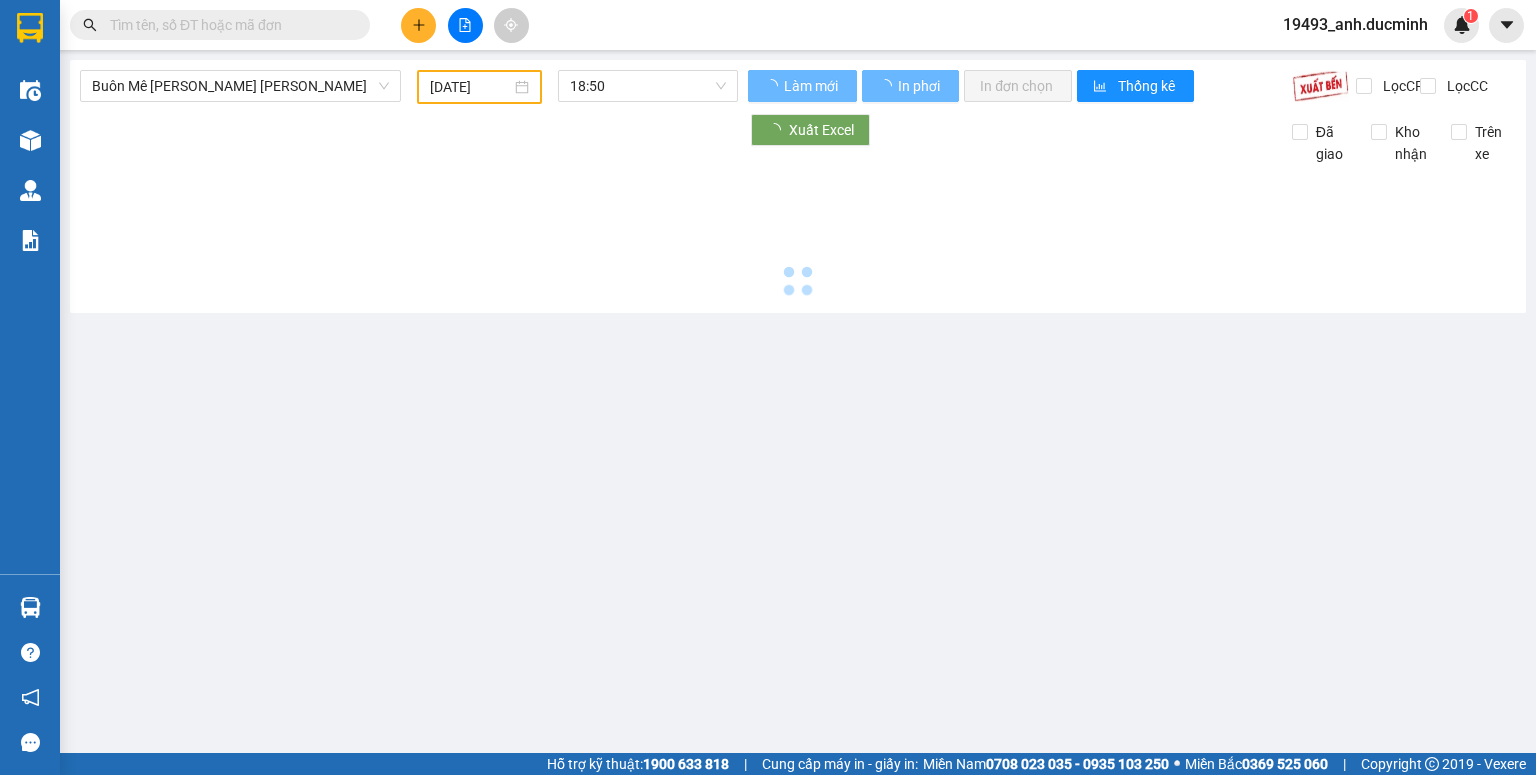 type on "[DATE]" 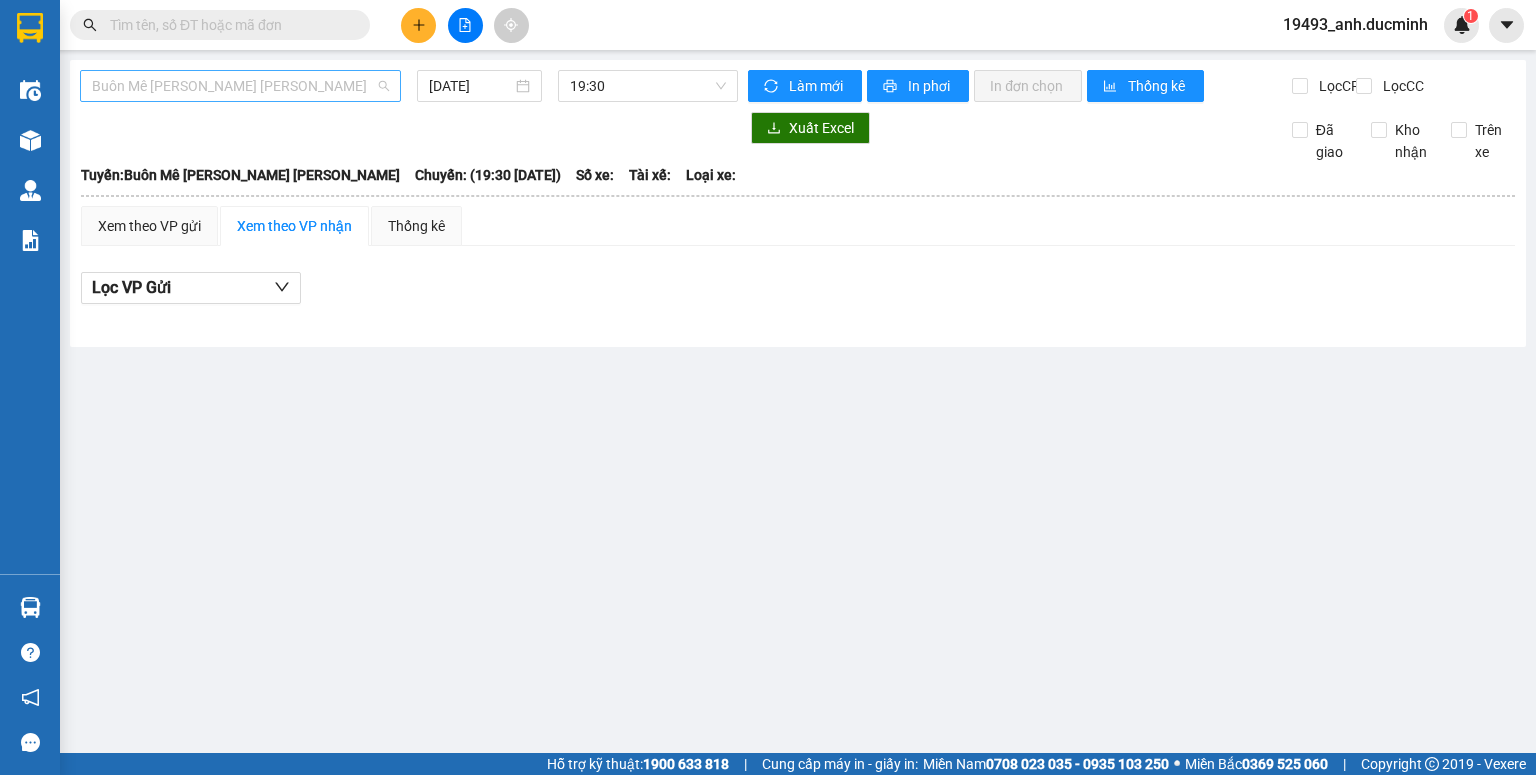 click on "Buôn Mê Thuột - [PERSON_NAME]" at bounding box center (240, 86) 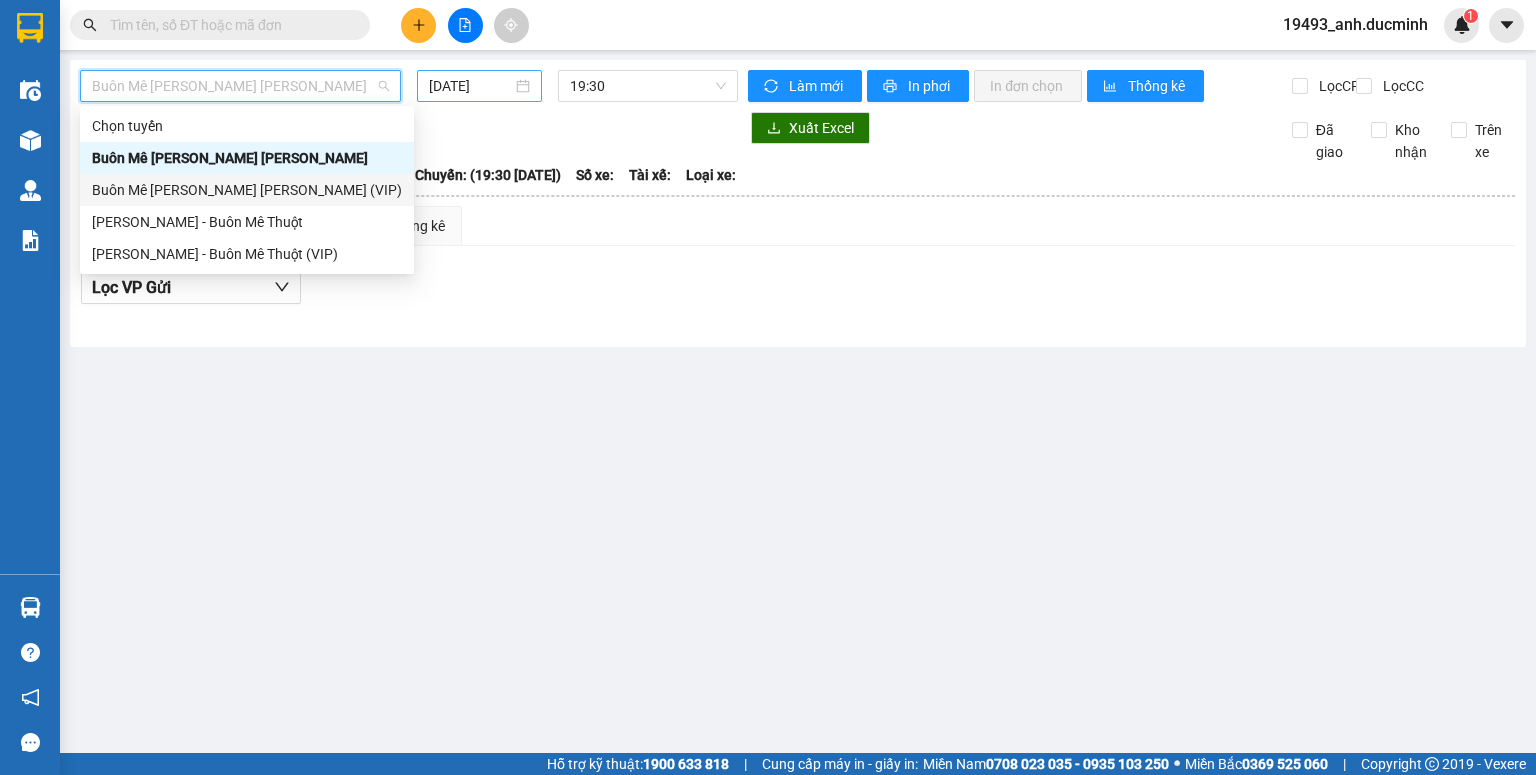 drag, startPoint x: 220, startPoint y: 197, endPoint x: 456, endPoint y: 77, distance: 264.7565 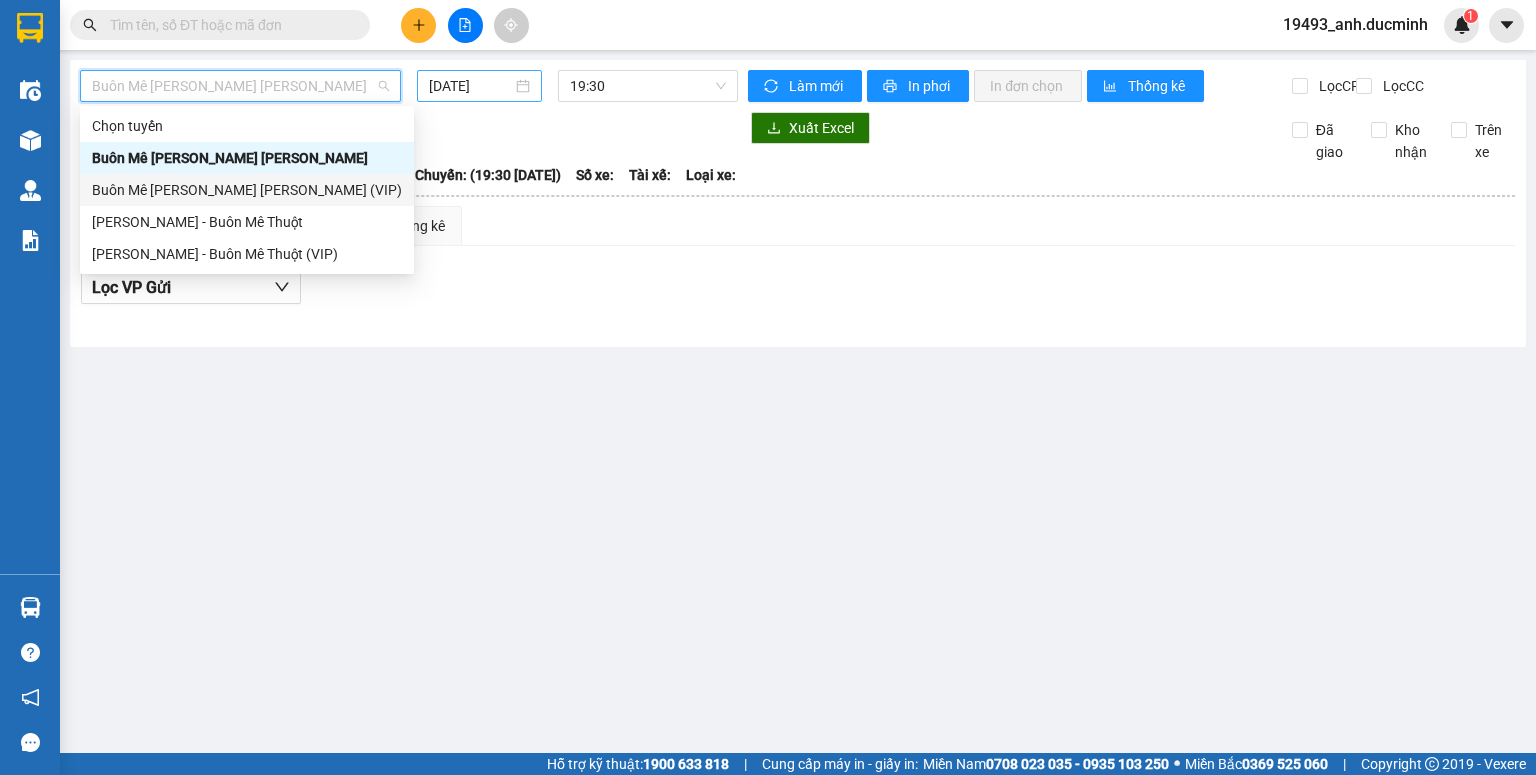 click on "Buôn Mê Thuột - [PERSON_NAME] (VIP)" at bounding box center (247, 190) 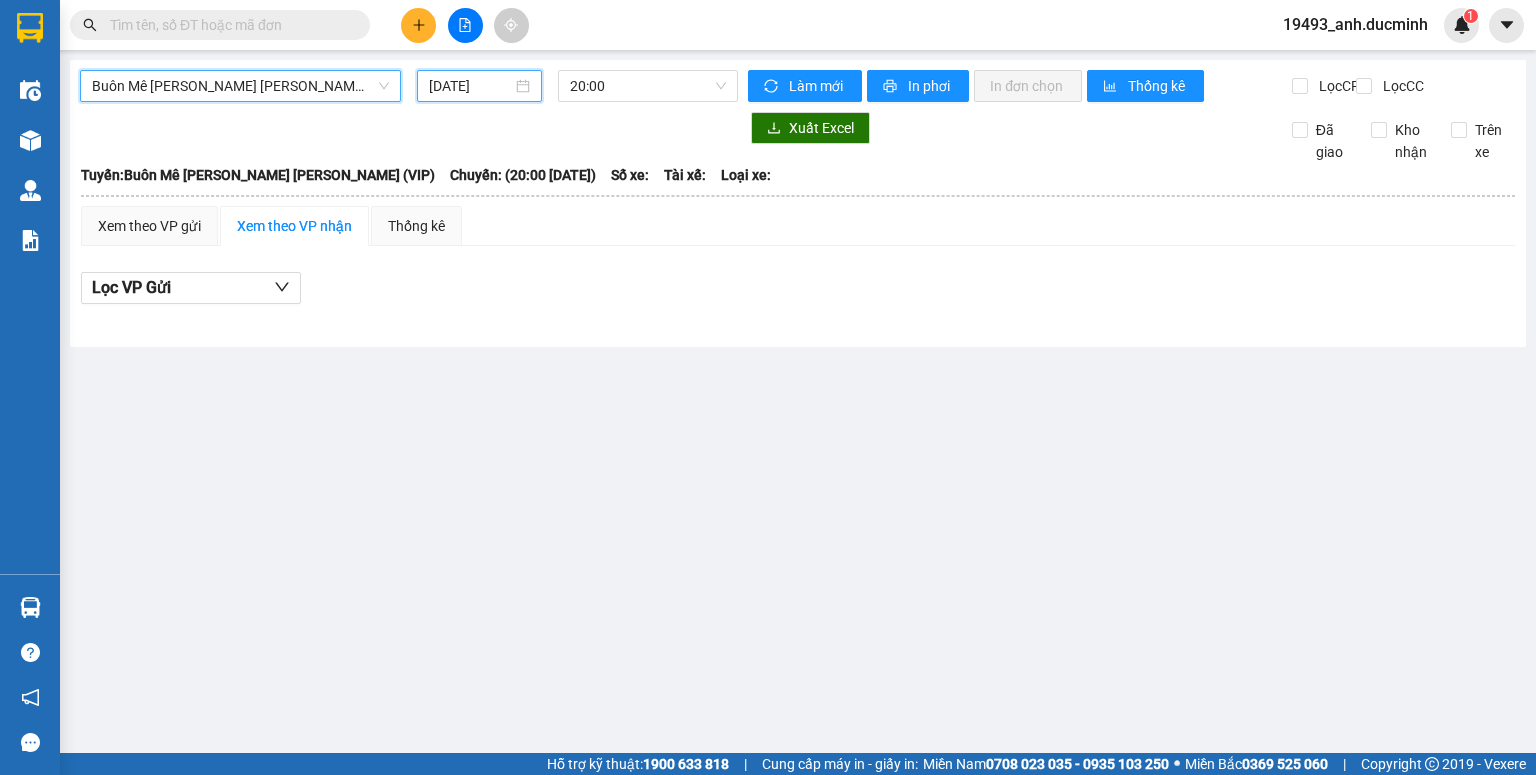 click on "[DATE]" at bounding box center (470, 86) 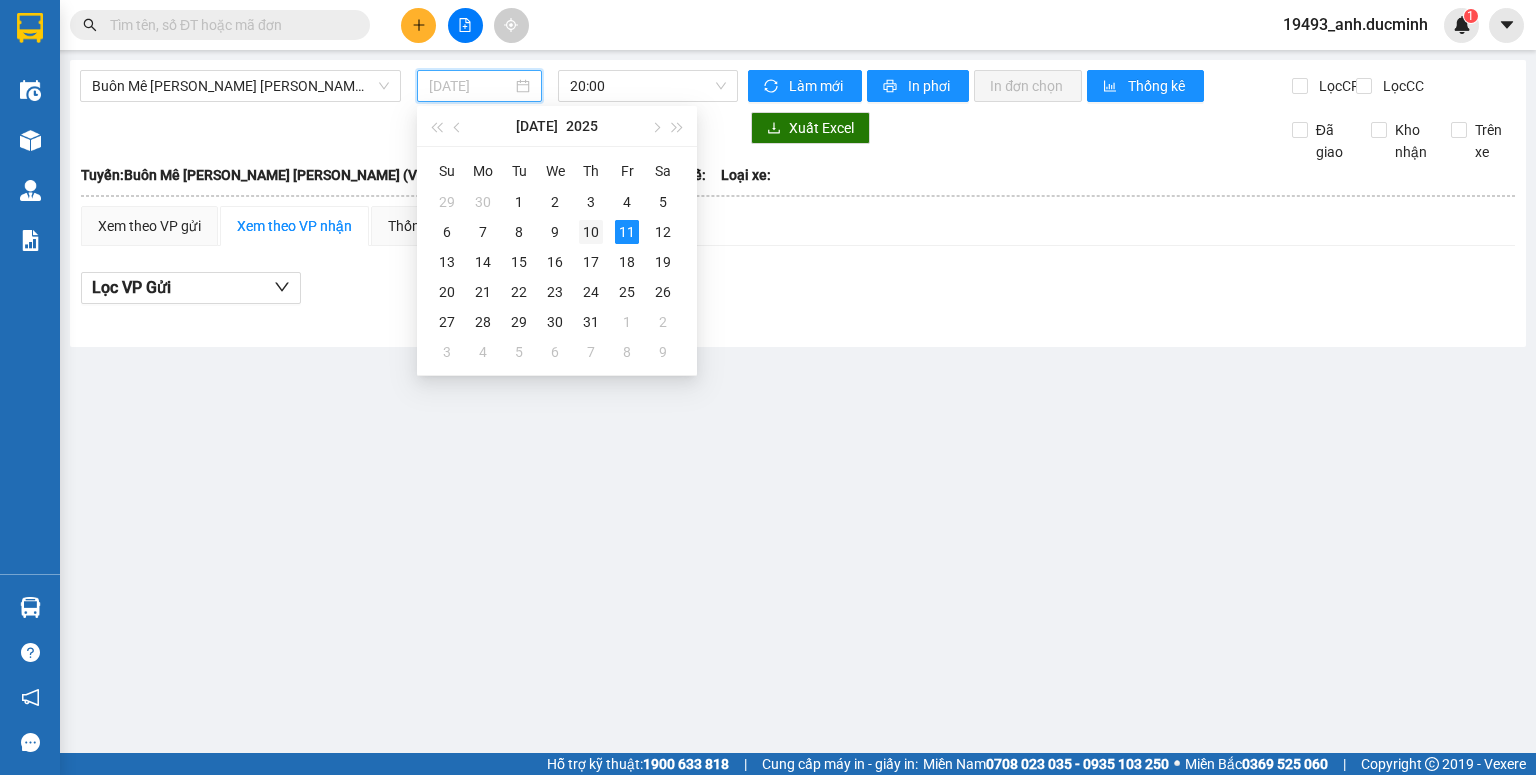 click on "10" at bounding box center (591, 232) 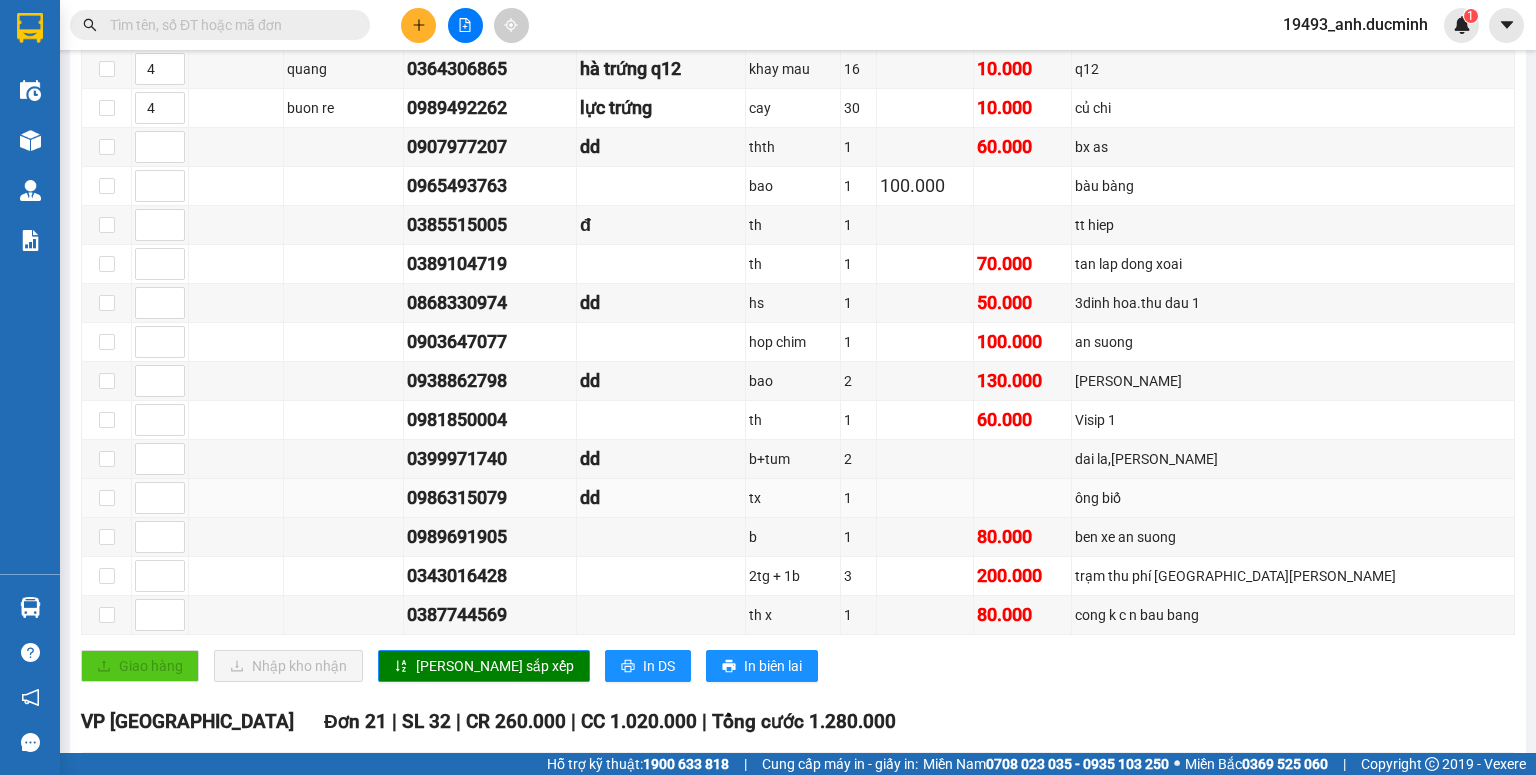 scroll, scrollTop: 560, scrollLeft: 0, axis: vertical 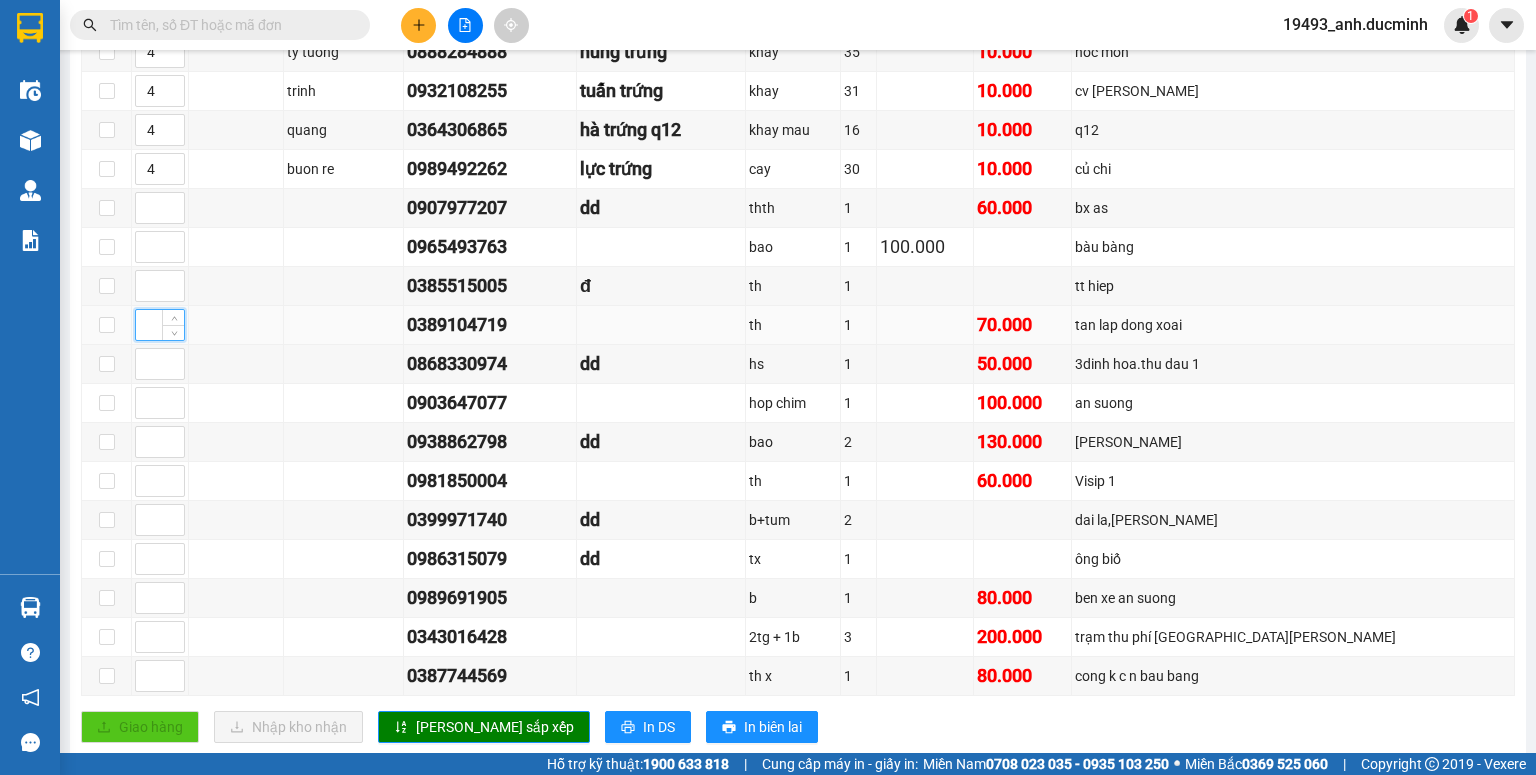 click at bounding box center (160, 325) 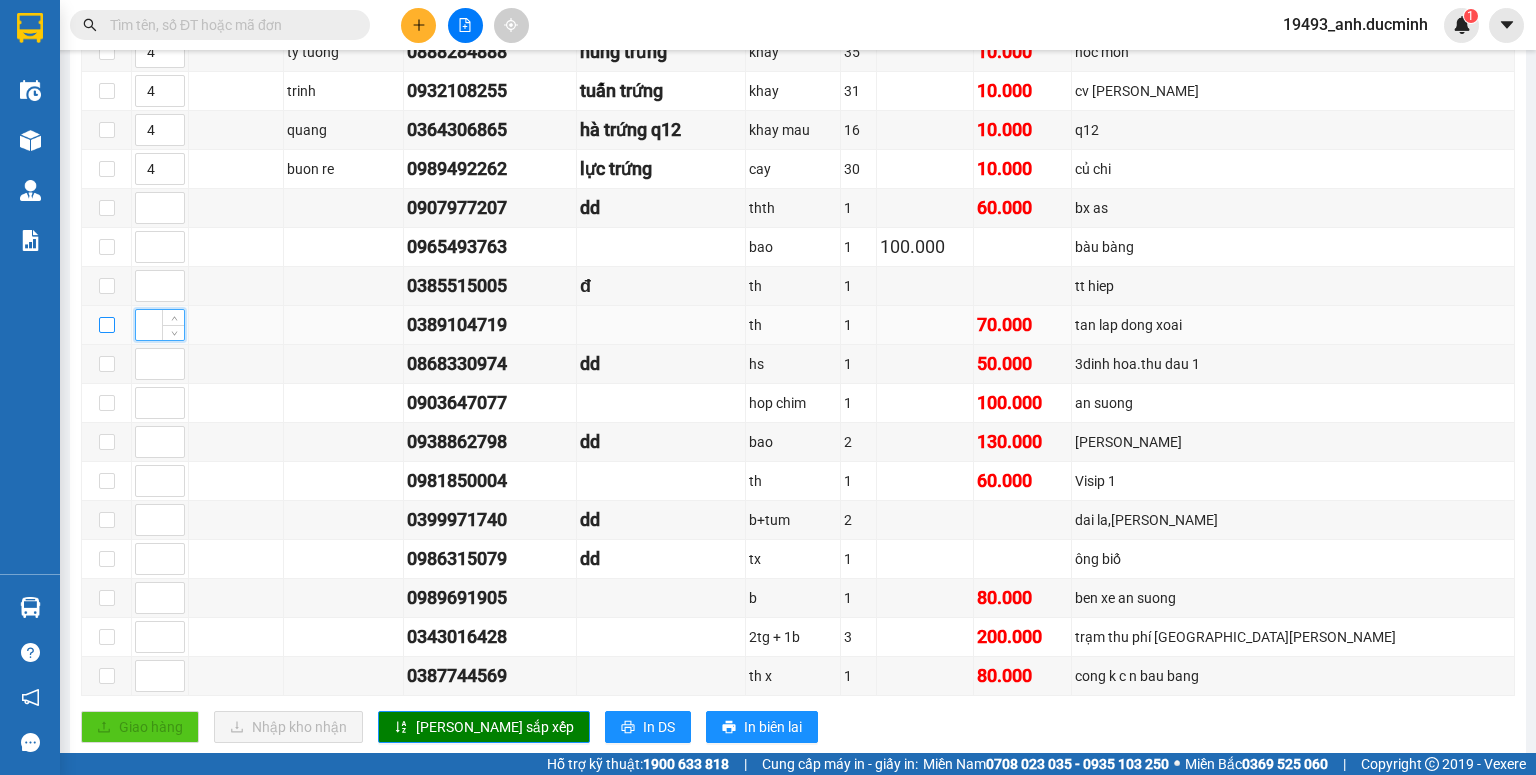 click at bounding box center (107, 325) 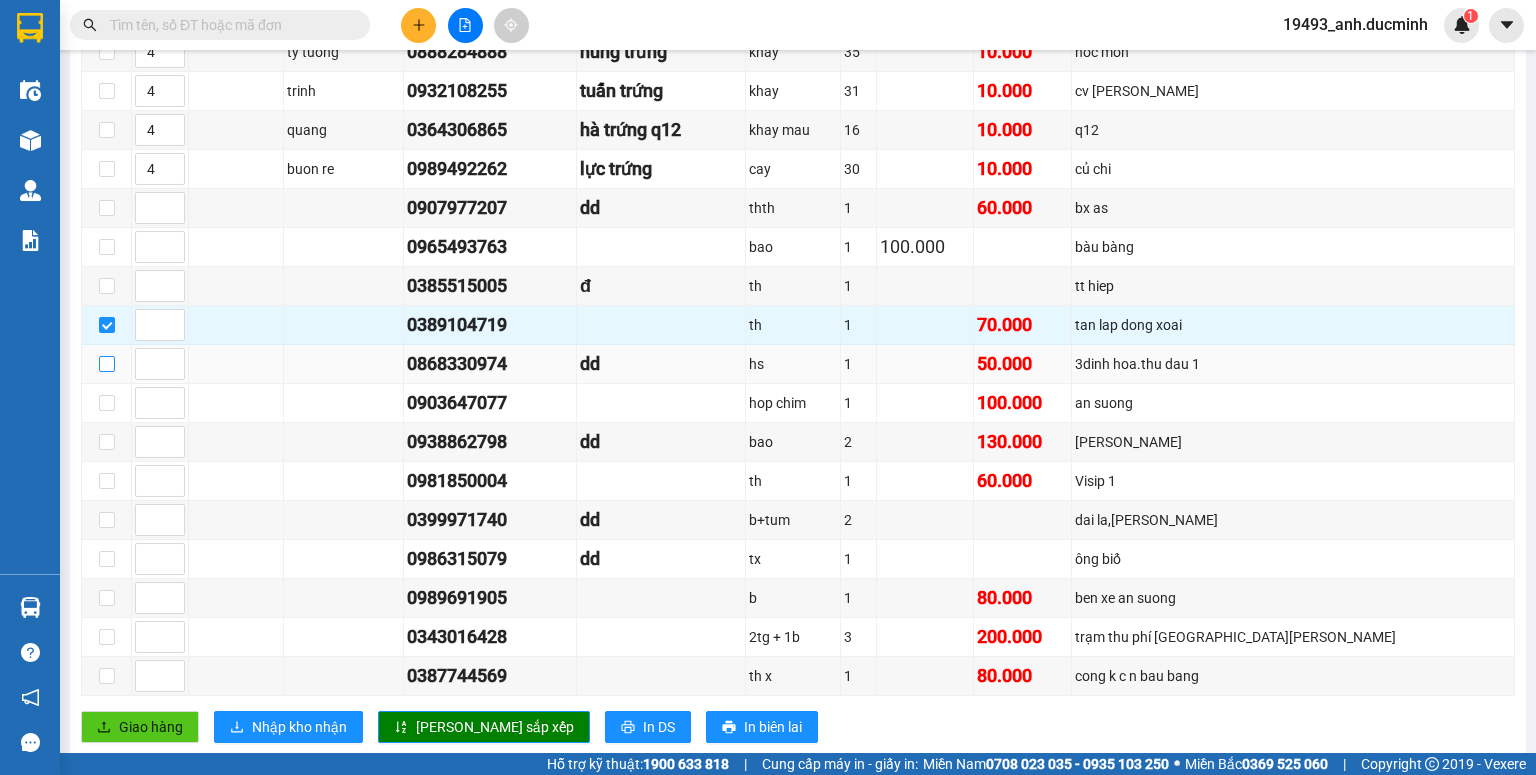 click at bounding box center [107, 364] 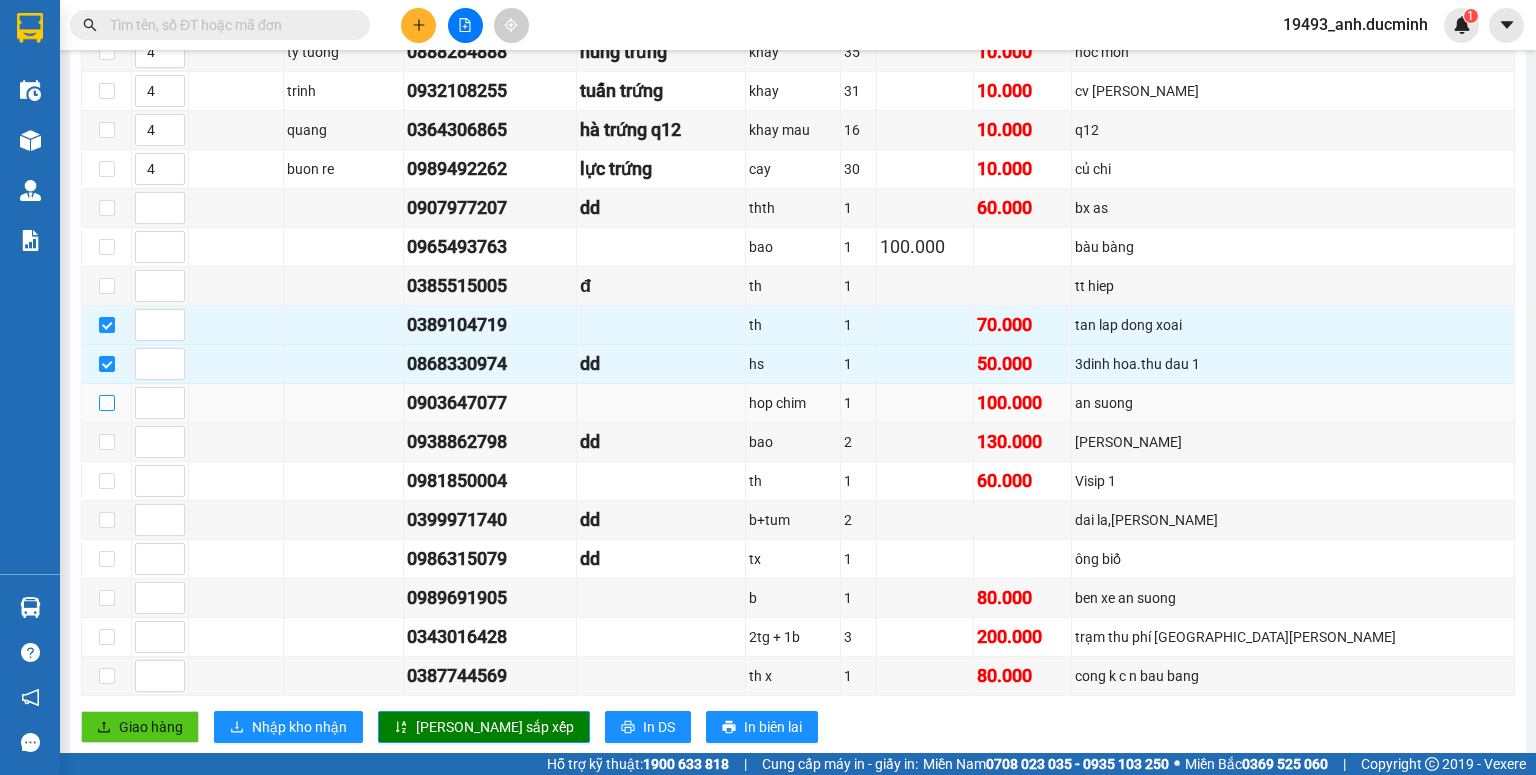 click at bounding box center [107, 403] 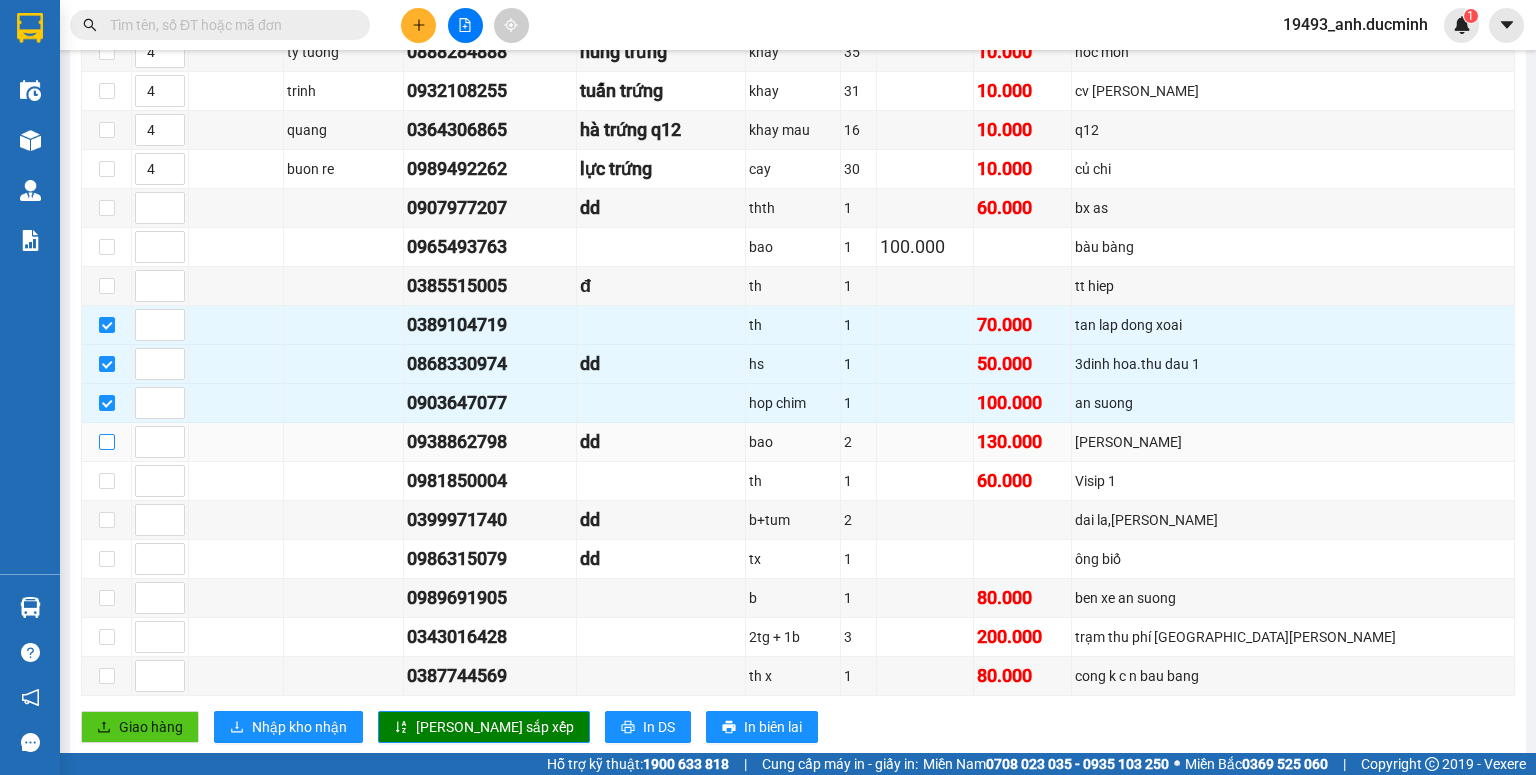 click at bounding box center [107, 442] 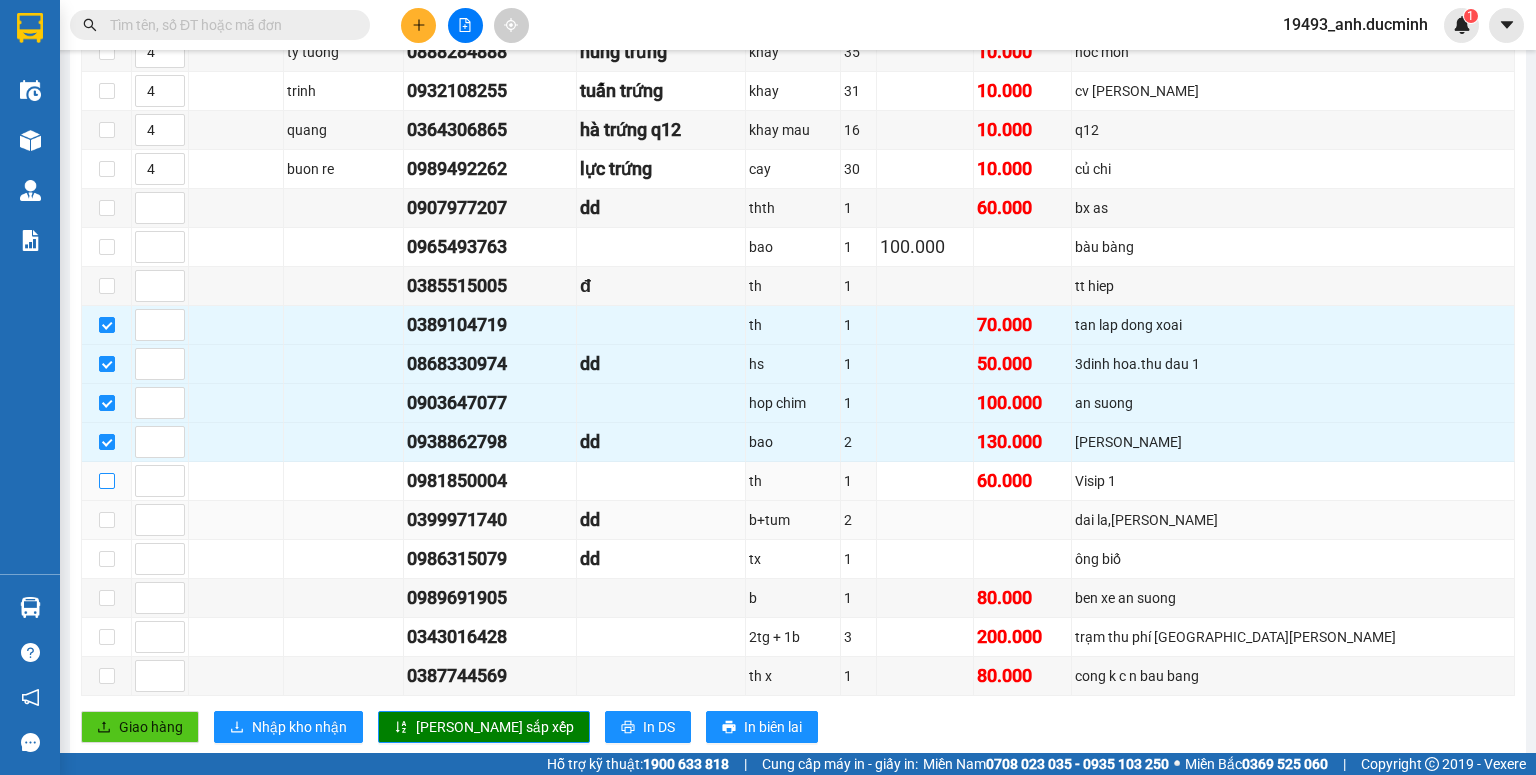 drag, startPoint x: 102, startPoint y: 480, endPoint x: 114, endPoint y: 540, distance: 61.188232 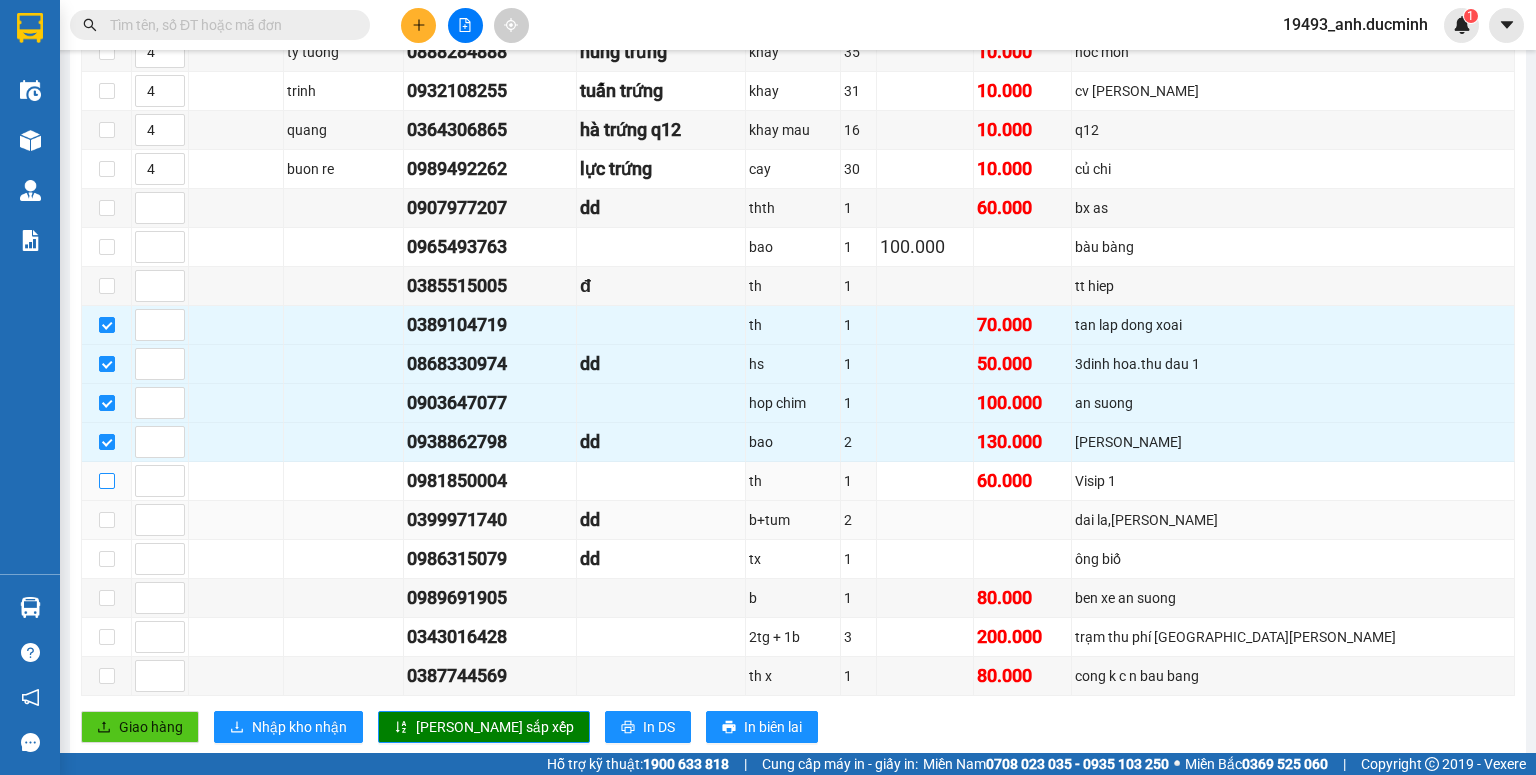 click at bounding box center (107, 481) 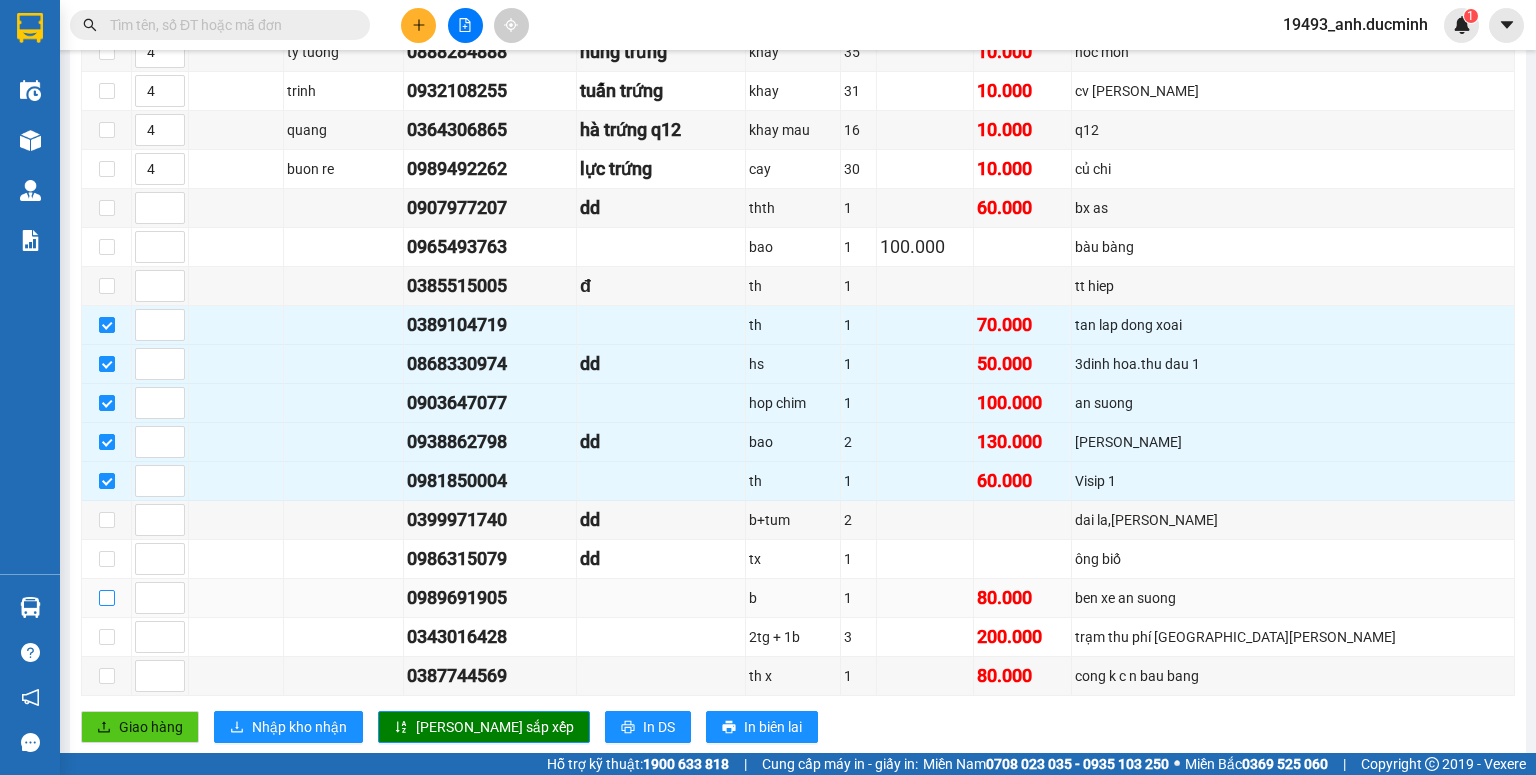 click at bounding box center (107, 598) 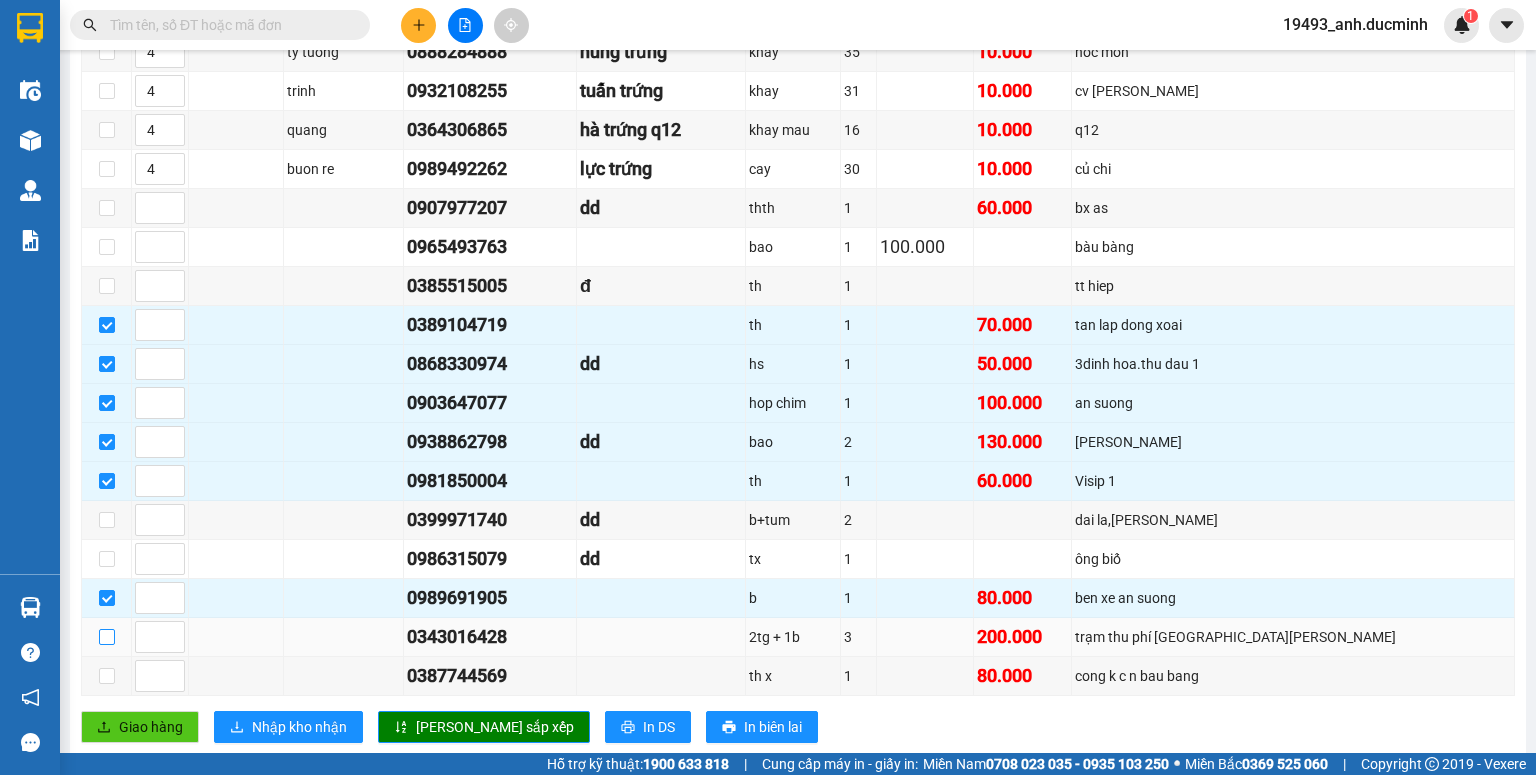 click at bounding box center (107, 637) 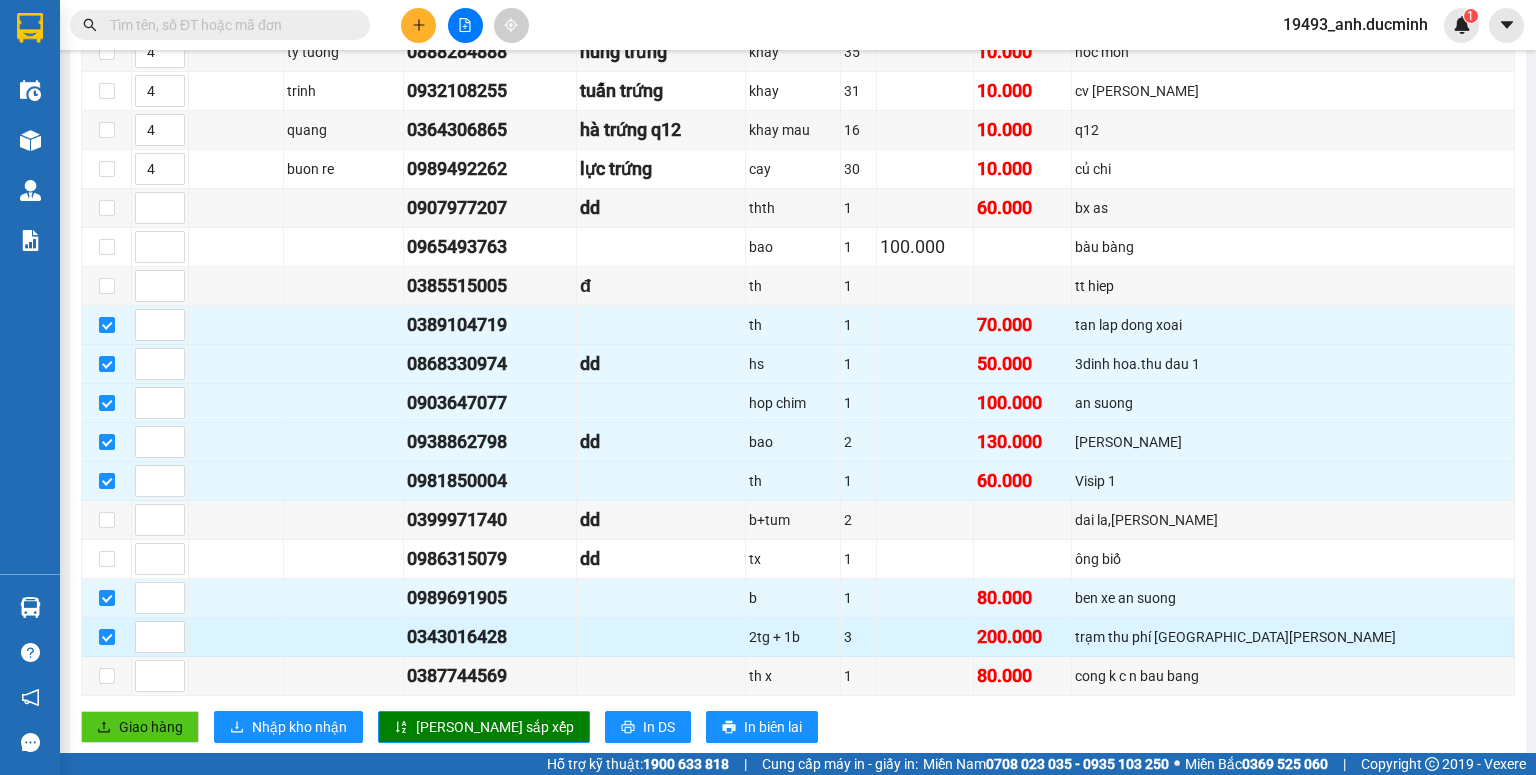 scroll, scrollTop: 640, scrollLeft: 0, axis: vertical 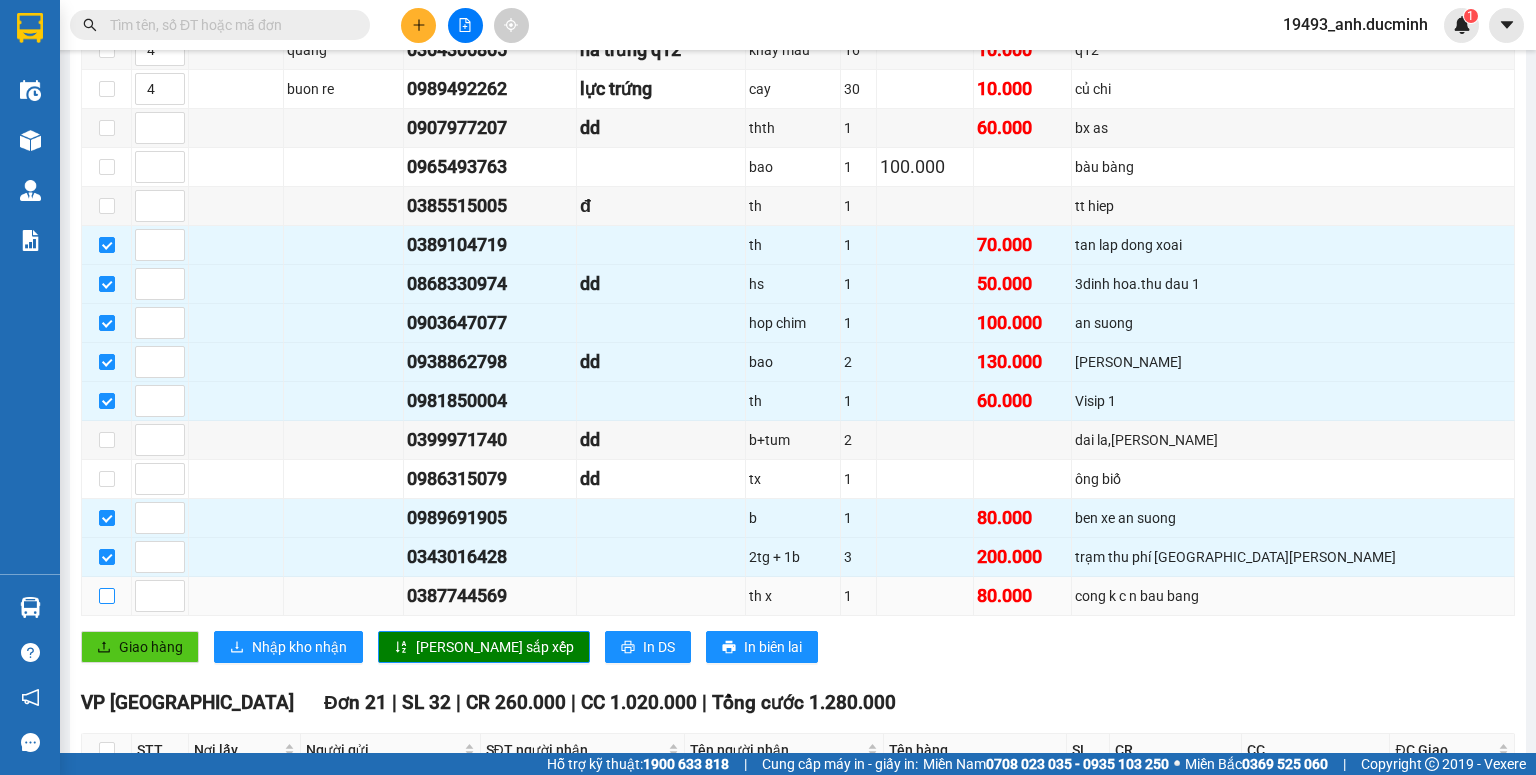 click at bounding box center [107, 596] 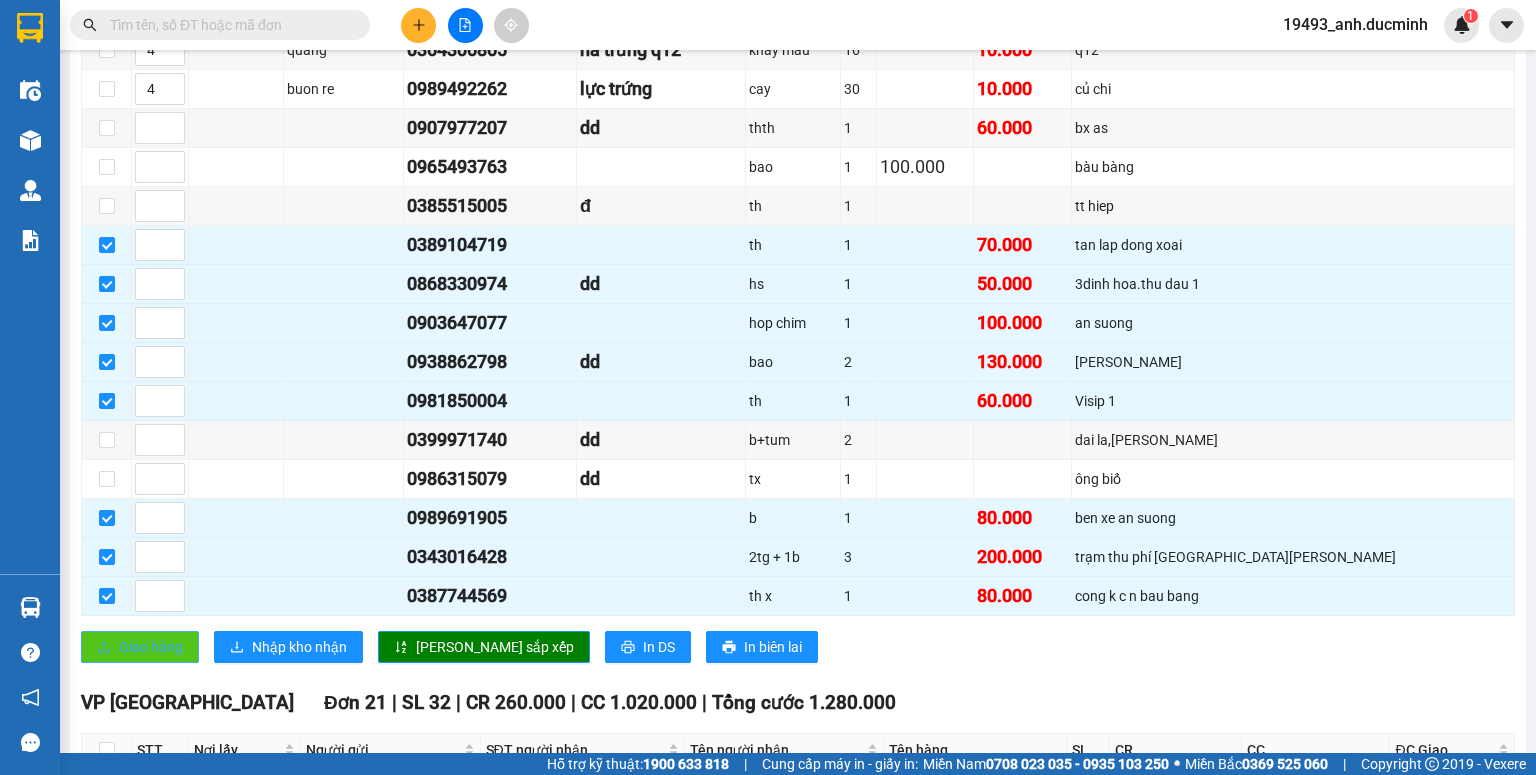 click on "Giao hàng" at bounding box center (151, 647) 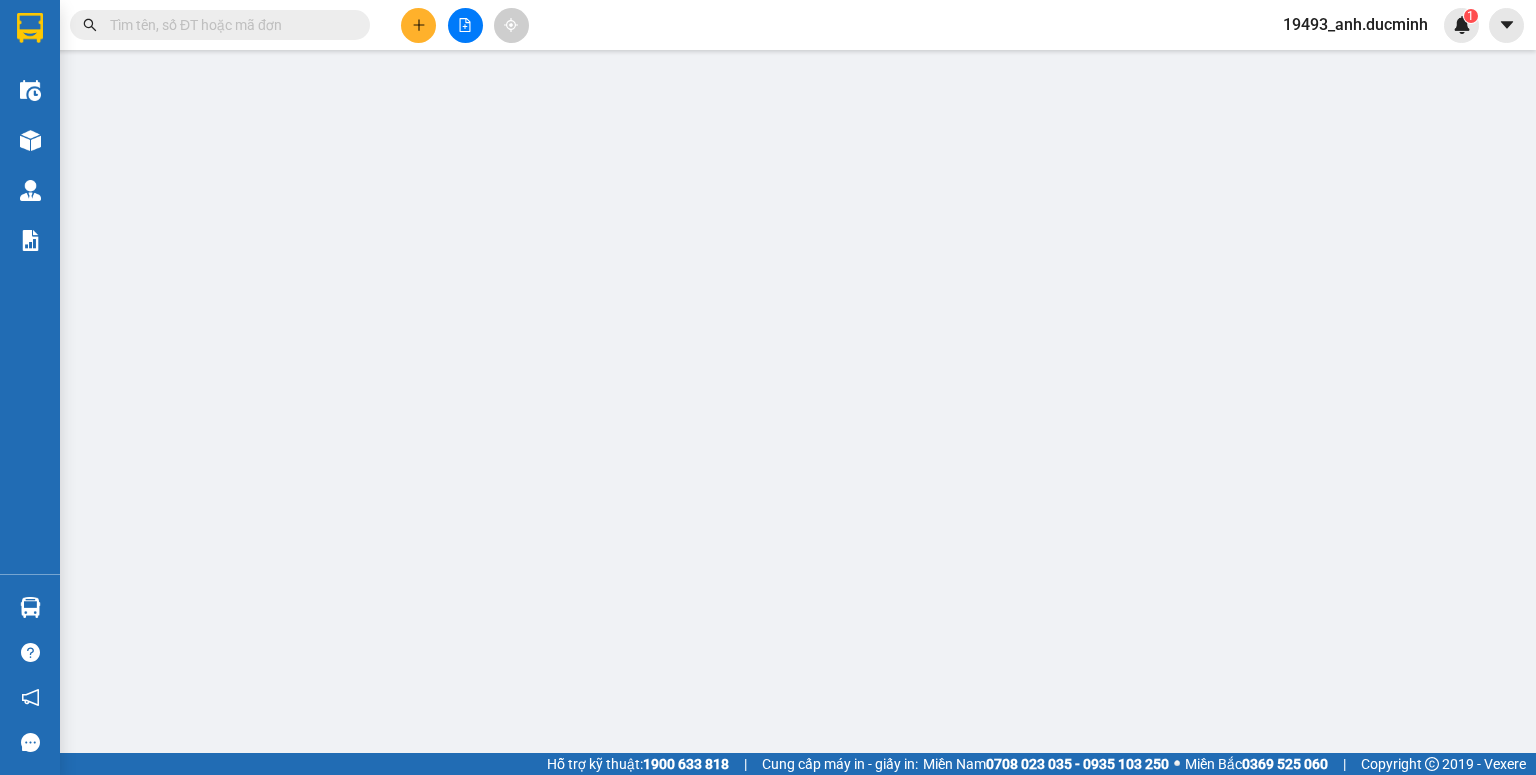 scroll, scrollTop: 0, scrollLeft: 0, axis: both 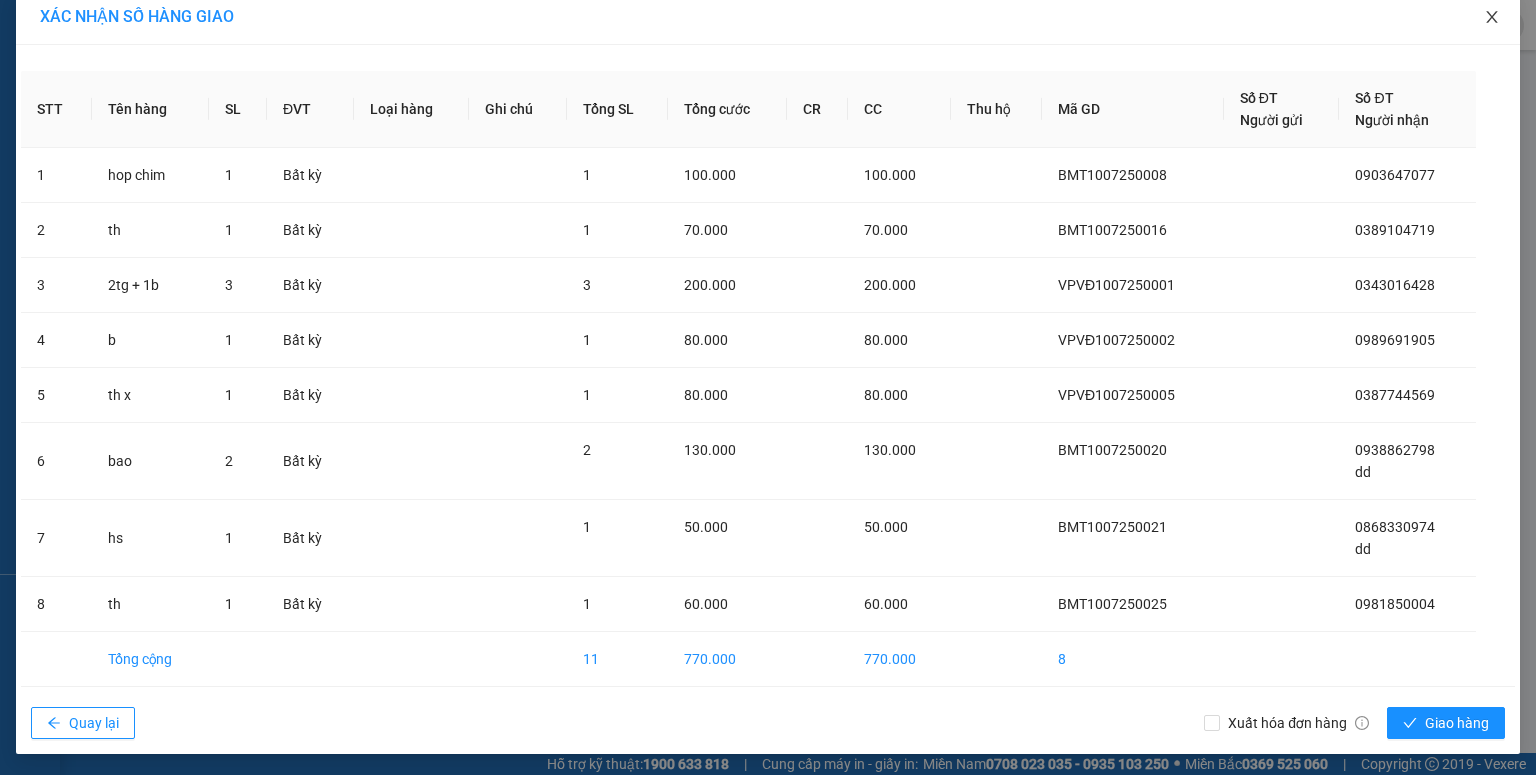 click 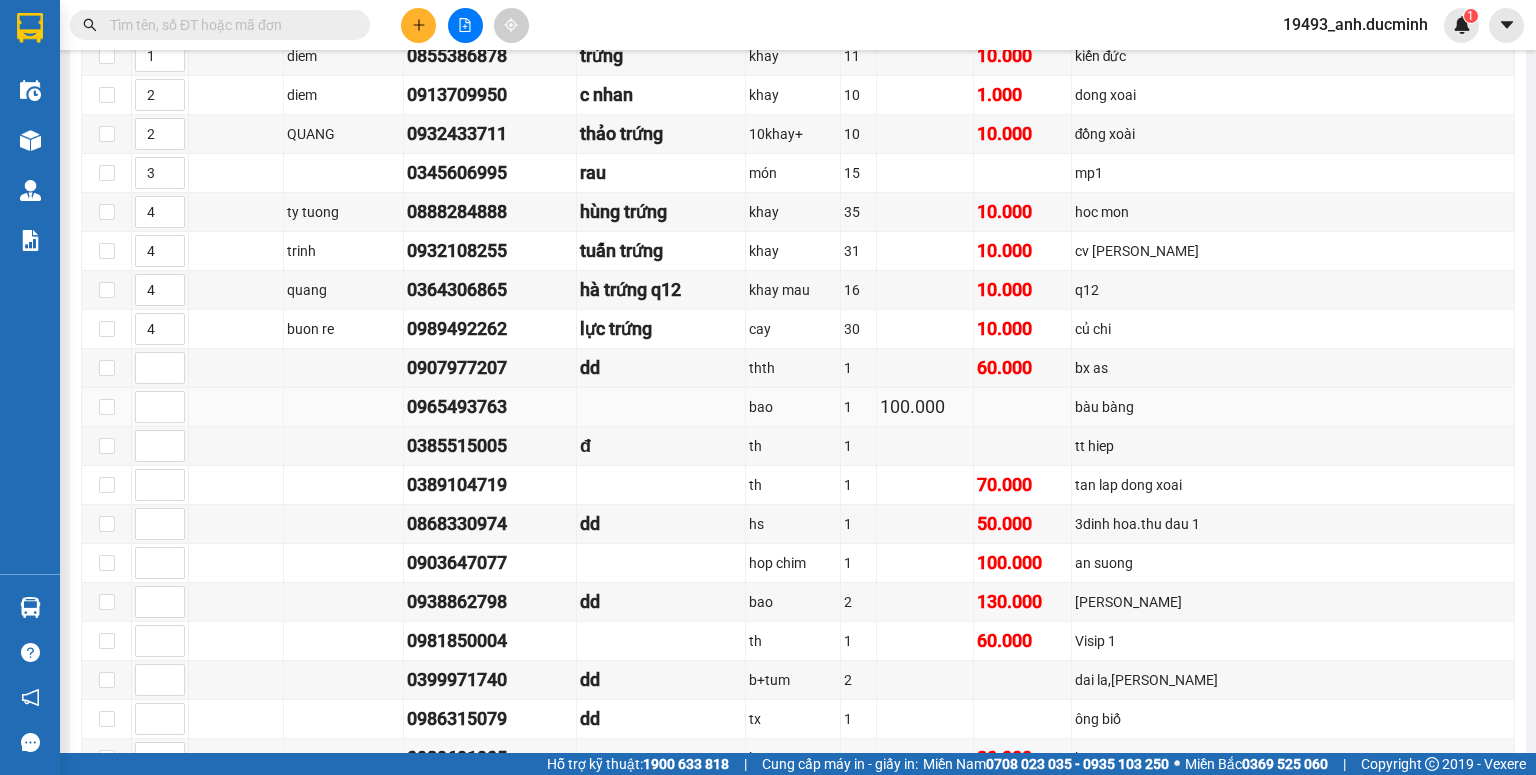 scroll, scrollTop: 560, scrollLeft: 0, axis: vertical 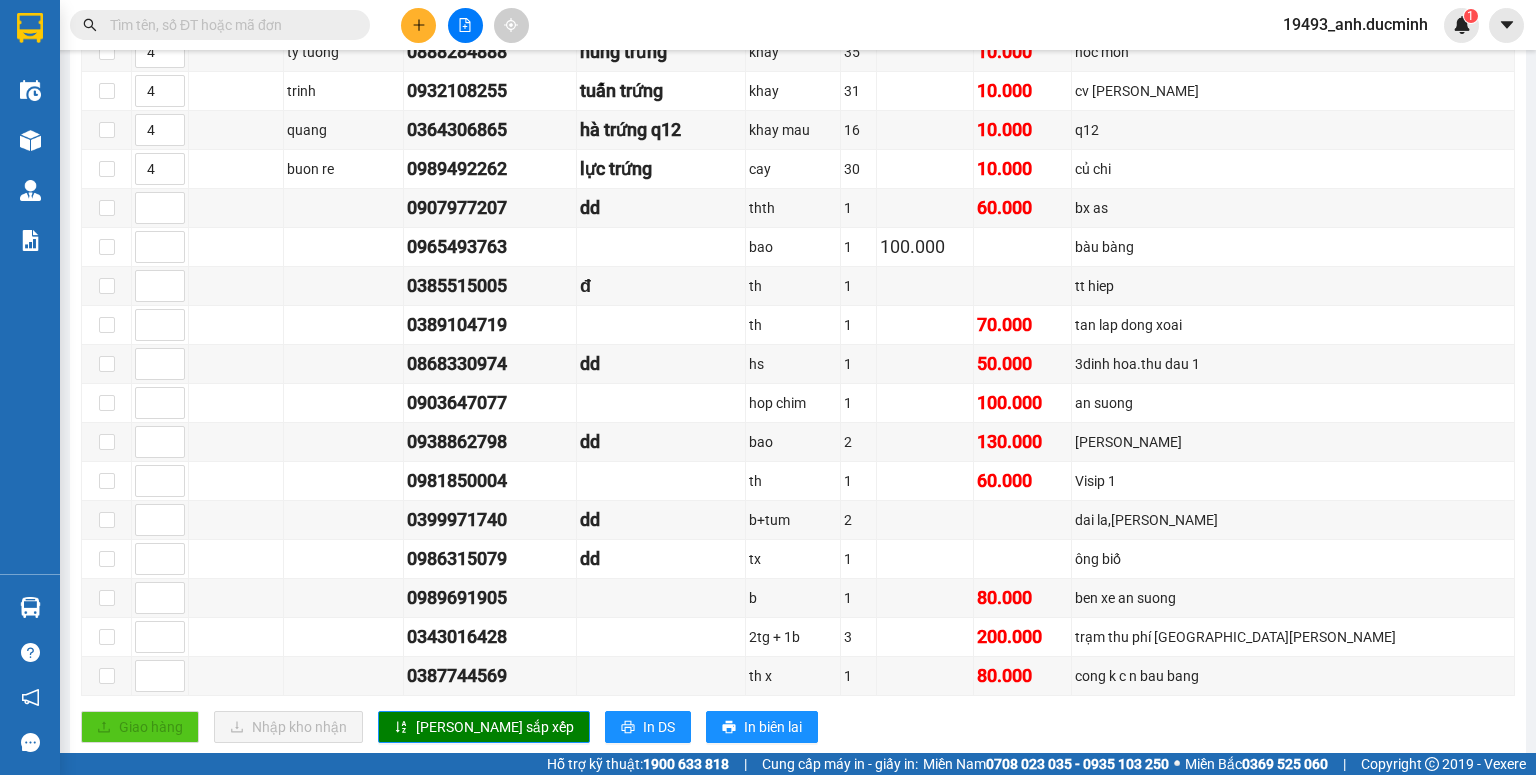 click at bounding box center (228, 25) 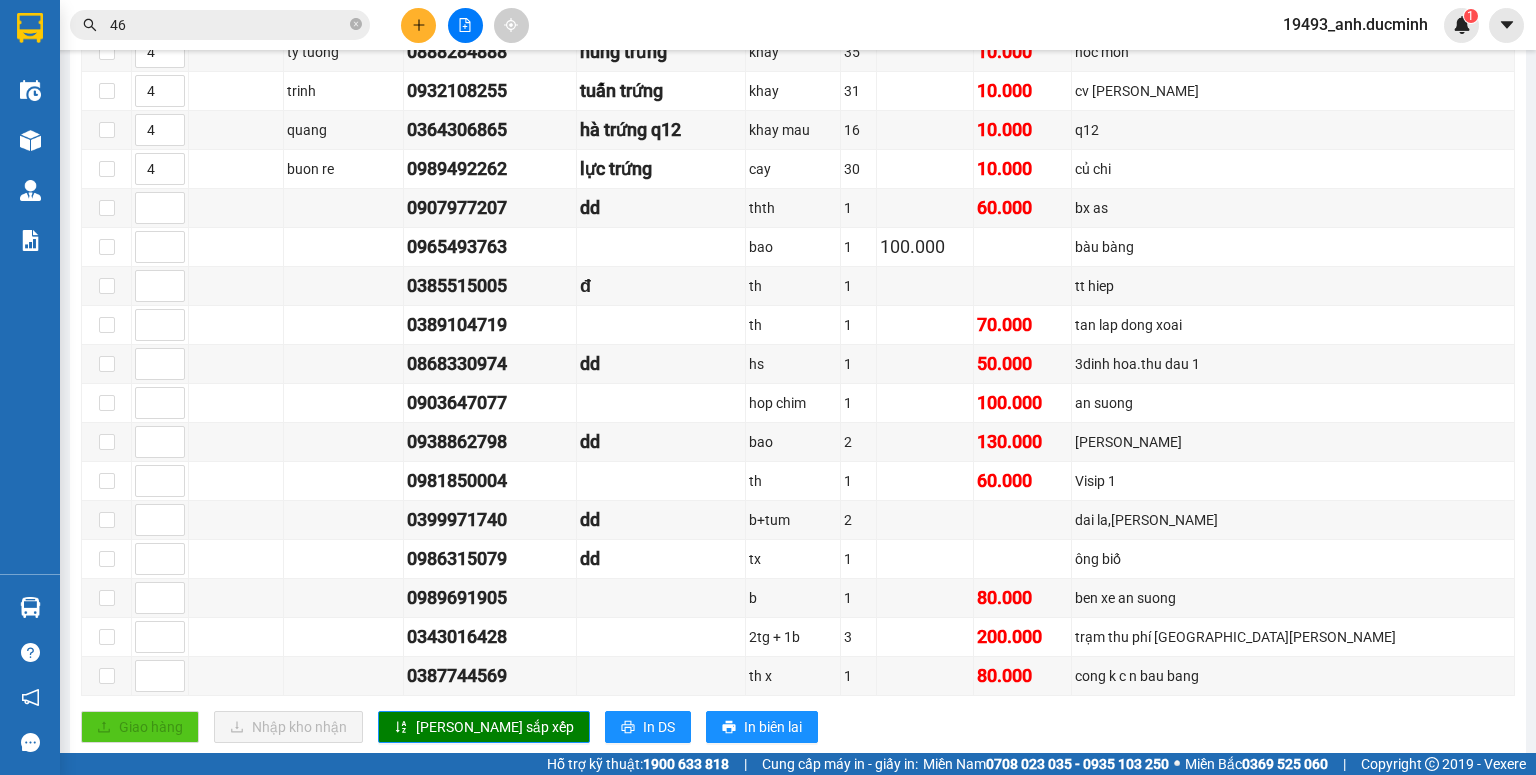 type on "465" 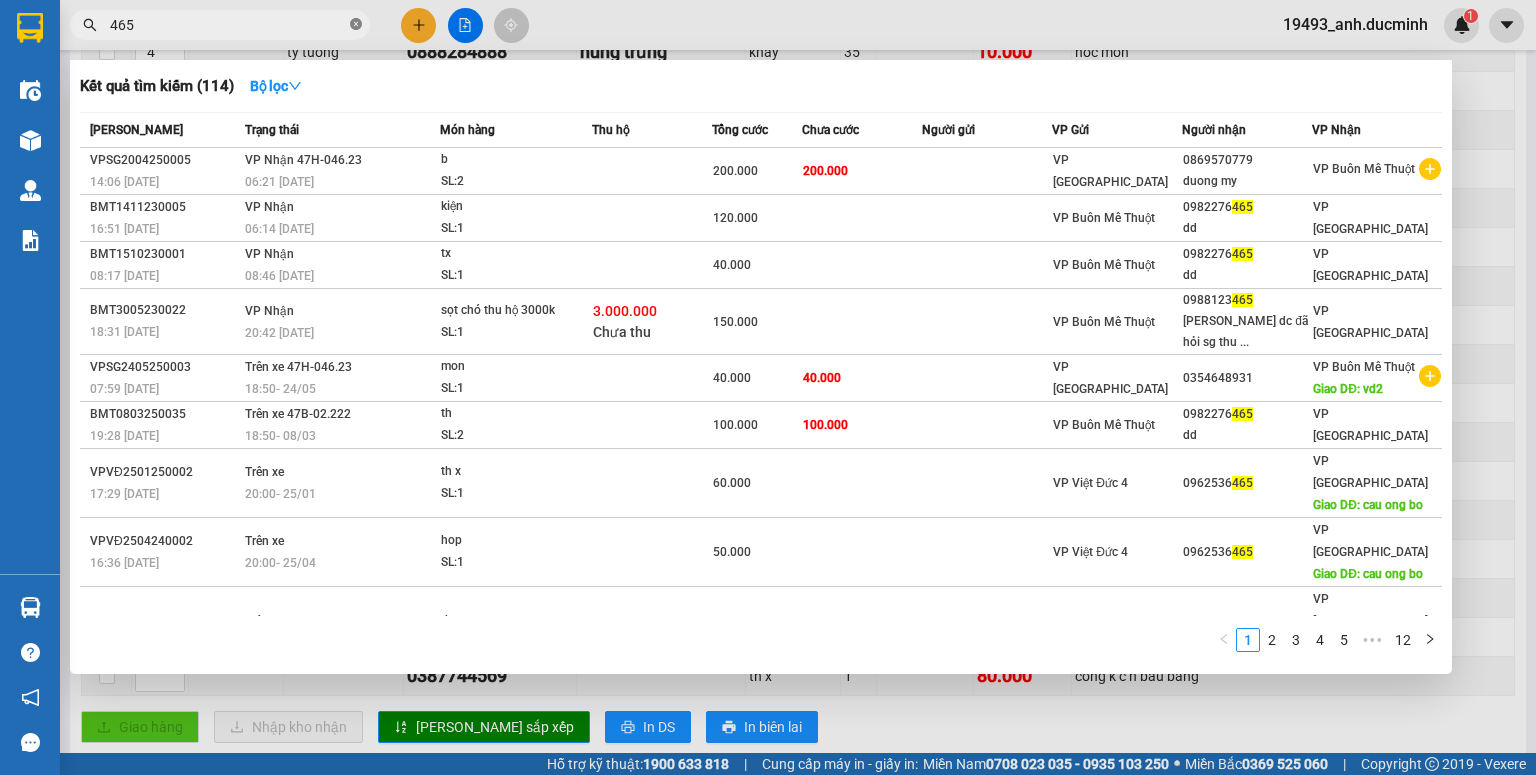 click 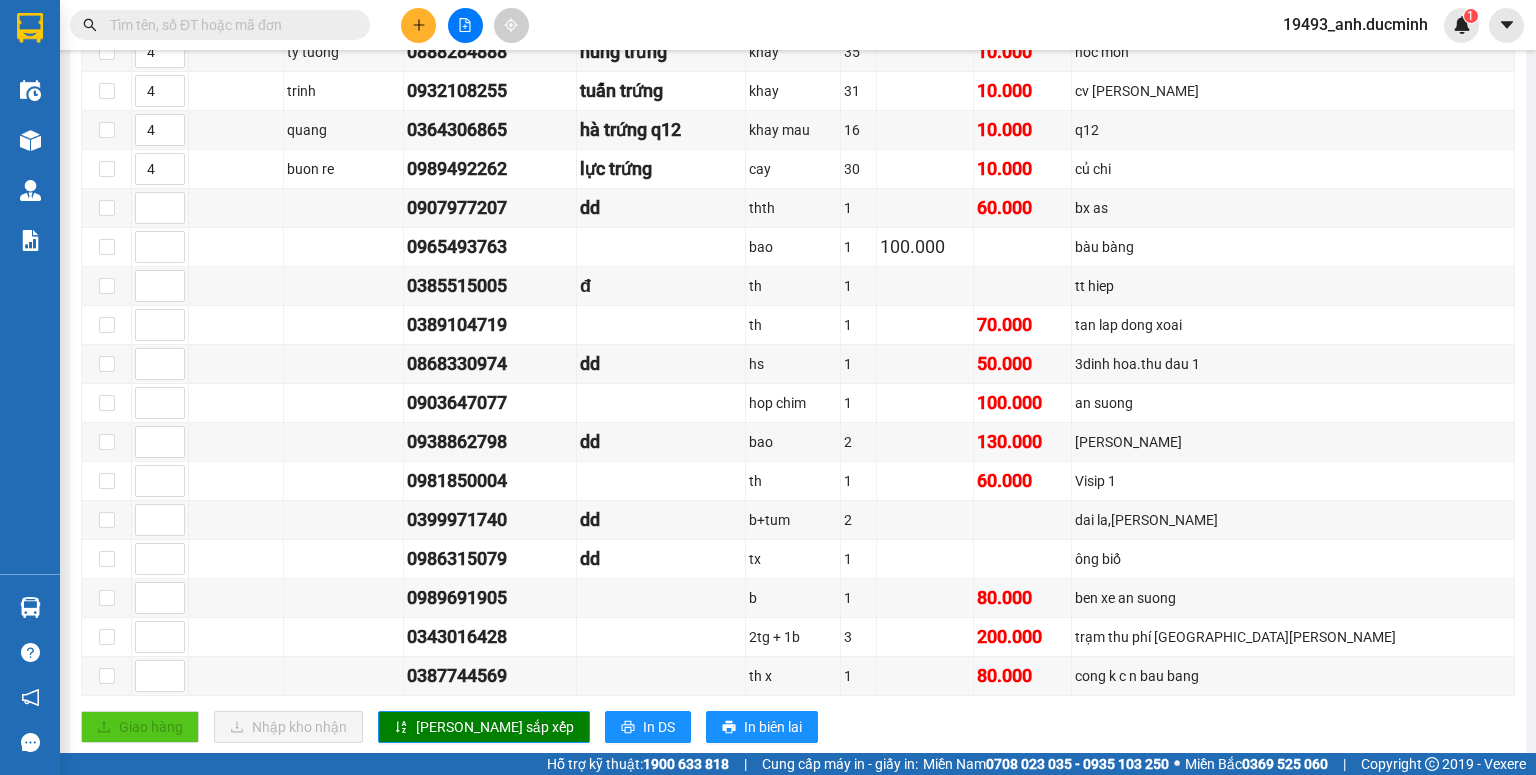 click at bounding box center (228, 25) 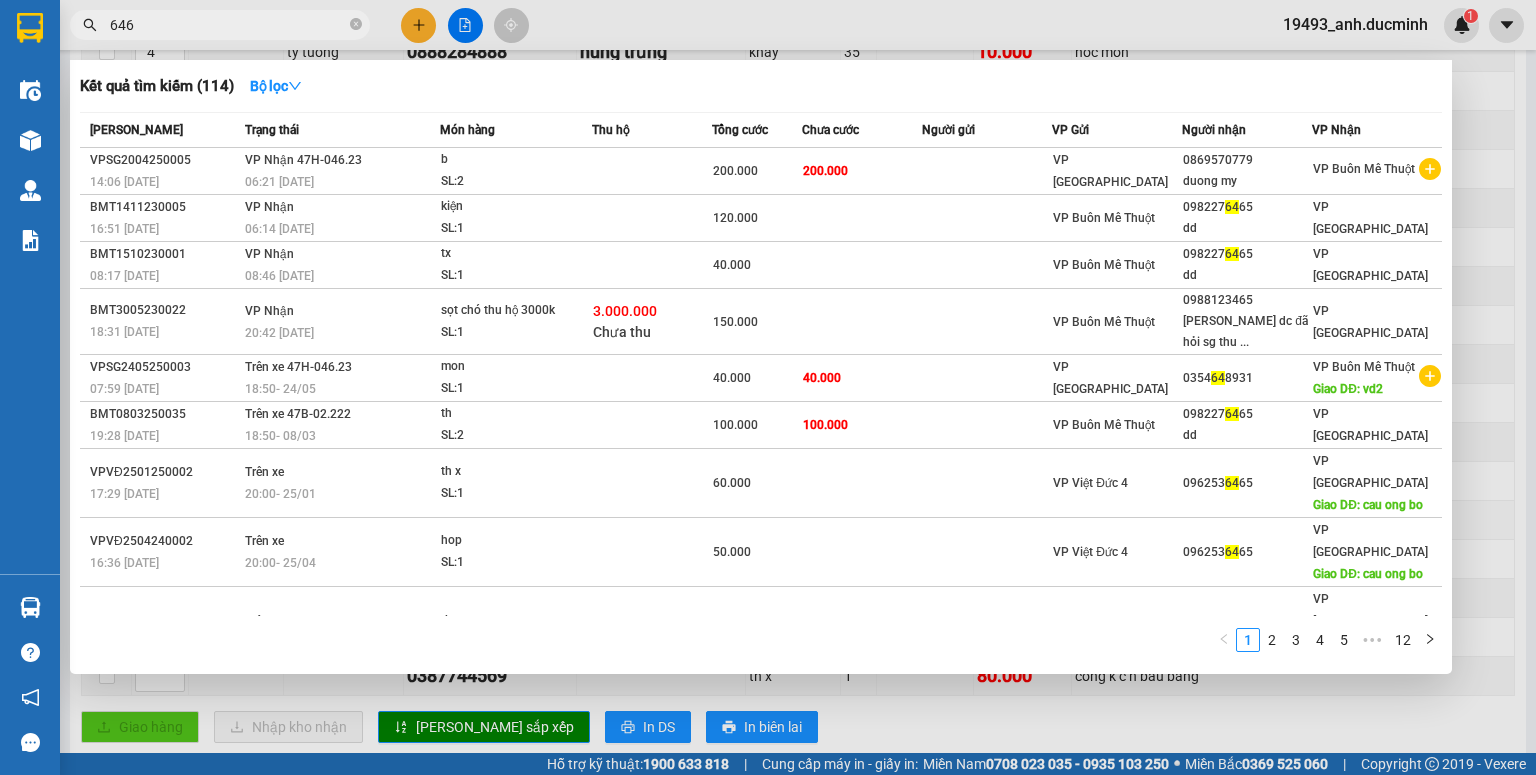 type on "6465" 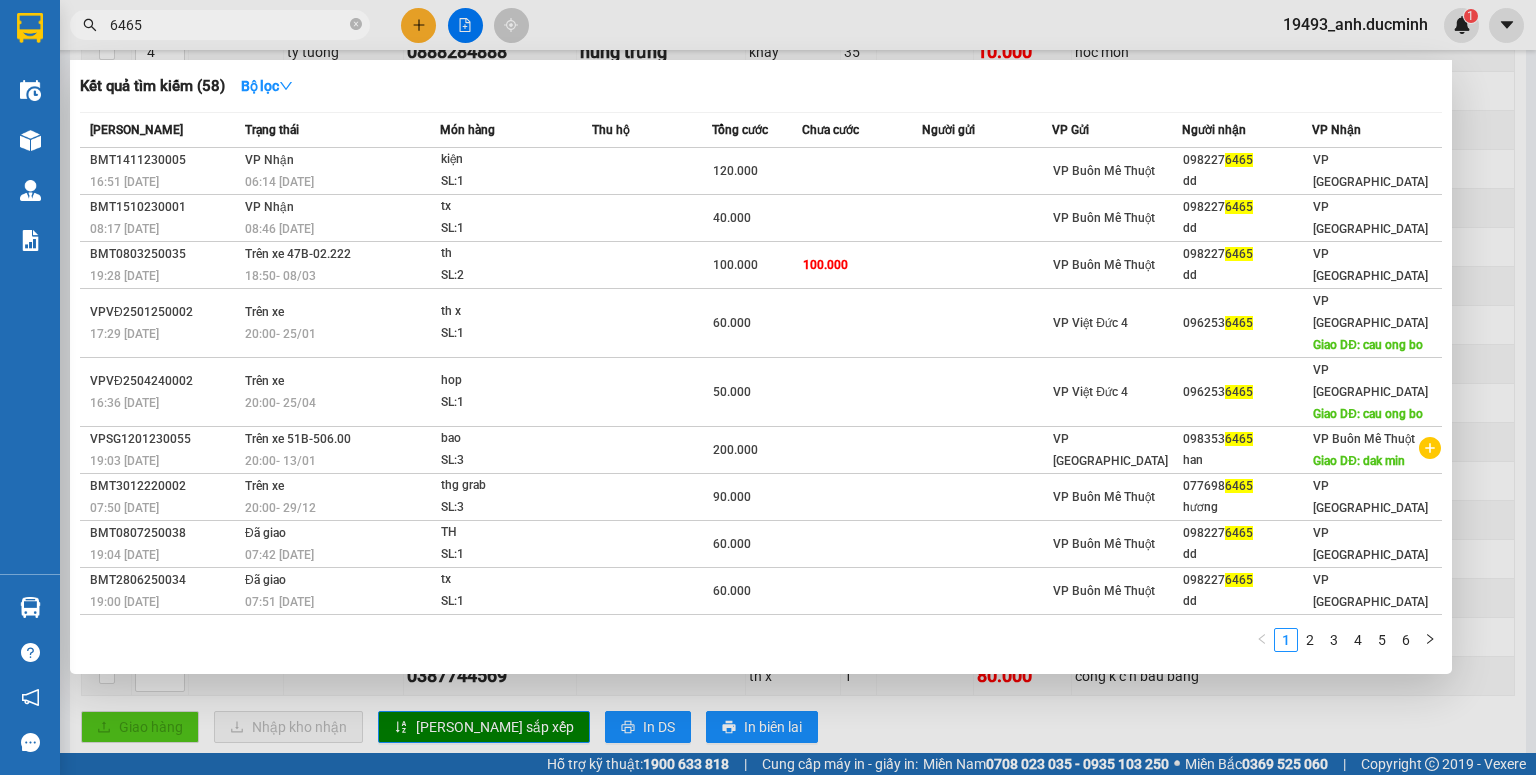 drag, startPoint x: 351, startPoint y: 22, endPoint x: 444, endPoint y: 32, distance: 93.53609 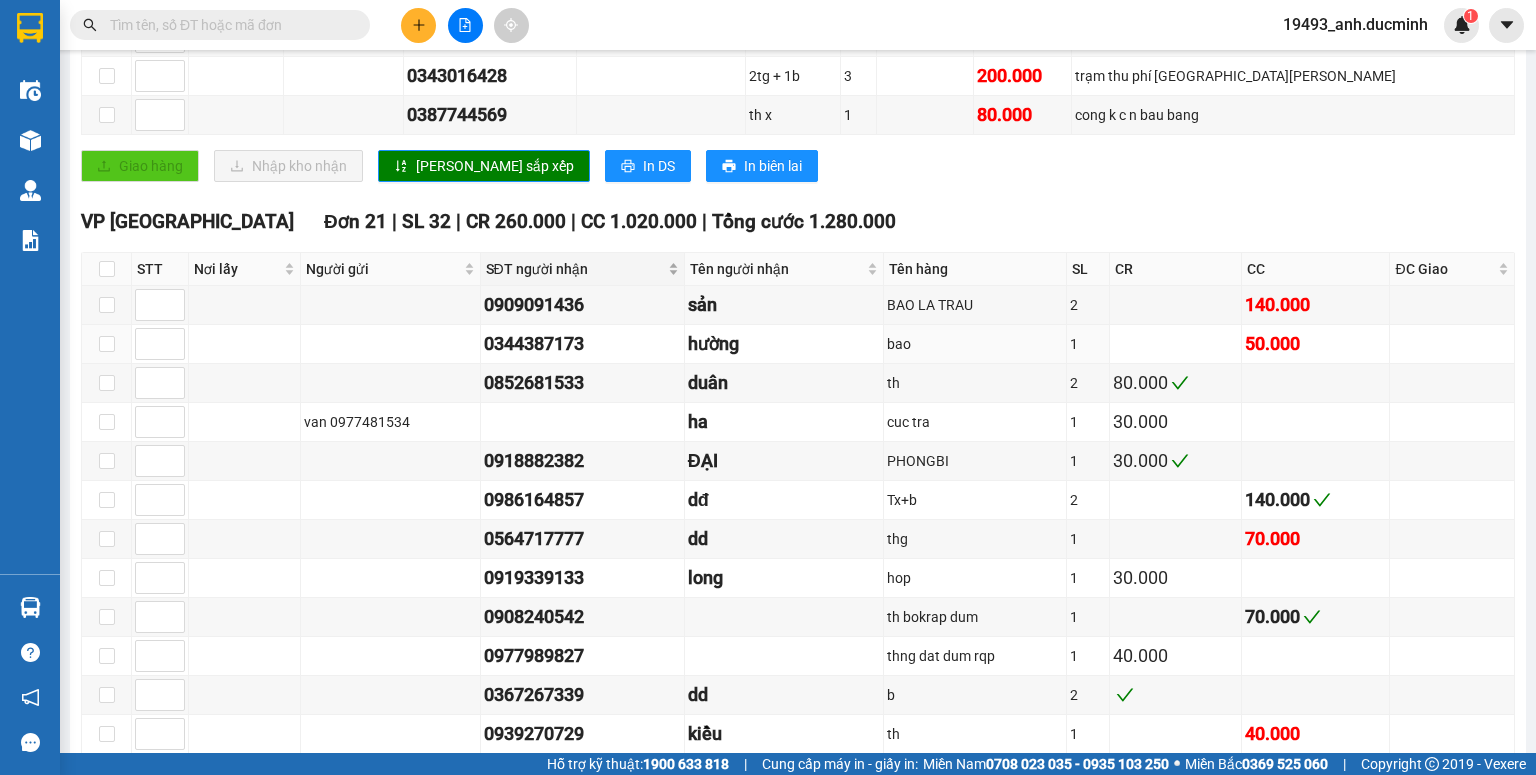 scroll, scrollTop: 1120, scrollLeft: 0, axis: vertical 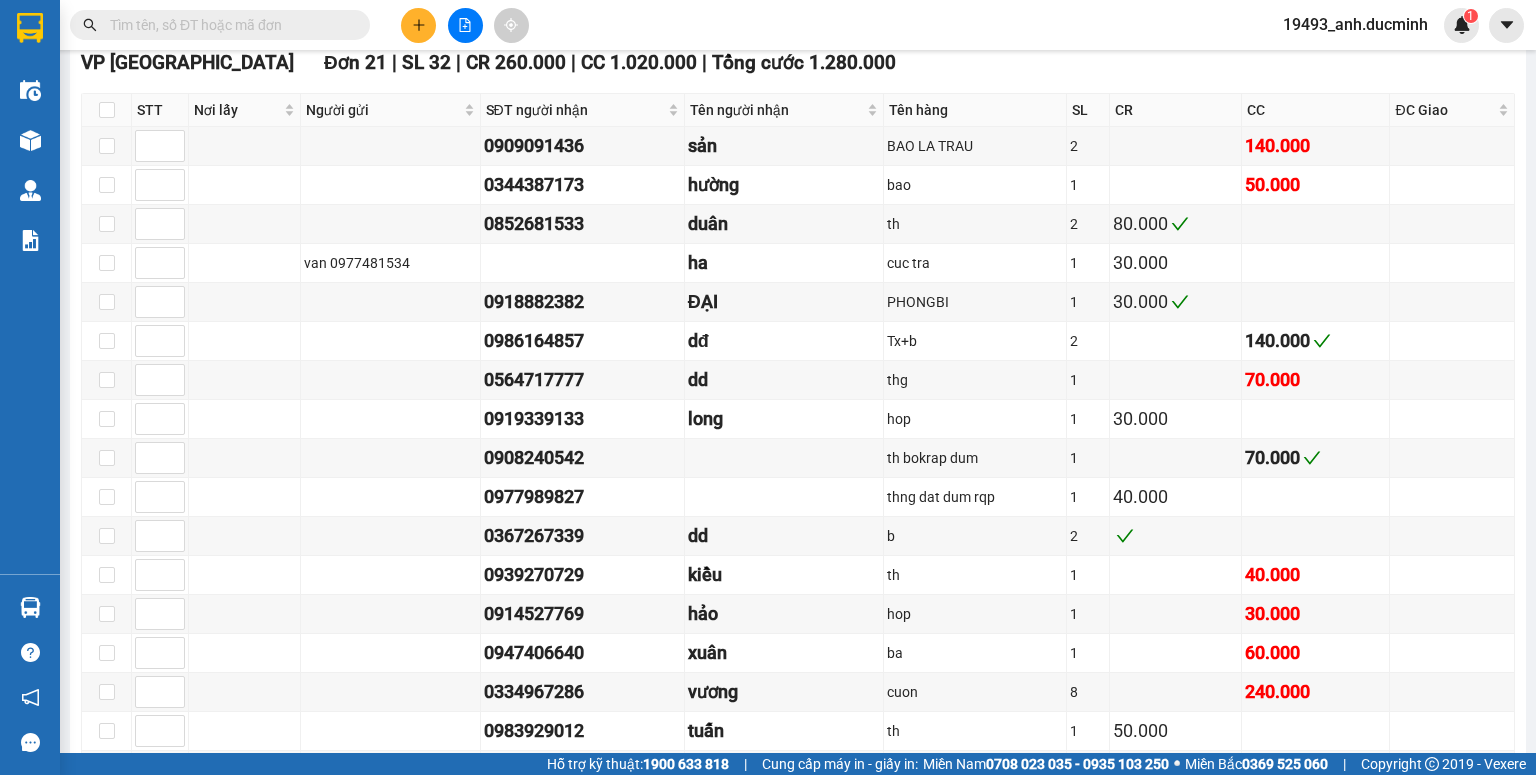 click at bounding box center [228, 25] 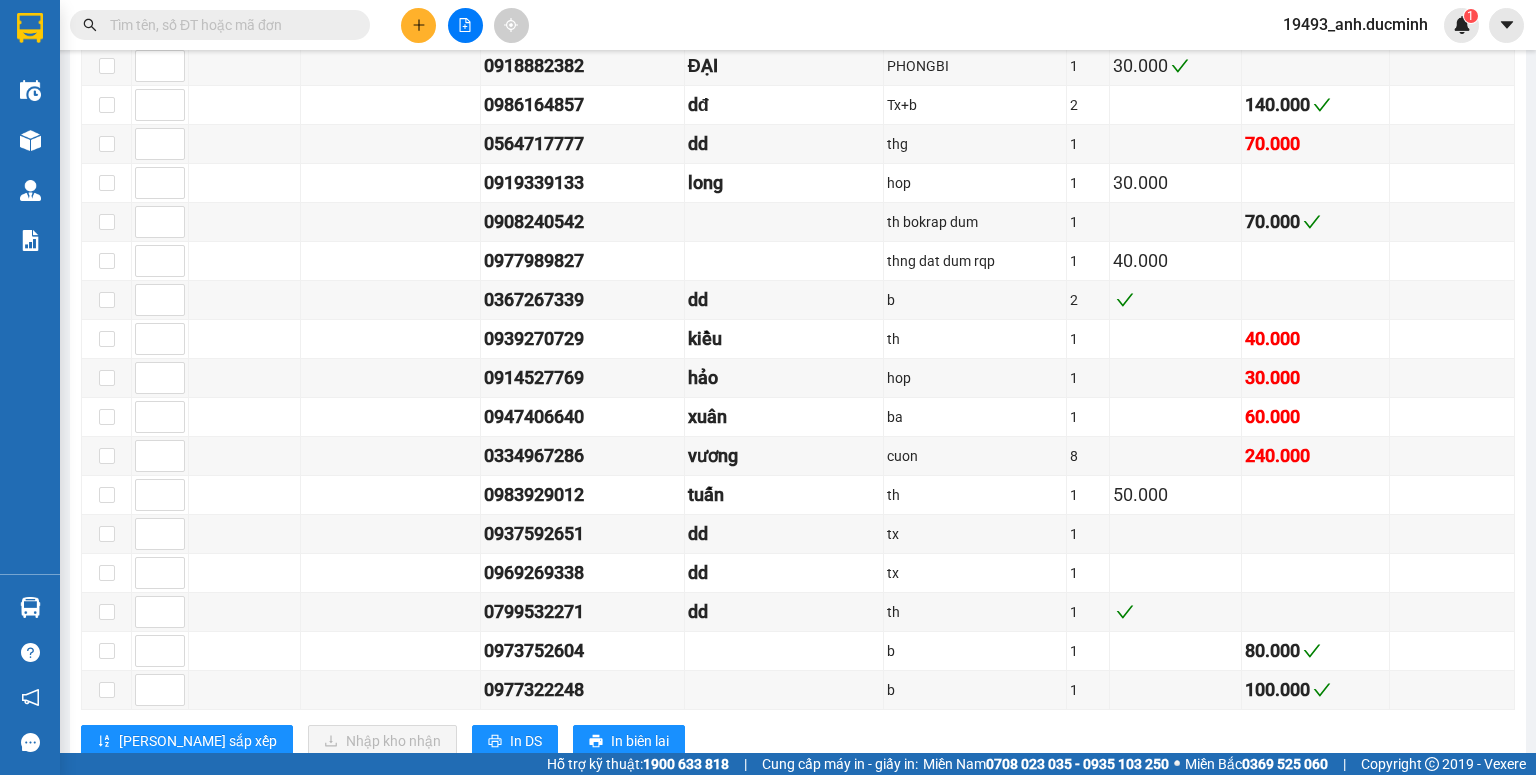 scroll, scrollTop: 1520, scrollLeft: 0, axis: vertical 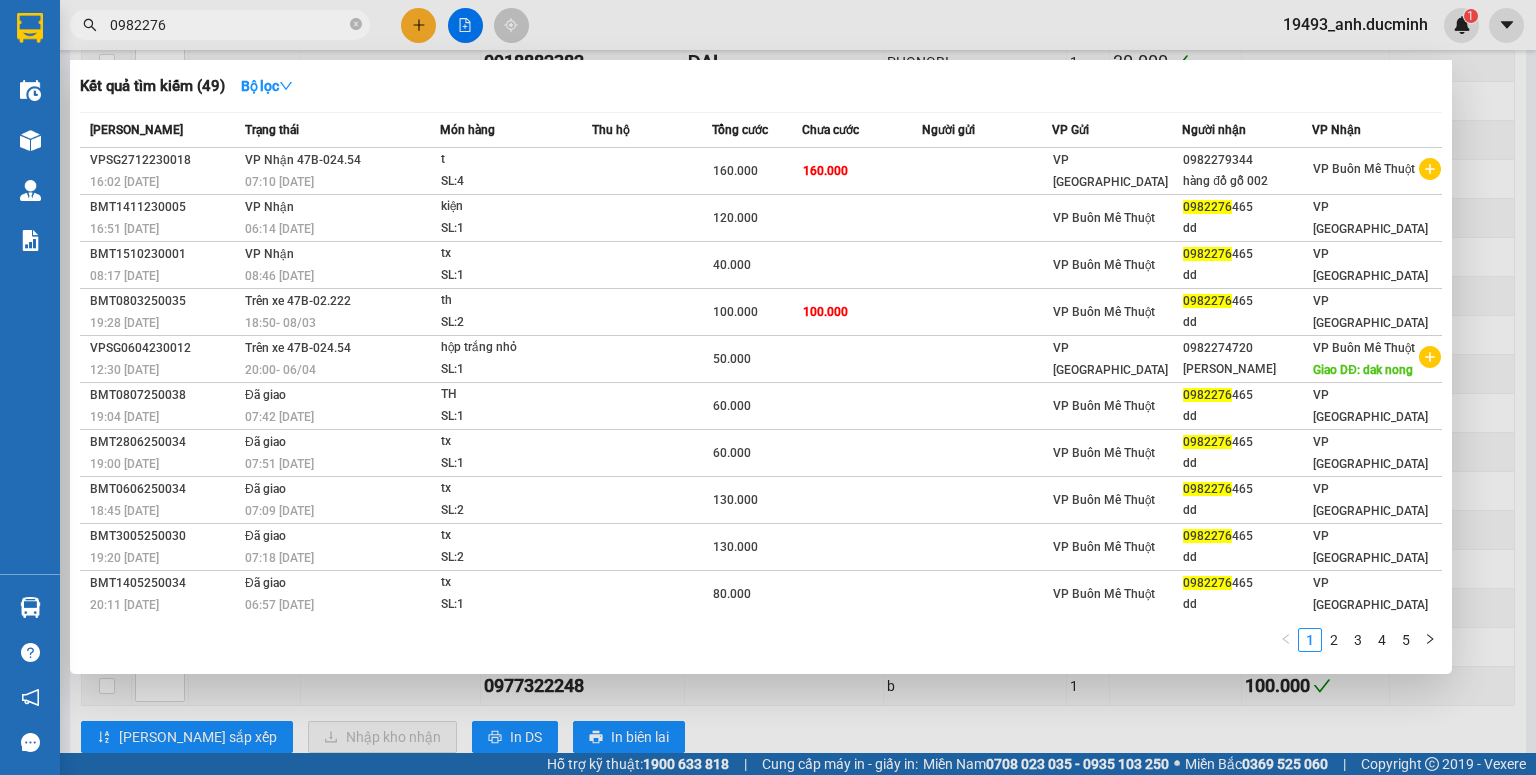 type on "09822764" 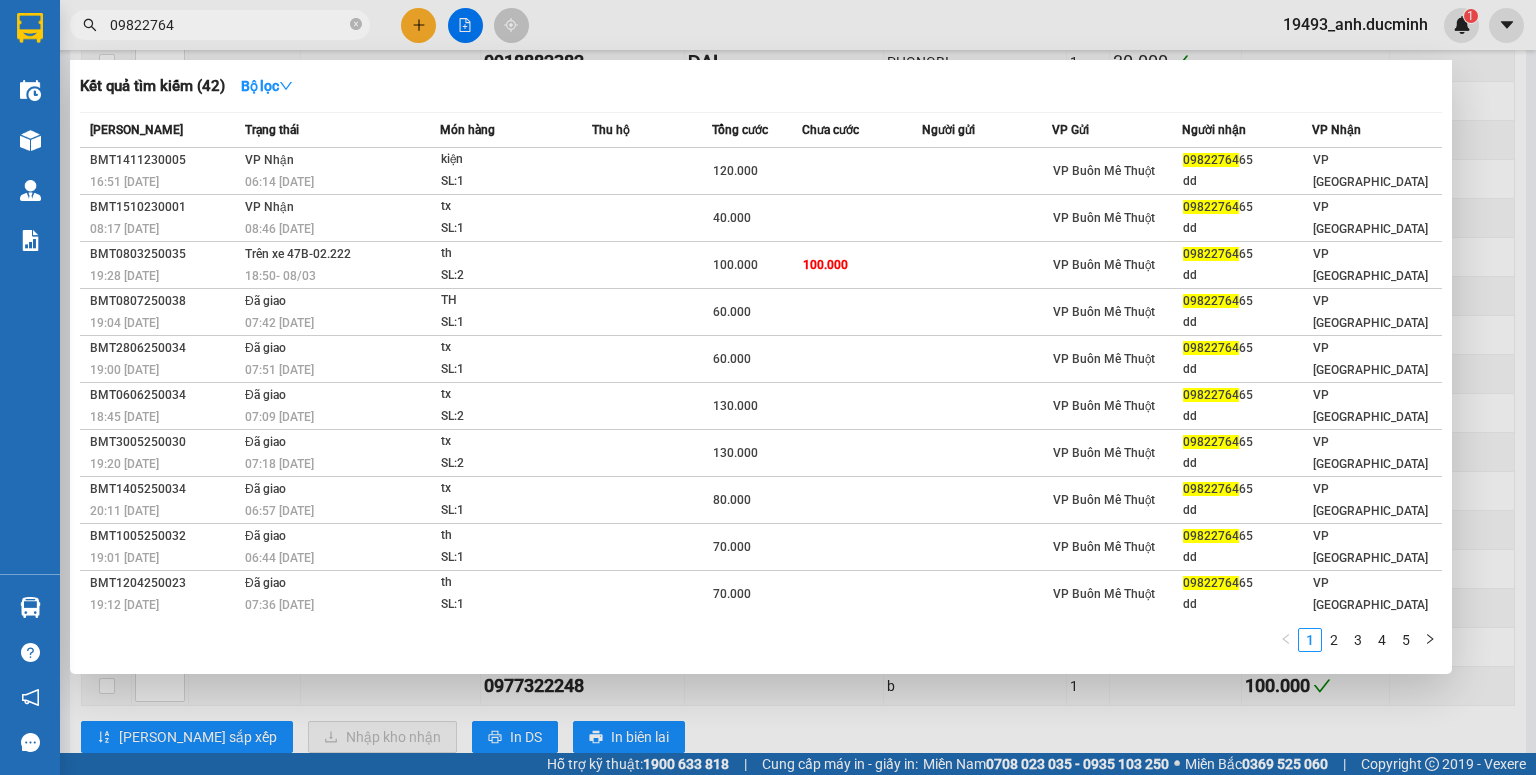 click 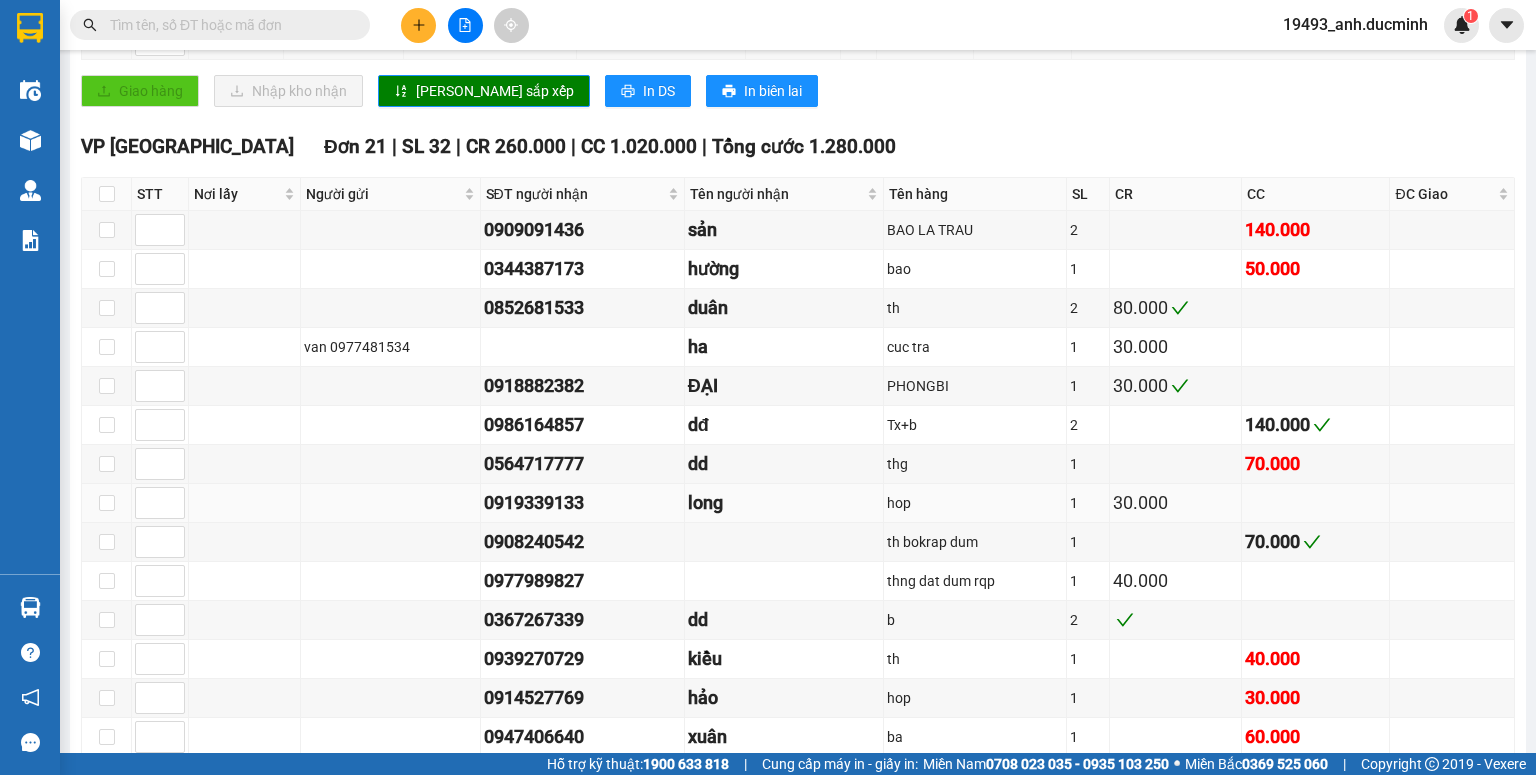 scroll, scrollTop: 800, scrollLeft: 0, axis: vertical 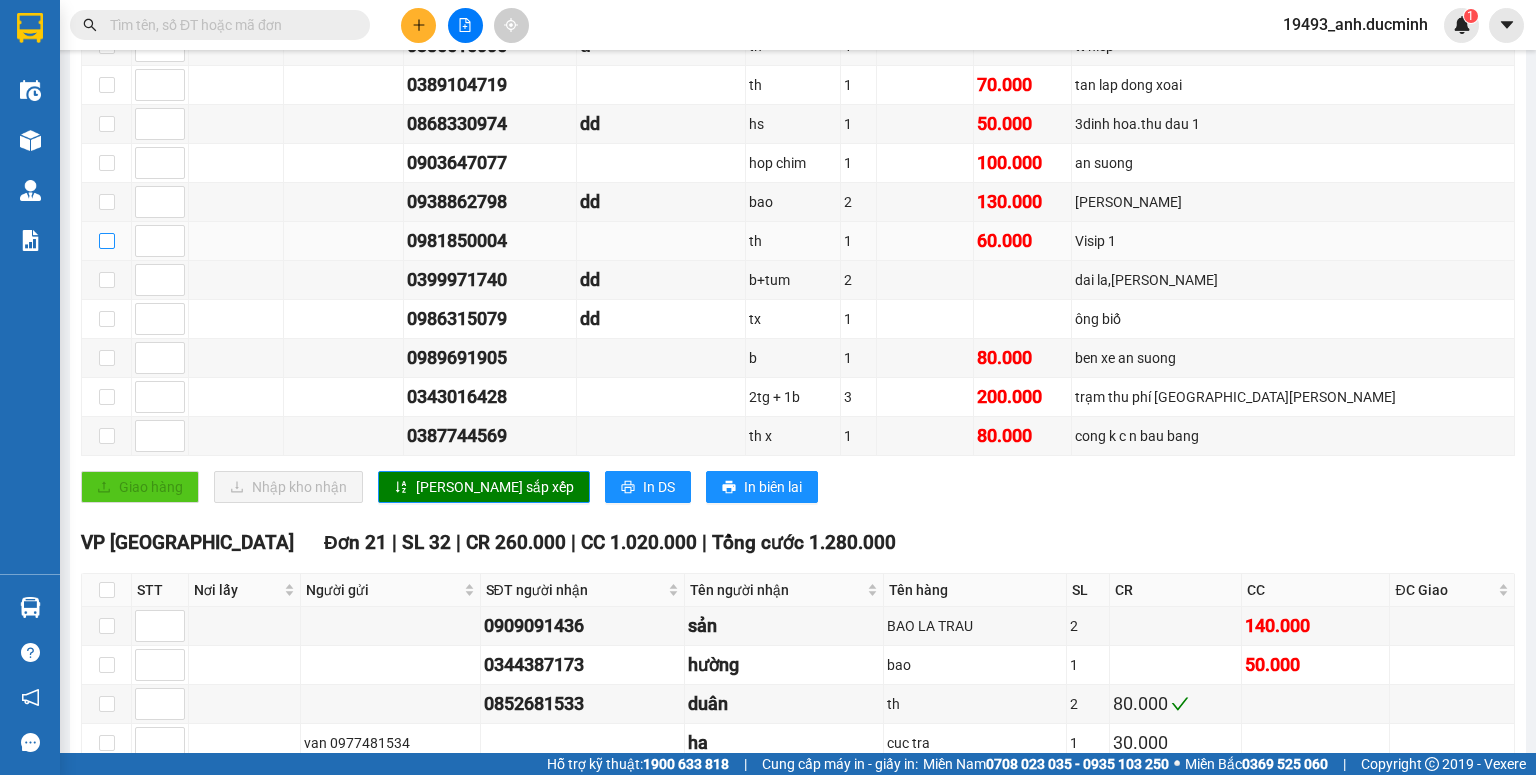 click at bounding box center [107, 241] 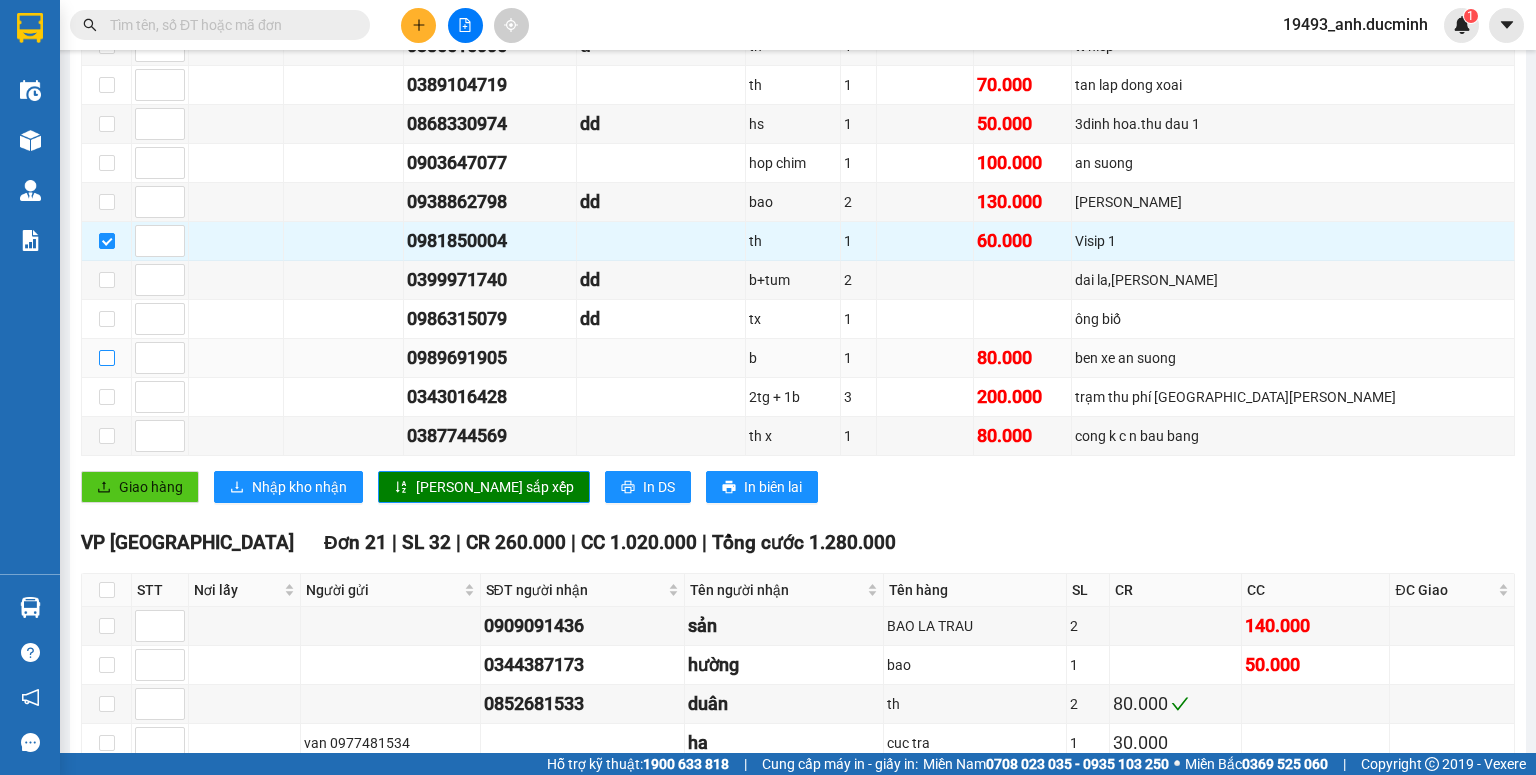 click at bounding box center (107, 358) 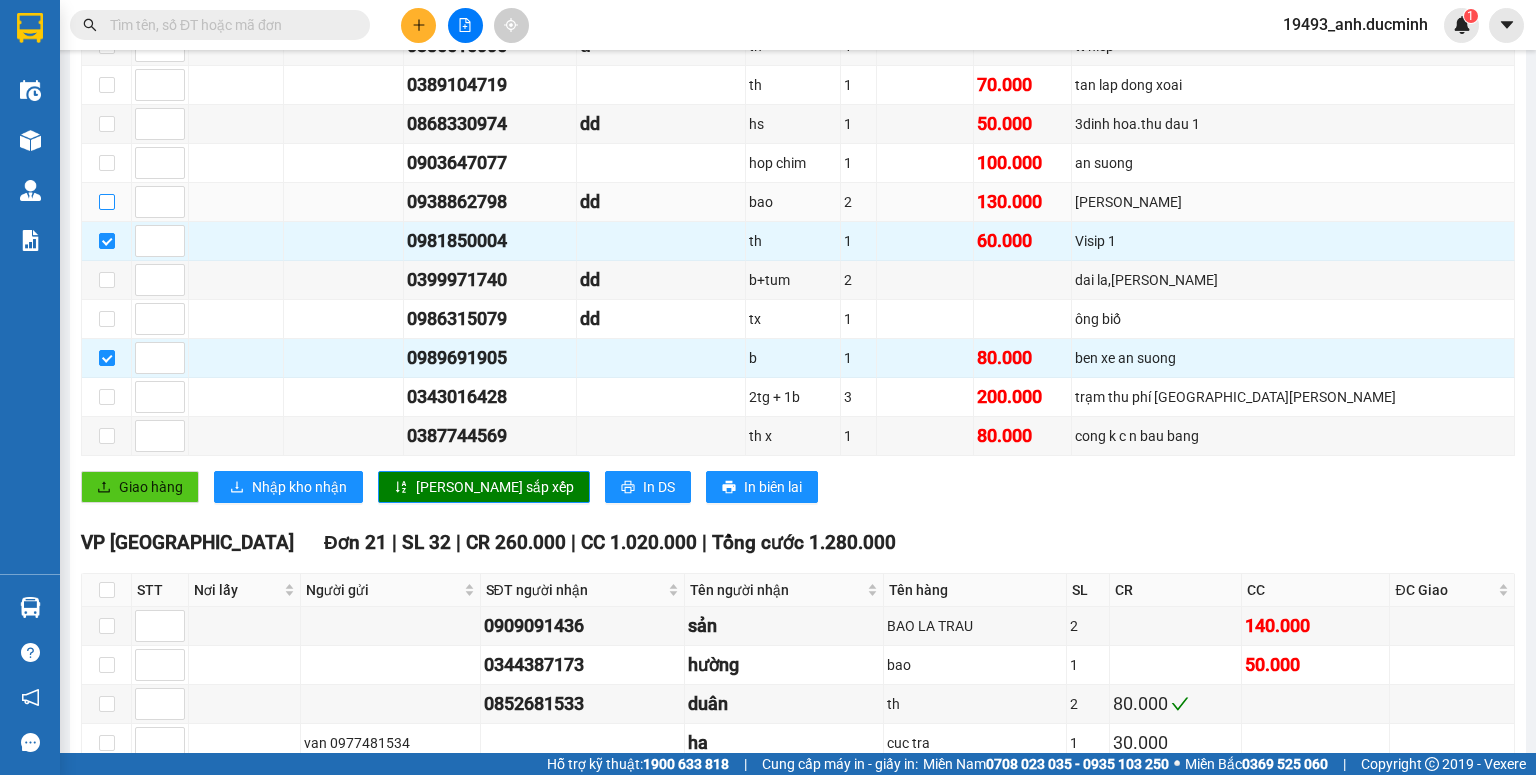 click at bounding box center [107, 202] 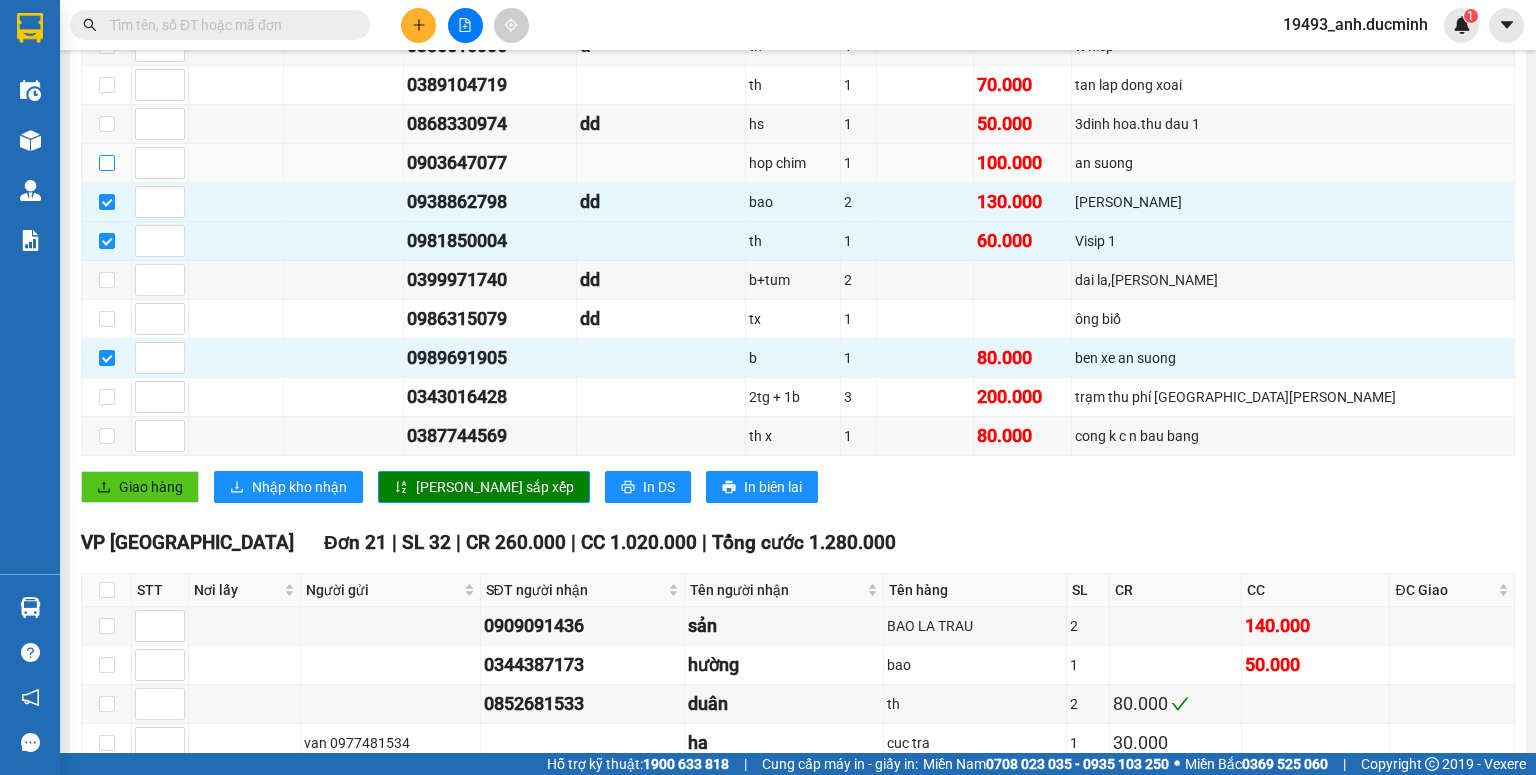 click at bounding box center [107, 163] 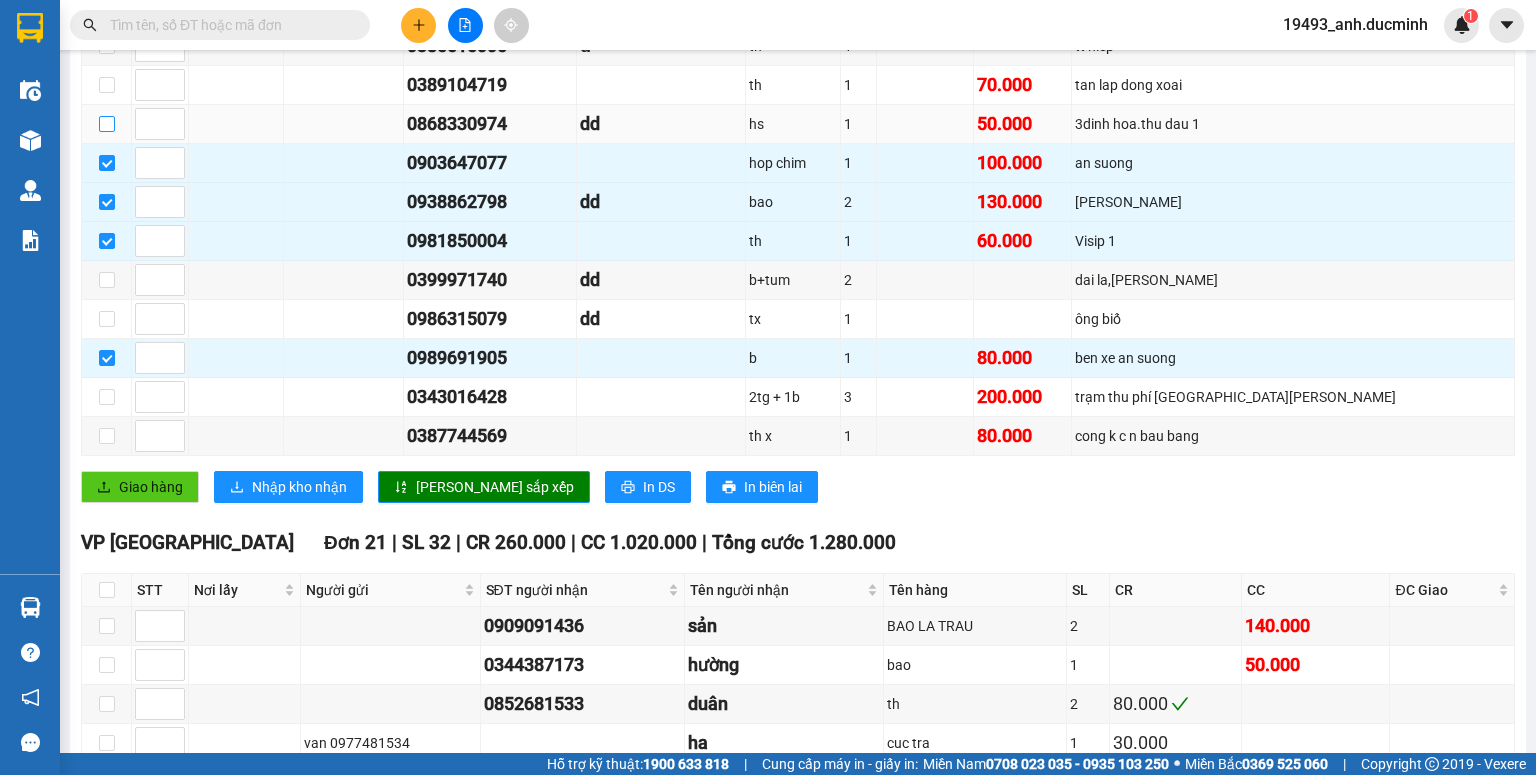 click at bounding box center (107, 124) 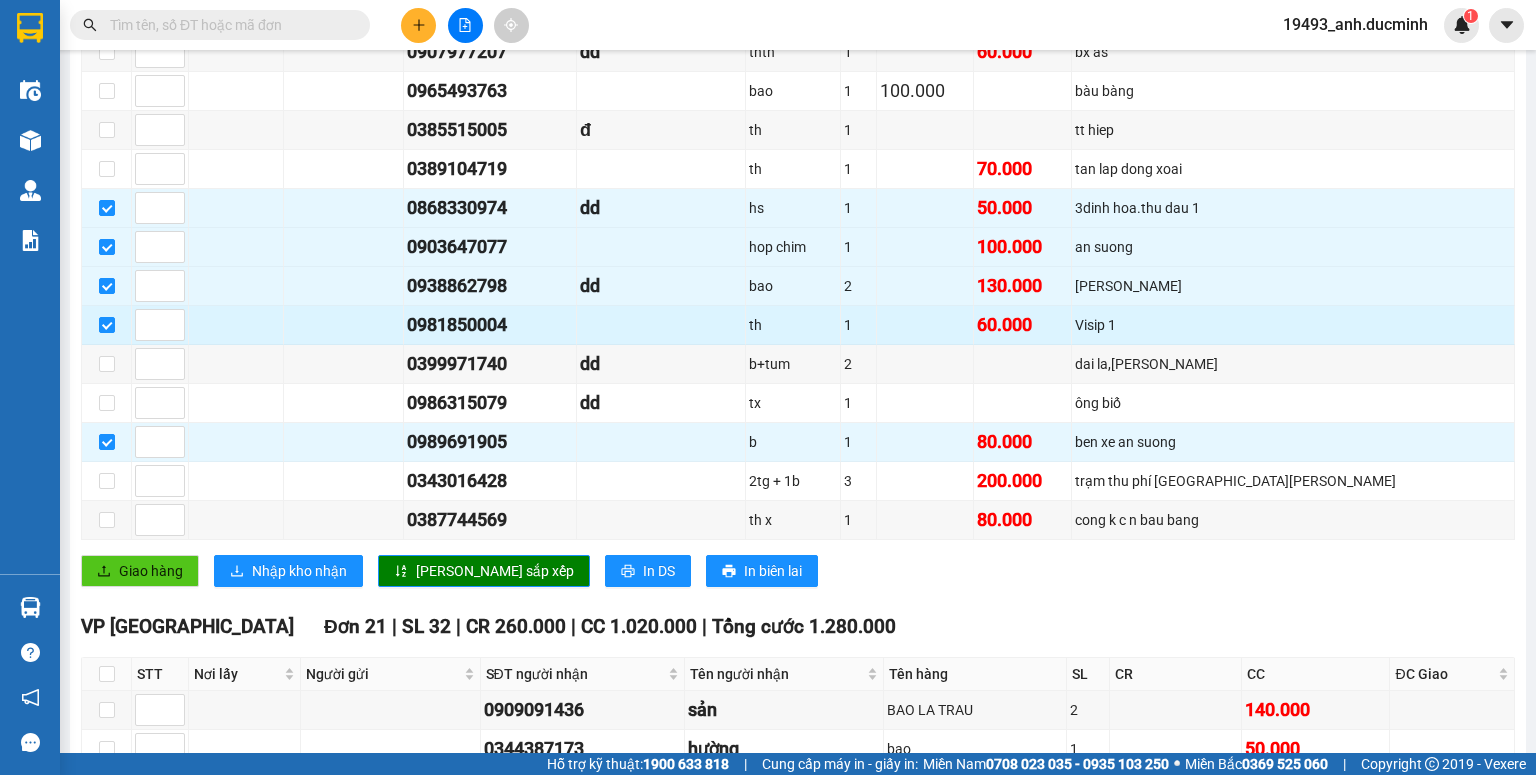 scroll, scrollTop: 640, scrollLeft: 0, axis: vertical 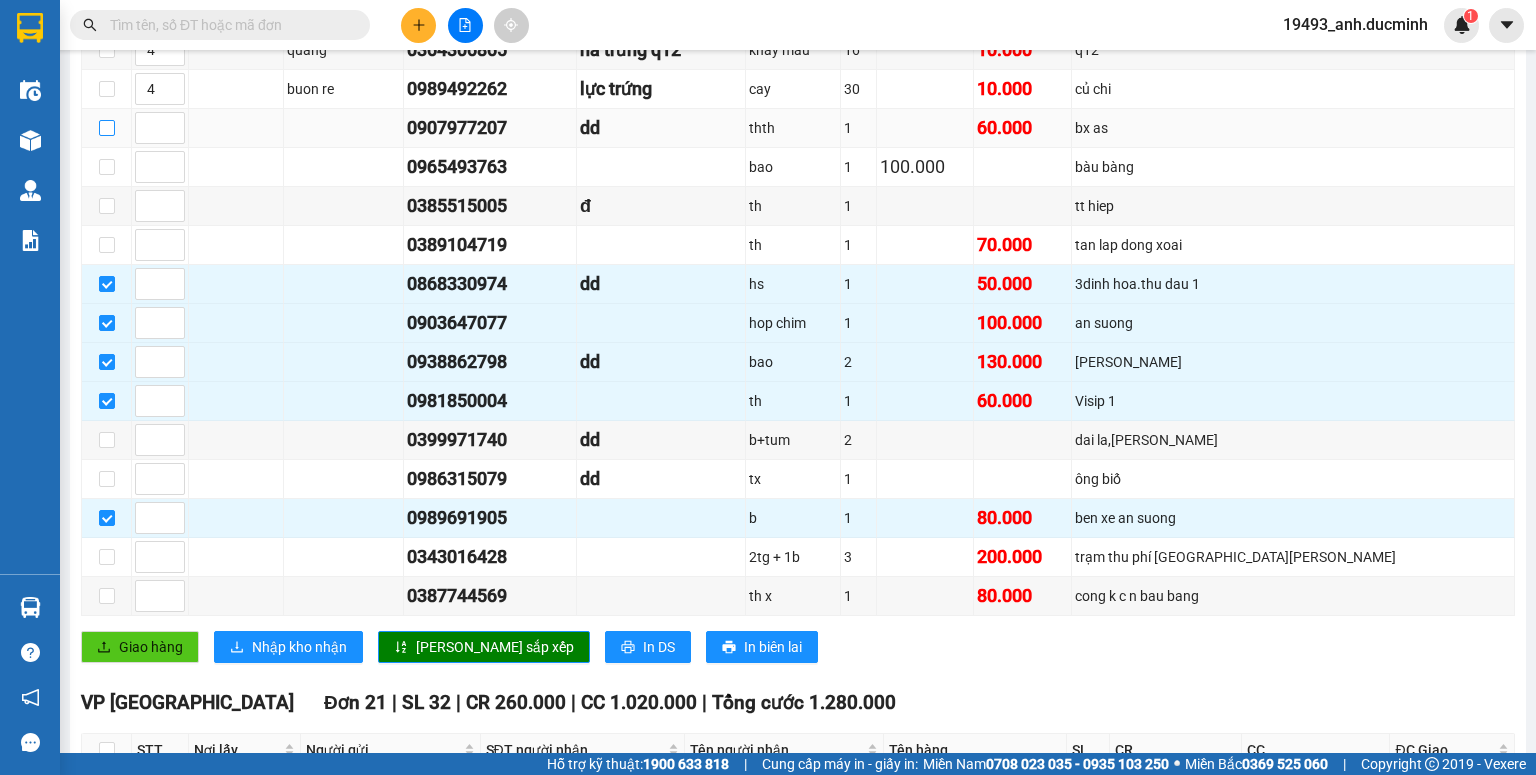click at bounding box center [107, 128] 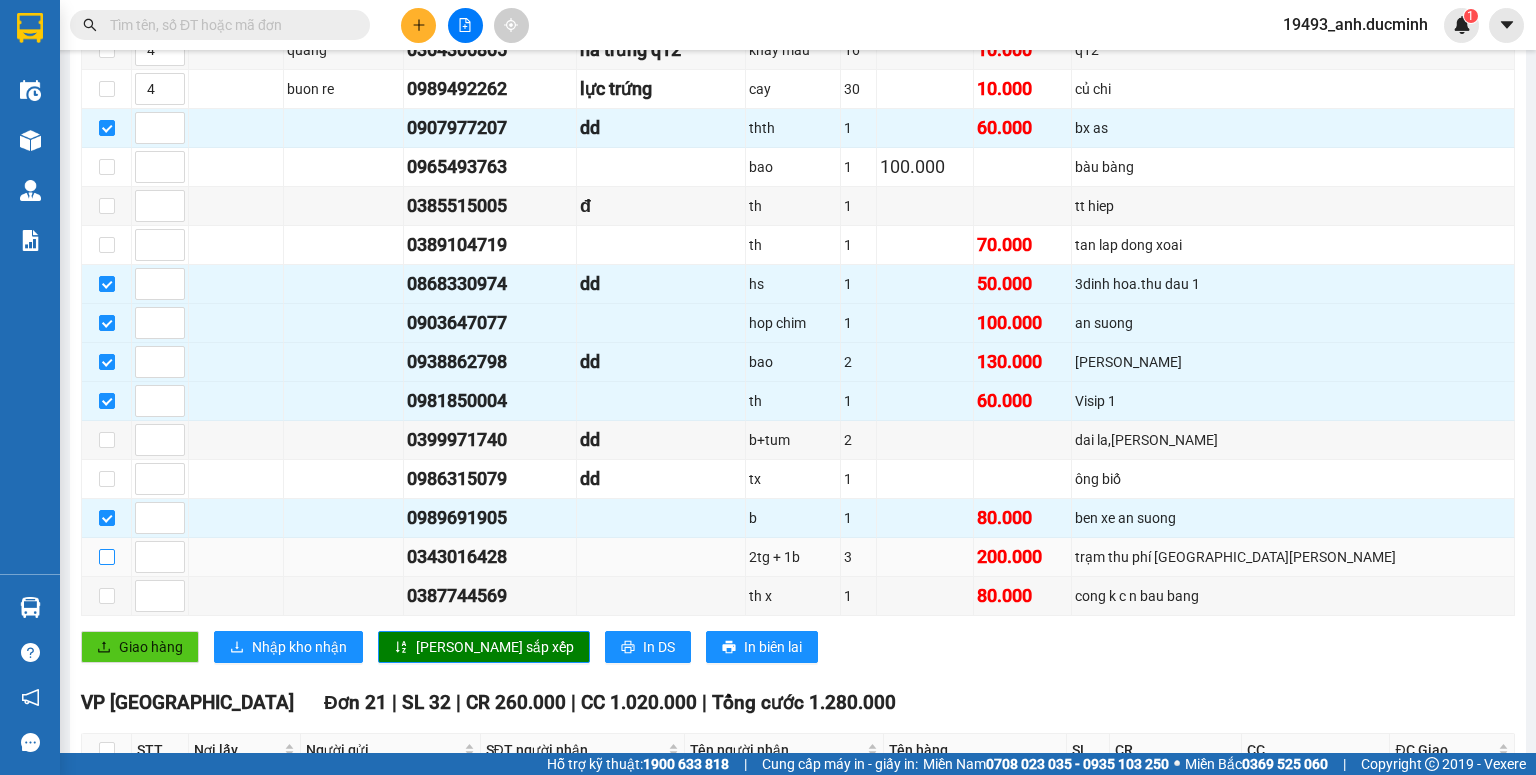click at bounding box center (107, 557) 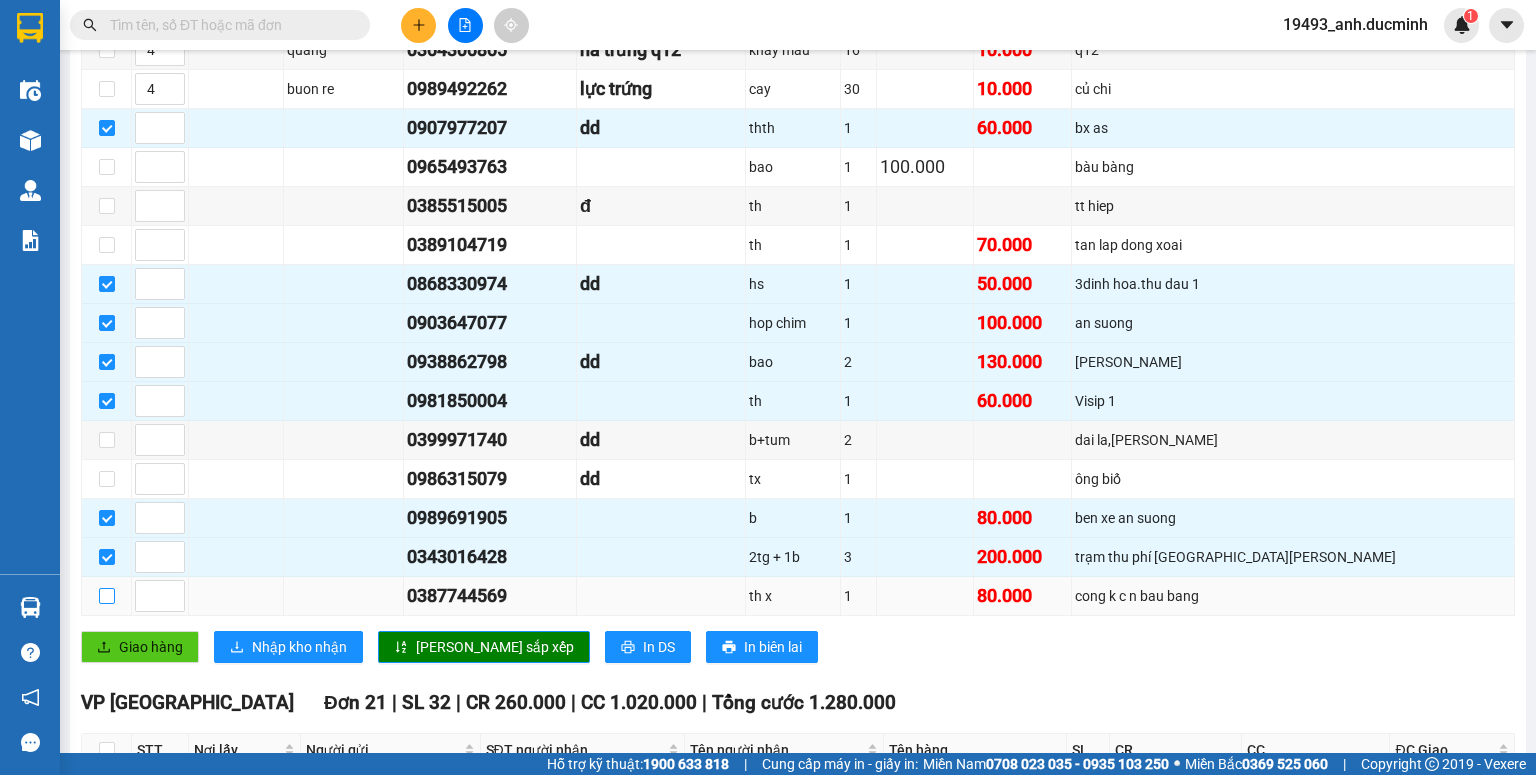 click at bounding box center (107, 596) 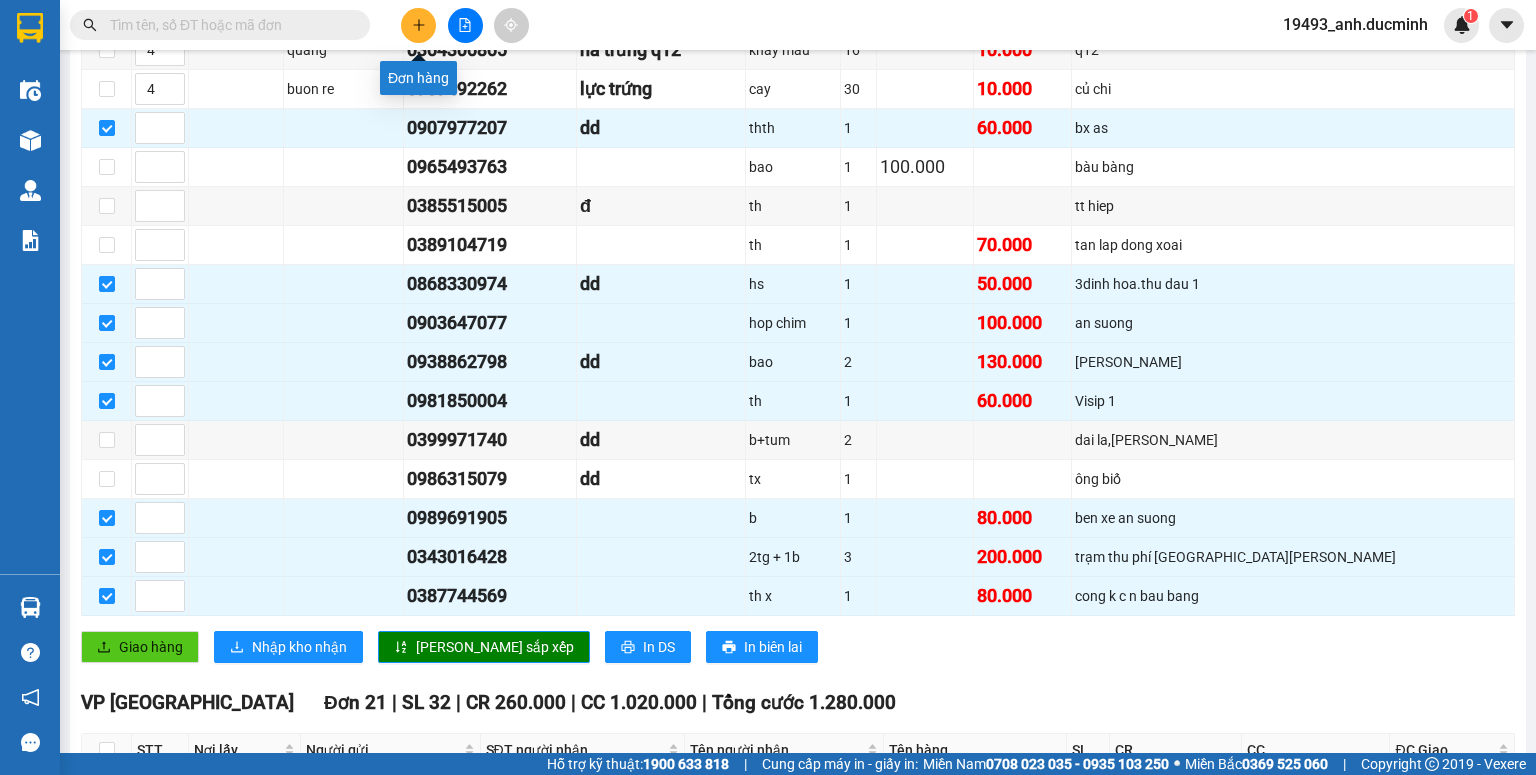 click at bounding box center [418, 25] 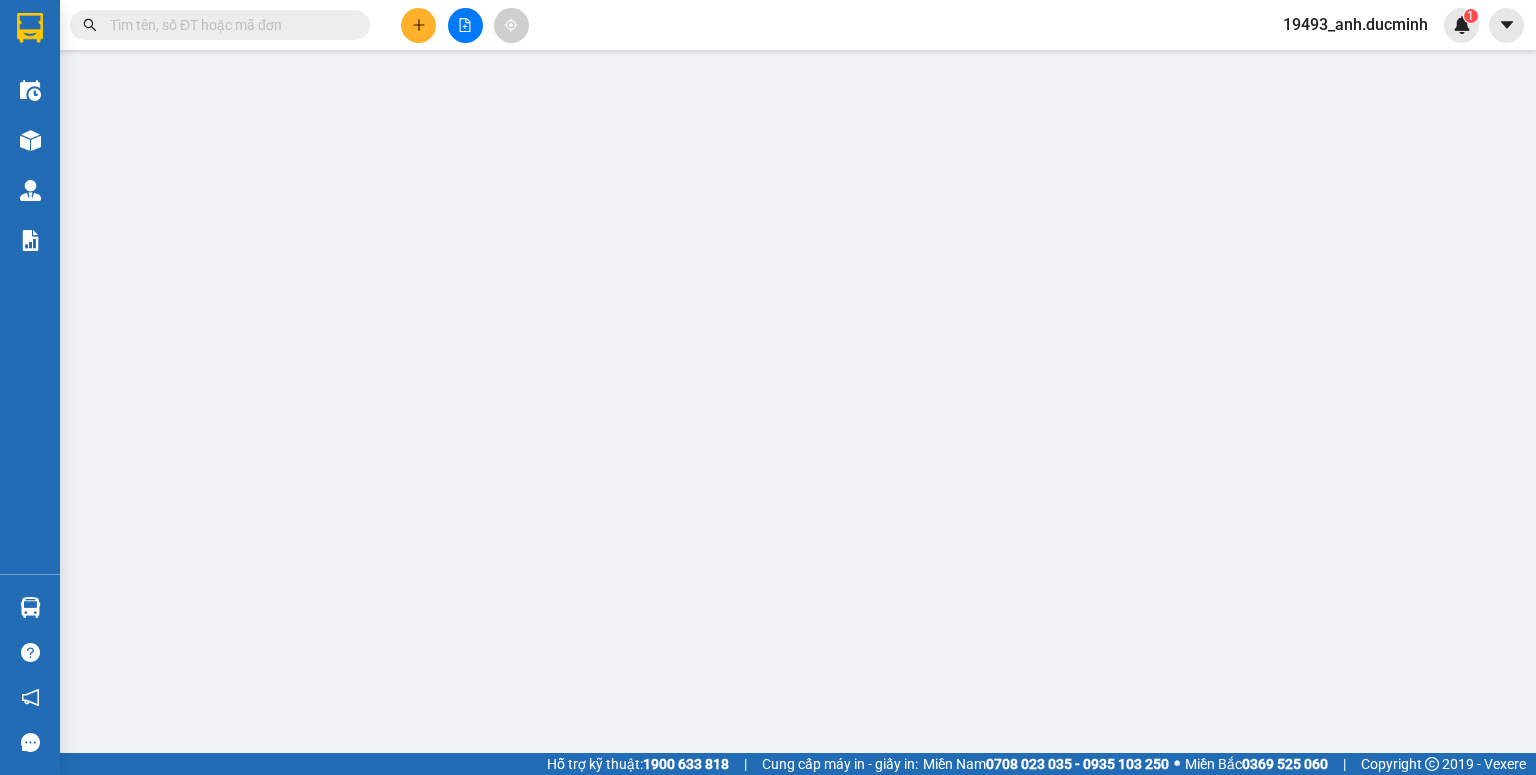scroll, scrollTop: 0, scrollLeft: 0, axis: both 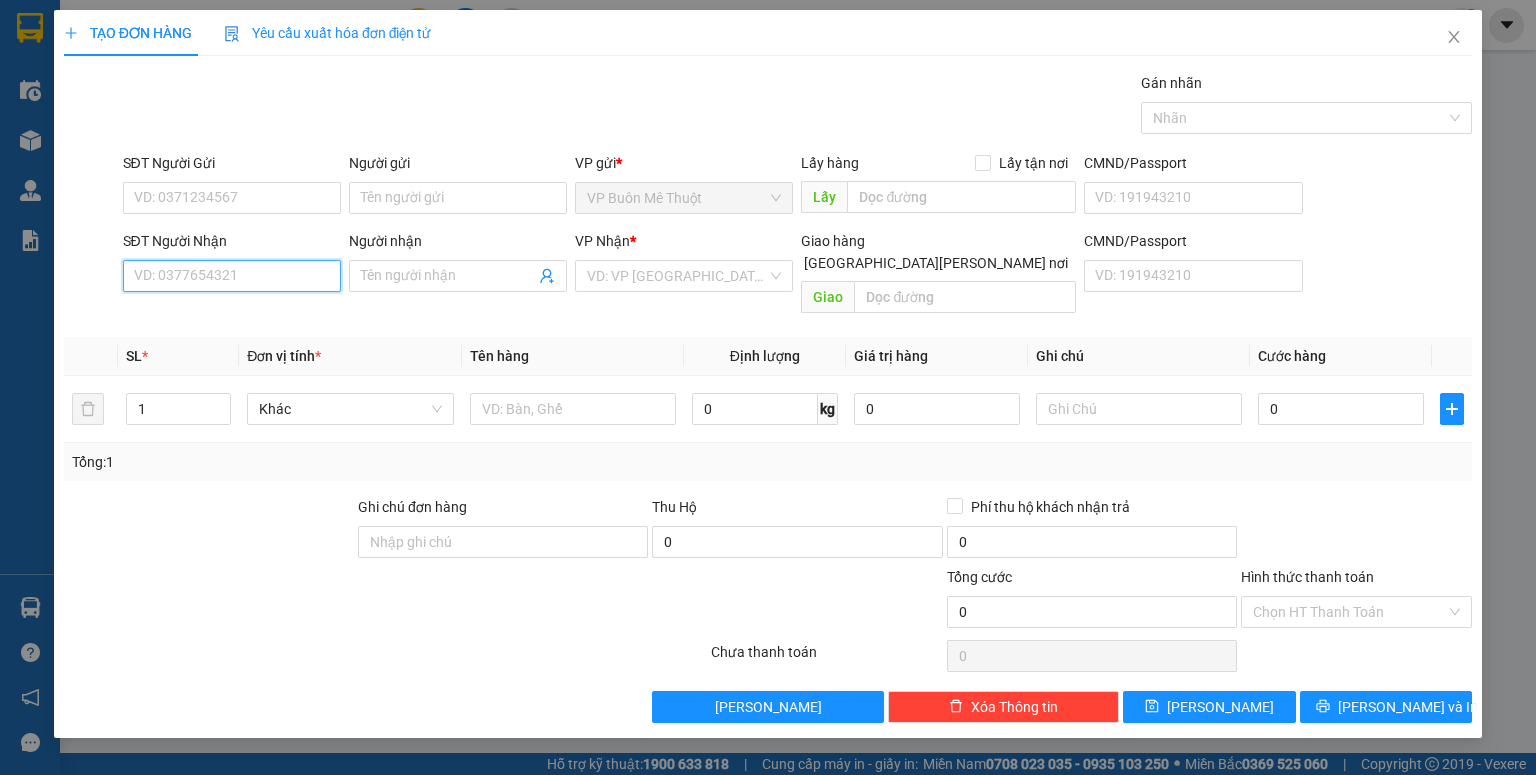 click on "SĐT Người Nhận" at bounding box center (232, 276) 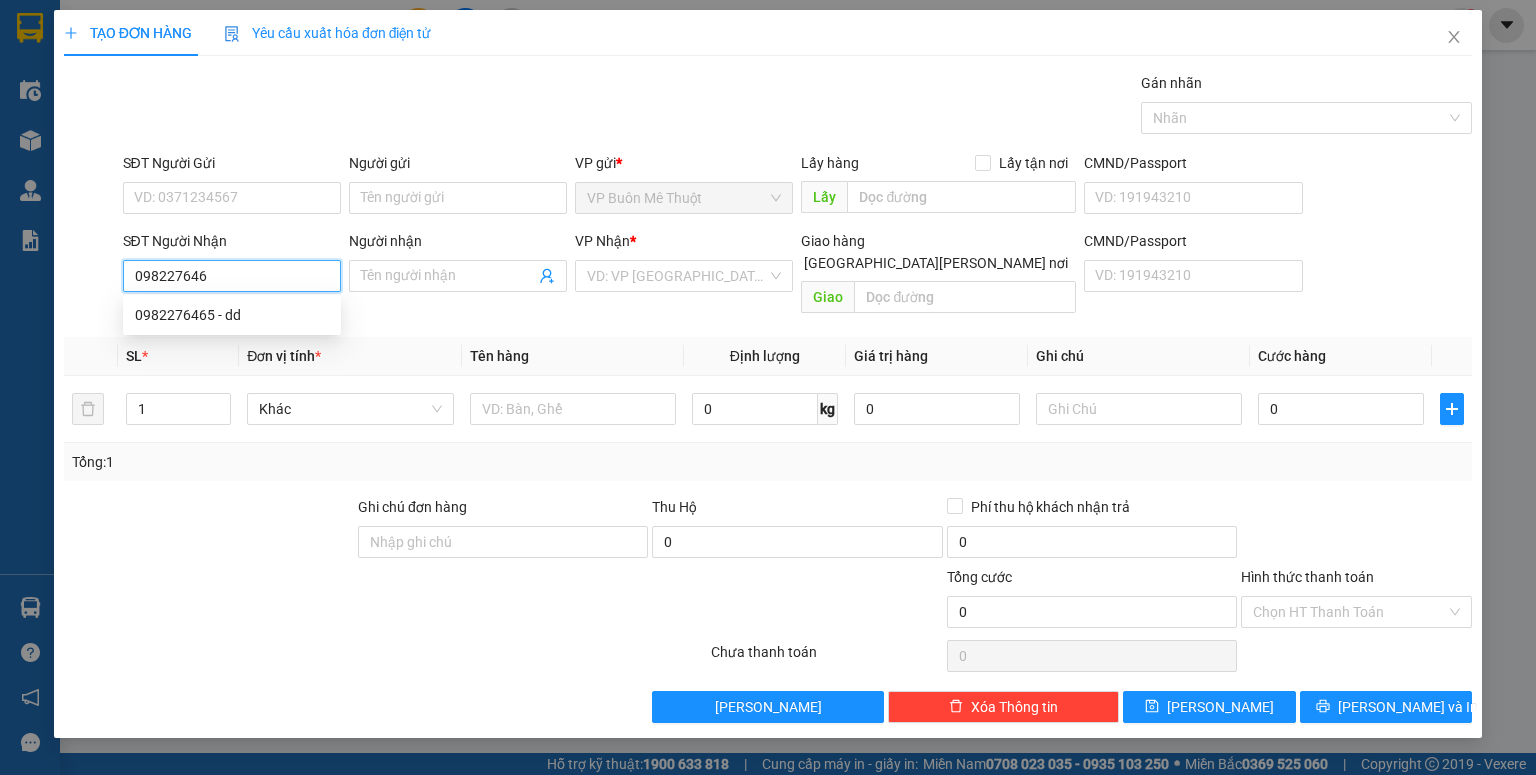 type on "0982276465" 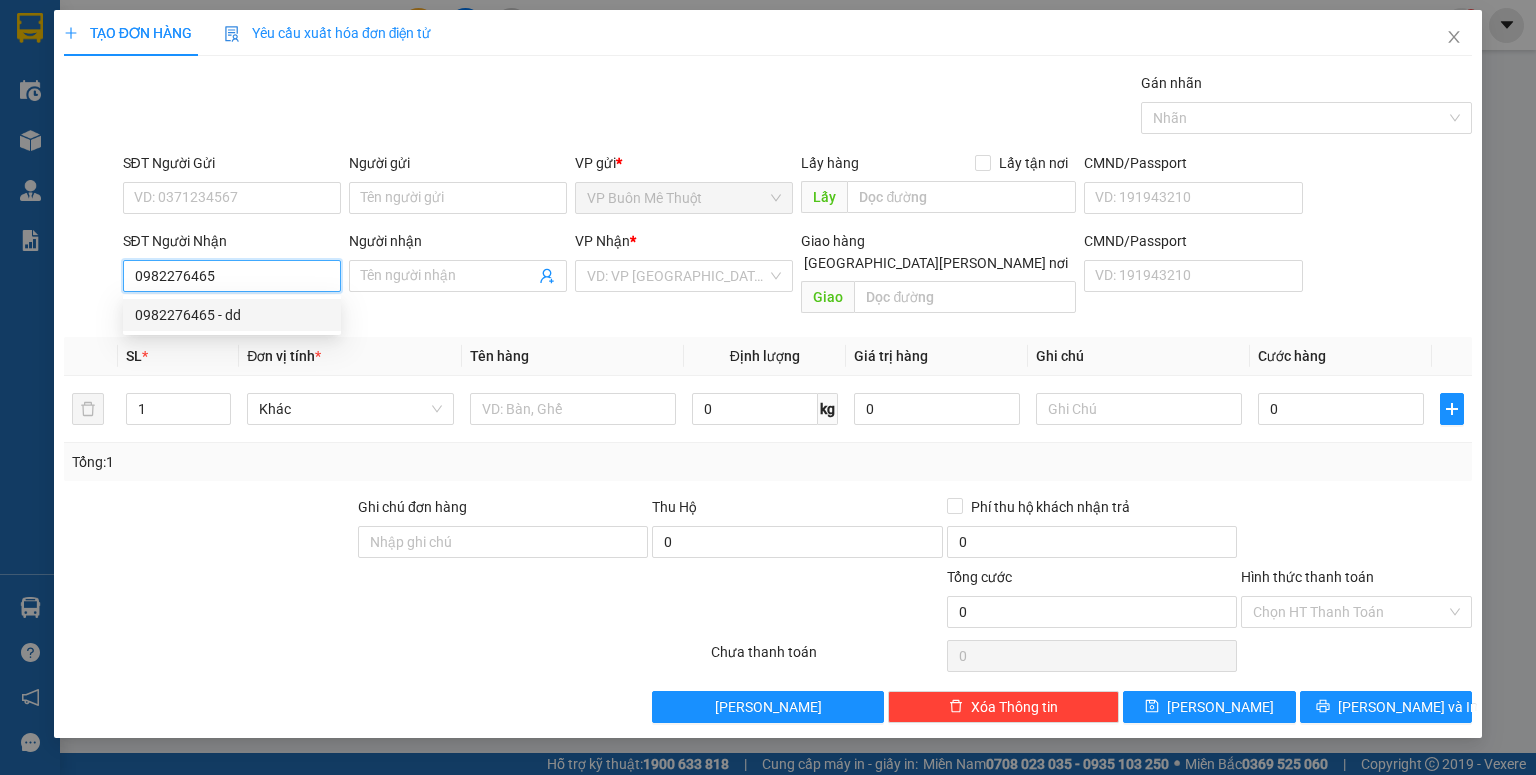 click on "0982276465 - dd" at bounding box center (232, 315) 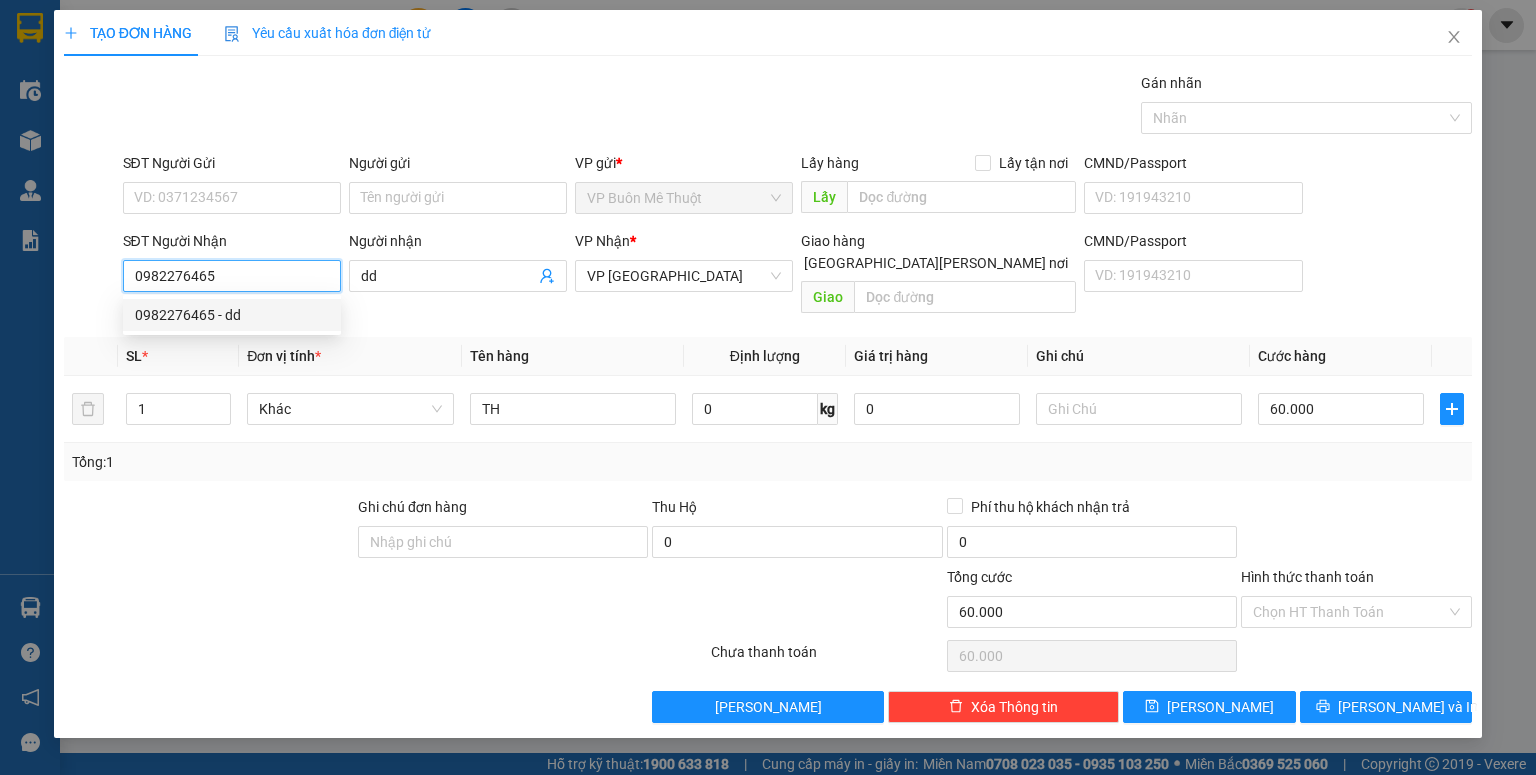 type on "60.000" 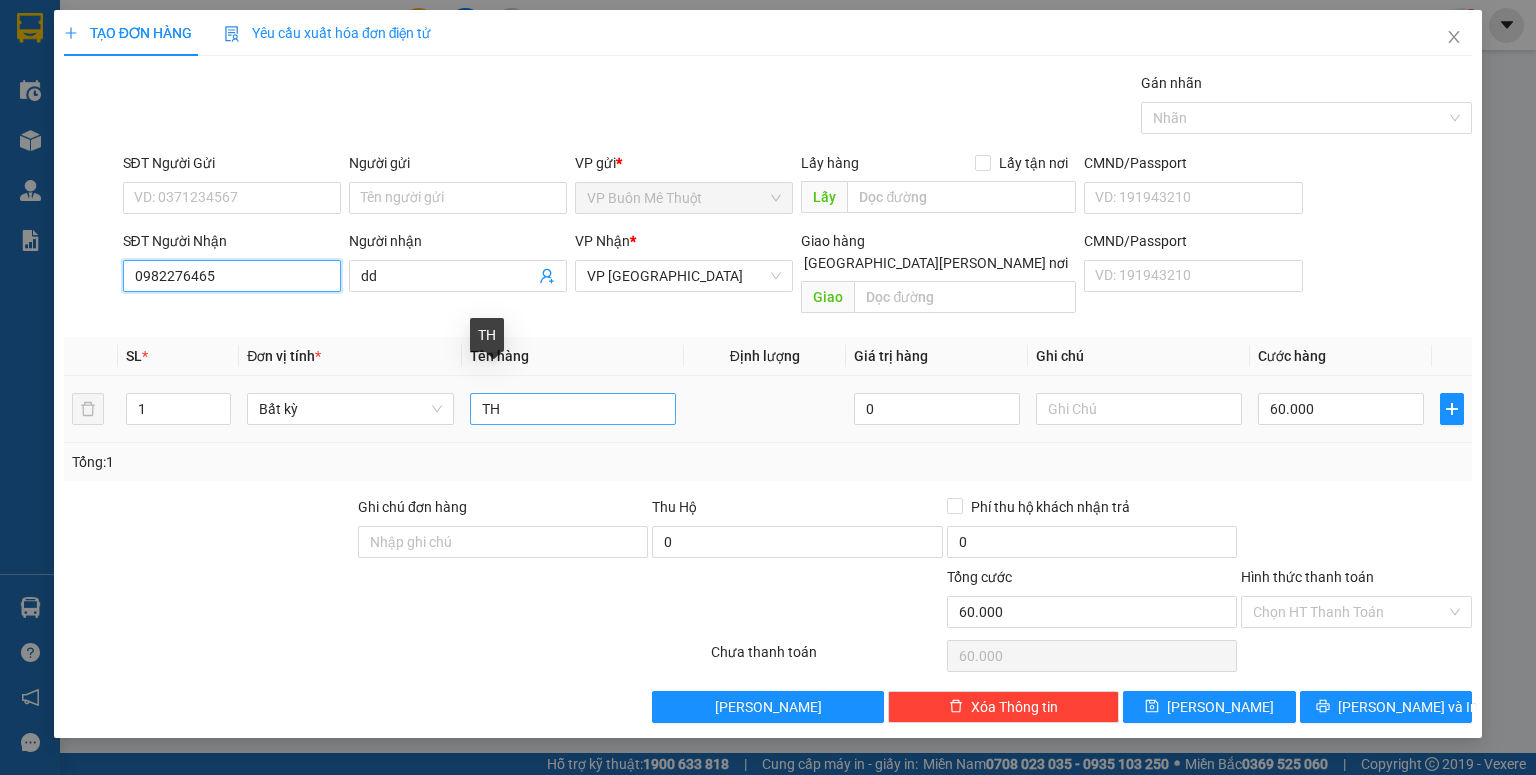 type on "0982276465" 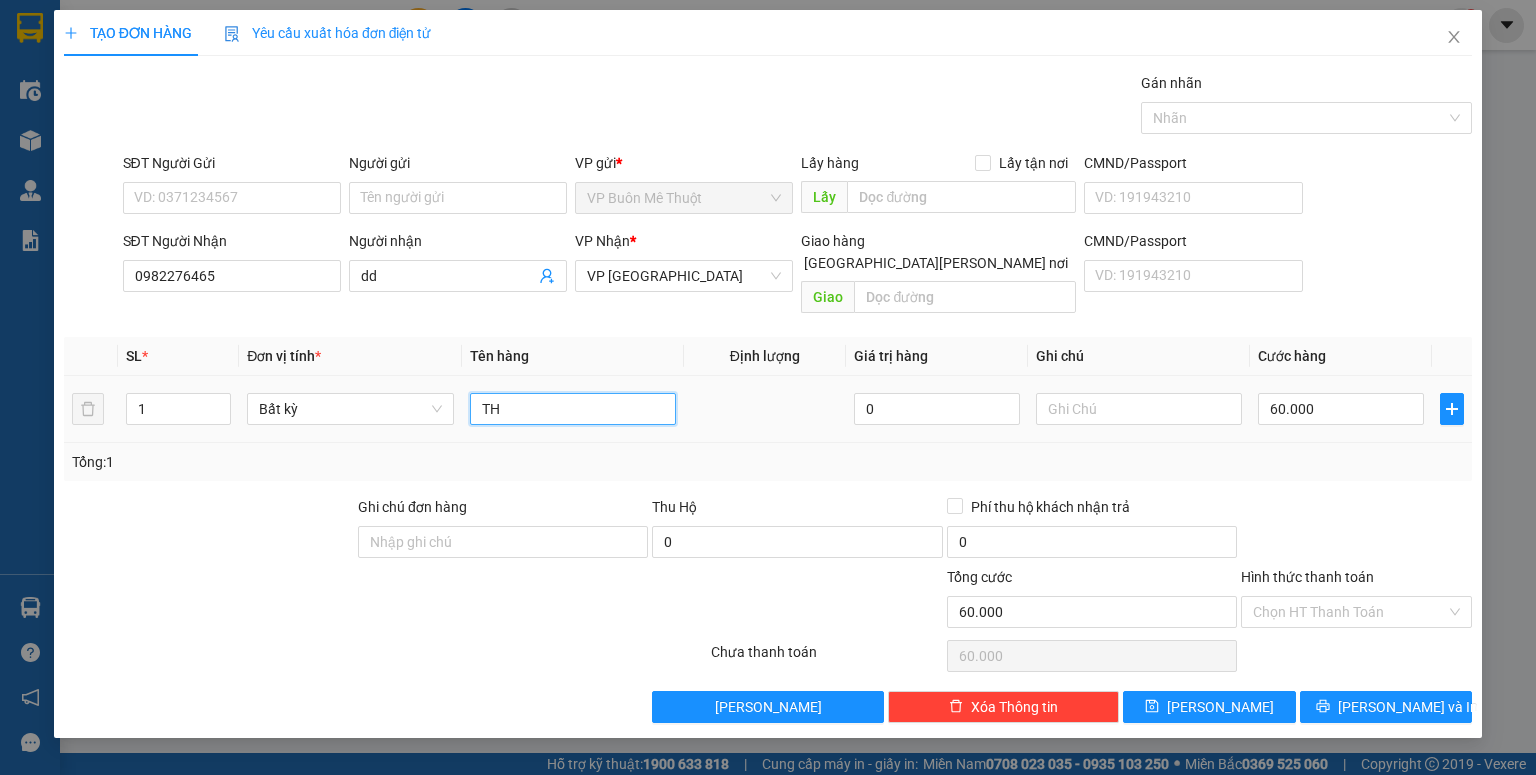 click on "TH" at bounding box center (573, 409) 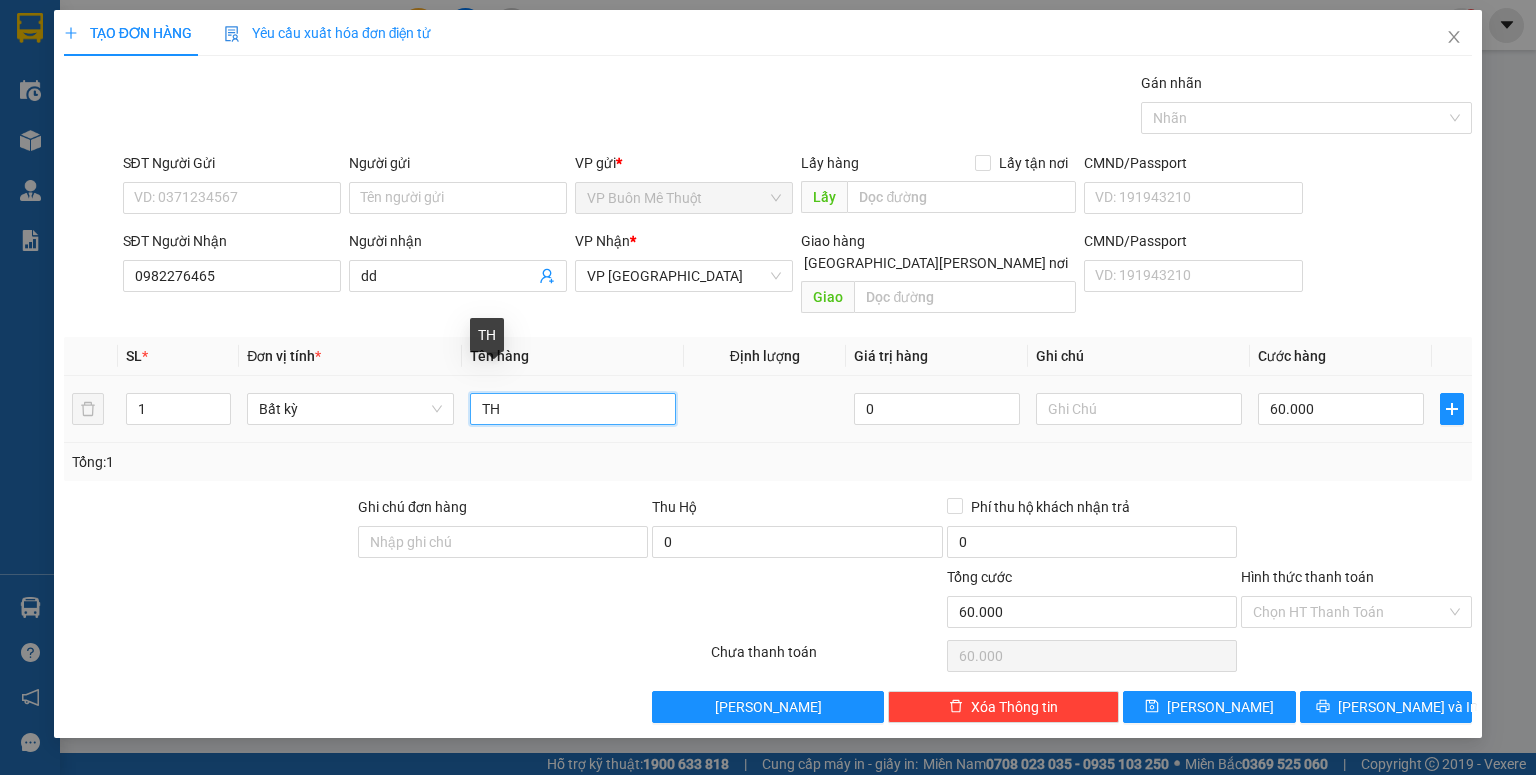 type on "T" 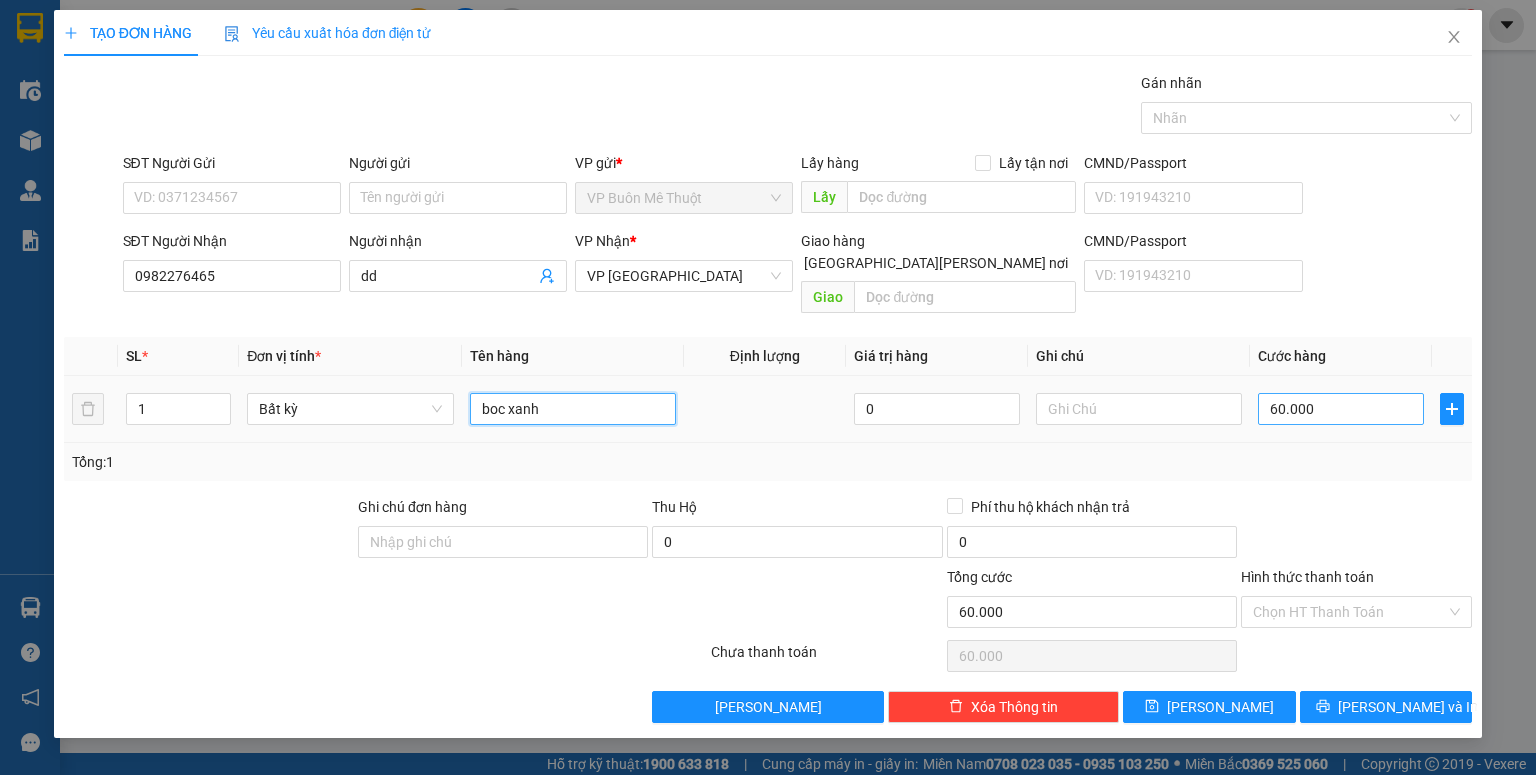 type on "boc xanh" 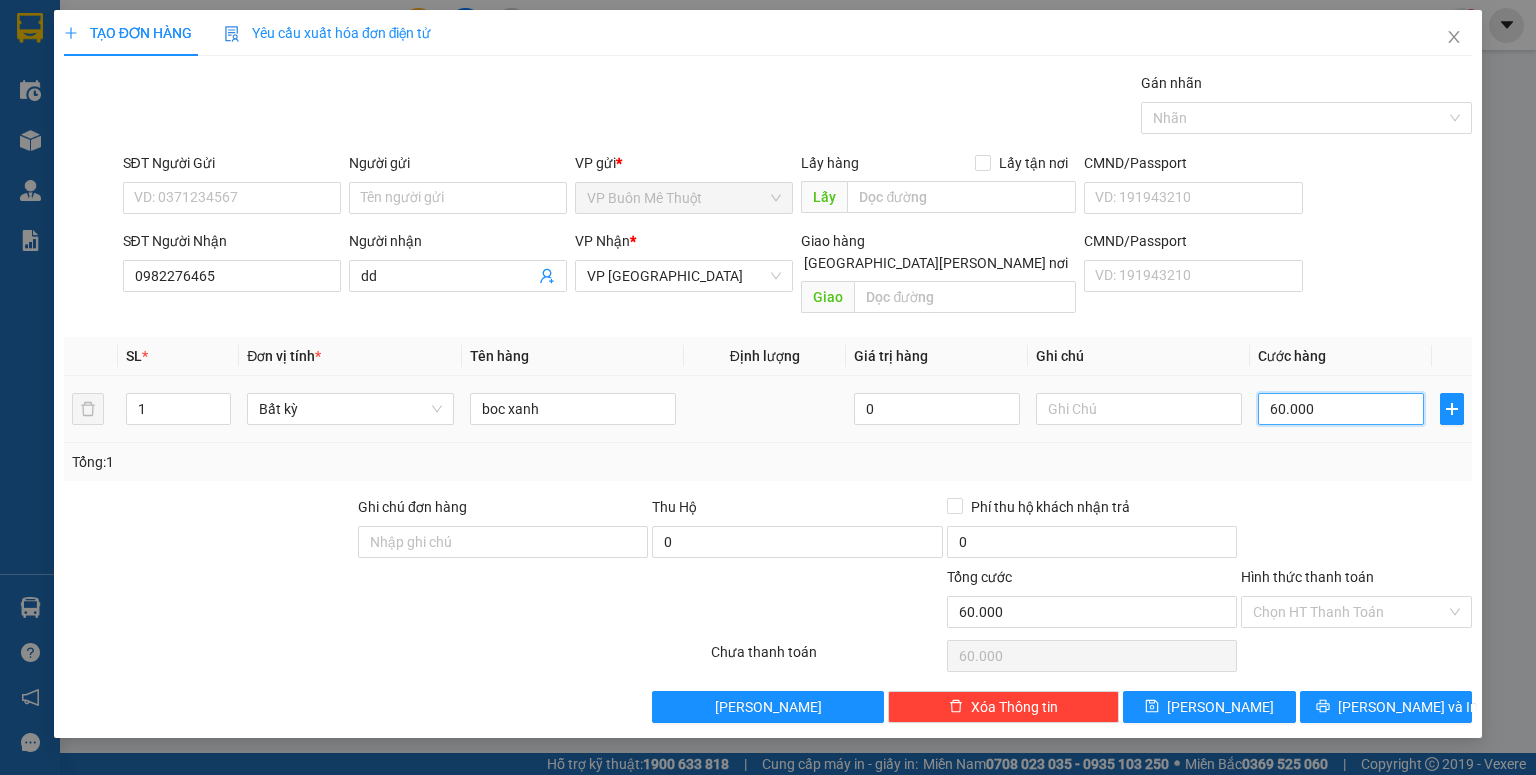 click on "60.000" at bounding box center [1341, 409] 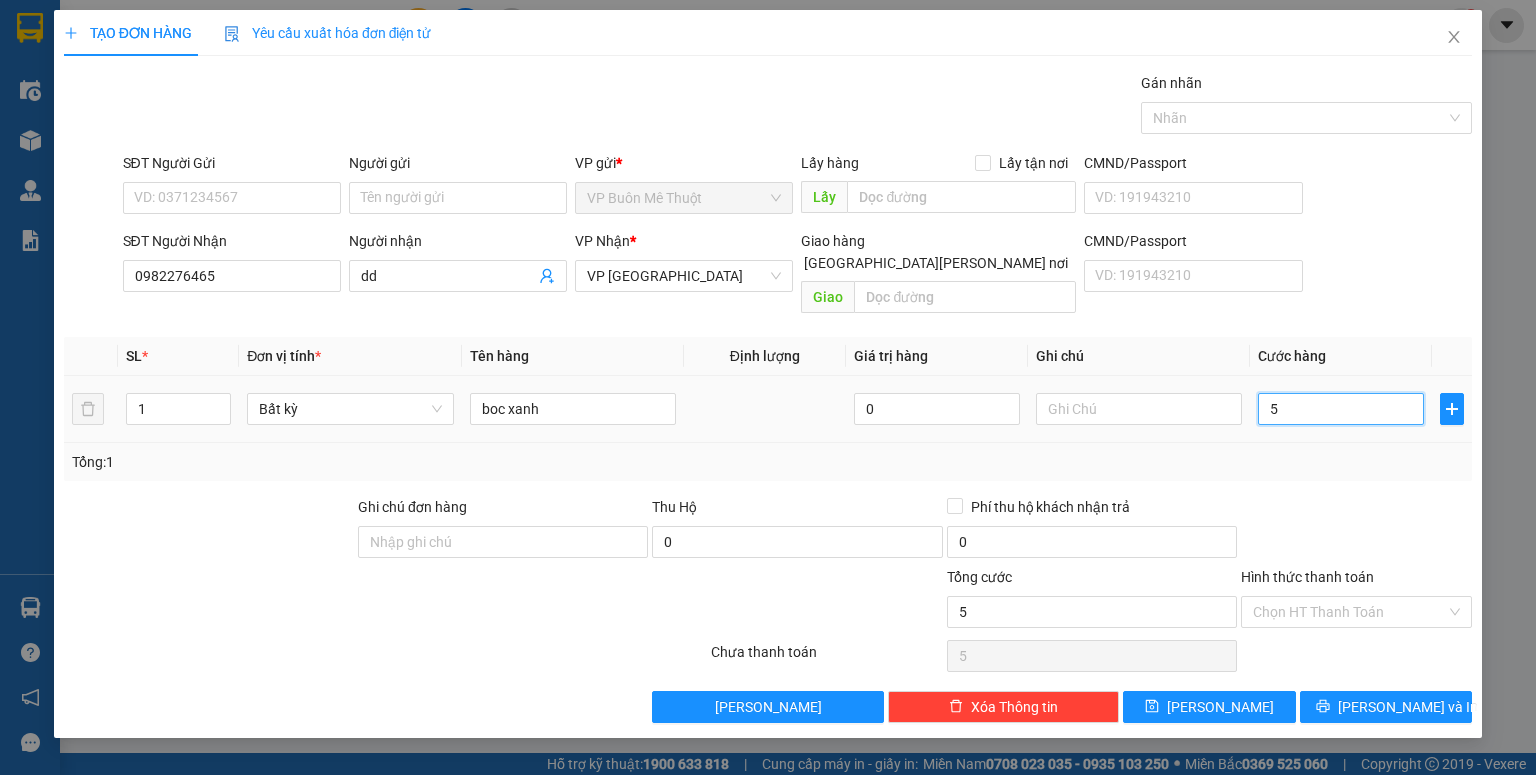 type on "0" 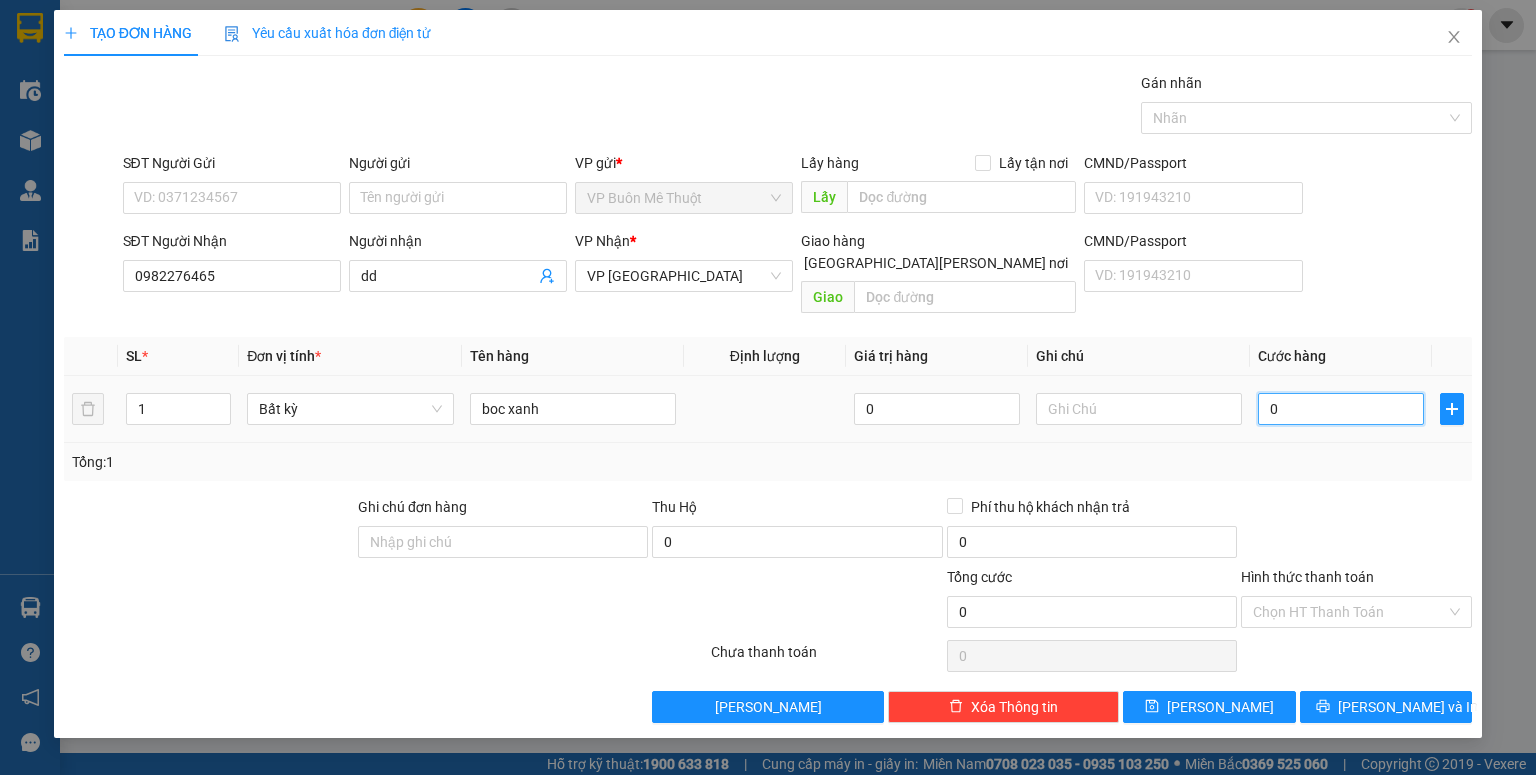 type on "06" 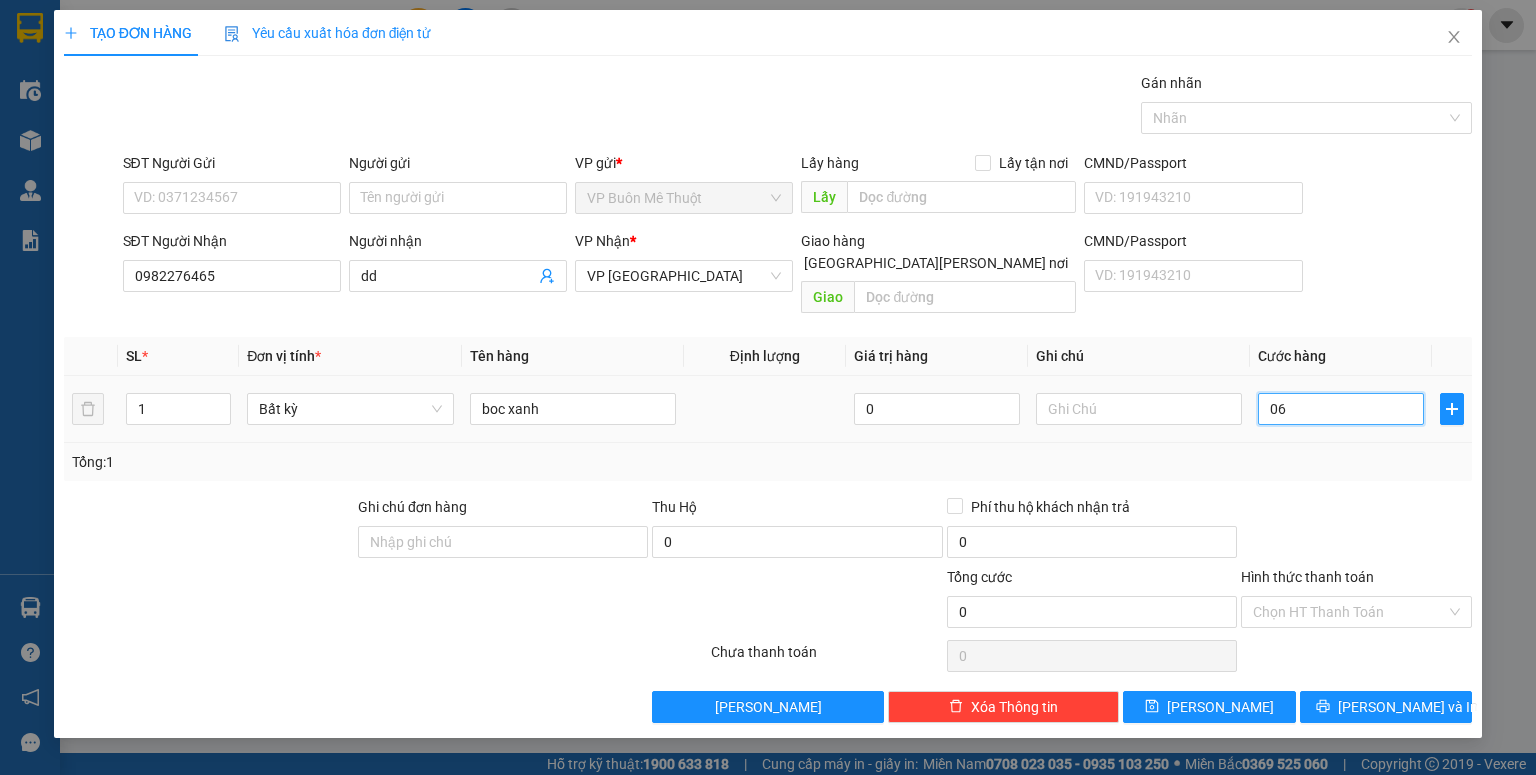 type on "6" 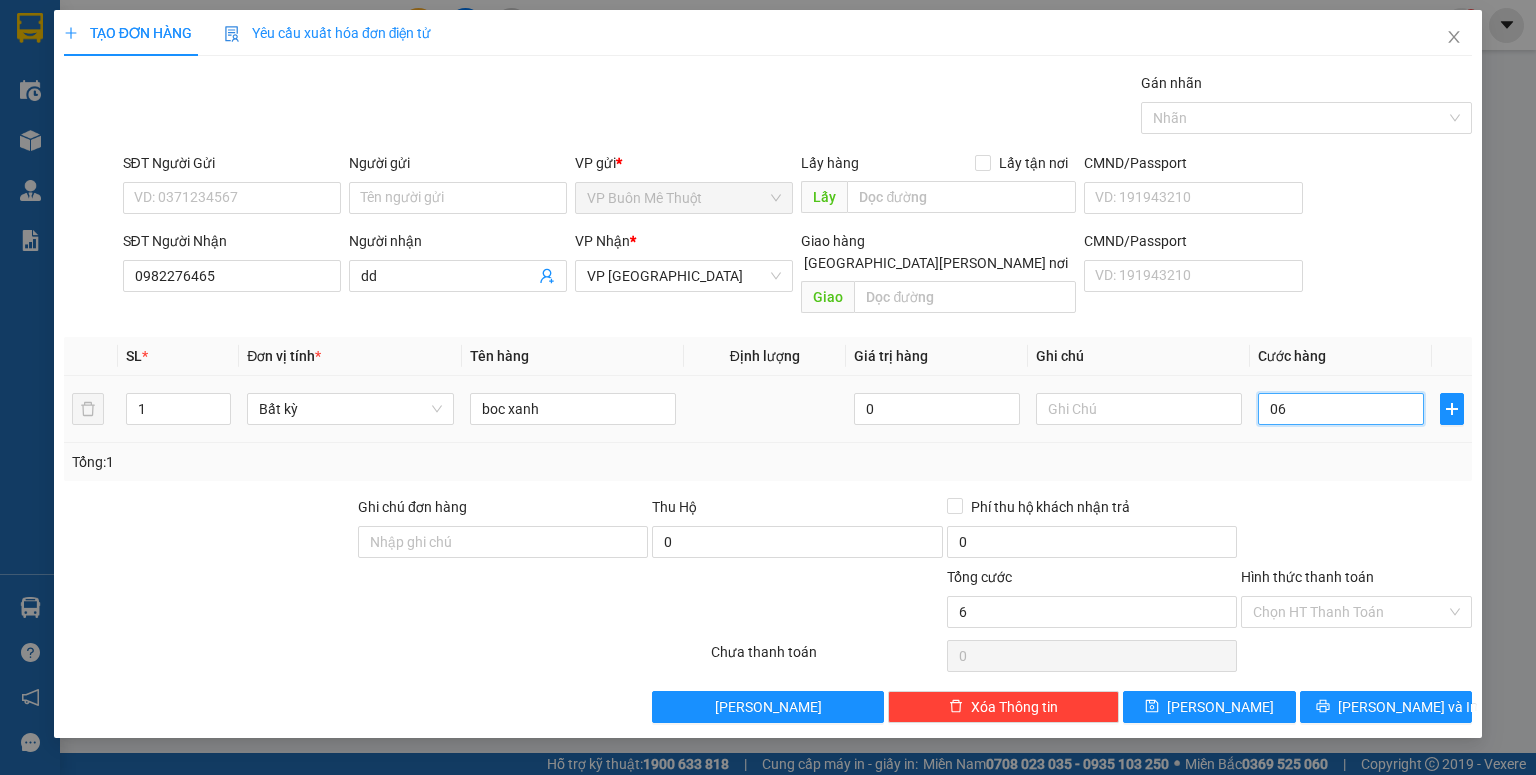 type on "6" 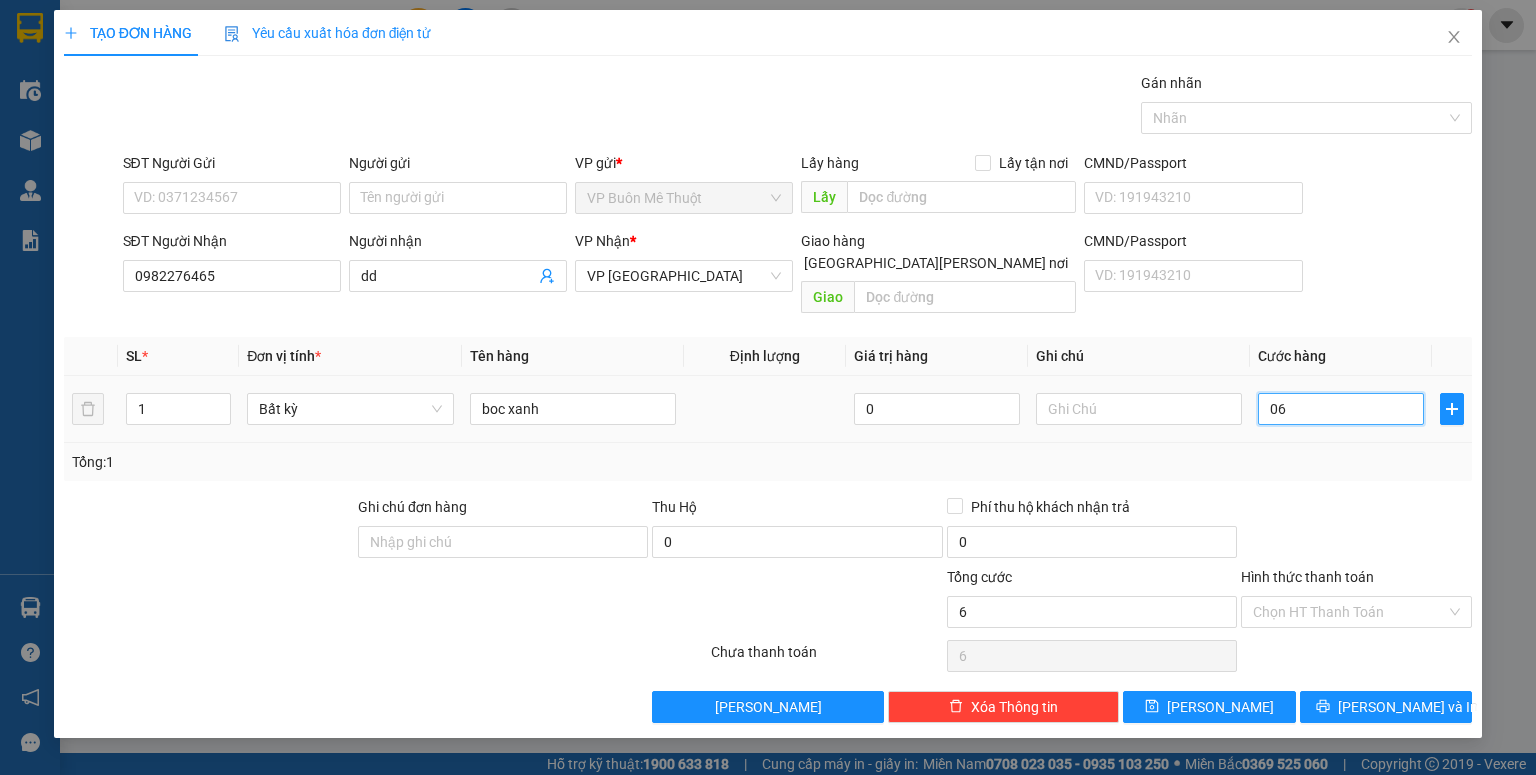 type on "60" 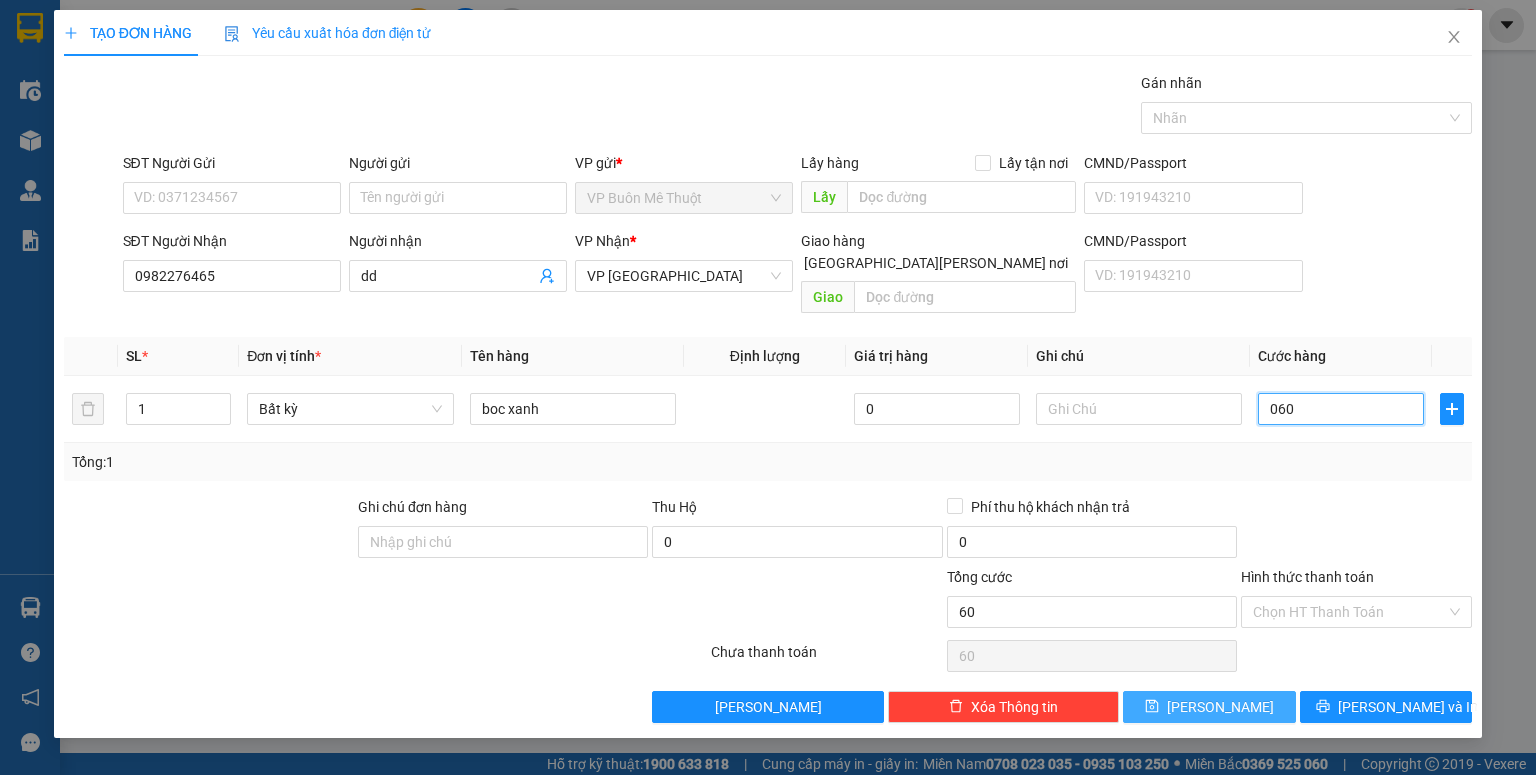type on "060" 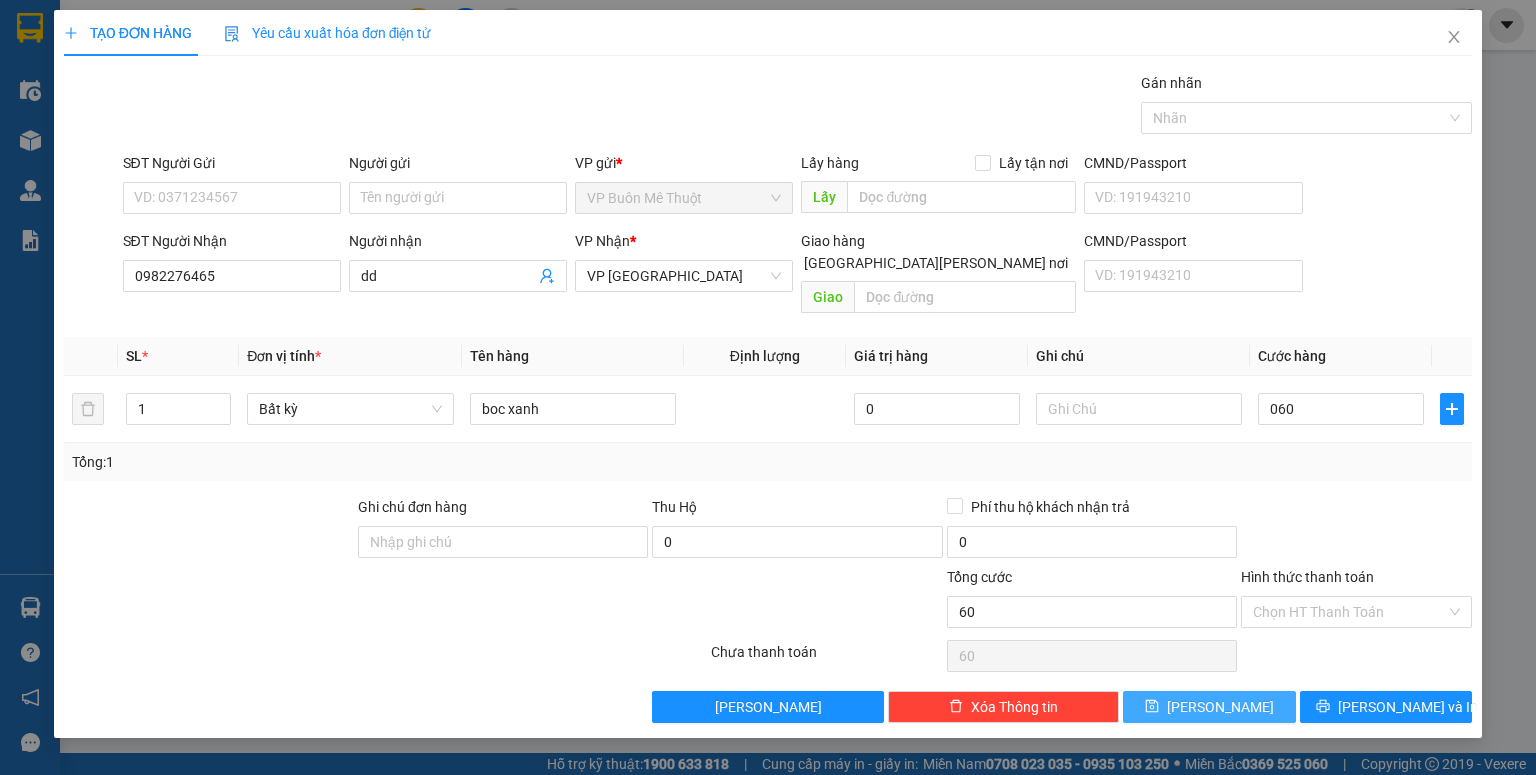 type on "60.000" 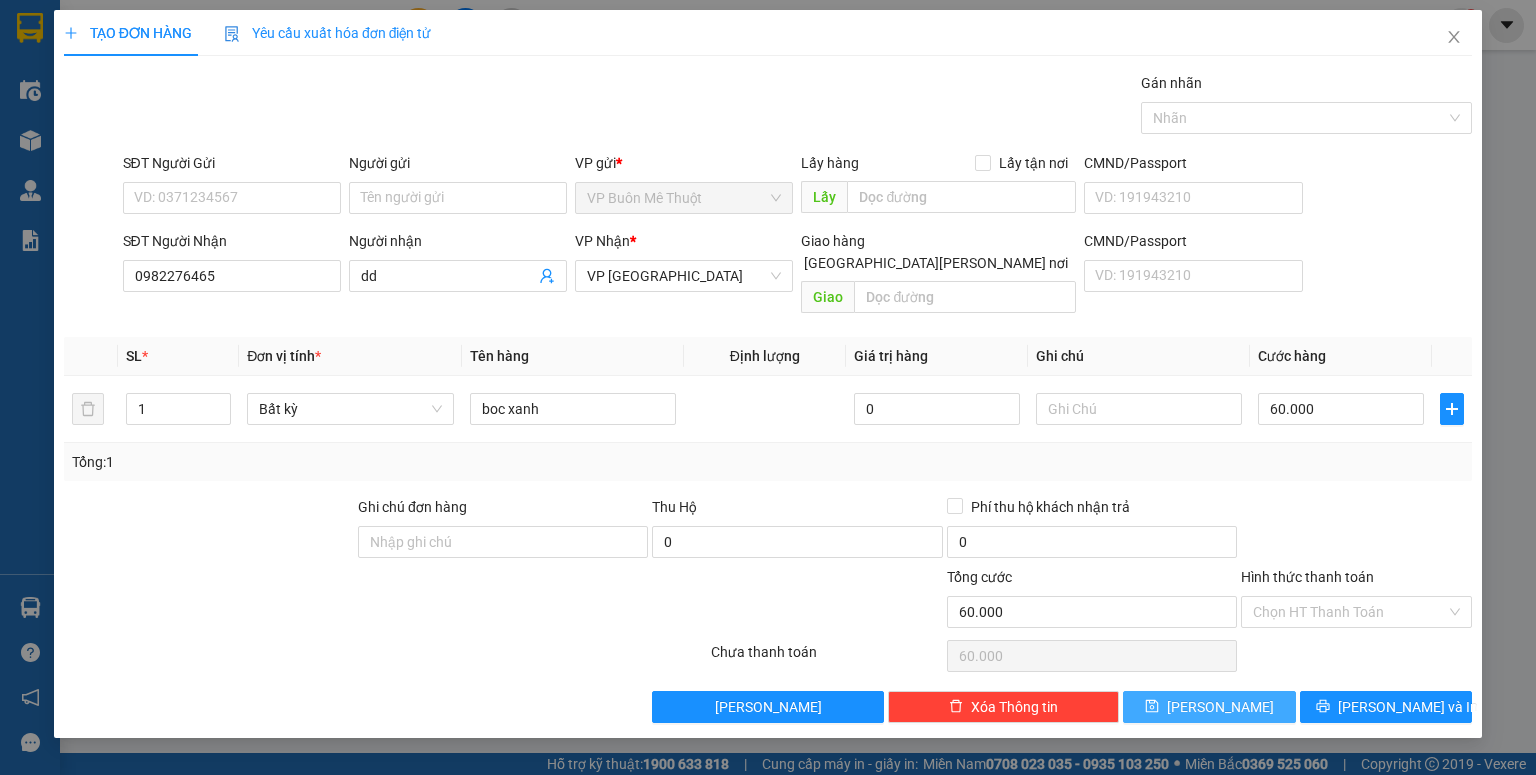 click on "[PERSON_NAME]" at bounding box center [1209, 707] 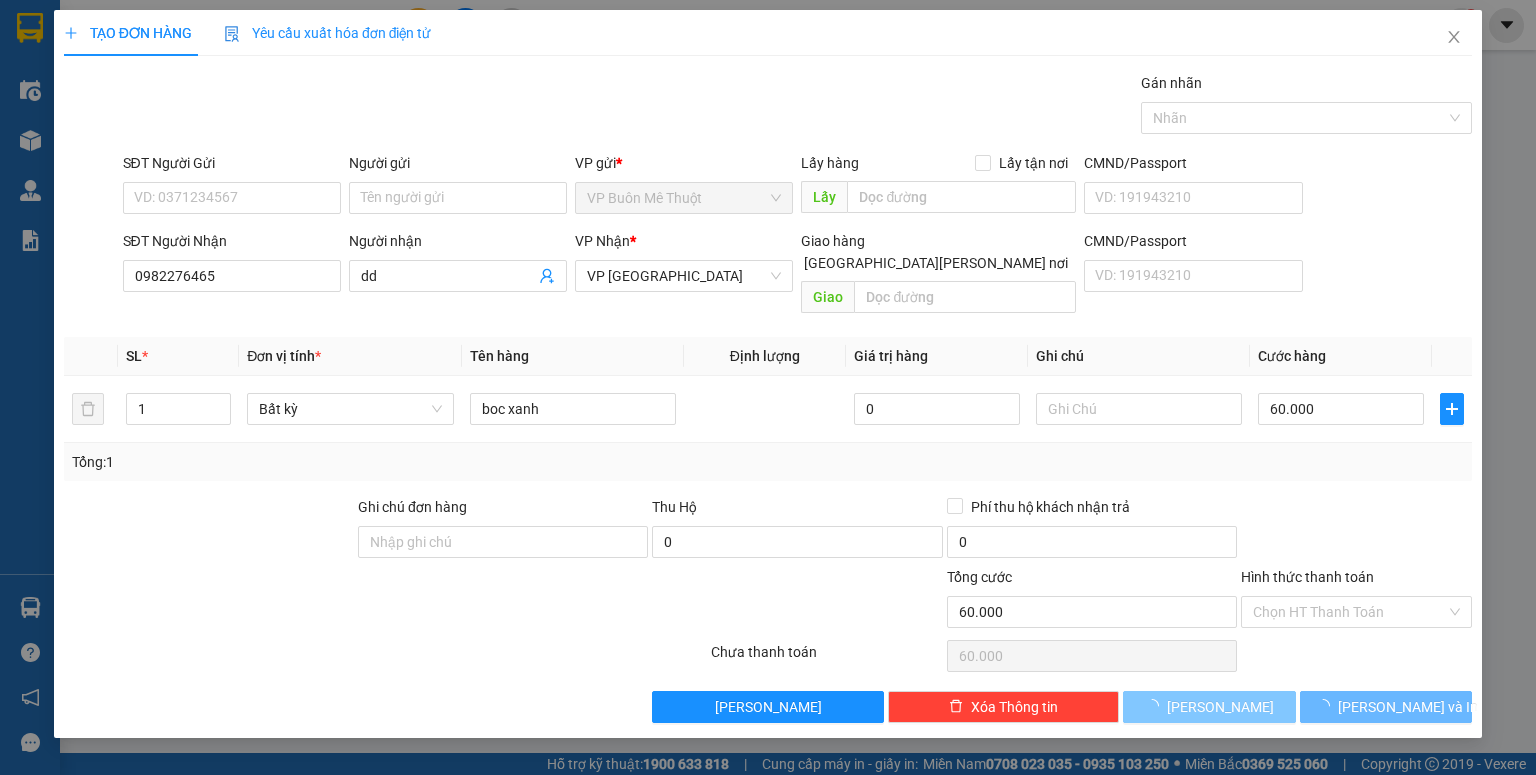 type 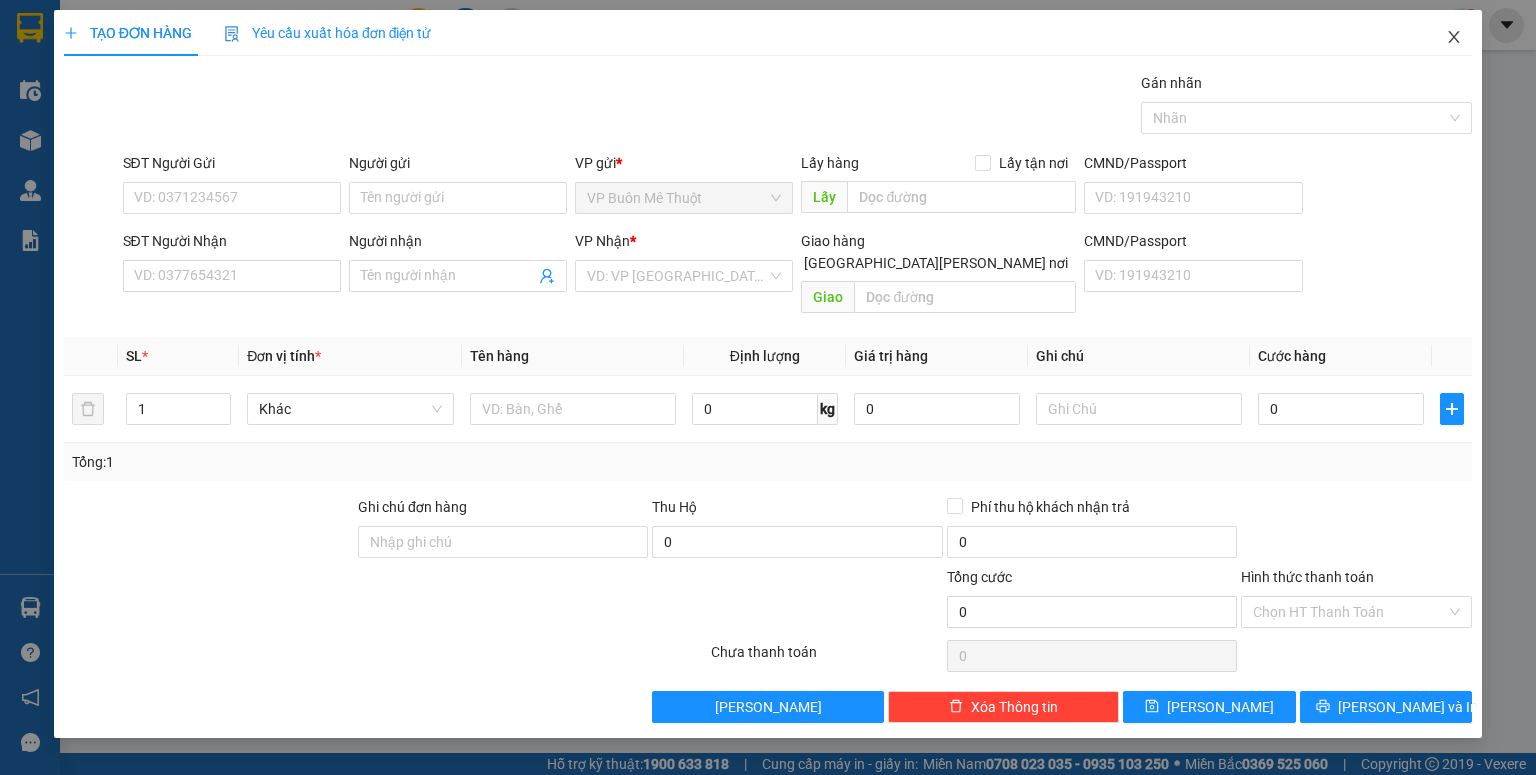 click 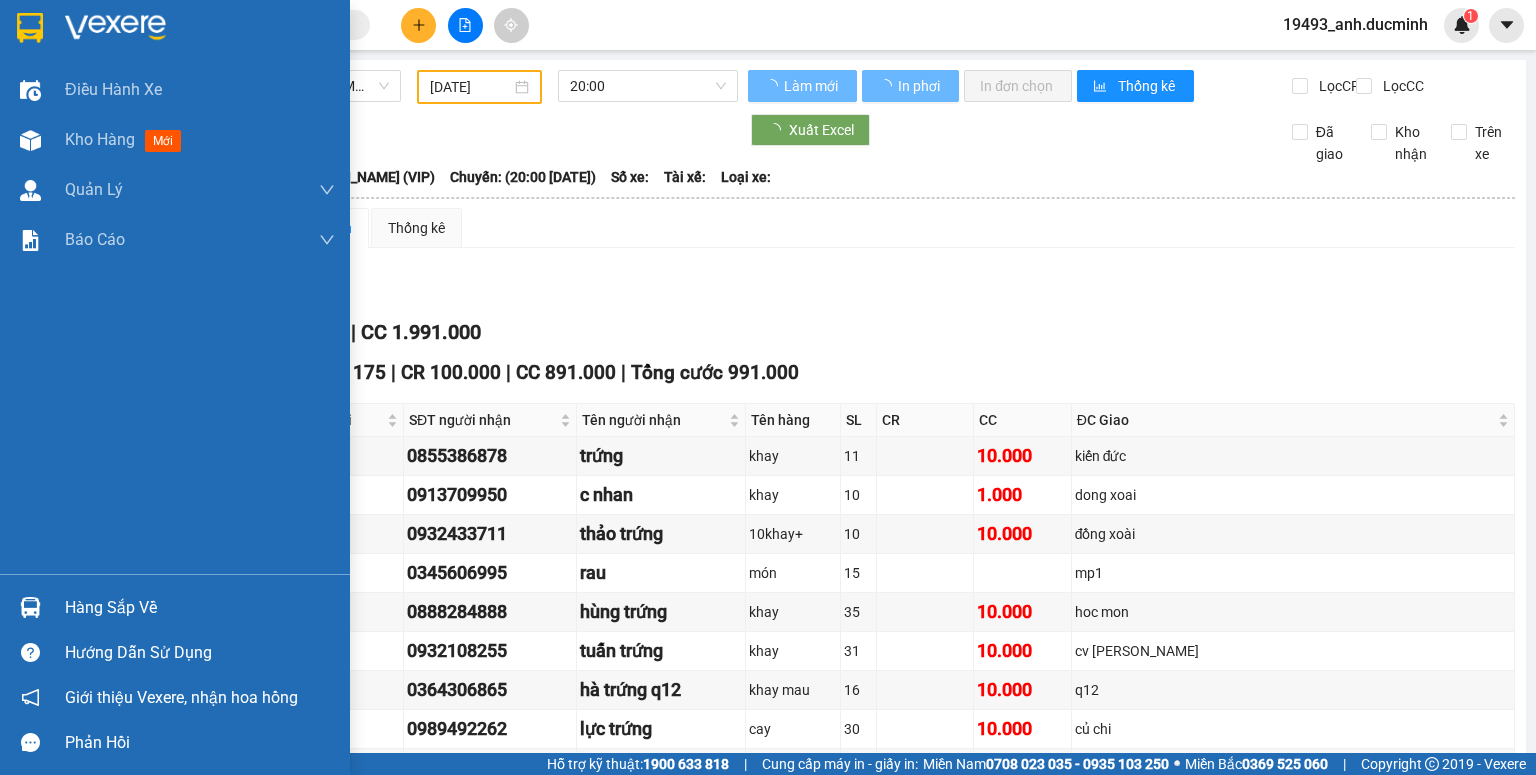 click at bounding box center [409, 130] 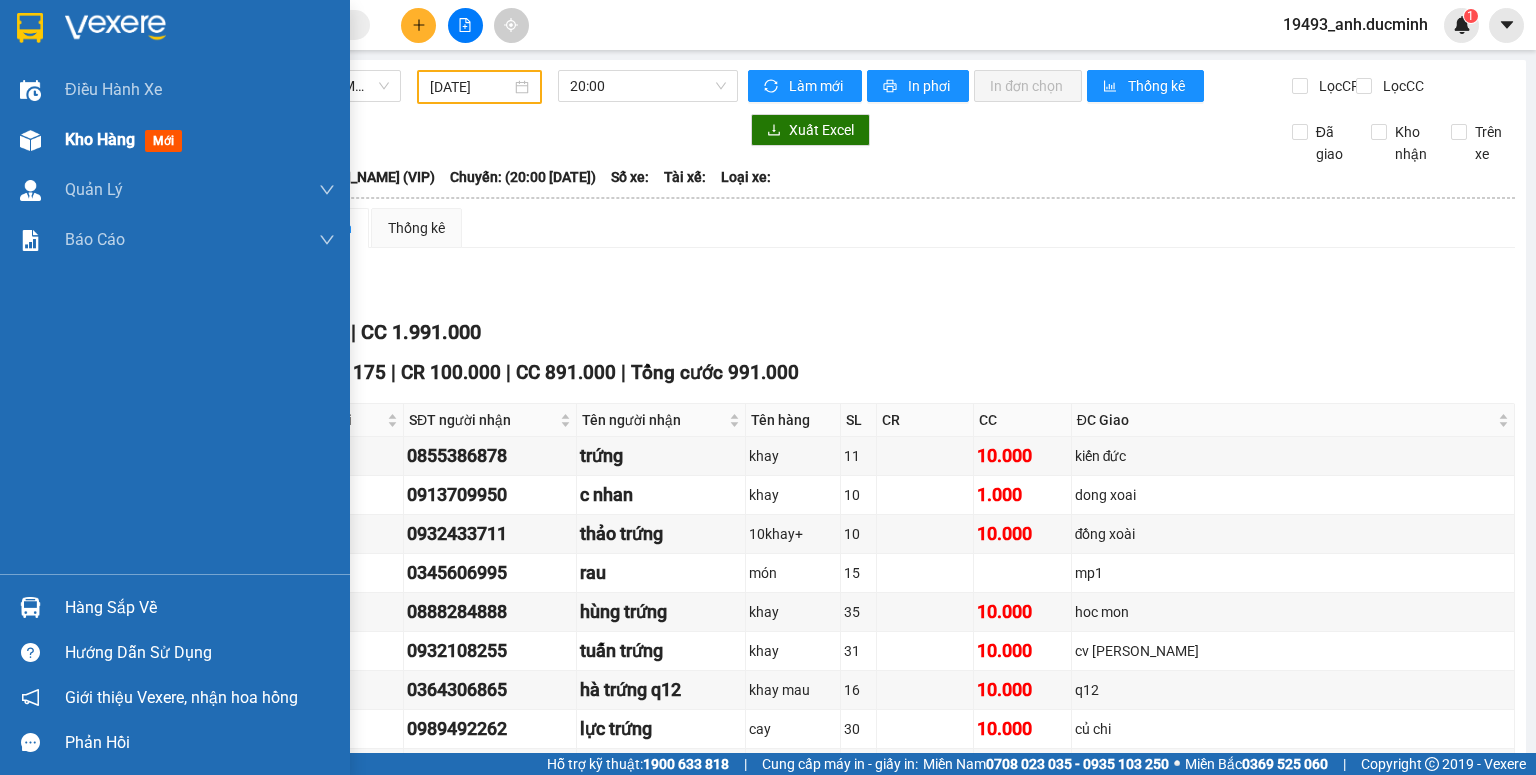 click on "Kho hàng" at bounding box center [100, 139] 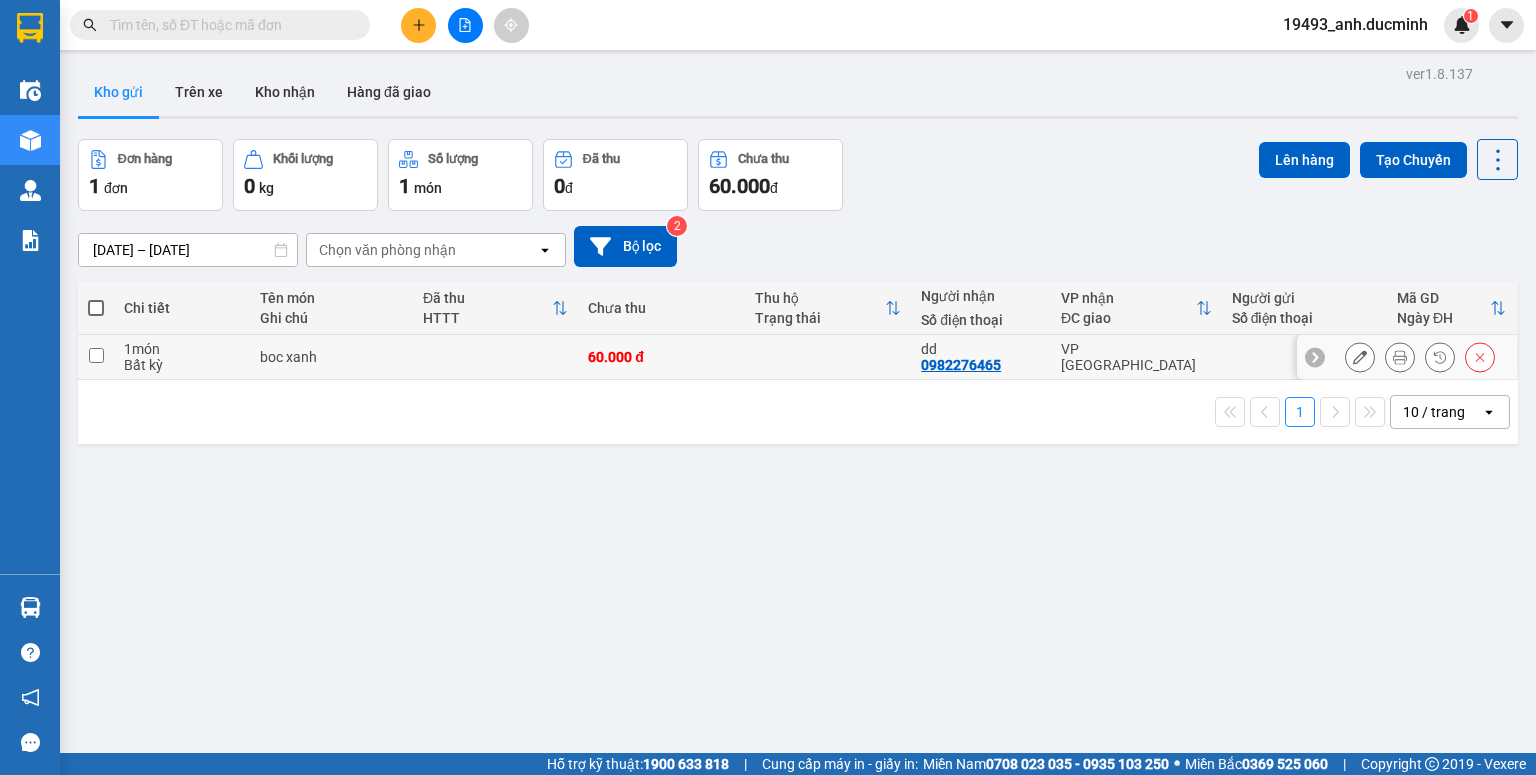 click at bounding box center [96, 355] 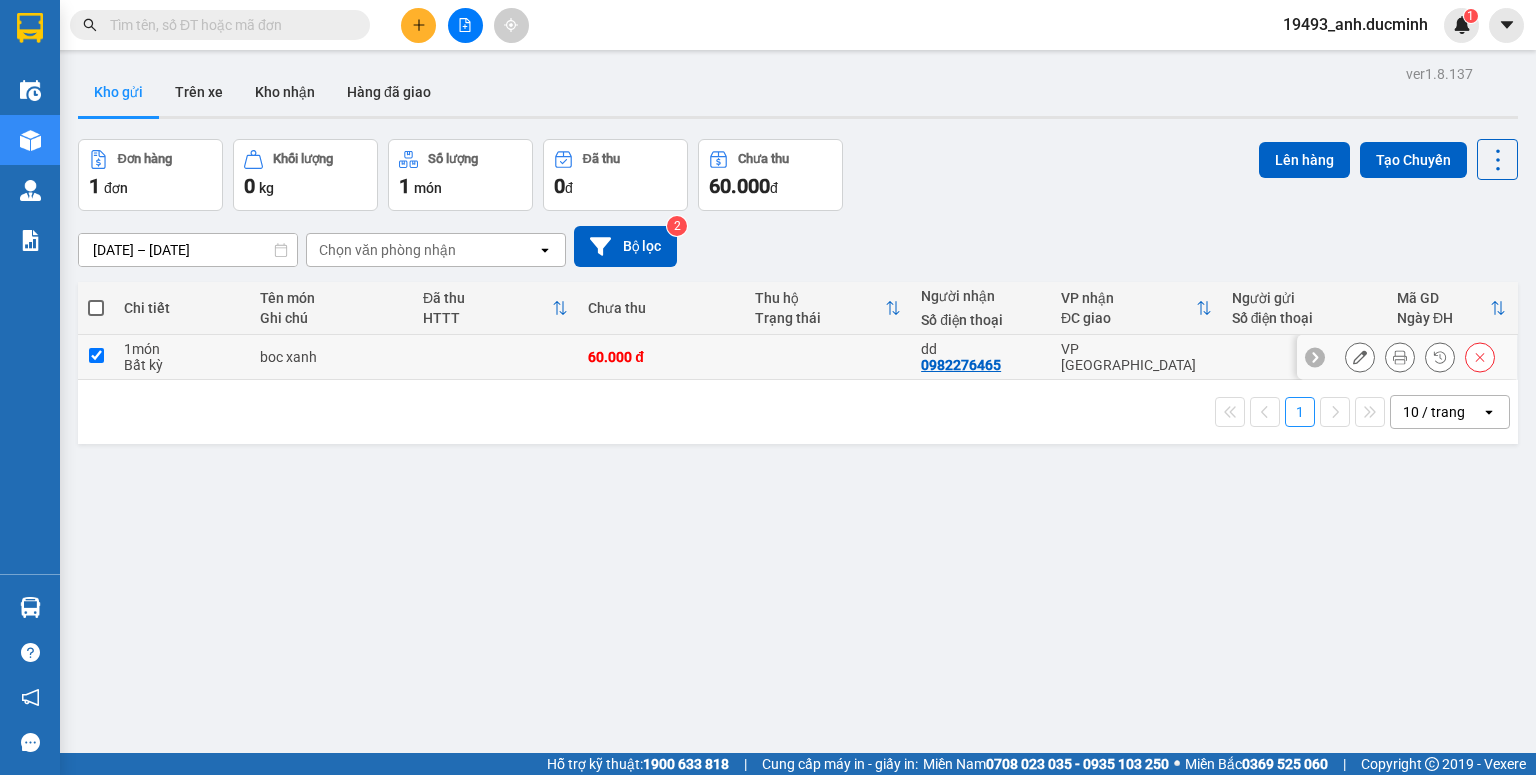 checkbox on "true" 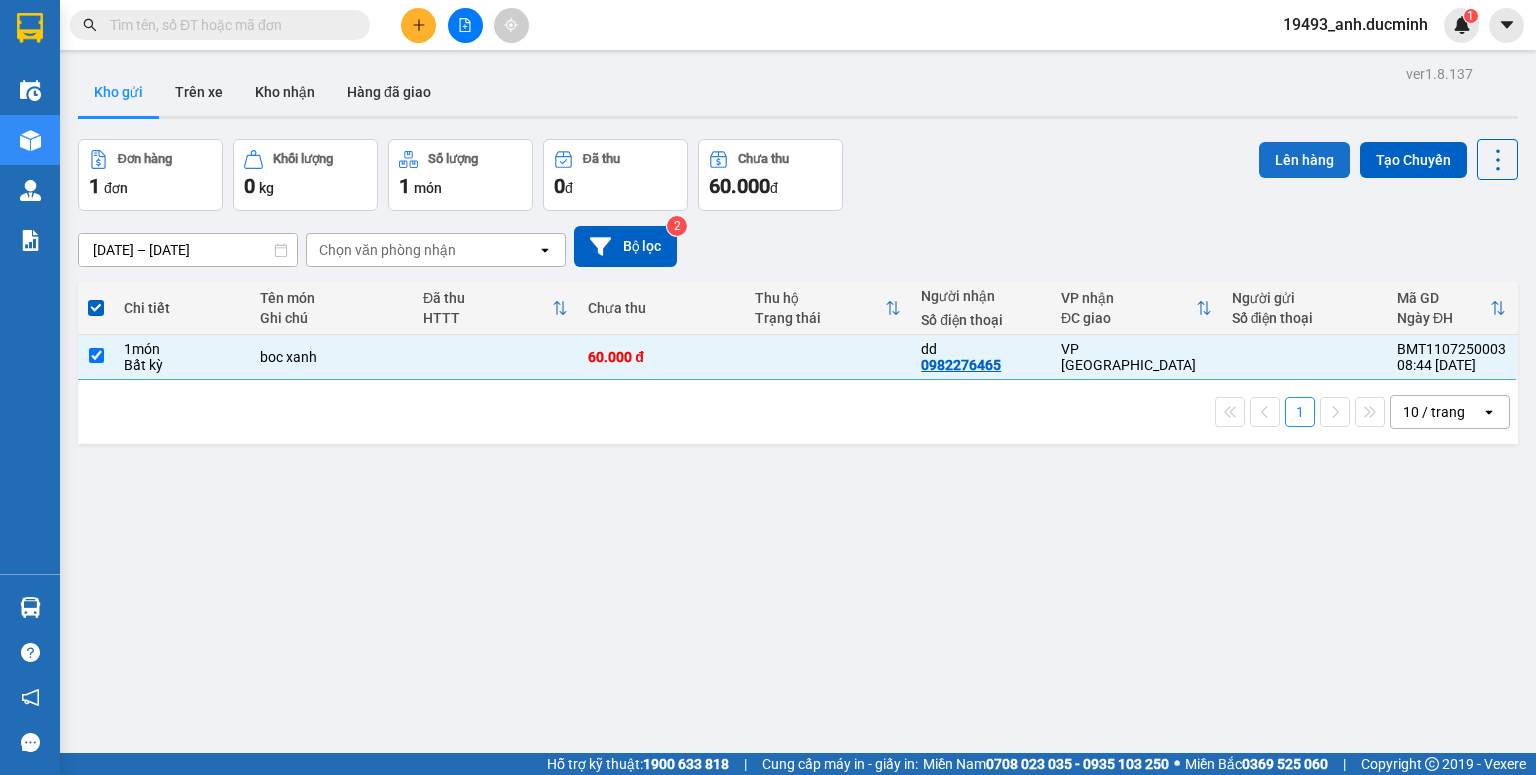 click on "Lên hàng" at bounding box center (1304, 160) 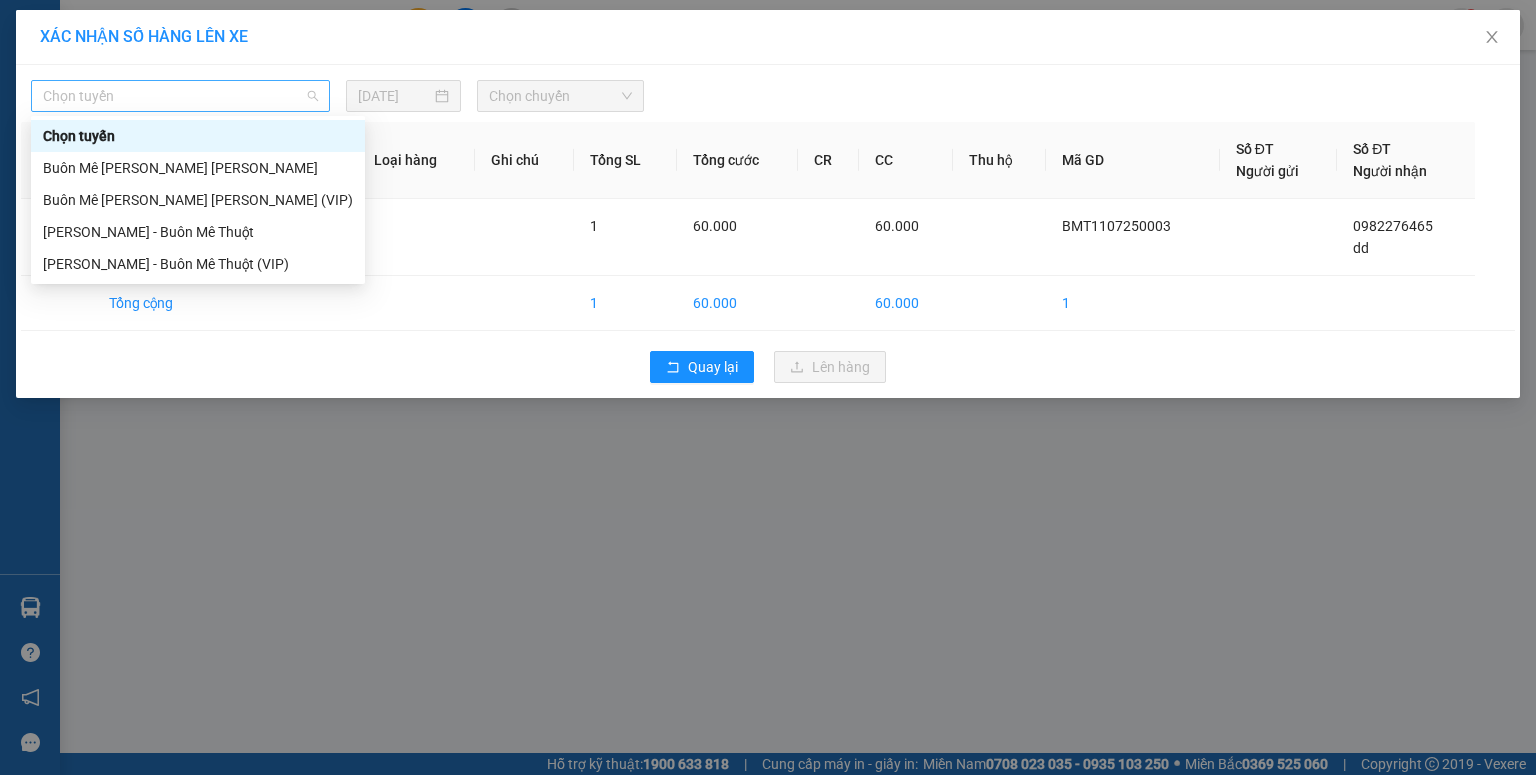 click on "Chọn tuyến" at bounding box center (180, 96) 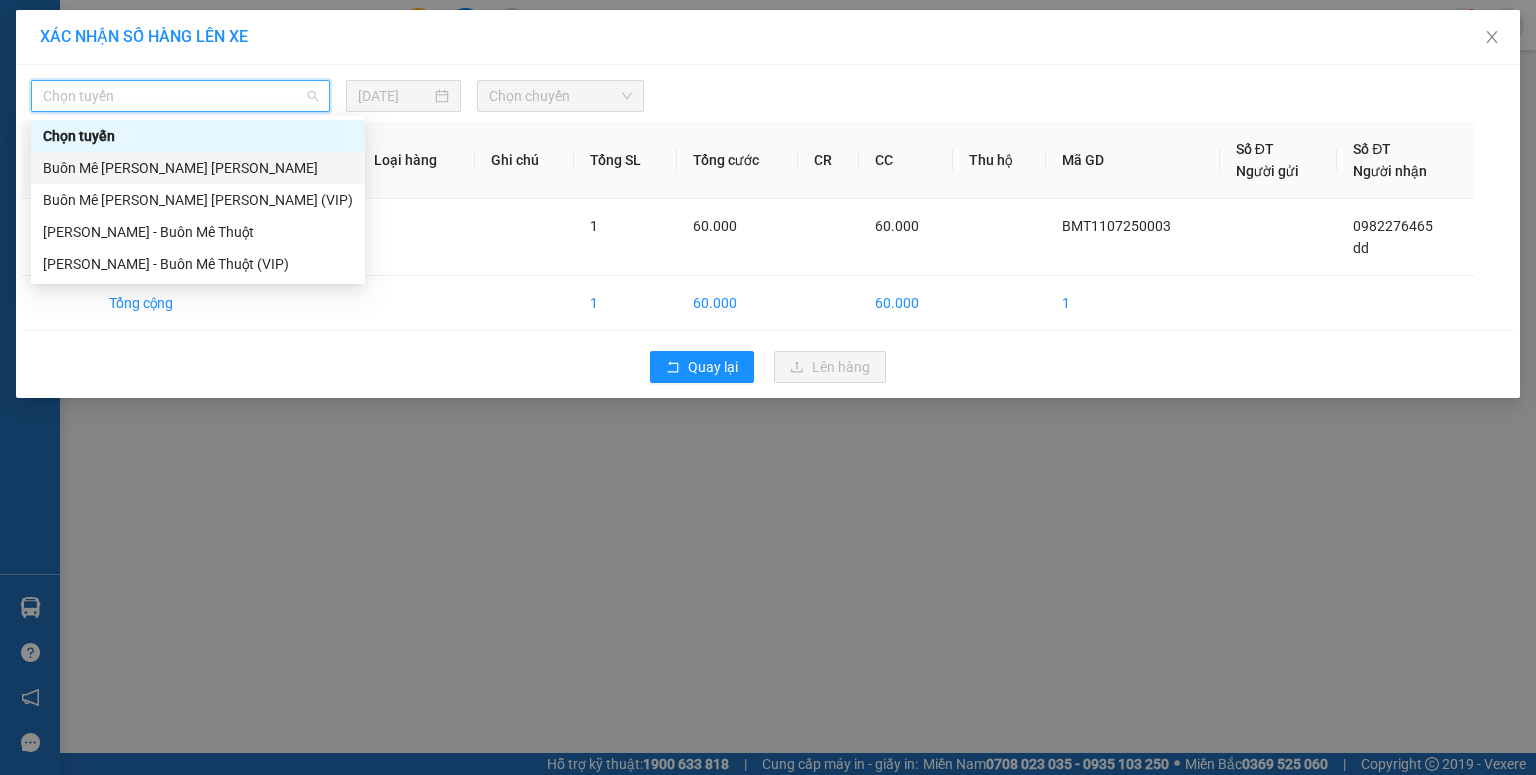 click on "Buôn Mê Thuột - [PERSON_NAME]" at bounding box center [198, 168] 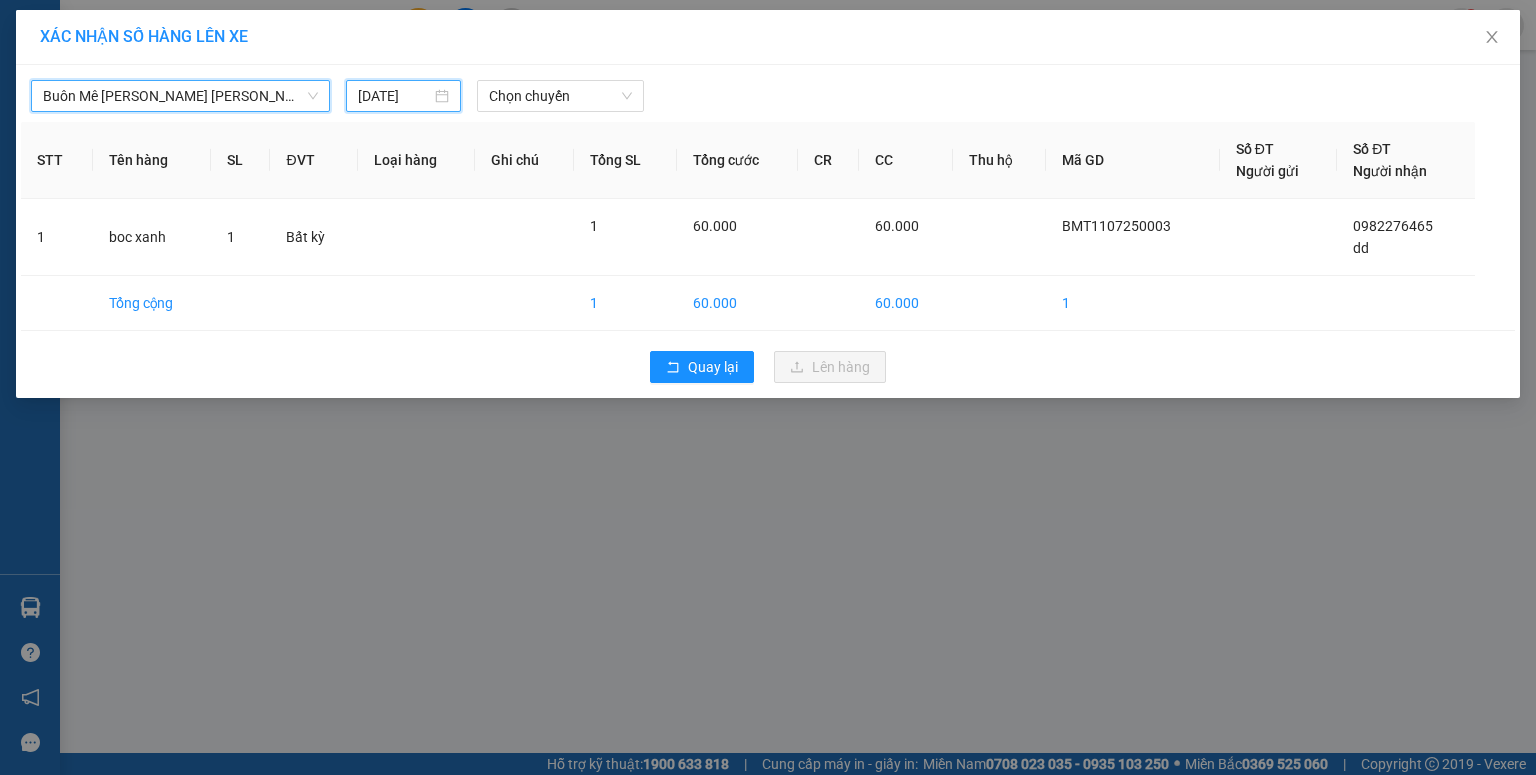 click on "[DATE]" at bounding box center [394, 96] 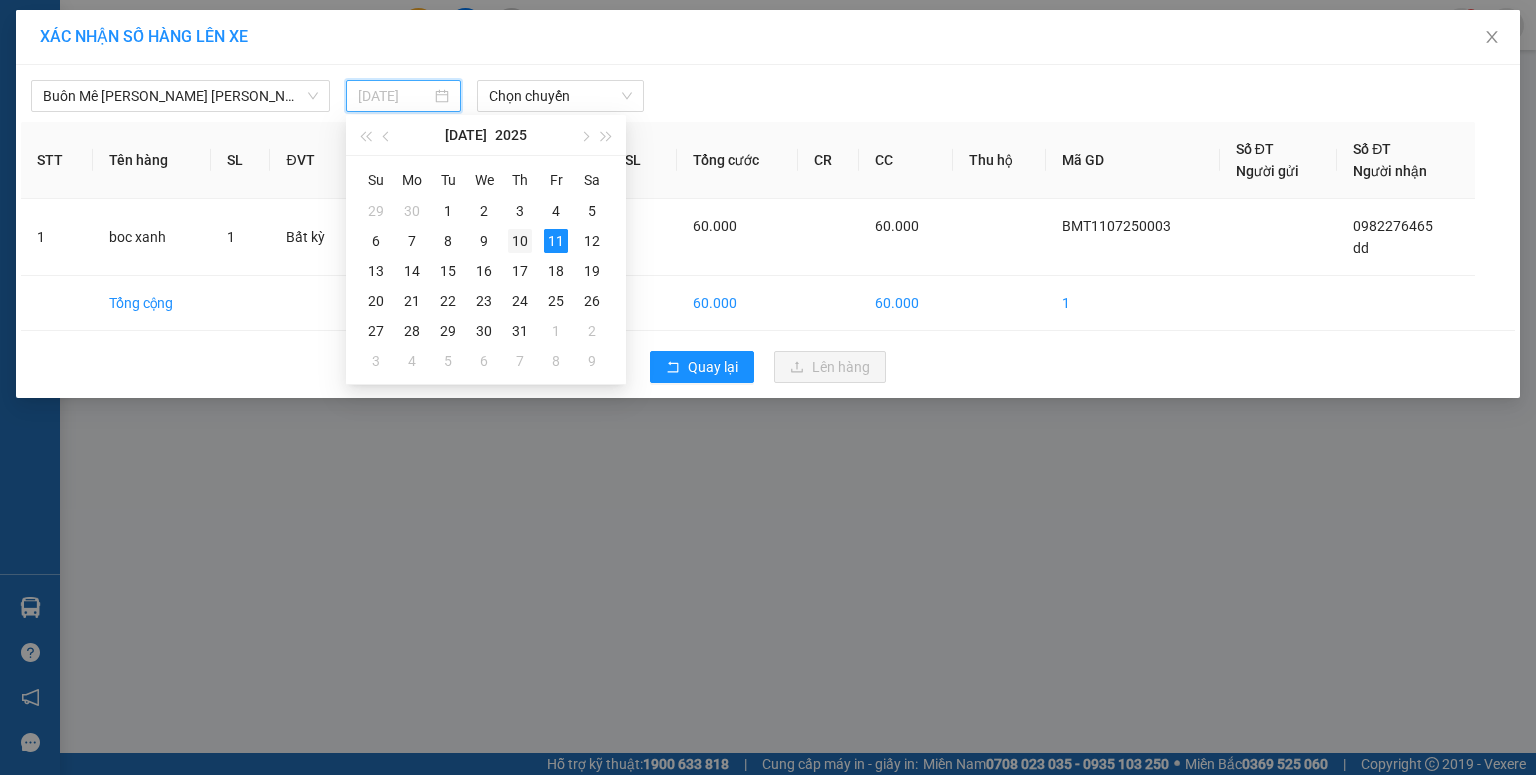 click on "10" at bounding box center [520, 241] 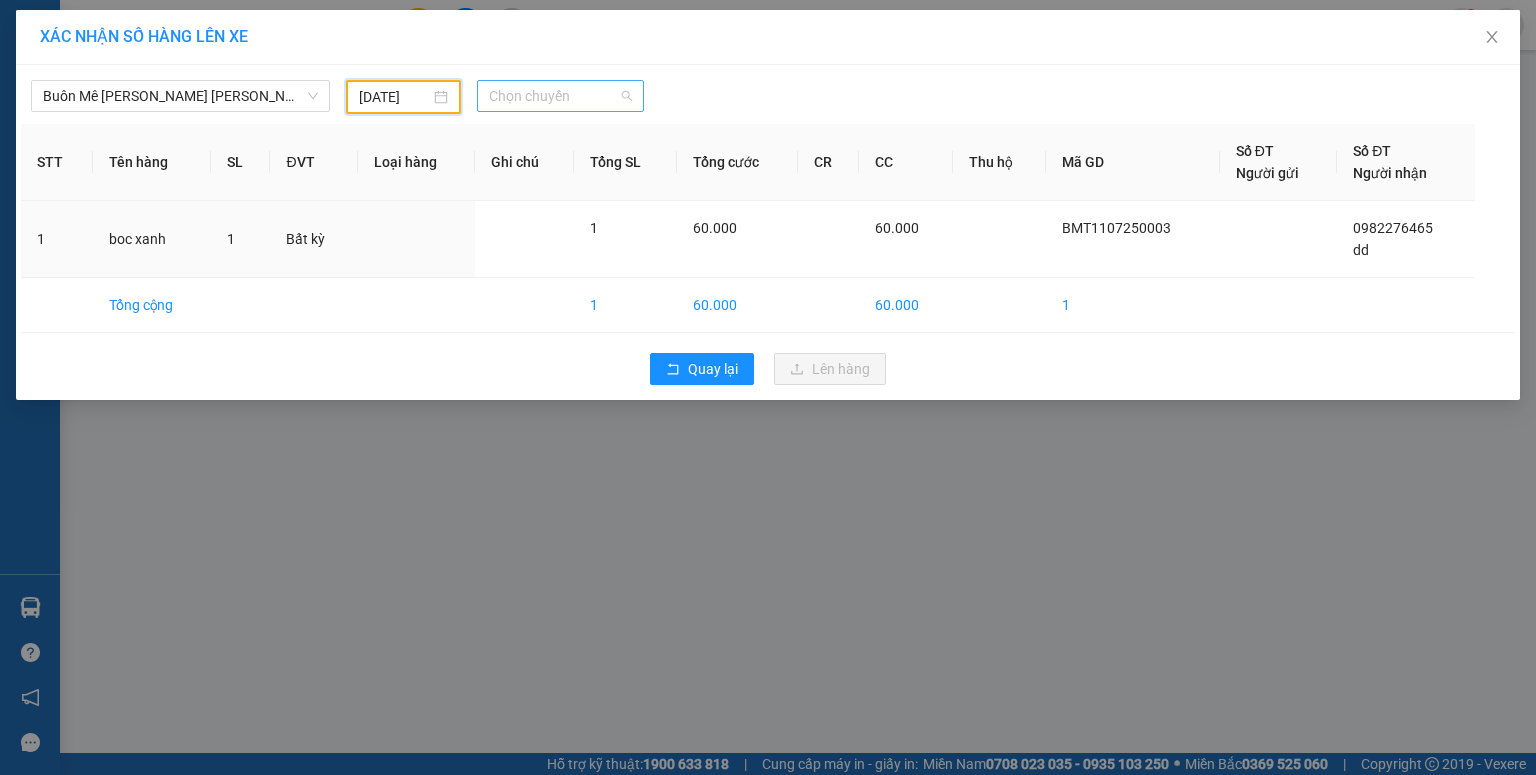 click on "Chọn chuyến" at bounding box center [561, 96] 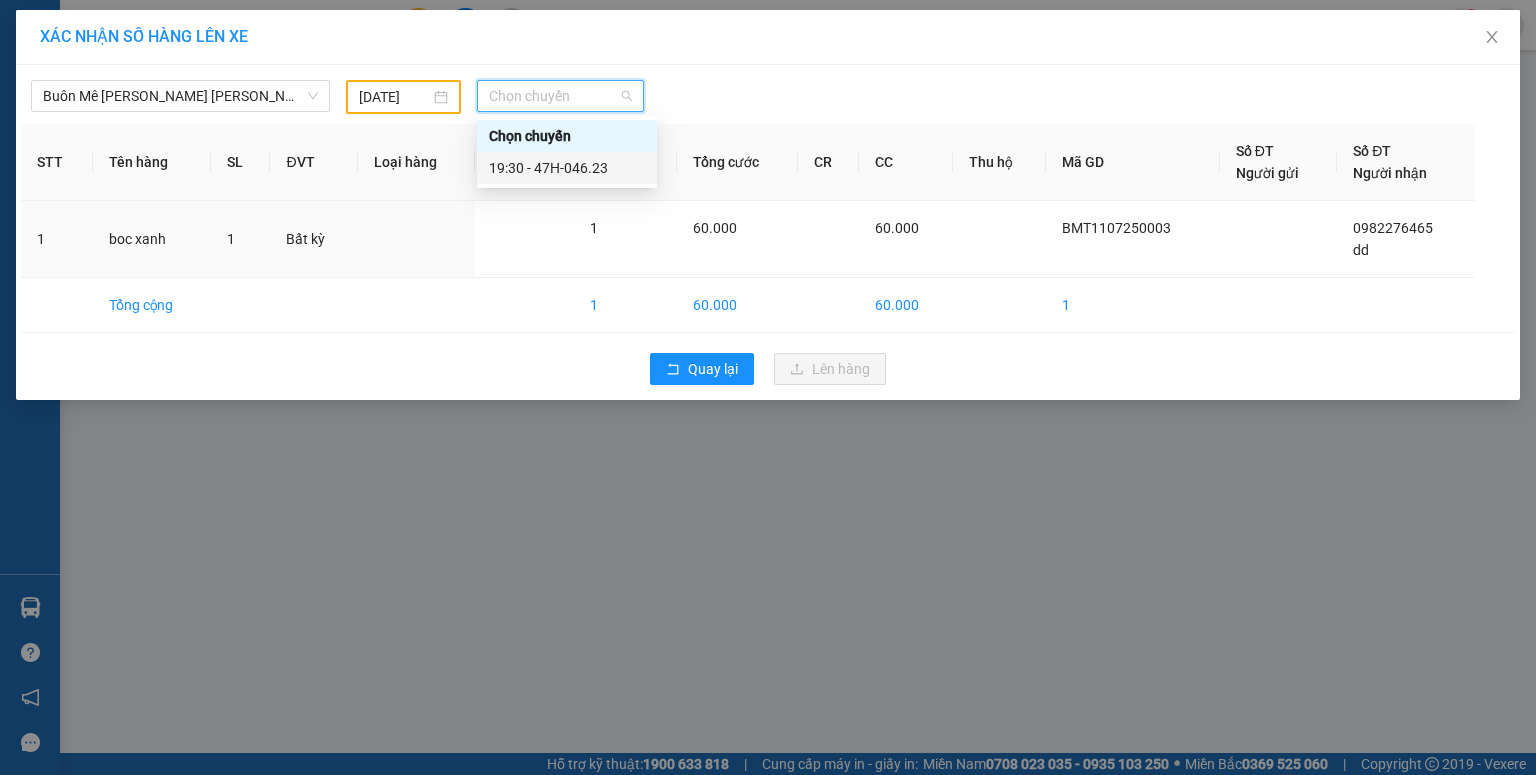 click on "19:30     - 47H-046.23" at bounding box center [567, 168] 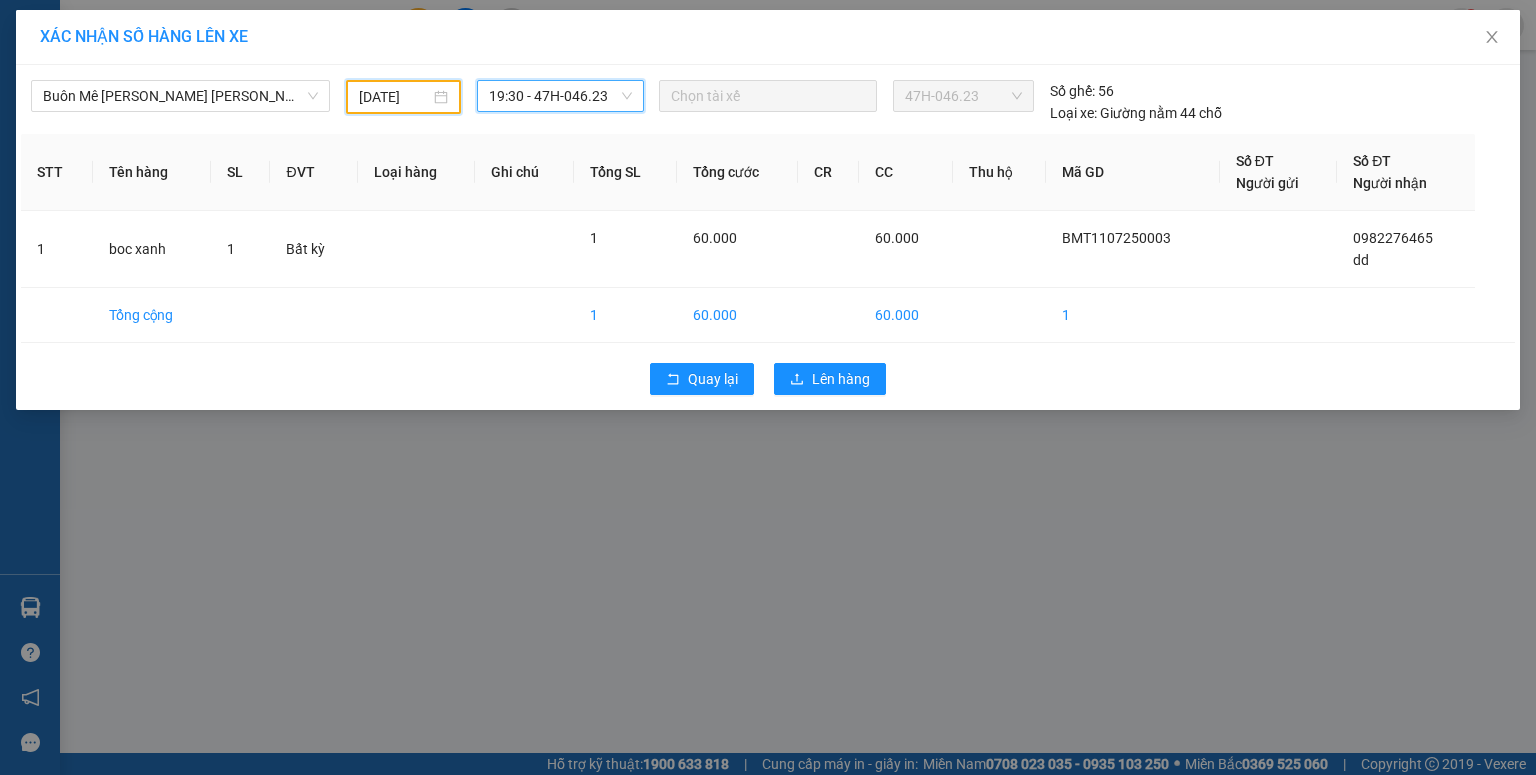click on "[DATE]" at bounding box center [394, 97] 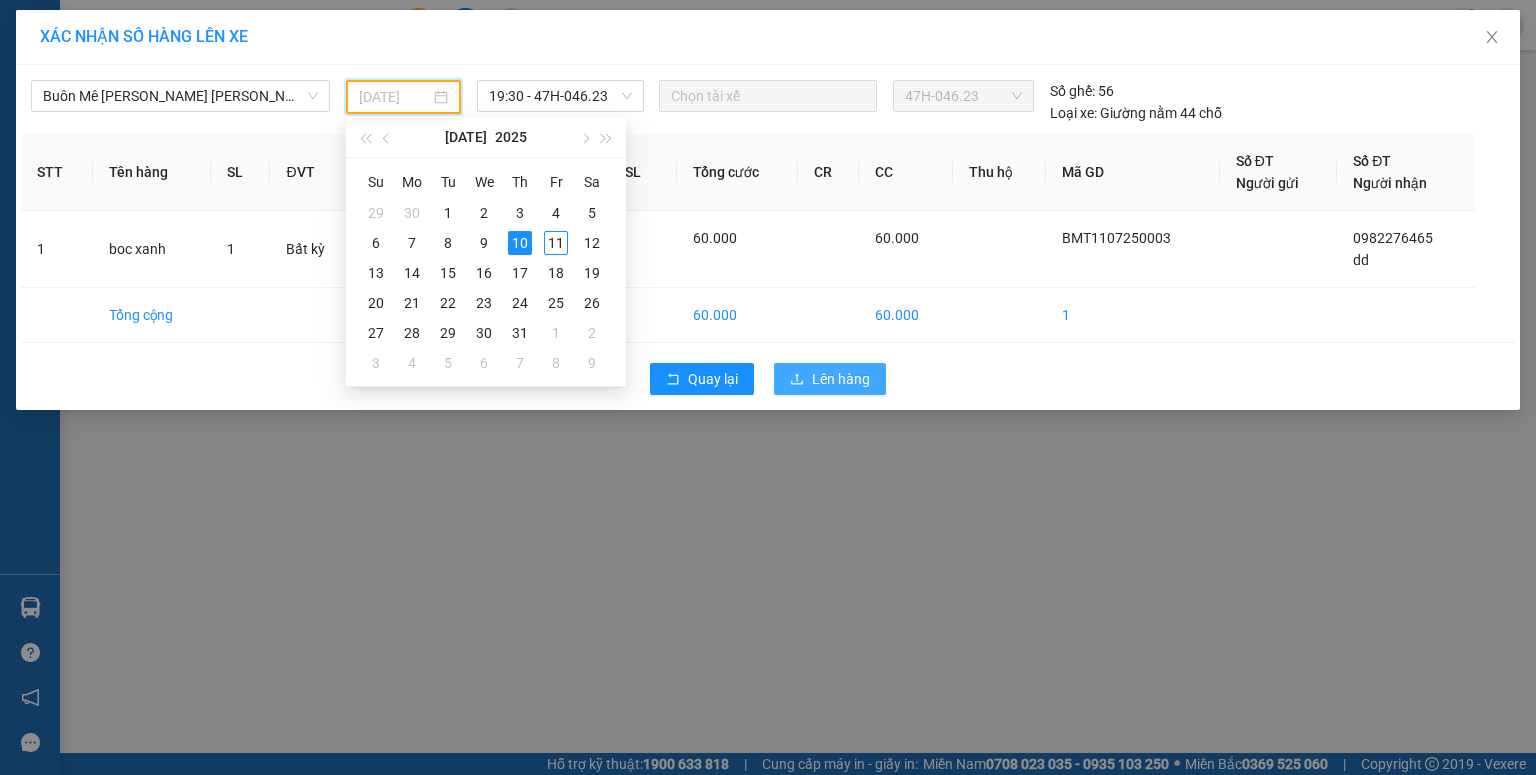 type on "[DATE]" 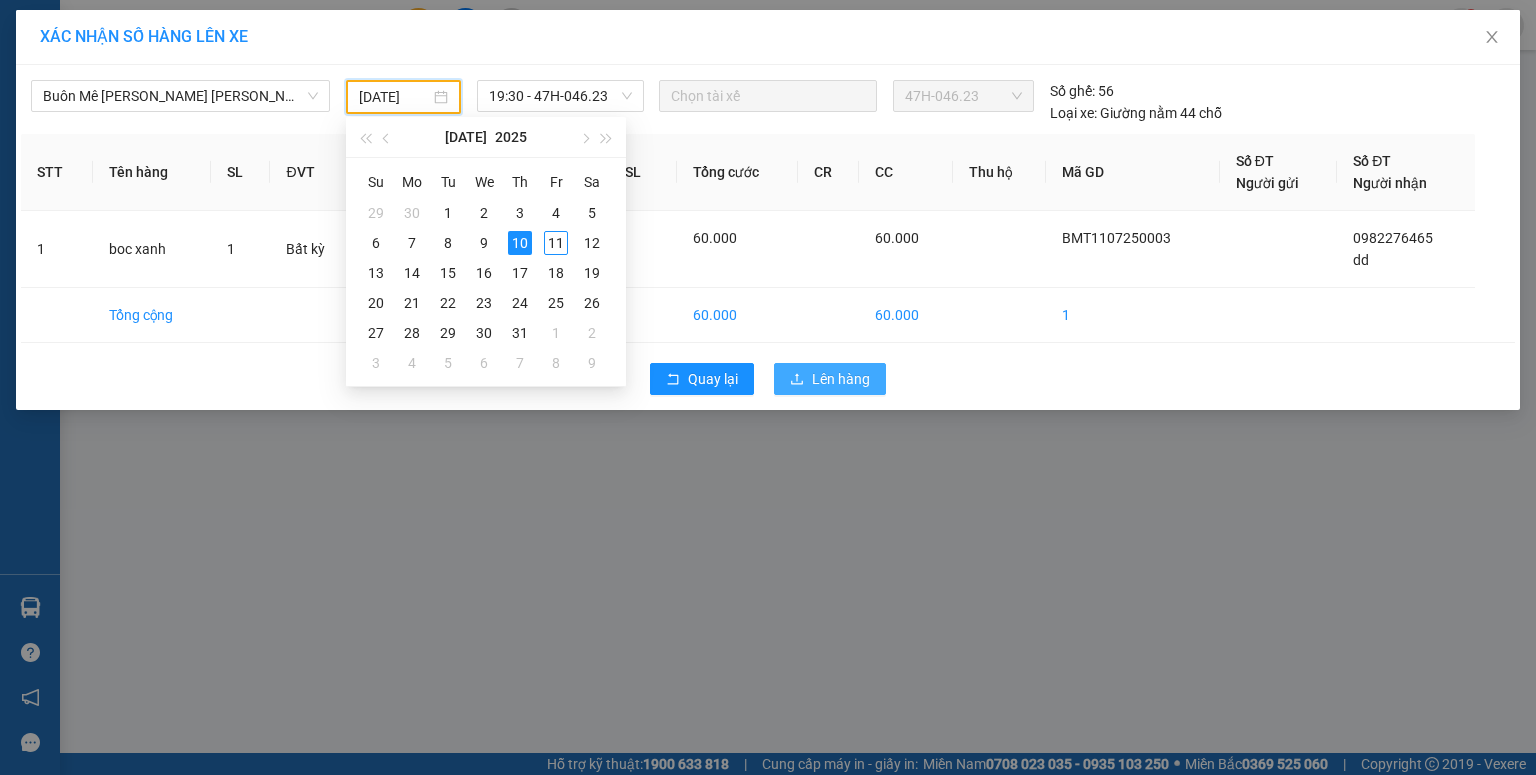 click on "Lên hàng" at bounding box center (841, 379) 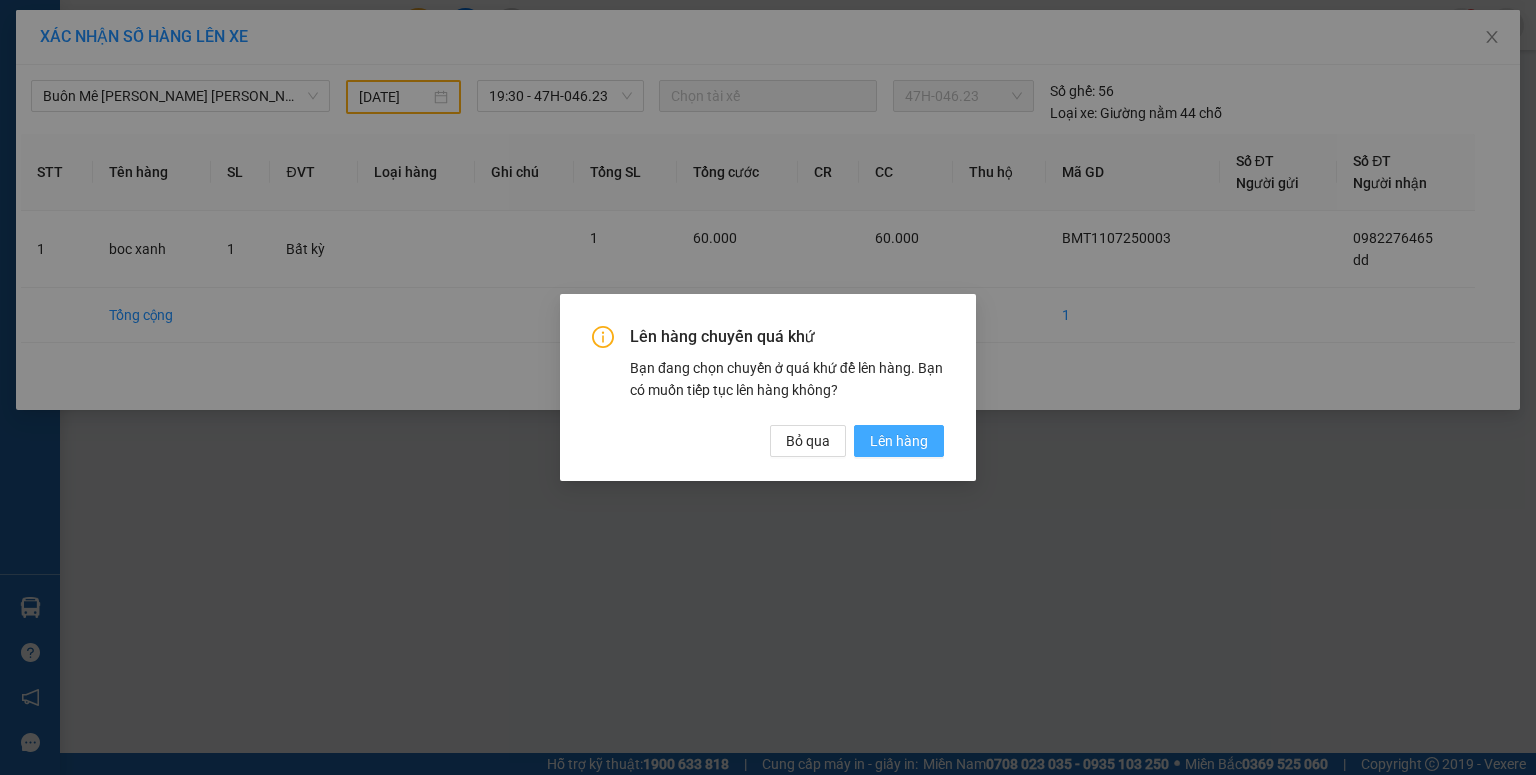 click on "Lên hàng" at bounding box center [899, 441] 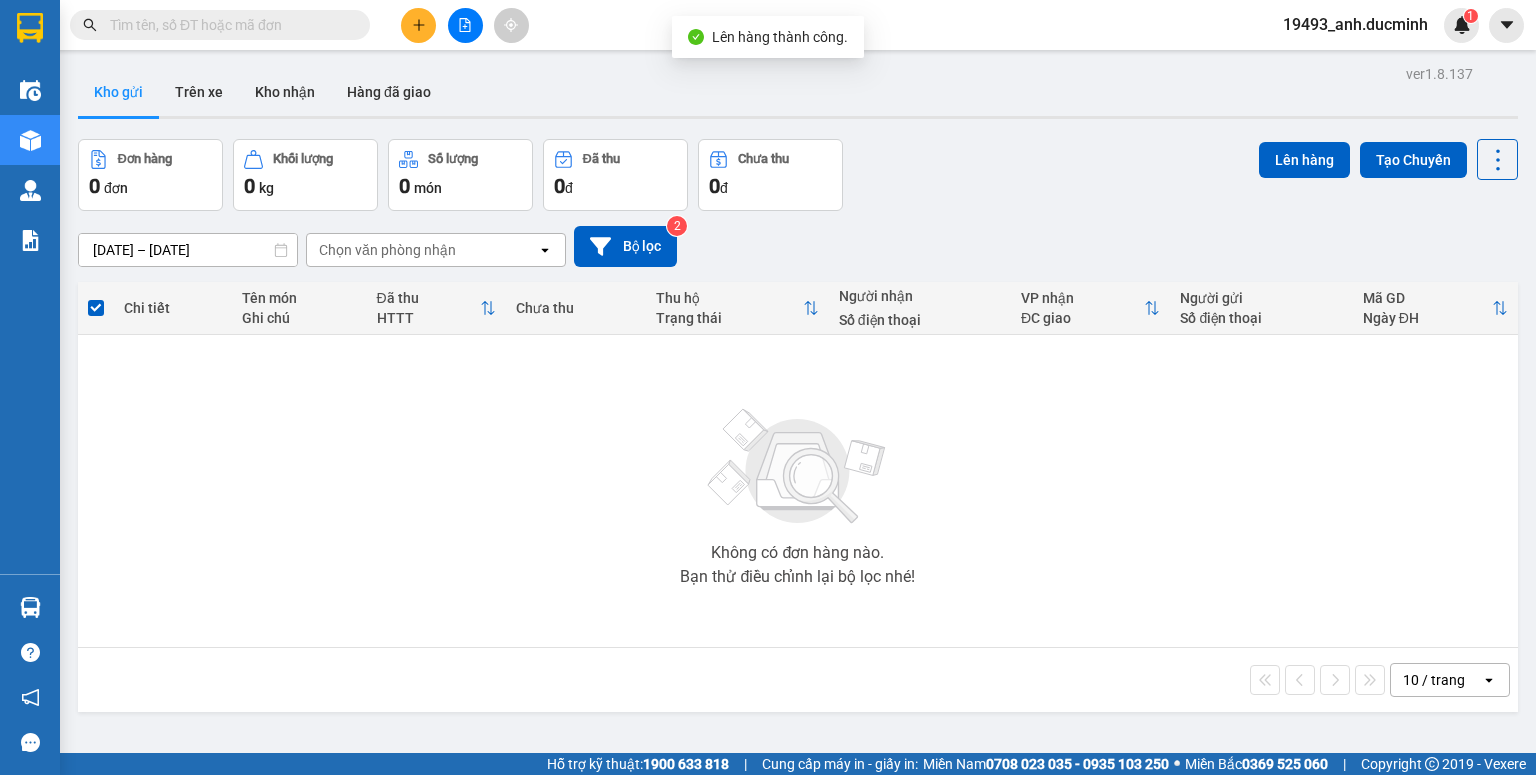 click at bounding box center (228, 25) 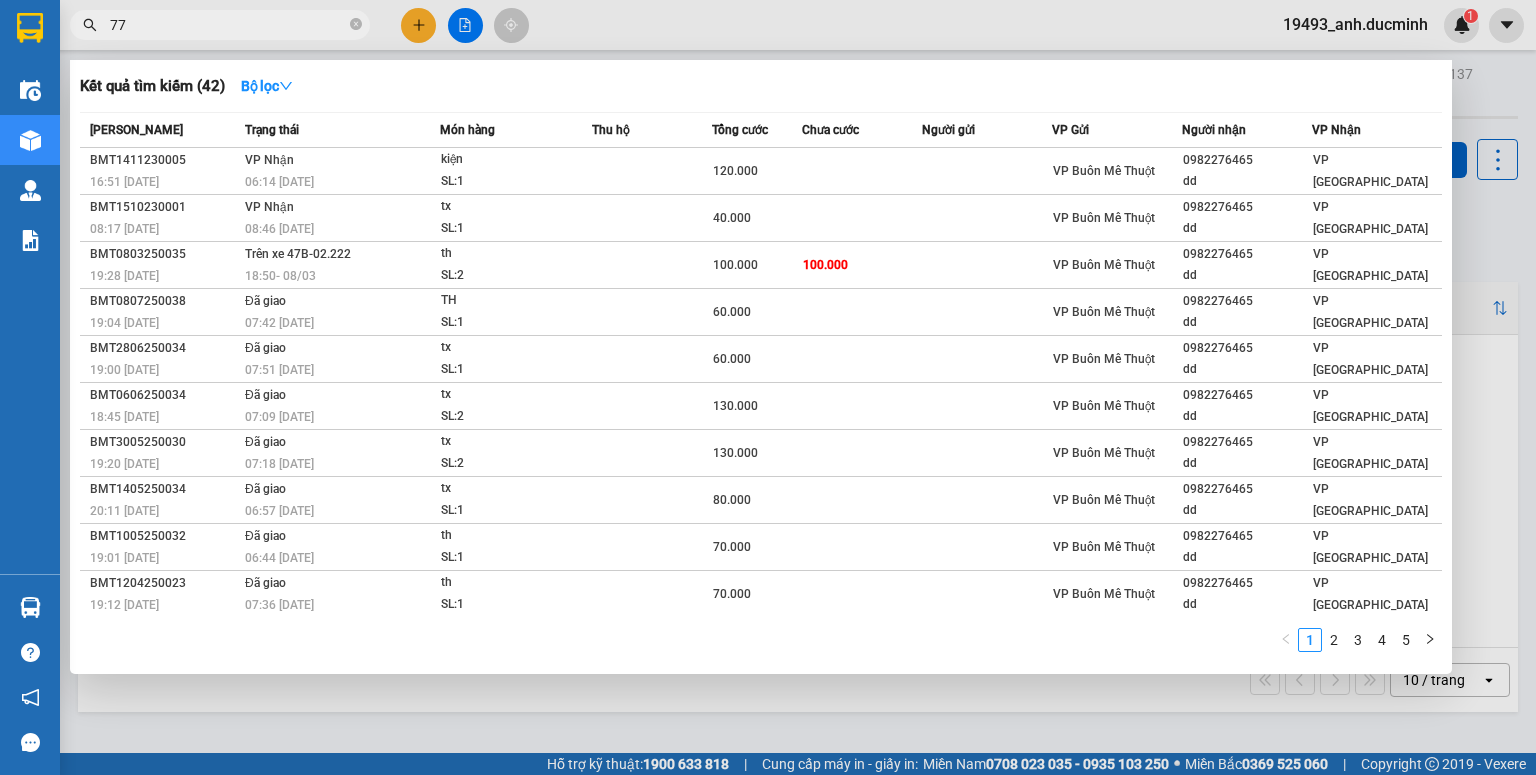 type on "7" 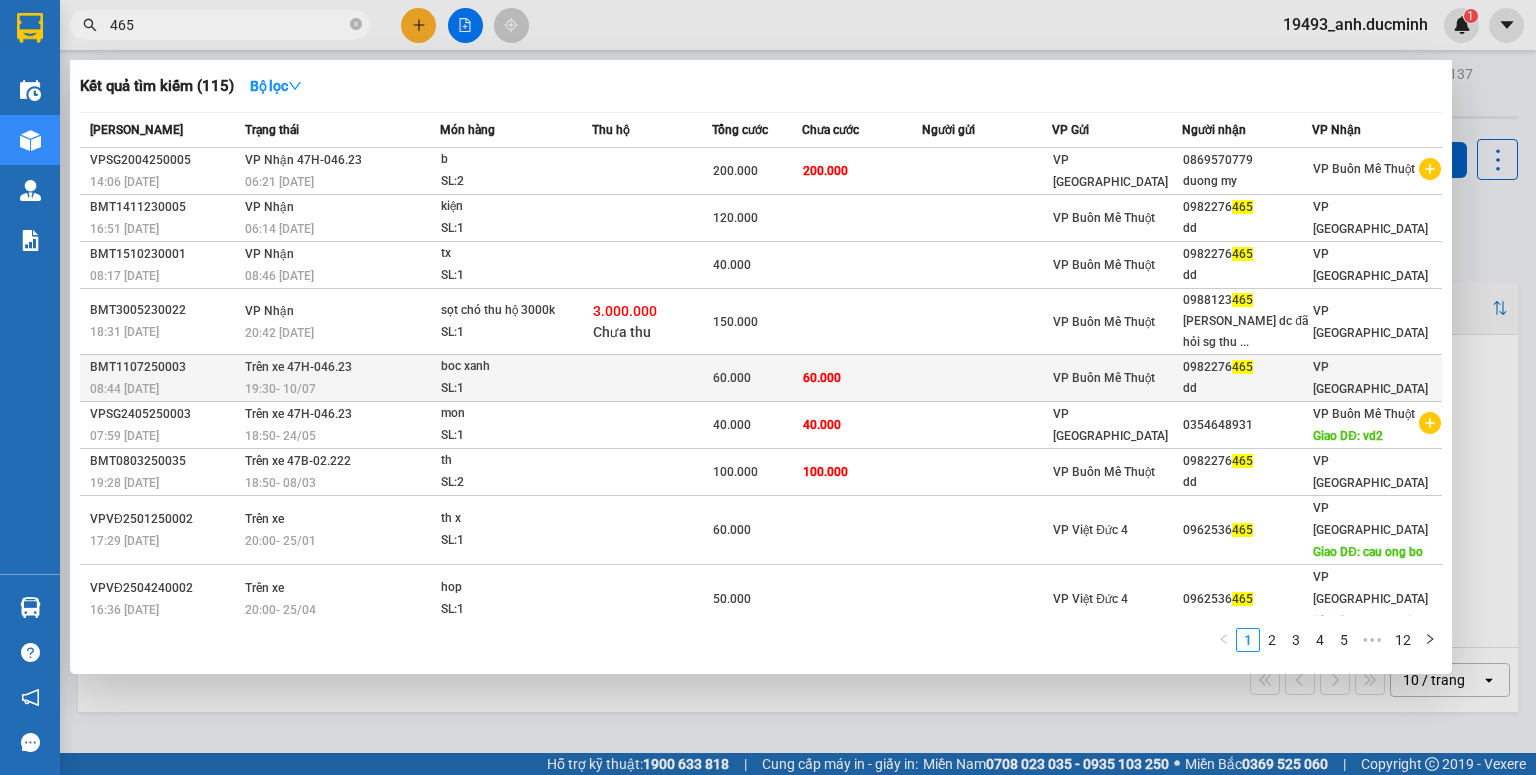 type on "465" 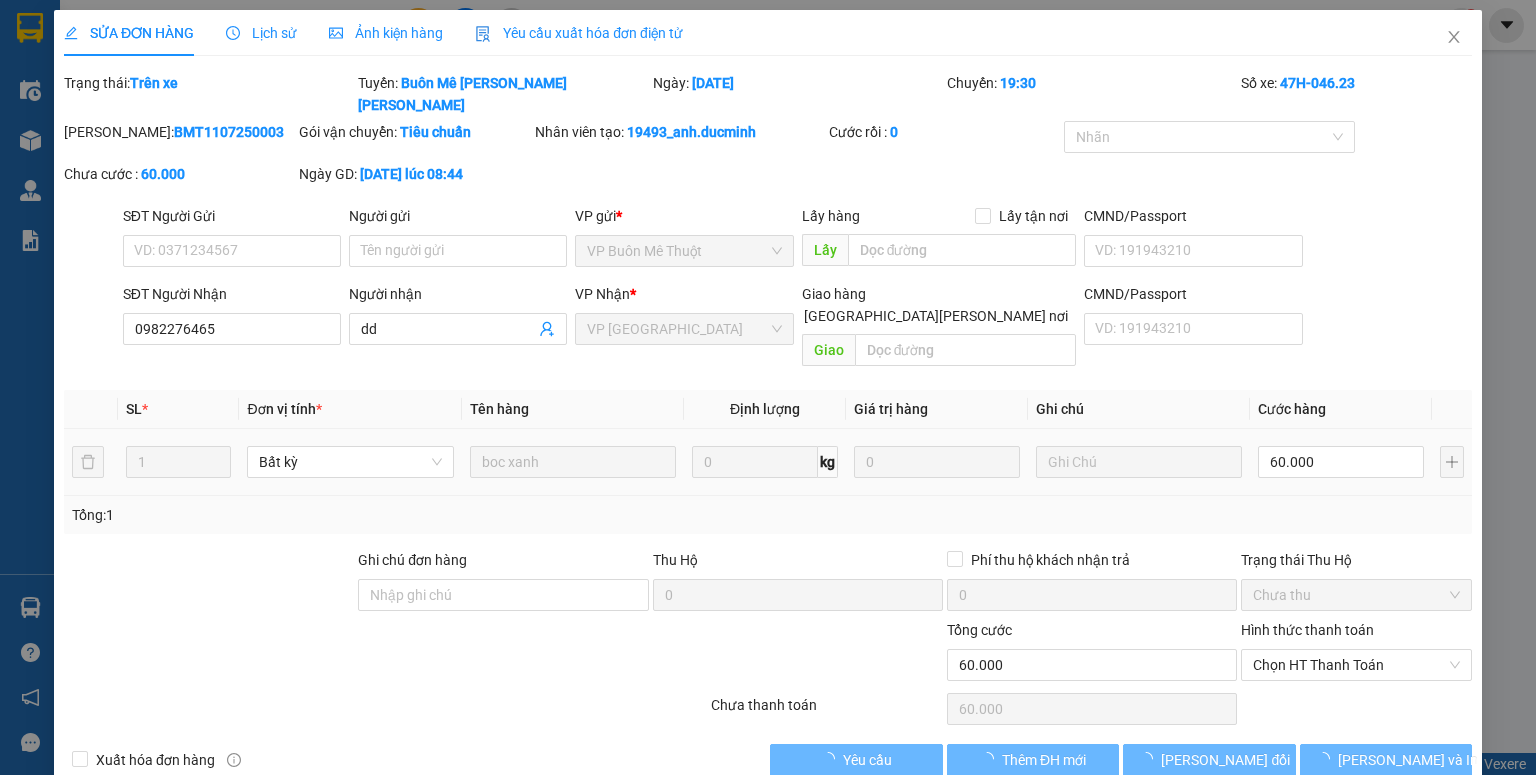 type on "0982276465" 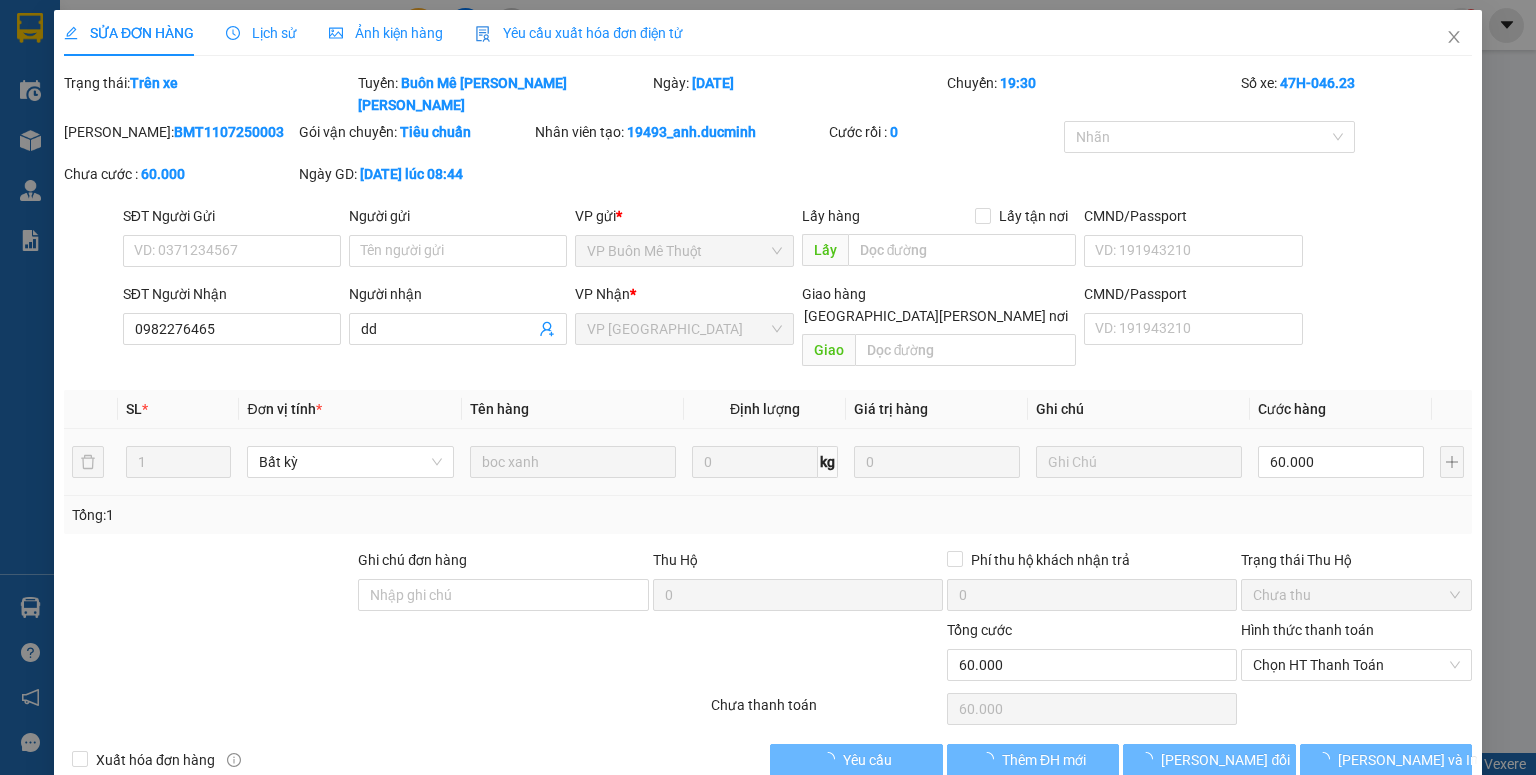 type on "dd" 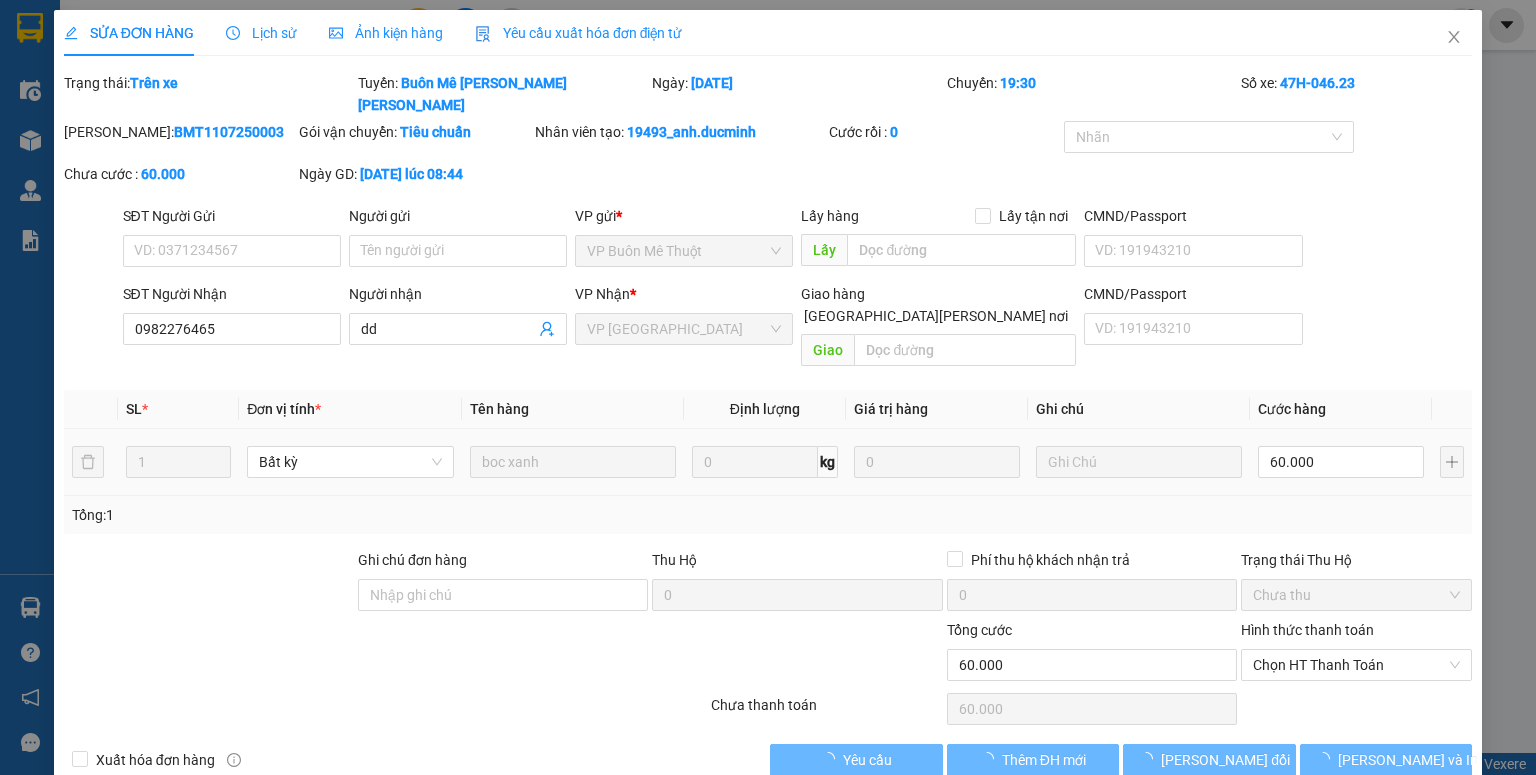click on "60.000" at bounding box center (1341, 462) 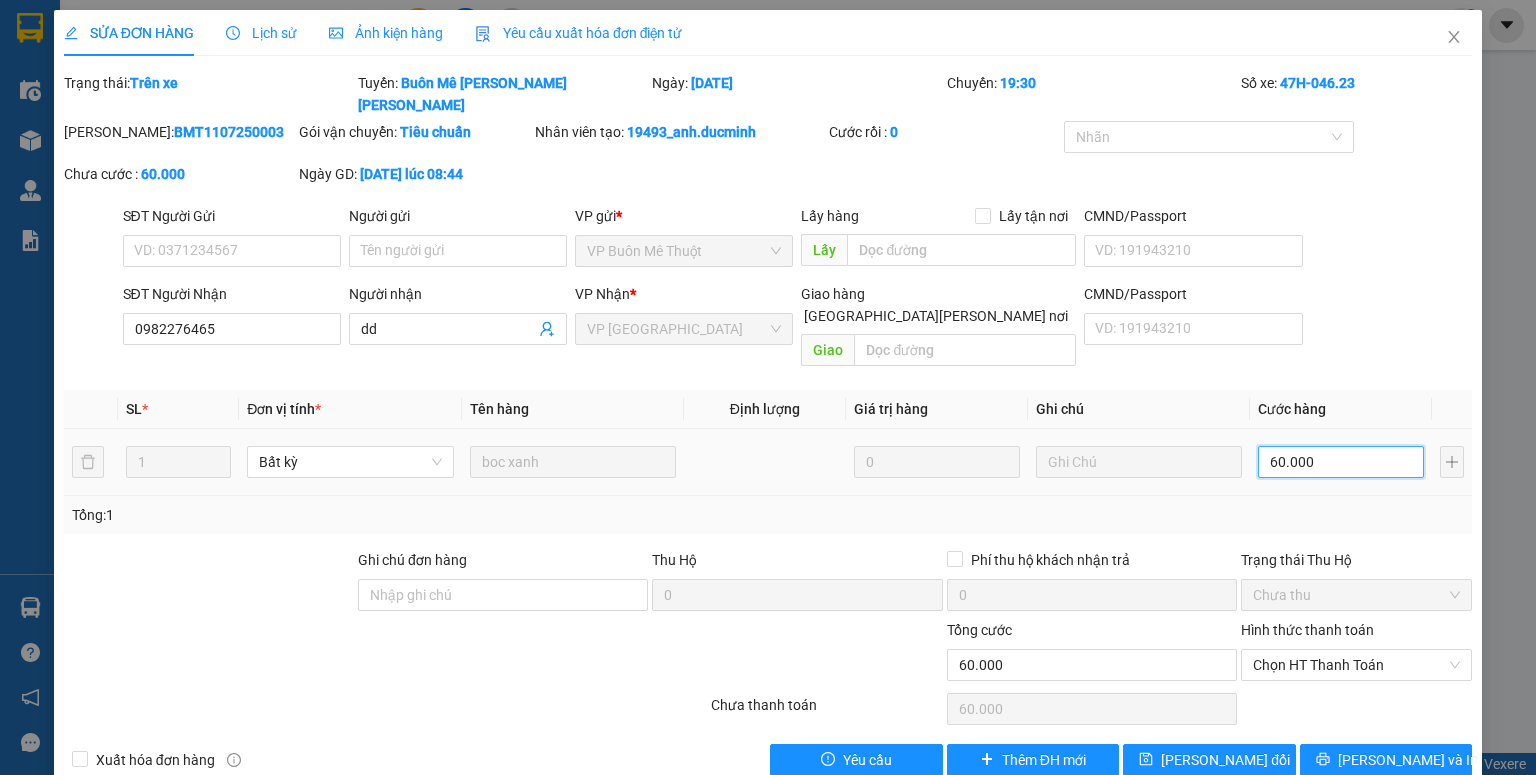type on "5" 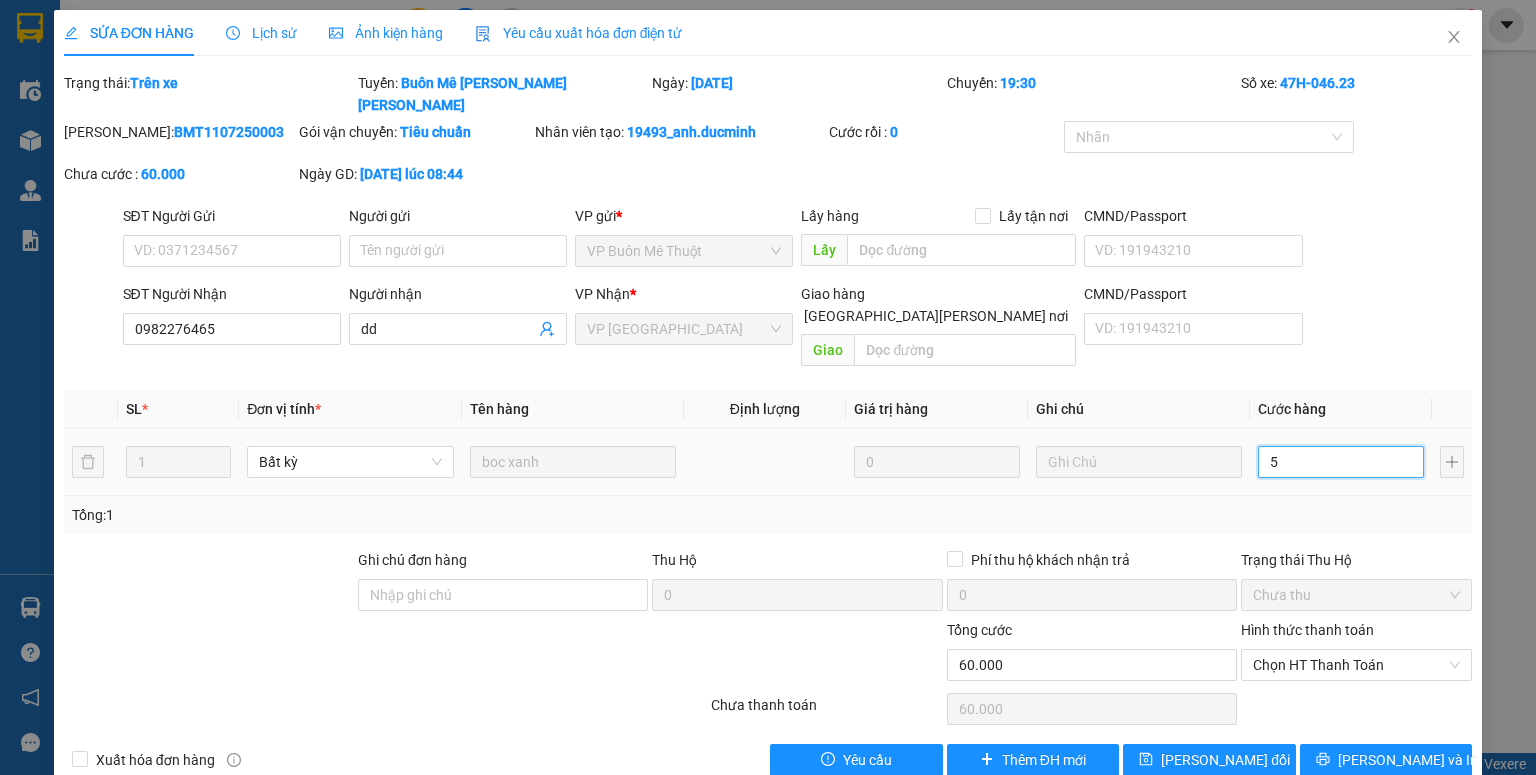 type on "5" 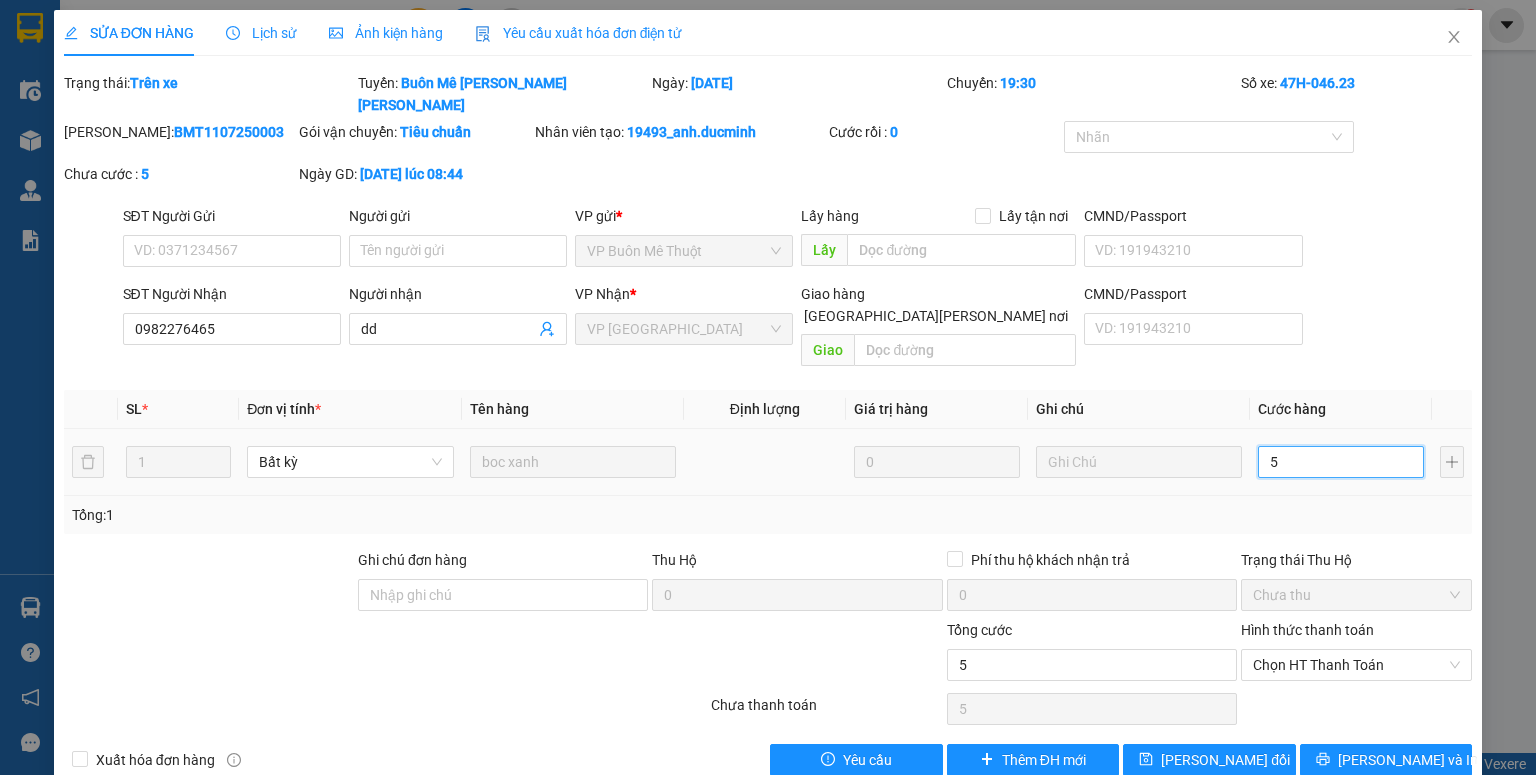 type on "50" 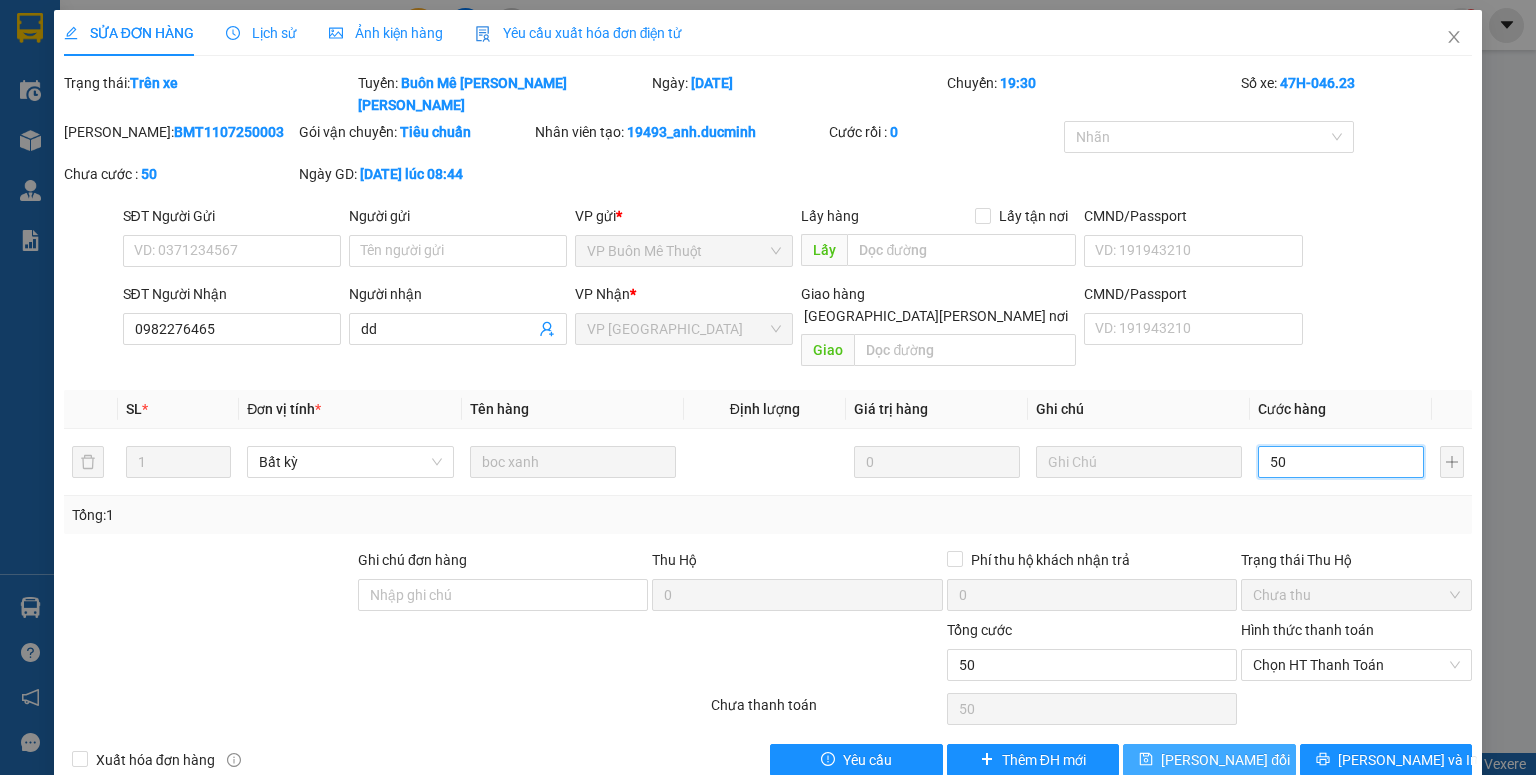 type on "50" 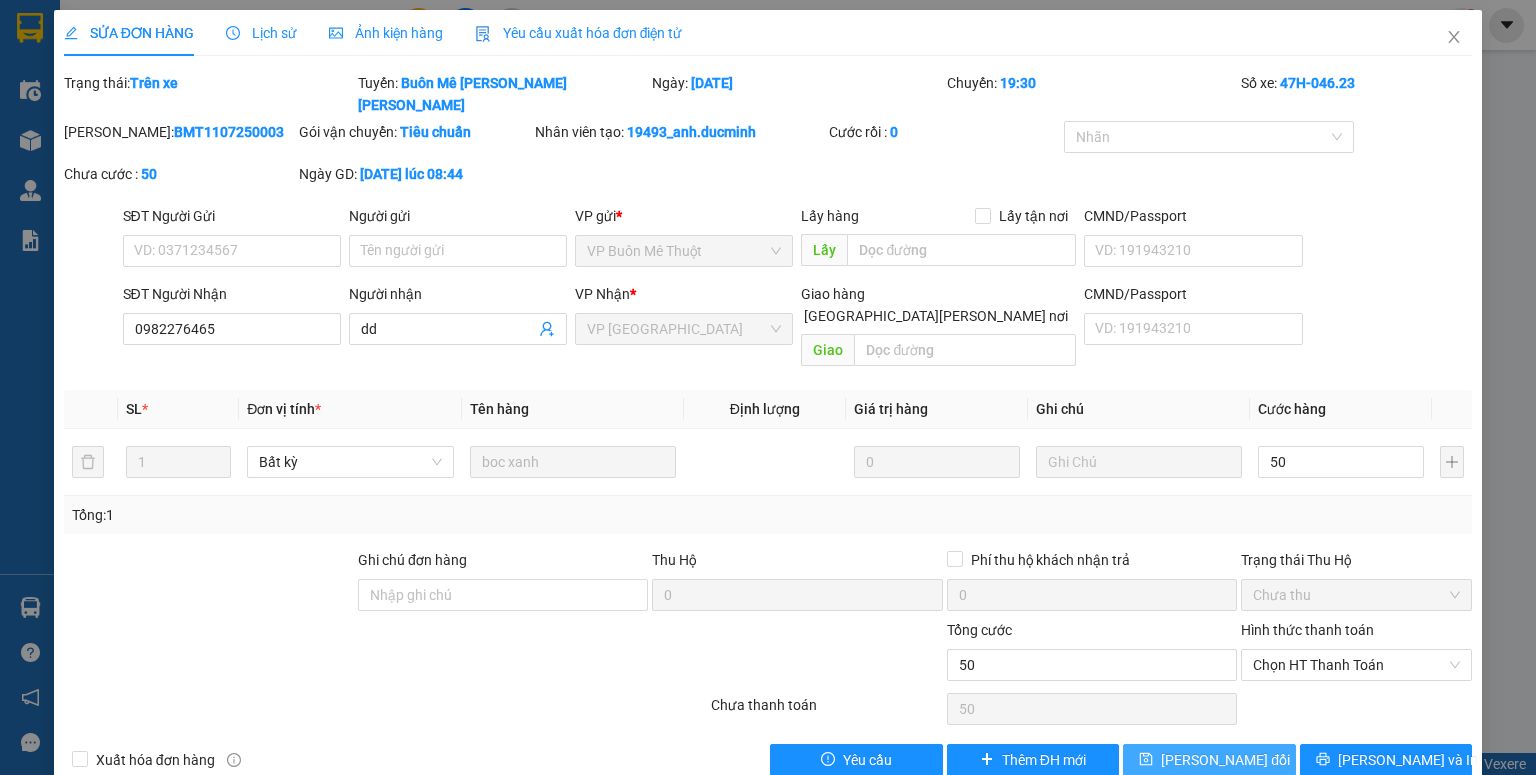 type on "50.000" 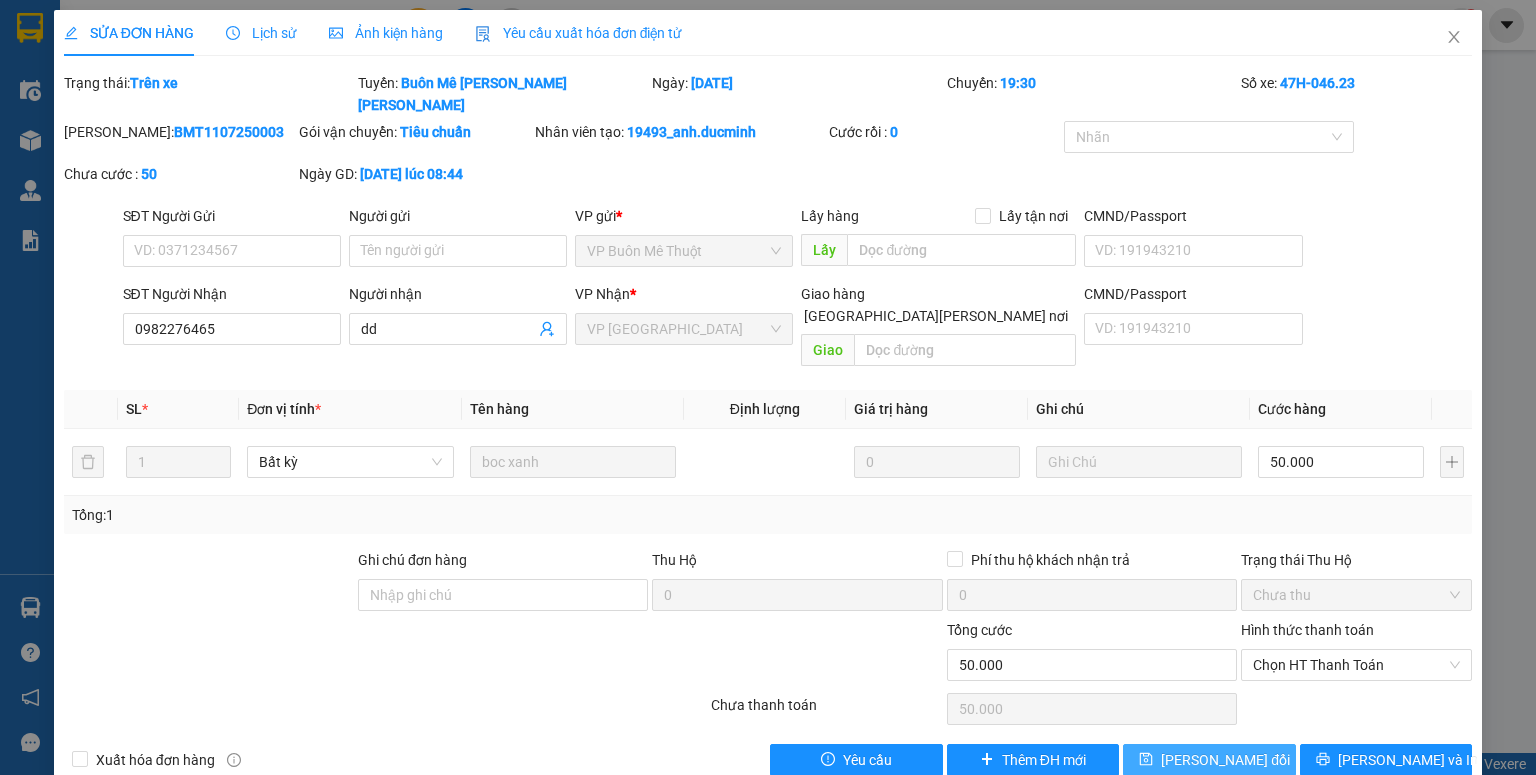 click on "[PERSON_NAME] thay đổi" at bounding box center [1225, 760] 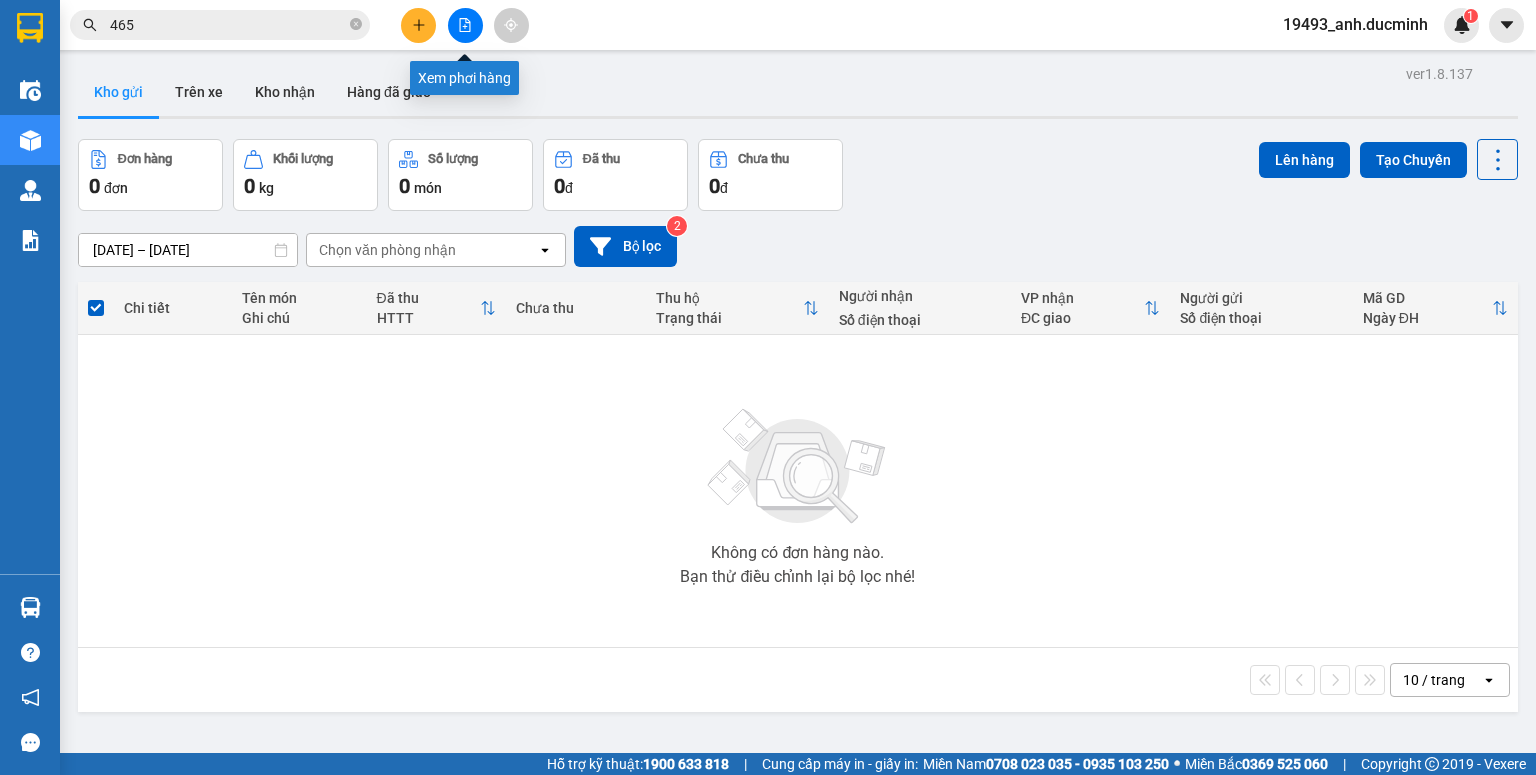 click 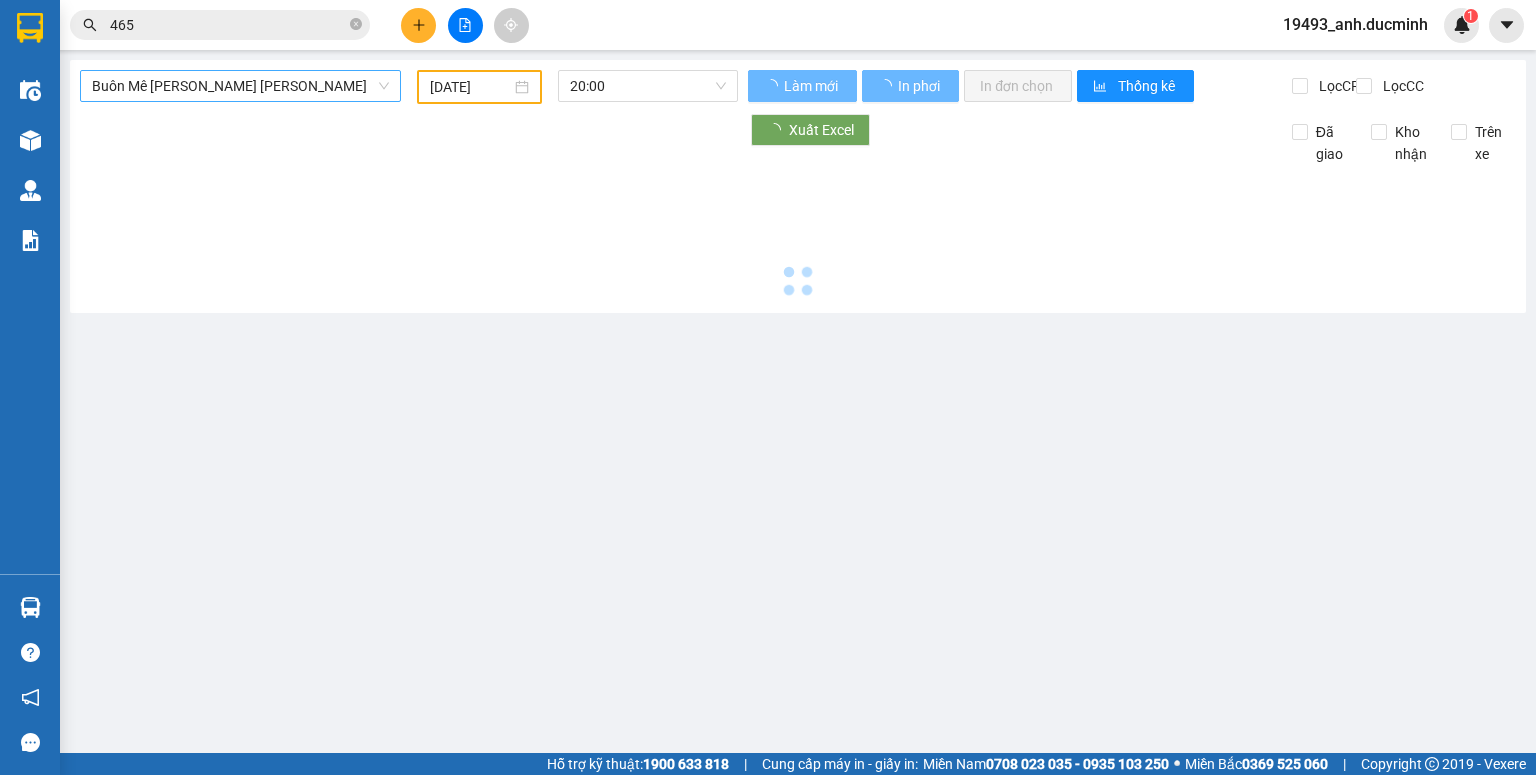 type on "[DATE]" 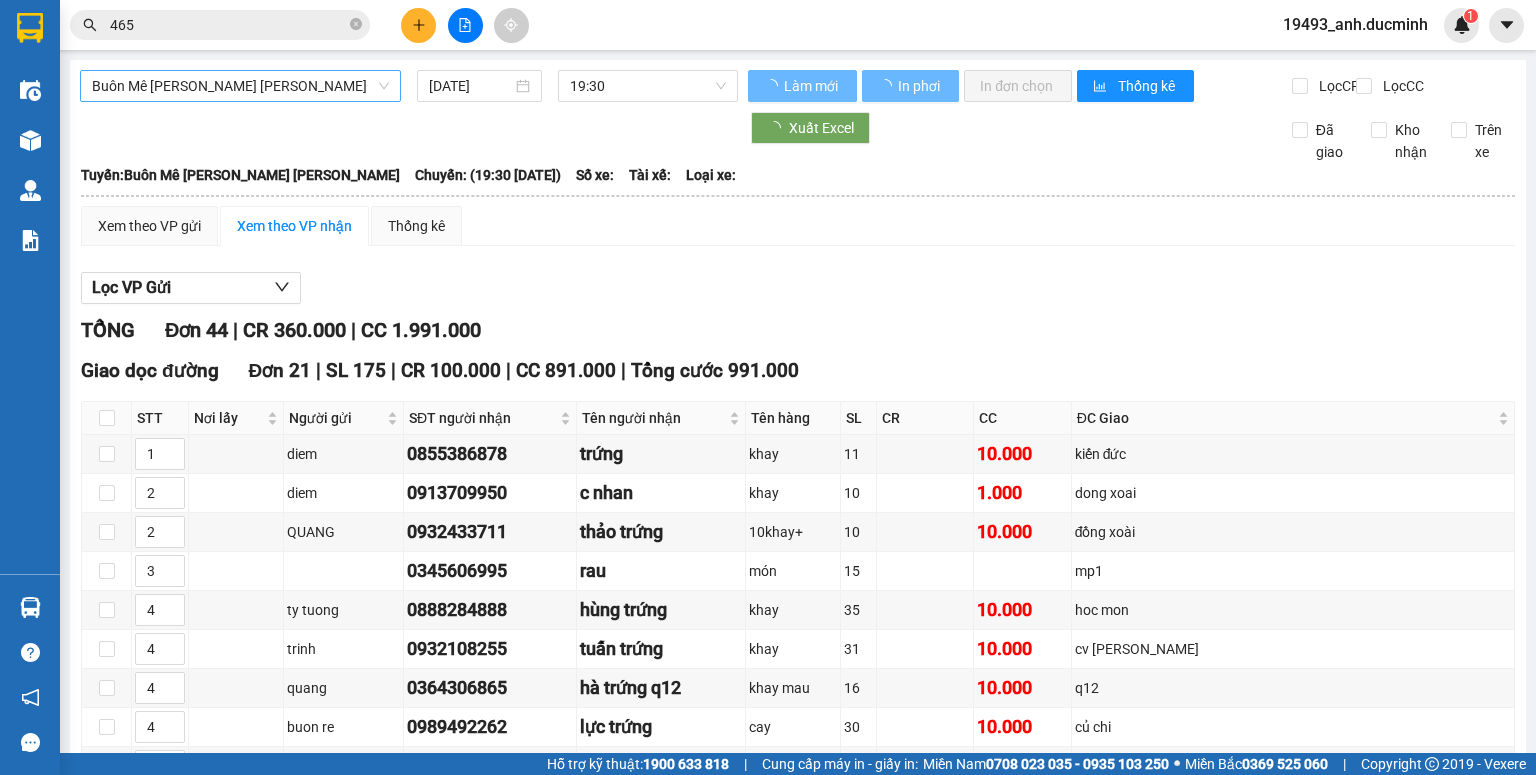 click on "Buôn Mê Thuột - [PERSON_NAME]" at bounding box center [240, 86] 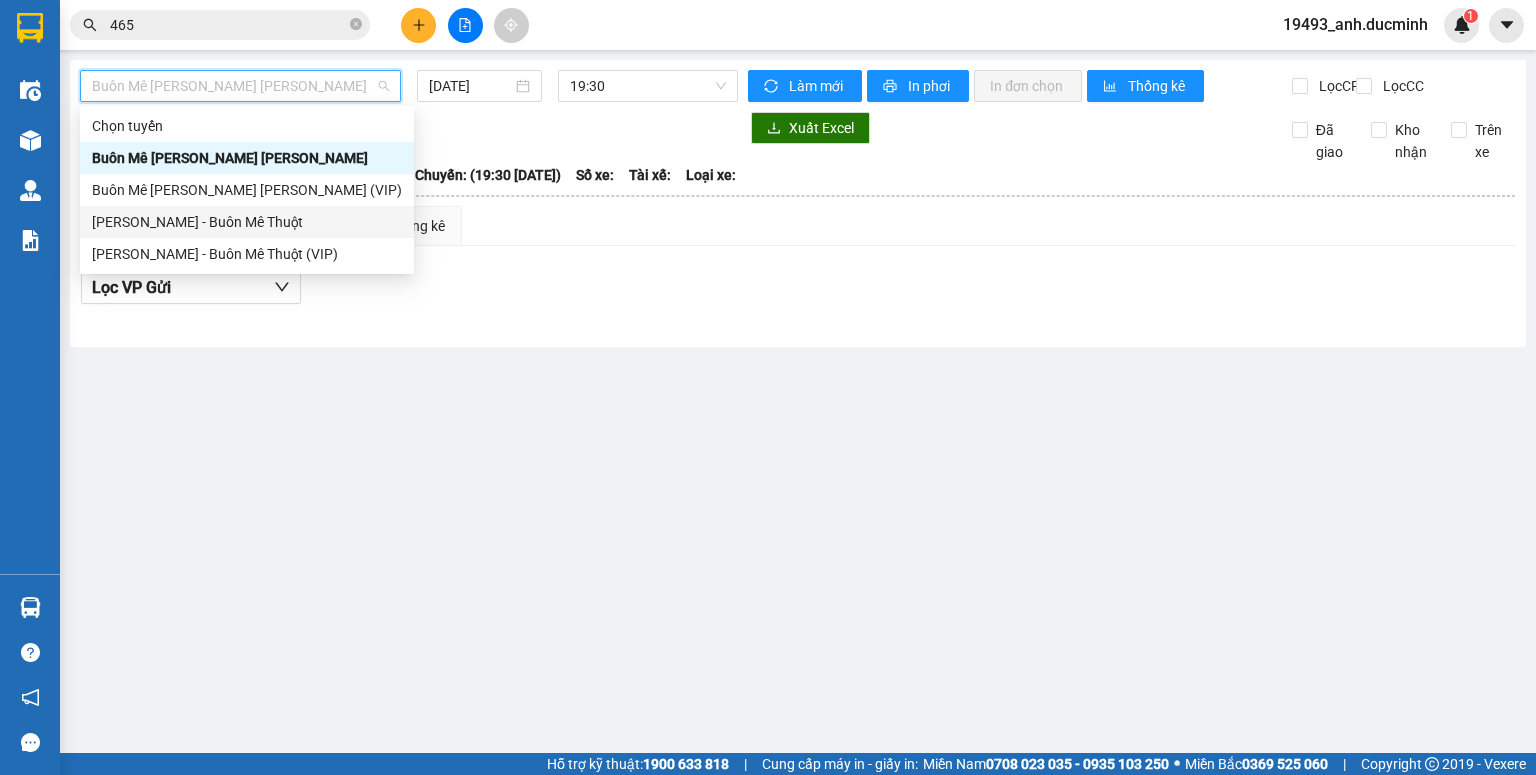 drag, startPoint x: 232, startPoint y: 219, endPoint x: 375, endPoint y: 154, distance: 157.0796 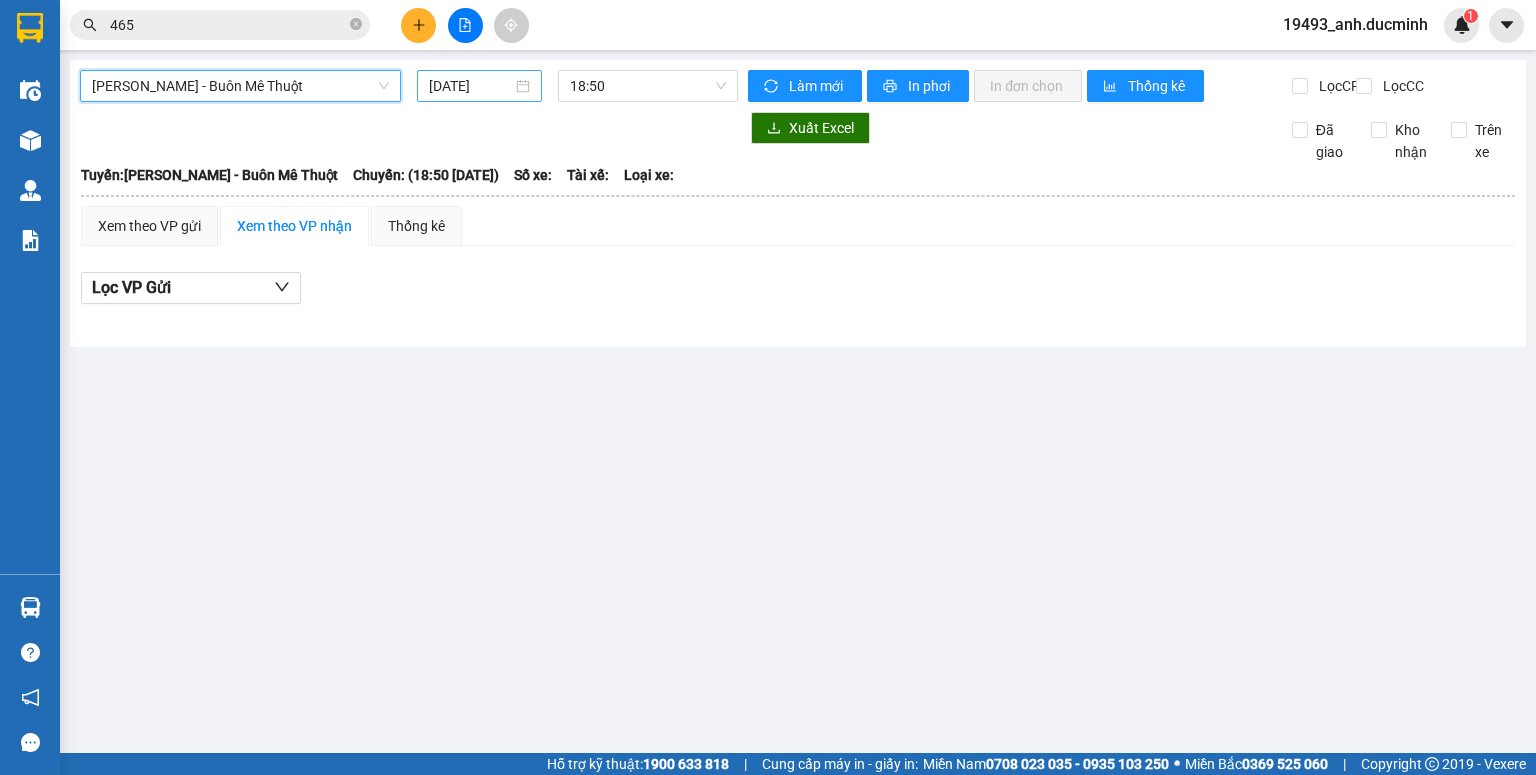 click on "[DATE]" at bounding box center [470, 86] 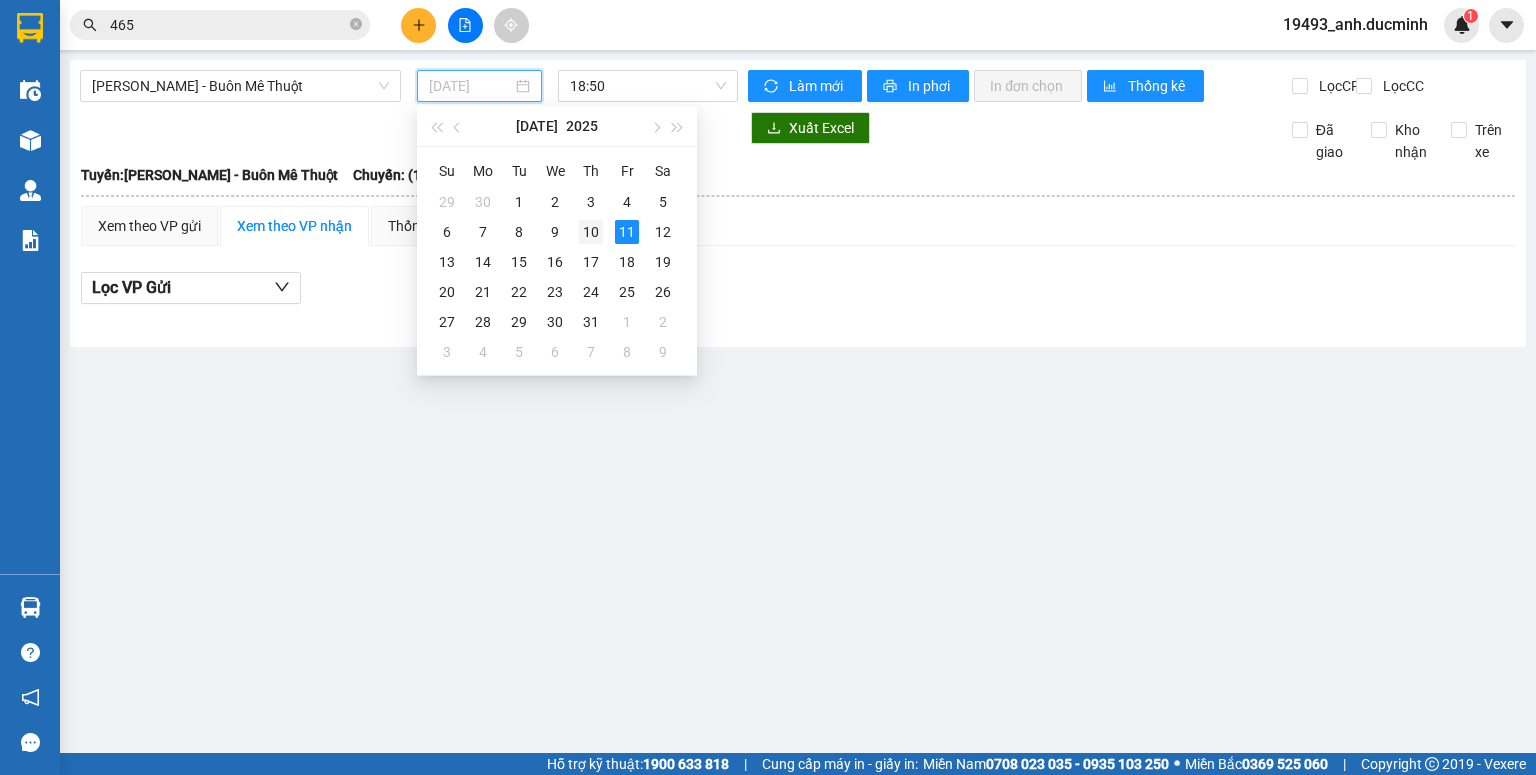 click on "10" at bounding box center (591, 232) 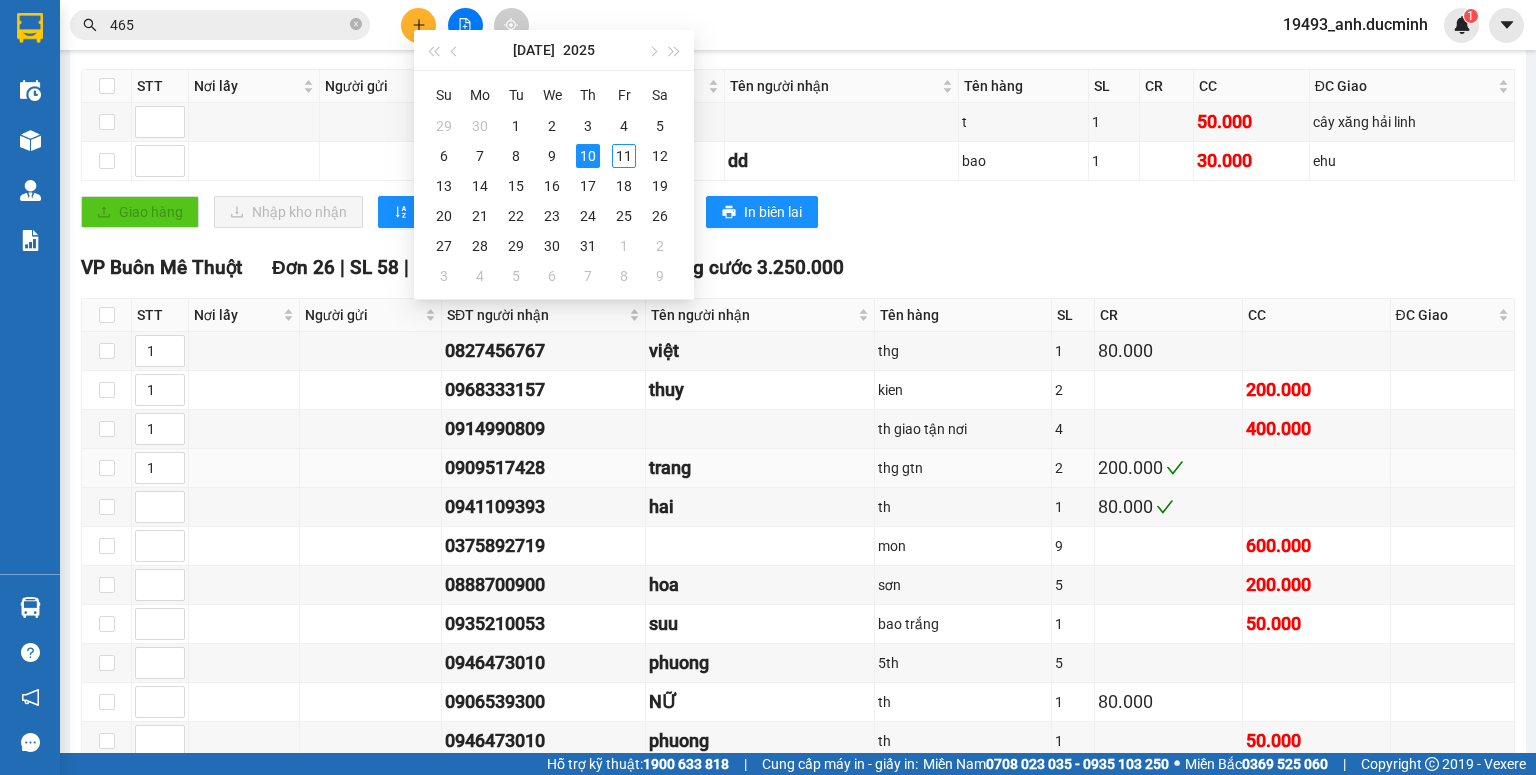 scroll, scrollTop: 316, scrollLeft: 0, axis: vertical 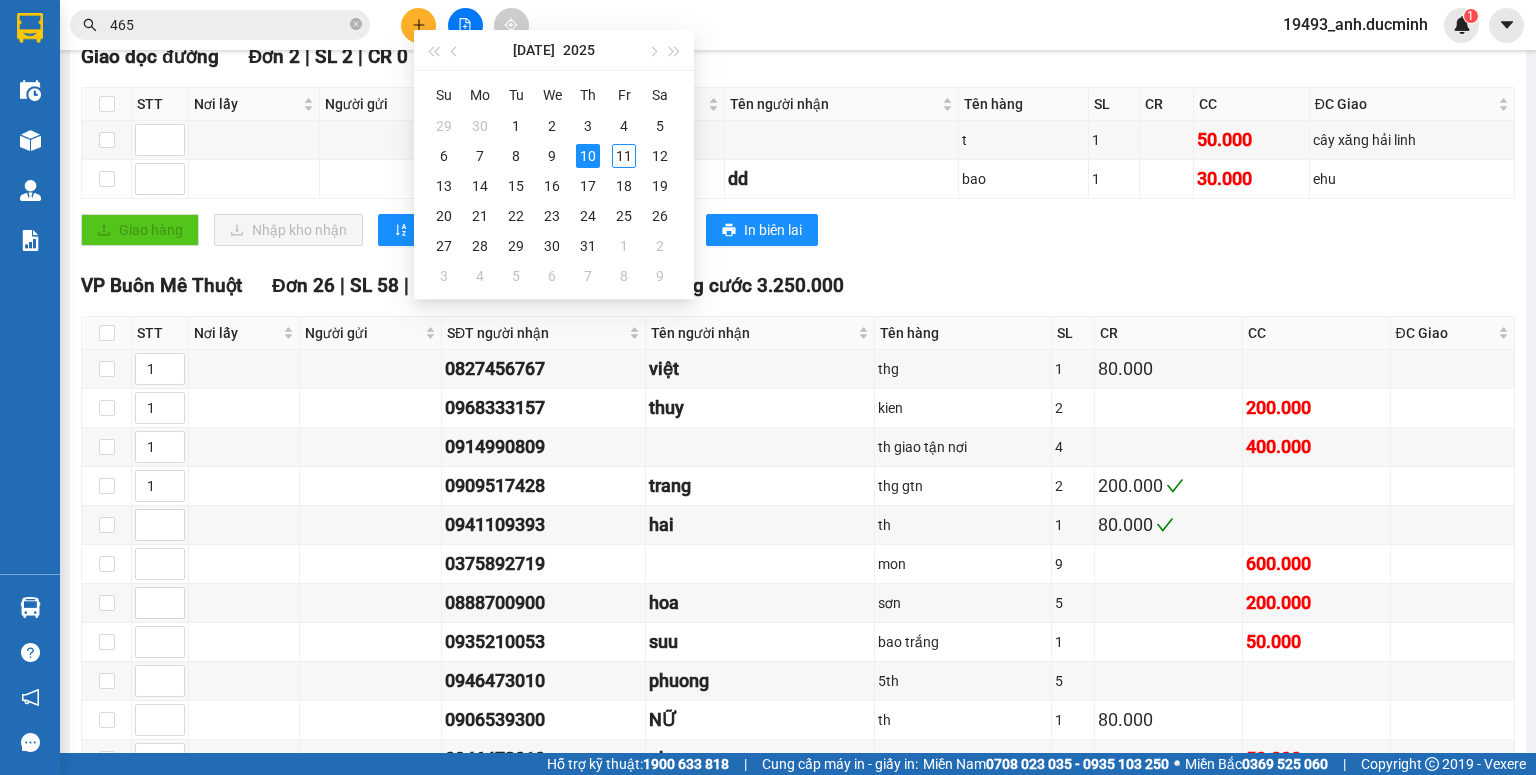 click on "Giao hàng Nhập kho nhận Lưu sắp xếp In DS In biên lai" at bounding box center [798, 230] 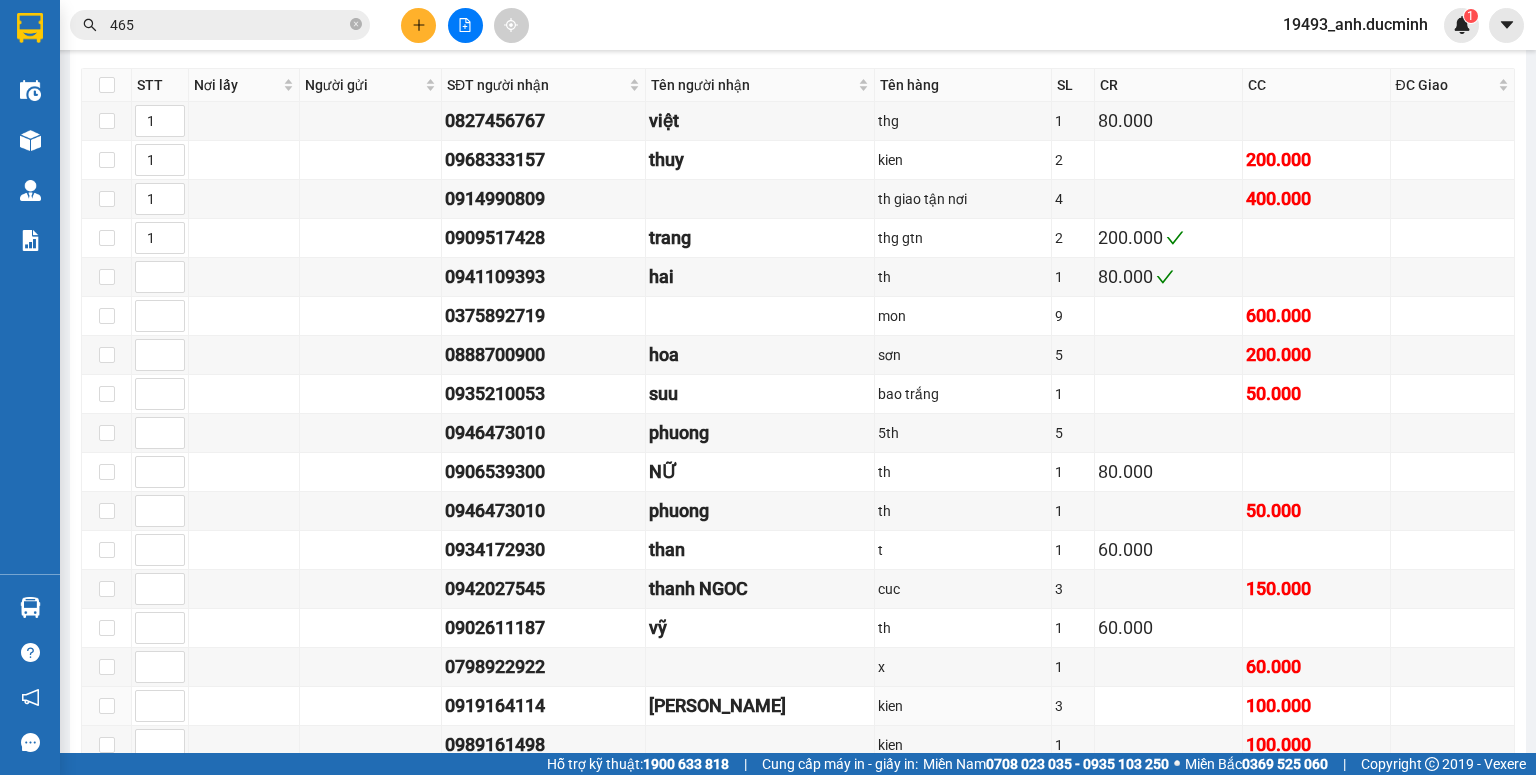 scroll, scrollTop: 546, scrollLeft: 0, axis: vertical 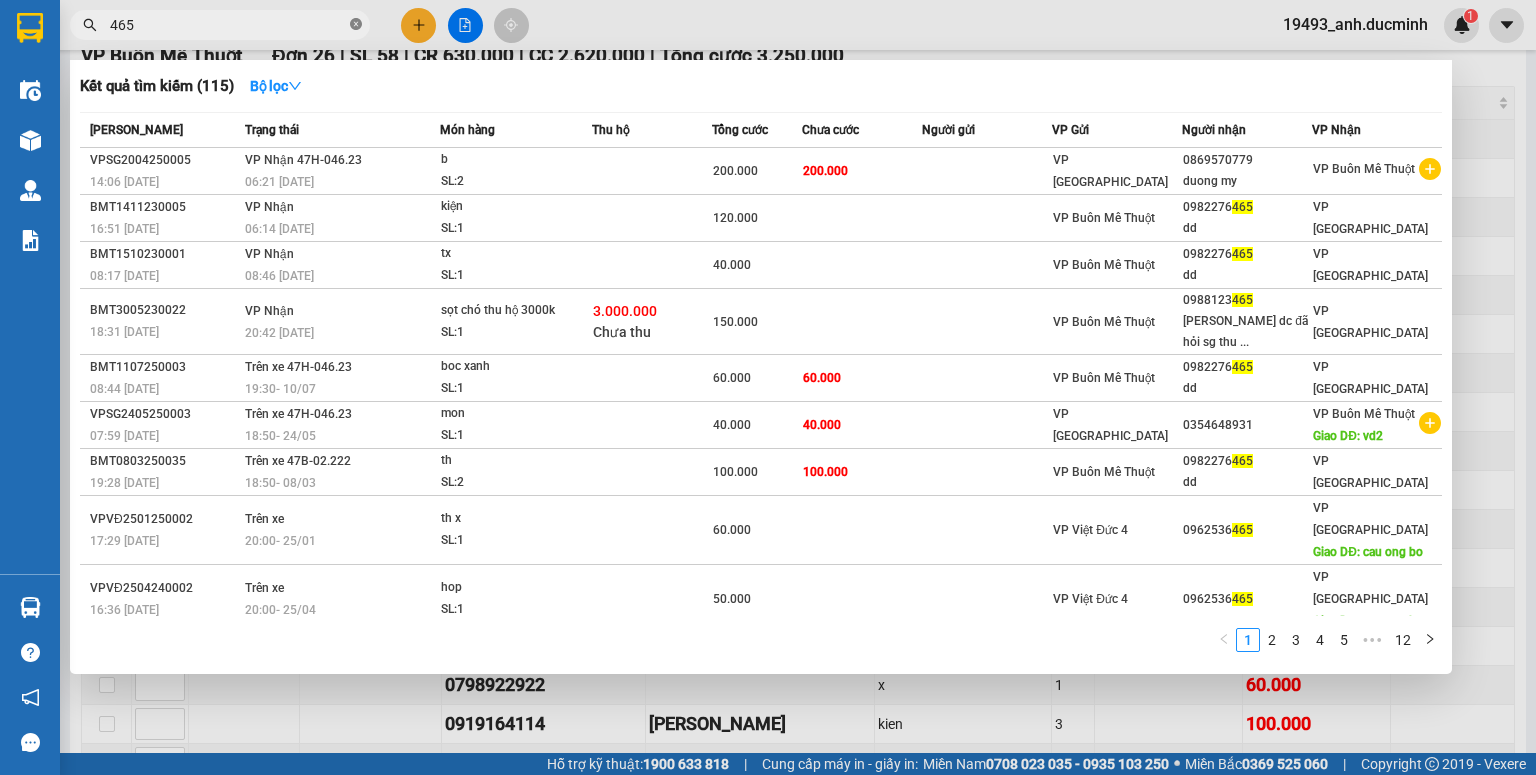 click 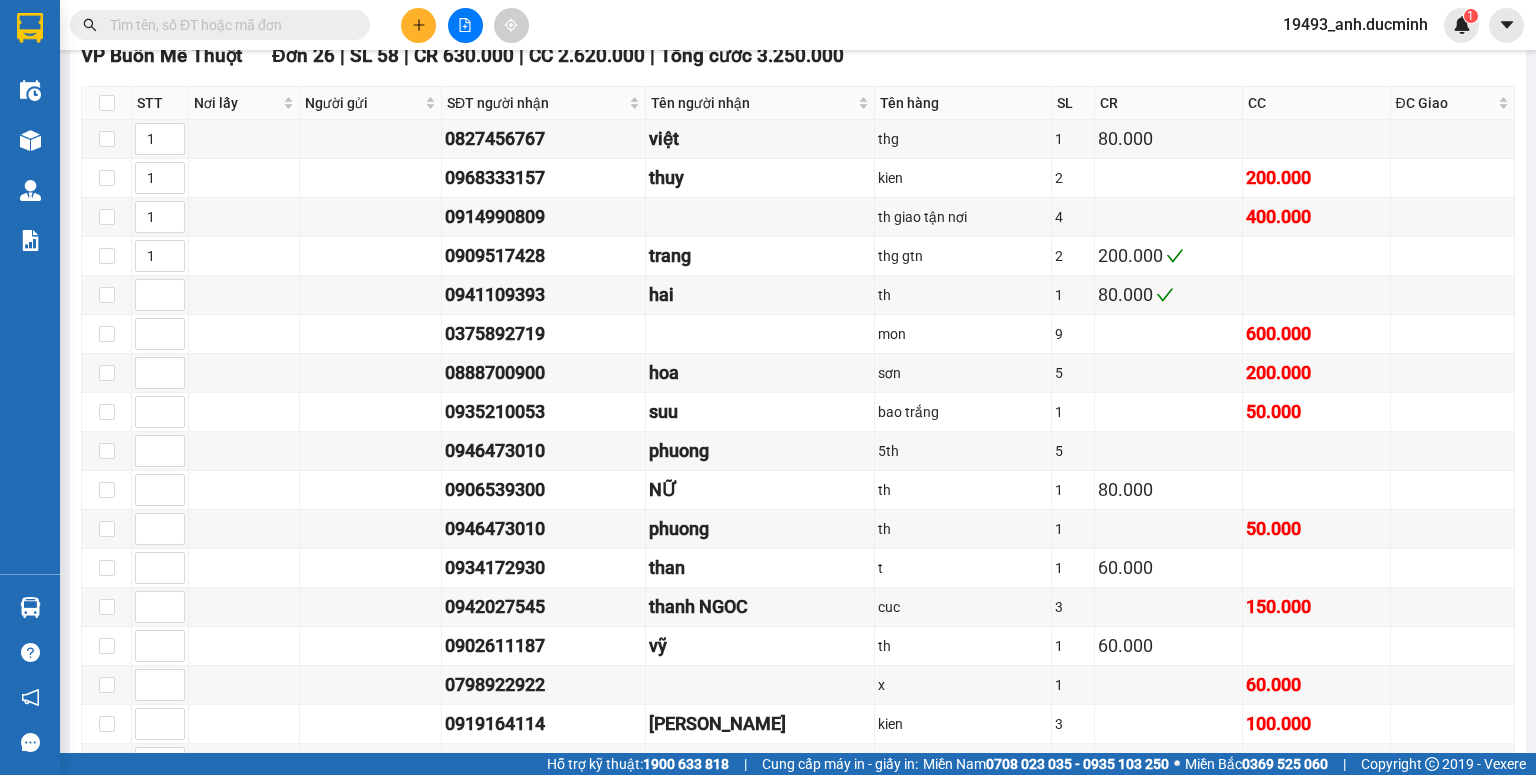 click at bounding box center [228, 25] 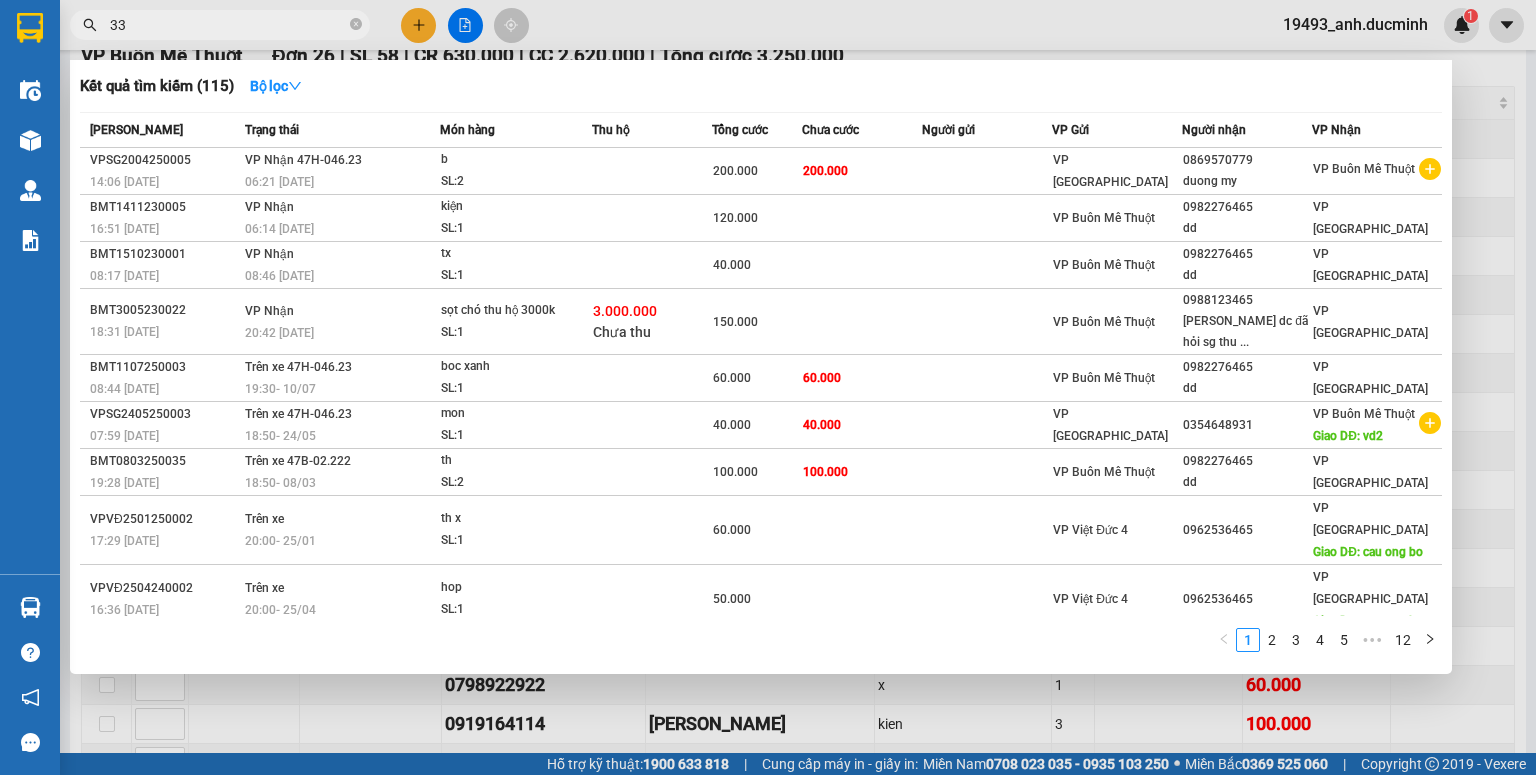 type on "335" 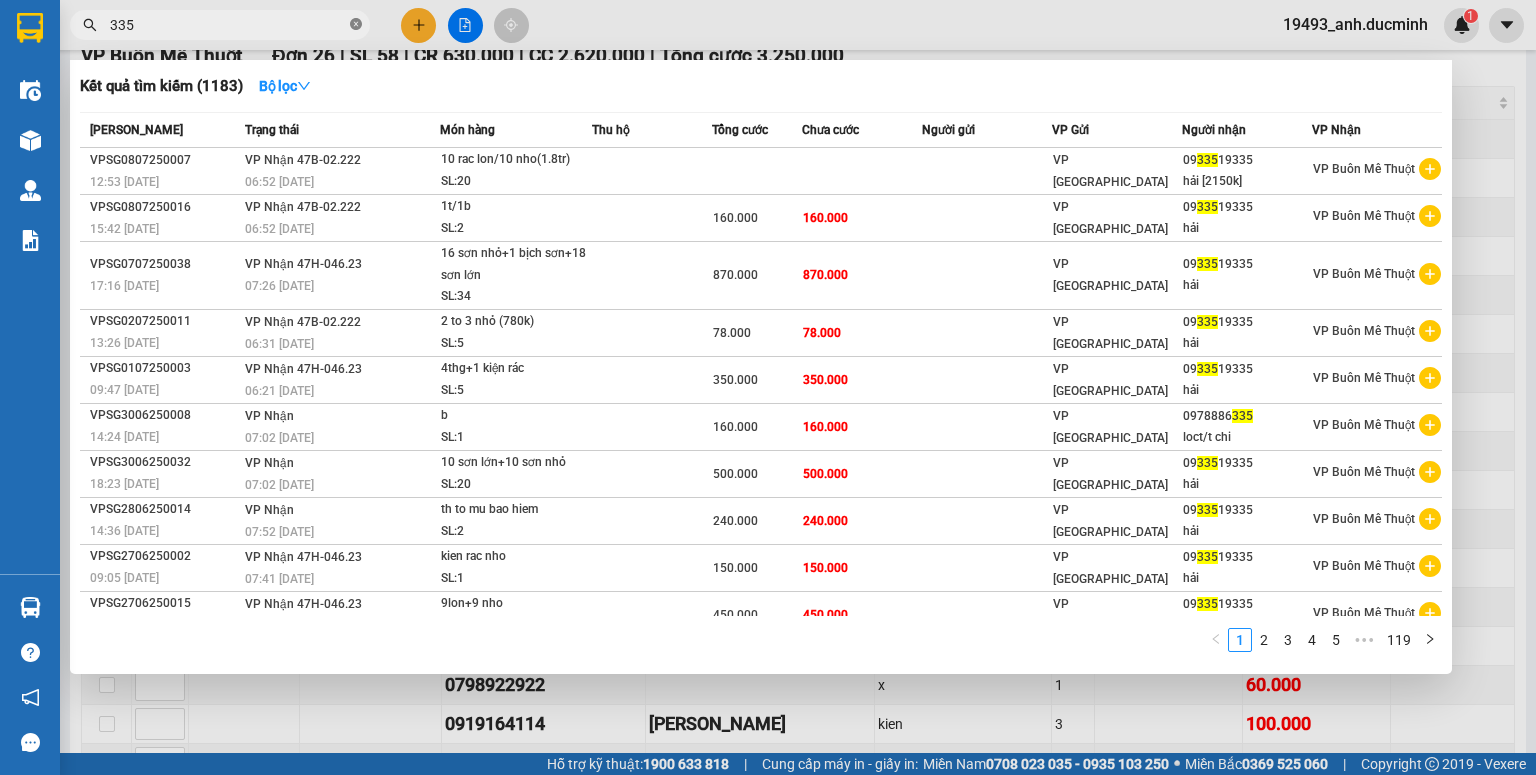 click 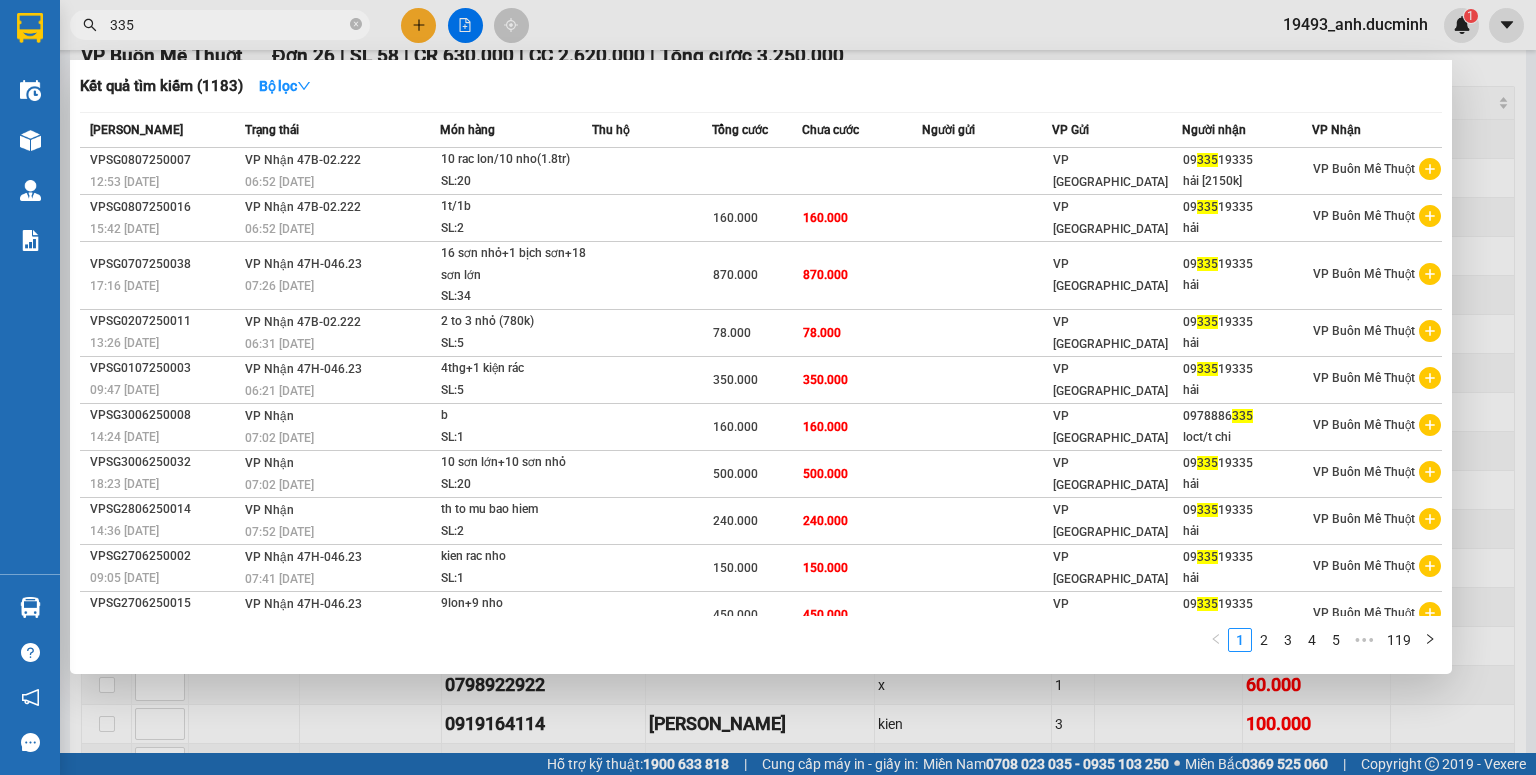 type 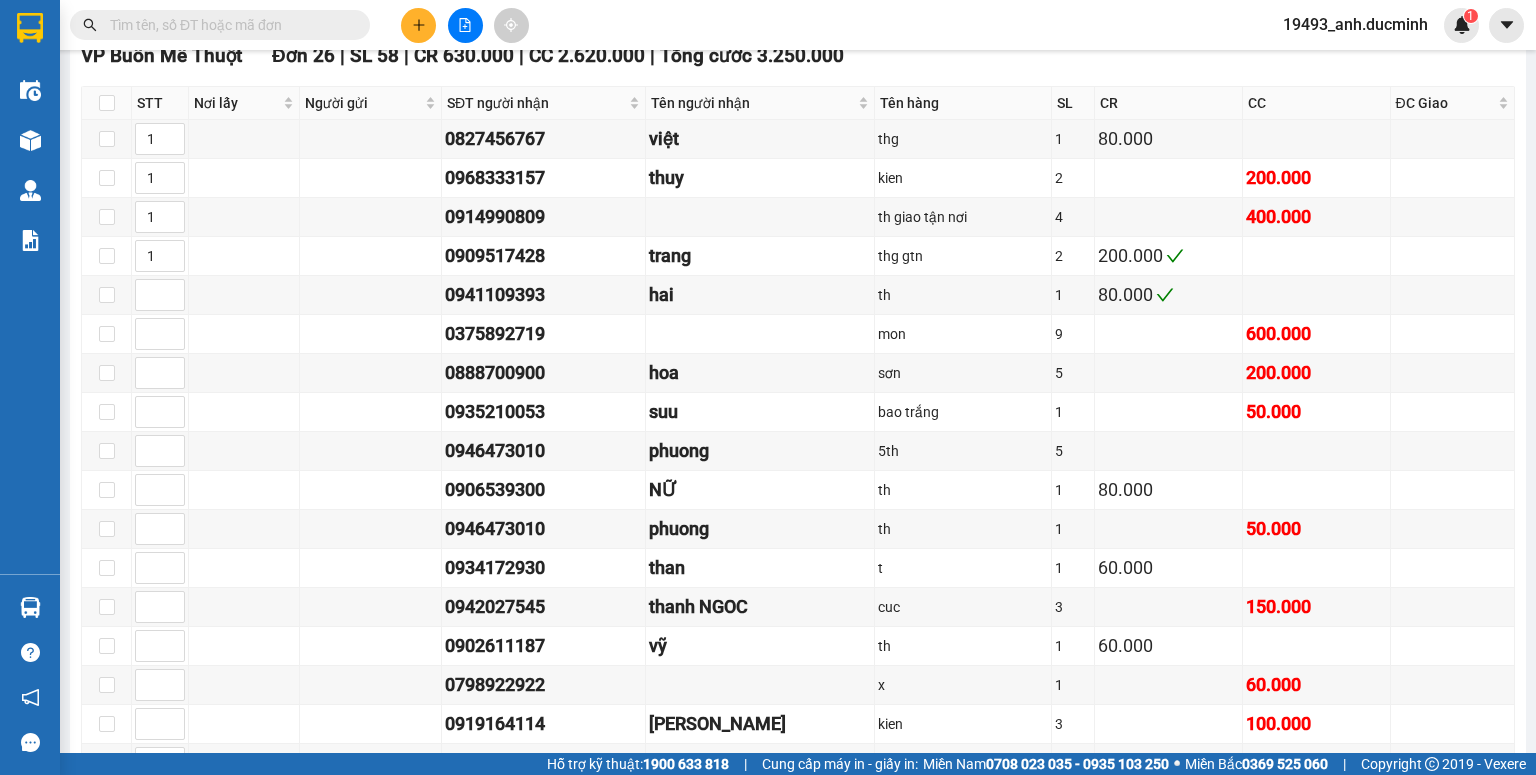click on "19493_anh.ducminh" at bounding box center [1355, 24] 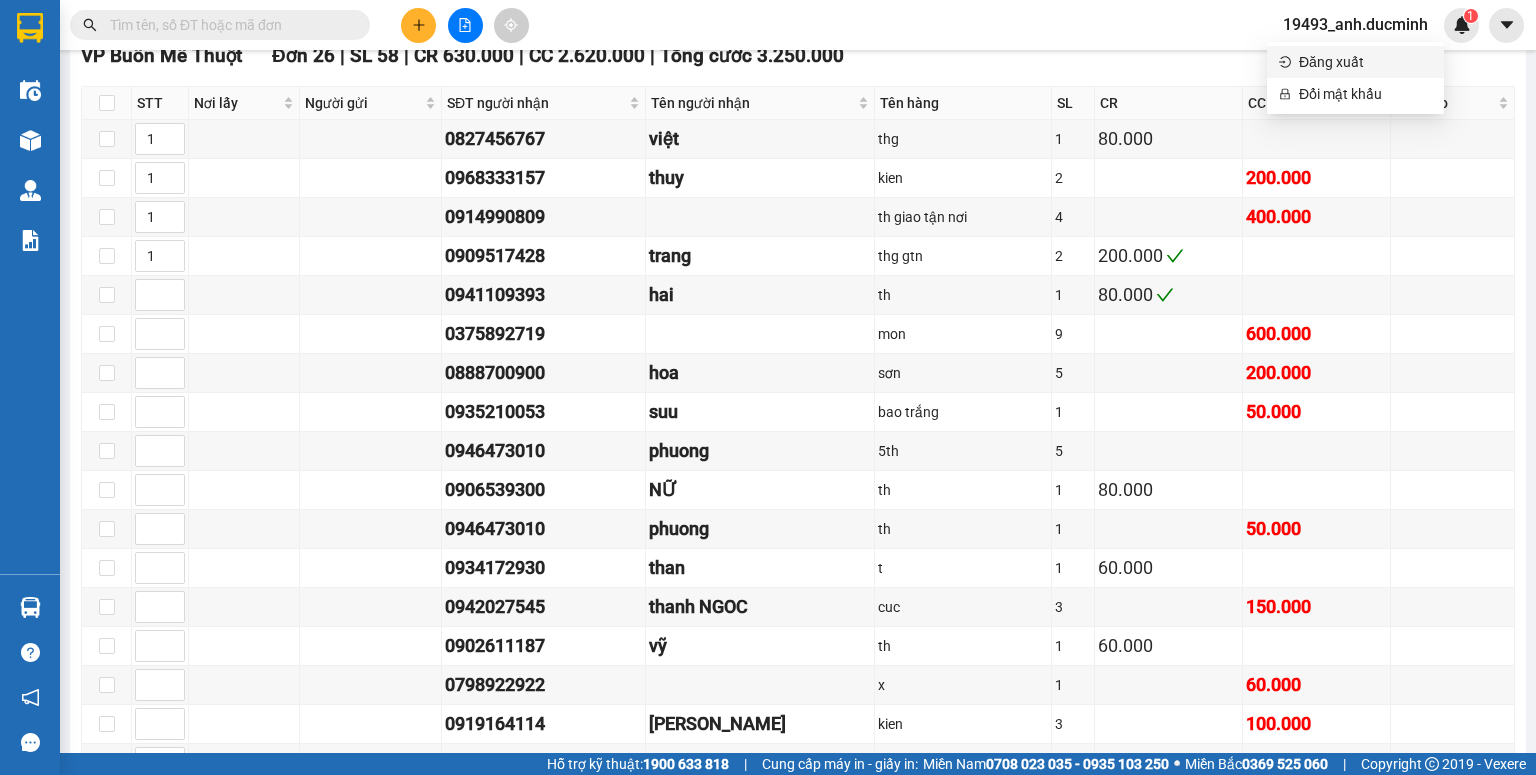 click on "Đăng xuất" at bounding box center [1365, 62] 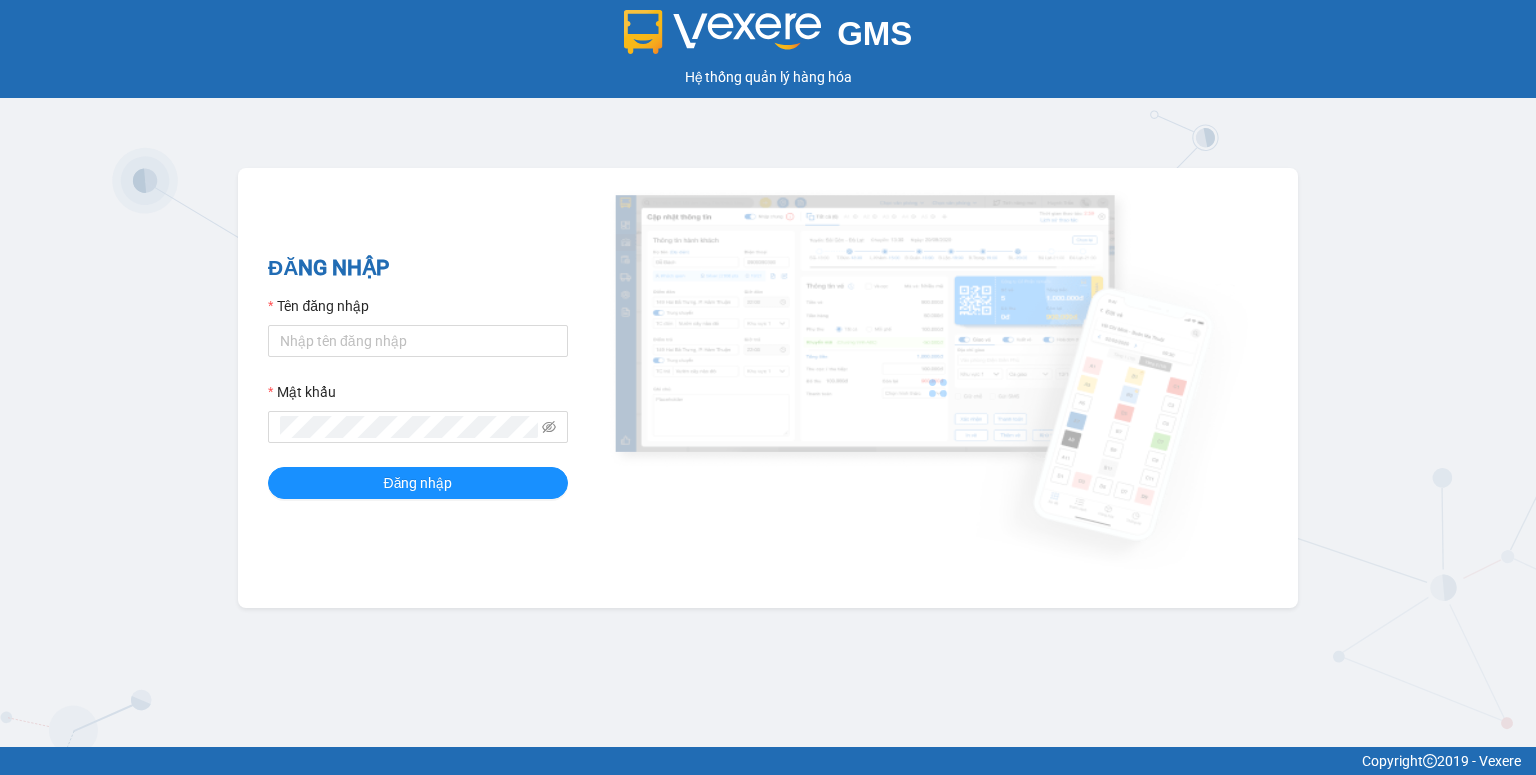 scroll, scrollTop: 0, scrollLeft: 0, axis: both 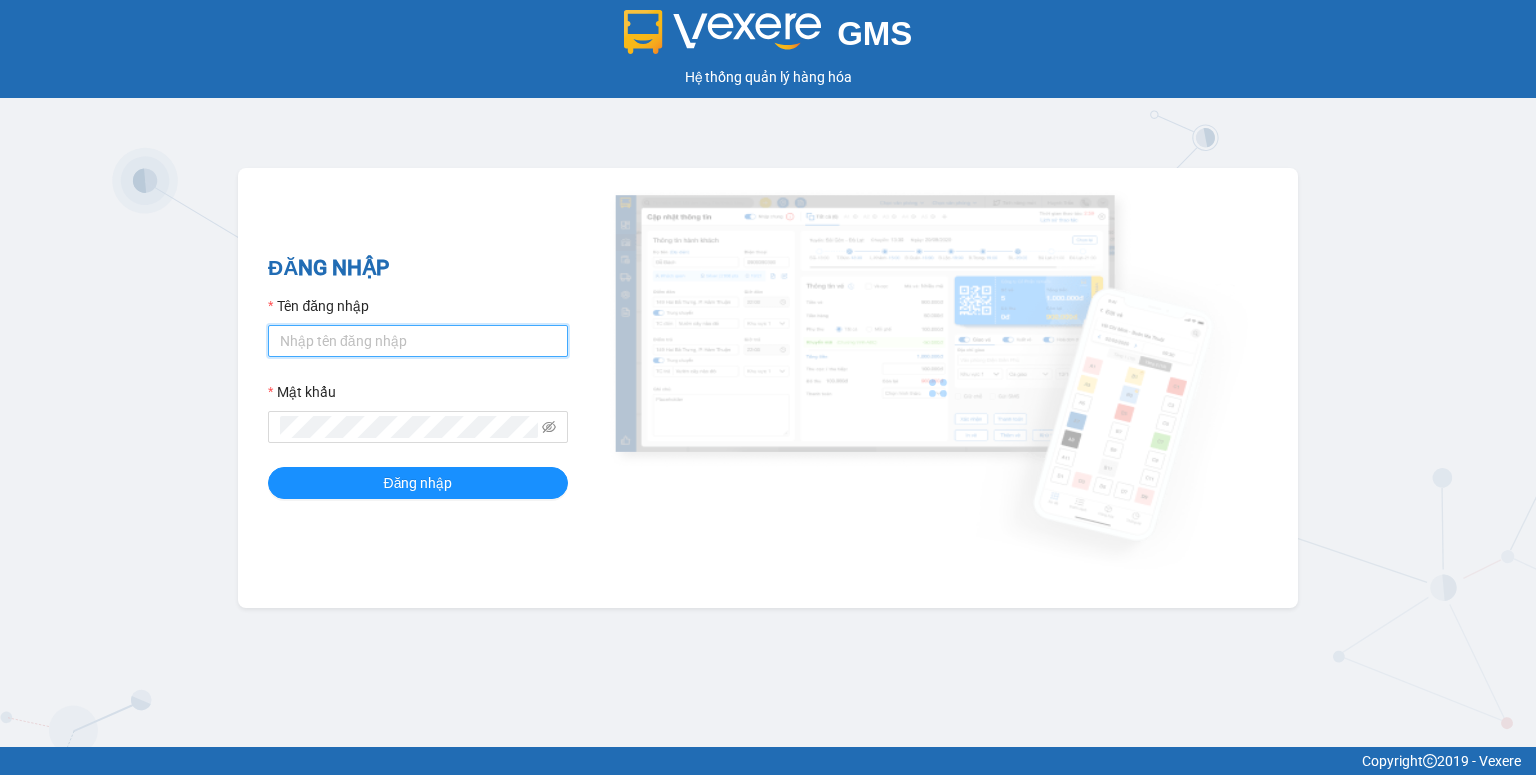 drag, startPoint x: 426, startPoint y: 337, endPoint x: 424, endPoint y: 356, distance: 19.104973 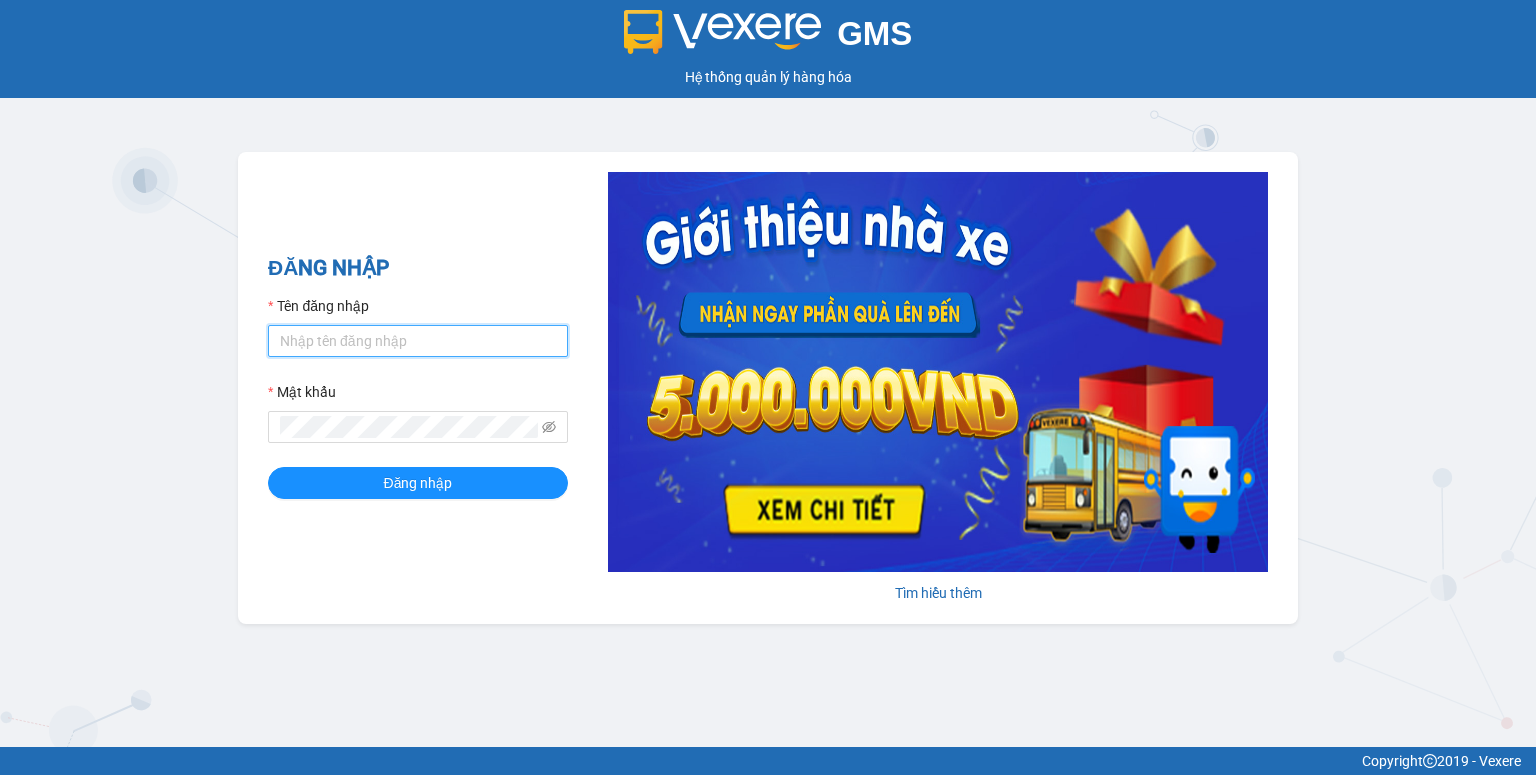 type on "anh.ducminh" 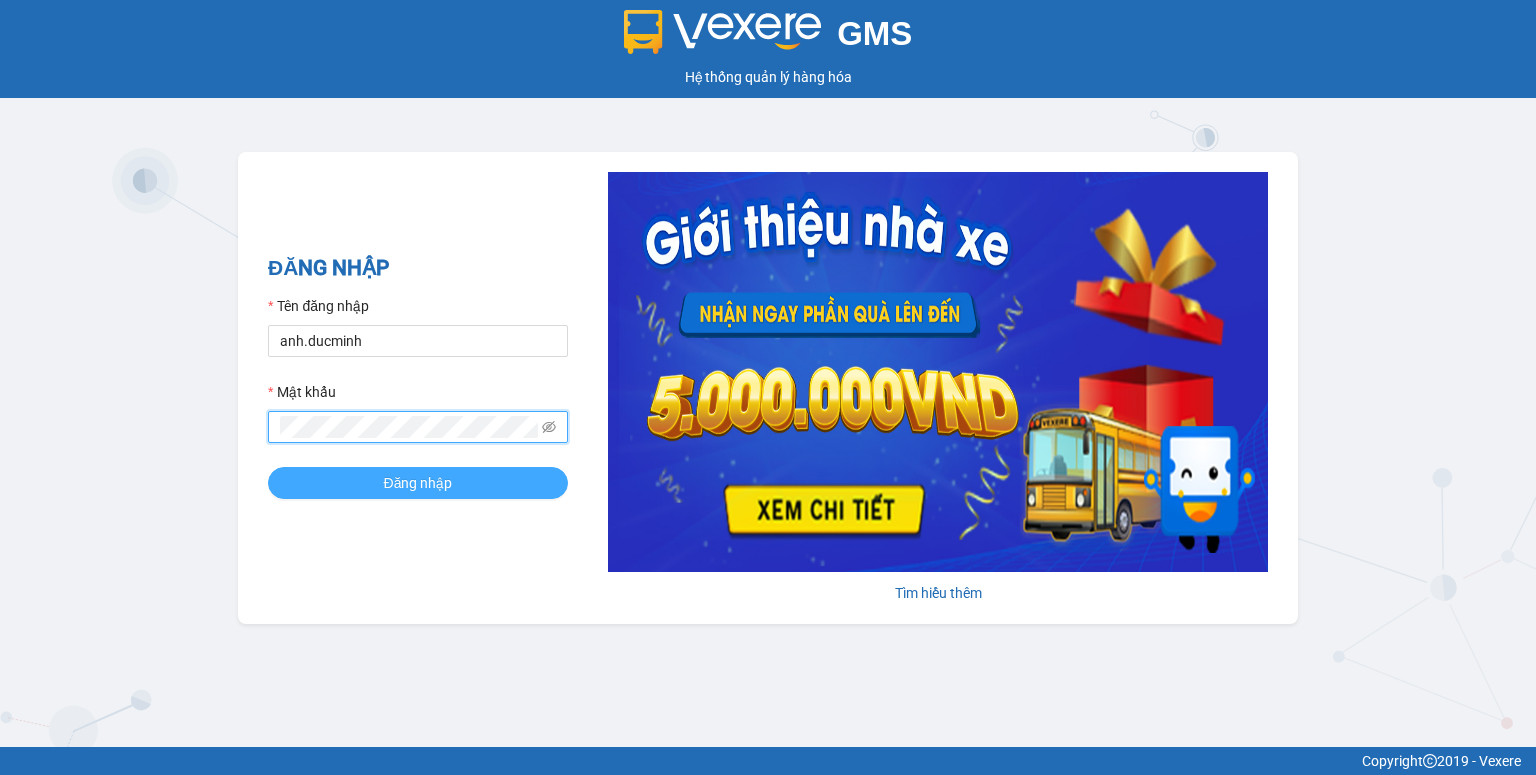 click on "Đăng nhập" at bounding box center (418, 483) 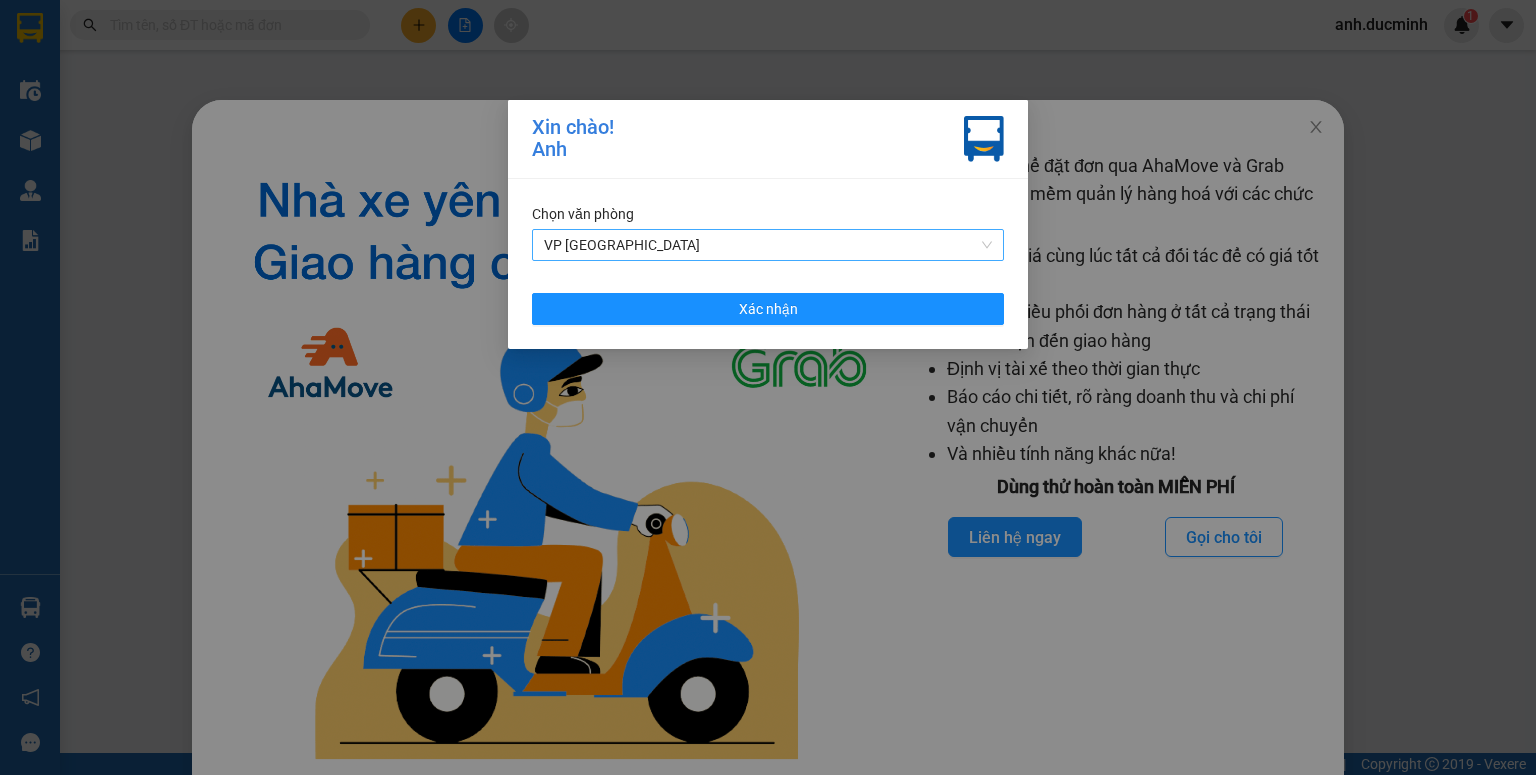 click on "VP [GEOGRAPHIC_DATA]" at bounding box center [768, 245] 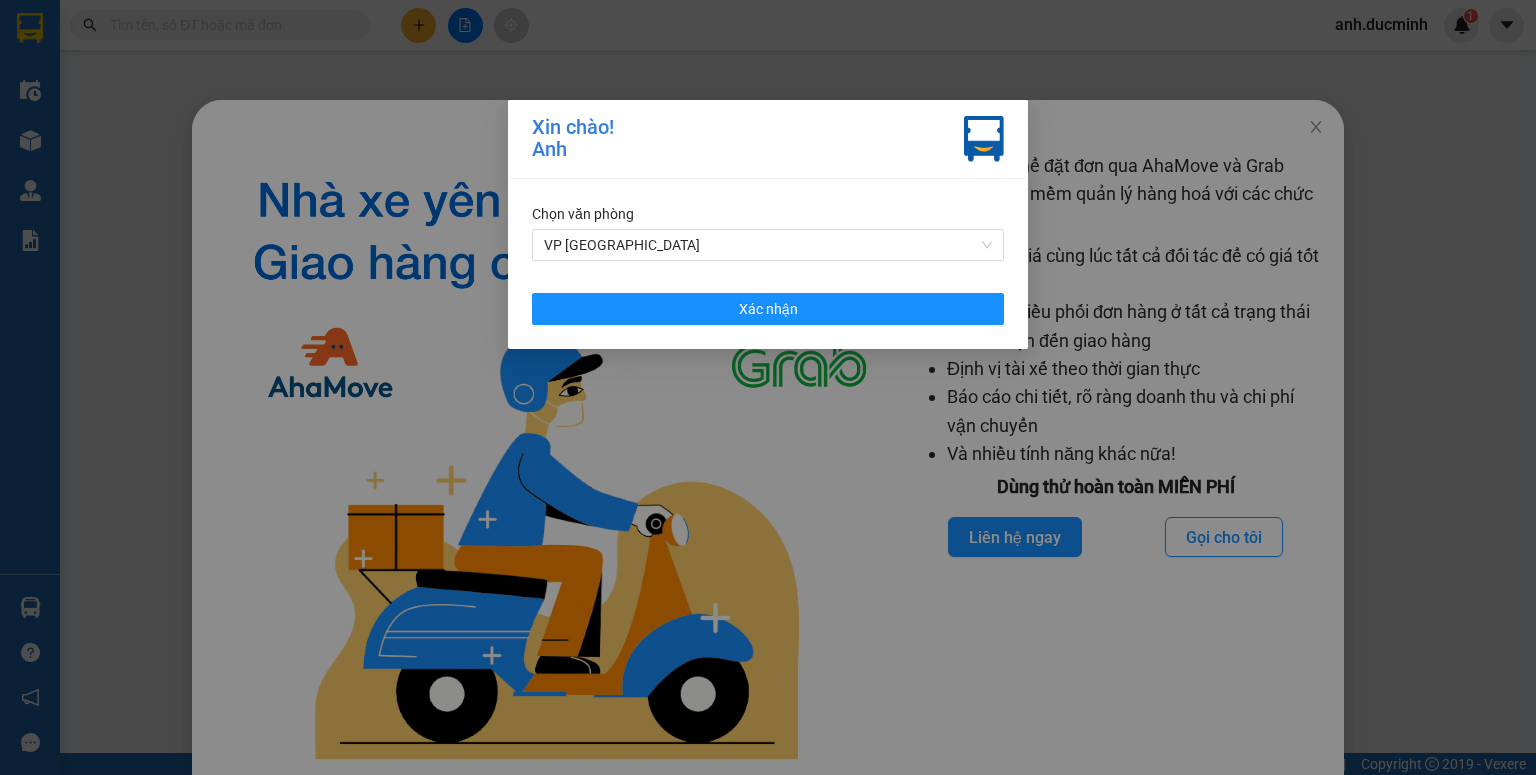 drag, startPoint x: 1052, startPoint y: 344, endPoint x: 1030, endPoint y: 343, distance: 22.022715 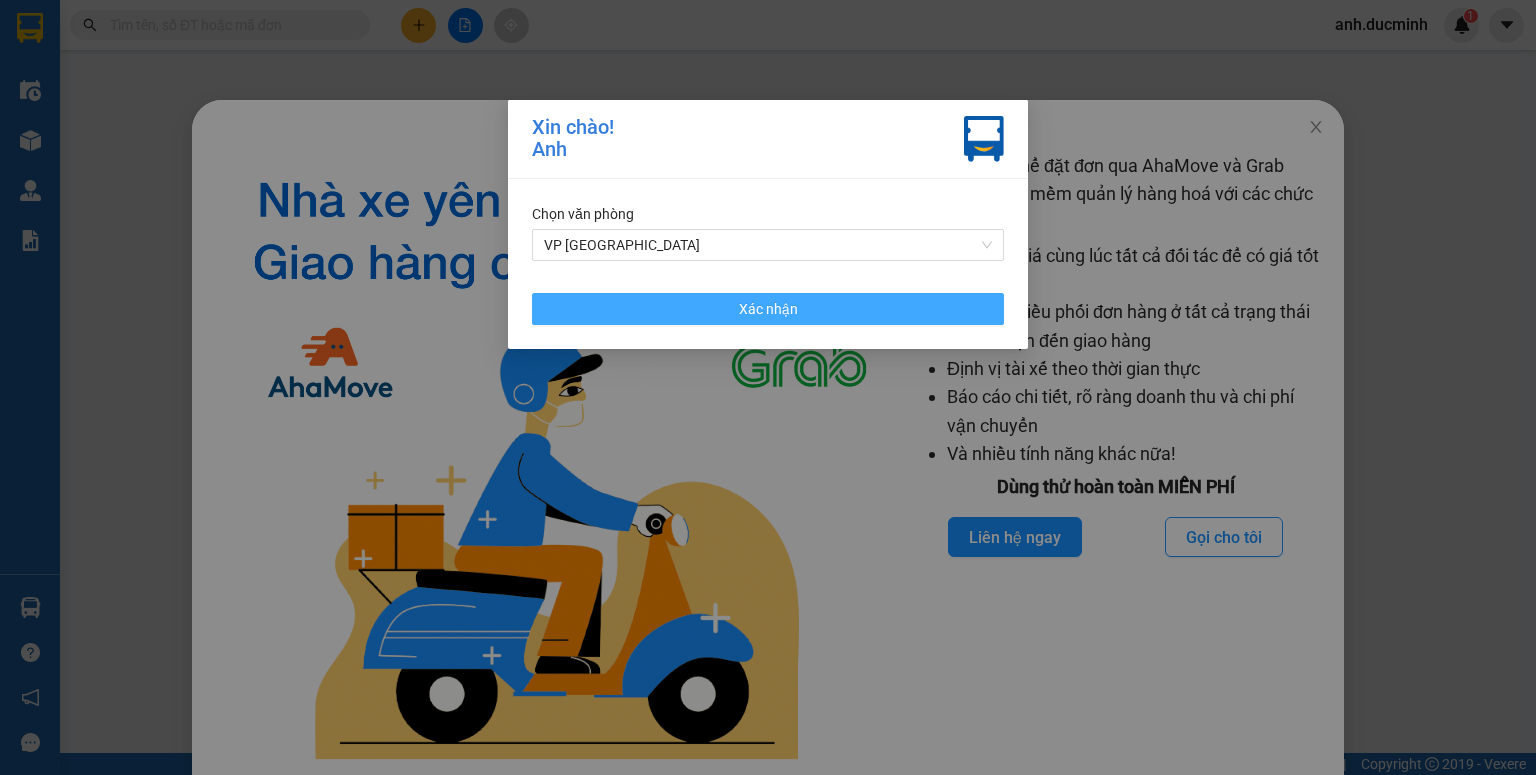 click on "Xác nhận" at bounding box center [768, 309] 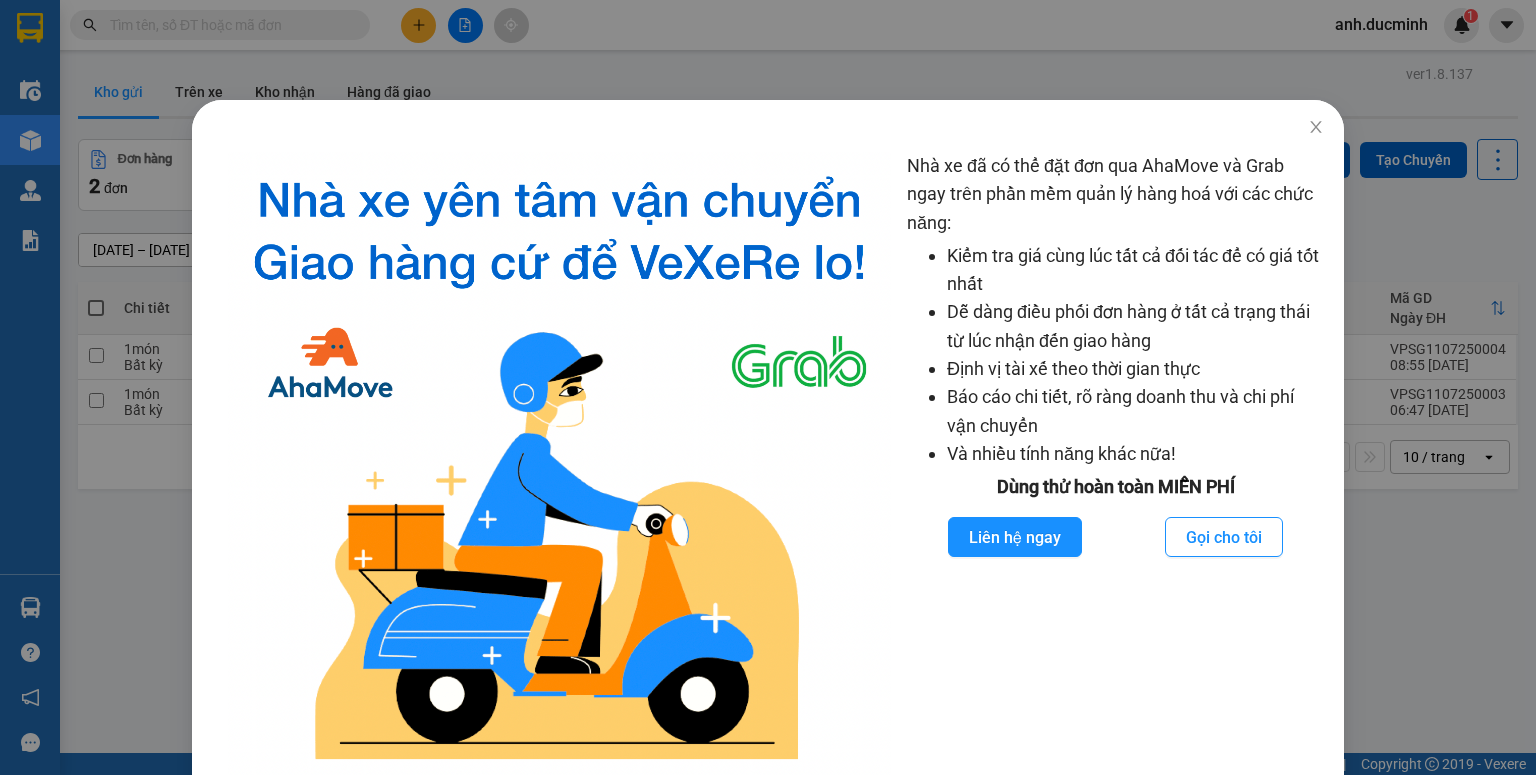 click on "Nhà xe đã có thể đặt đơn qua AhaMove và Grab ngay trên phần mềm quản lý hàng hoá với các chức năng: Kiểm tra giá cùng lúc tất cả đối tác để có giá tốt nhất Dễ dàng điều phối đơn hàng ở tất cả trạng thái từ lúc nhận đến giao hàng Định vị tài xế theo thời gian thực Báo cáo chi tiết, rõ ràng doanh thu và chi phí vận chuyển Và nhiều tính năng khác nữa! Dùng thử hoàn toàn MIỄN PHÍ Liên hệ ngay Gọi cho tôi" at bounding box center [768, 387] 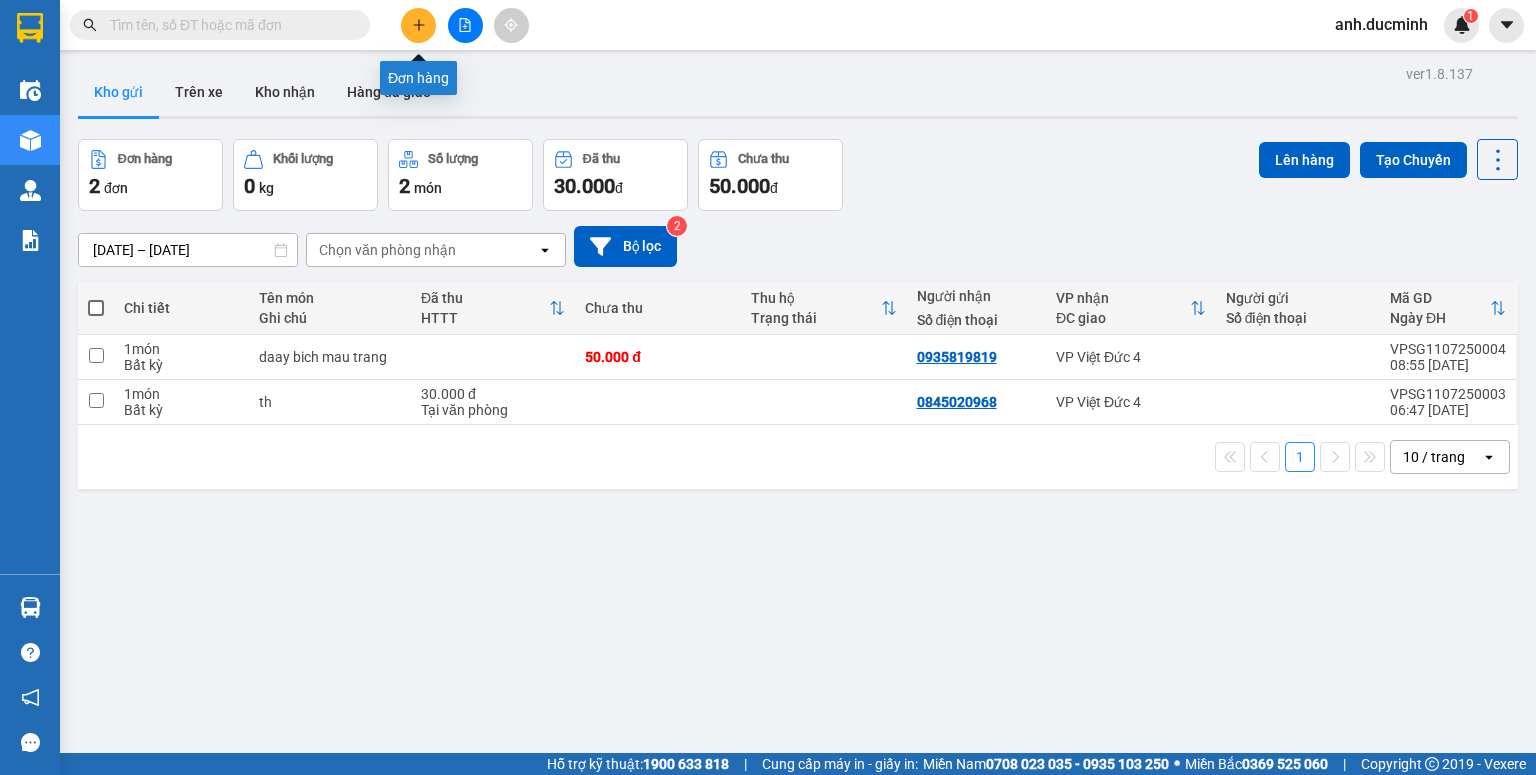 click 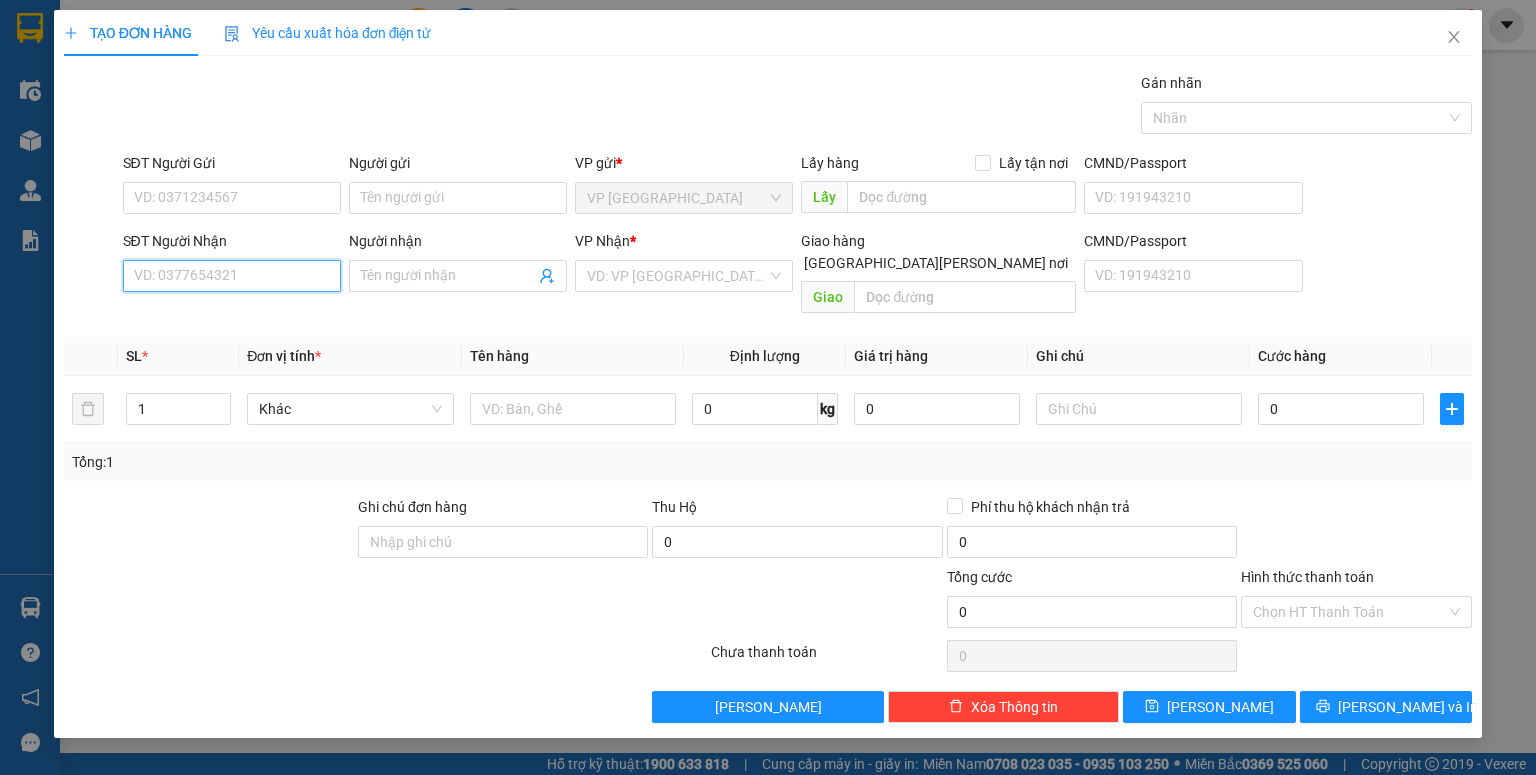 click on "SĐT Người Nhận" at bounding box center [232, 276] 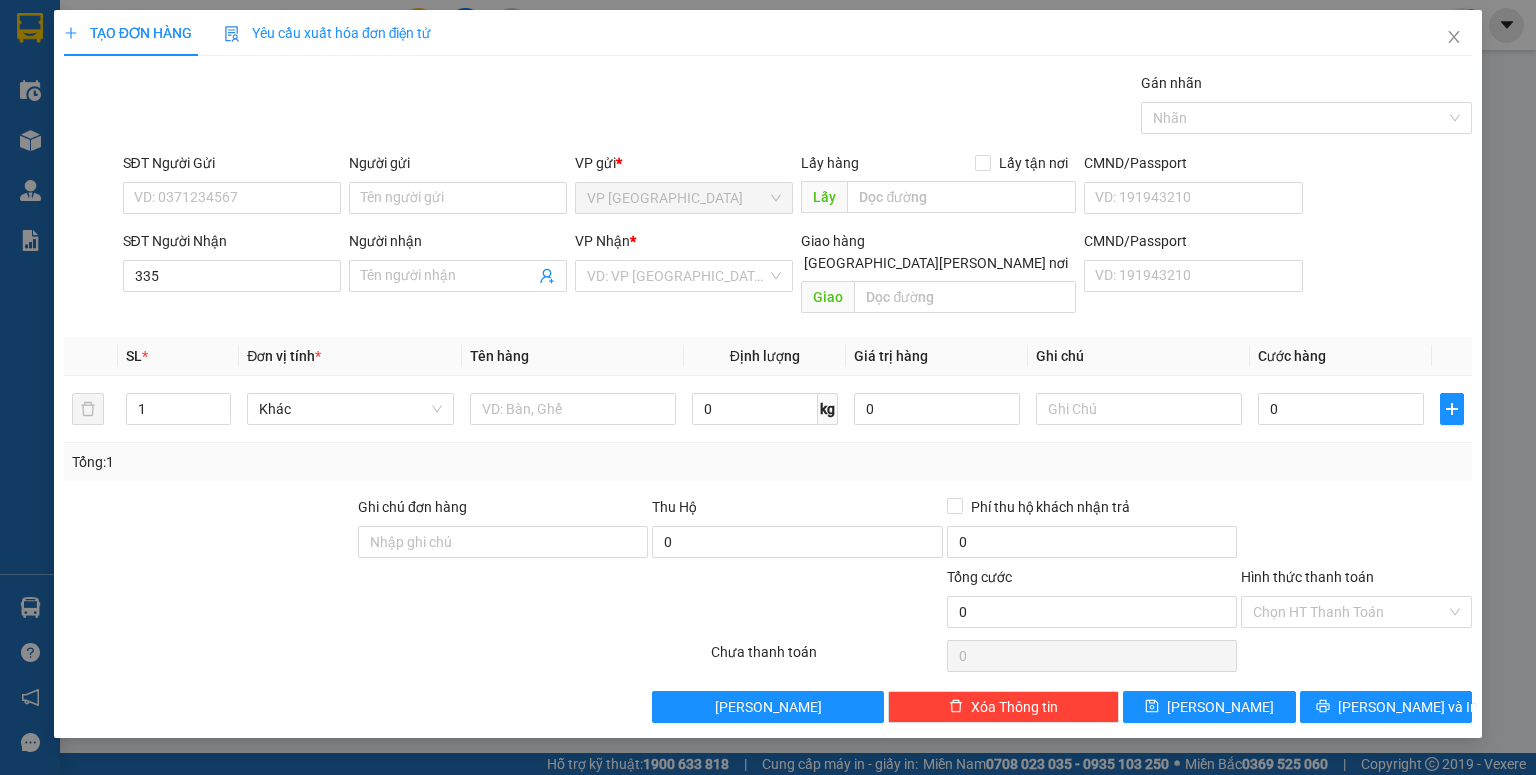 drag, startPoint x: 244, startPoint y: 291, endPoint x: 255, endPoint y: 293, distance: 11.18034 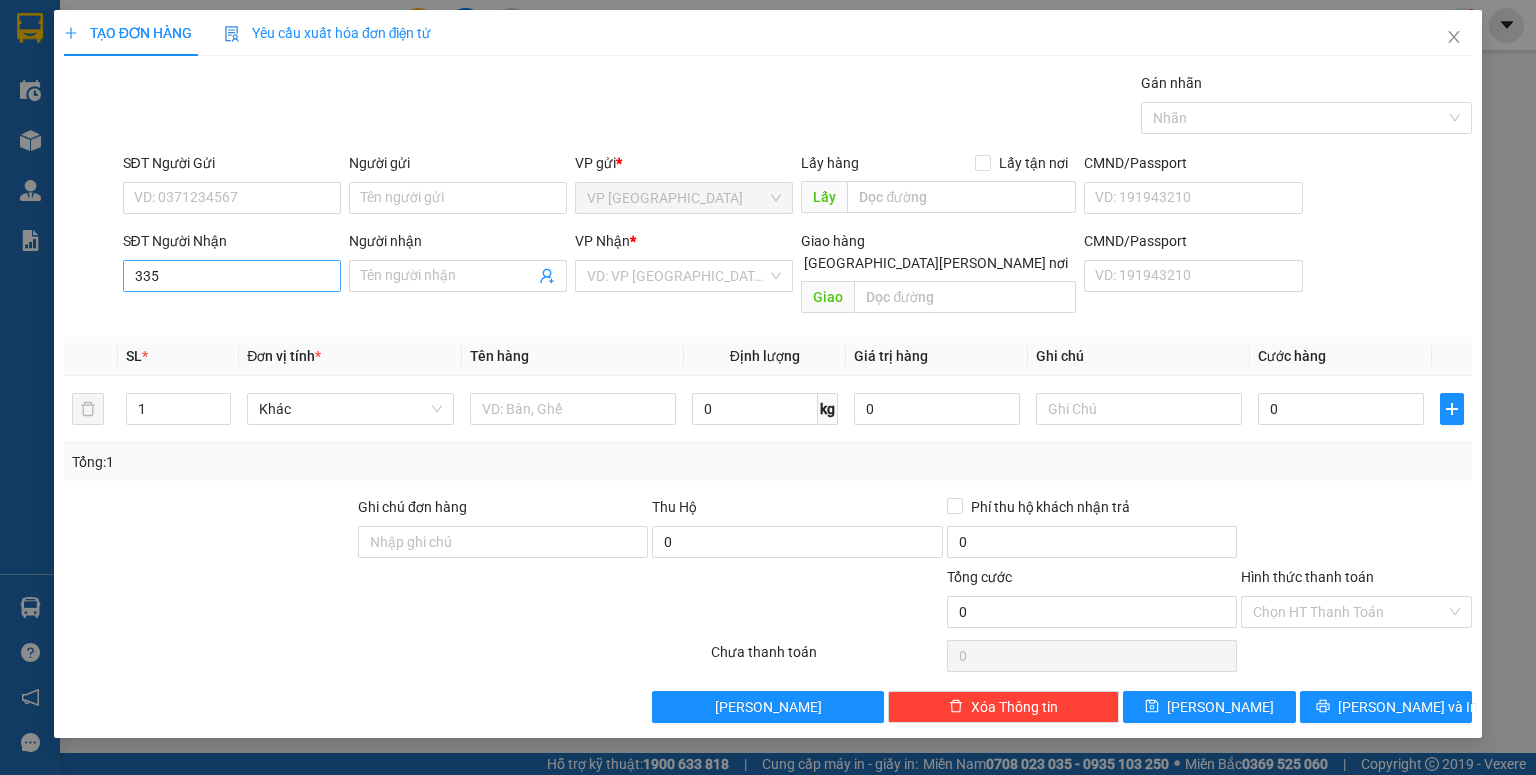 drag, startPoint x: 231, startPoint y: 257, endPoint x: 229, endPoint y: 268, distance: 11.18034 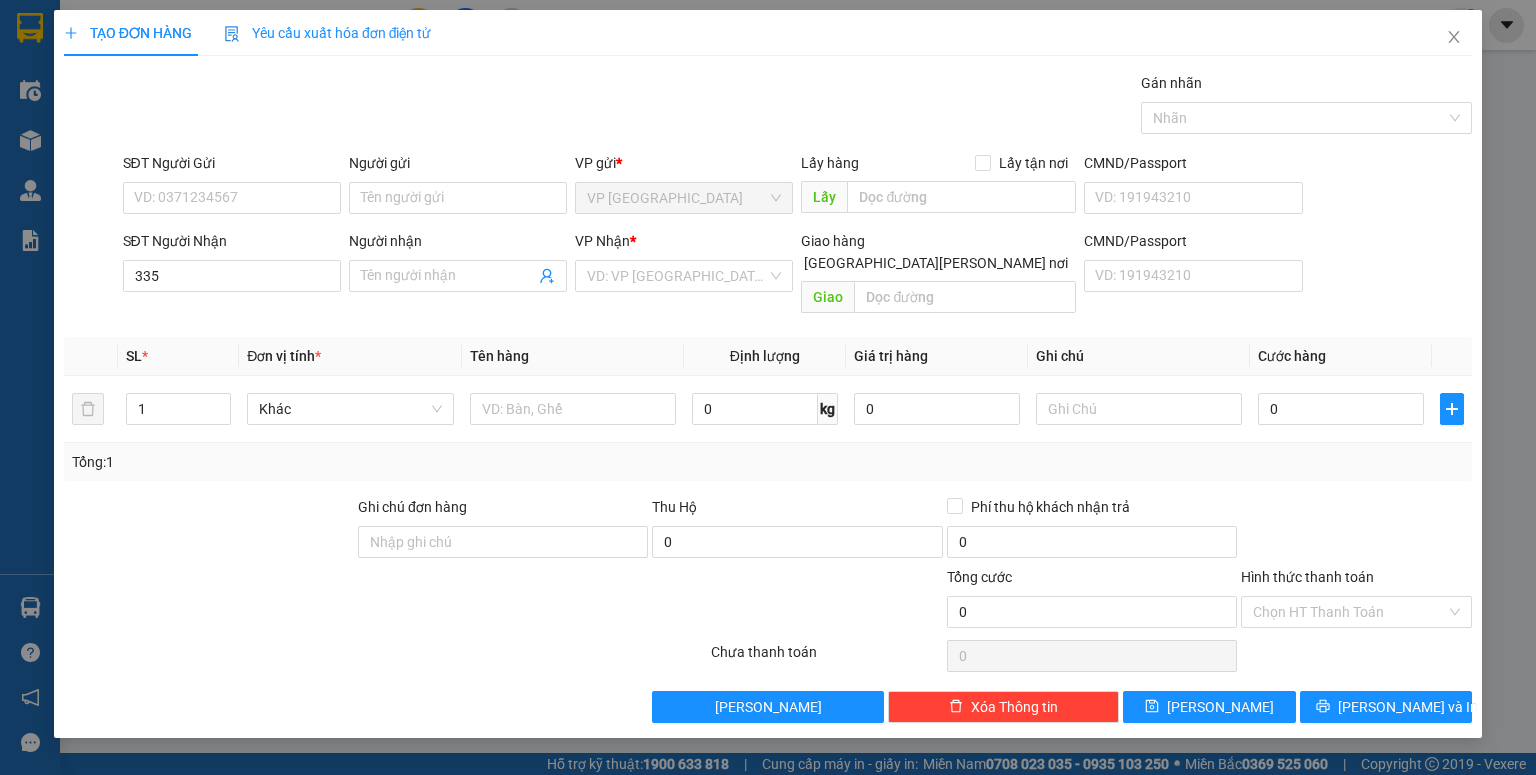 click on "SĐT Người Nhận 335" at bounding box center [232, 265] 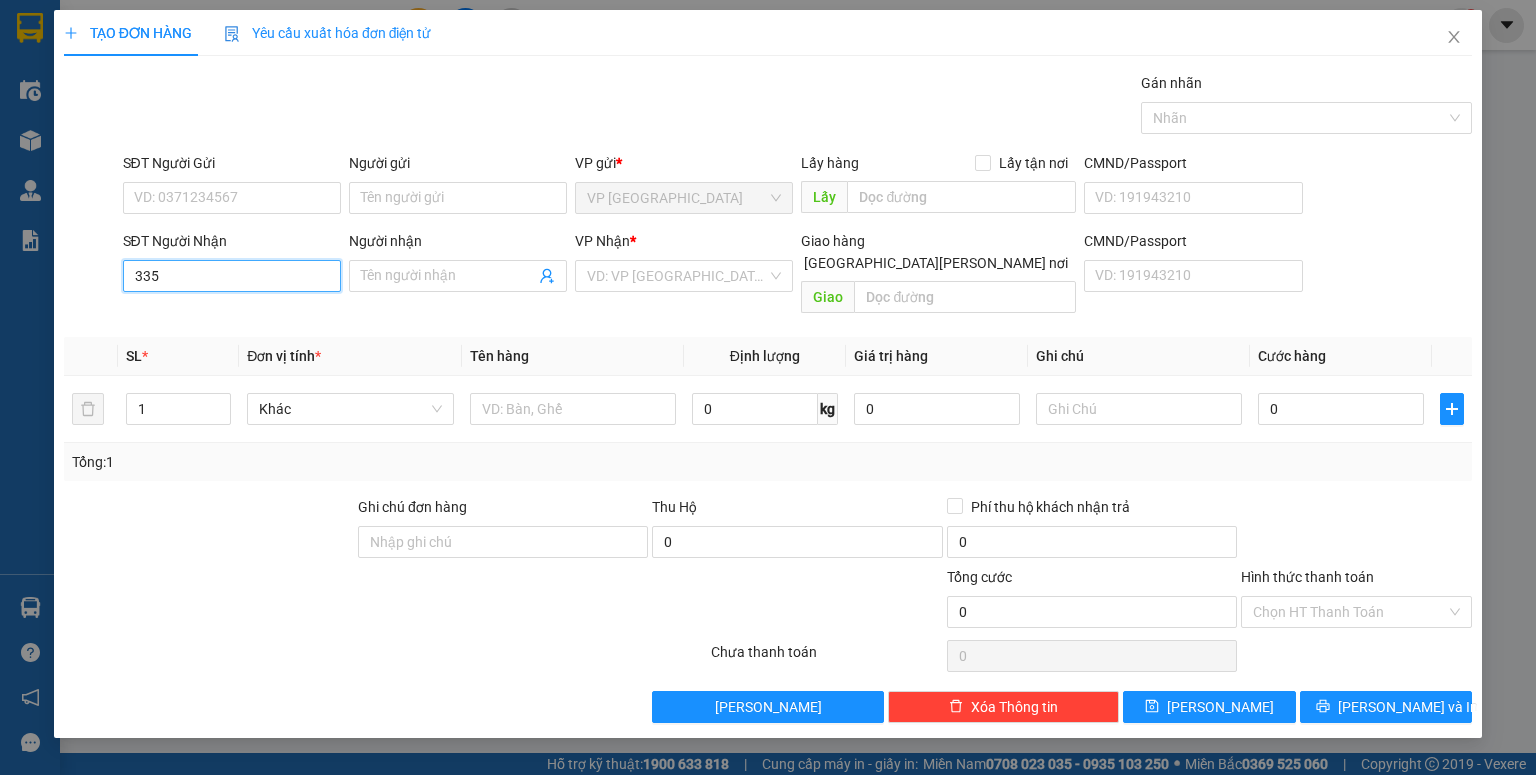 click on "335" at bounding box center [232, 276] 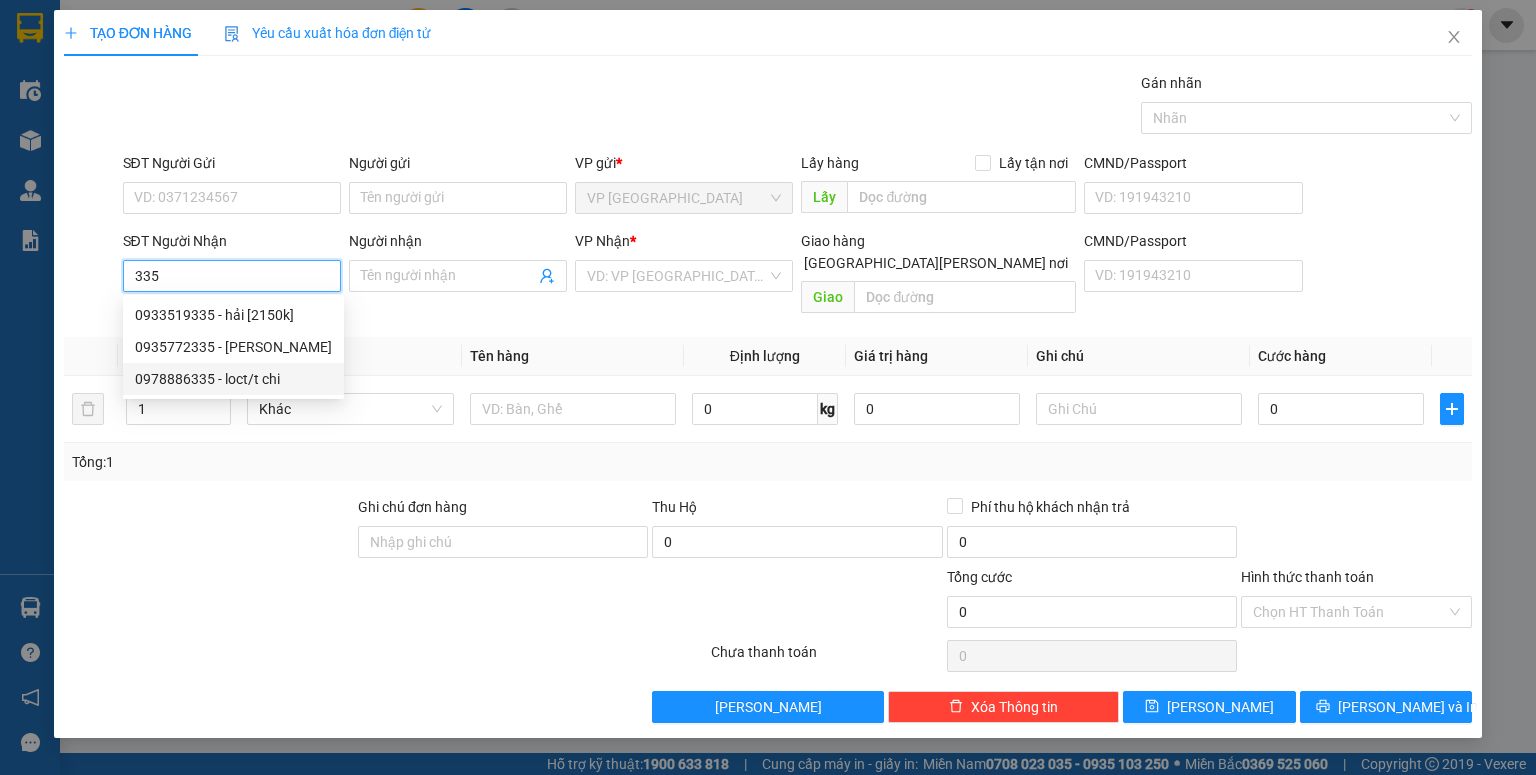 click on "0978886335 - loct/t chi" at bounding box center (233, 379) 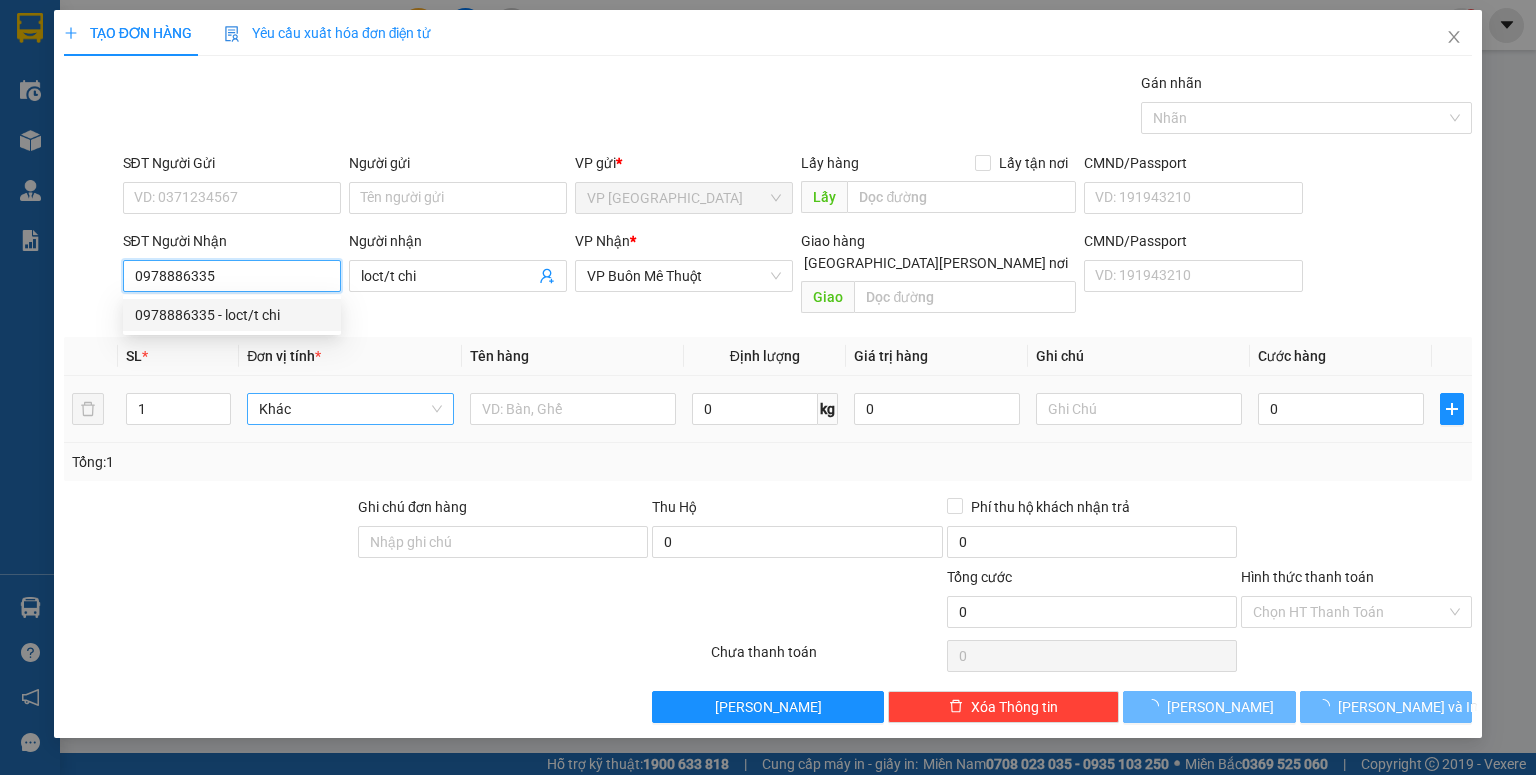 type on "160.000" 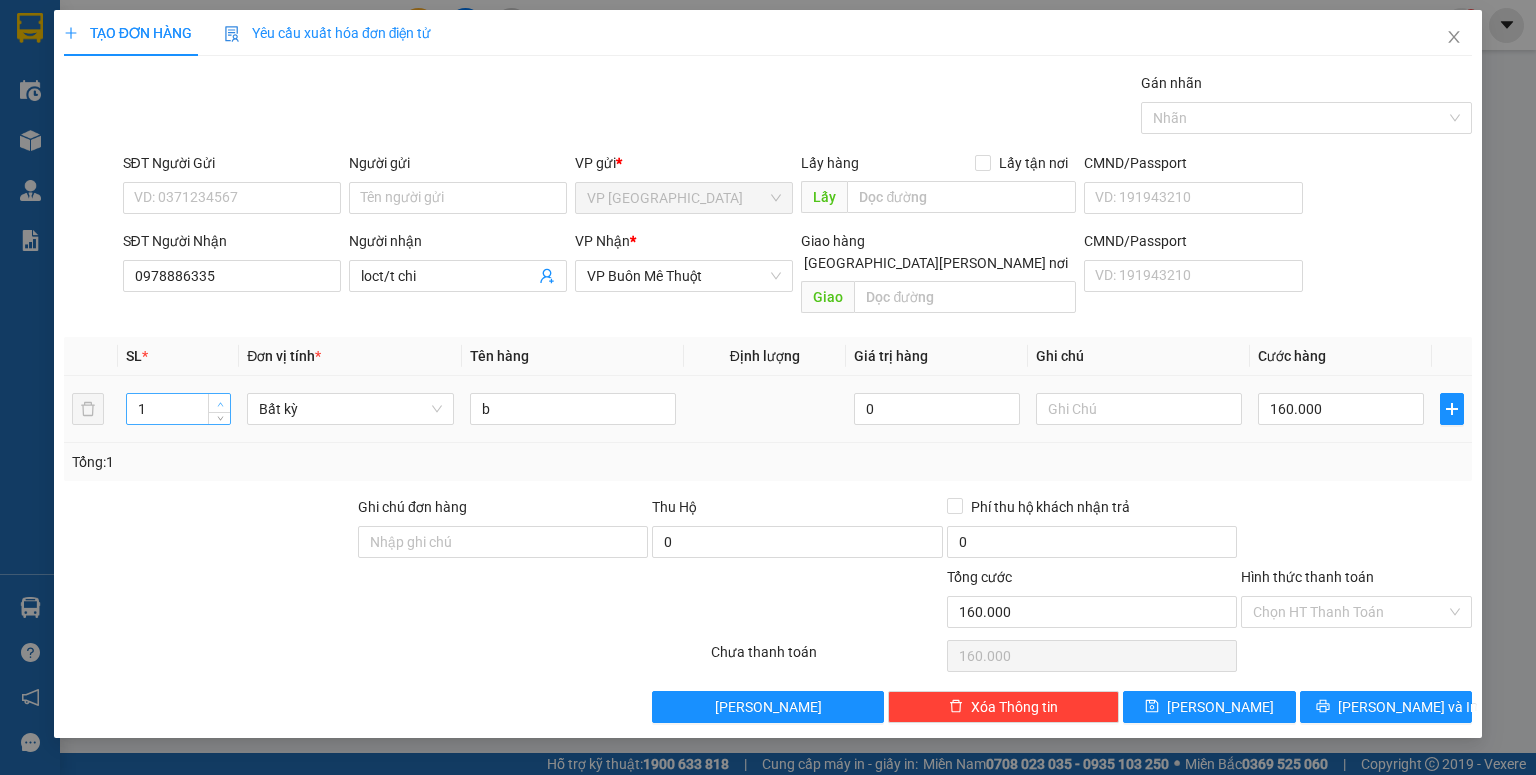 type on "2" 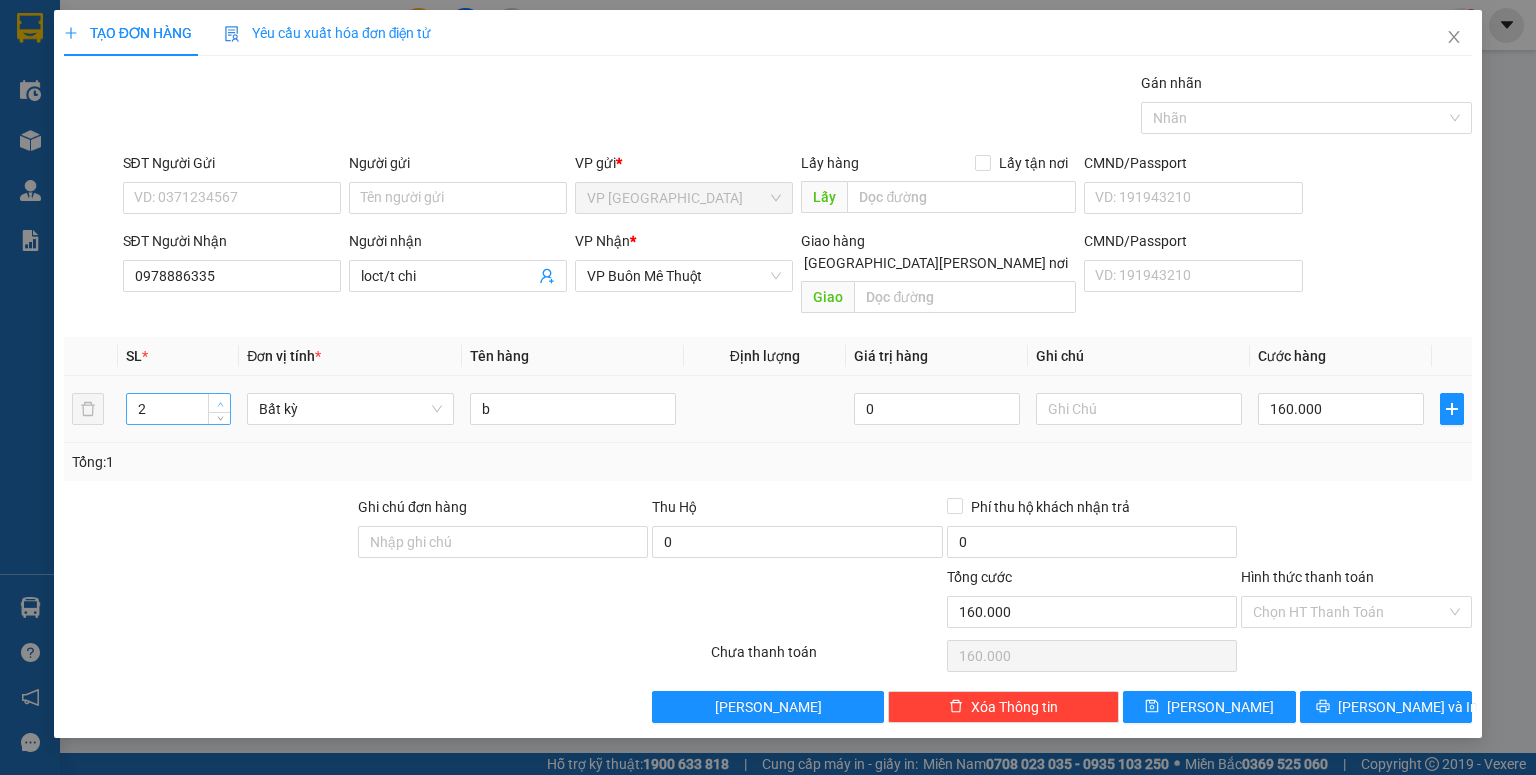 click at bounding box center [219, 403] 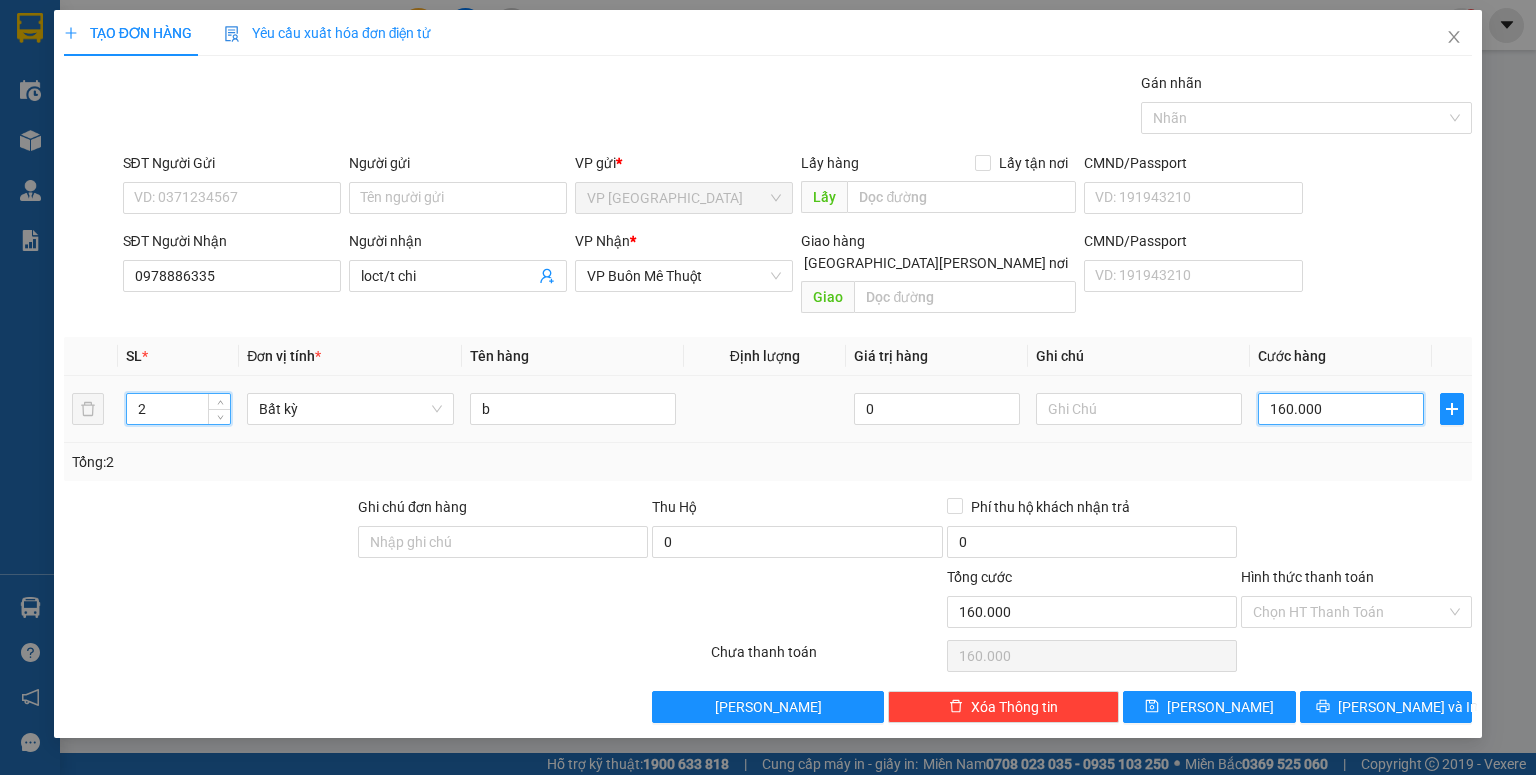 click on "160.000" at bounding box center [1341, 409] 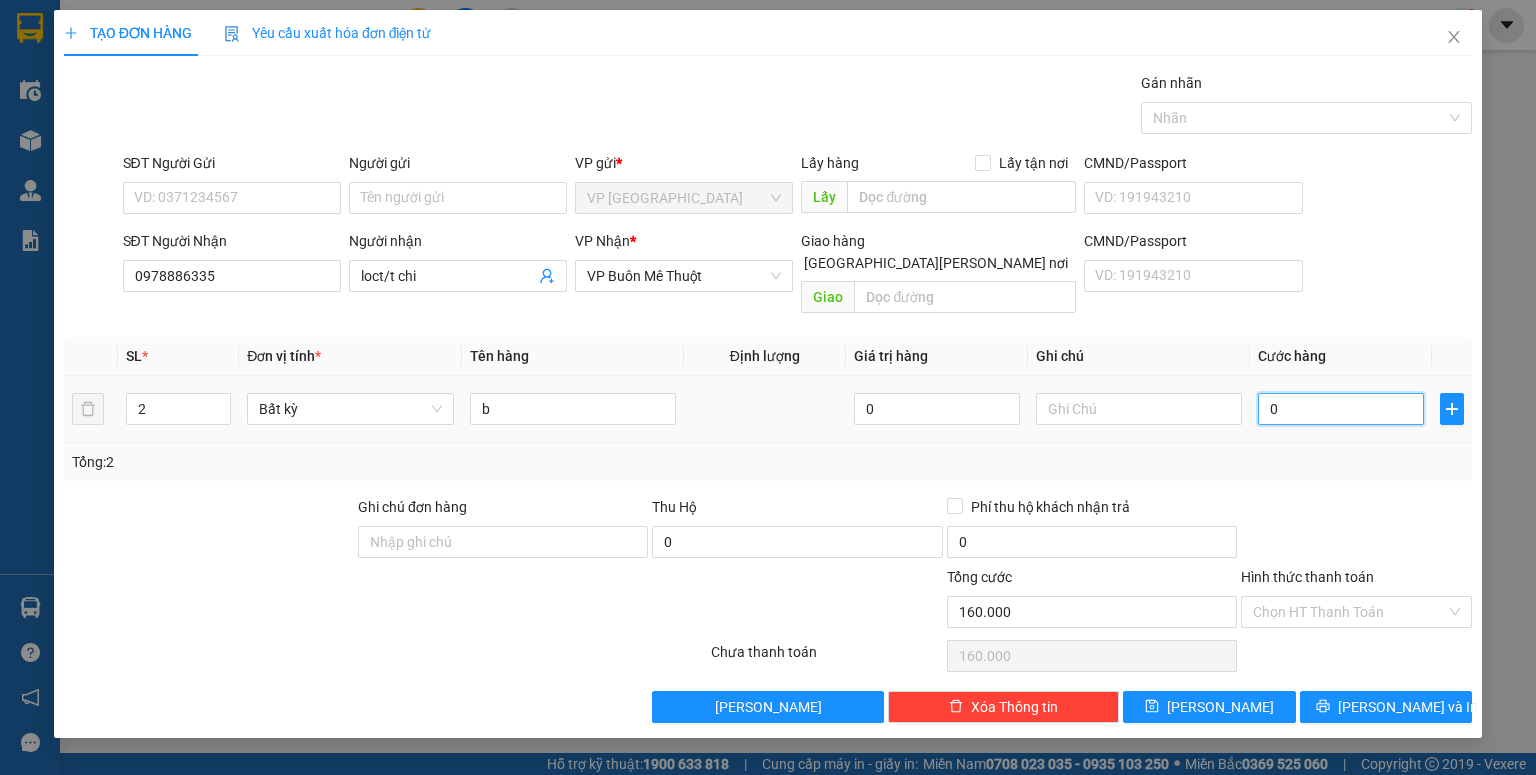type on "0" 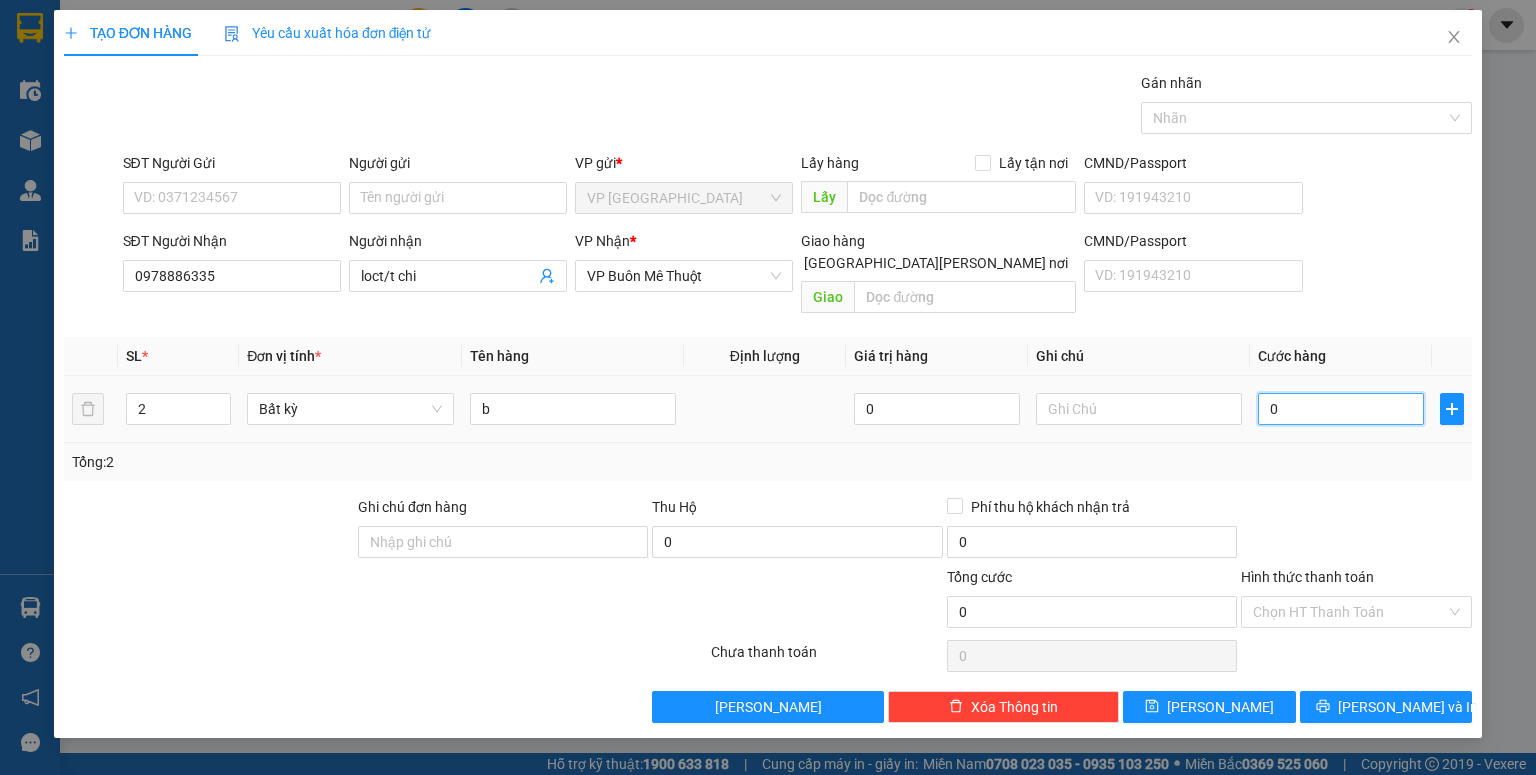 type on "02" 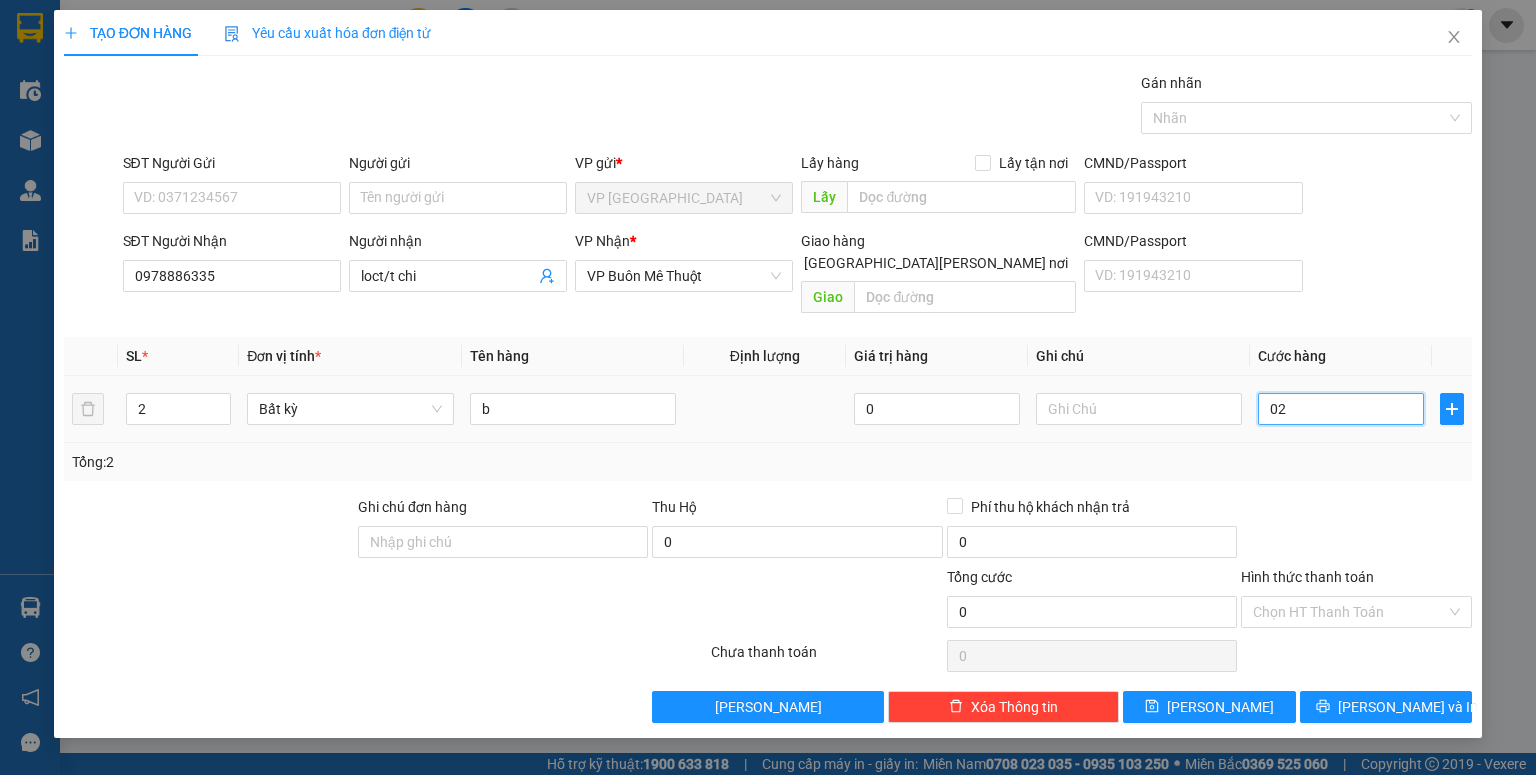 type on "2" 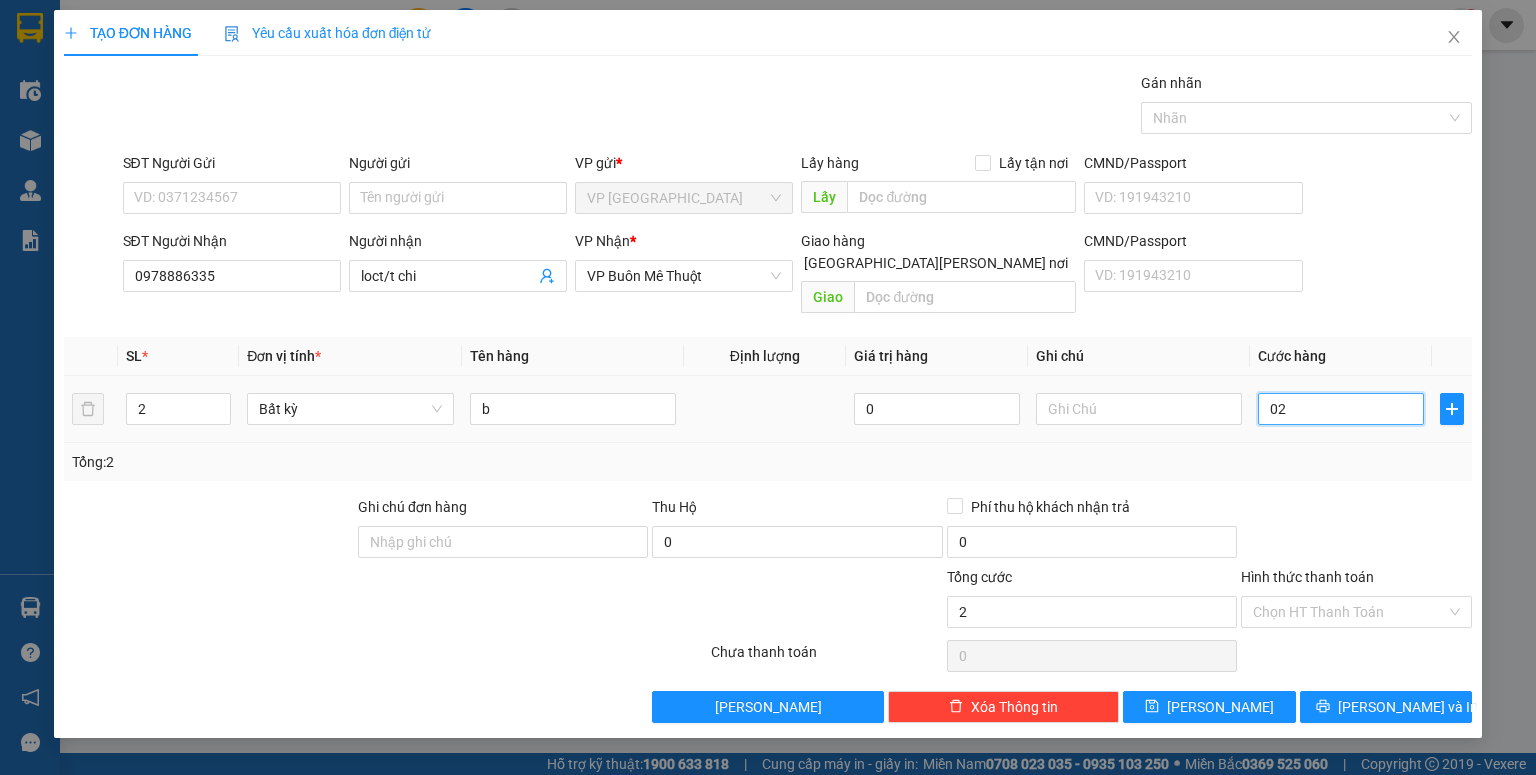 type on "2" 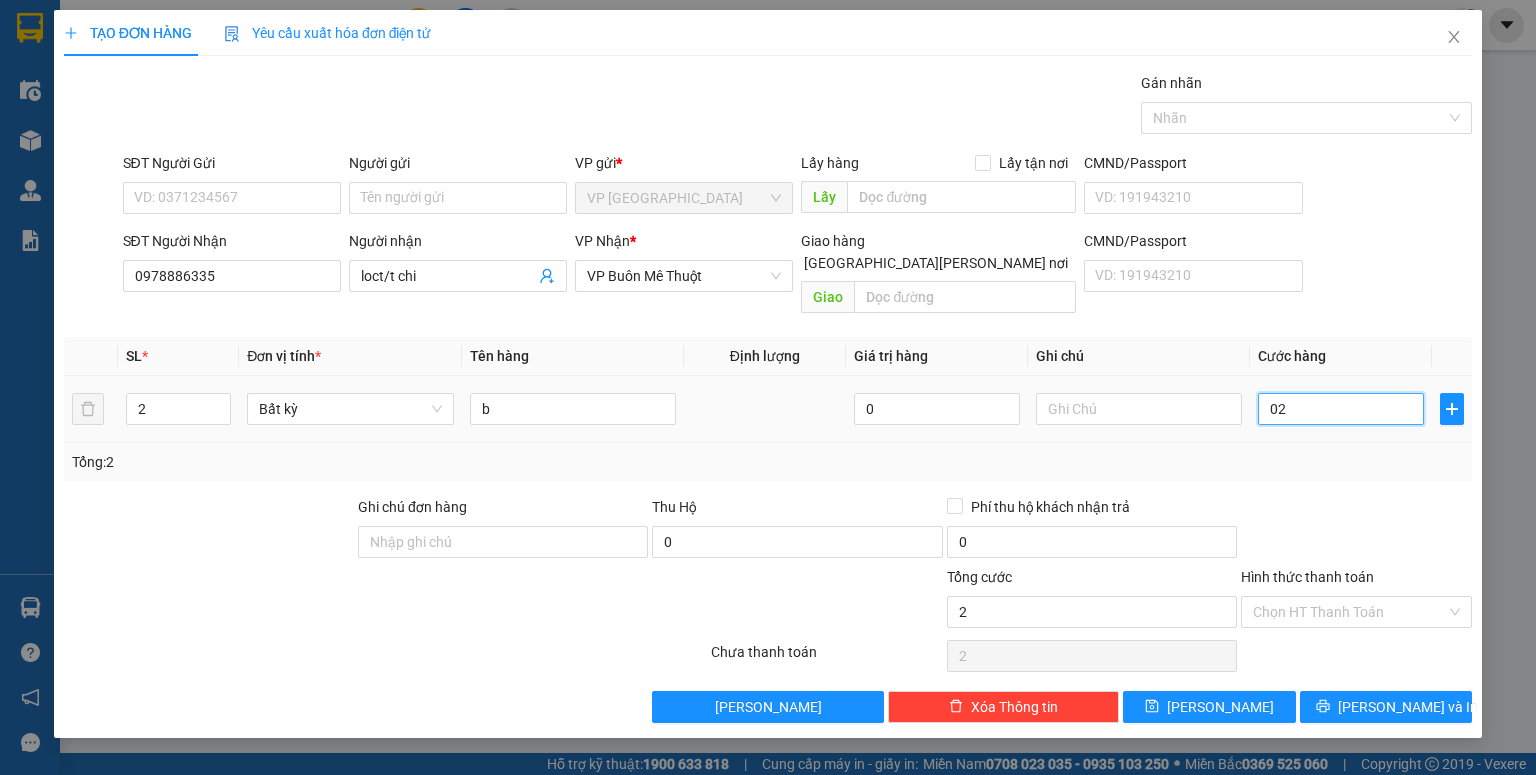 type on "020" 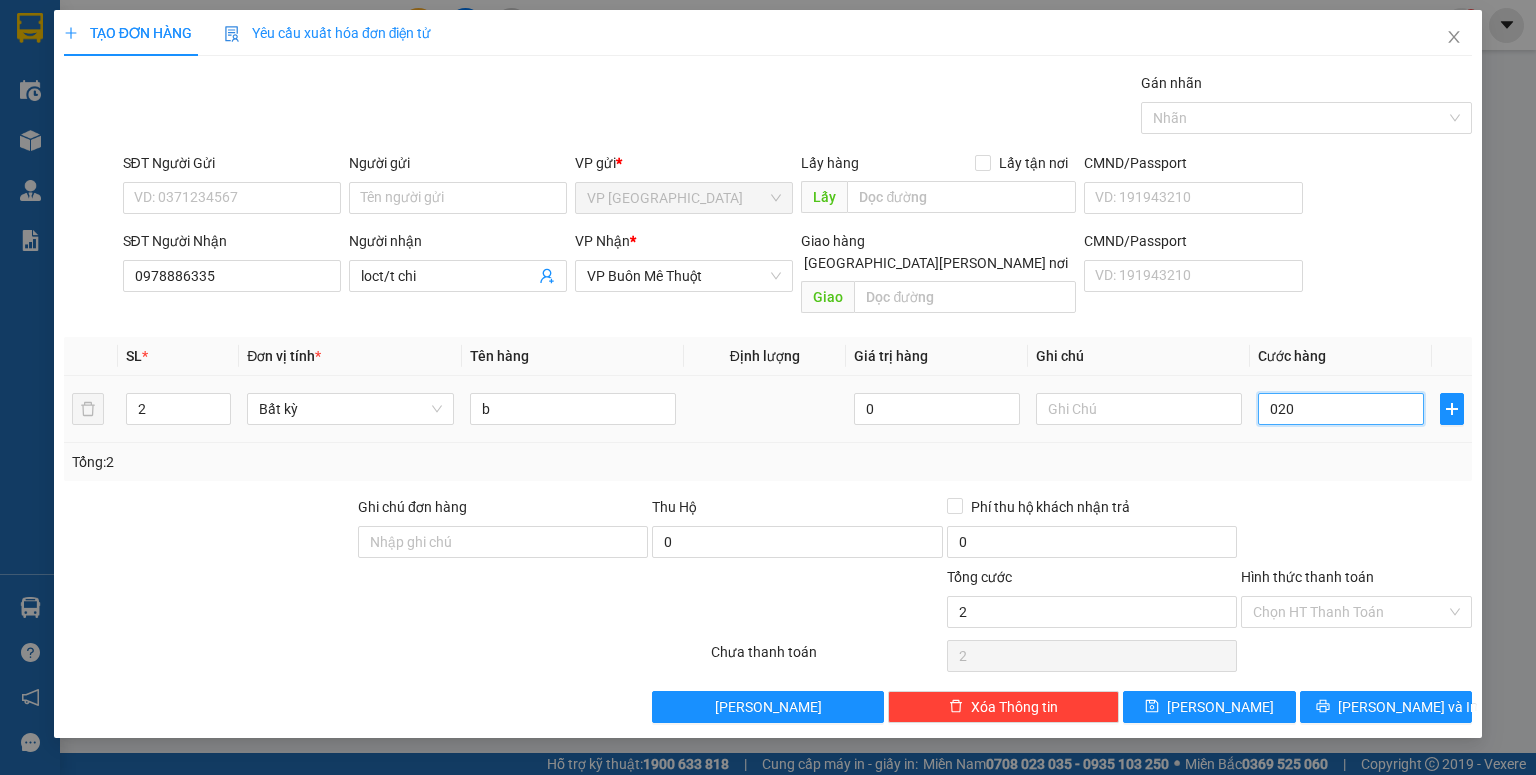 type on "20" 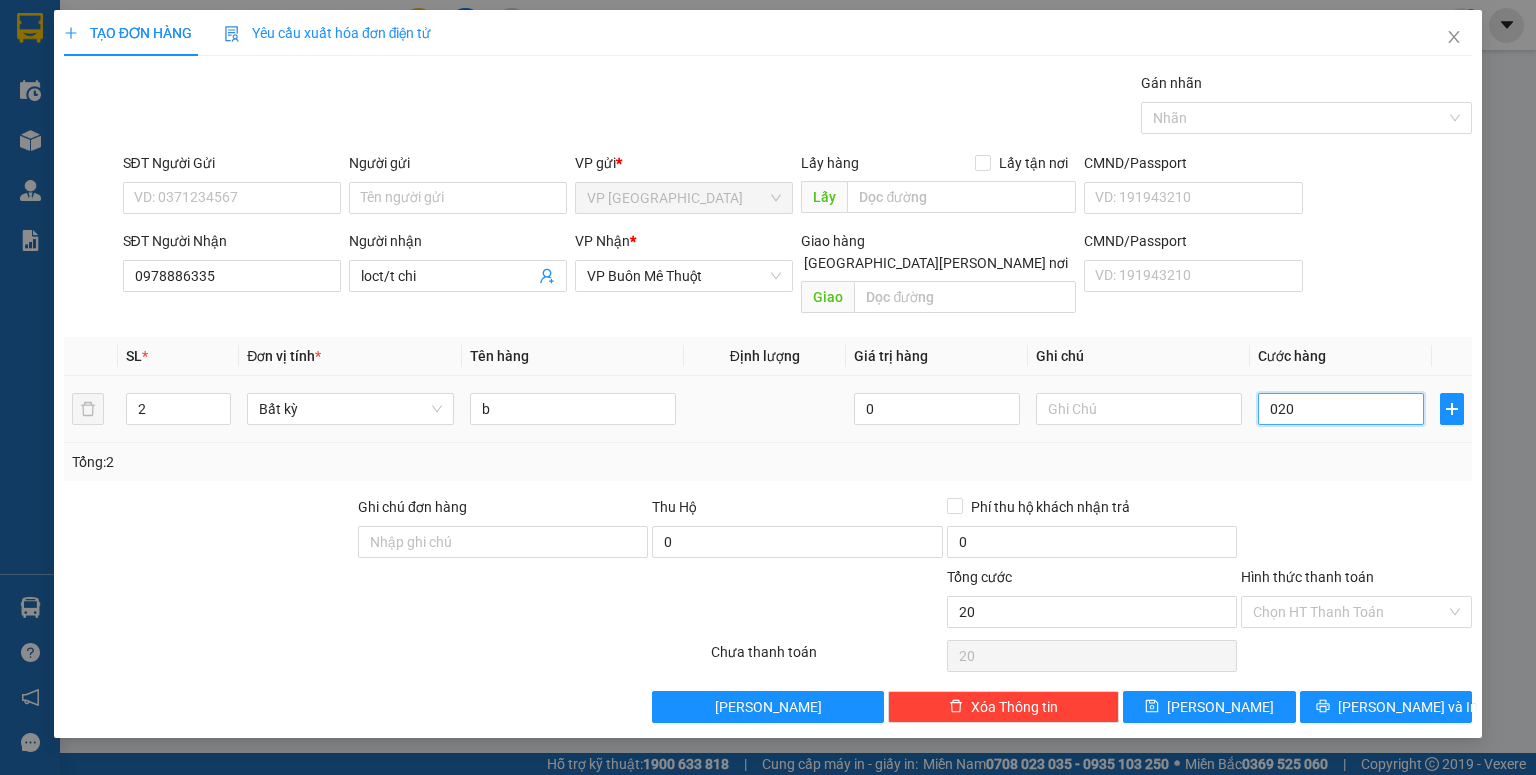 type on "0.200" 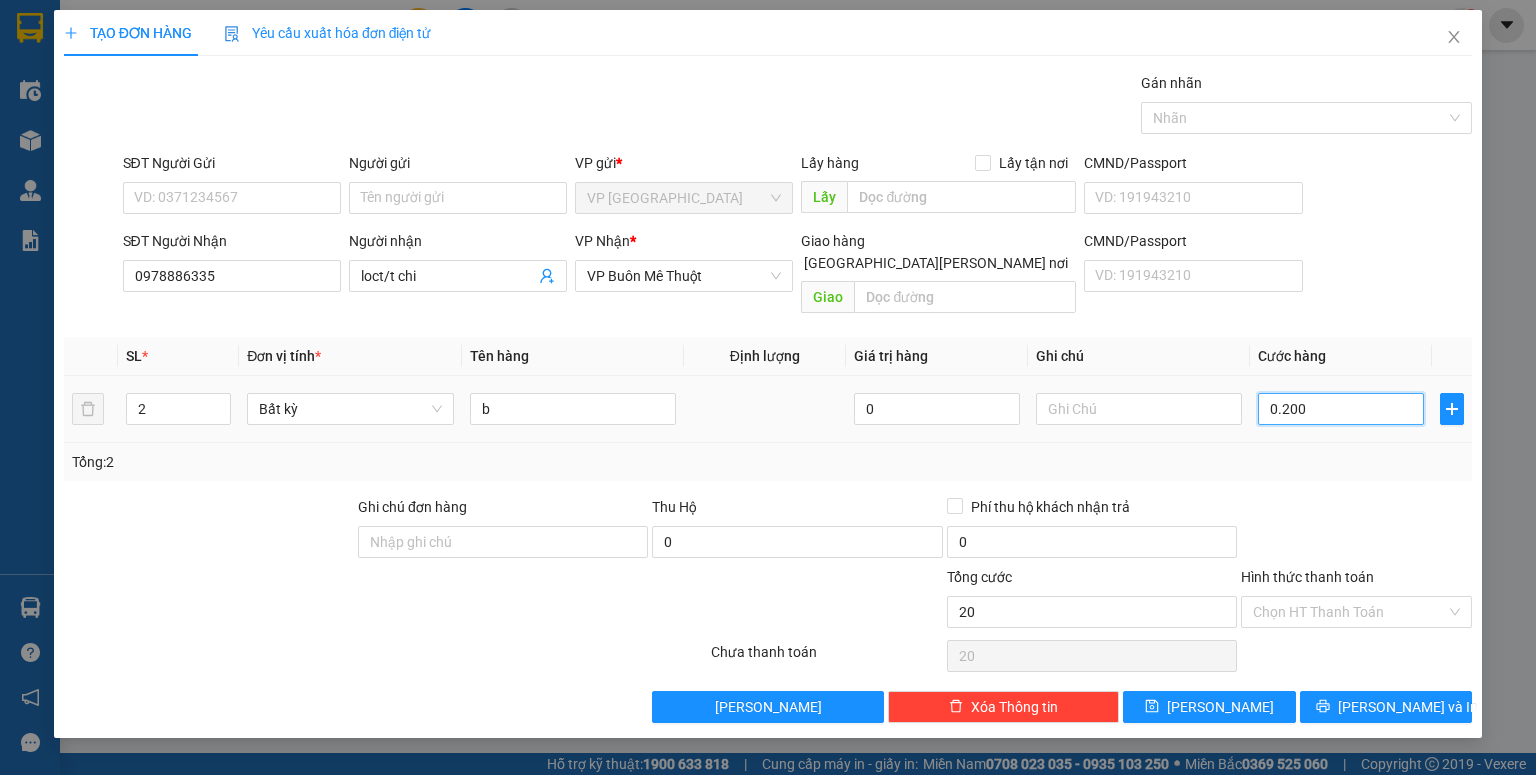 type on "200" 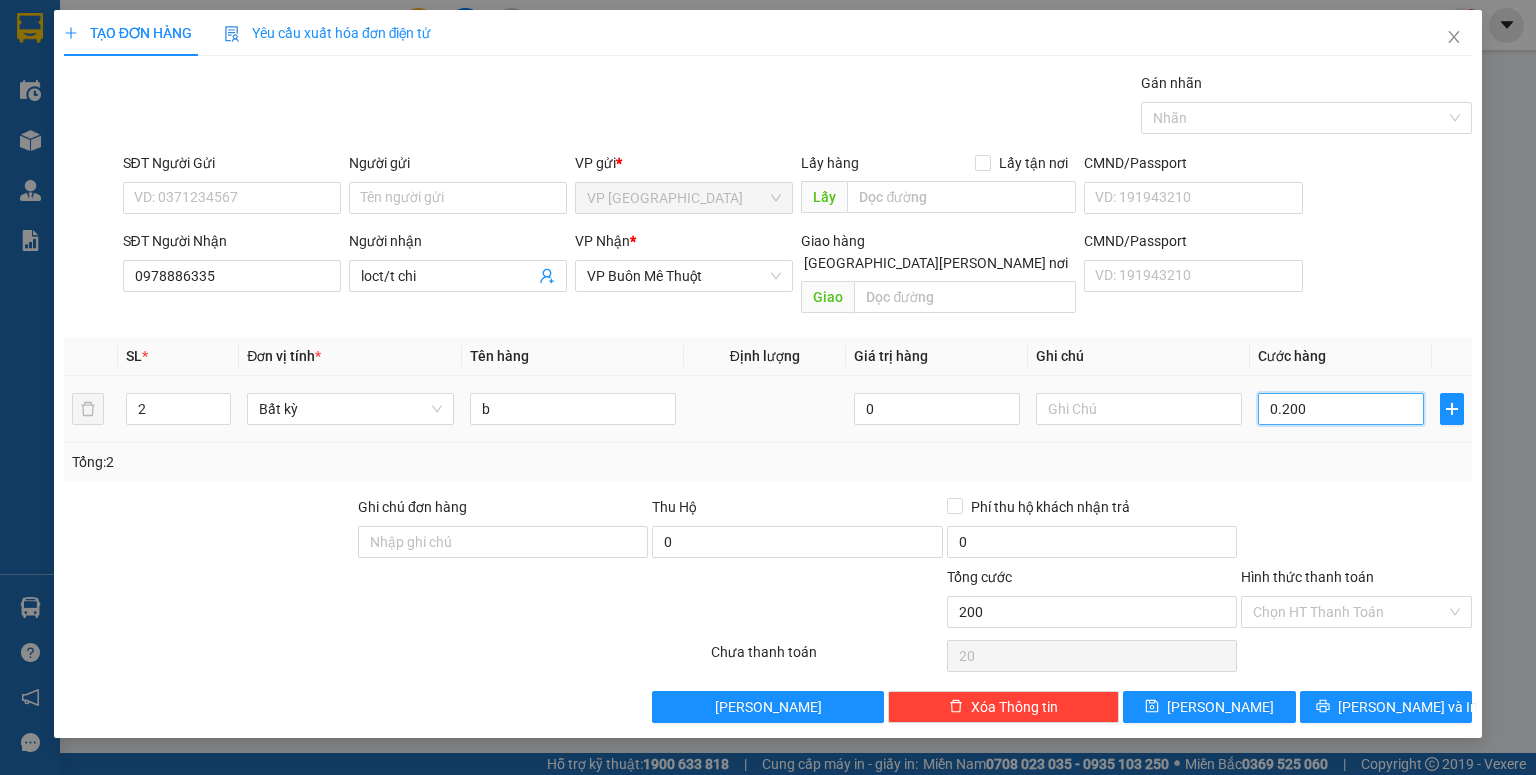 type on "200" 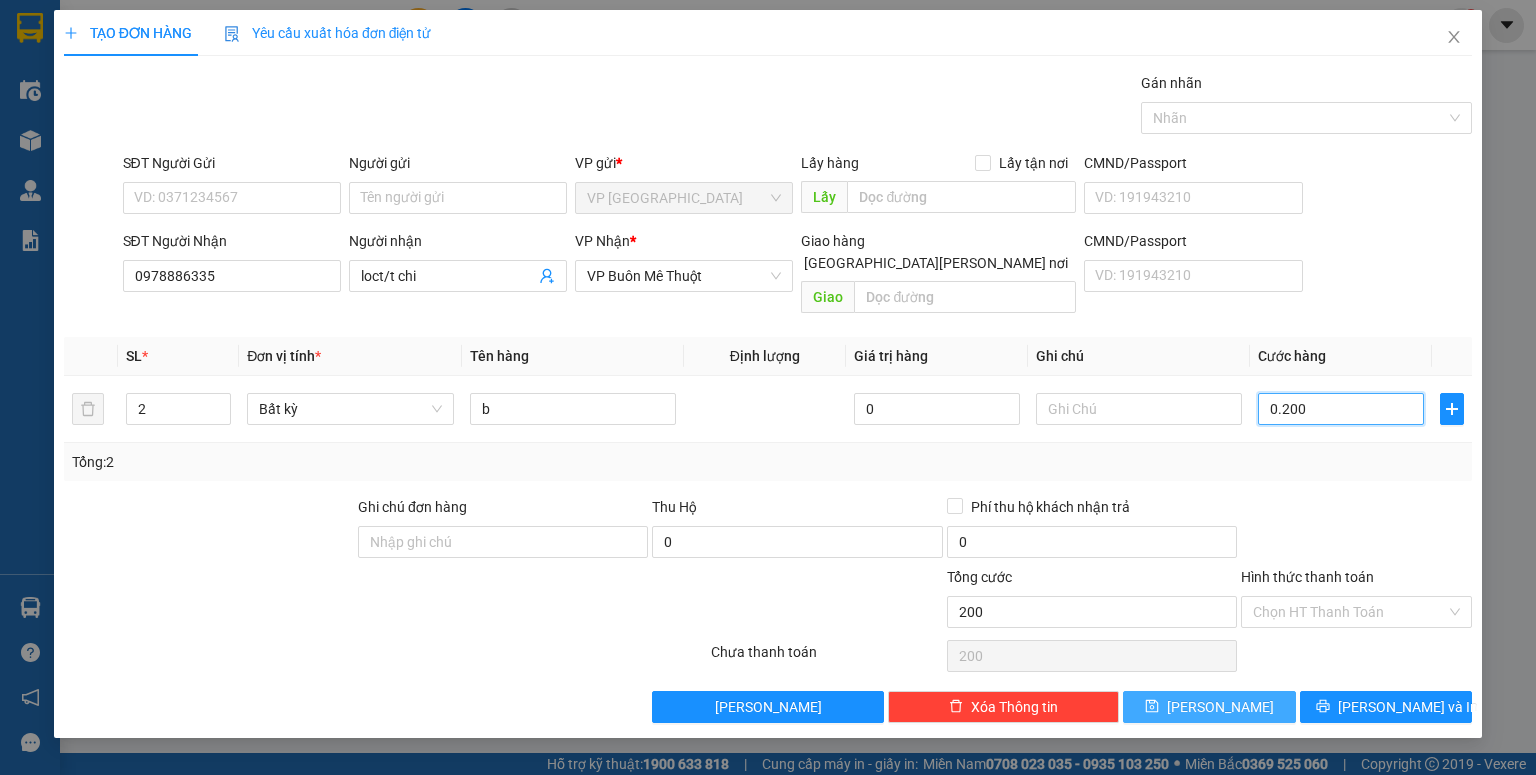 type on "0.200" 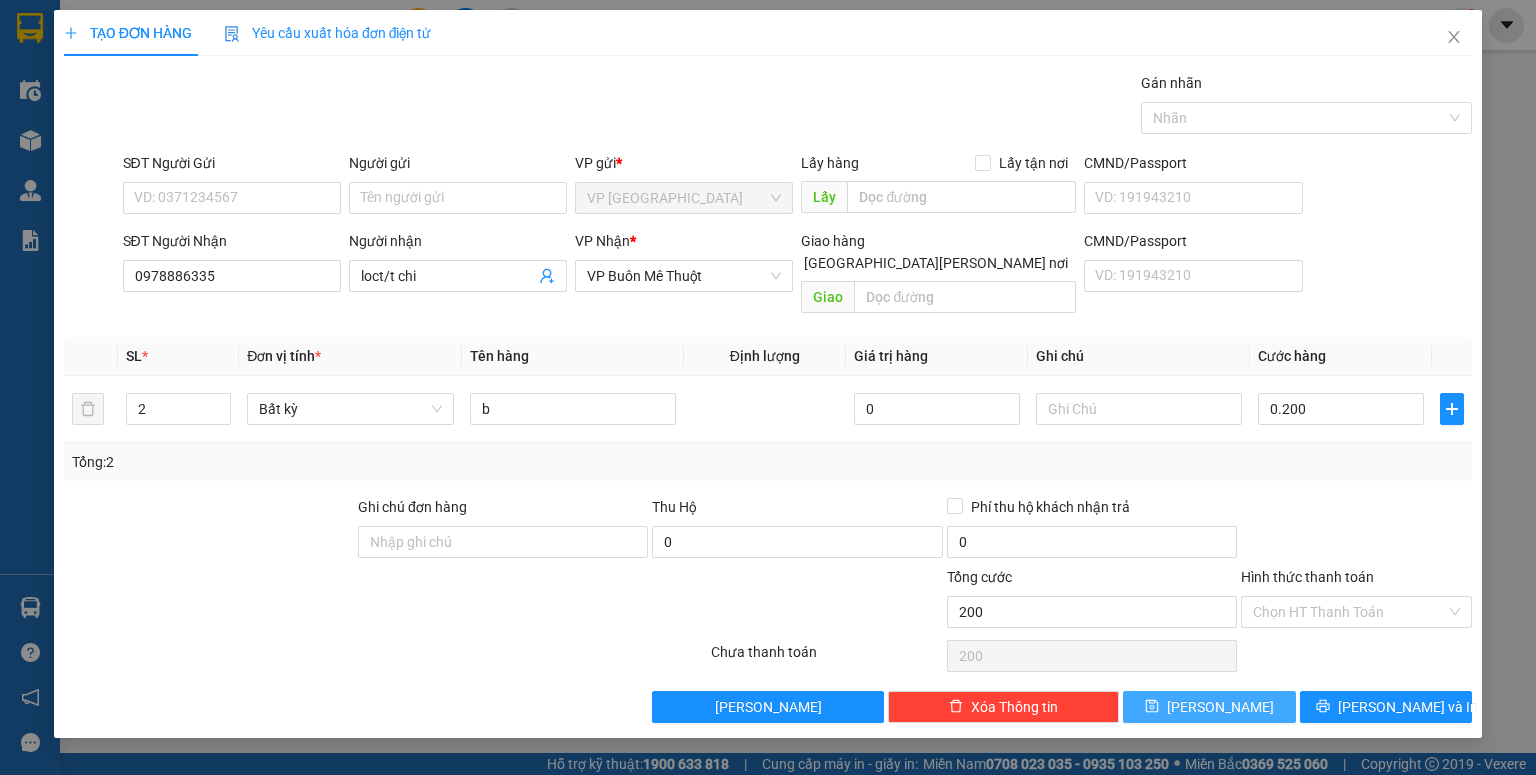 type on "200.000" 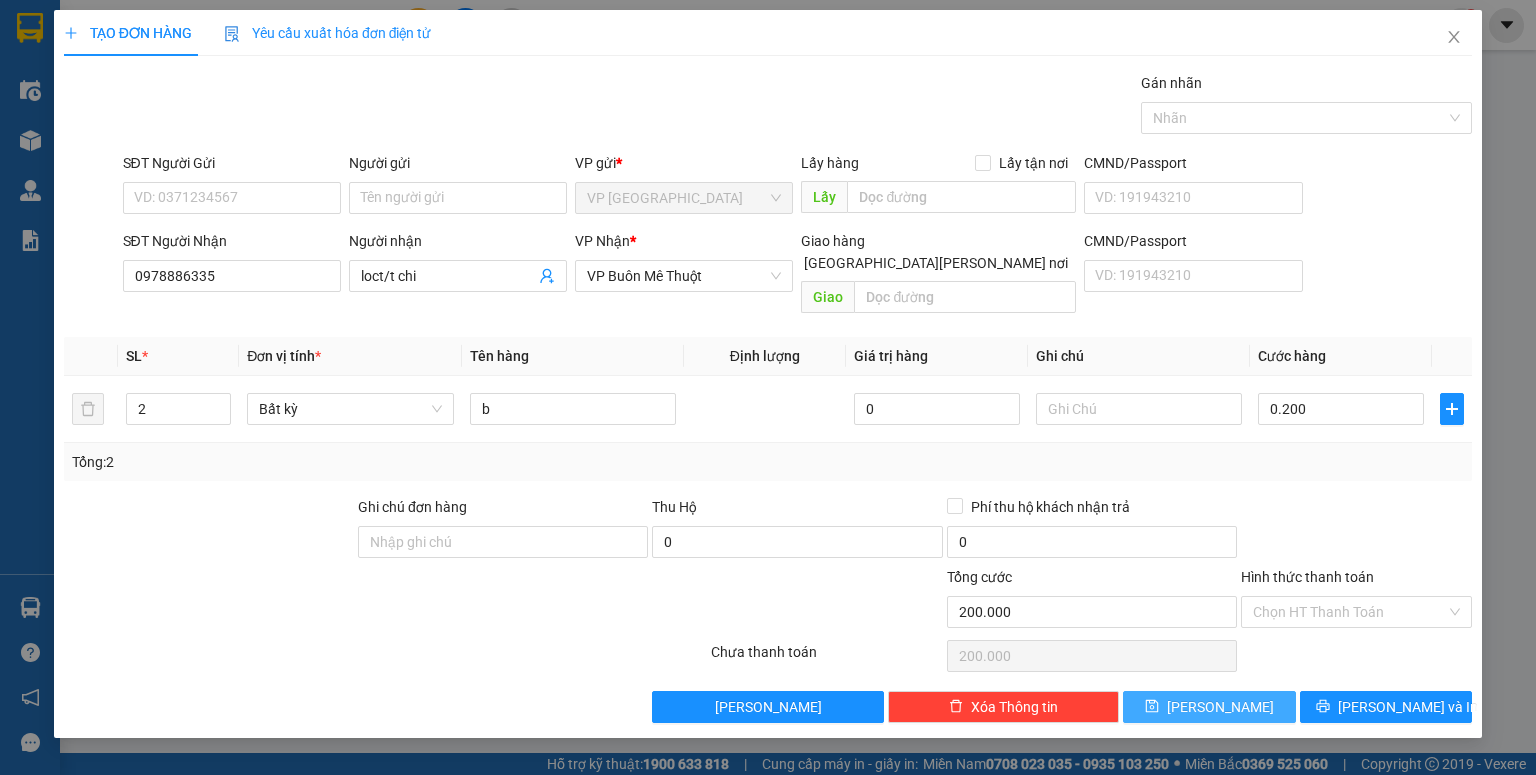 type on "200.000" 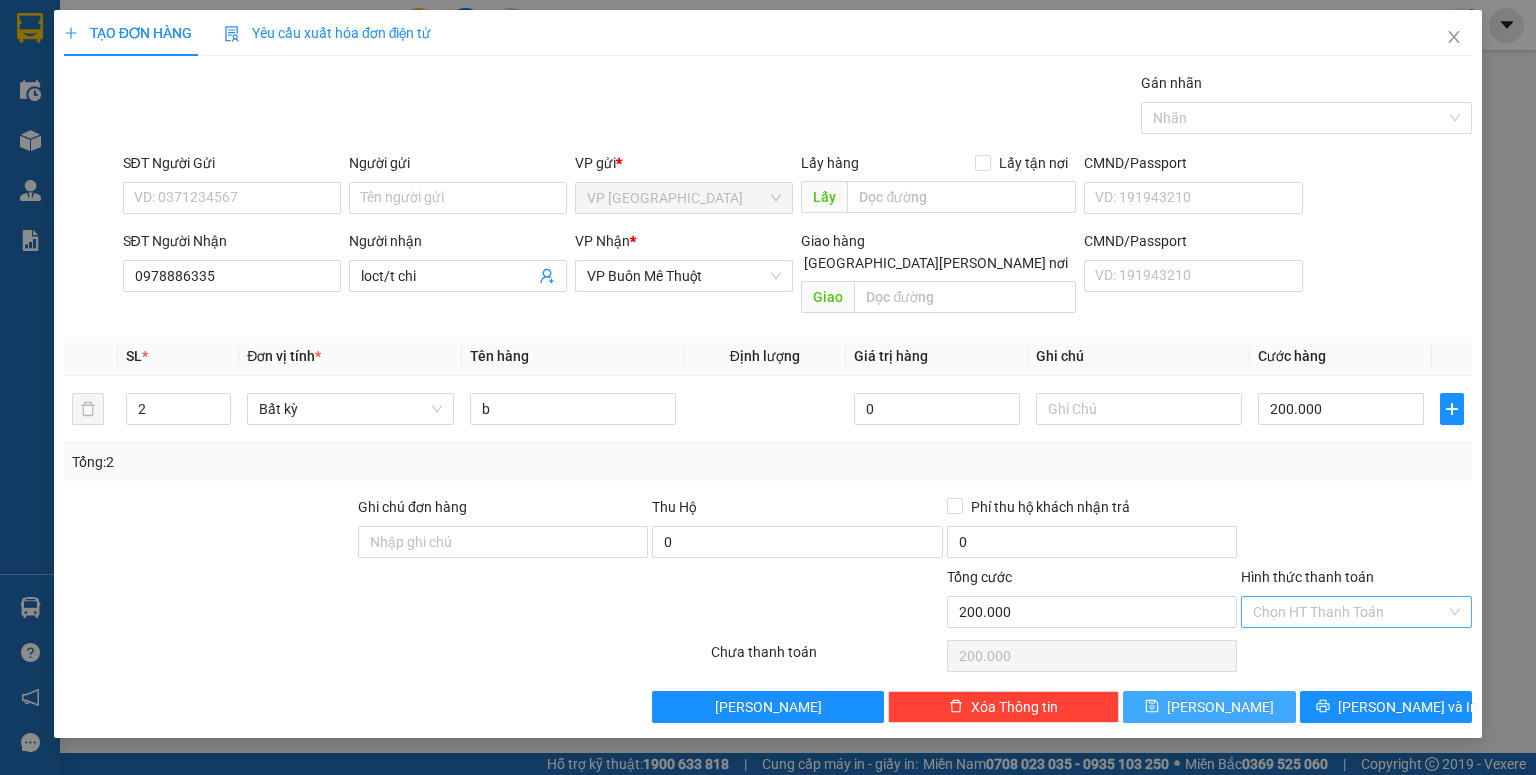 drag, startPoint x: 1262, startPoint y: 682, endPoint x: 1361, endPoint y: 576, distance: 145.04137 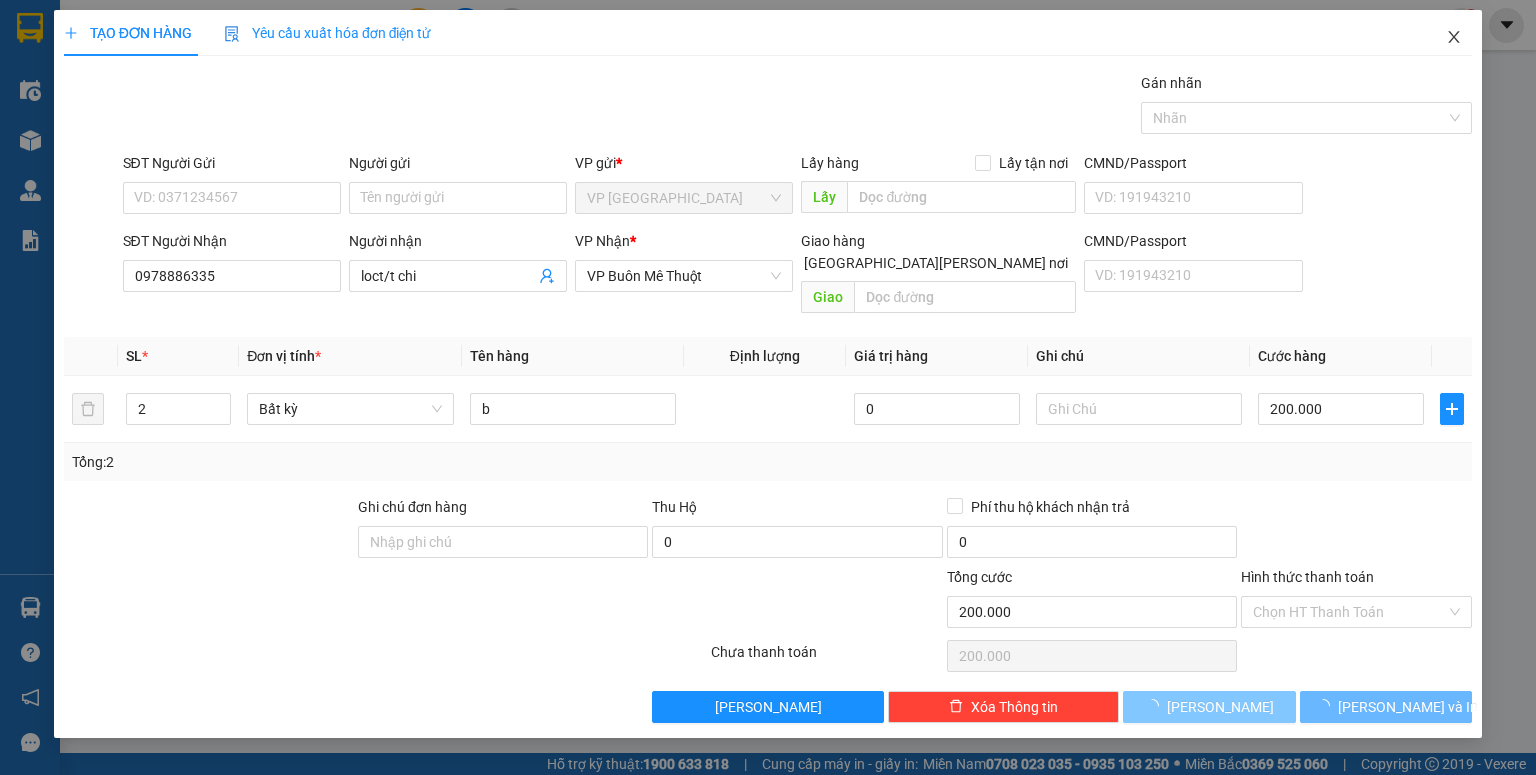 type 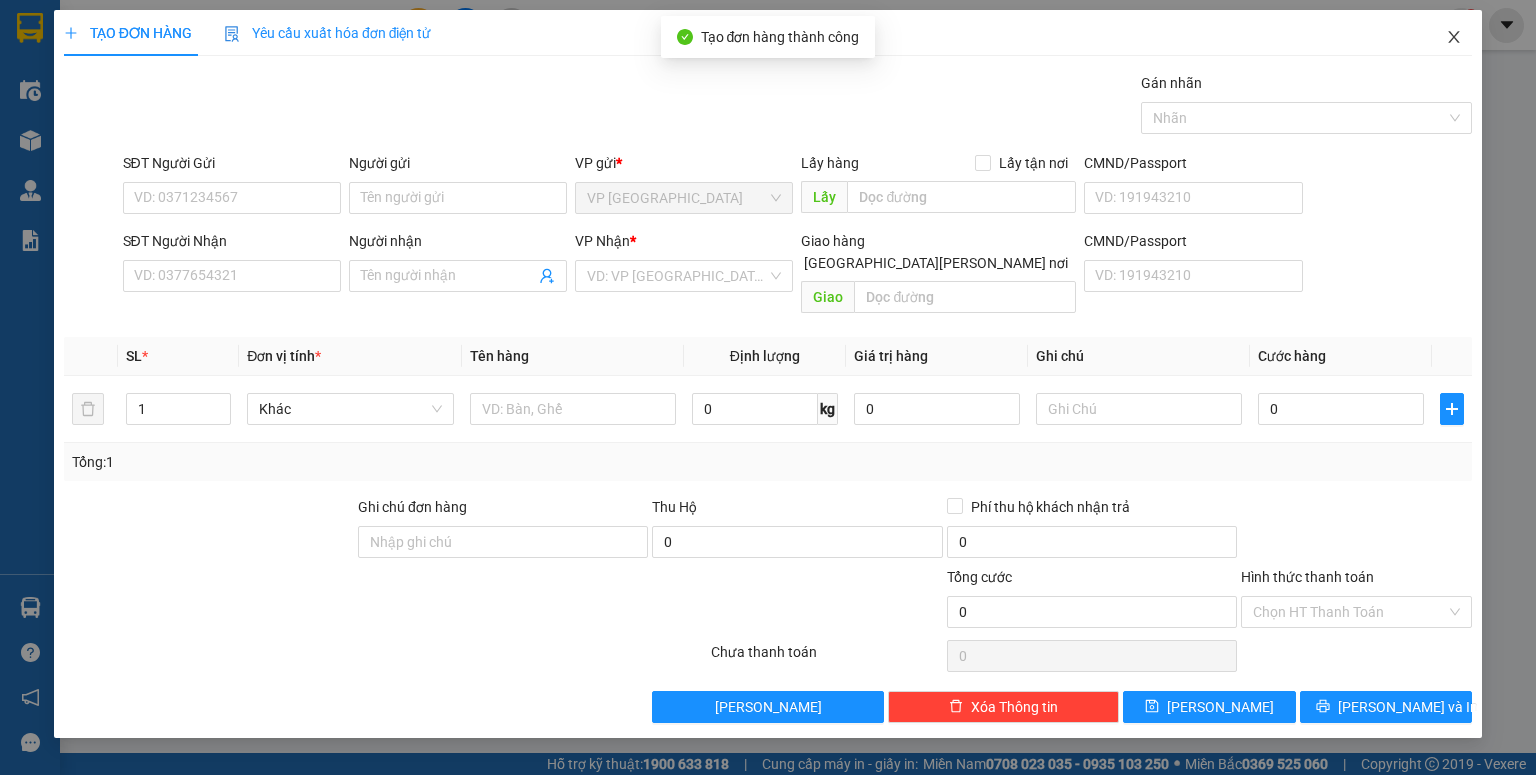 click 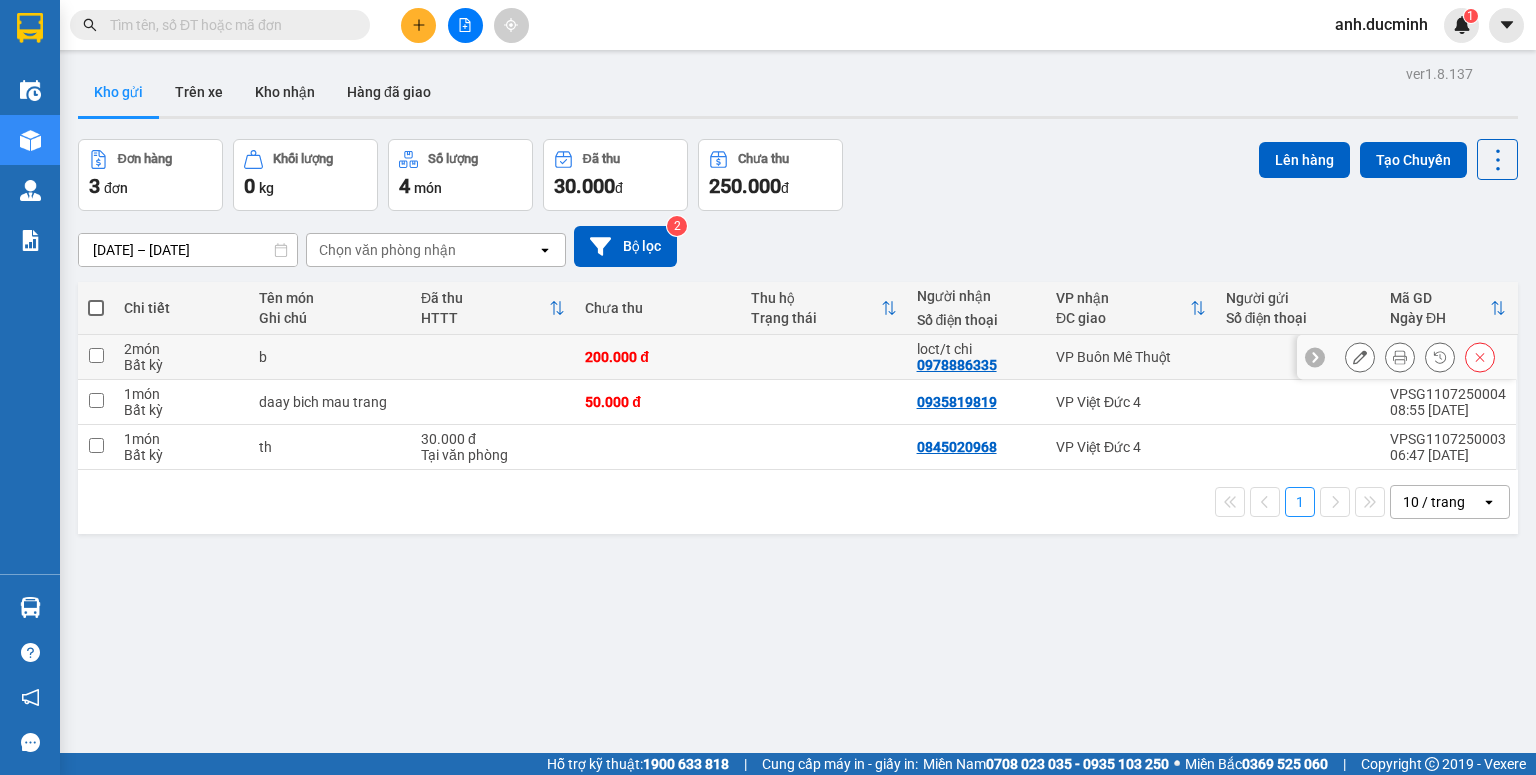 drag, startPoint x: 96, startPoint y: 354, endPoint x: 756, endPoint y: 294, distance: 662.7217 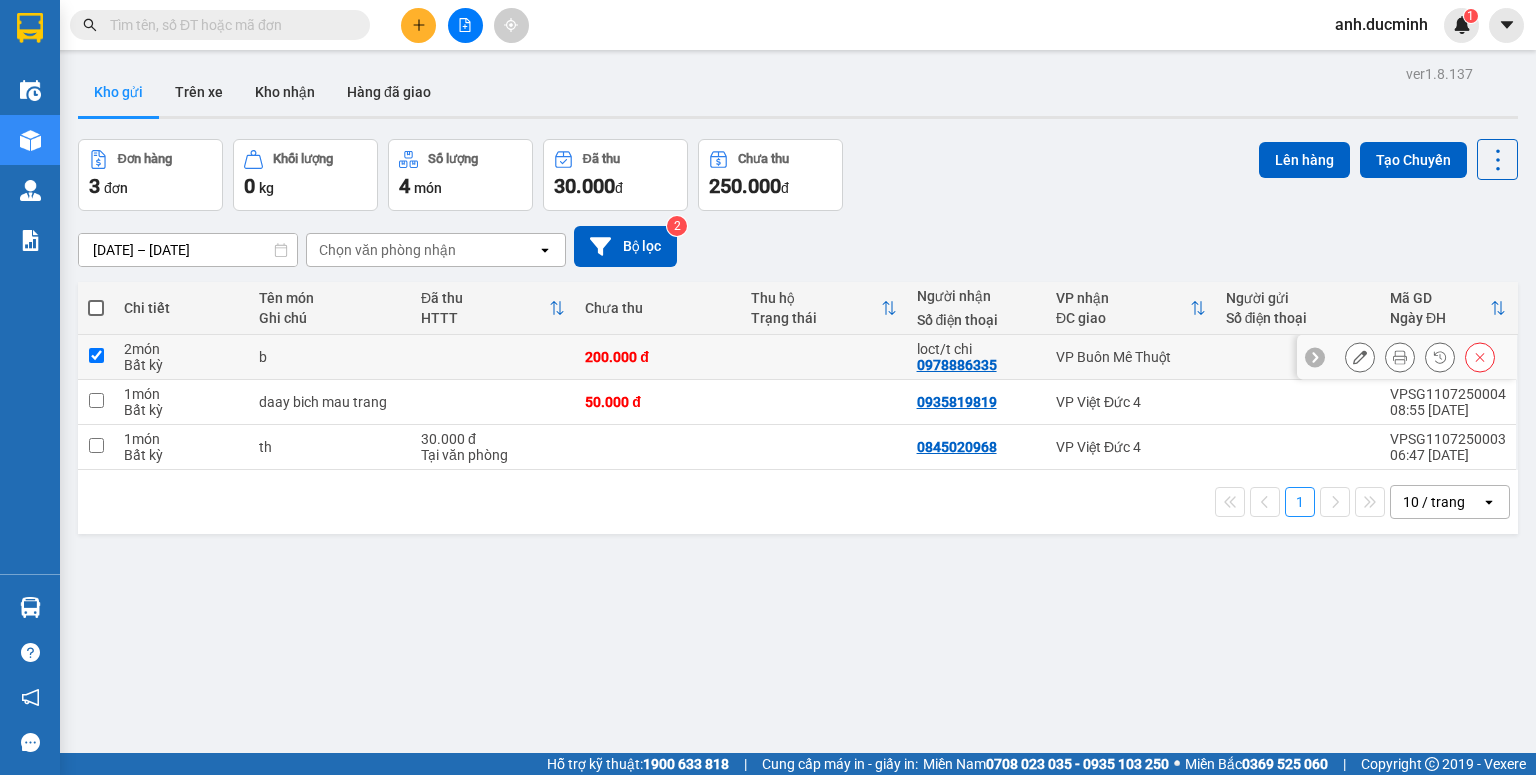 checkbox on "true" 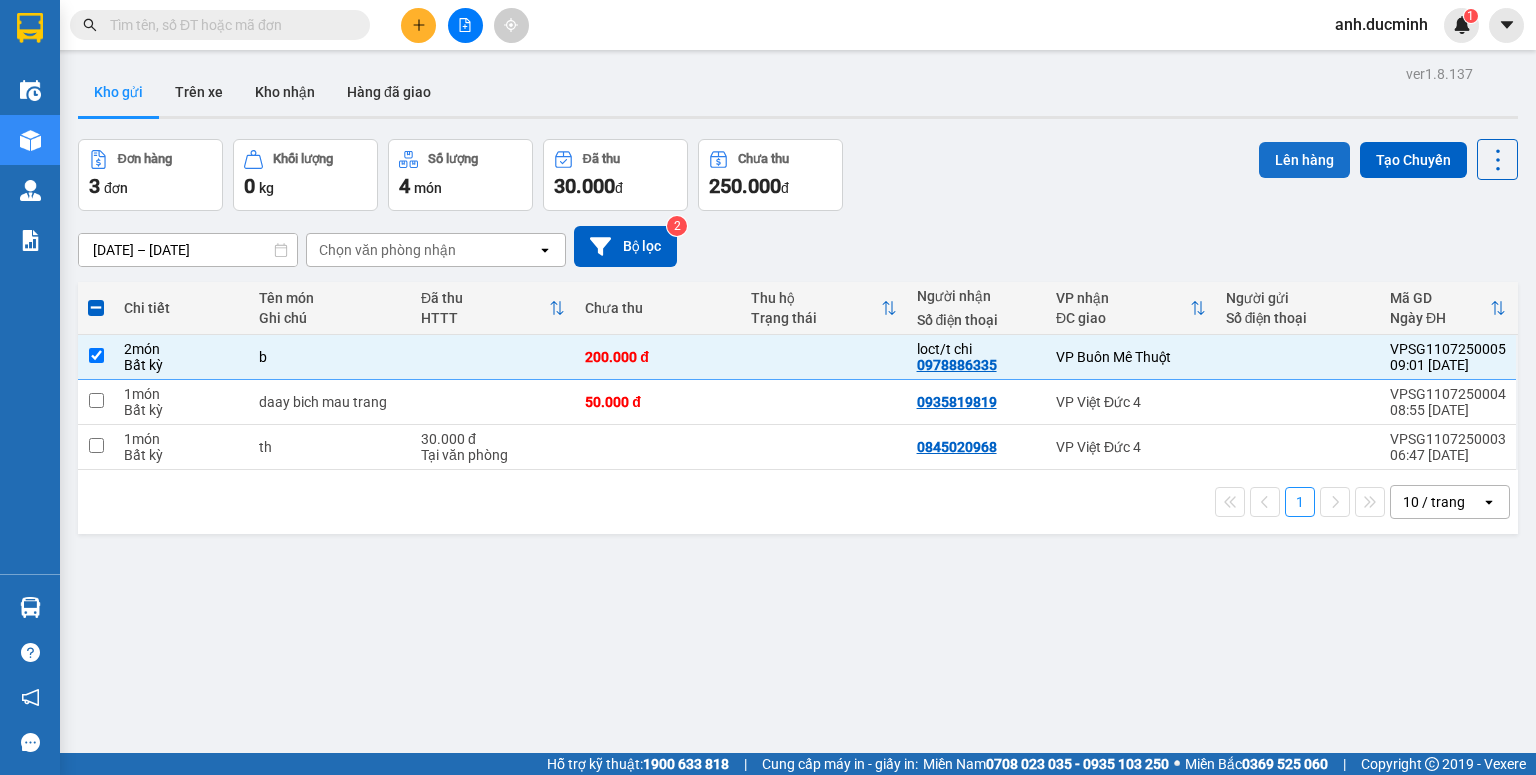 click on "Lên hàng" at bounding box center [1304, 160] 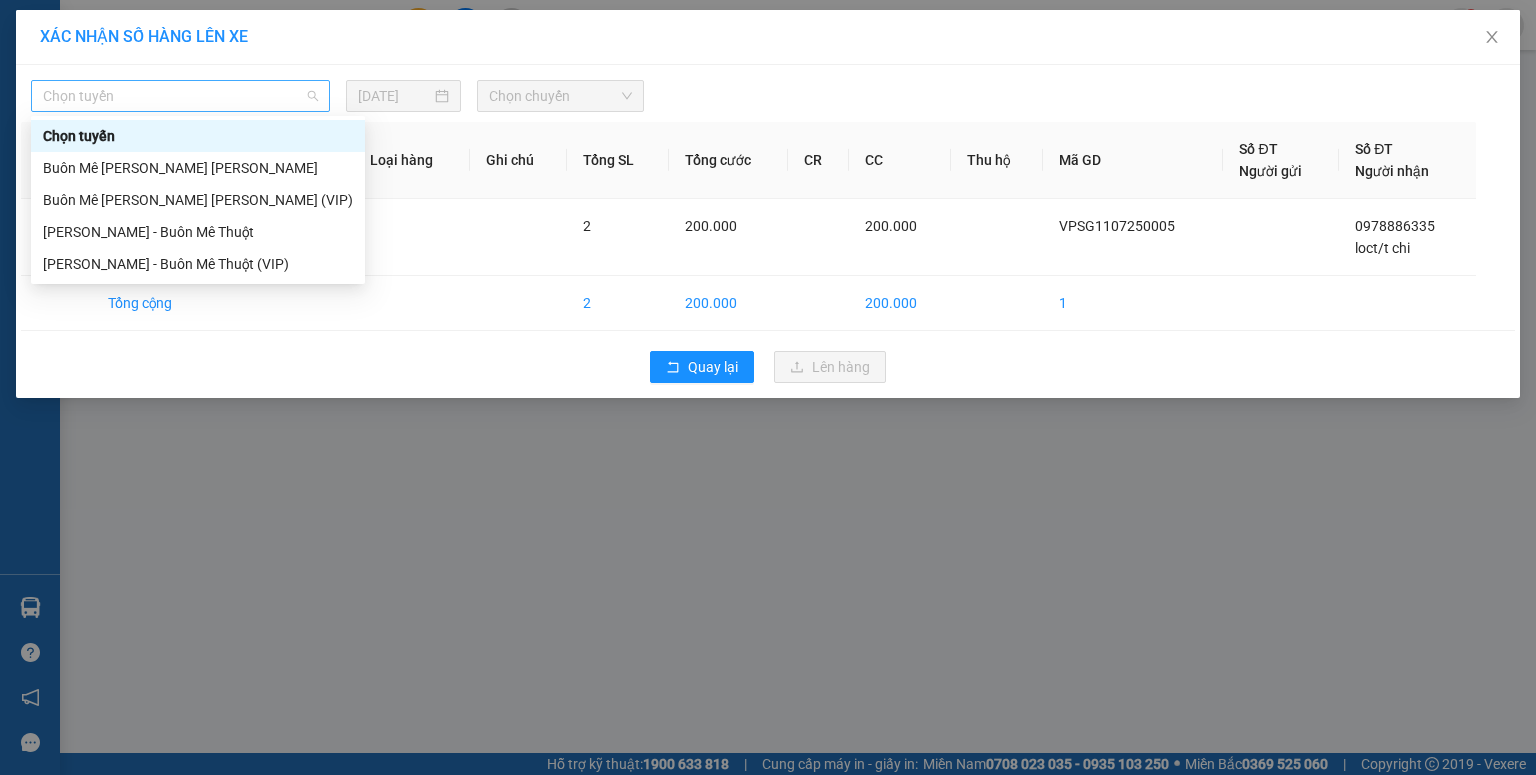 drag, startPoint x: 192, startPoint y: 100, endPoint x: 188, endPoint y: 139, distance: 39.20459 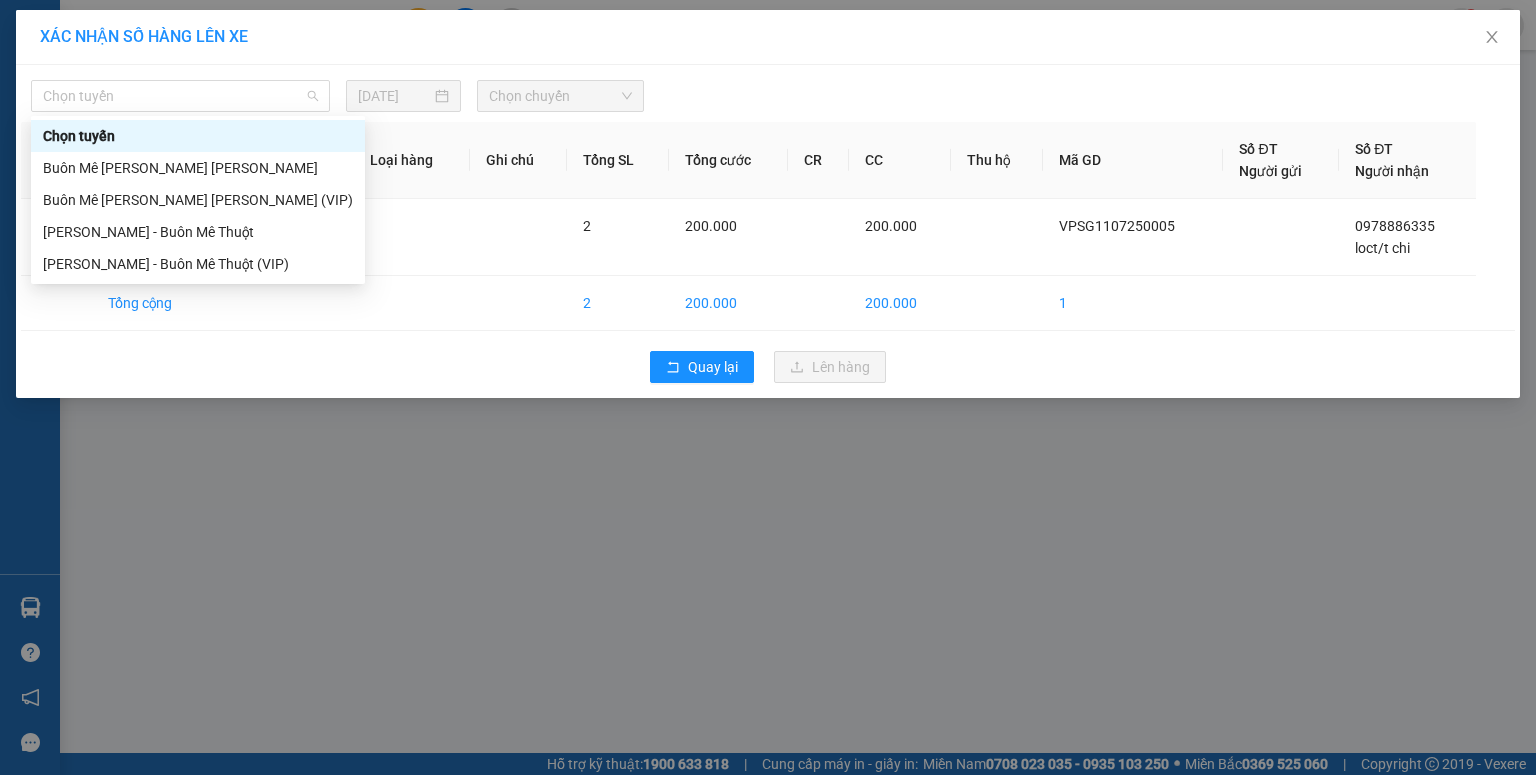 click on "Chọn tuyến" at bounding box center [180, 96] 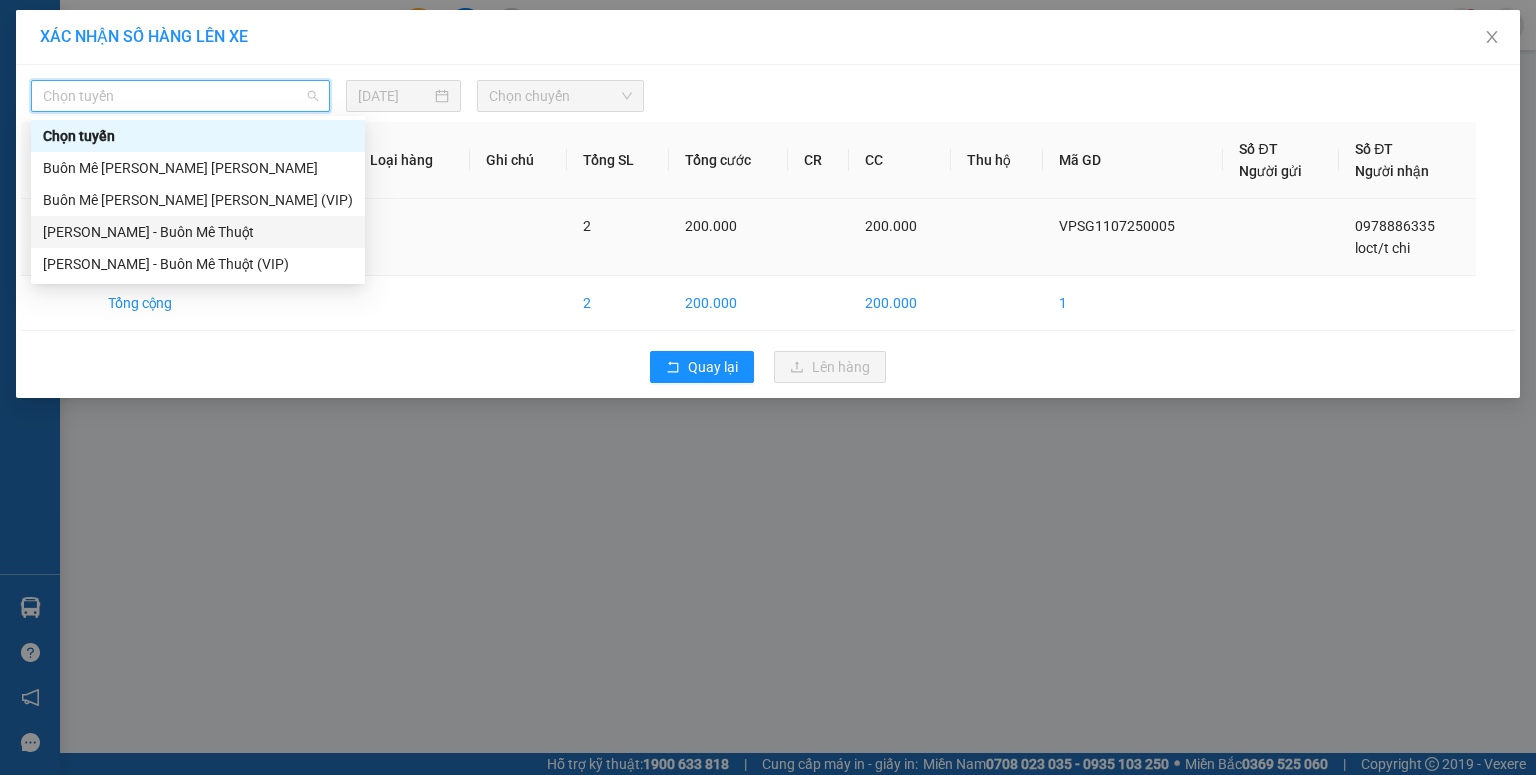 click on "[PERSON_NAME] - Buôn Mê Thuột" at bounding box center (198, 232) 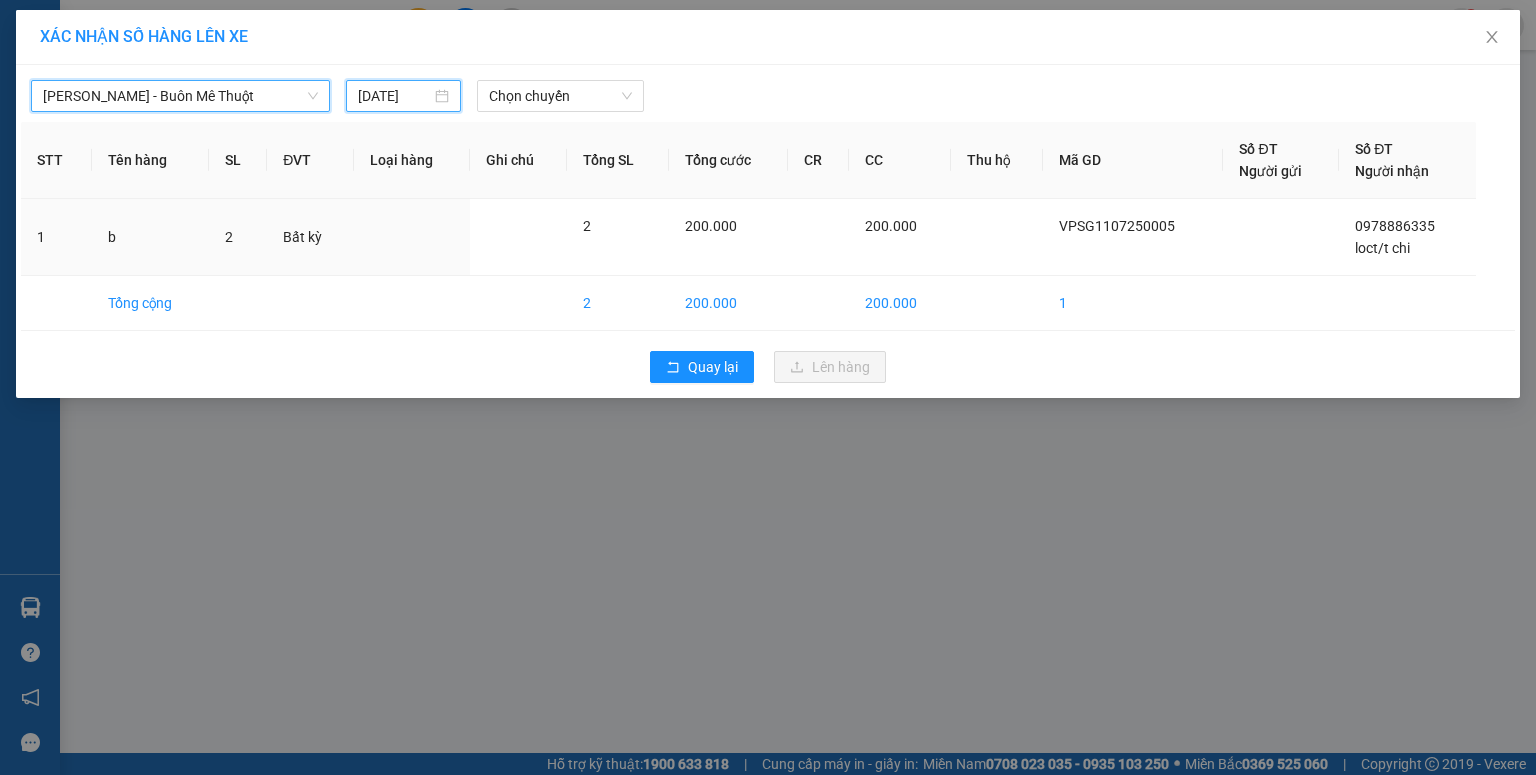 click on "[DATE]" at bounding box center [394, 96] 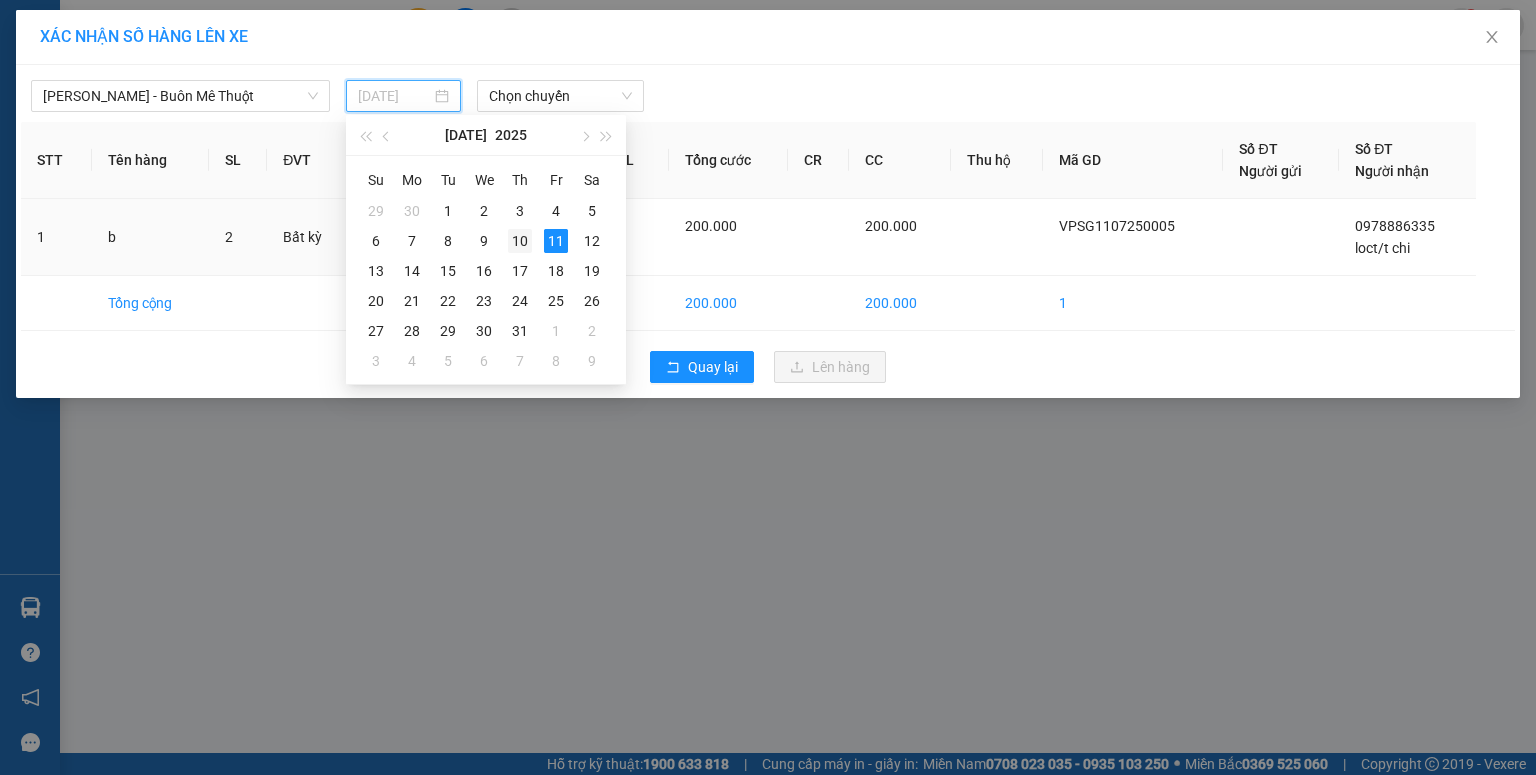 click on "10" at bounding box center [520, 241] 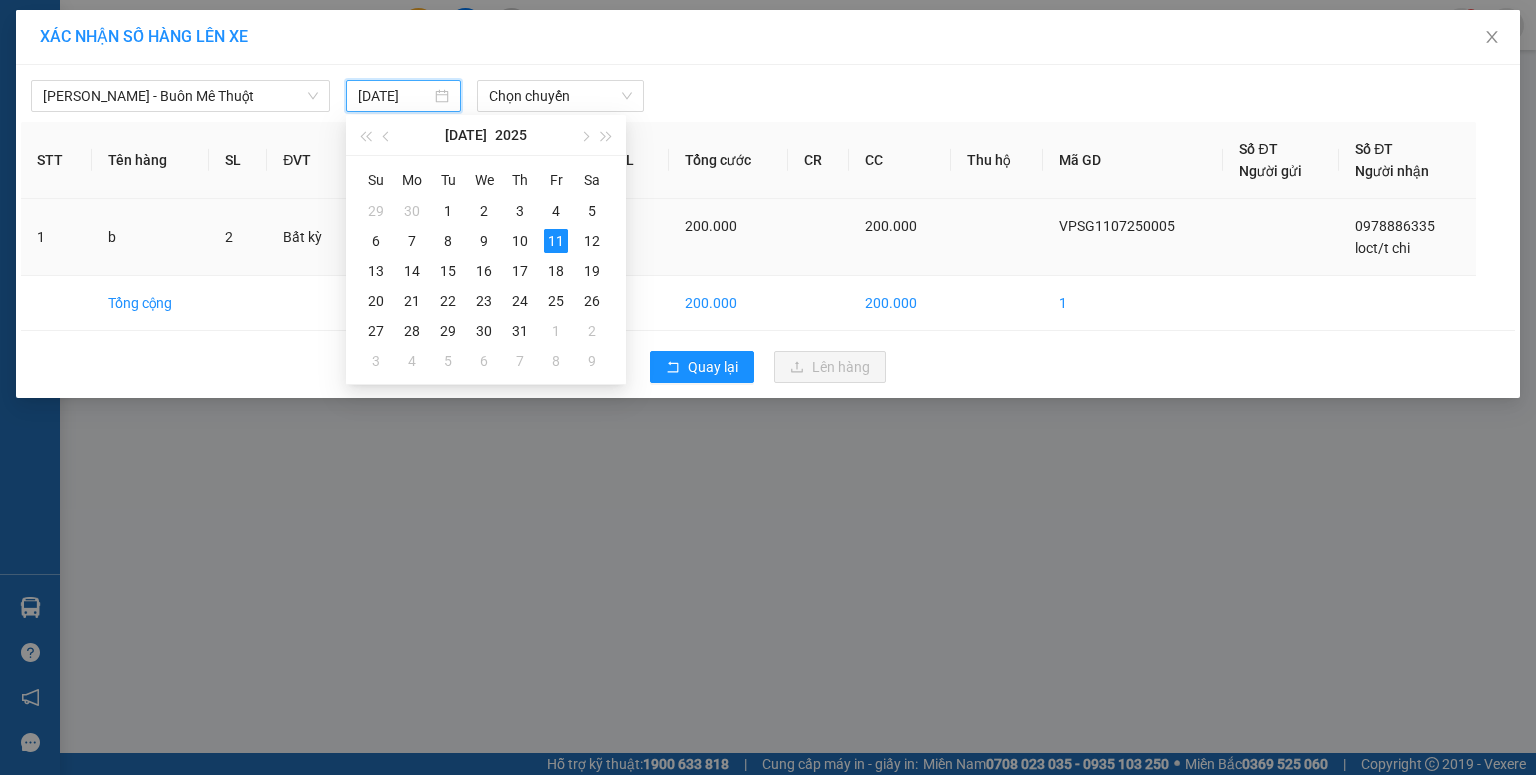type on "[DATE]" 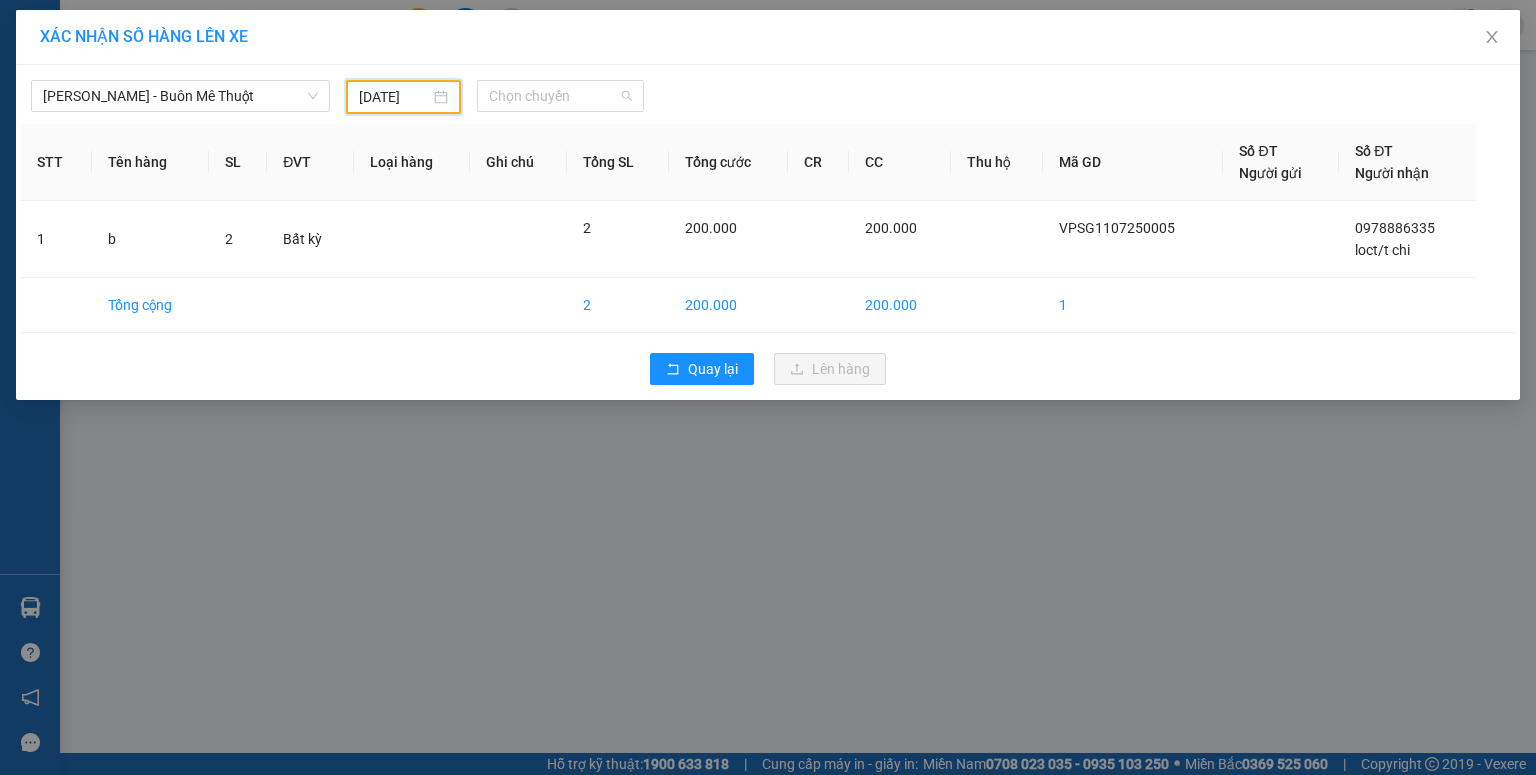 drag, startPoint x: 515, startPoint y: 88, endPoint x: 514, endPoint y: 113, distance: 25.019993 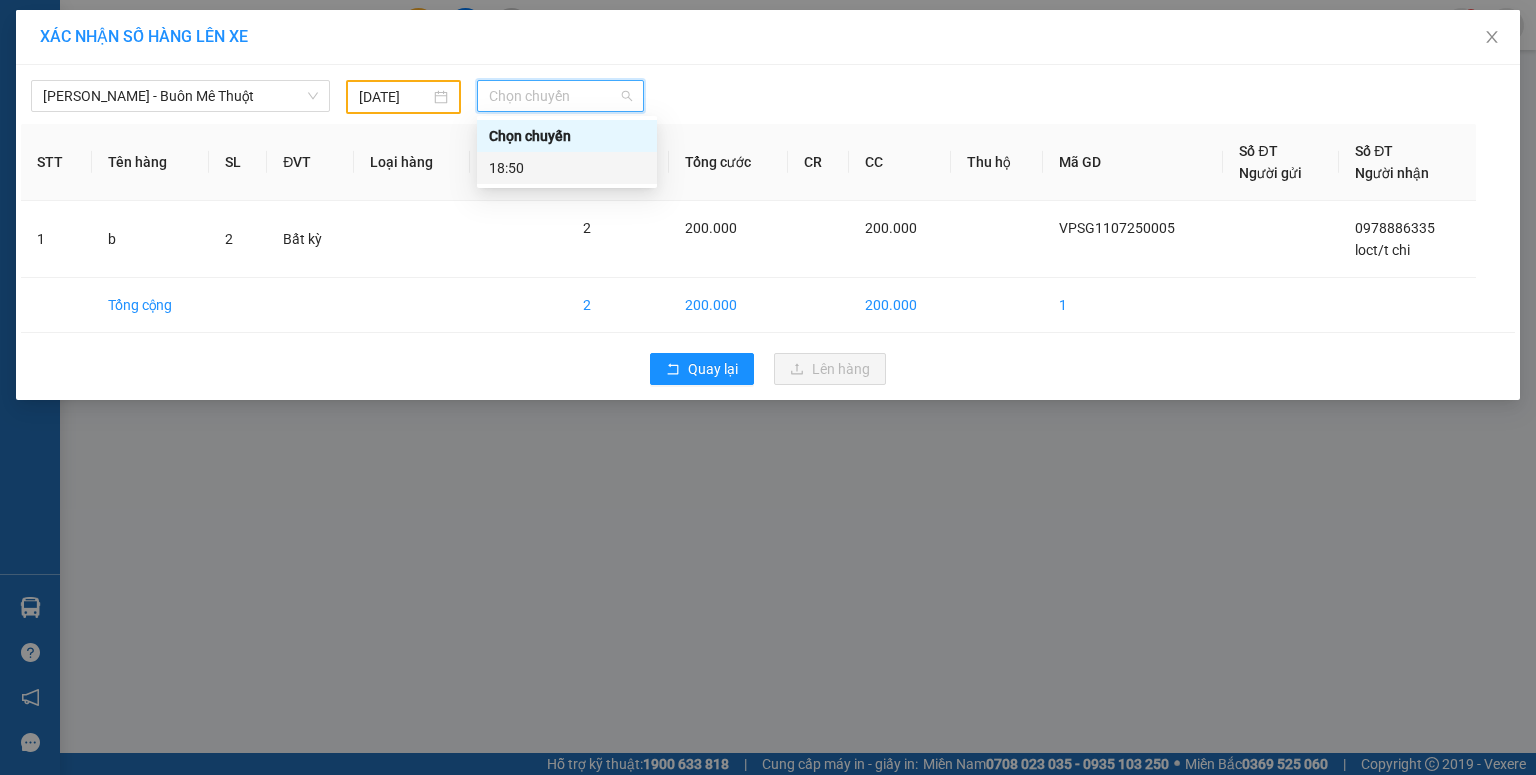 click on "18:50" at bounding box center [567, 168] 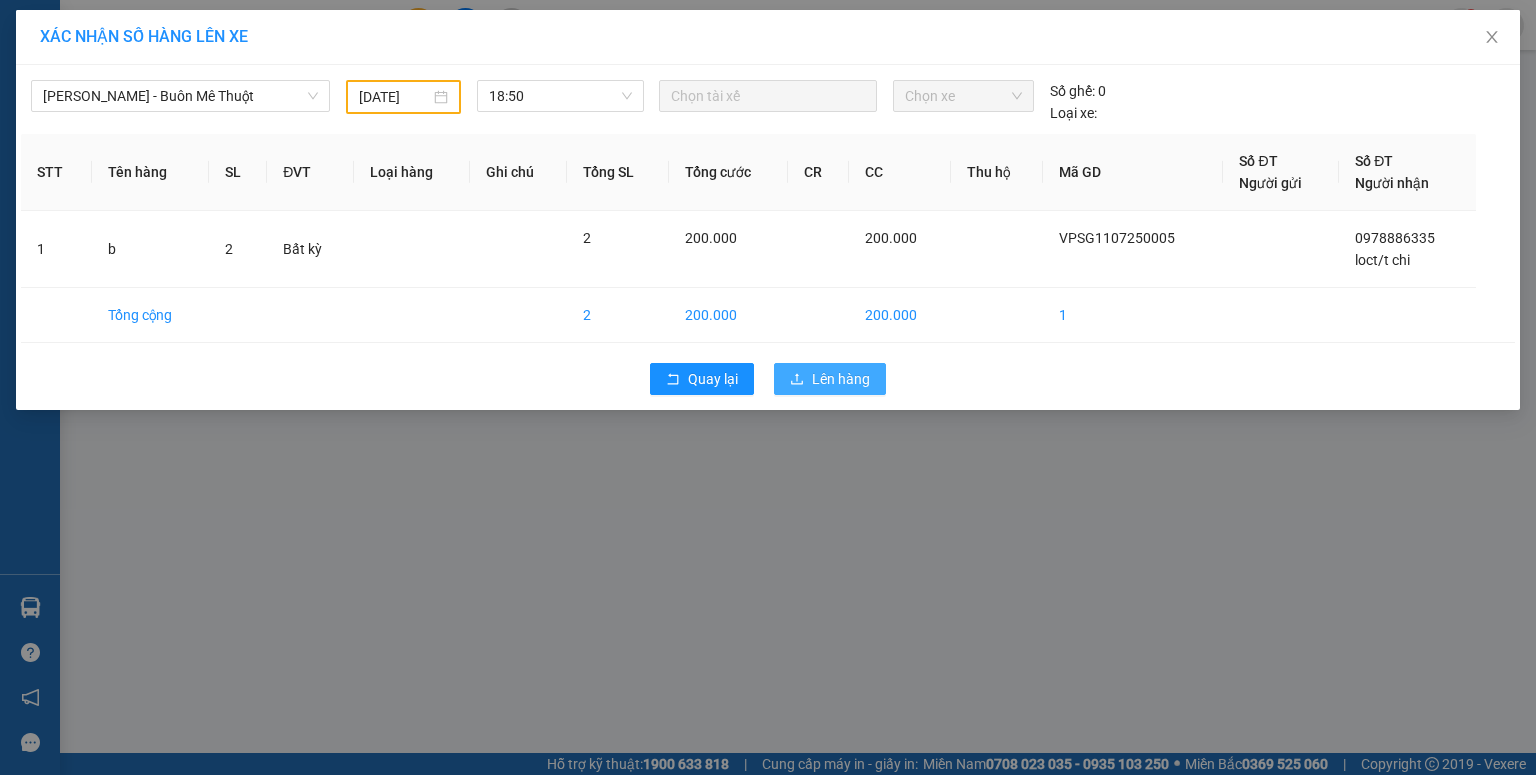 click on "Lên hàng" at bounding box center (830, 379) 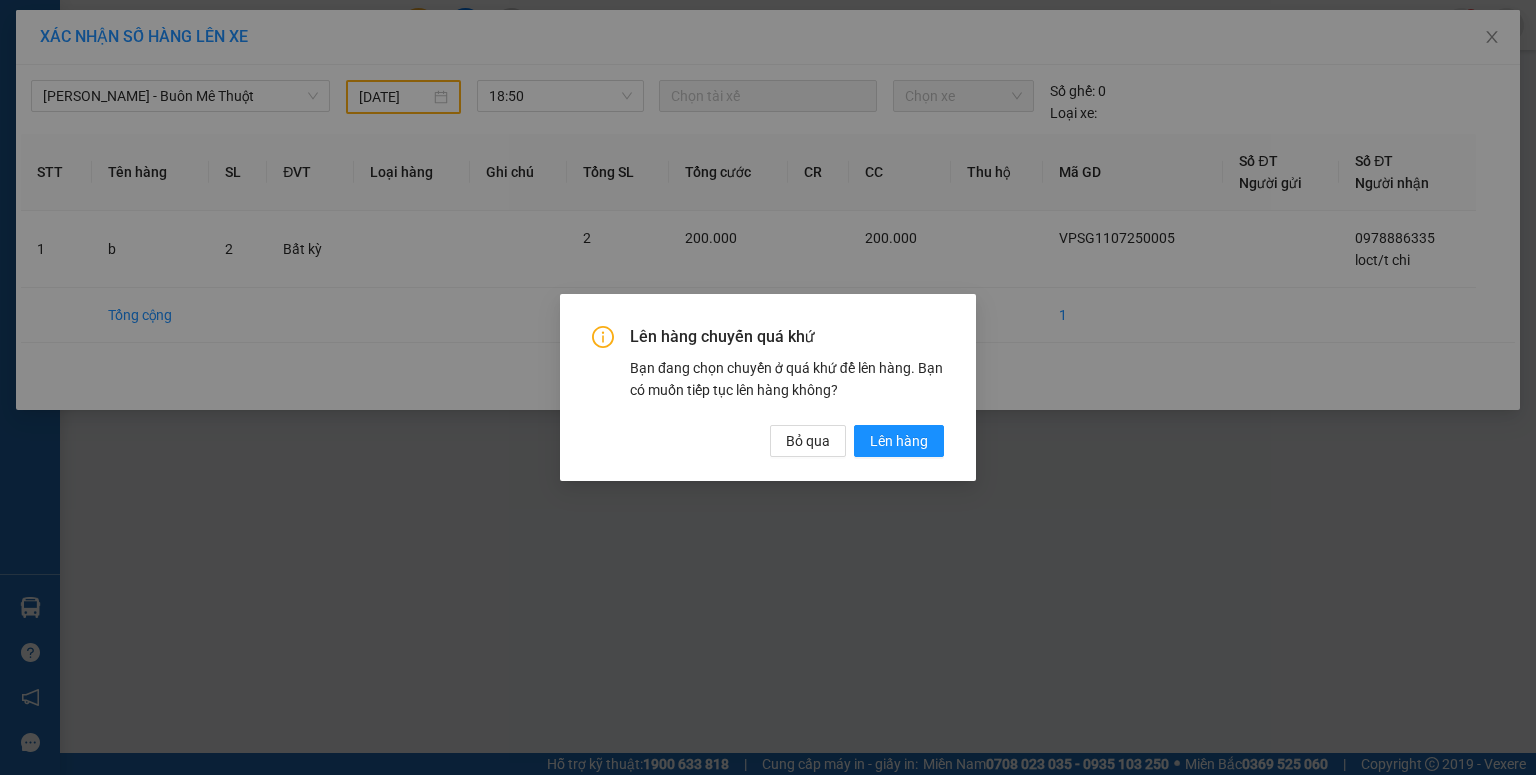 drag, startPoint x: 884, startPoint y: 441, endPoint x: 1267, endPoint y: 124, distance: 497.16998 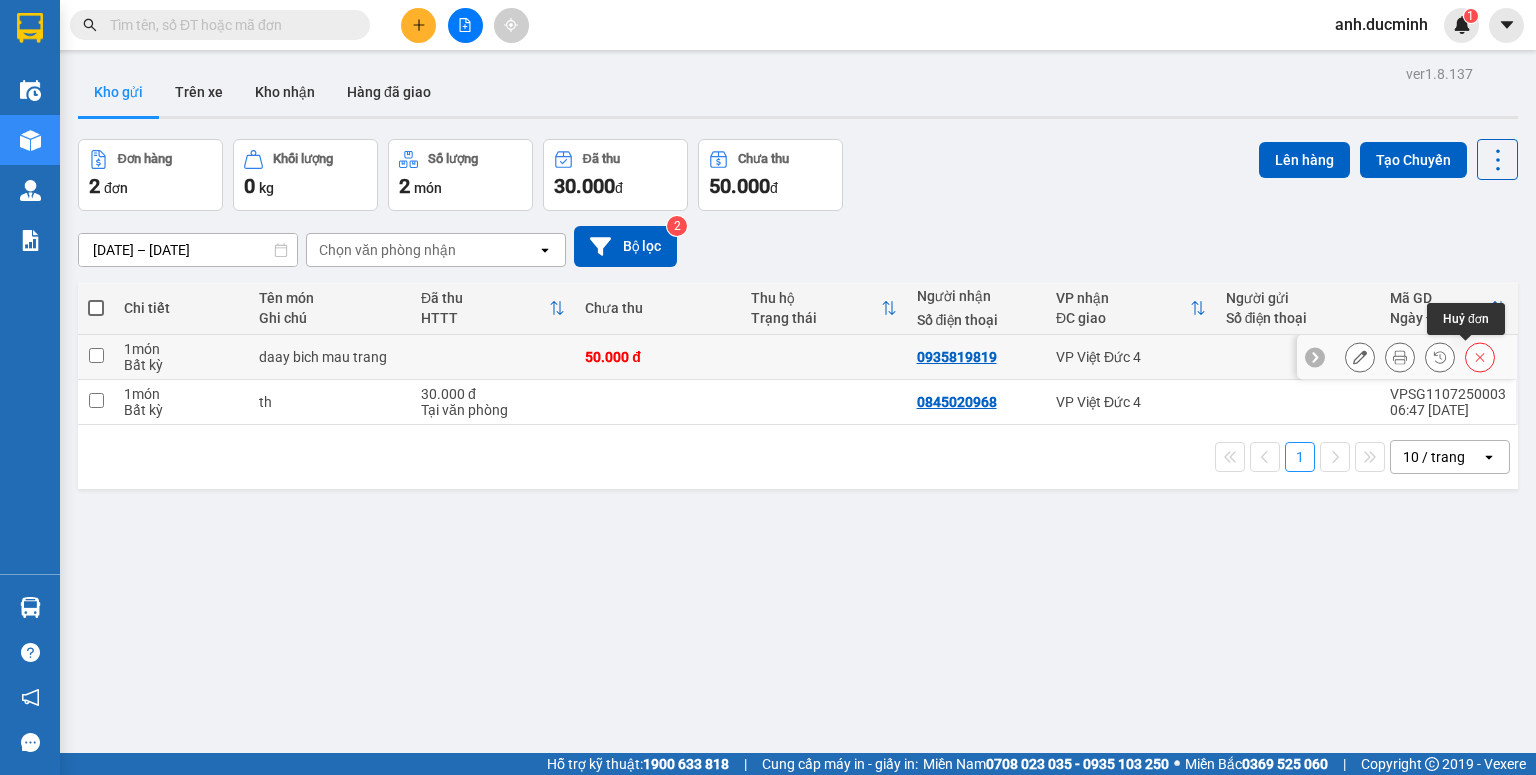 drag, startPoint x: 1464, startPoint y: 354, endPoint x: 1481, endPoint y: 343, distance: 20.248457 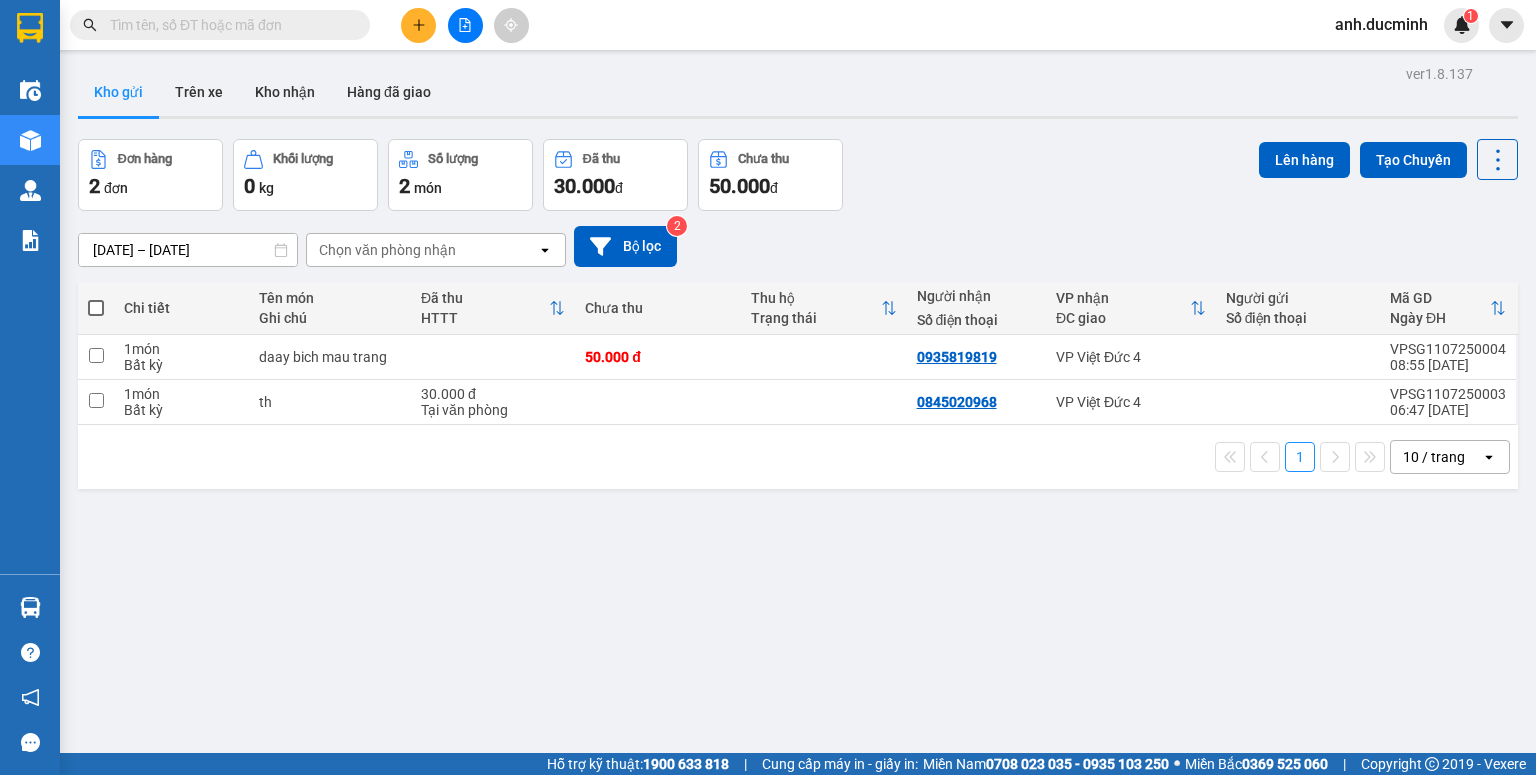 drag, startPoint x: 1426, startPoint y: 543, endPoint x: 1440, endPoint y: 444, distance: 99.985 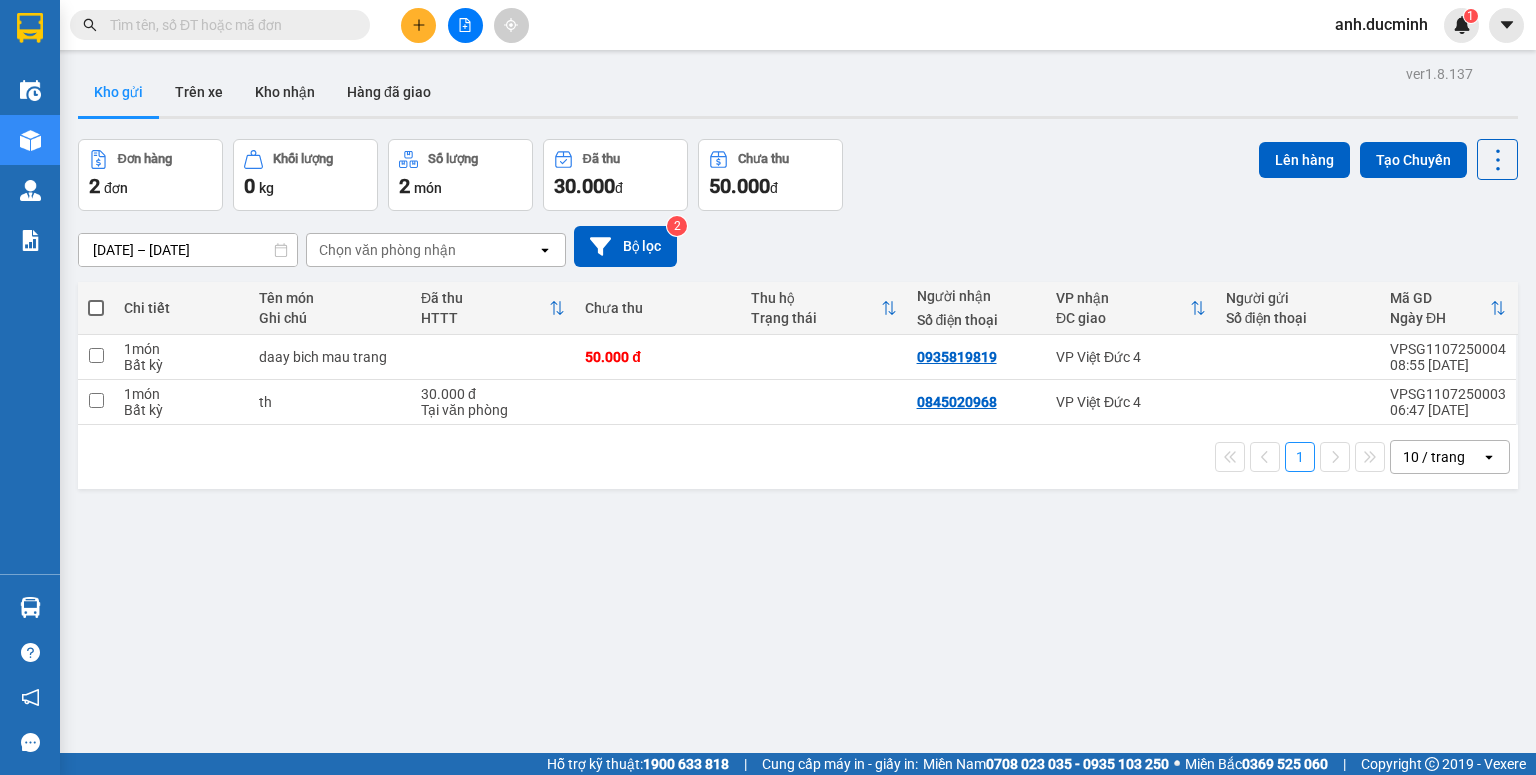 click on "ver  1.8.137 Kho gửi Trên xe Kho nhận Hàng đã giao Đơn hàng 2 đơn Khối lượng 0 kg Số lượng 2 món Đã thu 30.000  đ Chưa thu 50.000  đ Lên hàng Tạo Chuyến 09/07/2025 – 11/07/2025 Press the down arrow key to interact with the calendar and select a date. Press the escape button to close the calendar. Selected date range is from 09/07/2025 to 11/07/2025. Chọn văn phòng nhận open Bộ lọc 2 Chi tiết Tên món Ghi chú Đã thu HTTT Chưa thu Thu hộ Trạng thái Người nhận Số điện thoại VP nhận ĐC giao Người gửi Số điện thoại Mã GD Ngày ĐH 1  món Bất kỳ daay bich mau trang  50.000 đ 0935819819 VP Việt Đức 4 VPSG1107250004 08:55 11/07 1  món Bất kỳ th 30.000 đ Tại văn phòng 0845020968 VP Việt Đức 4 VPSG1107250003 06:47 11/07 1 10 / trang open Đang tải dữ liệu" at bounding box center (798, 447) 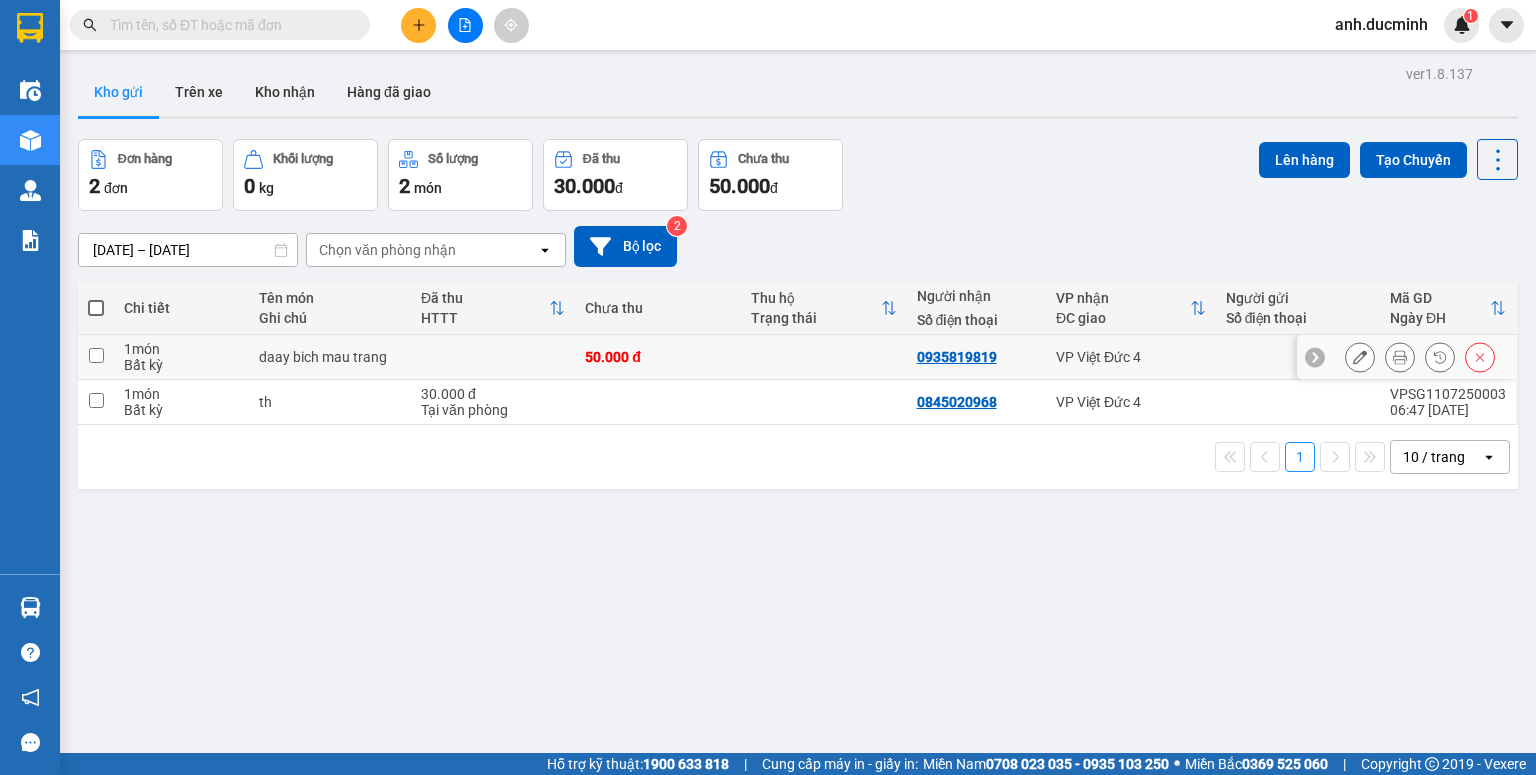 click 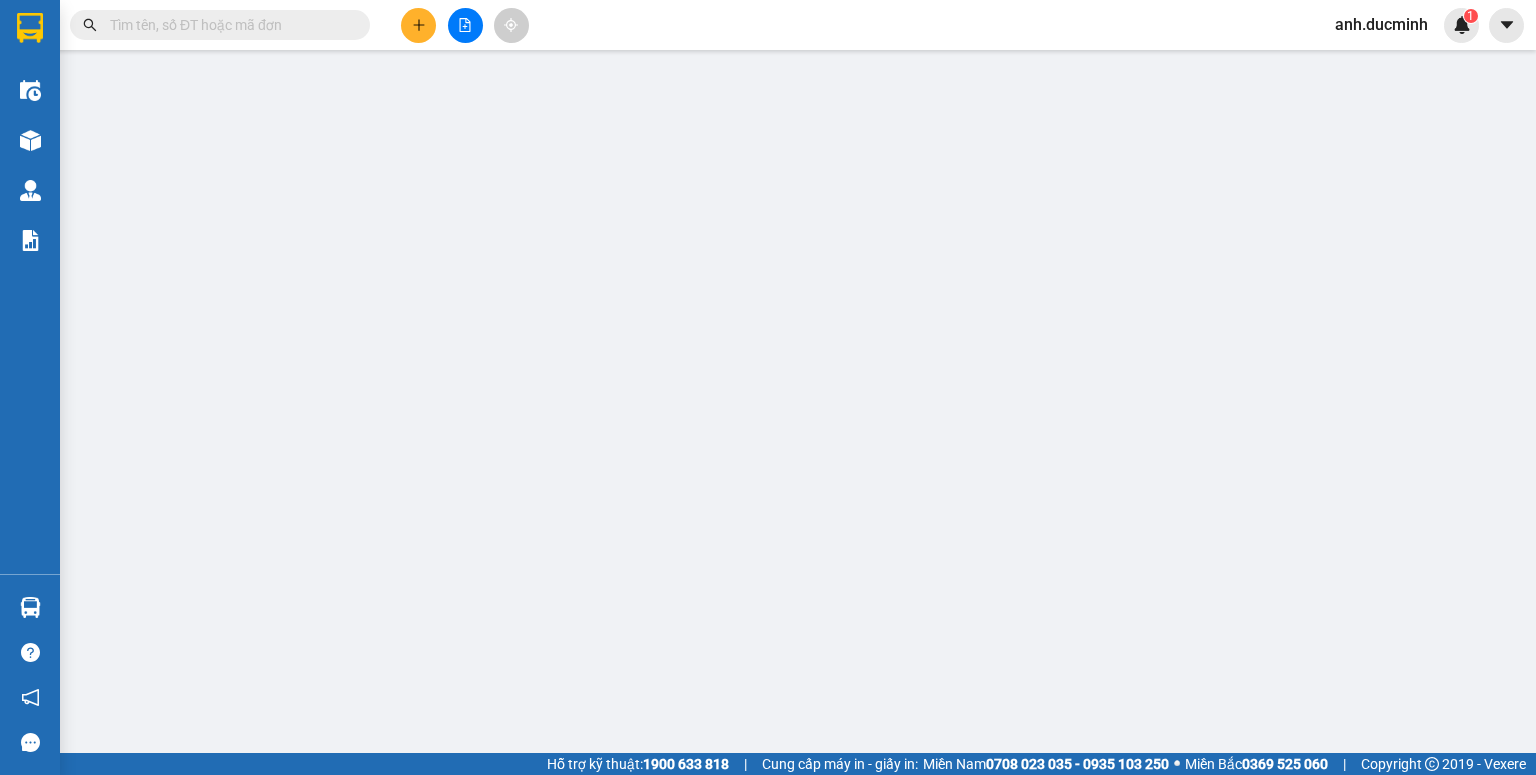 type on "0935819819" 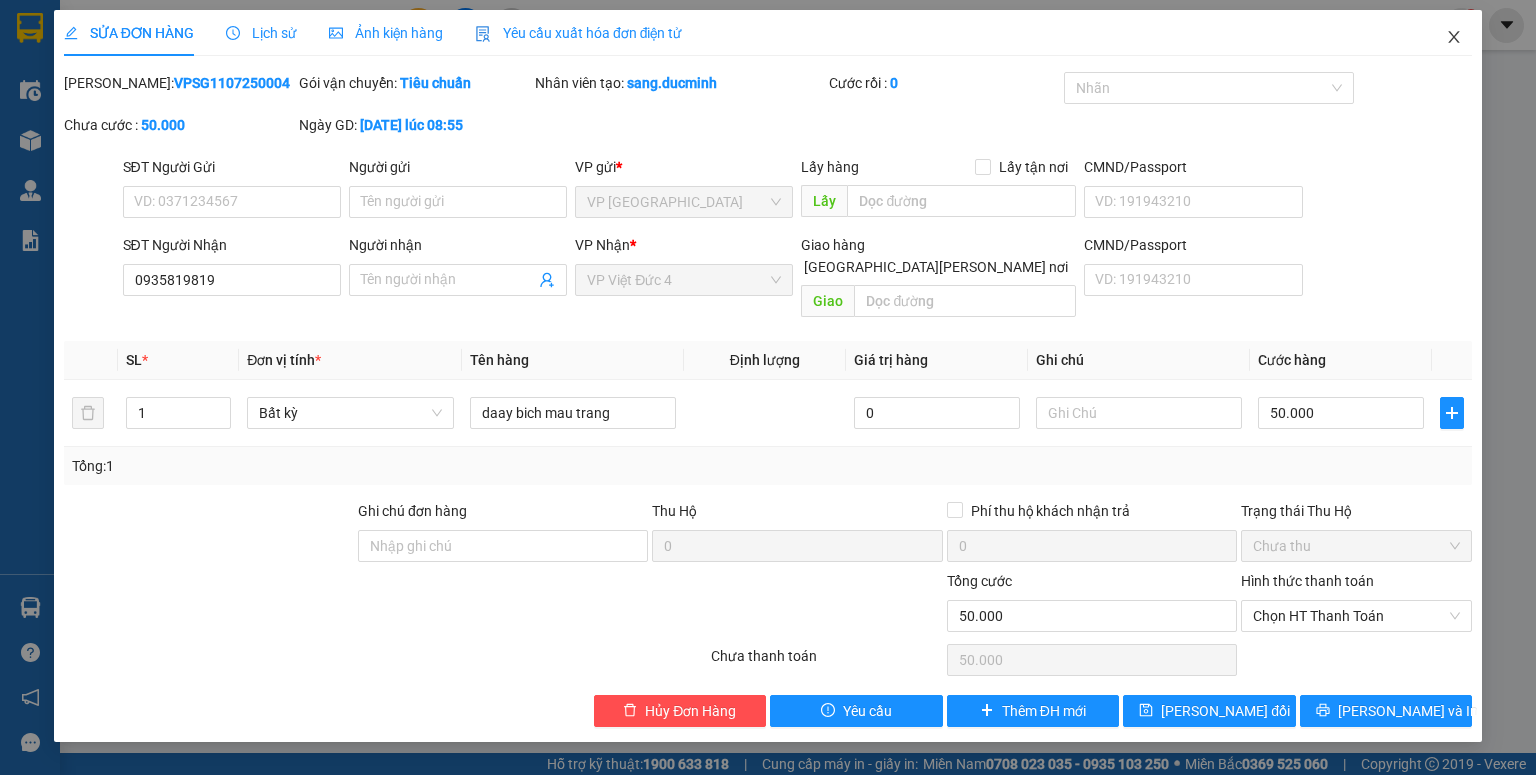 click at bounding box center [1454, 38] 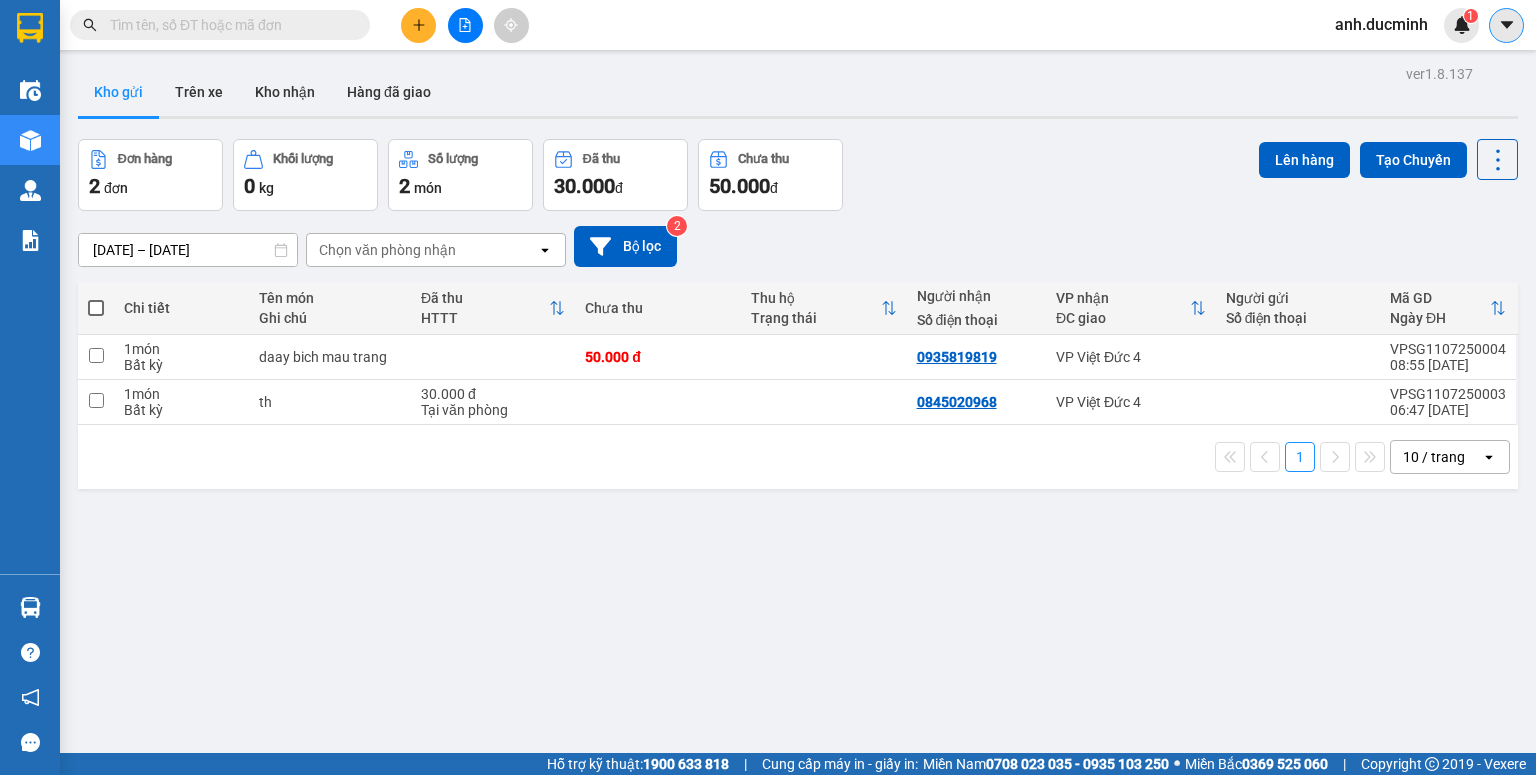 click 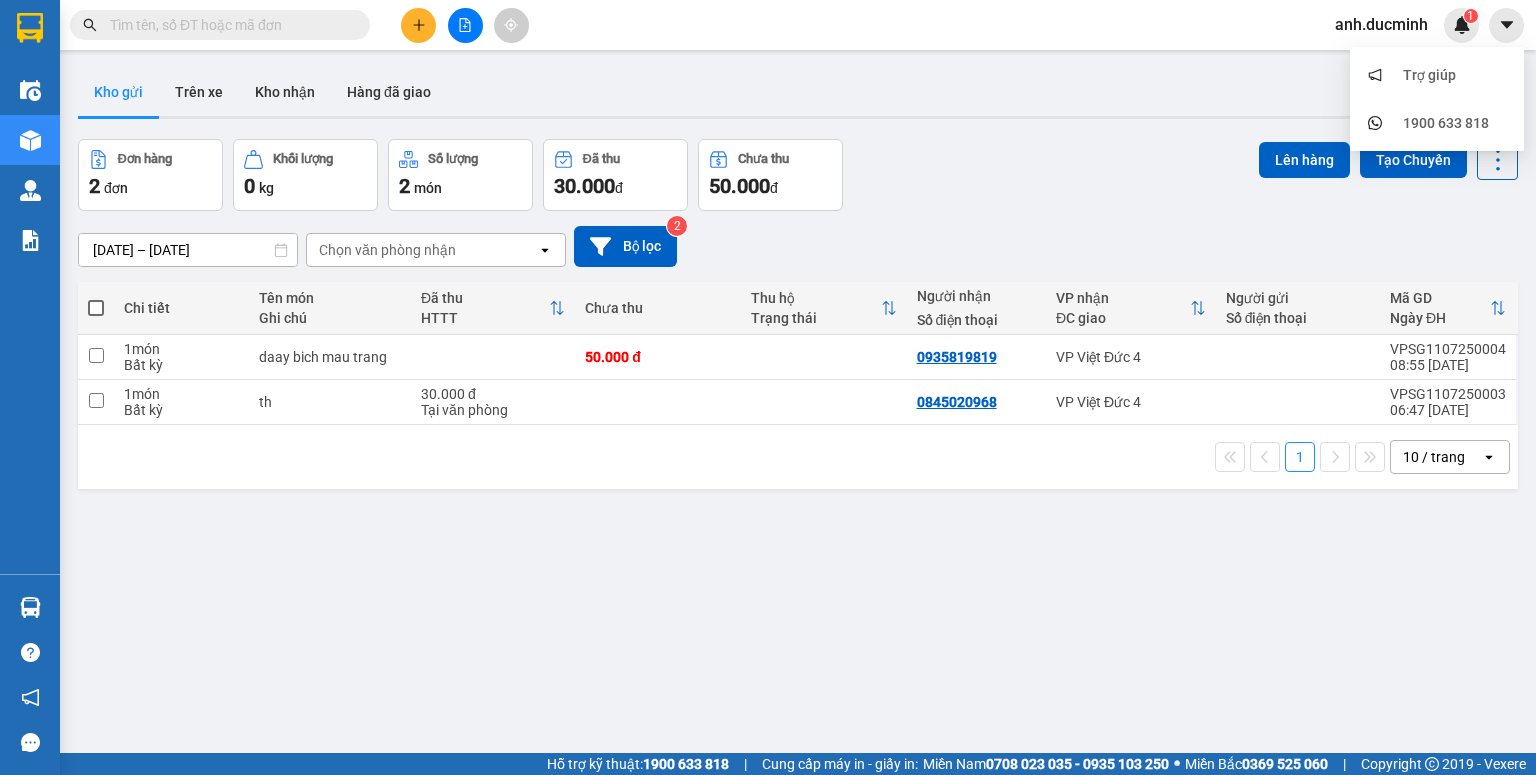 click on "anh.ducminh" at bounding box center [1381, 24] 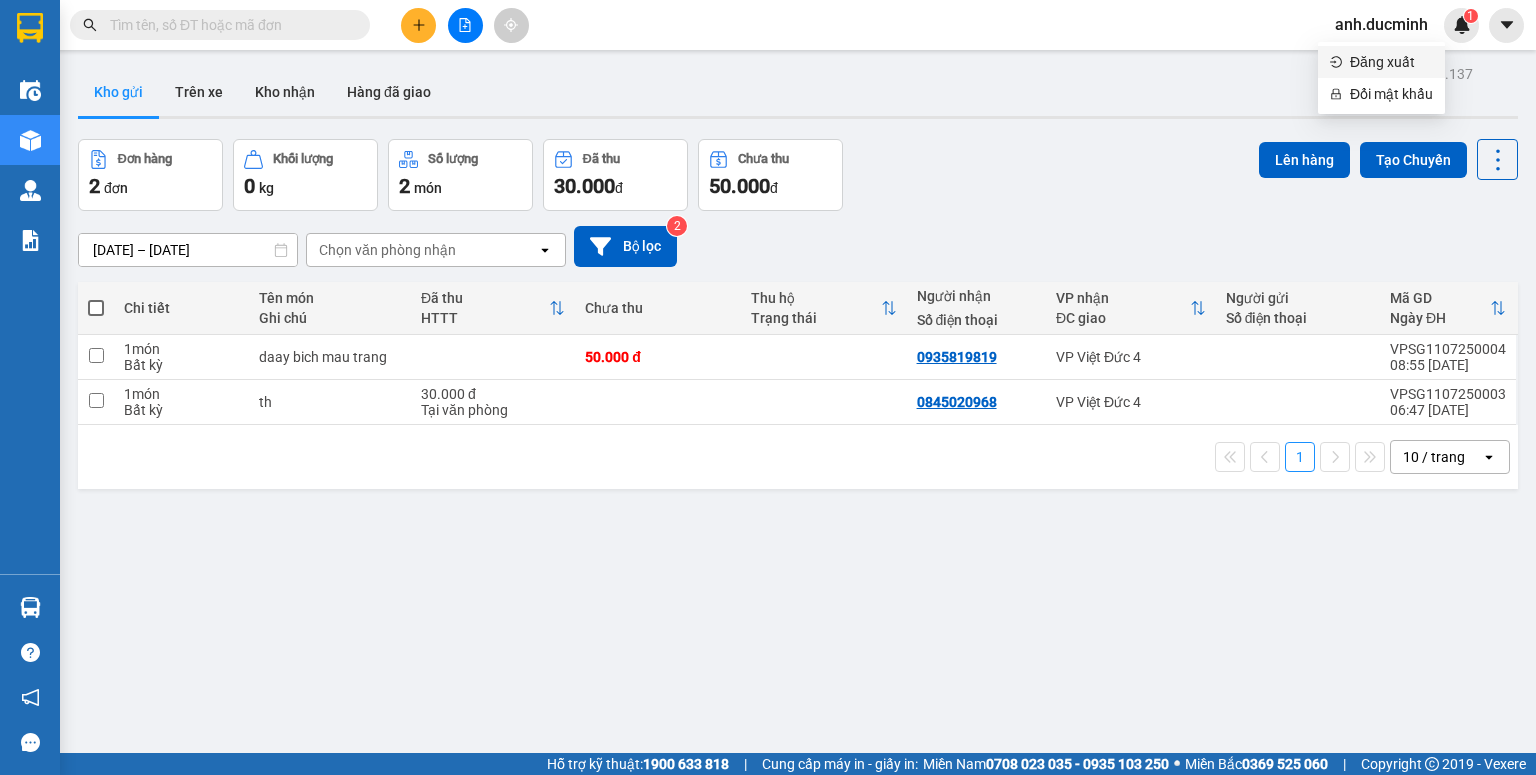 click on "Đăng xuất" at bounding box center (1391, 62) 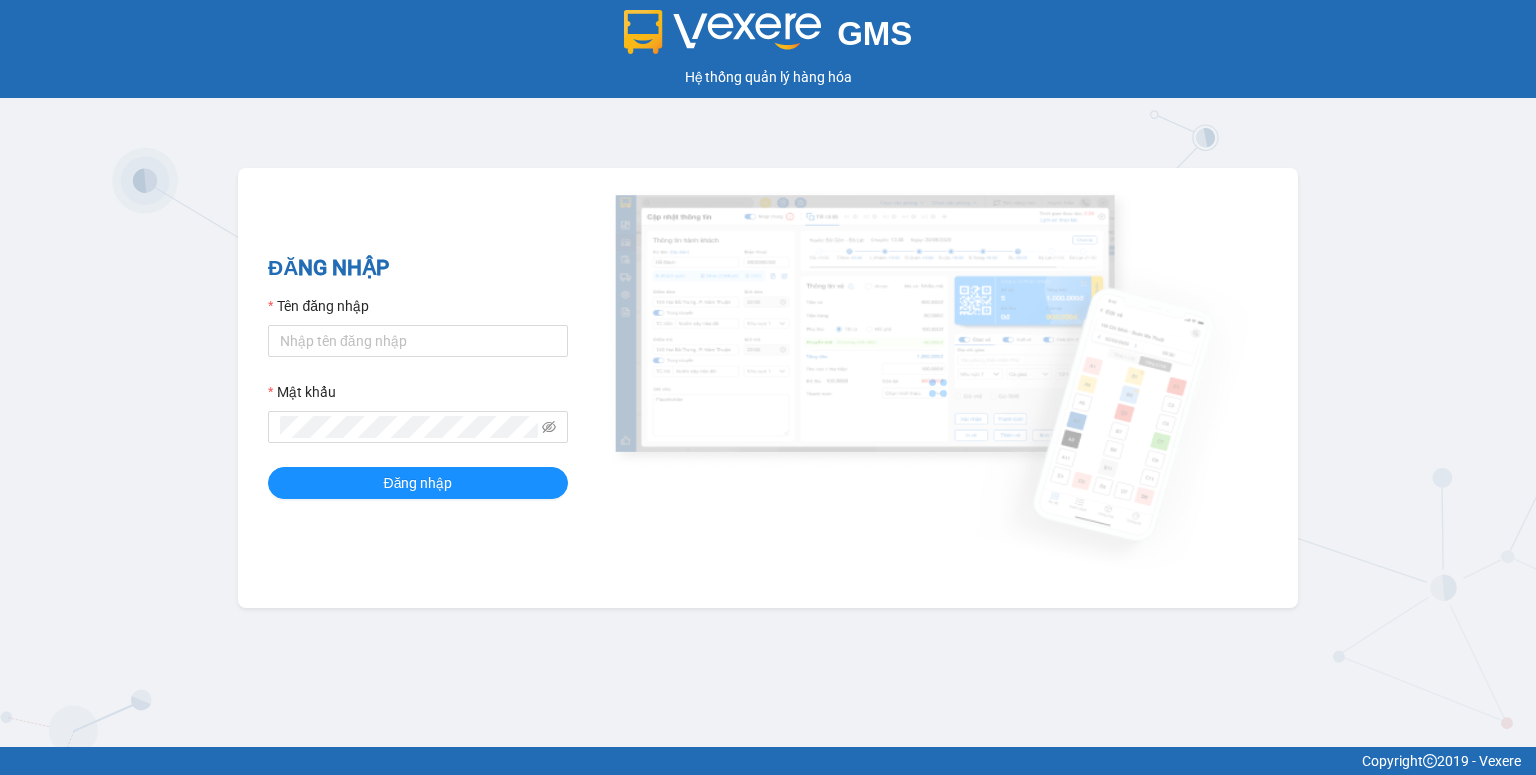 scroll, scrollTop: 0, scrollLeft: 0, axis: both 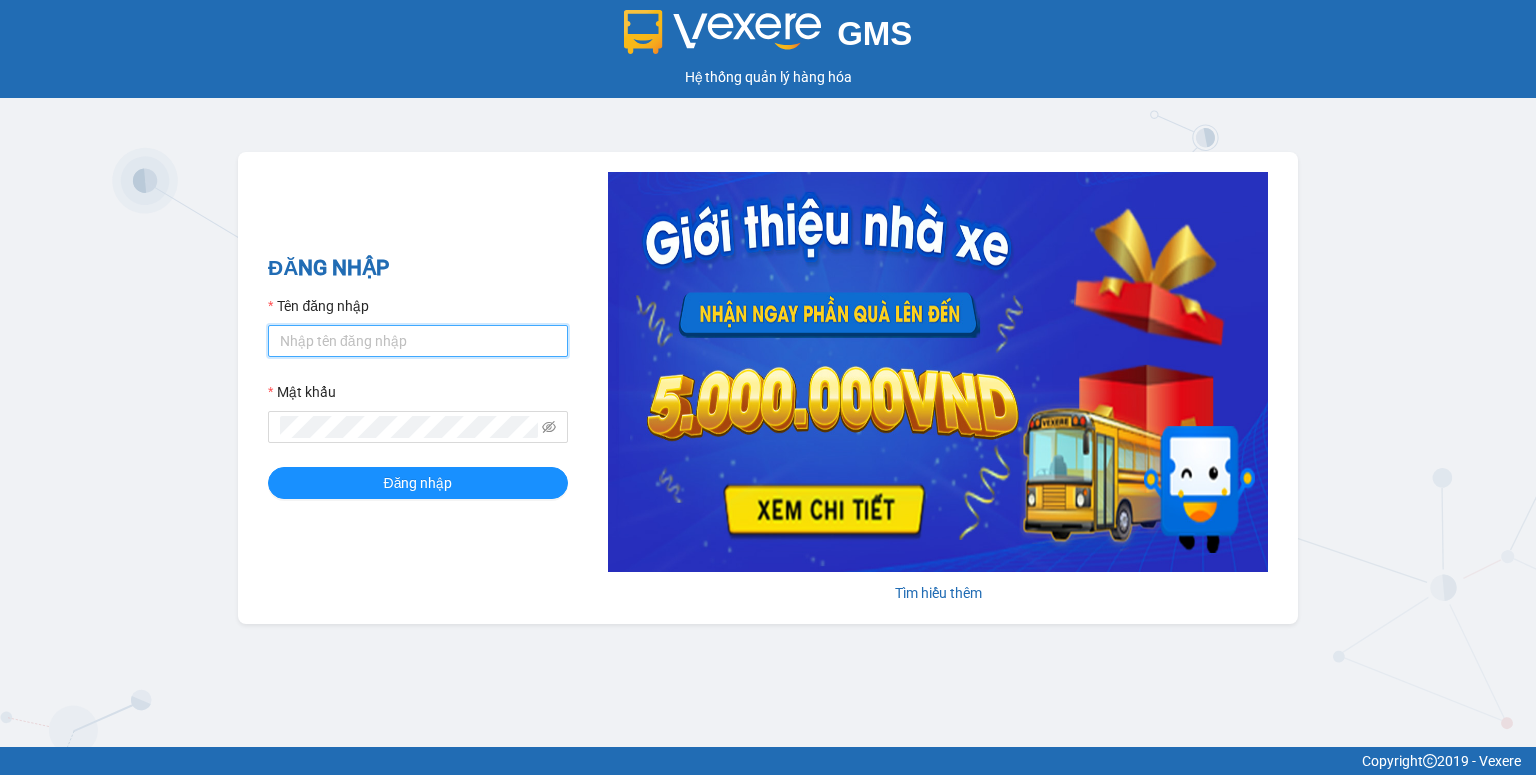 click on "Tên đăng nhập" at bounding box center (418, 341) 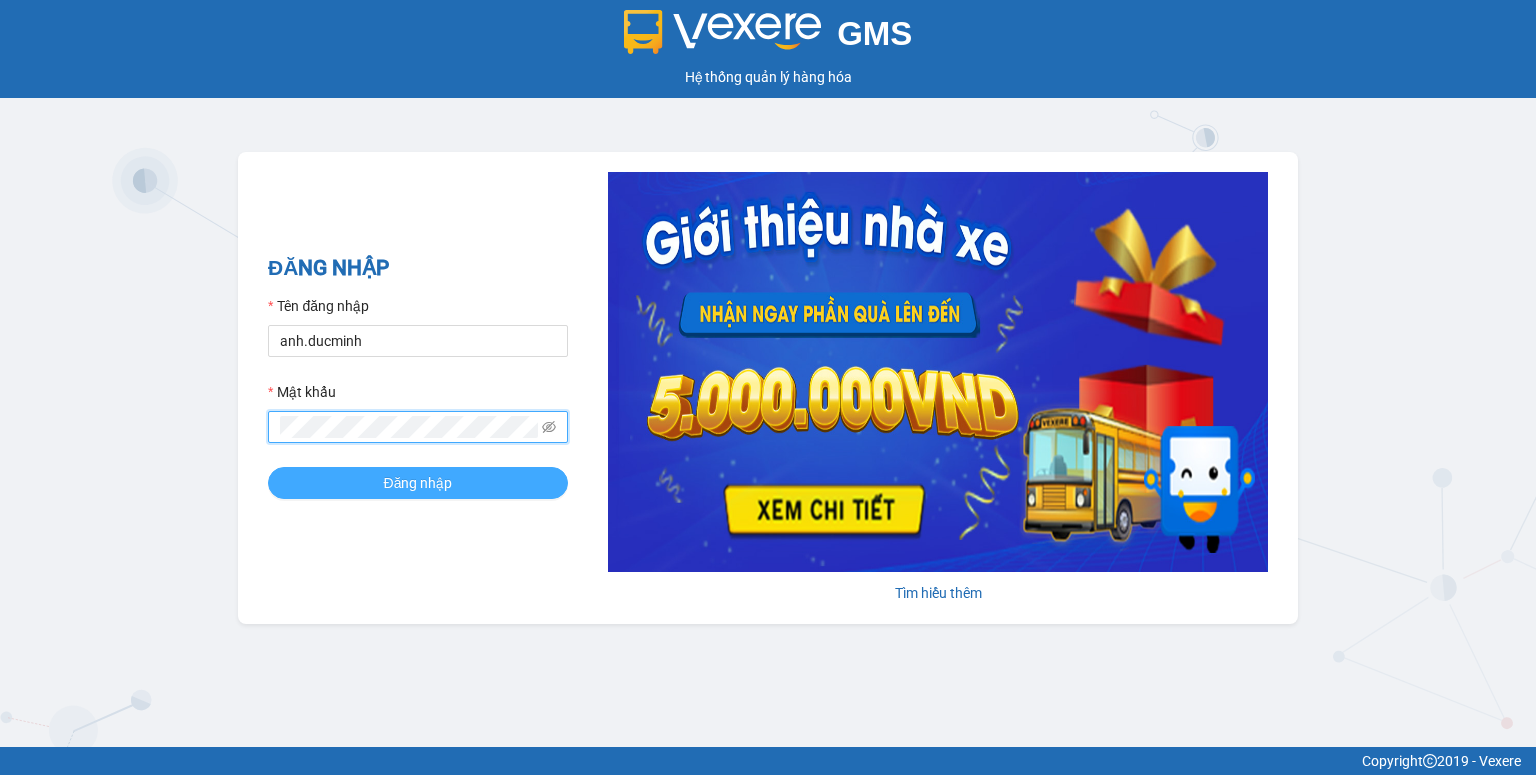 click on "Đăng nhập" at bounding box center [418, 483] 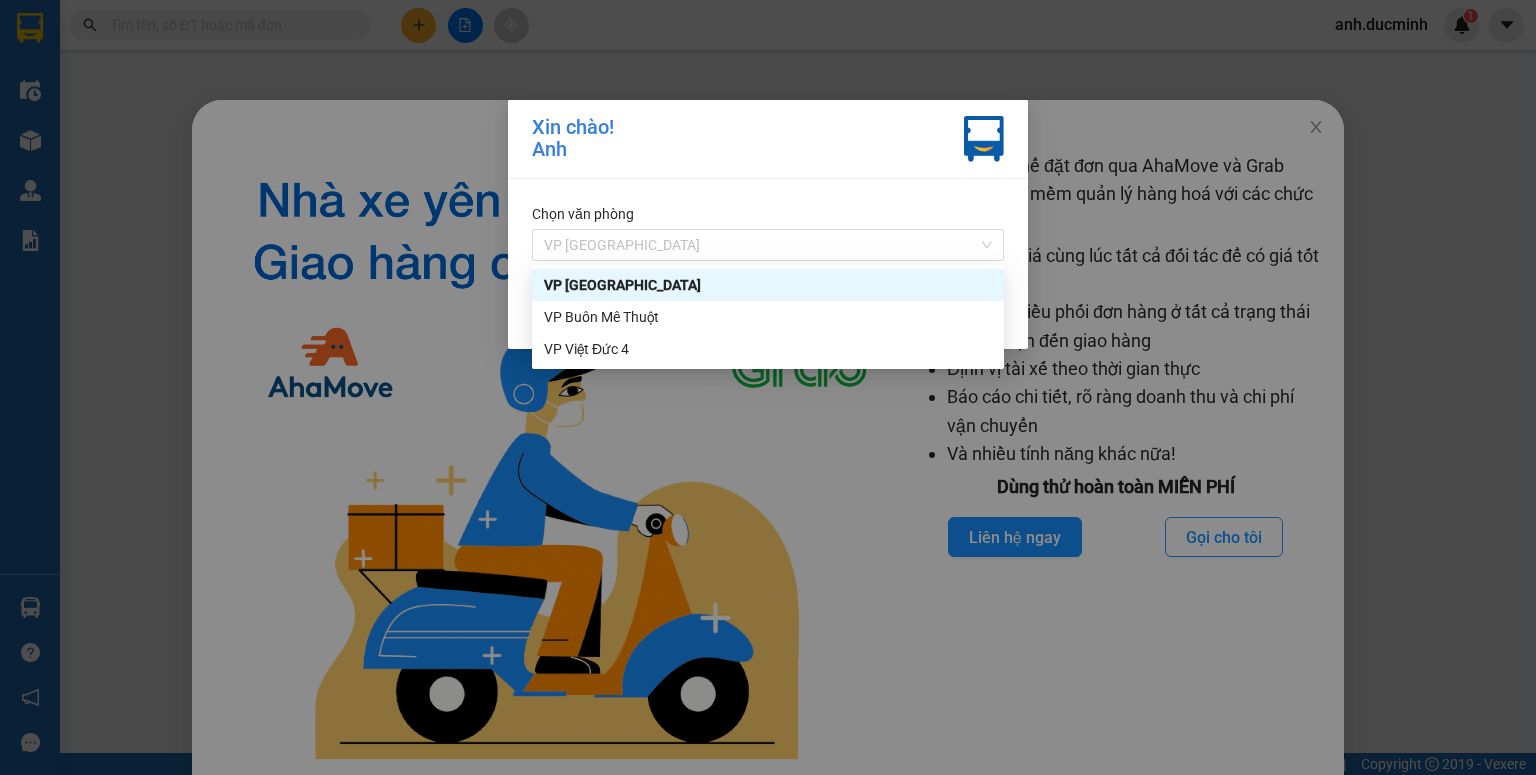drag, startPoint x: 644, startPoint y: 252, endPoint x: 634, endPoint y: 306, distance: 54.91812 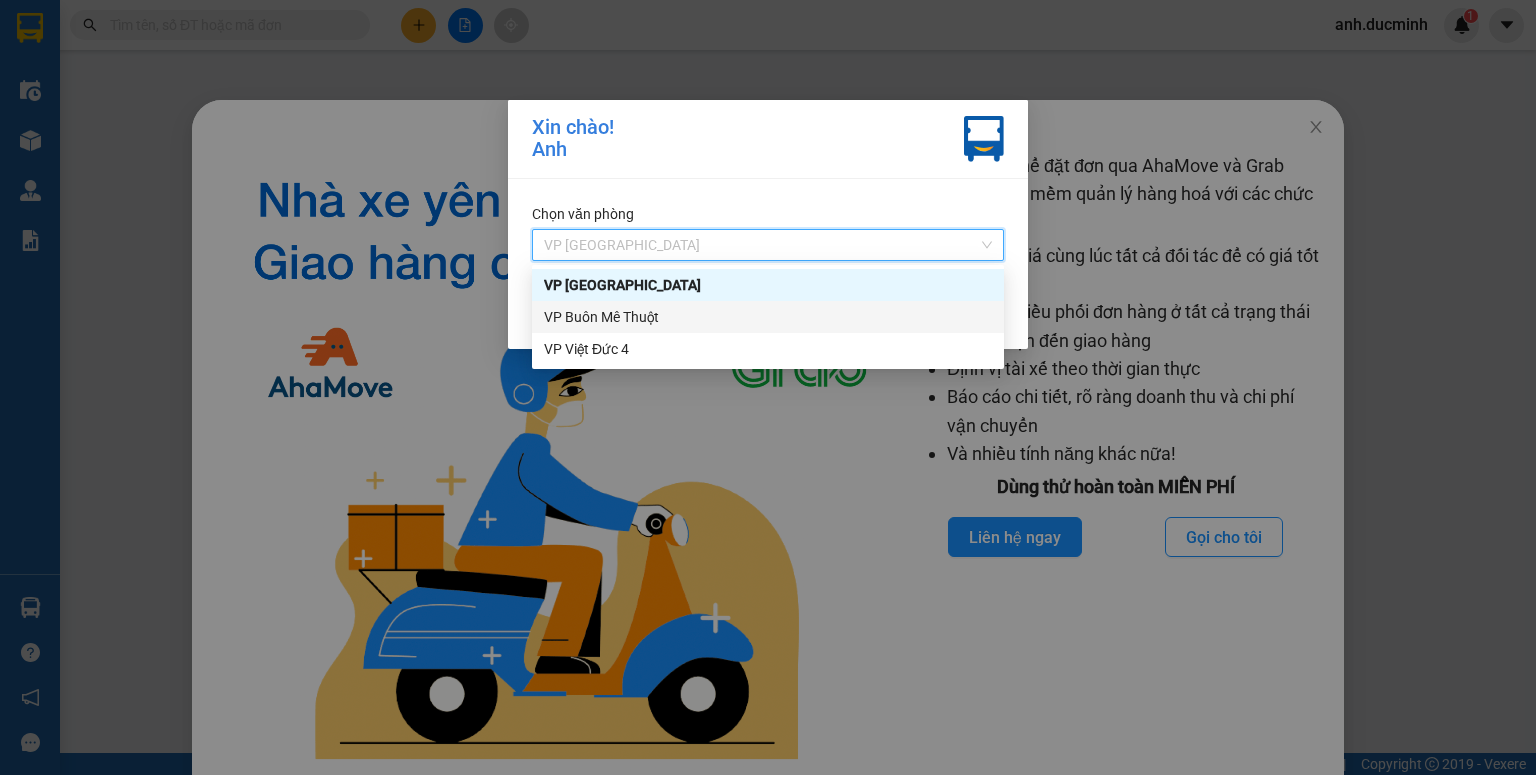 click on "VP Buôn Mê Thuột" at bounding box center [768, 317] 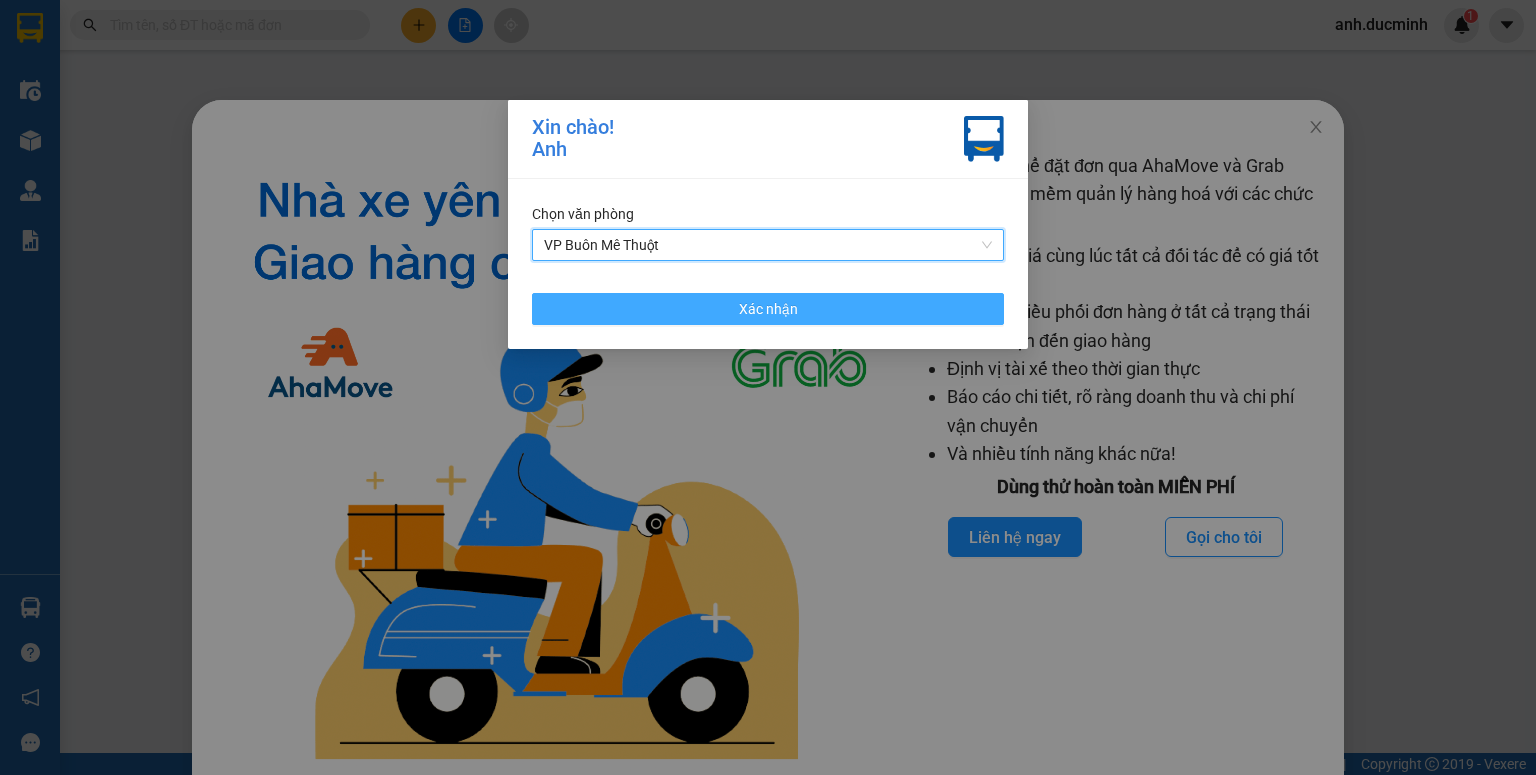 click on "Xác nhận" at bounding box center [768, 309] 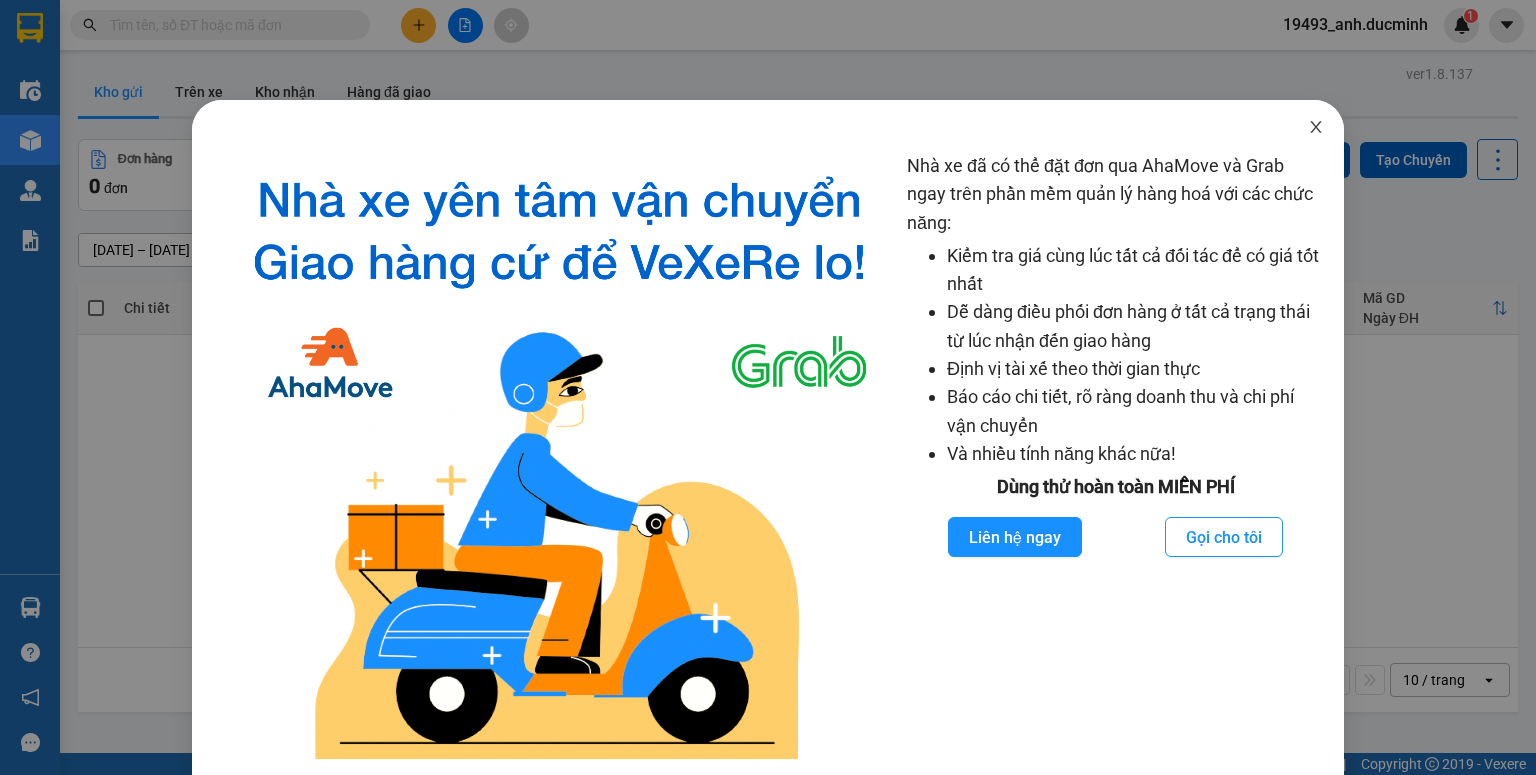 click 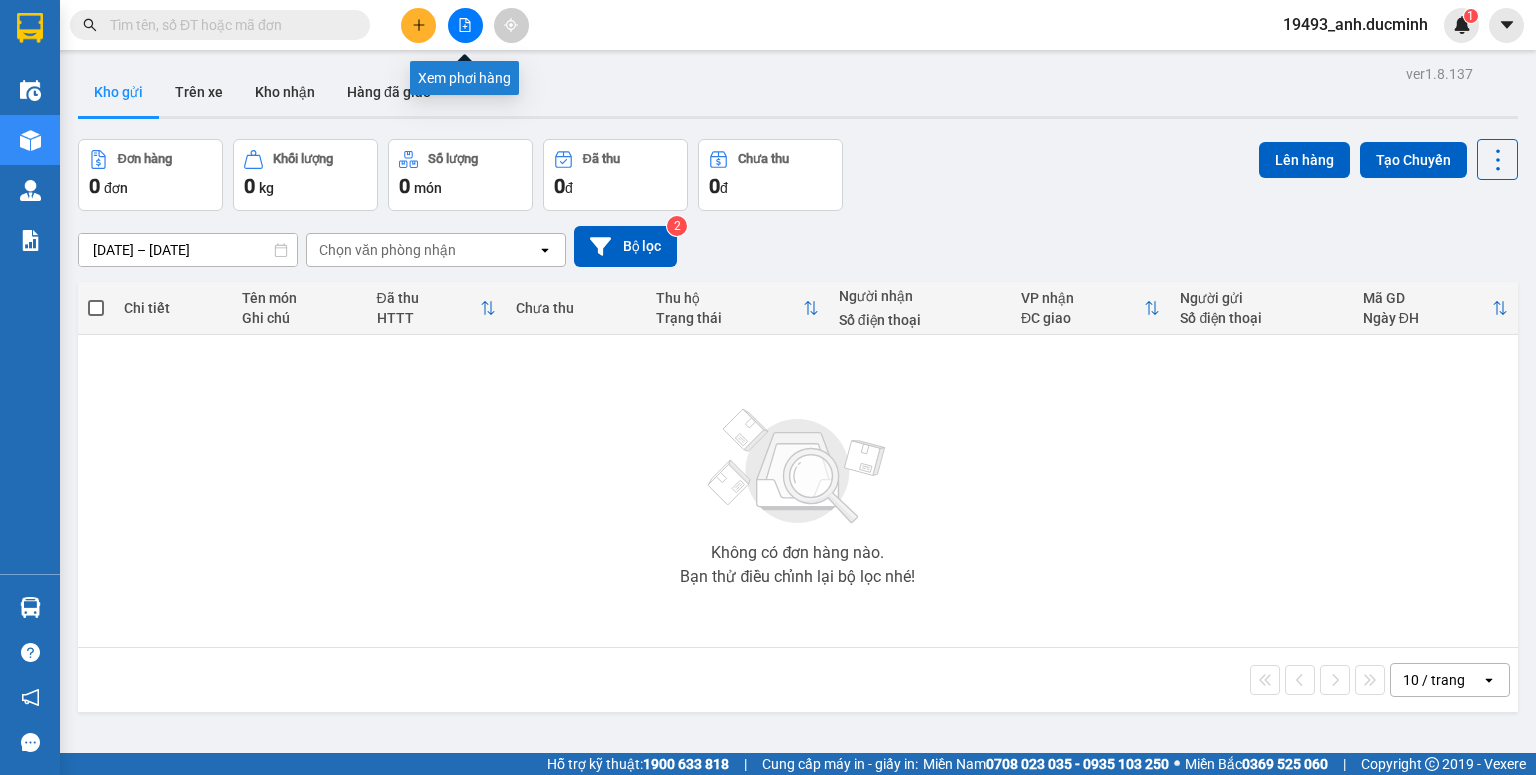 click 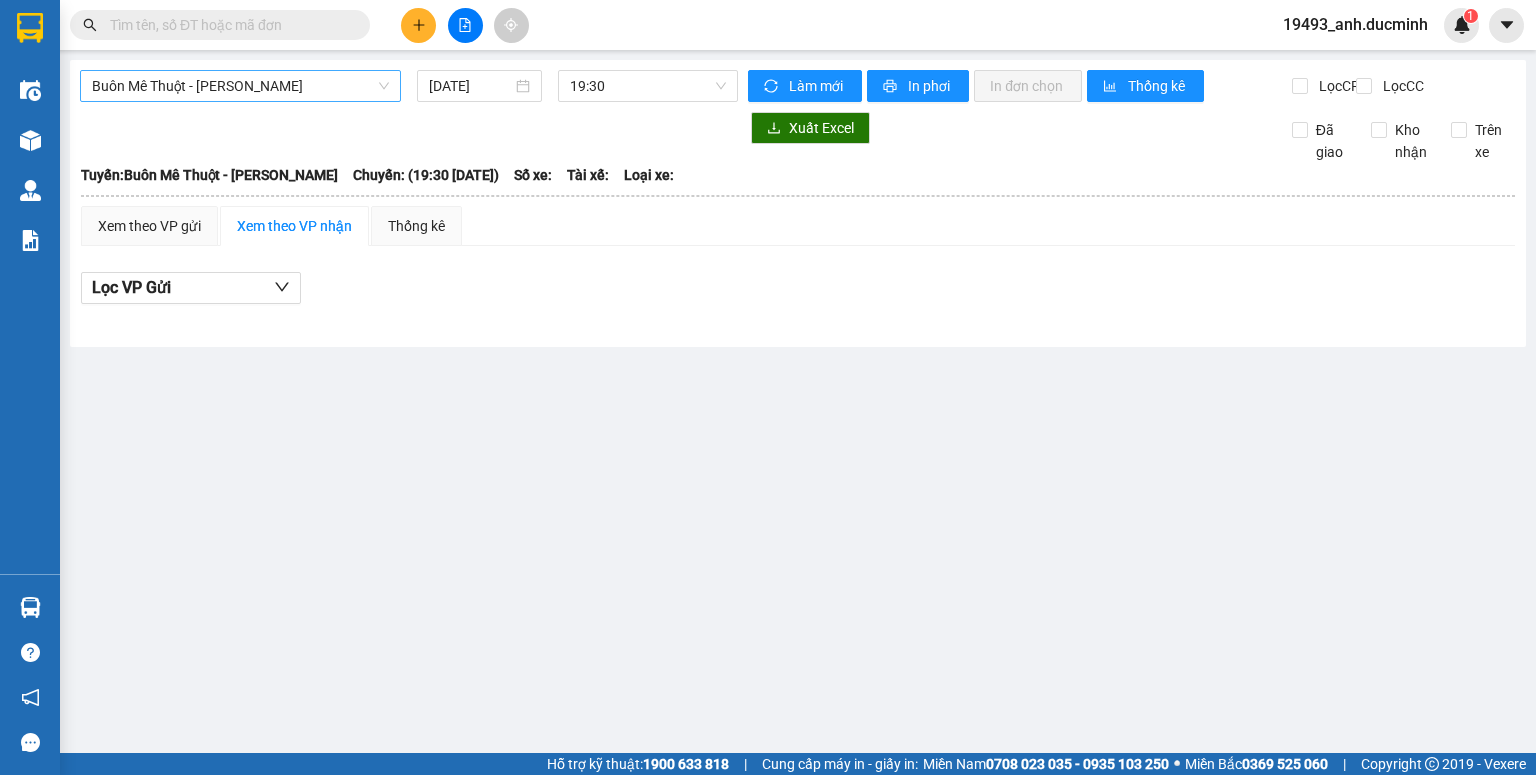 click on "Buôn Mê Thuột - [PERSON_NAME]" at bounding box center (240, 86) 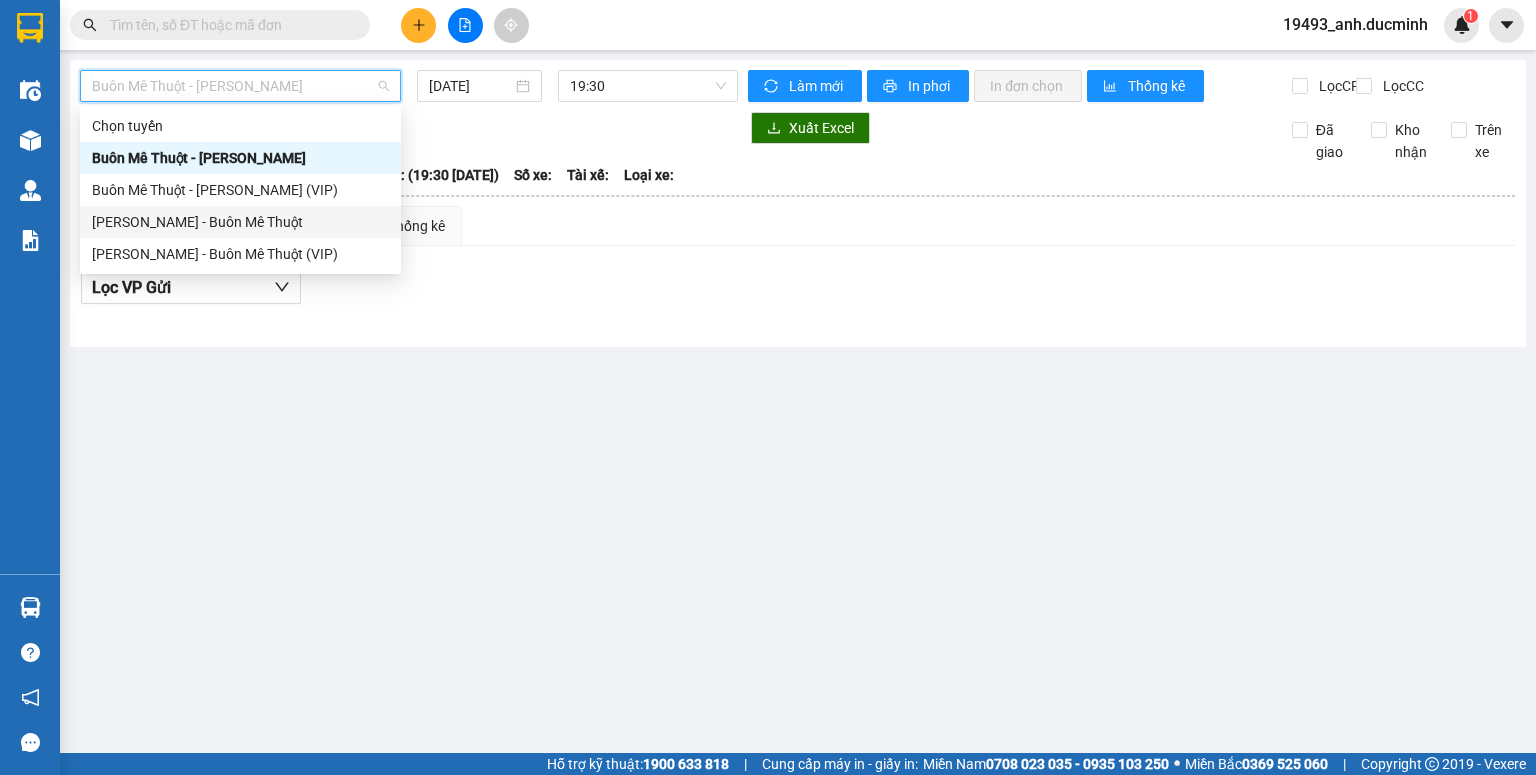 drag, startPoint x: 273, startPoint y: 226, endPoint x: 417, endPoint y: 118, distance: 180 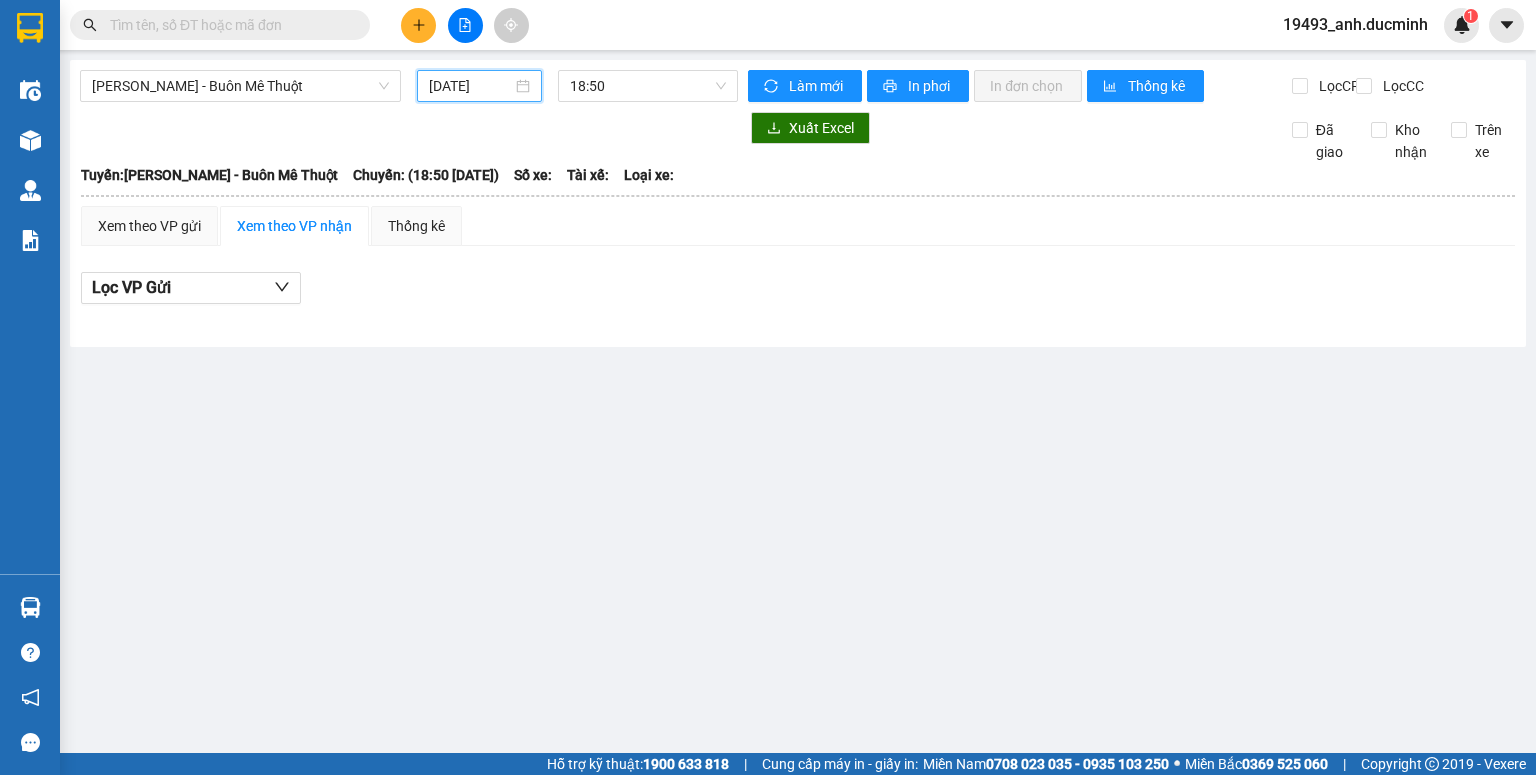 click on "[DATE]" at bounding box center (470, 86) 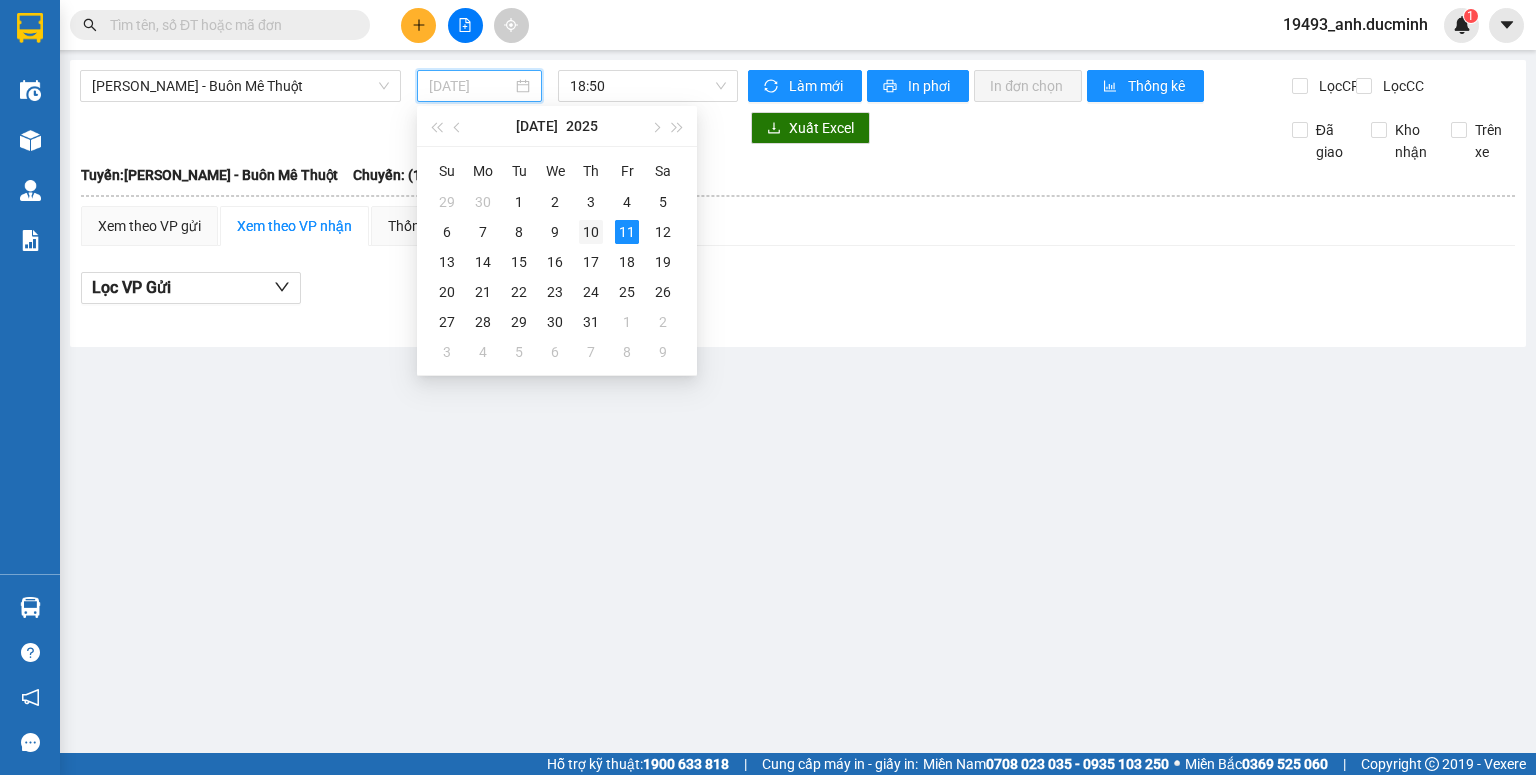click on "10" at bounding box center (591, 232) 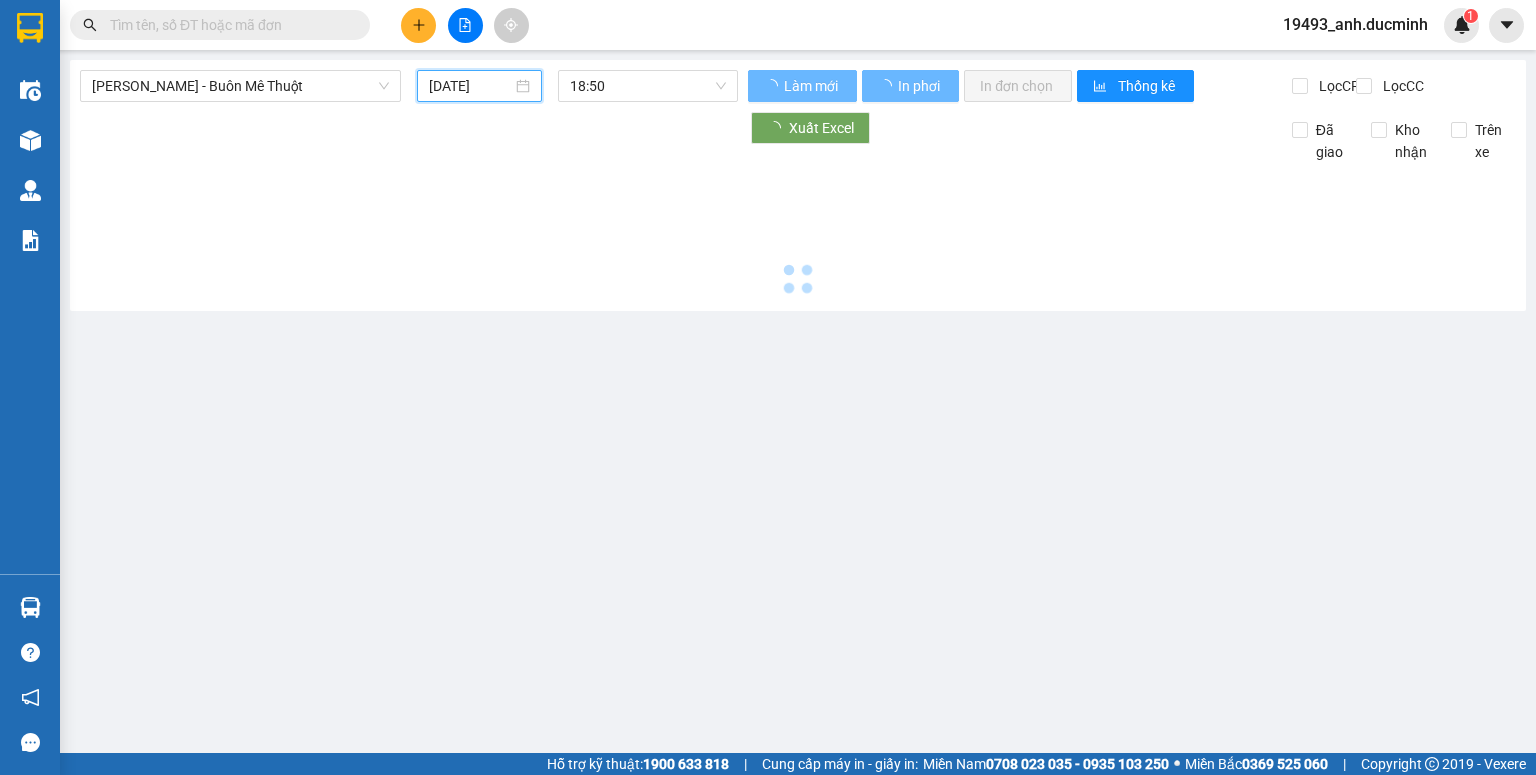 type on "[DATE]" 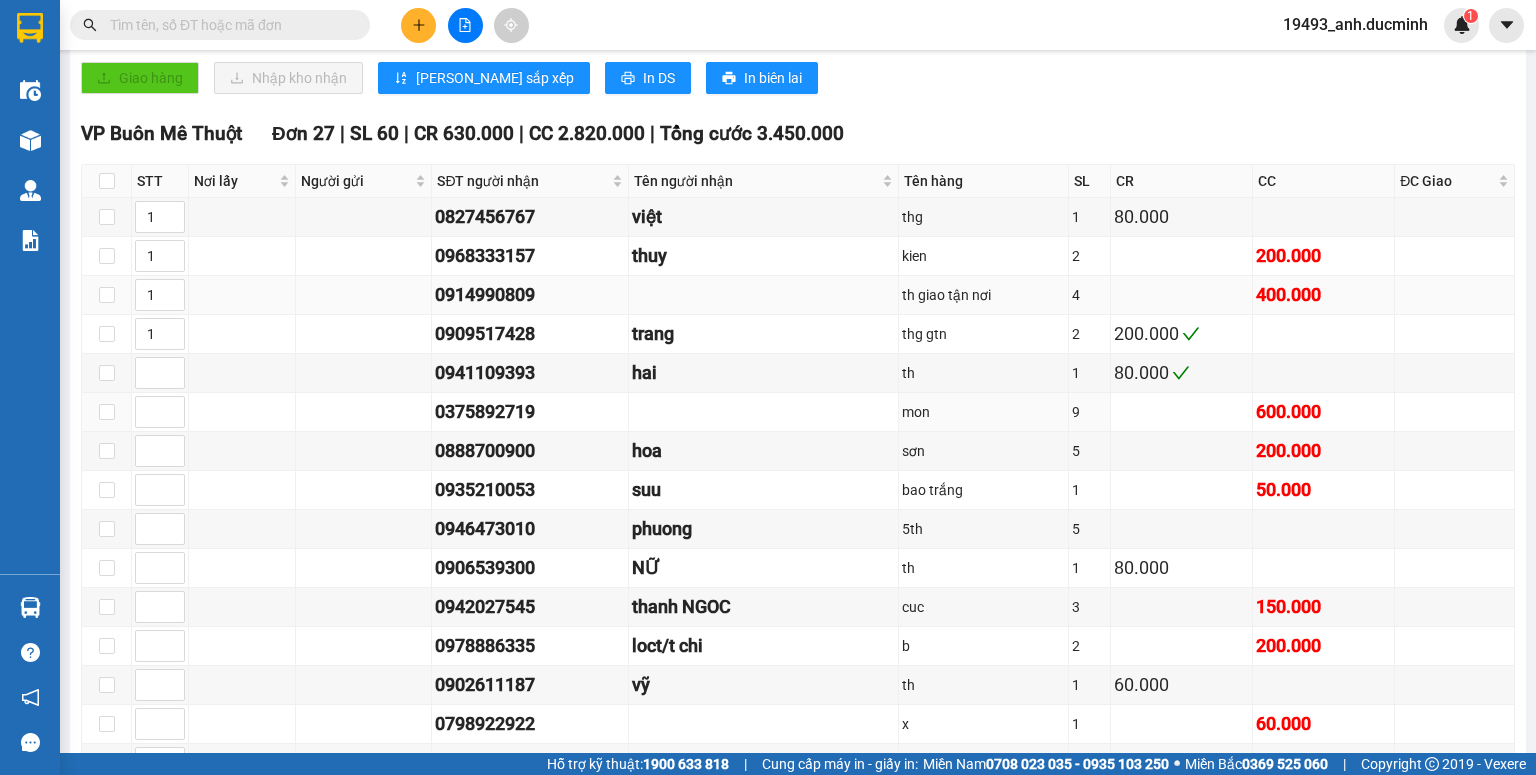 scroll, scrollTop: 480, scrollLeft: 0, axis: vertical 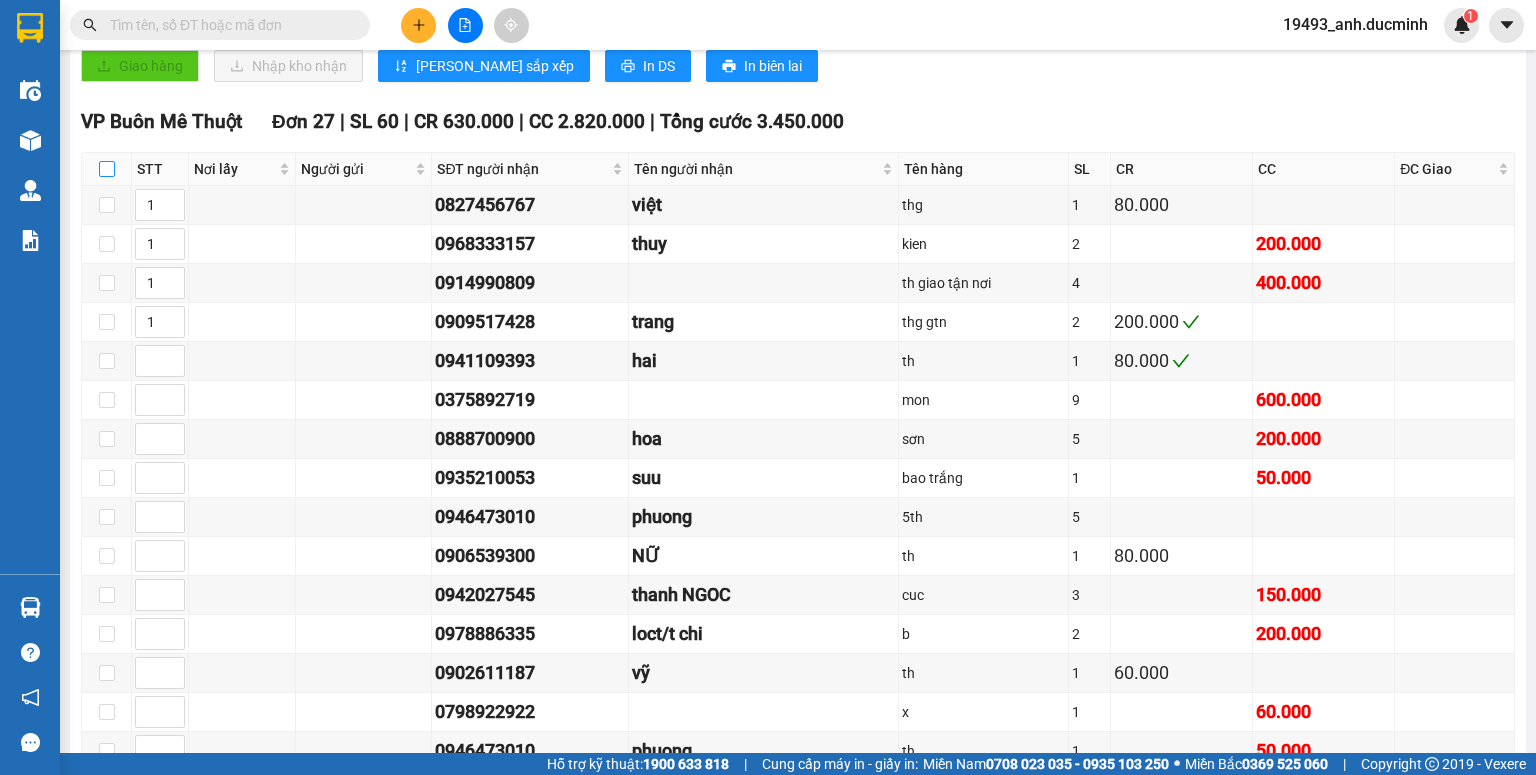 click at bounding box center (107, 169) 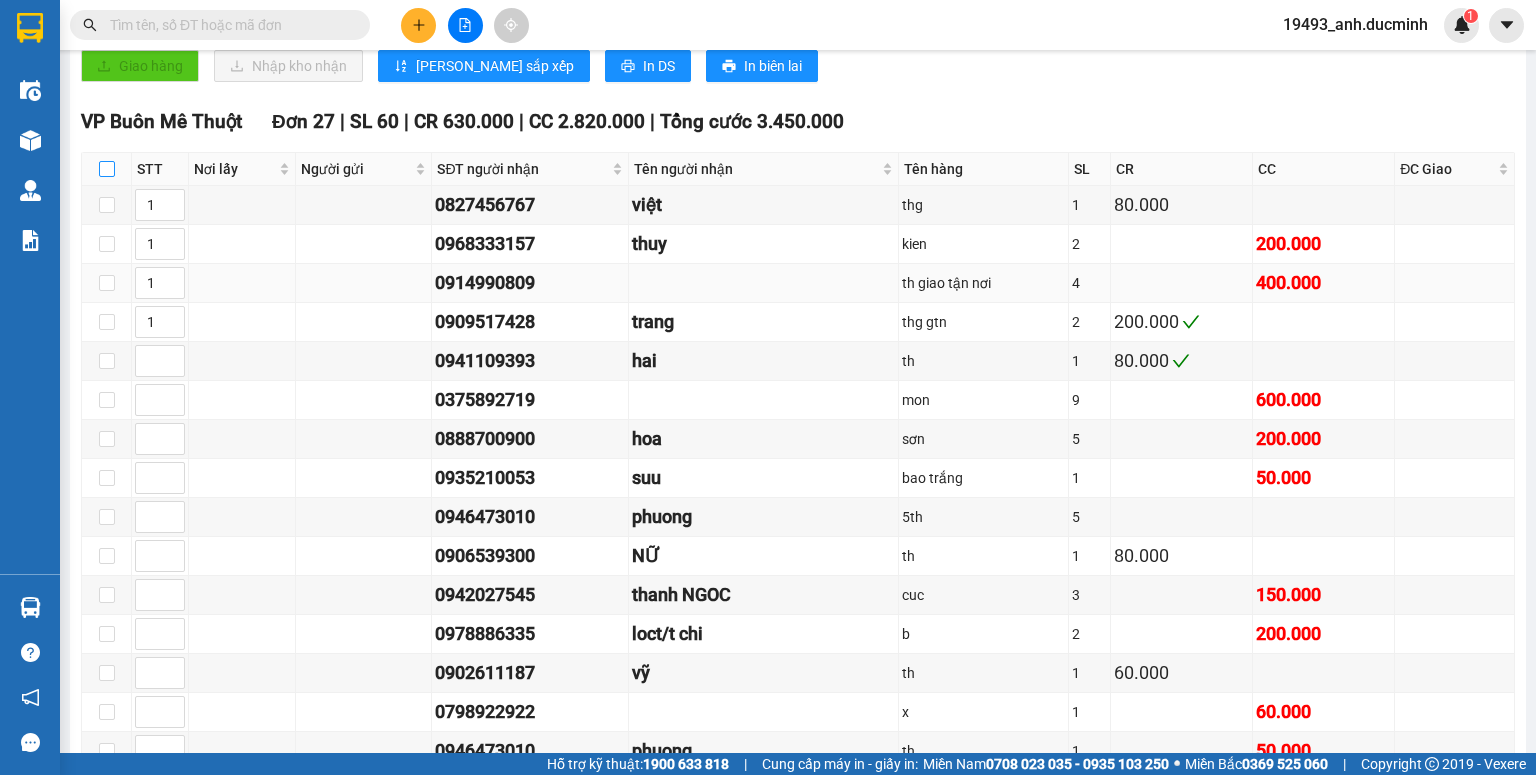 checkbox on "true" 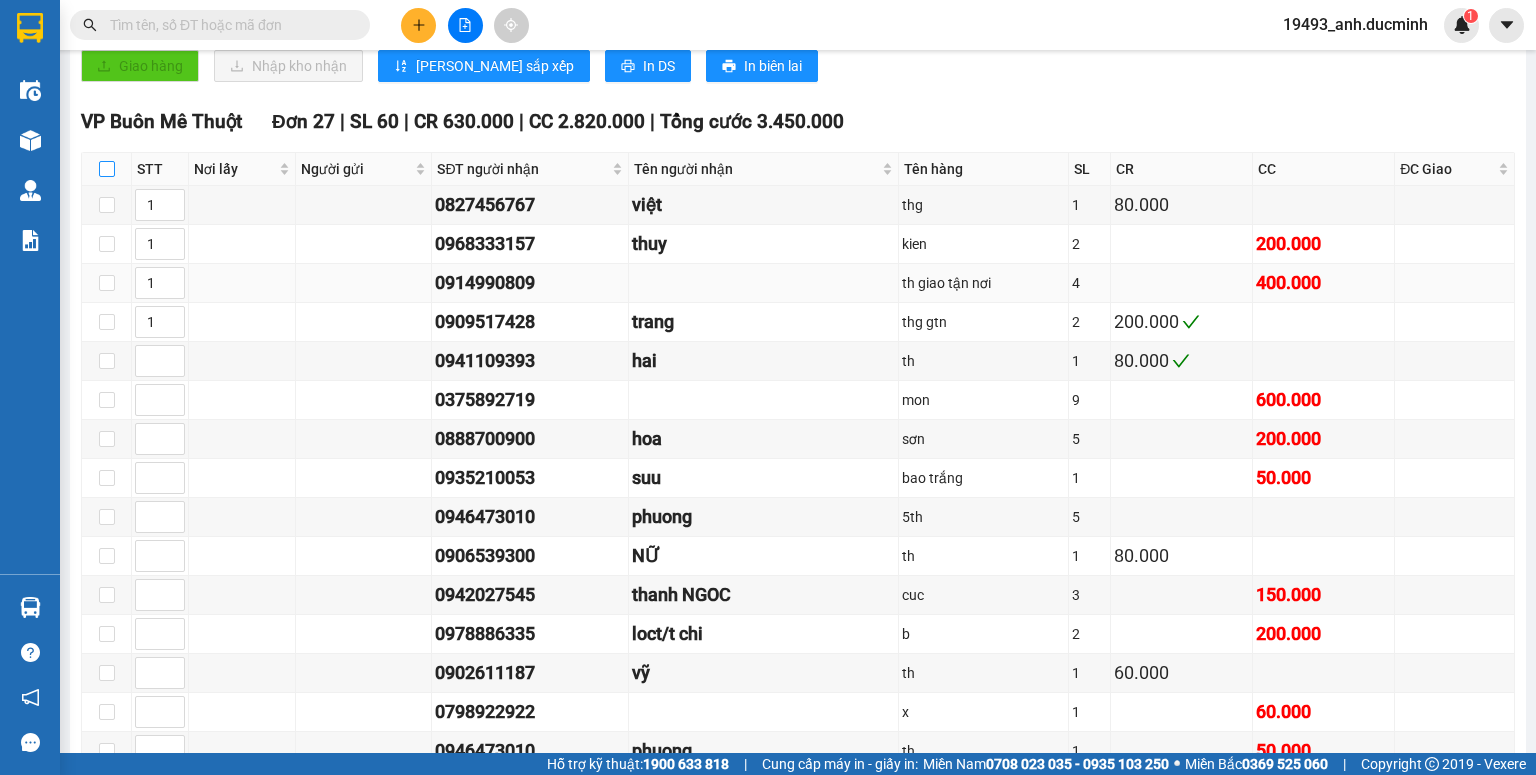 checkbox on "true" 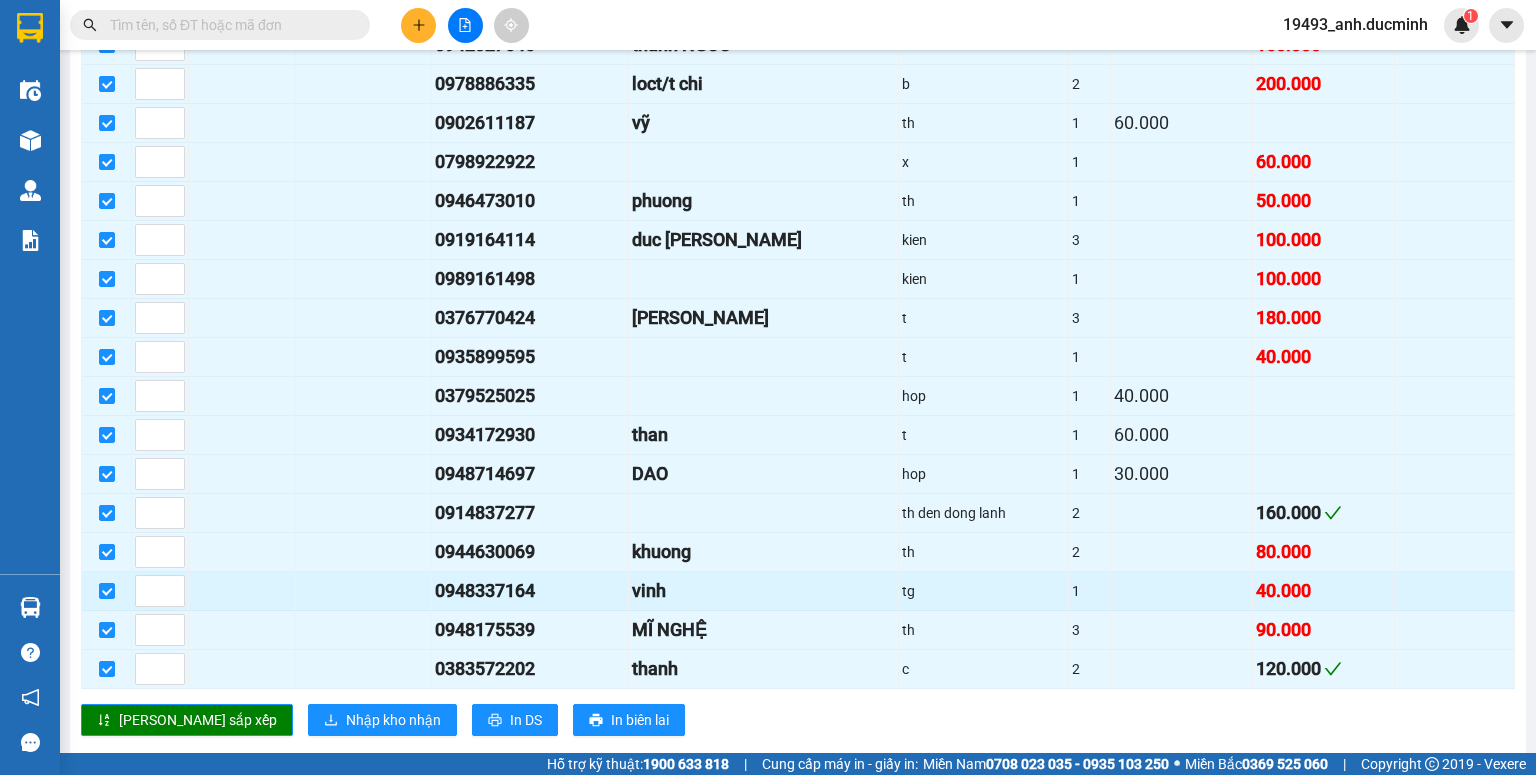 scroll, scrollTop: 1064, scrollLeft: 0, axis: vertical 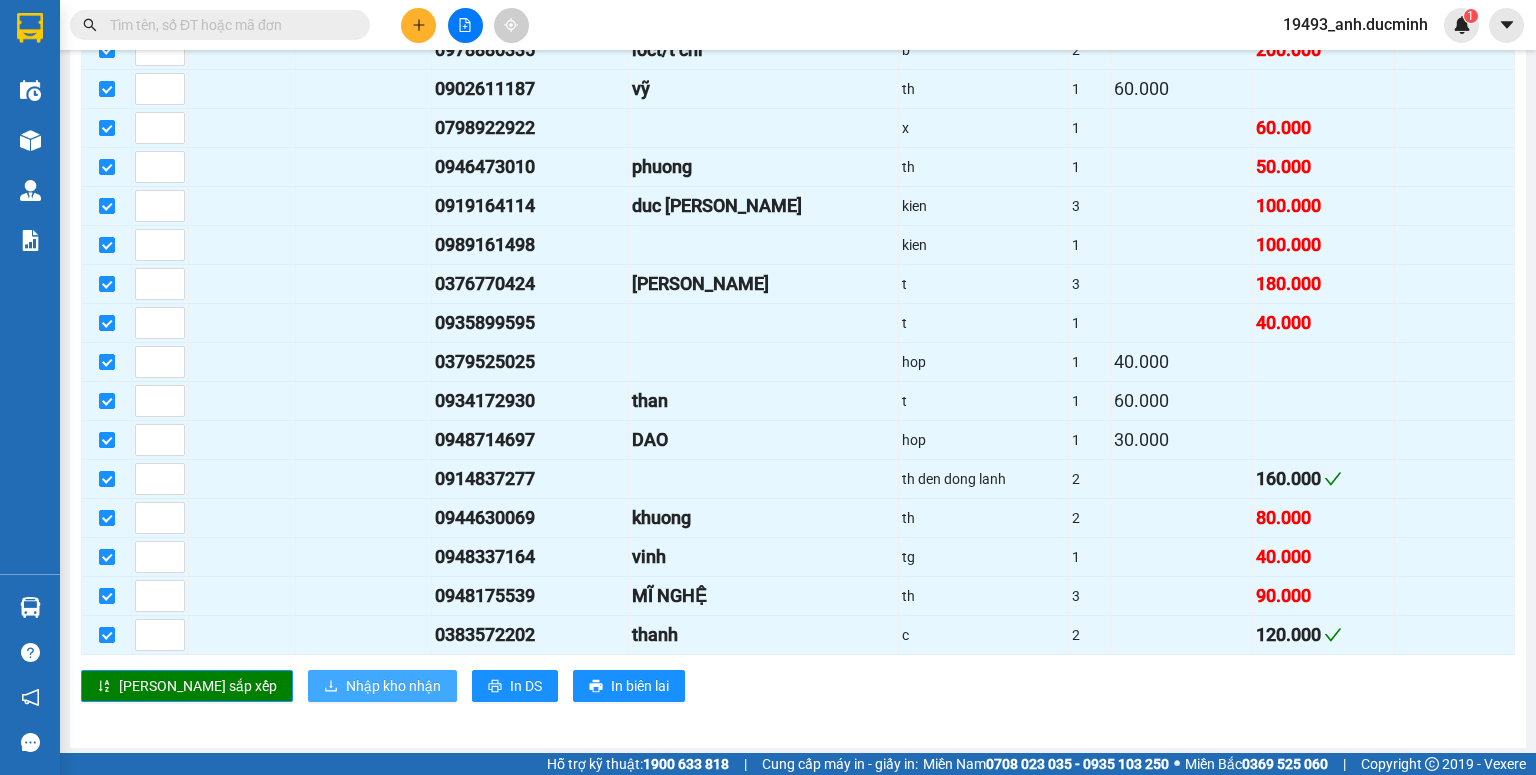 click on "Nhập kho nhận" at bounding box center [393, 686] 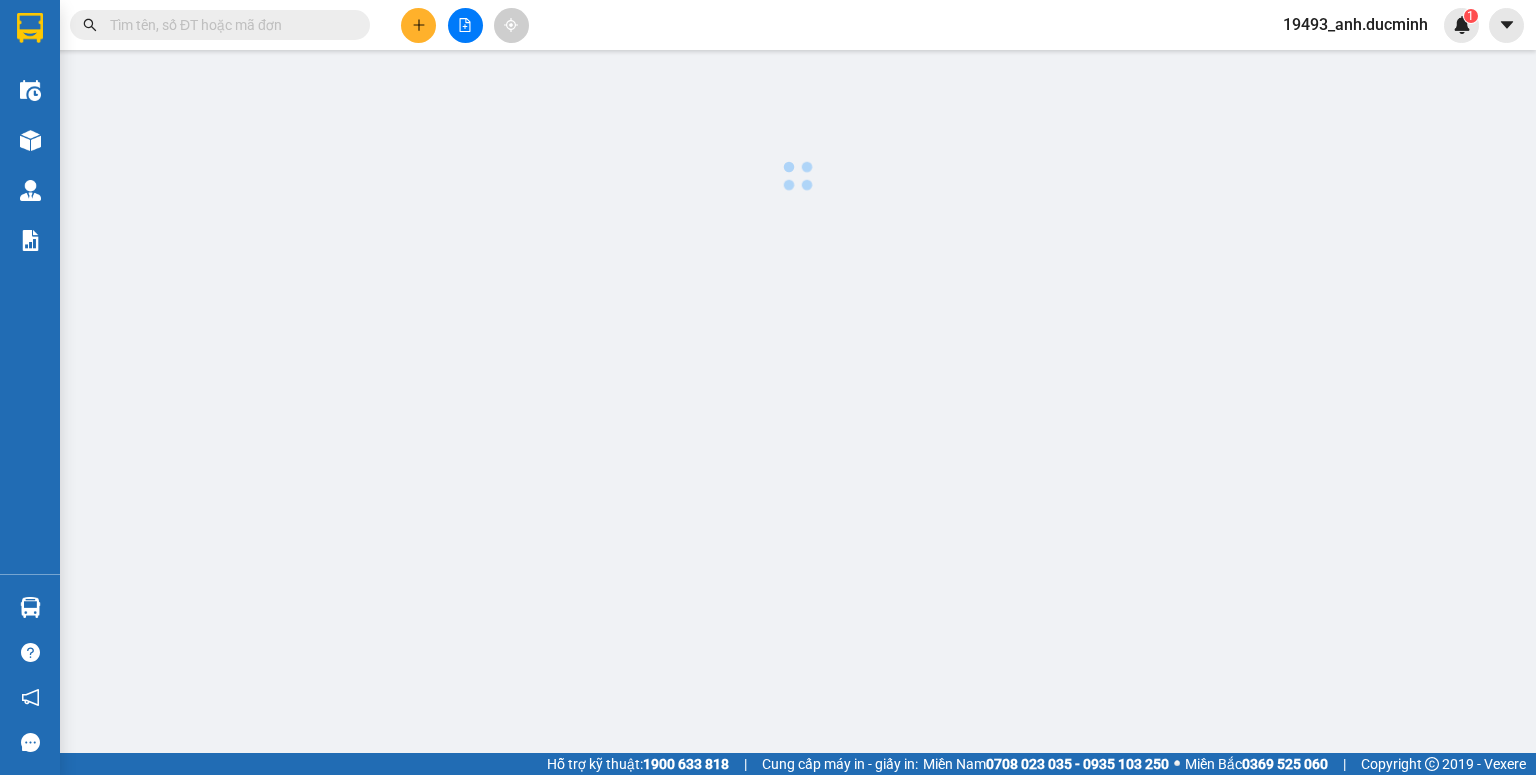 scroll, scrollTop: 0, scrollLeft: 0, axis: both 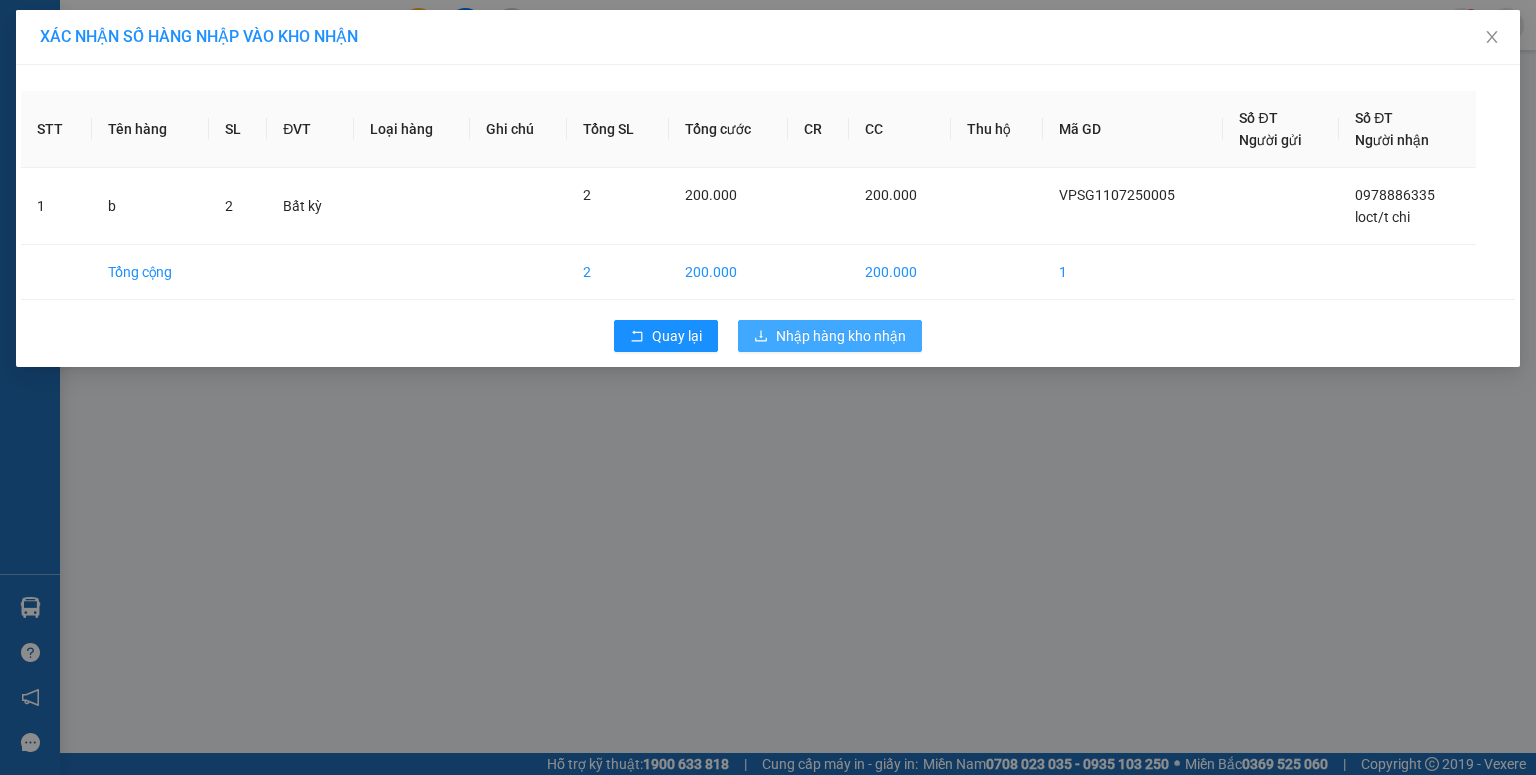 click on "Nhập hàng kho nhận" at bounding box center [841, 336] 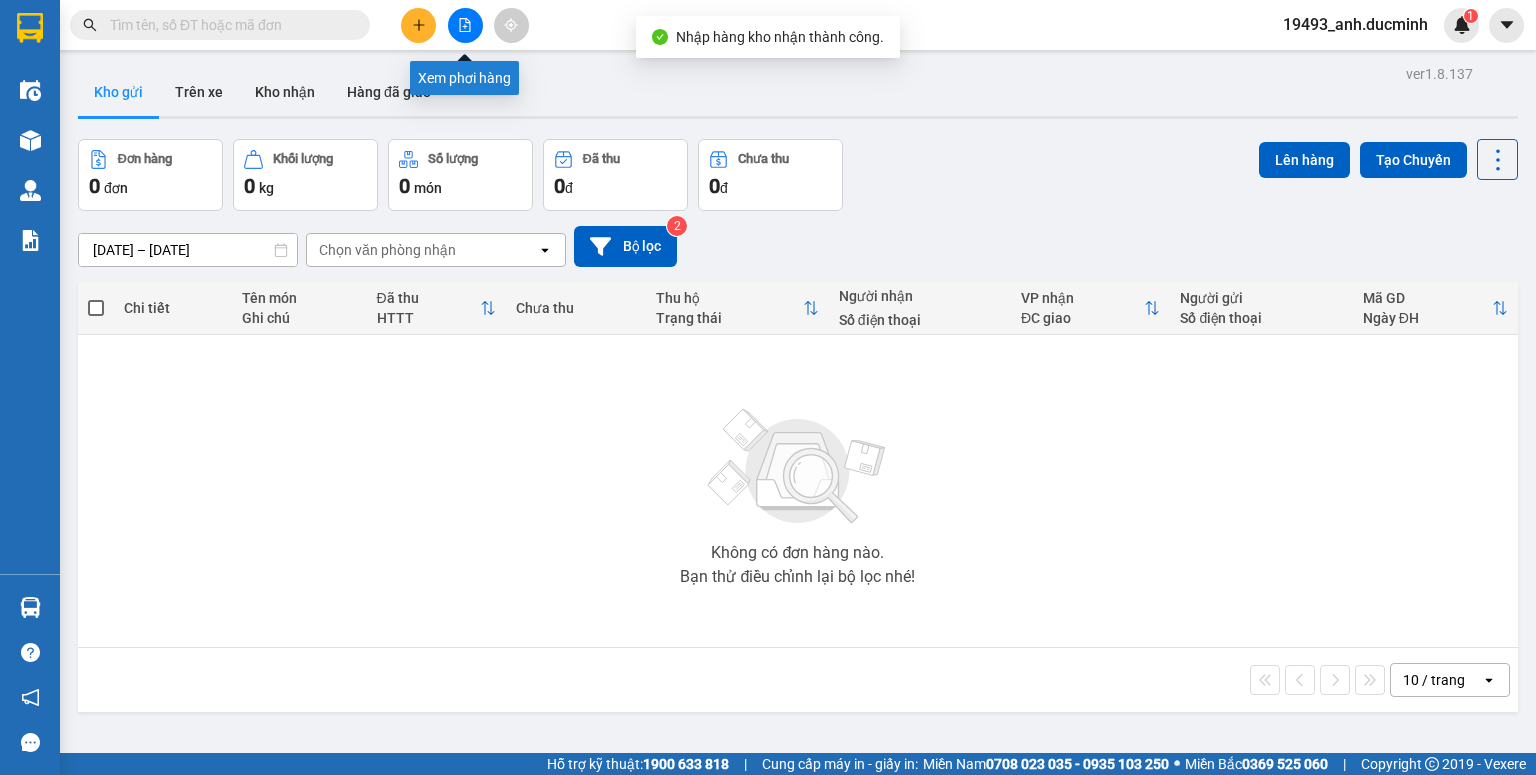 click 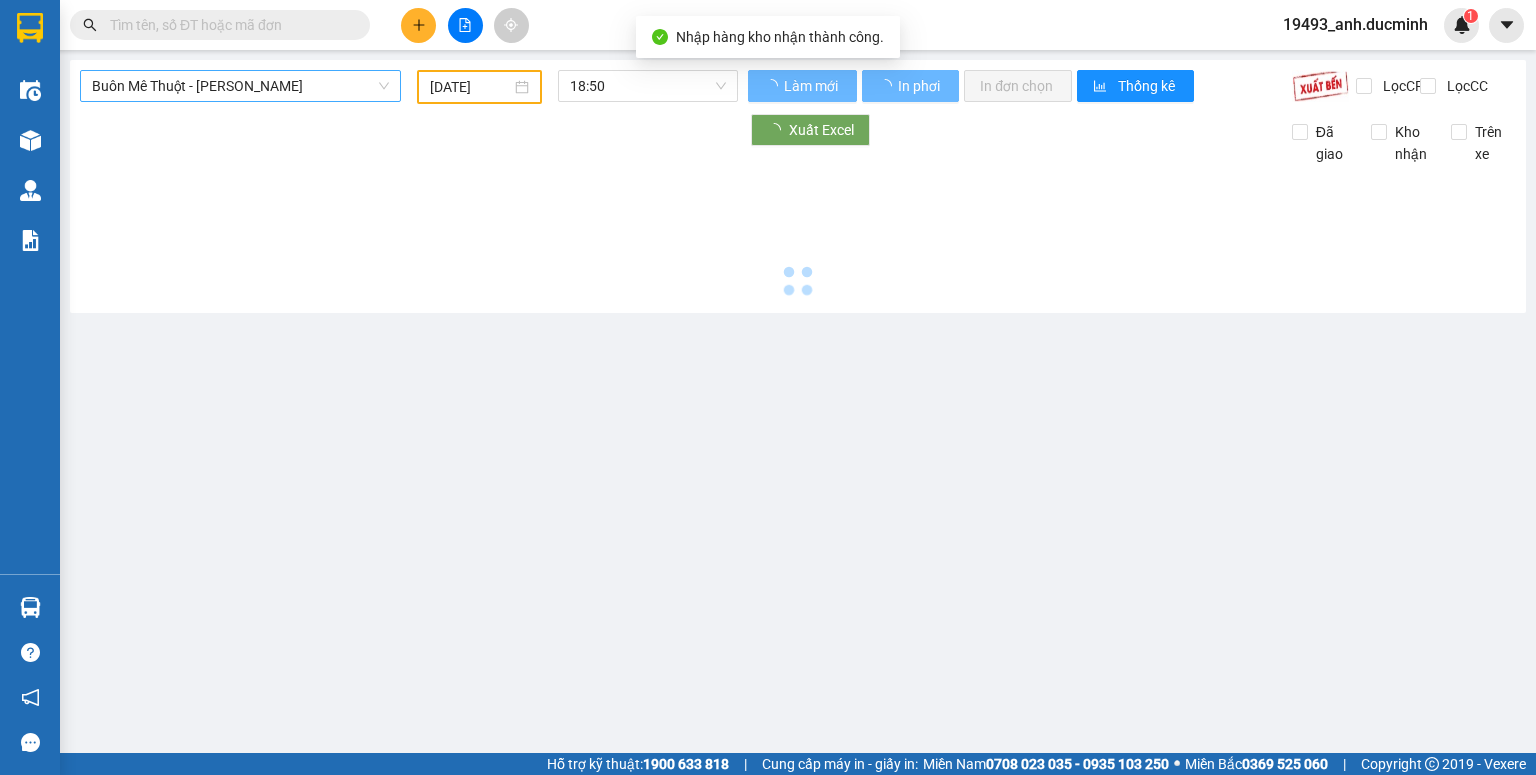 type on "[DATE]" 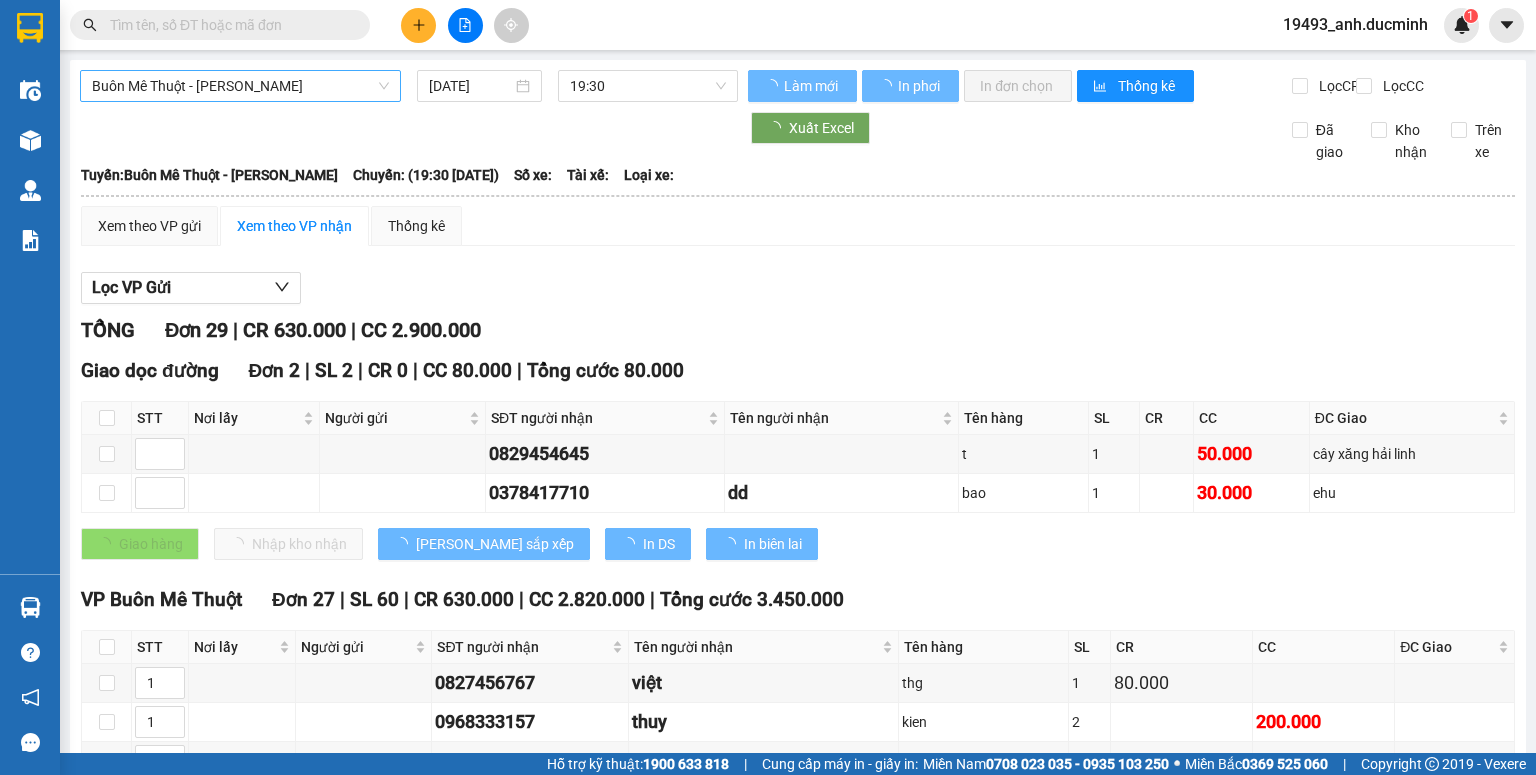 click on "Buôn Mê Thuột - [PERSON_NAME]" at bounding box center (240, 86) 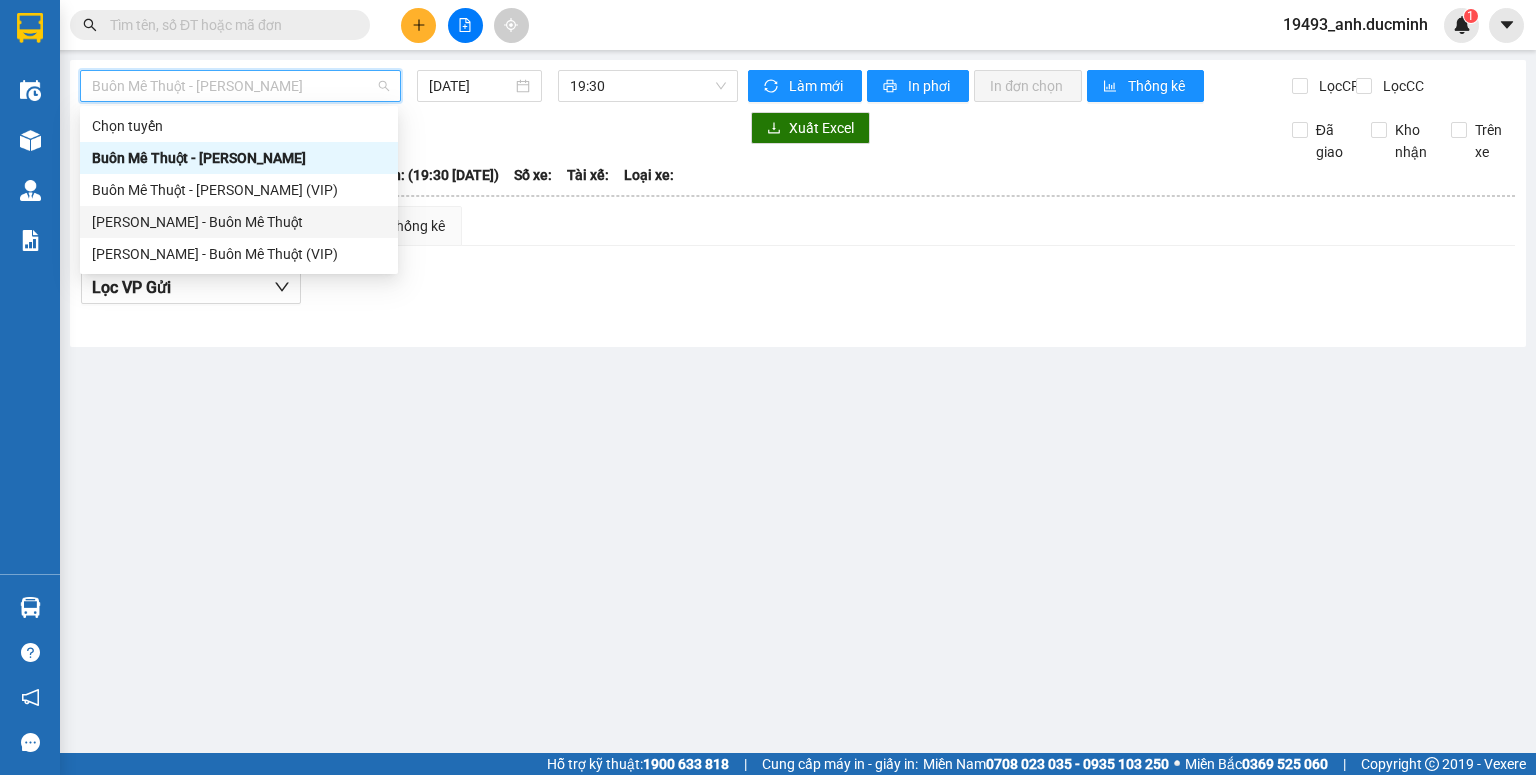 drag, startPoint x: 256, startPoint y: 214, endPoint x: 362, endPoint y: 115, distance: 145.04137 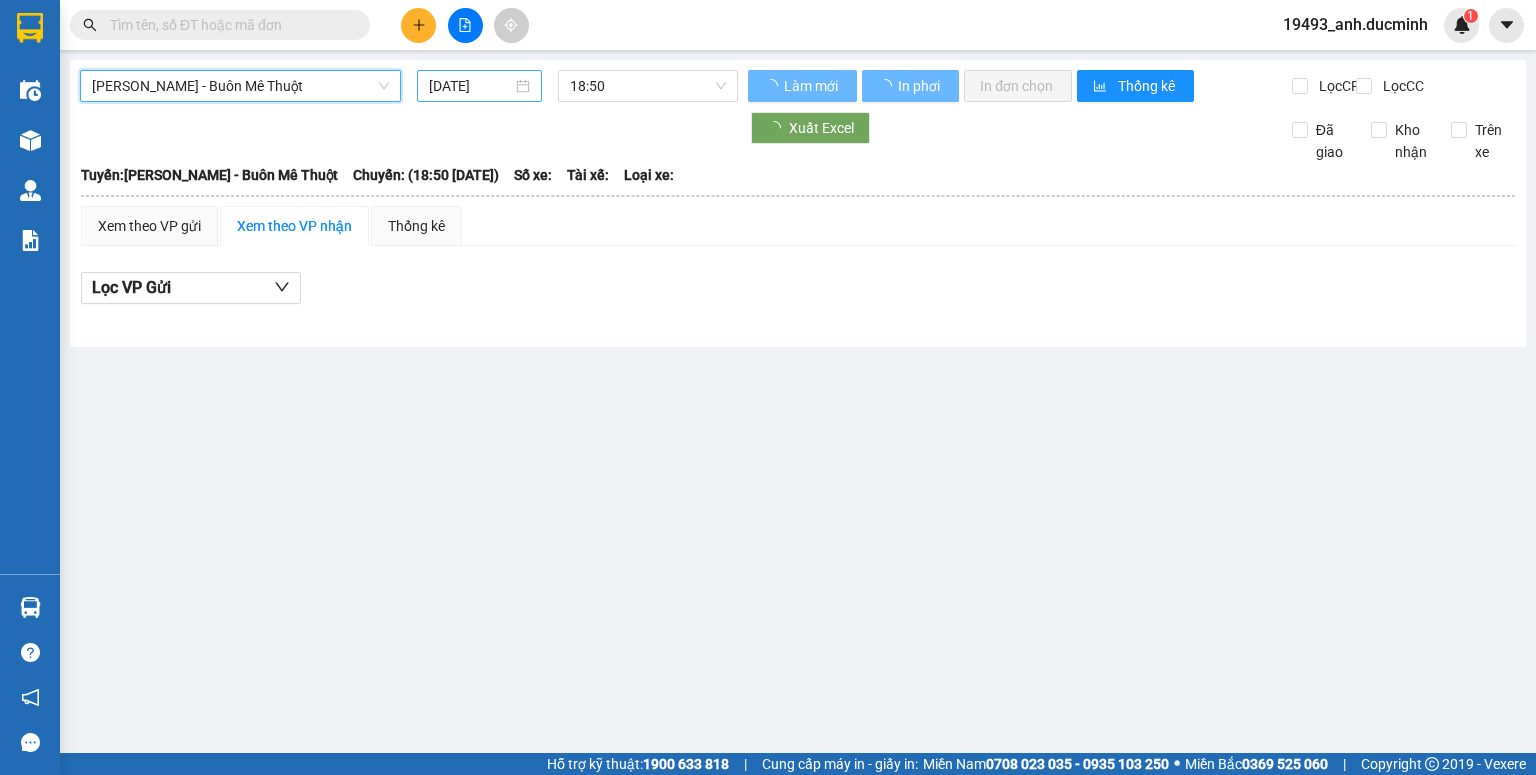 click on "[DATE]" at bounding box center [470, 86] 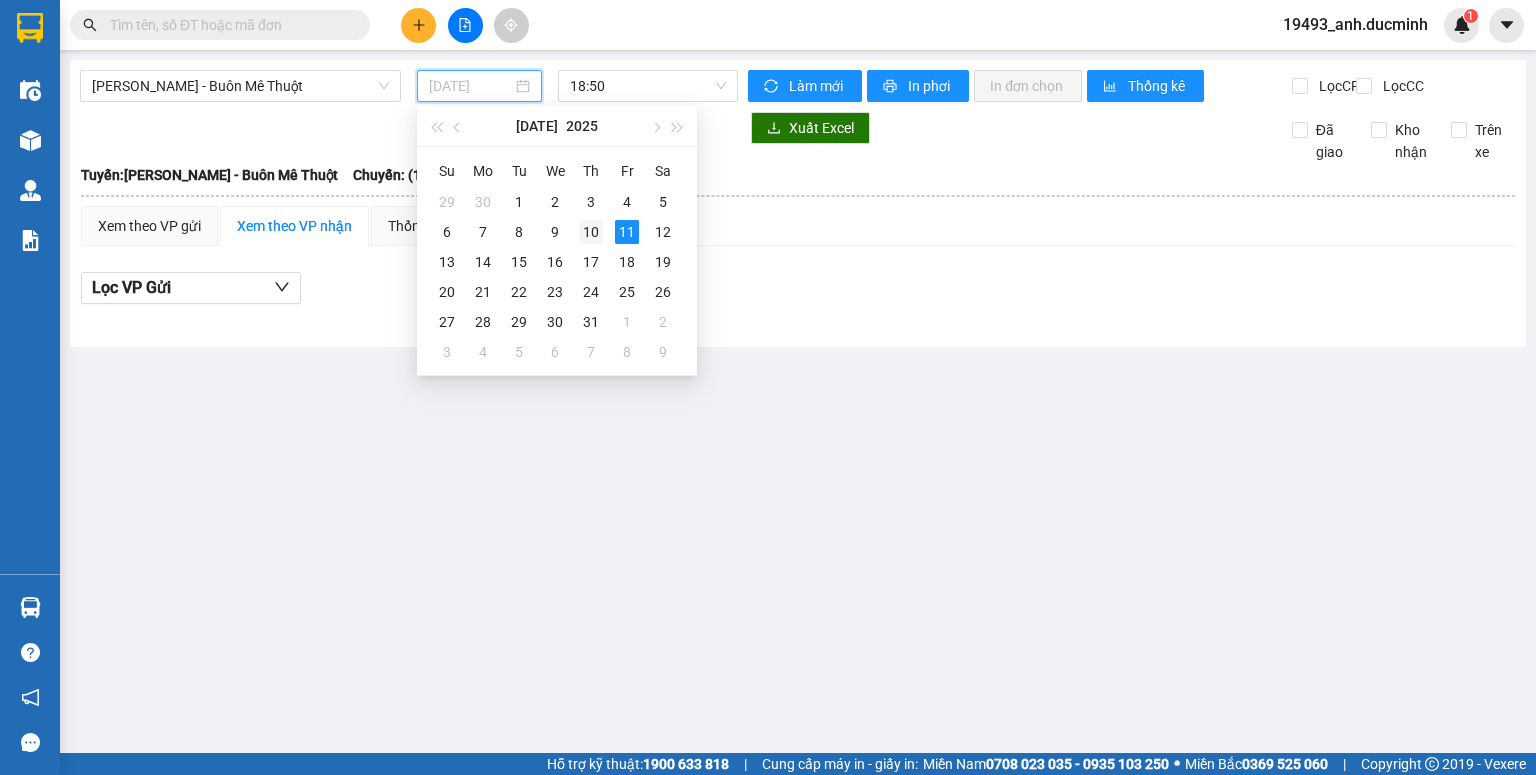 click on "10" at bounding box center [591, 232] 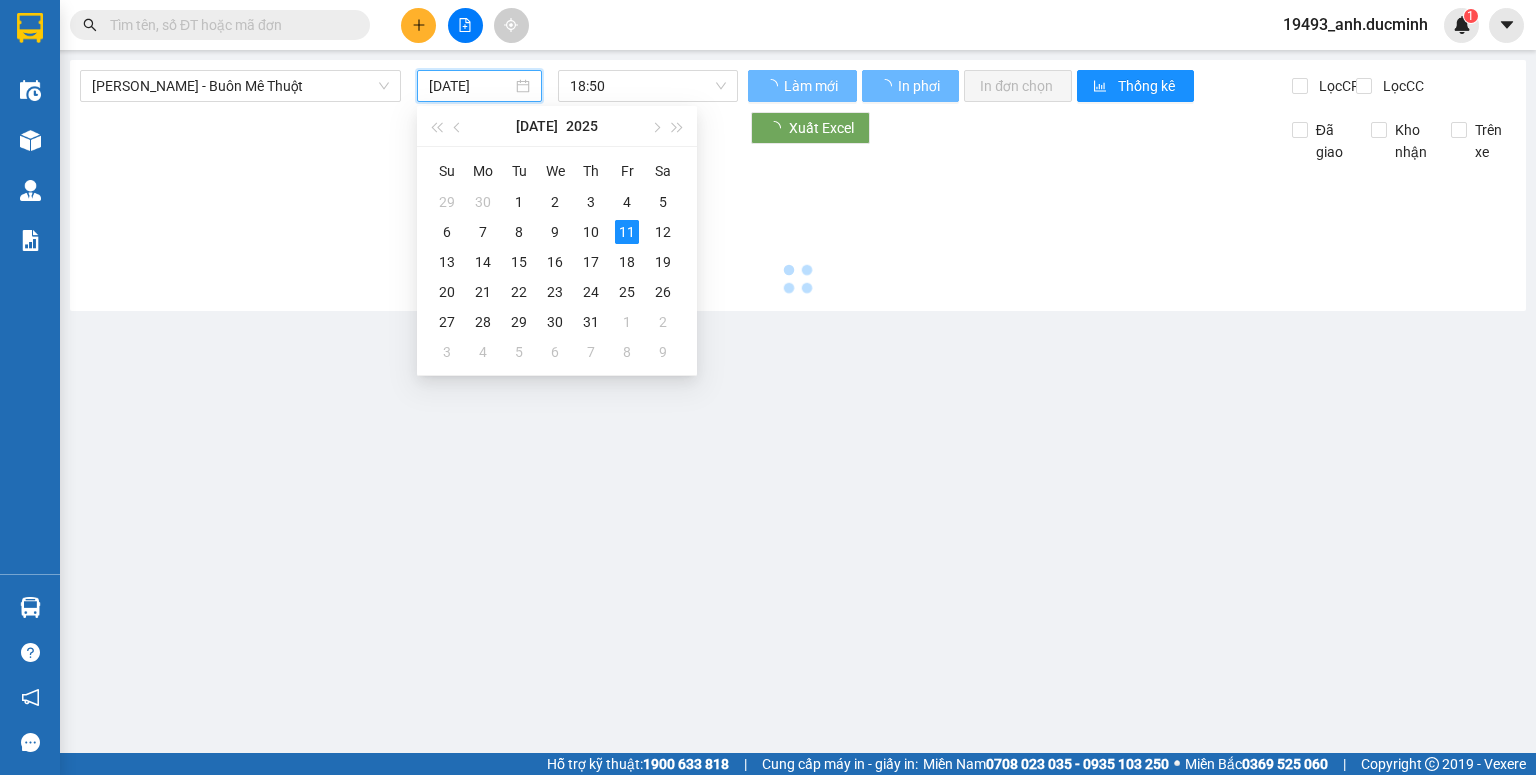 type on "[DATE]" 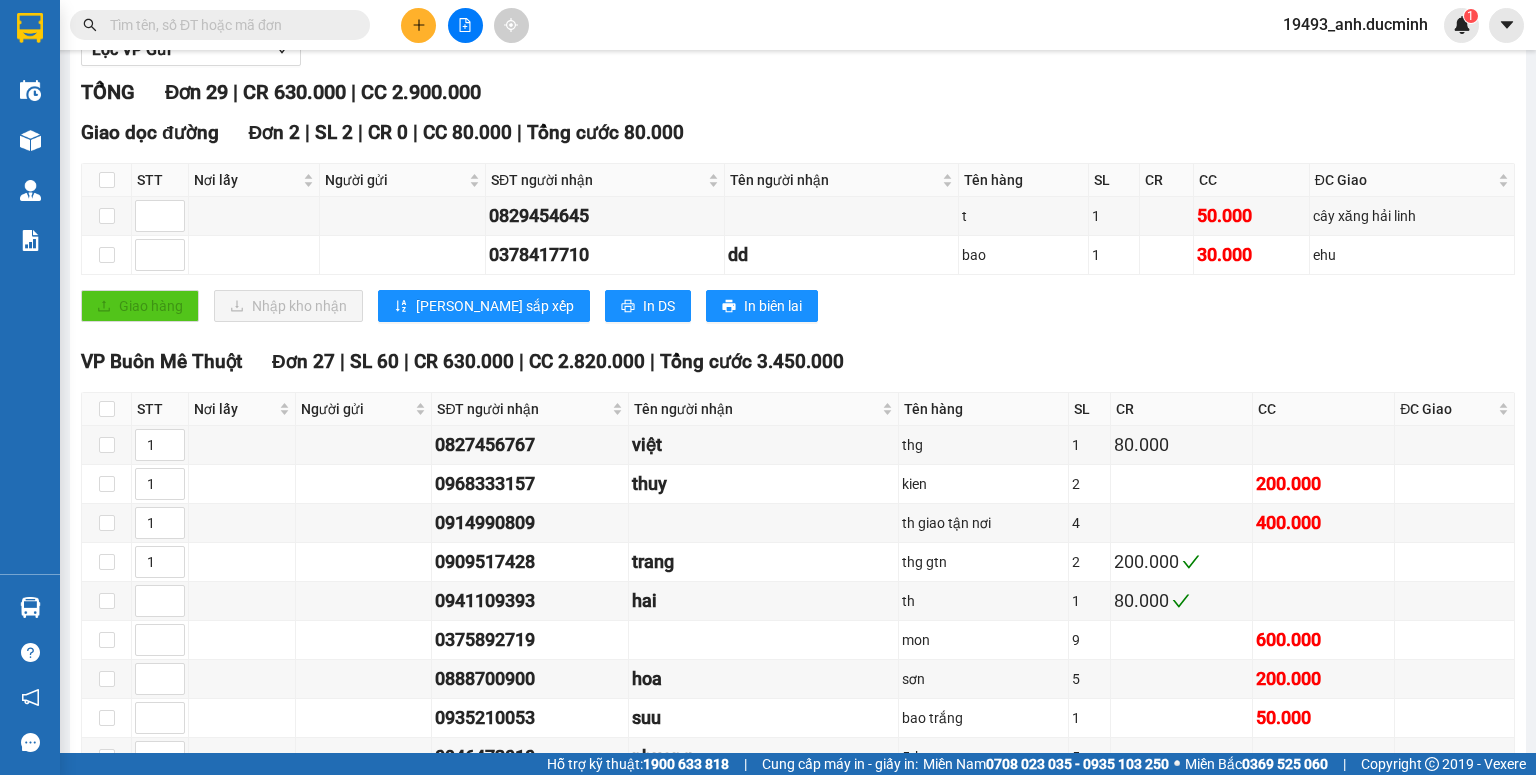 scroll, scrollTop: 0, scrollLeft: 0, axis: both 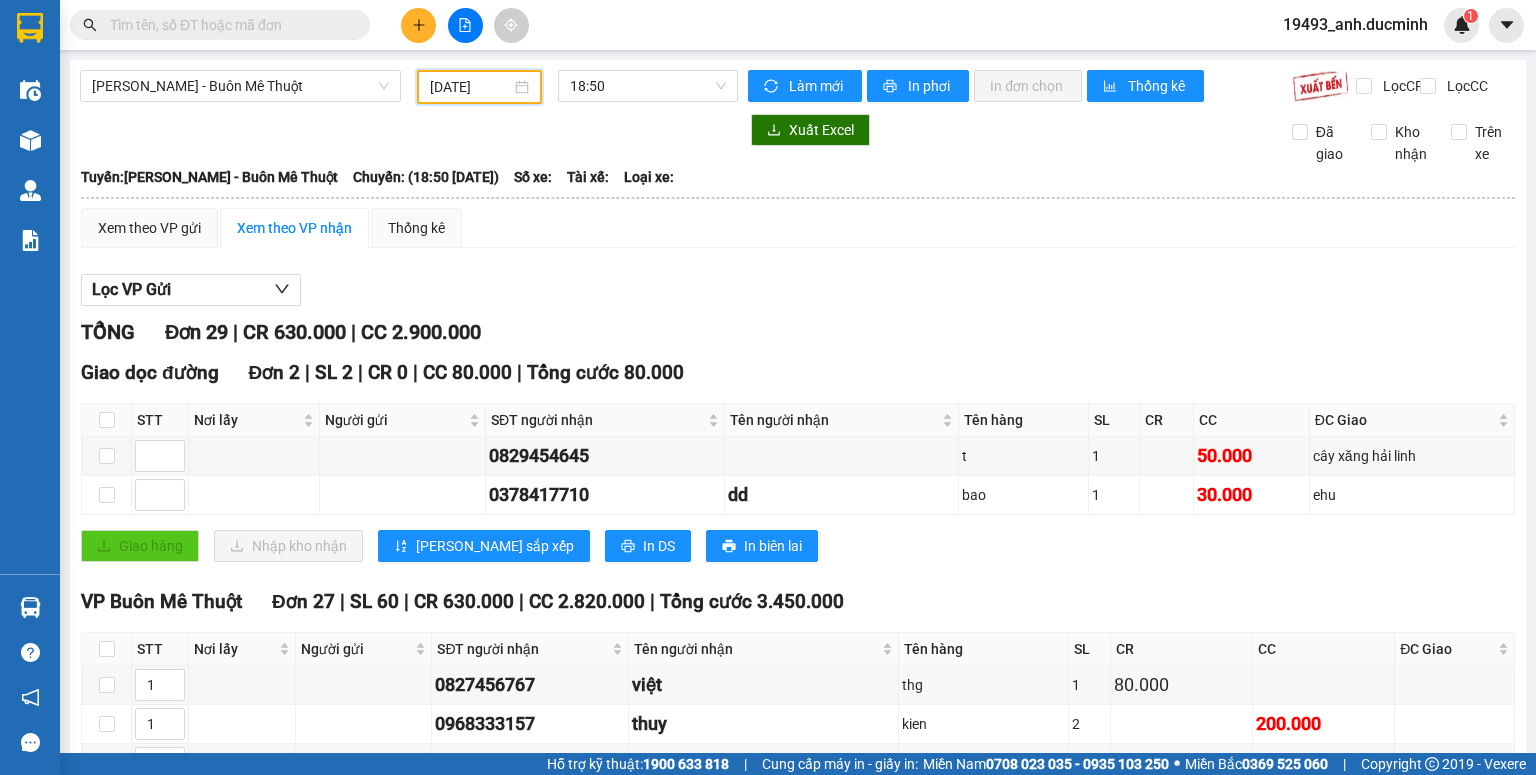 click at bounding box center [228, 25] 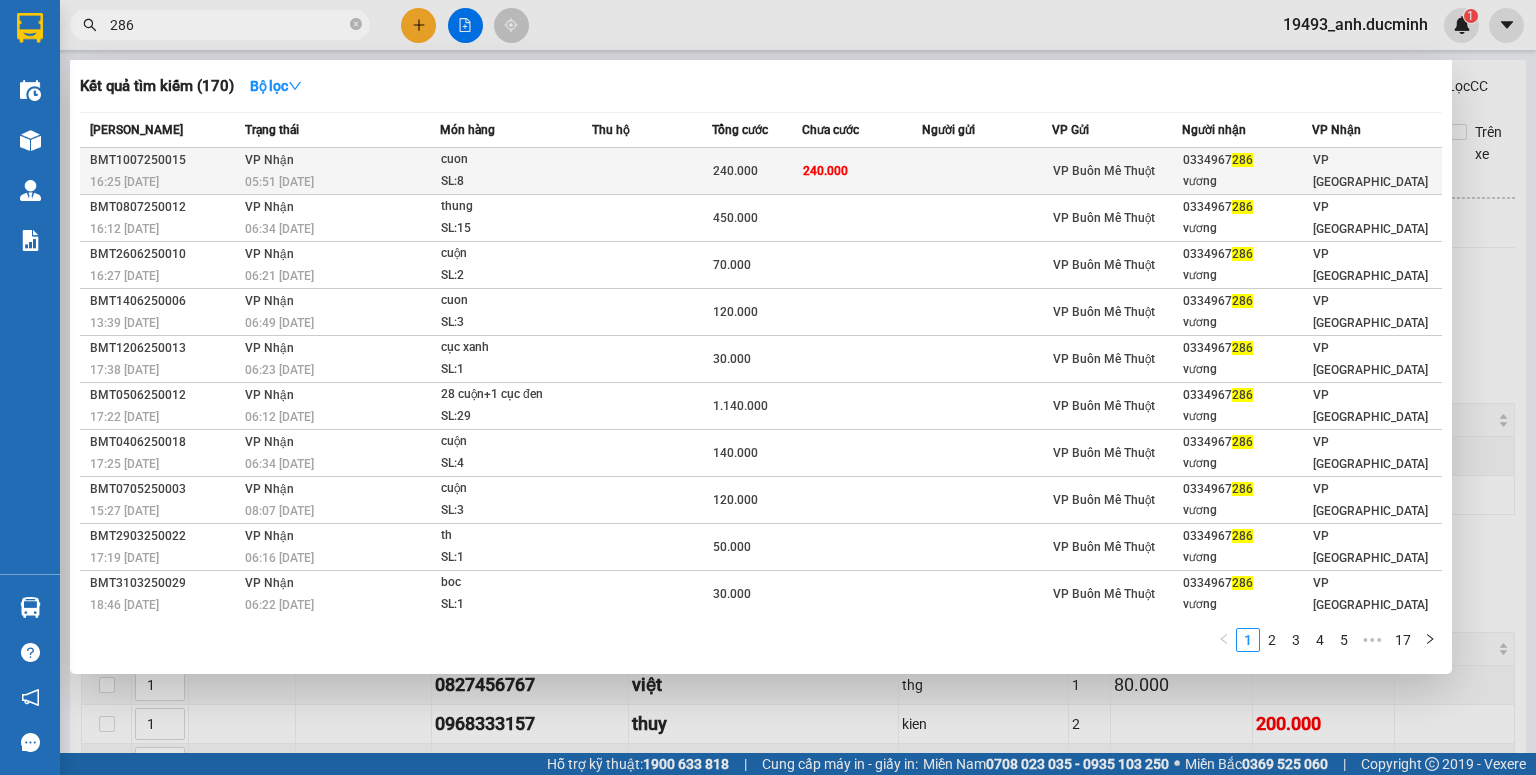 type on "286" 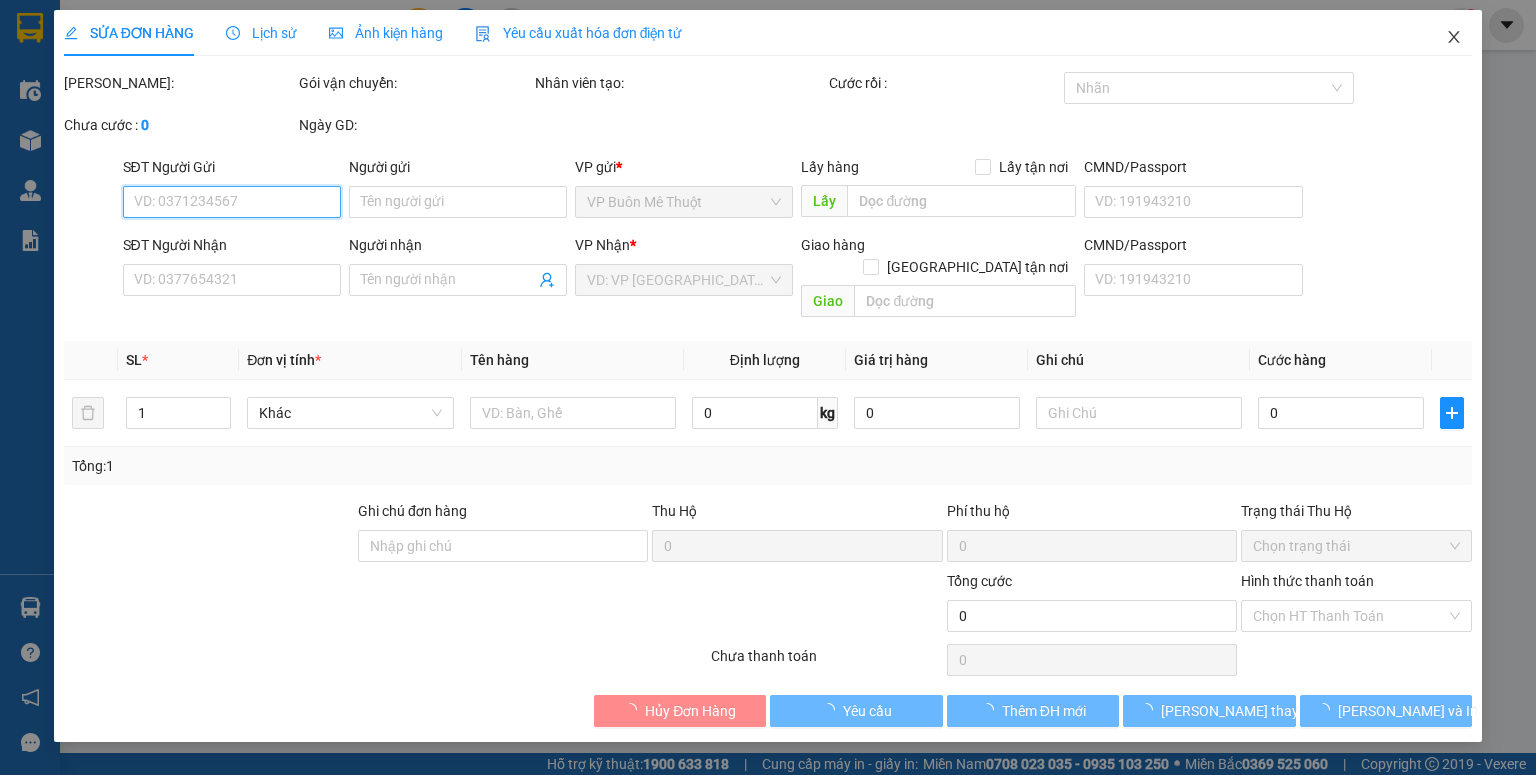 type on "0334967286" 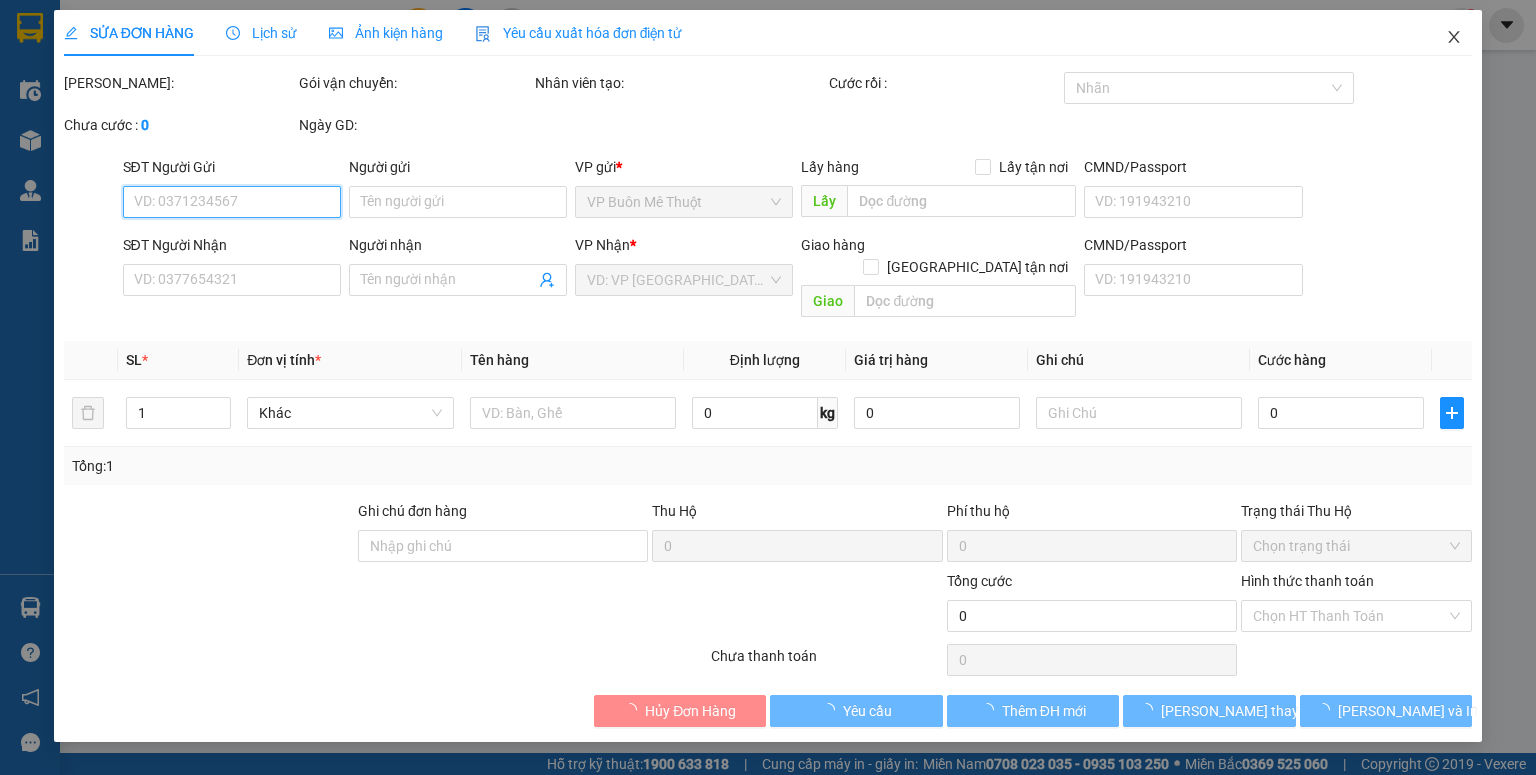 type on "vương" 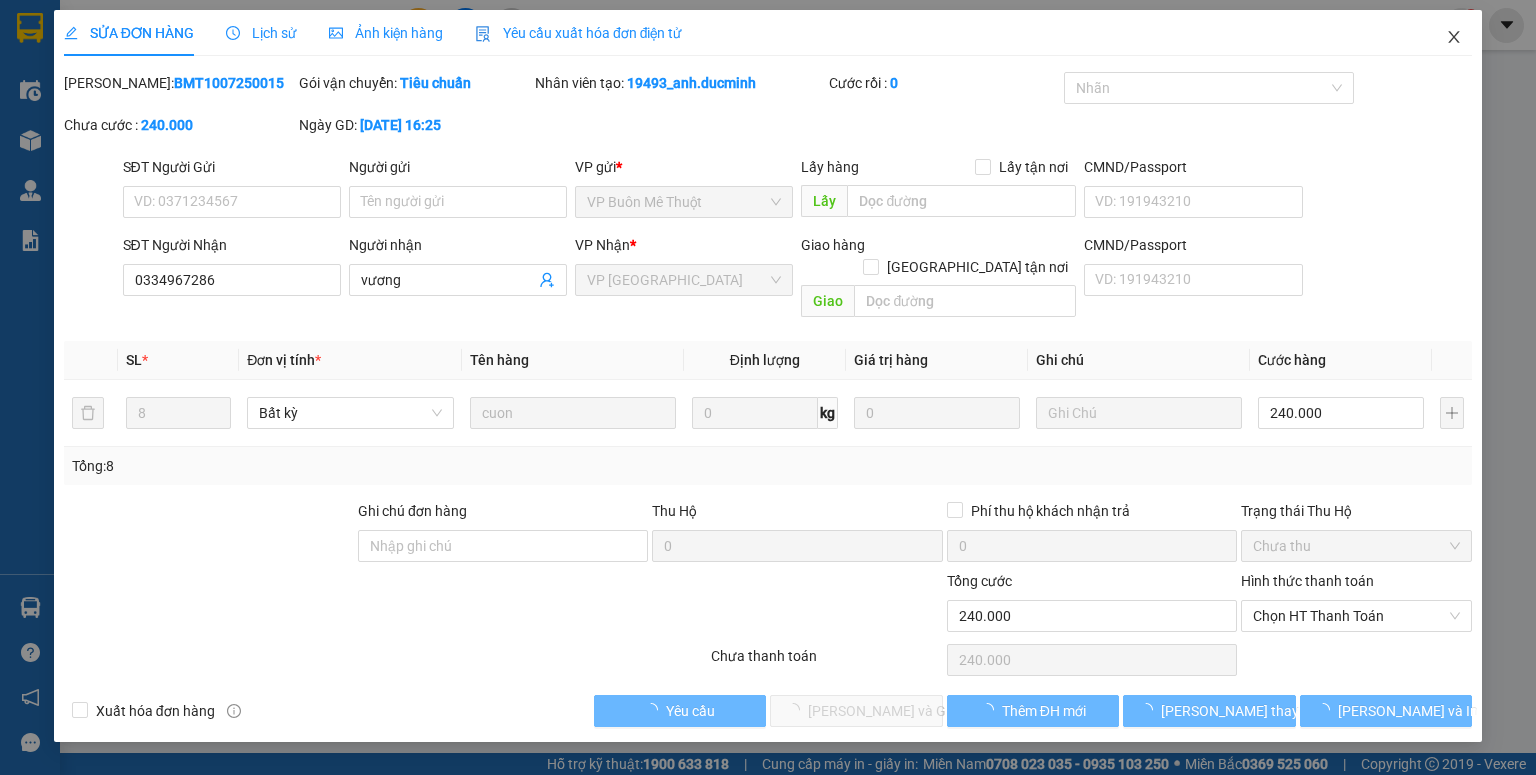 click 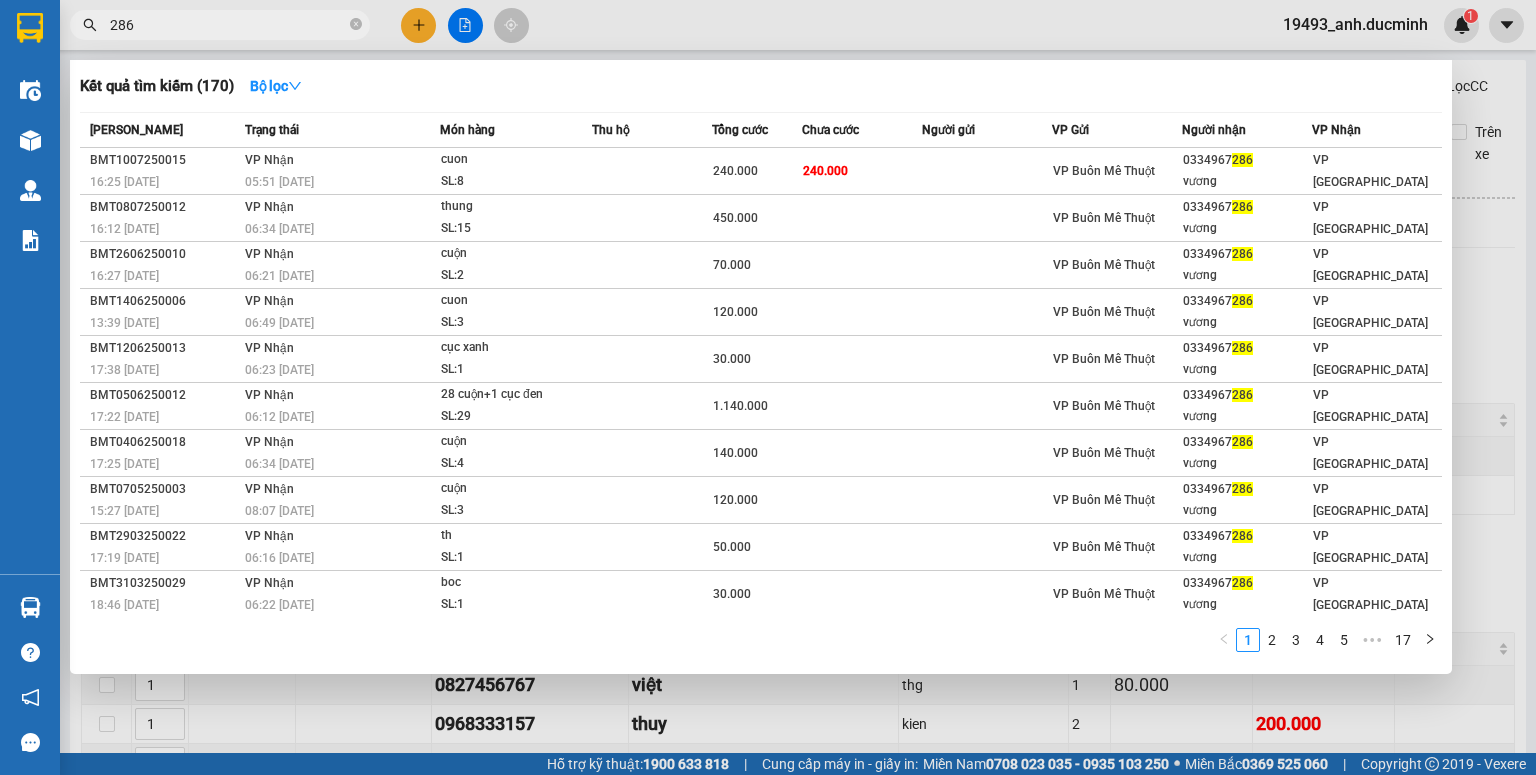 click on "286" at bounding box center (228, 25) 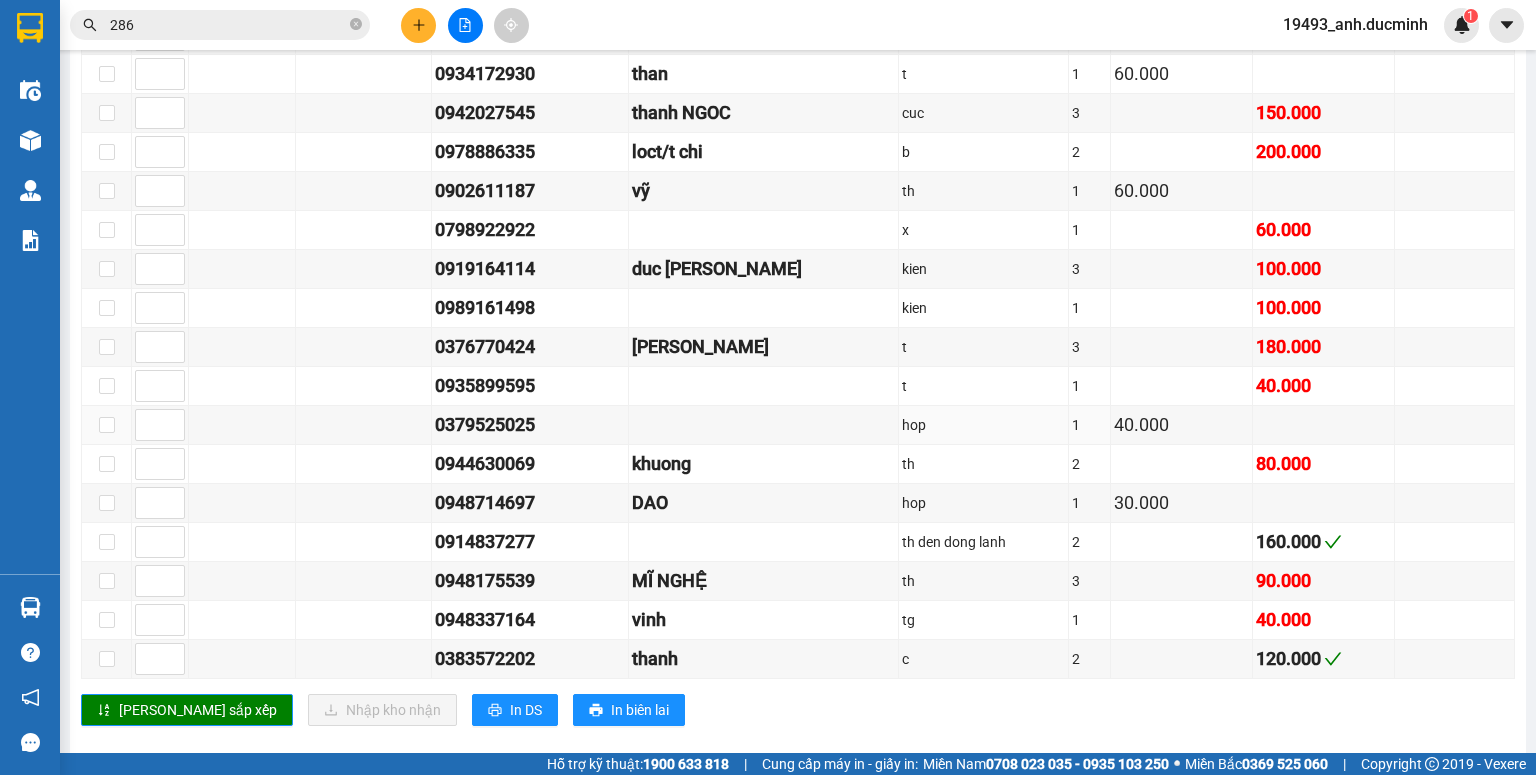 scroll, scrollTop: 1064, scrollLeft: 0, axis: vertical 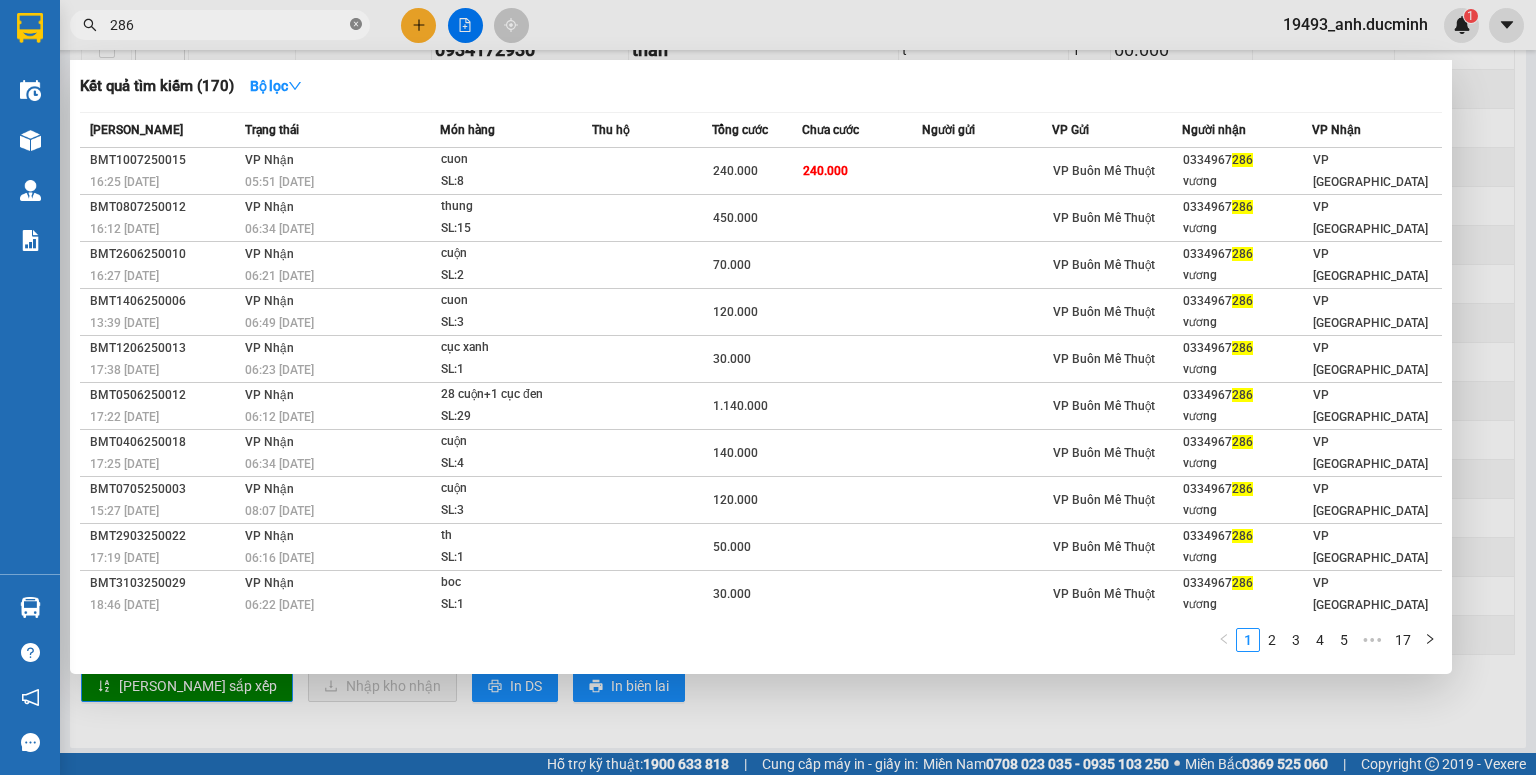 click 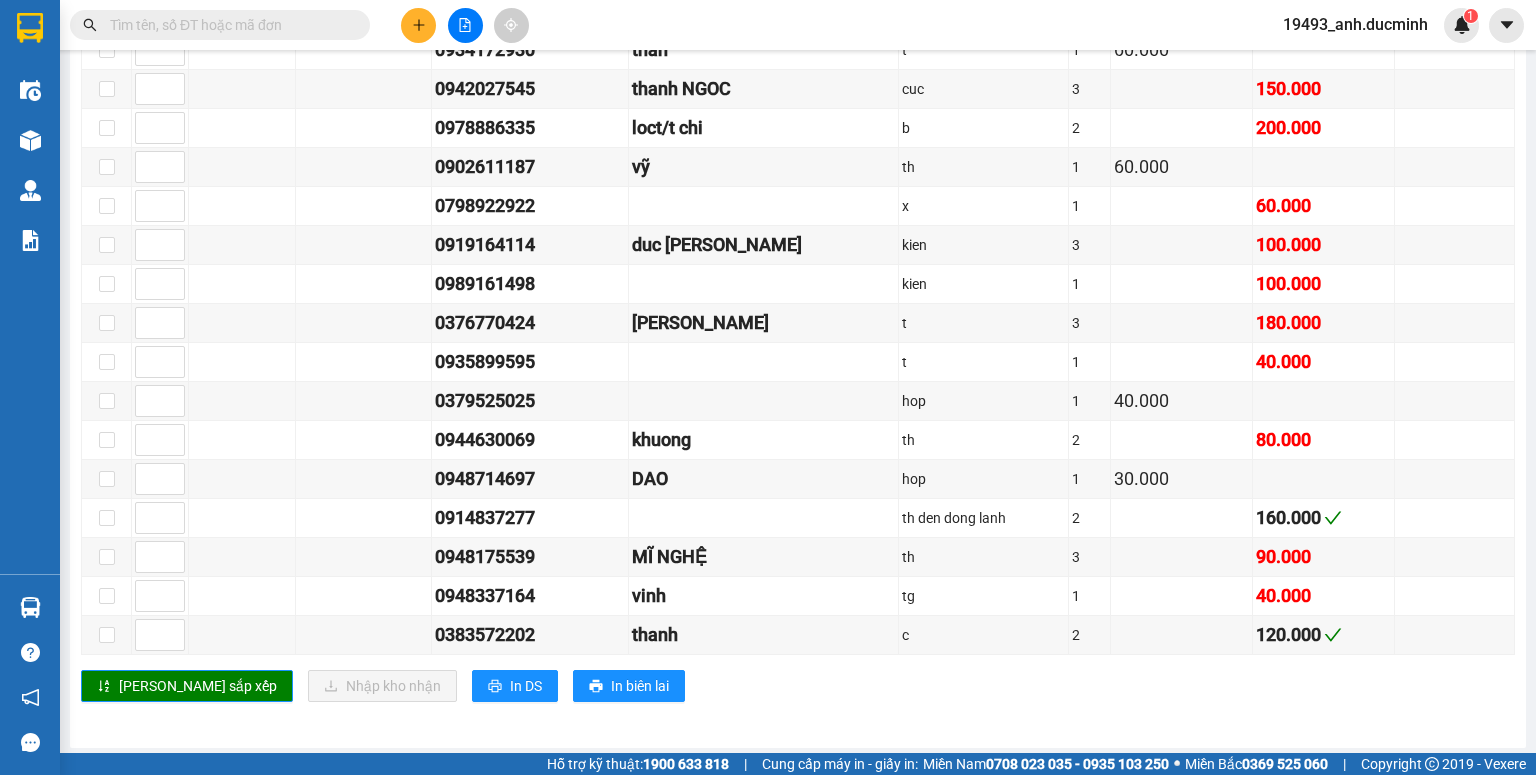 click at bounding box center (228, 25) 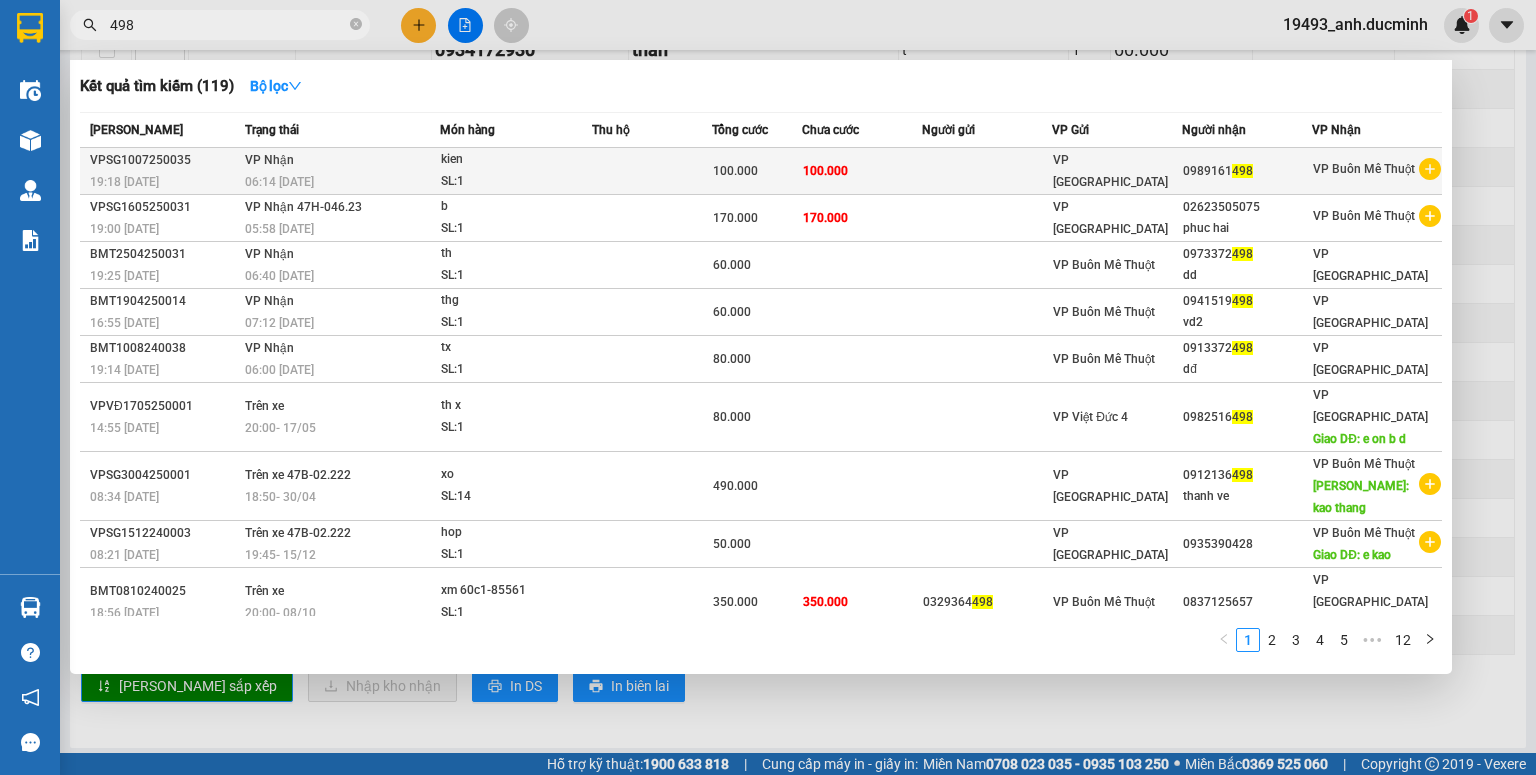 type on "498" 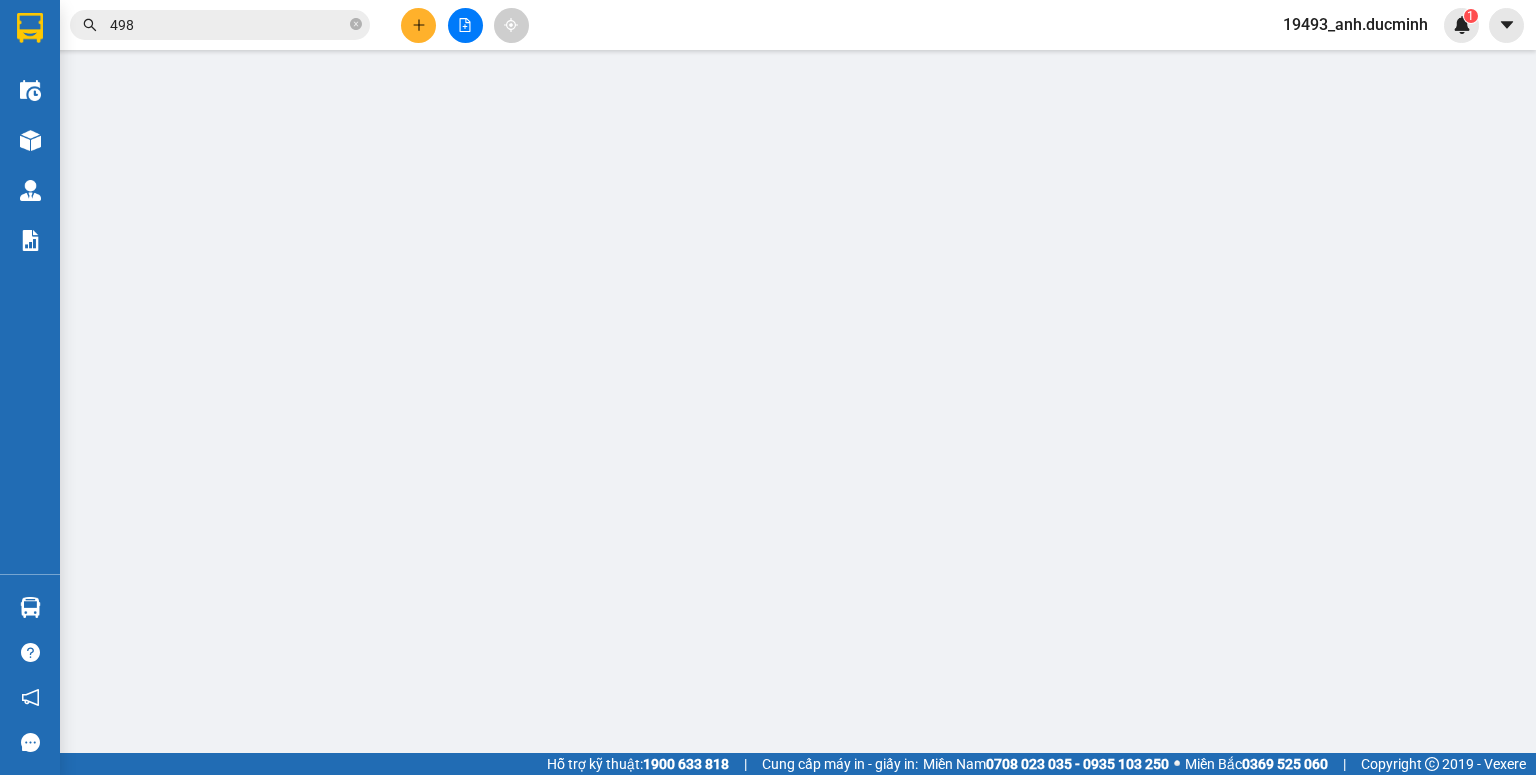 scroll, scrollTop: 0, scrollLeft: 0, axis: both 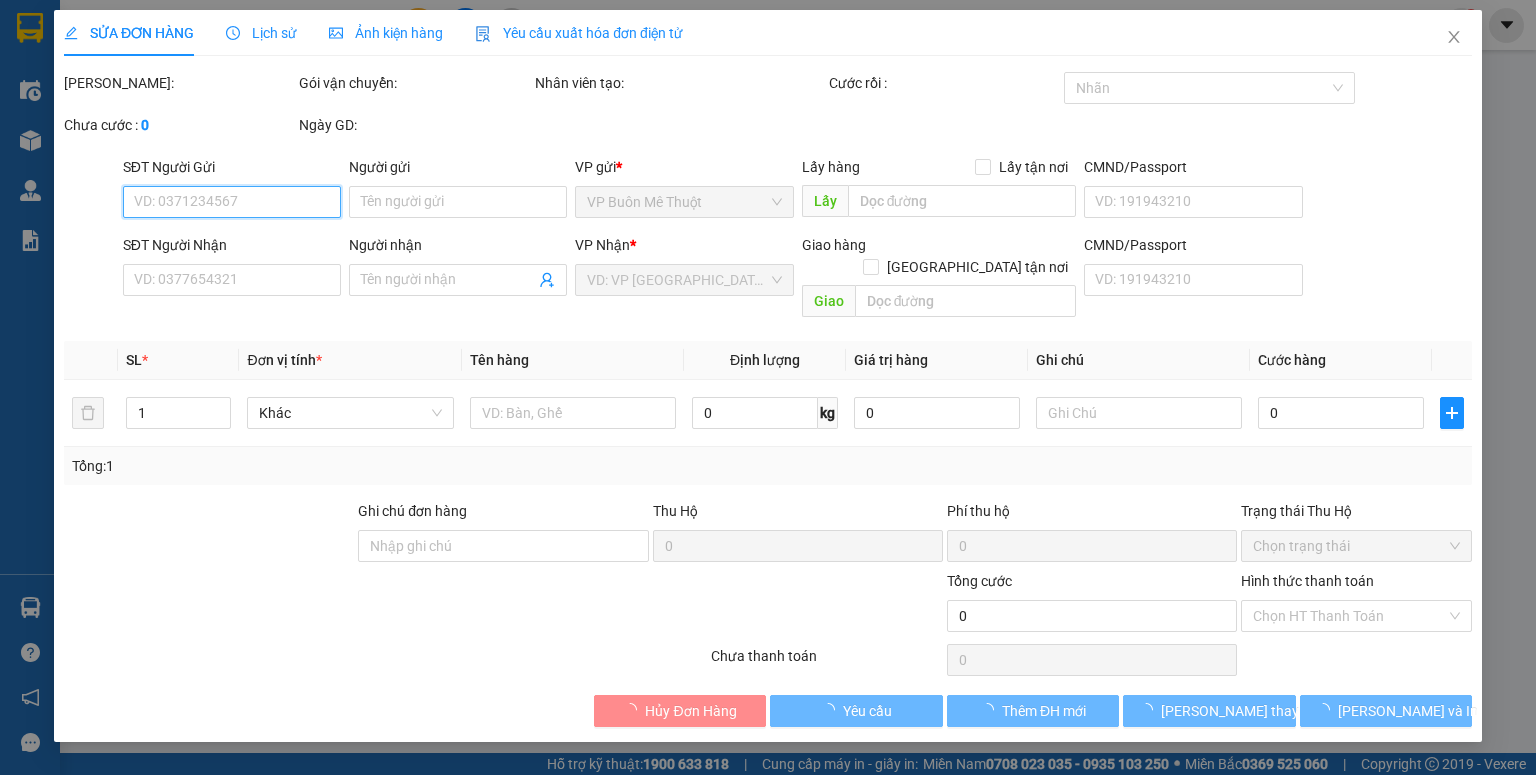 type on "0989161498" 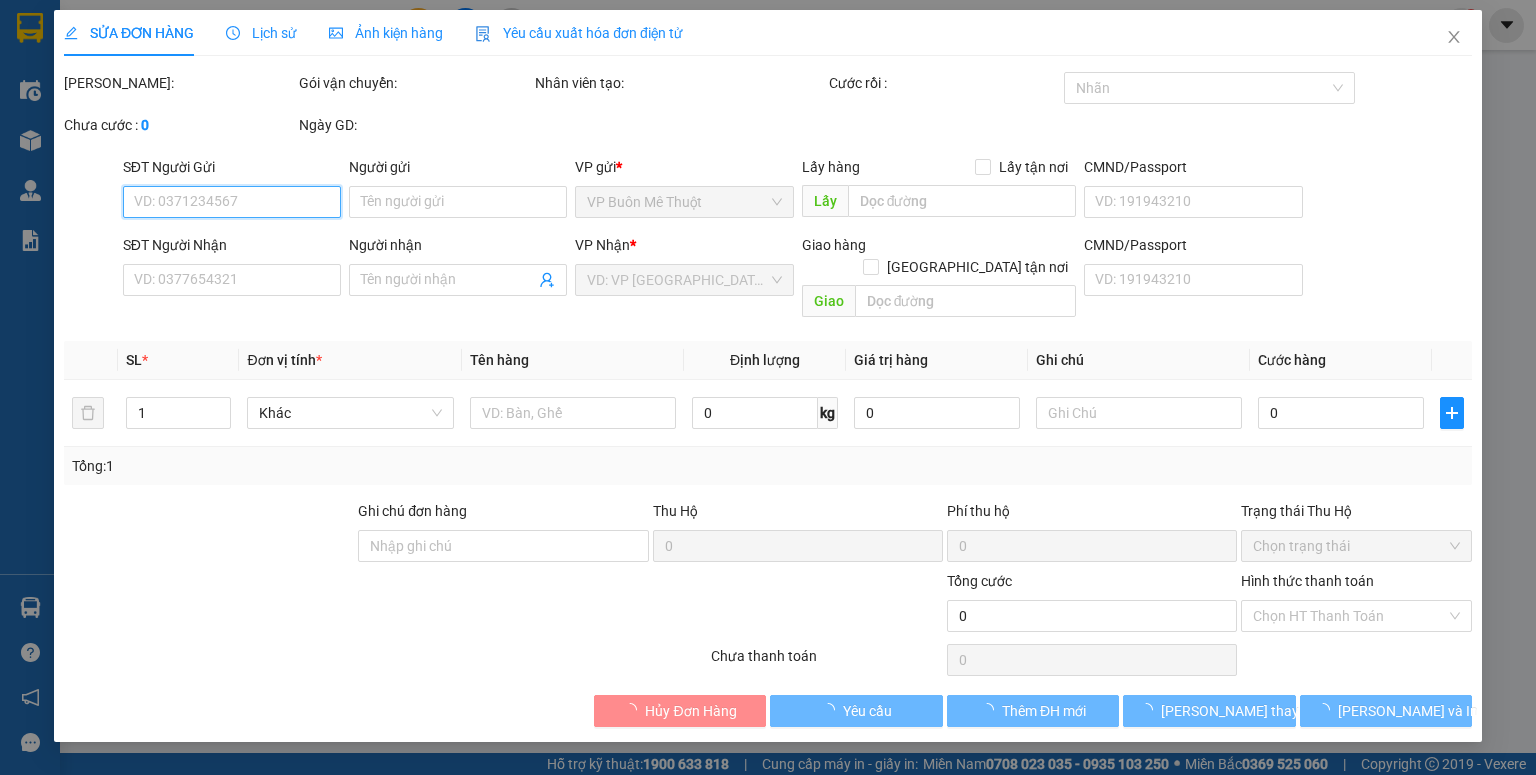 type on "100.000" 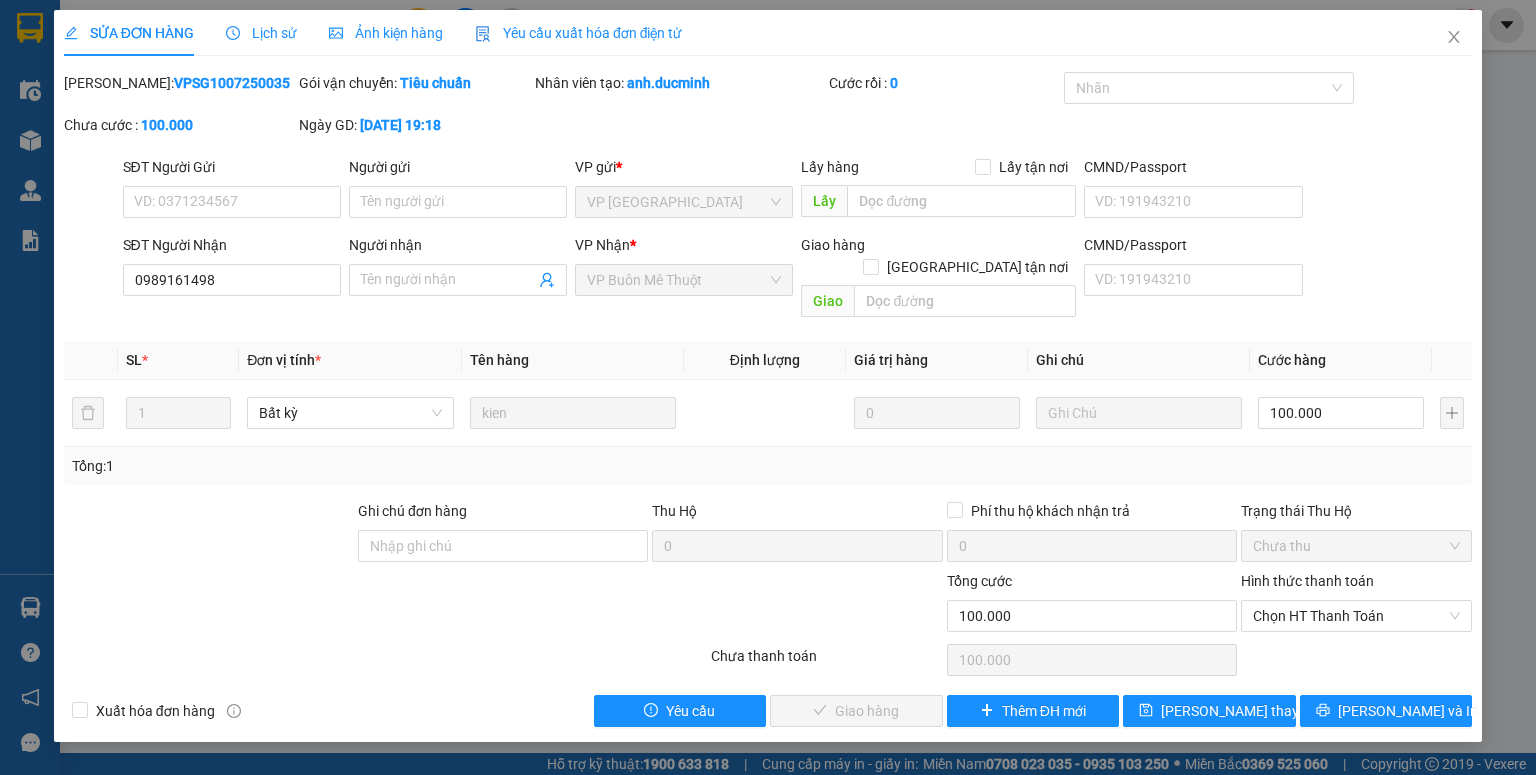 drag, startPoint x: 285, startPoint y: 32, endPoint x: 284, endPoint y: 60, distance: 28.01785 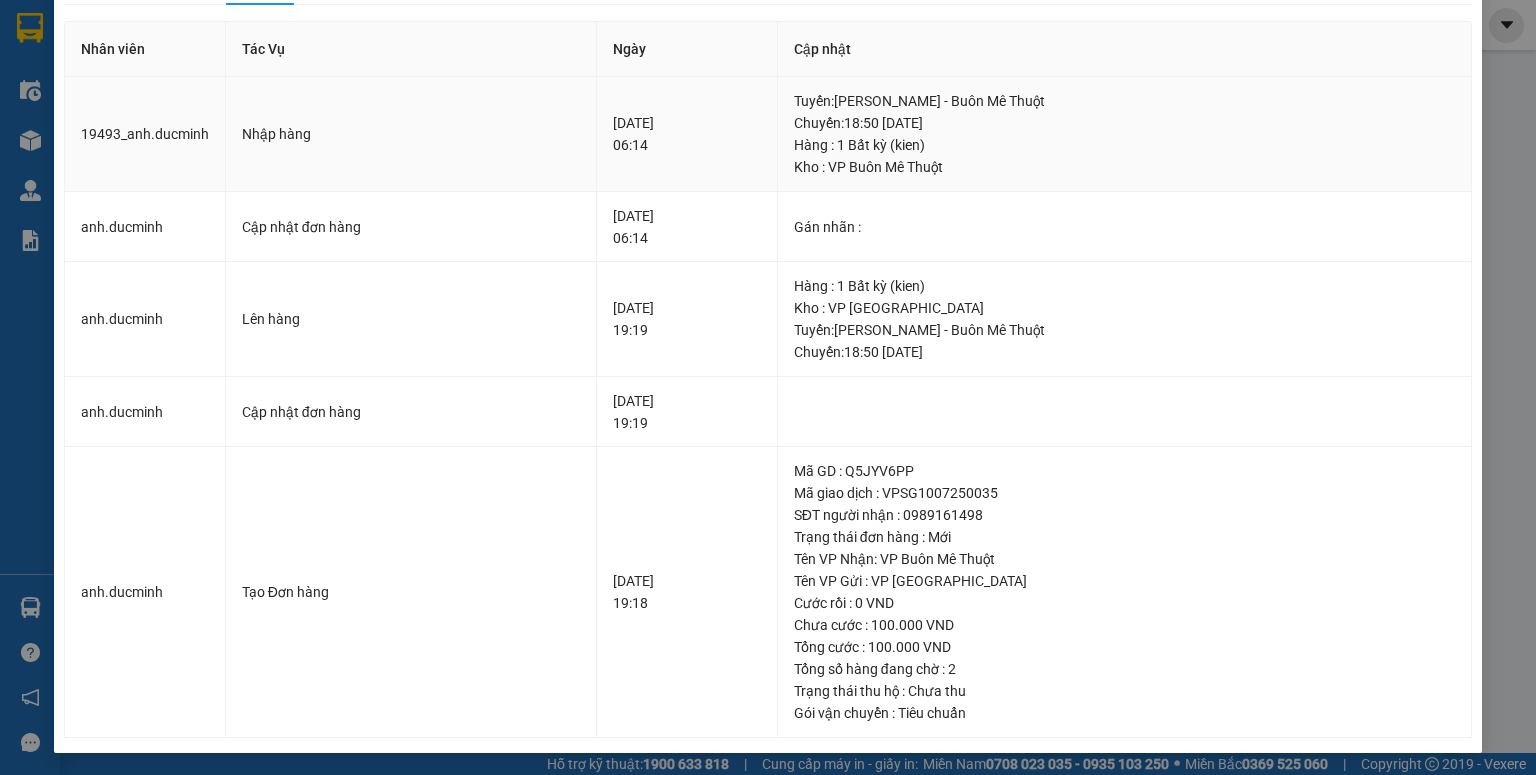 scroll, scrollTop: 0, scrollLeft: 0, axis: both 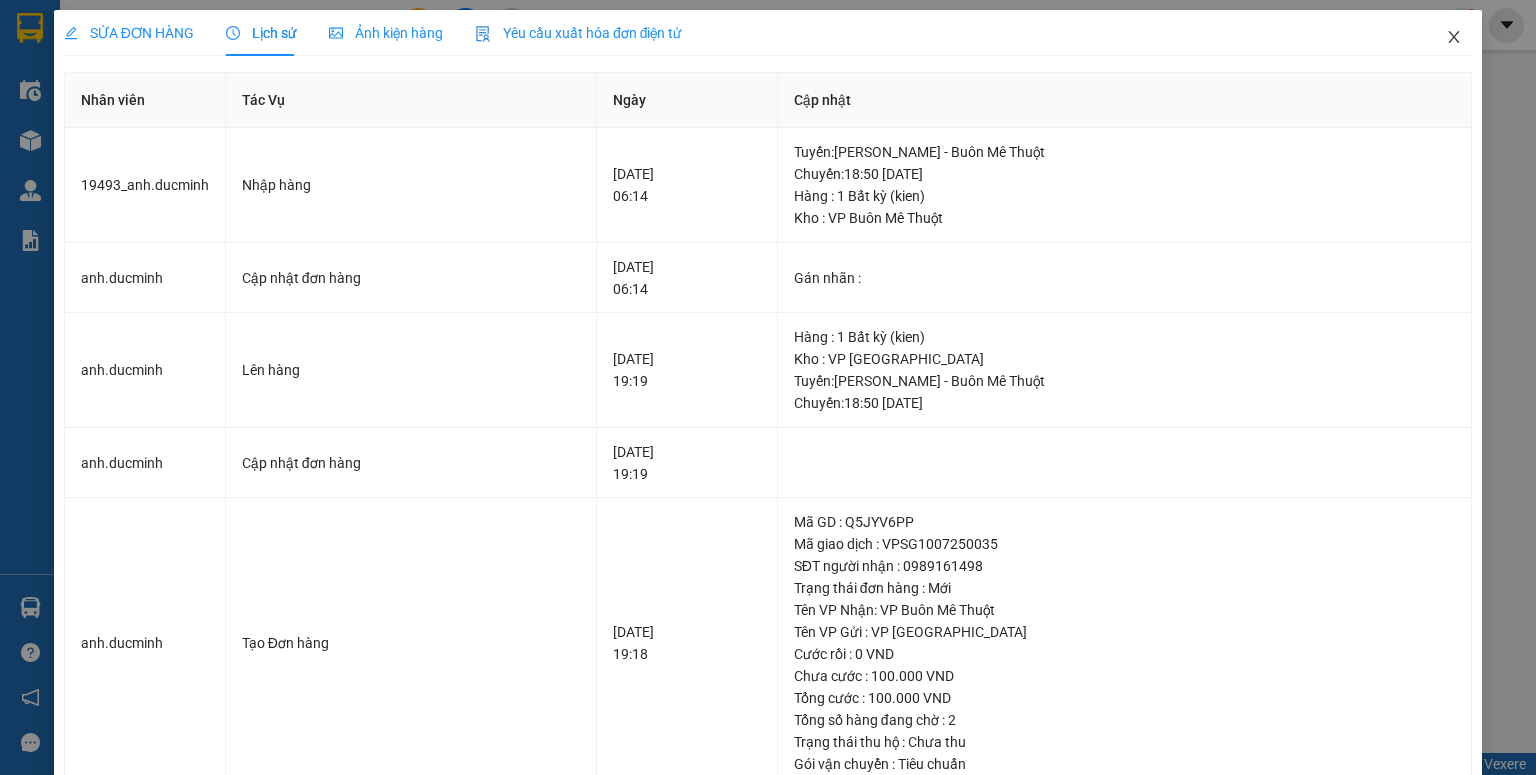click 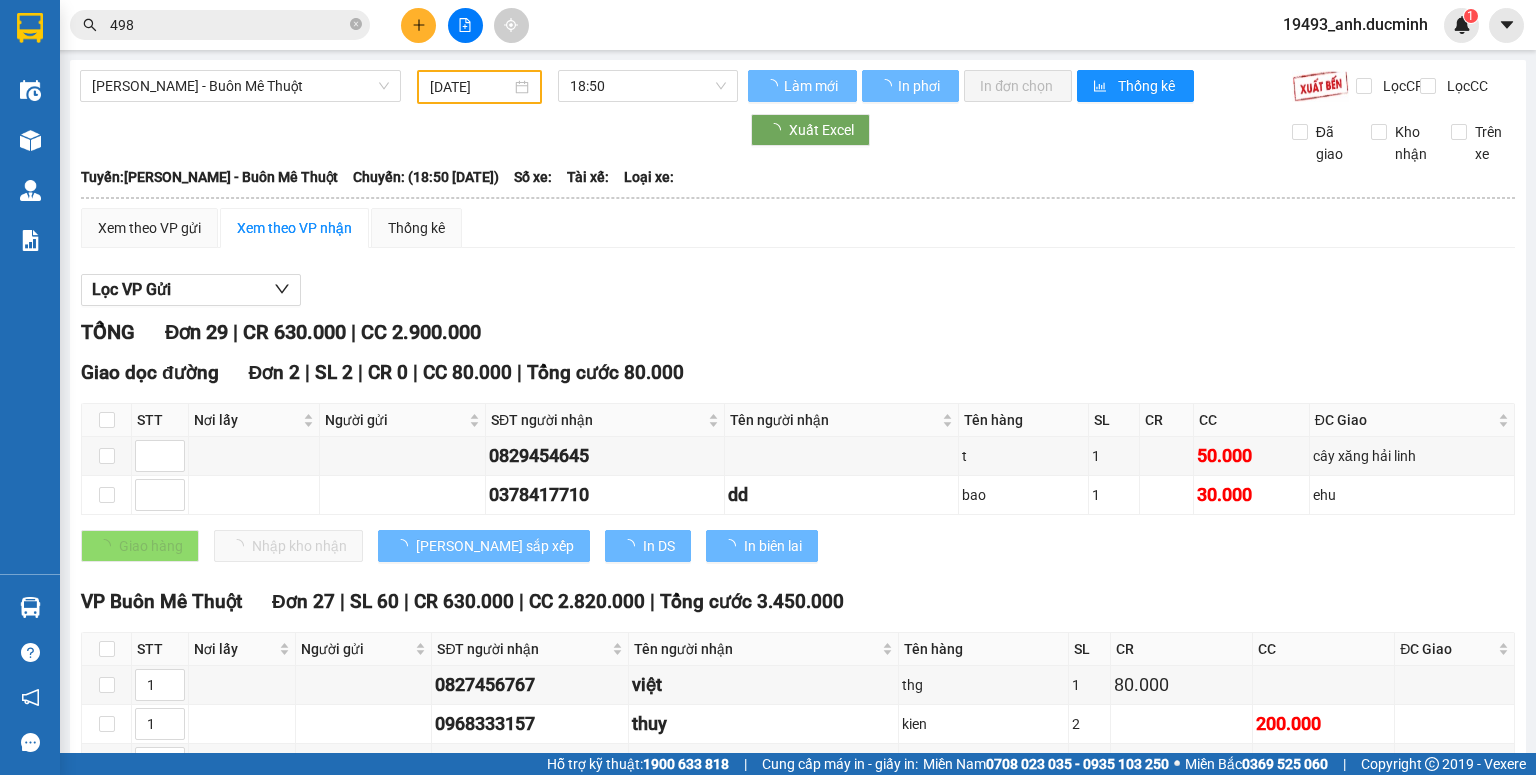 click on "498" at bounding box center [228, 25] 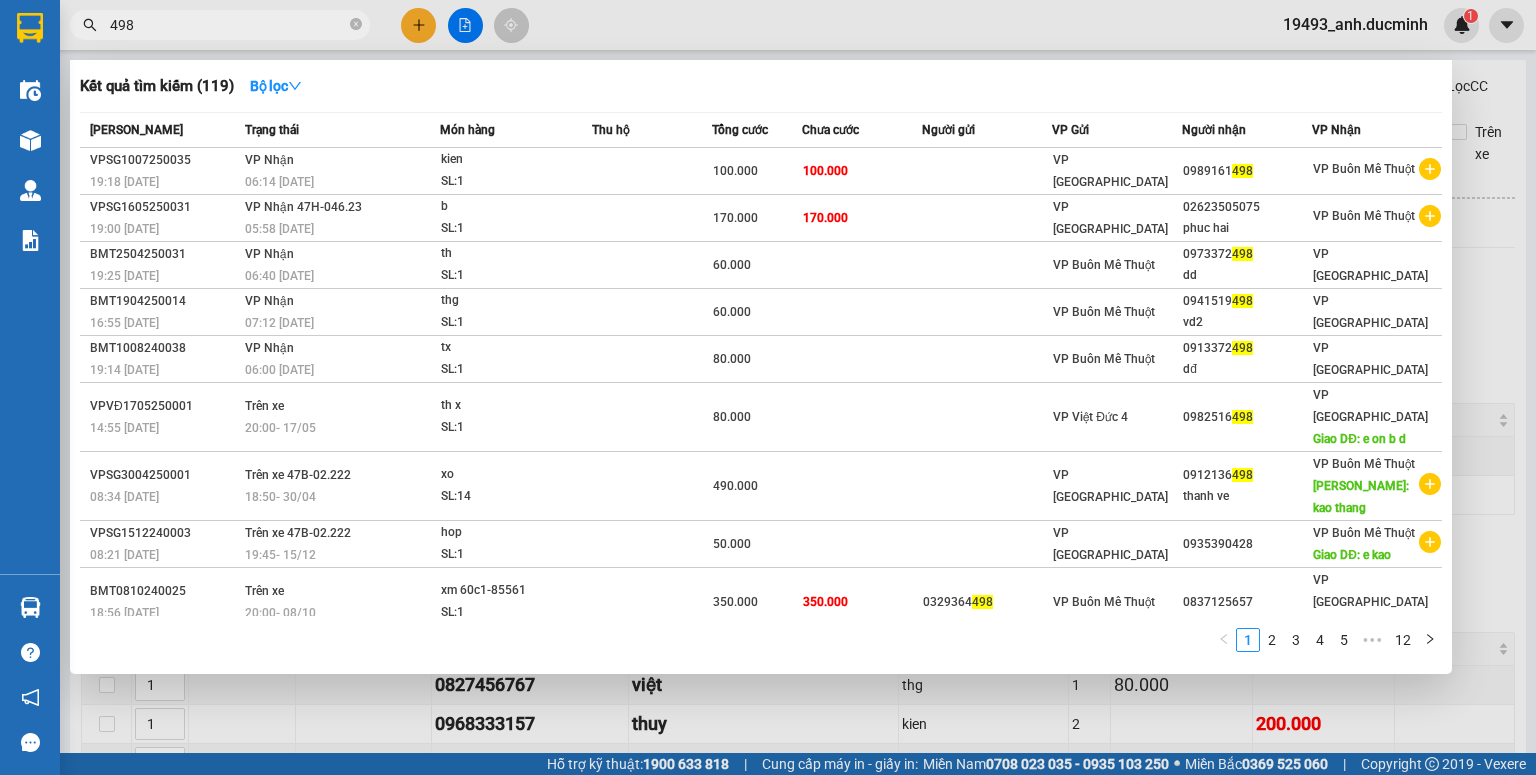 drag, startPoint x: 354, startPoint y: 23, endPoint x: 319, endPoint y: 2, distance: 40.81666 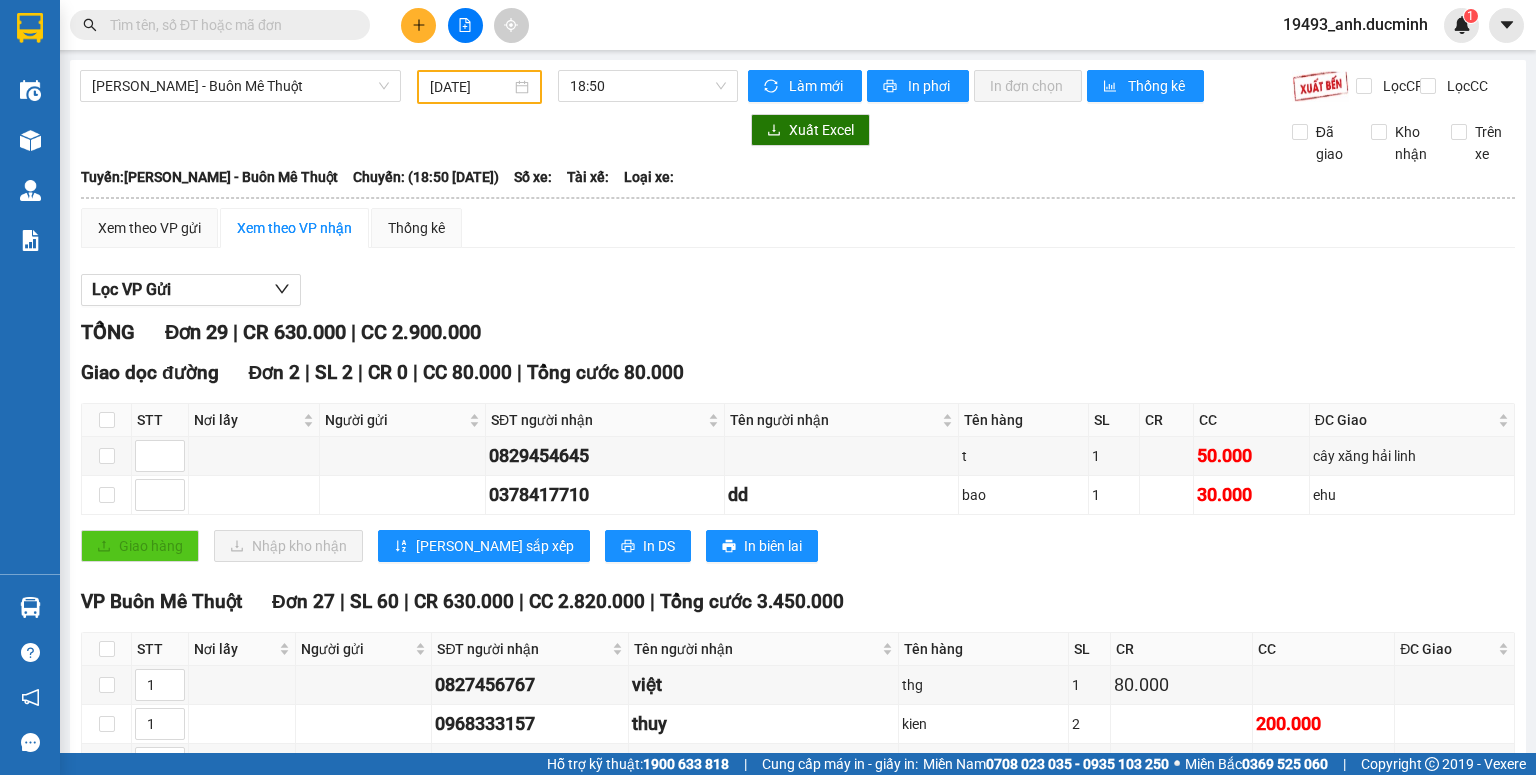 click at bounding box center [228, 25] 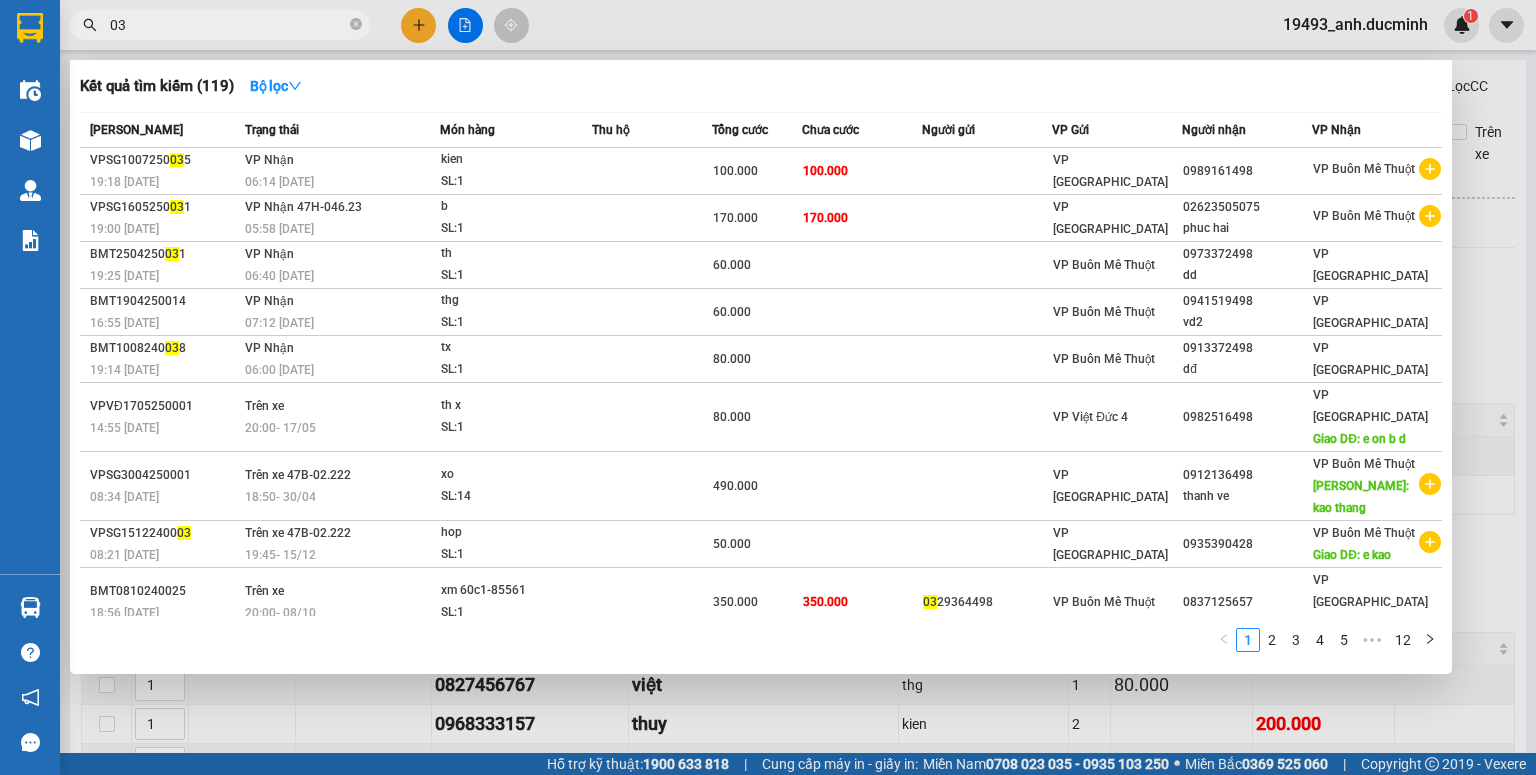 type on "031" 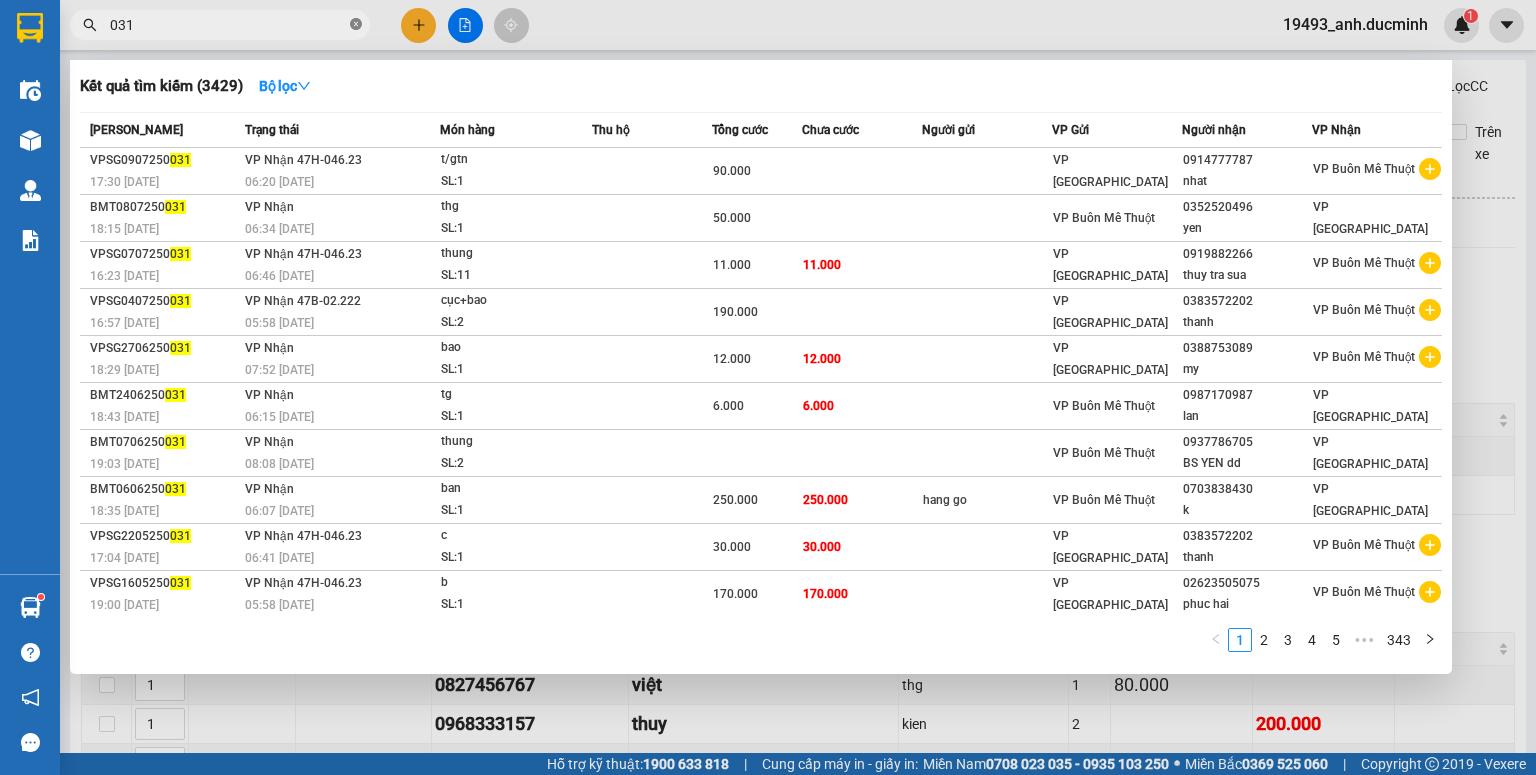 click 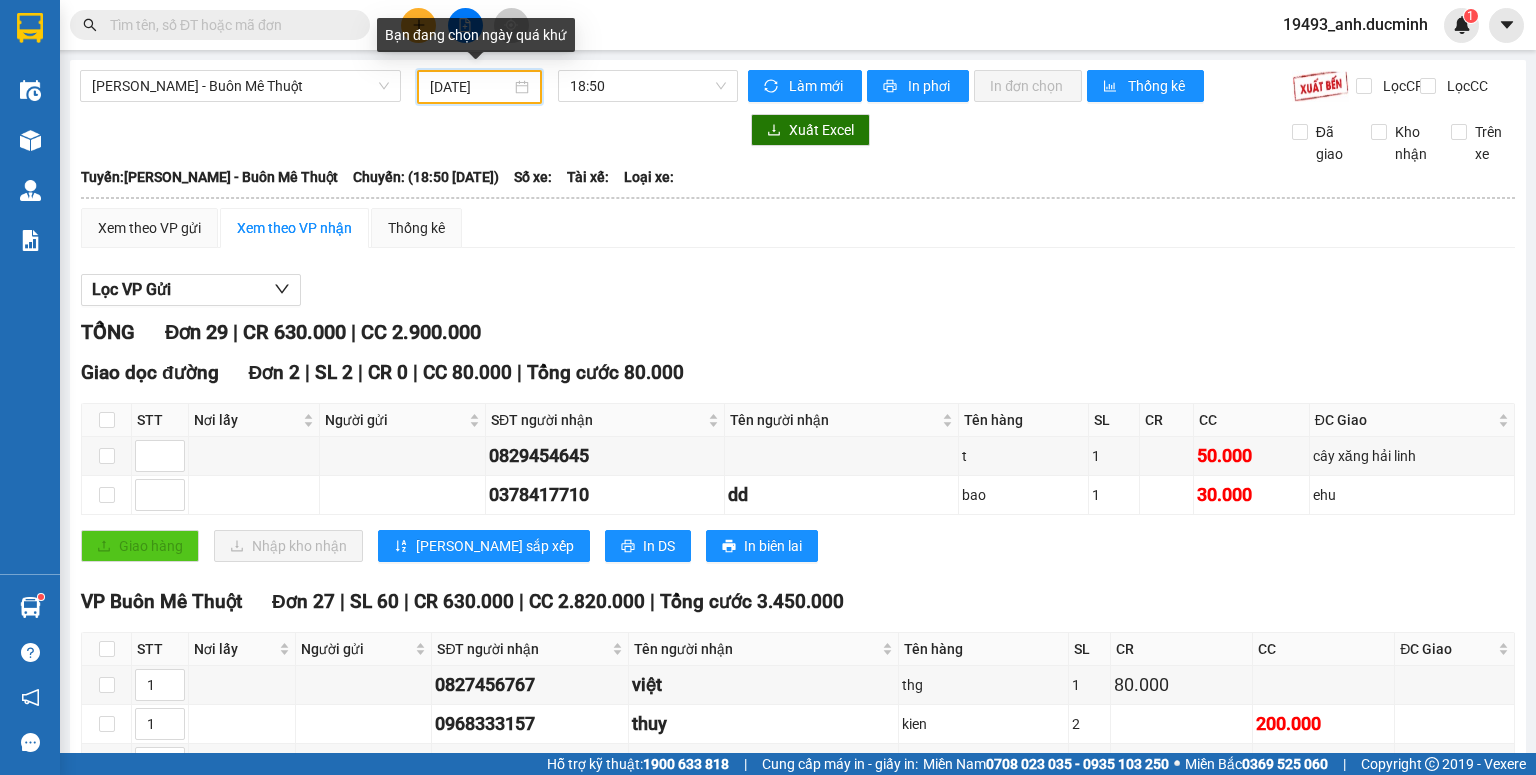click on "[DATE]" at bounding box center [470, 87] 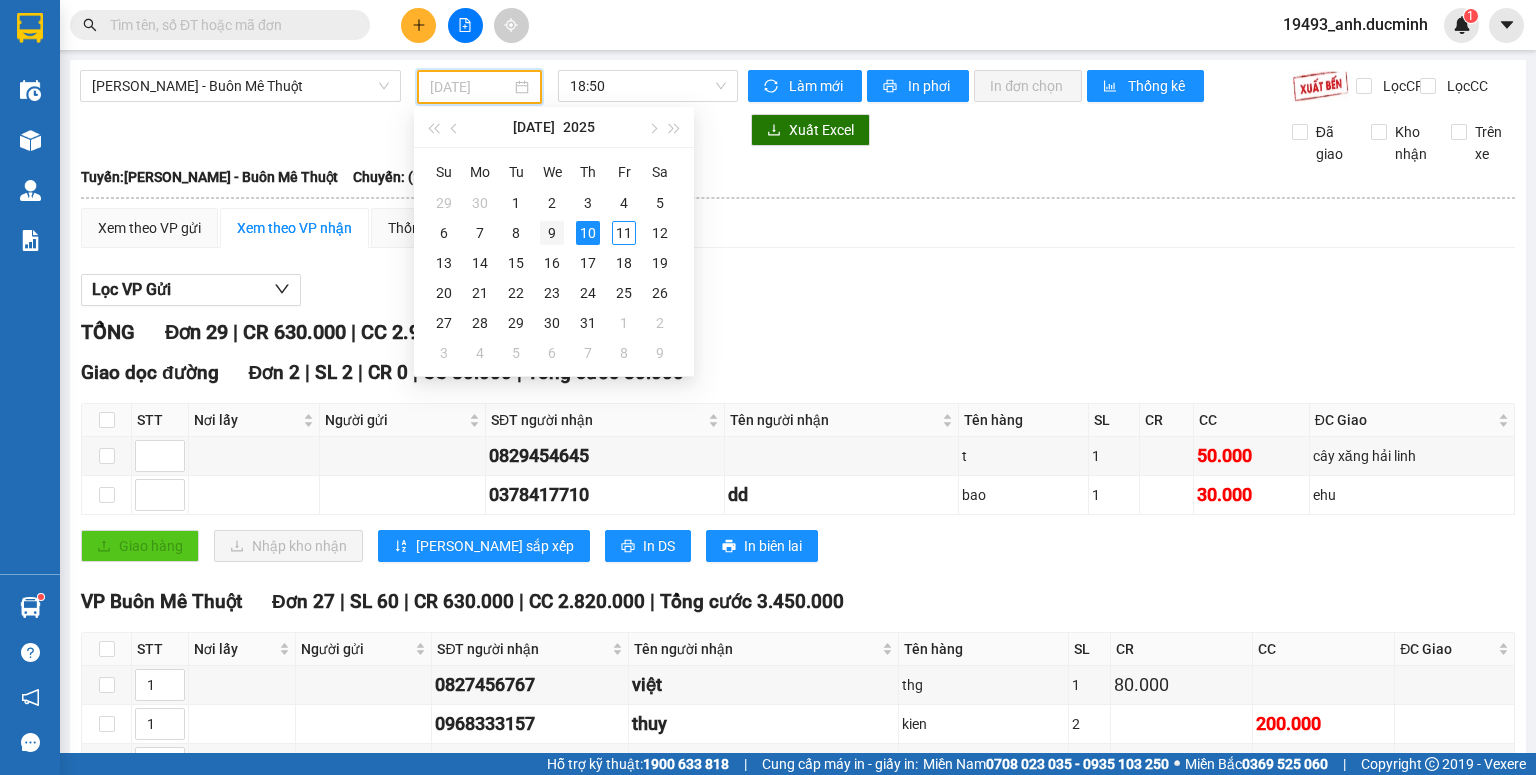 click on "9" at bounding box center [552, 233] 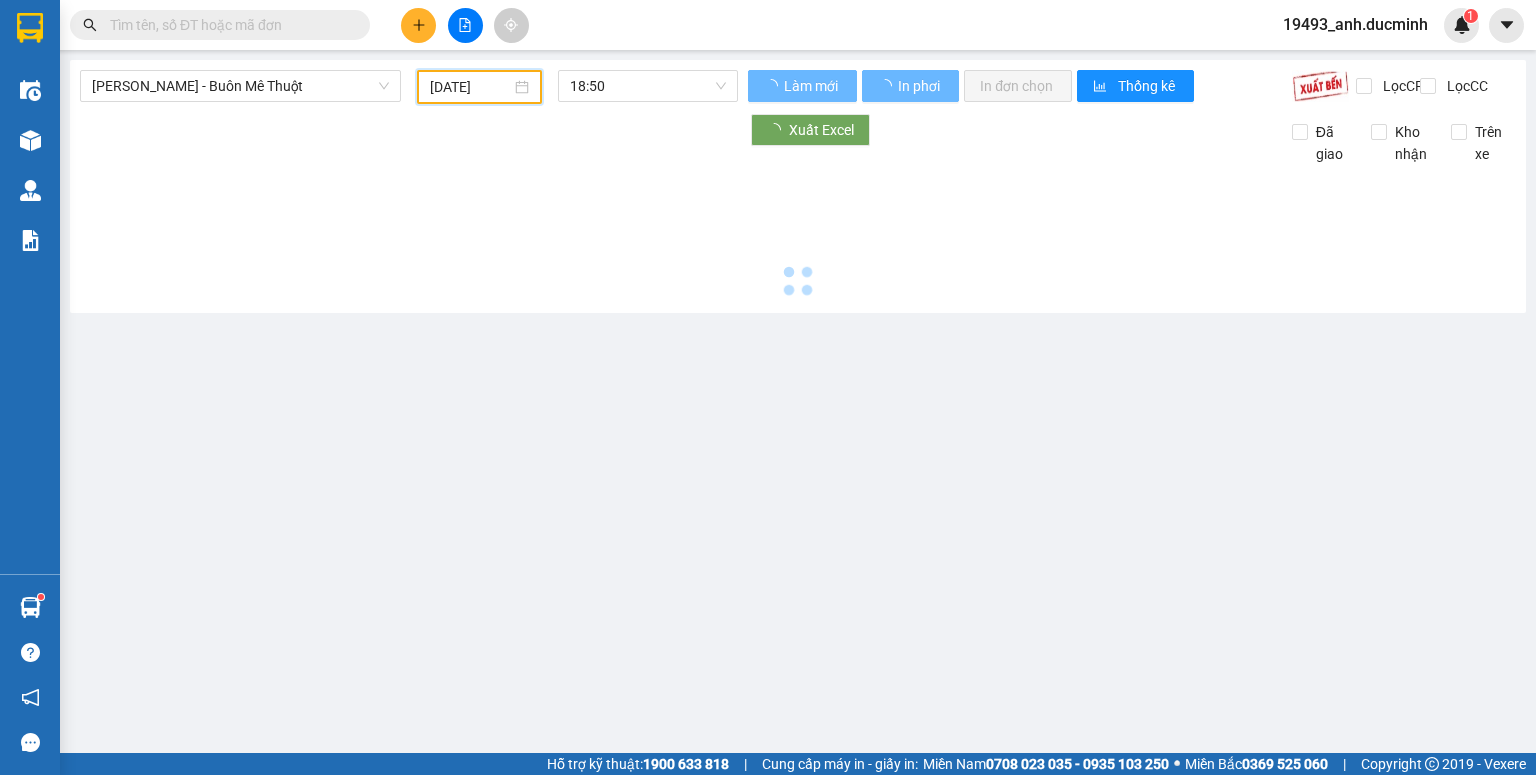 type on "[DATE]" 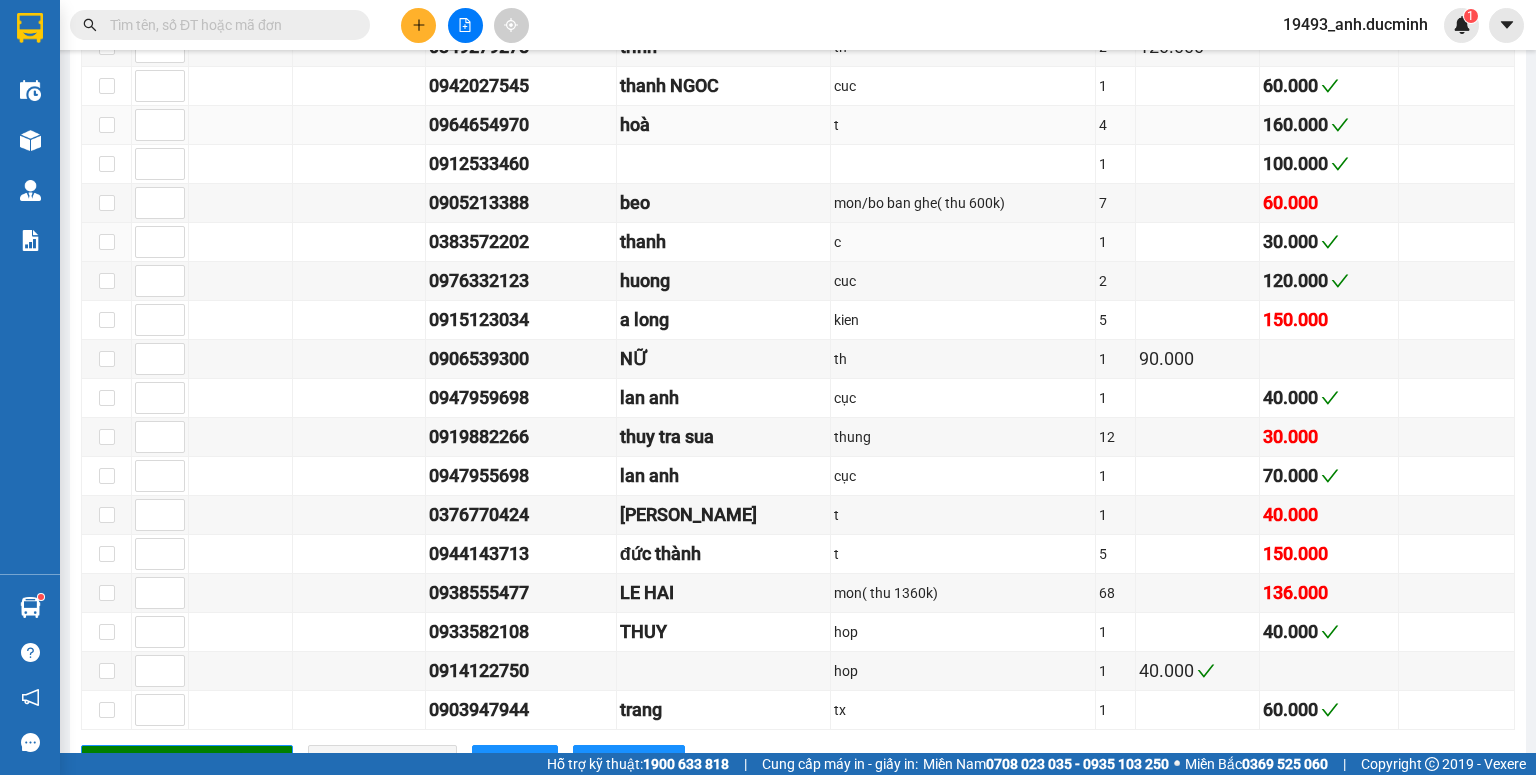 scroll, scrollTop: 1280, scrollLeft: 0, axis: vertical 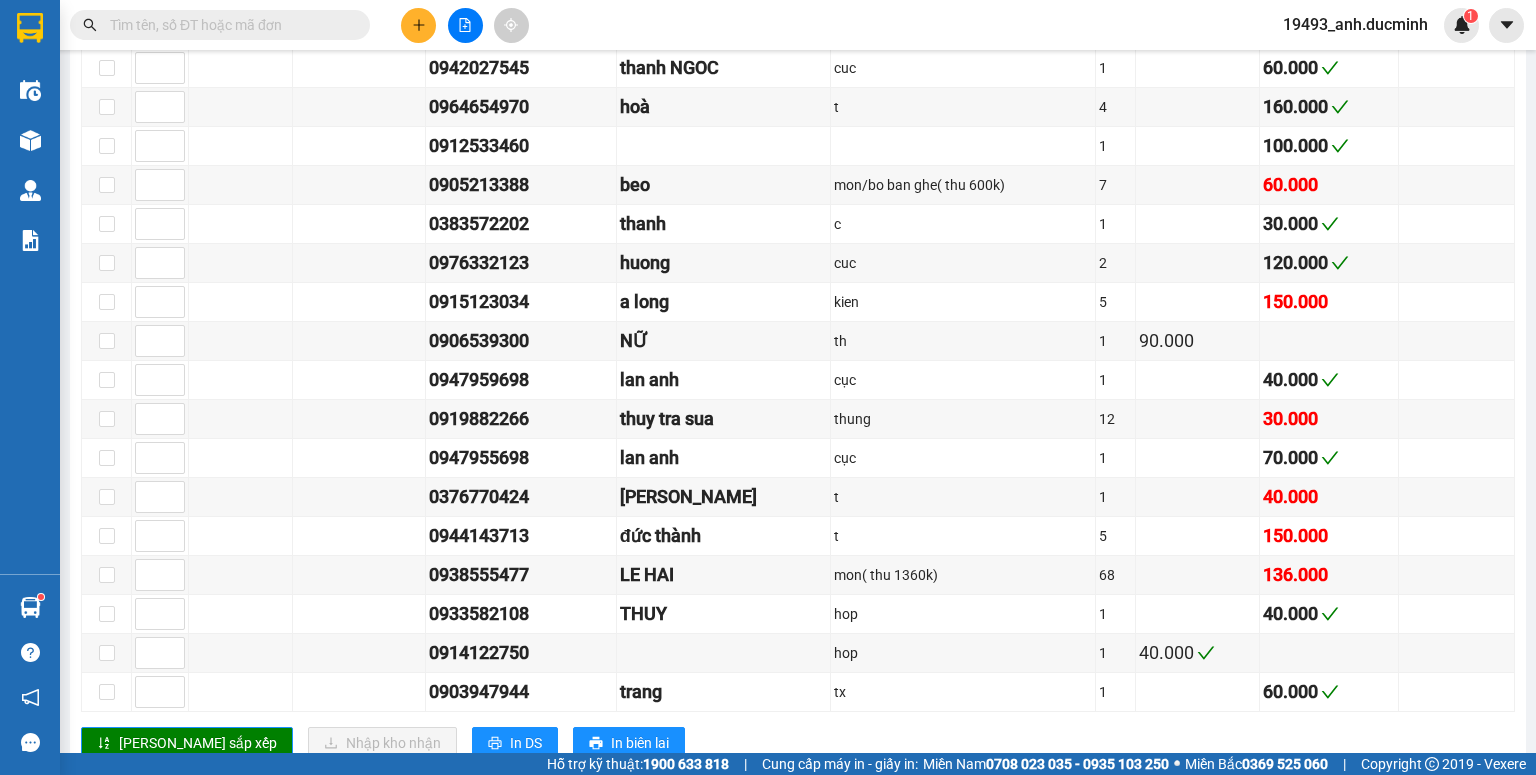 click at bounding box center [228, 25] 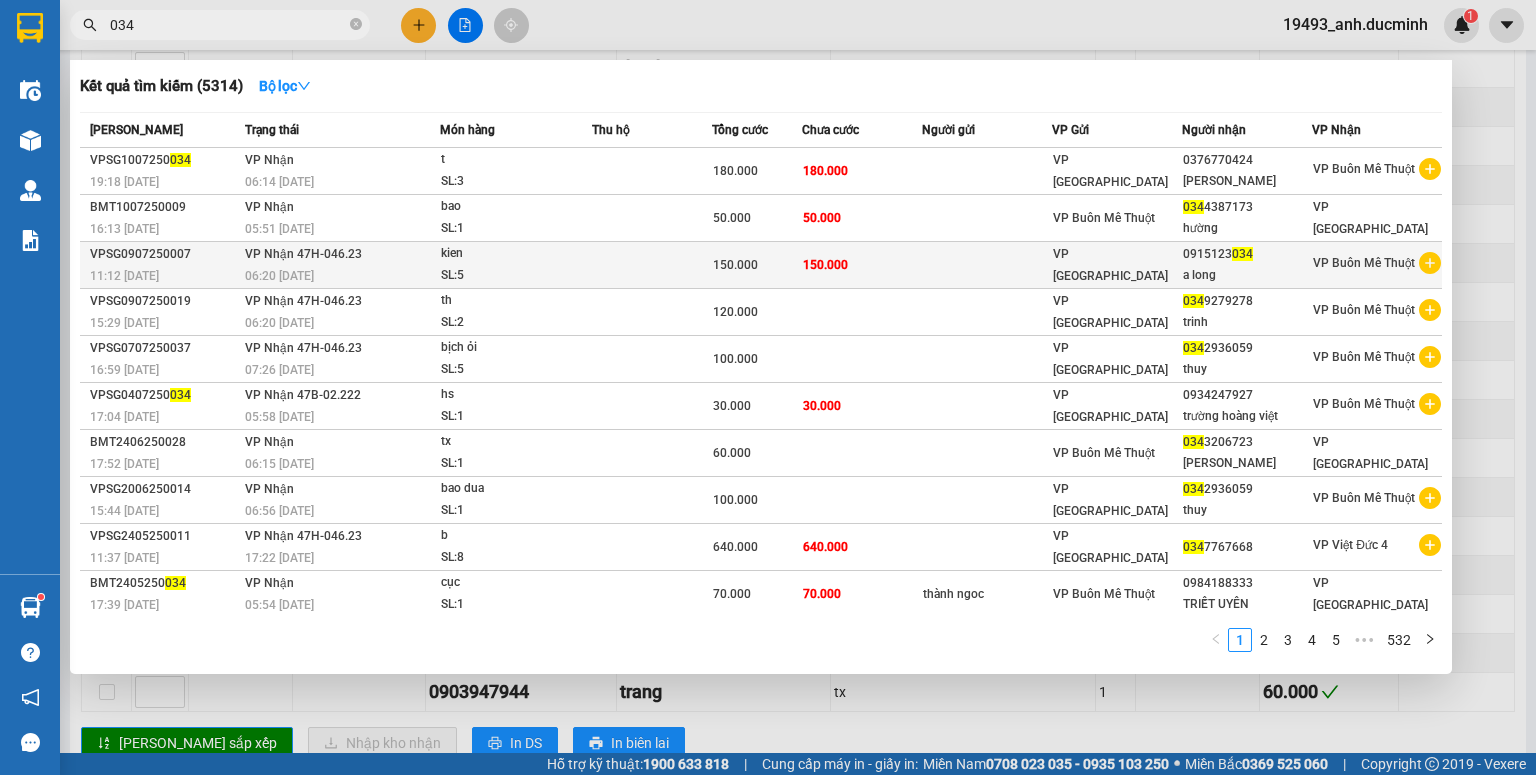 type on "034" 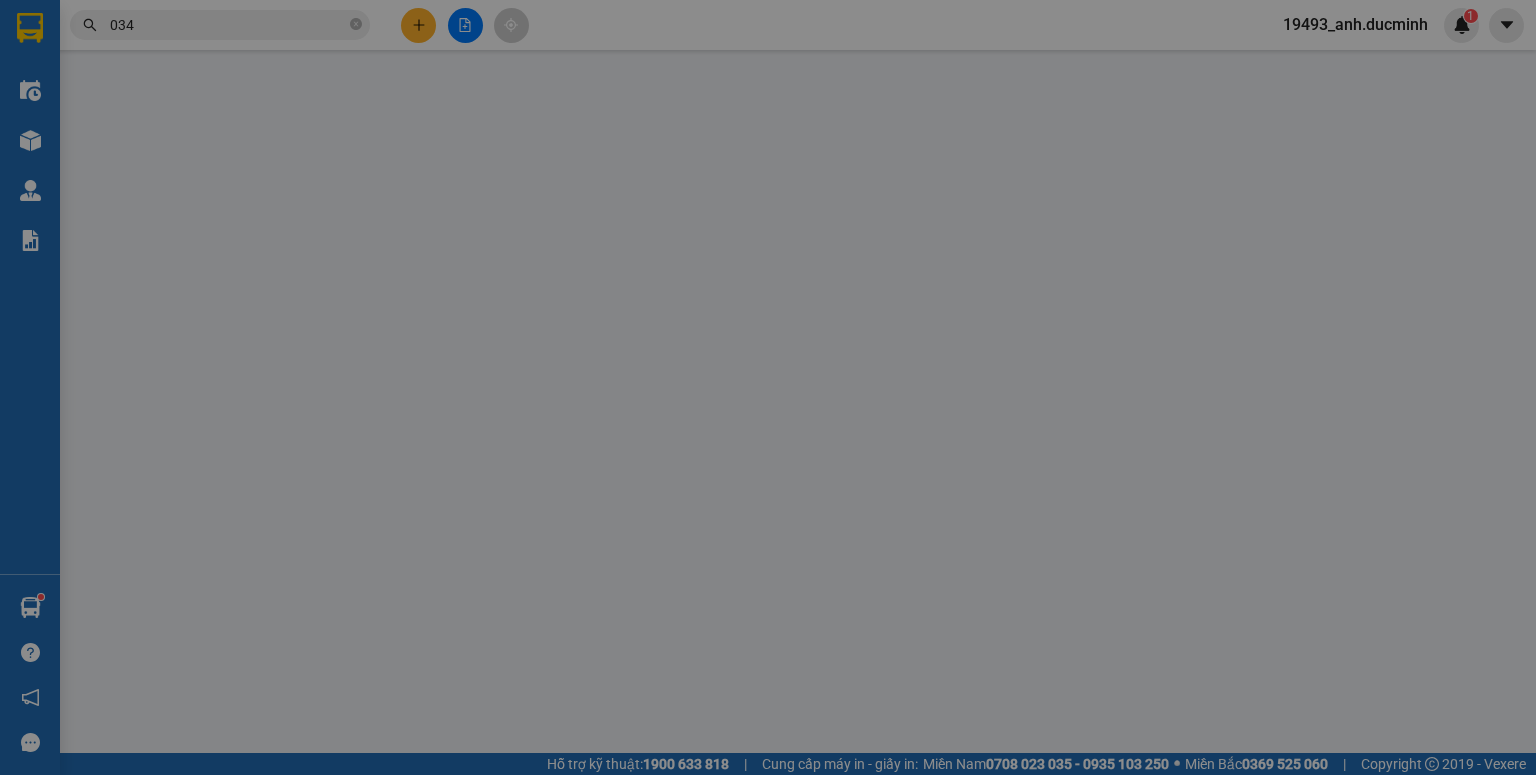 scroll, scrollTop: 0, scrollLeft: 0, axis: both 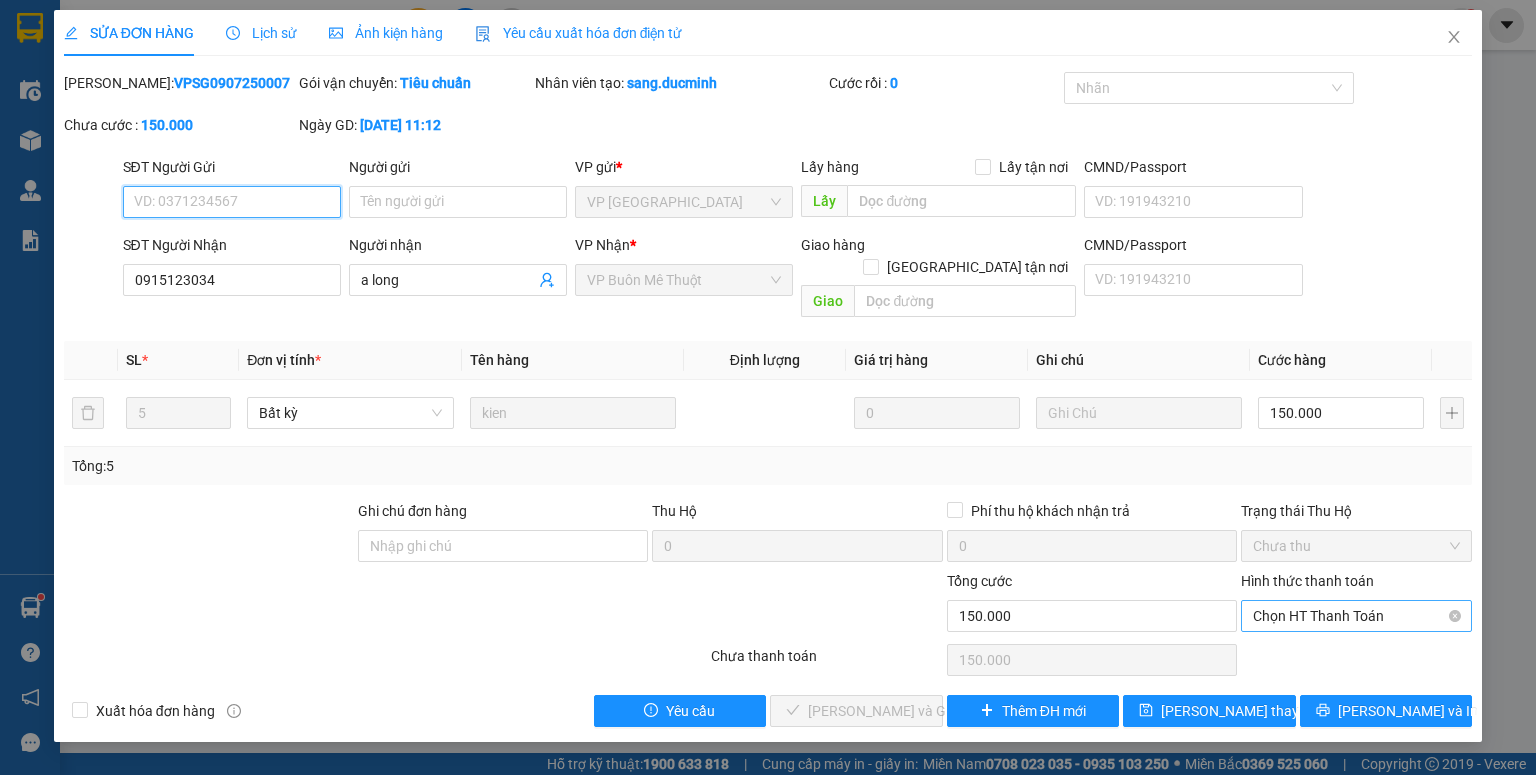 click on "Chọn HT Thanh Toán" at bounding box center (1356, 616) 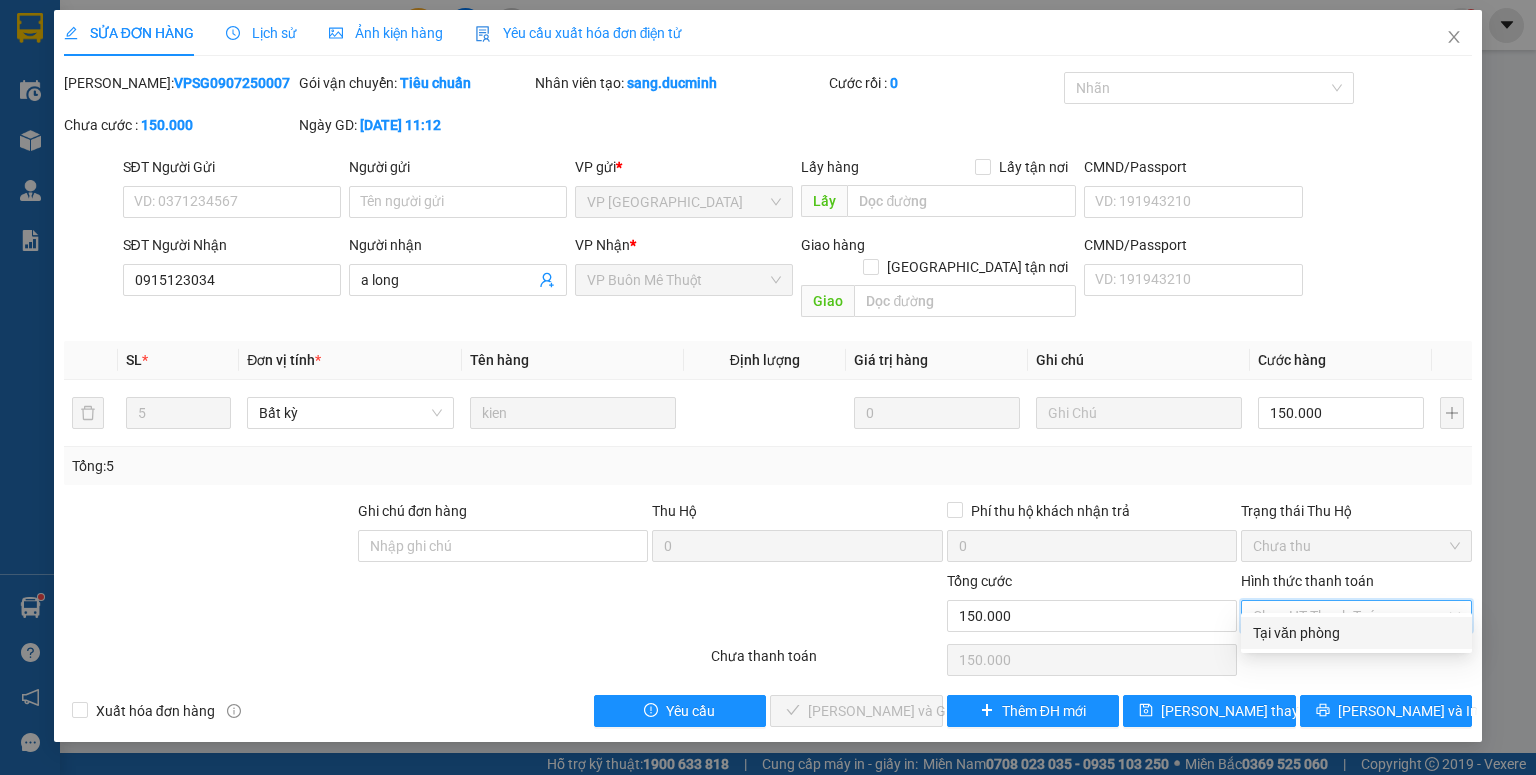 click on "Tại văn phòng" at bounding box center [1356, 633] 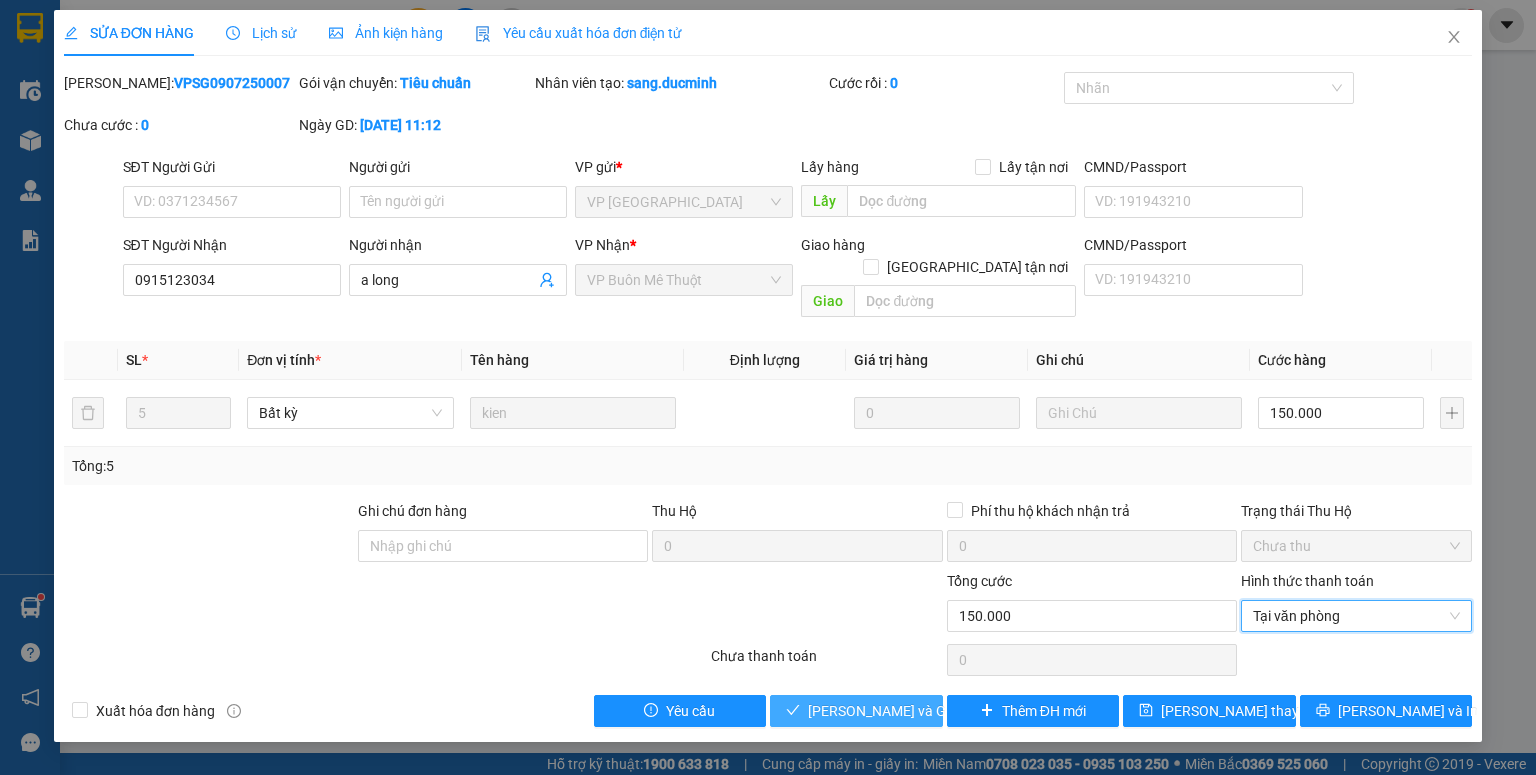 click on "[PERSON_NAME] và Giao hàng" at bounding box center (904, 711) 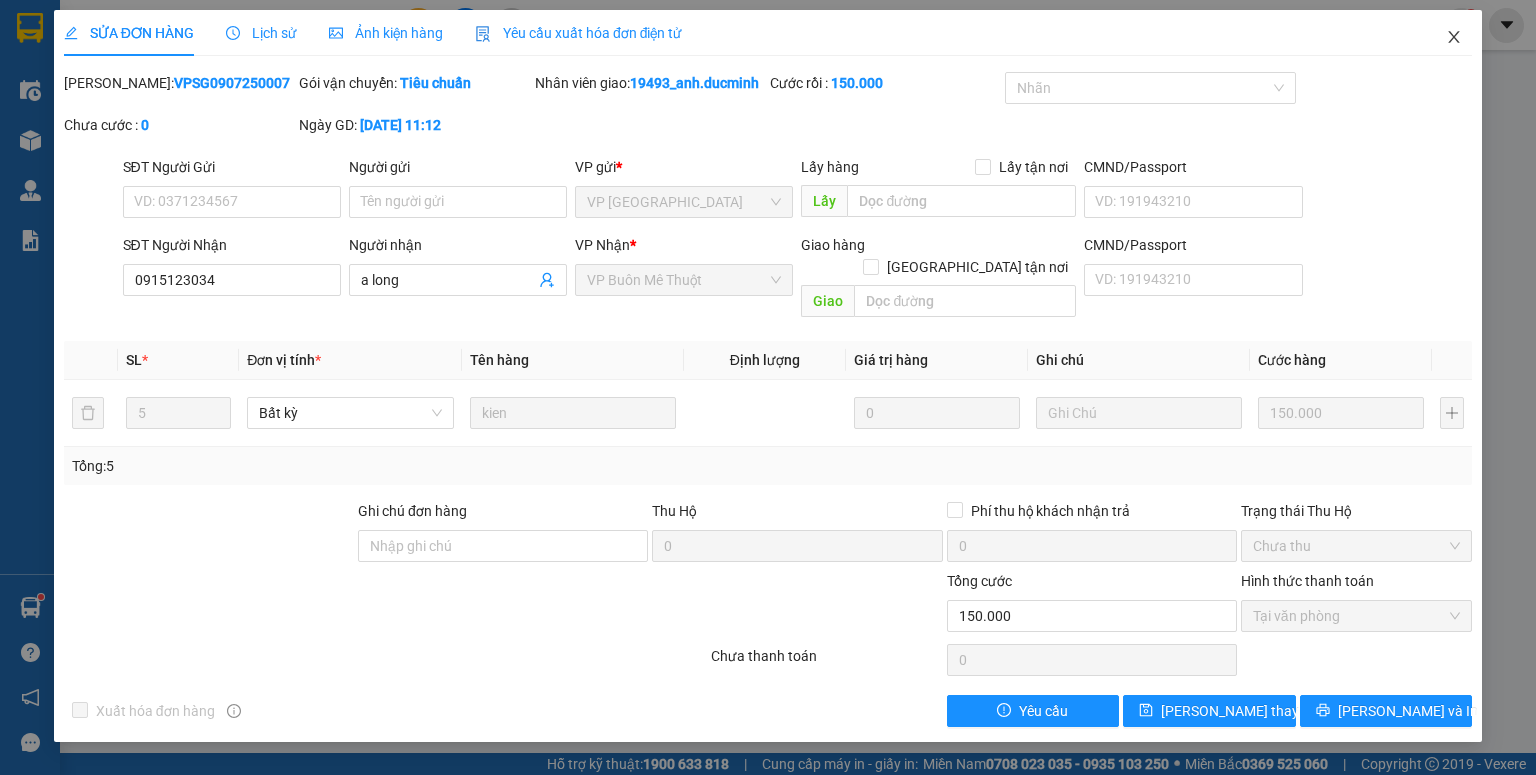 click 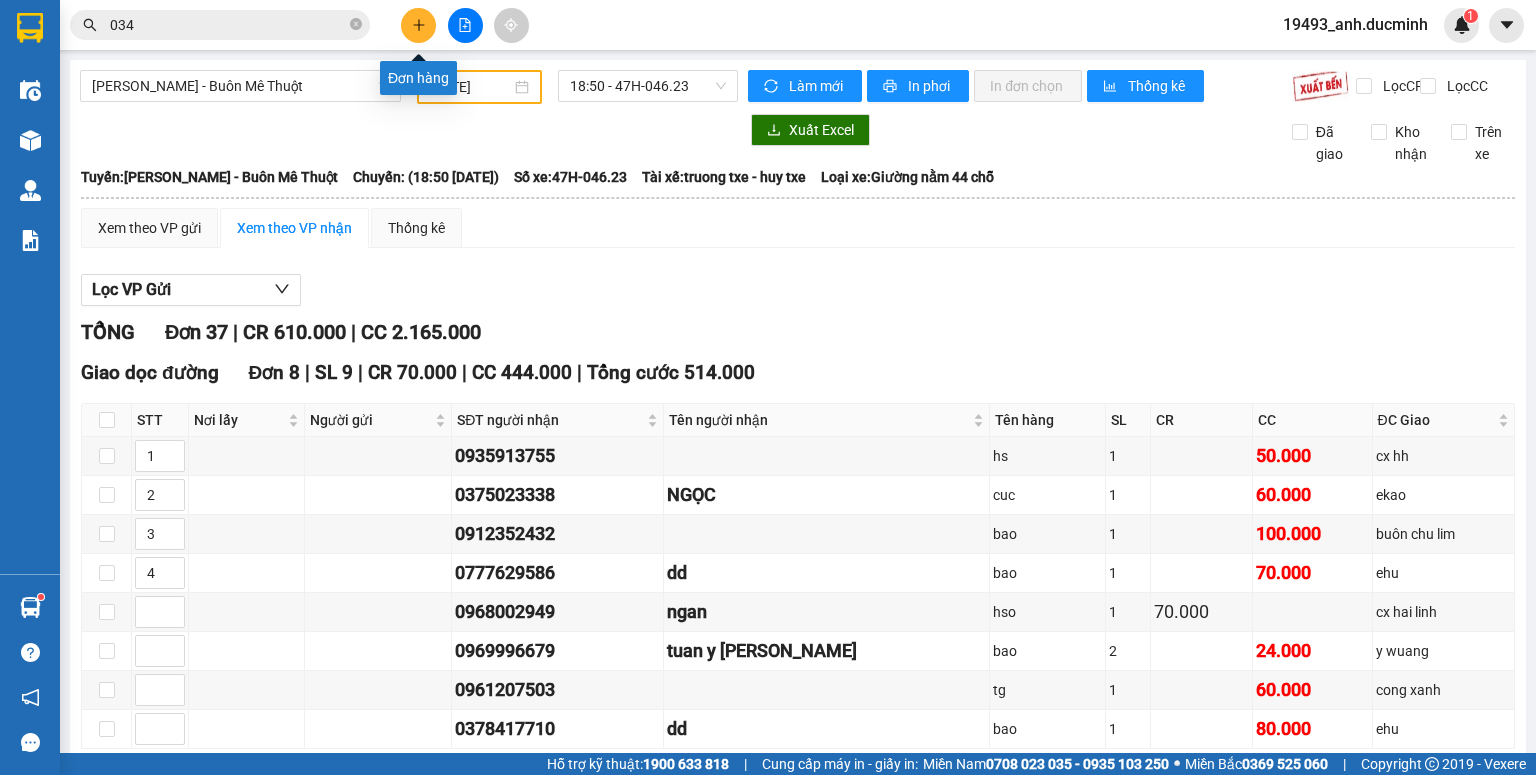 click 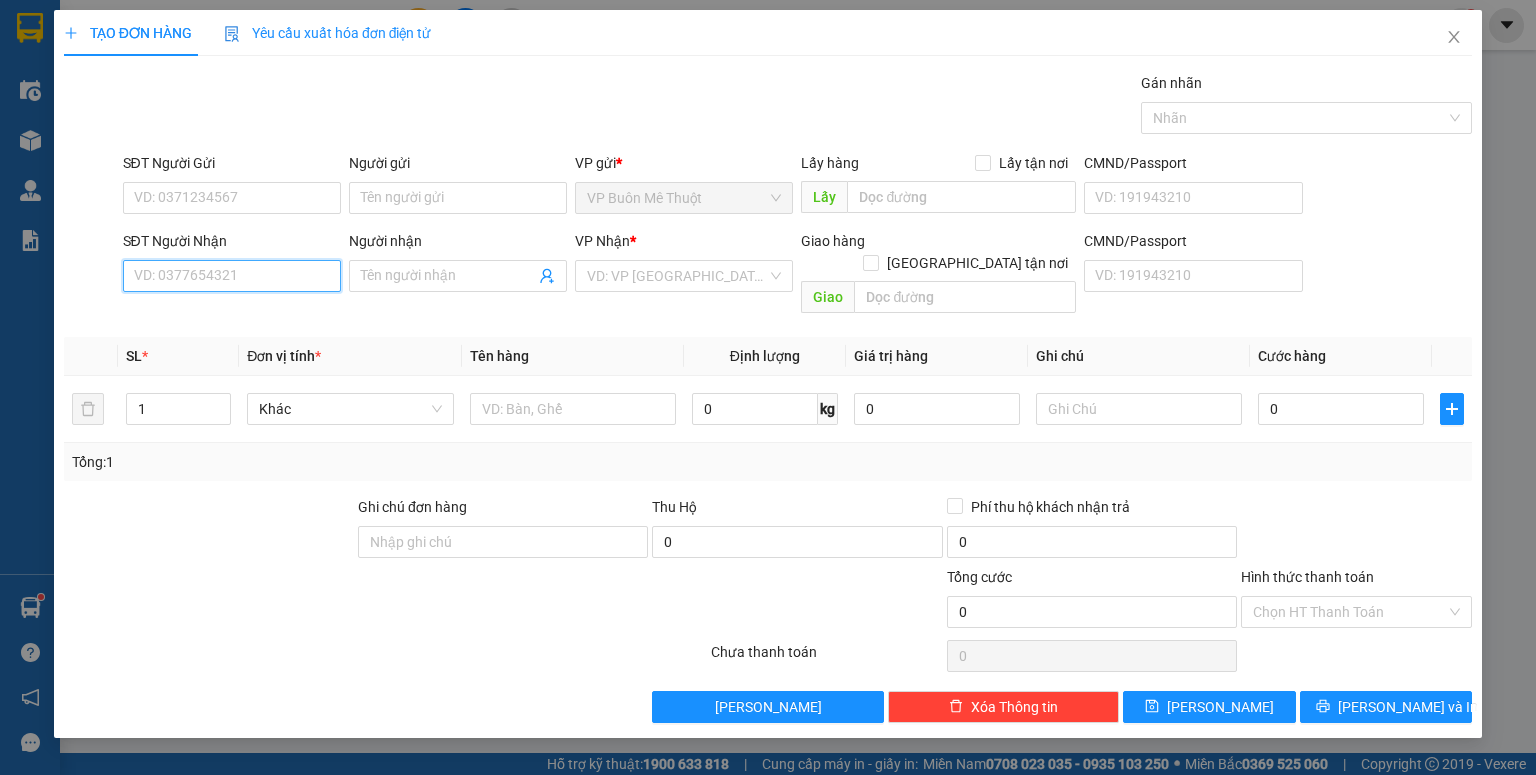 click on "SĐT Người Nhận" at bounding box center (232, 276) 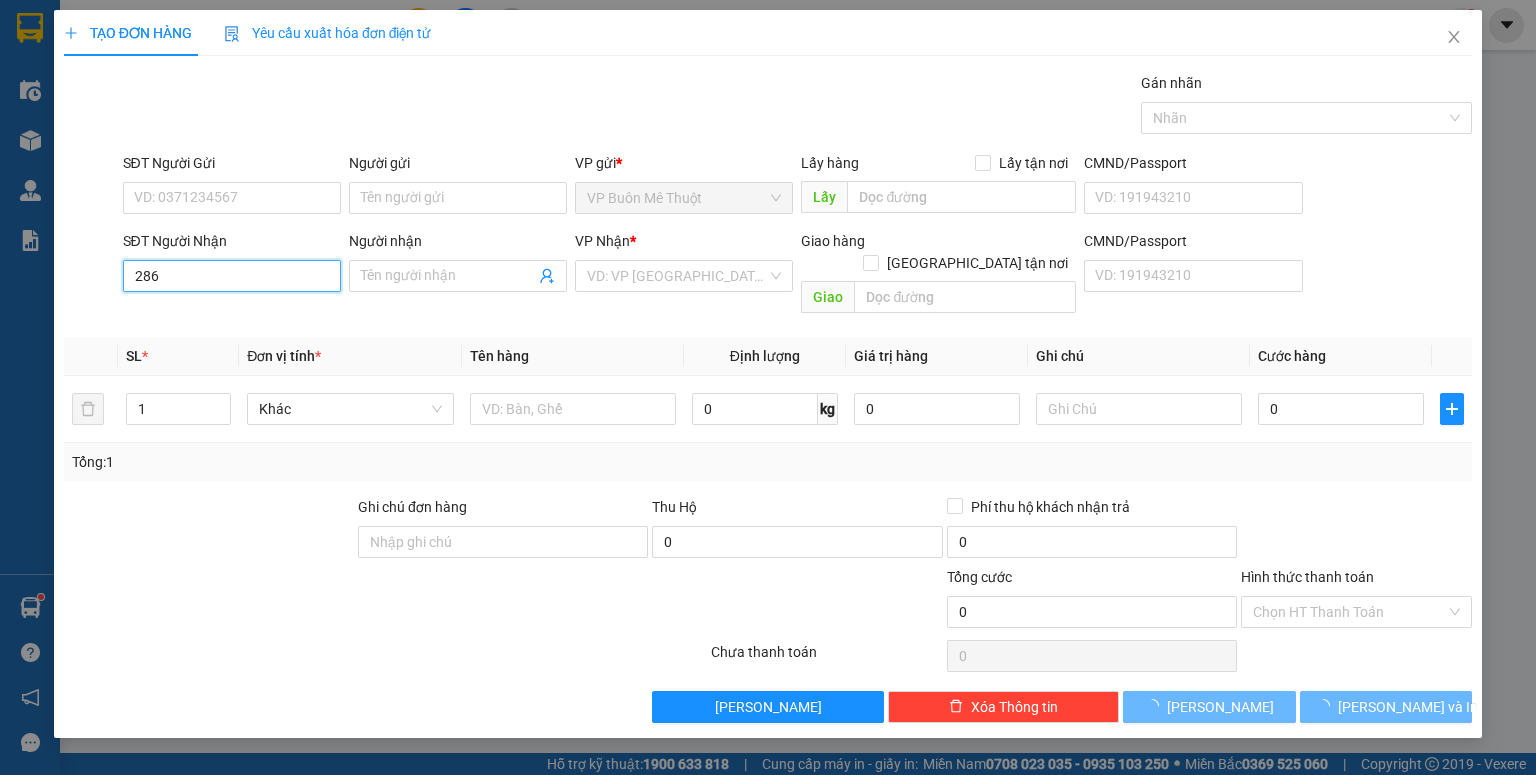 click on "286" at bounding box center (232, 276) 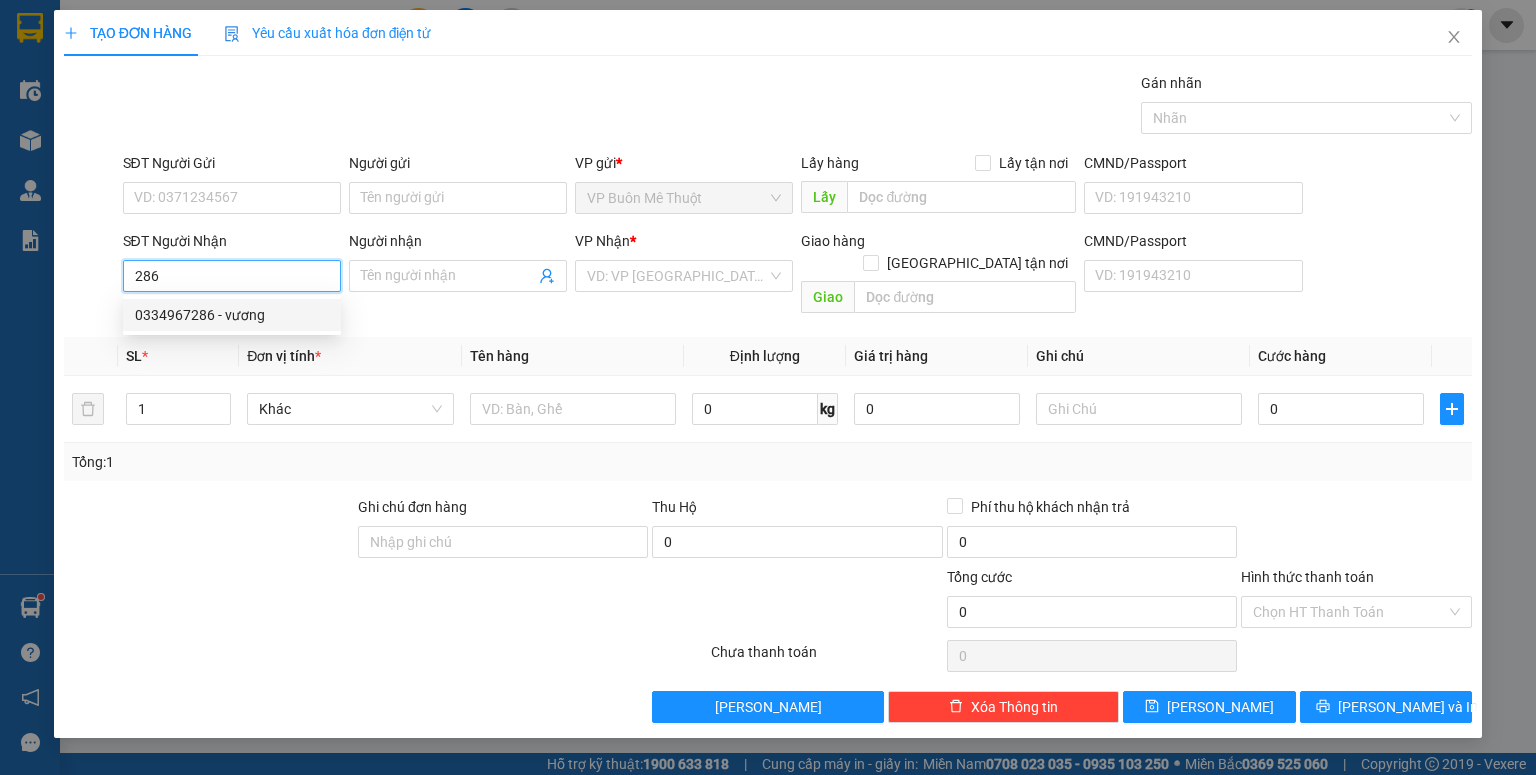 drag, startPoint x: 232, startPoint y: 312, endPoint x: 300, endPoint y: 312, distance: 68 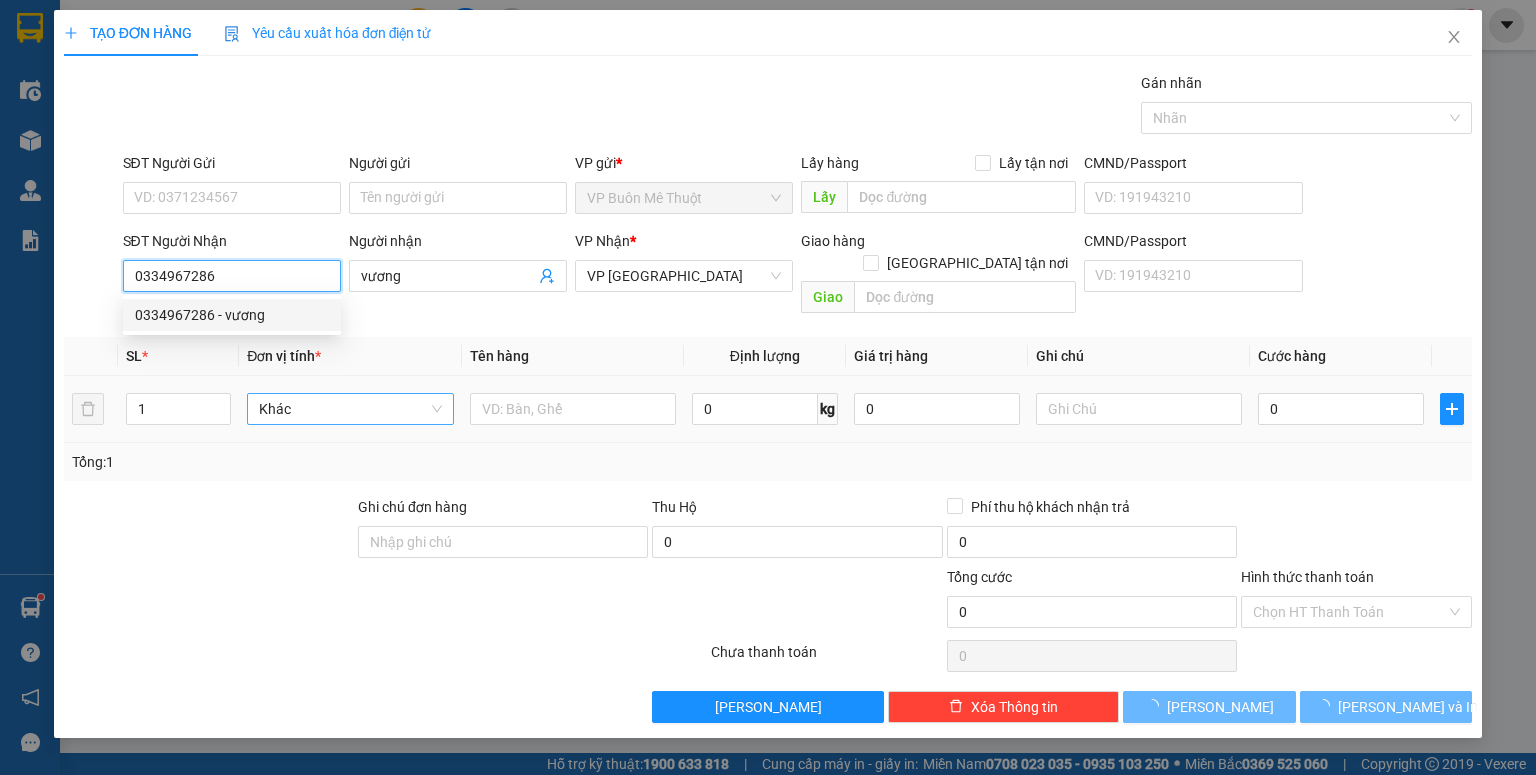 type on "240.000" 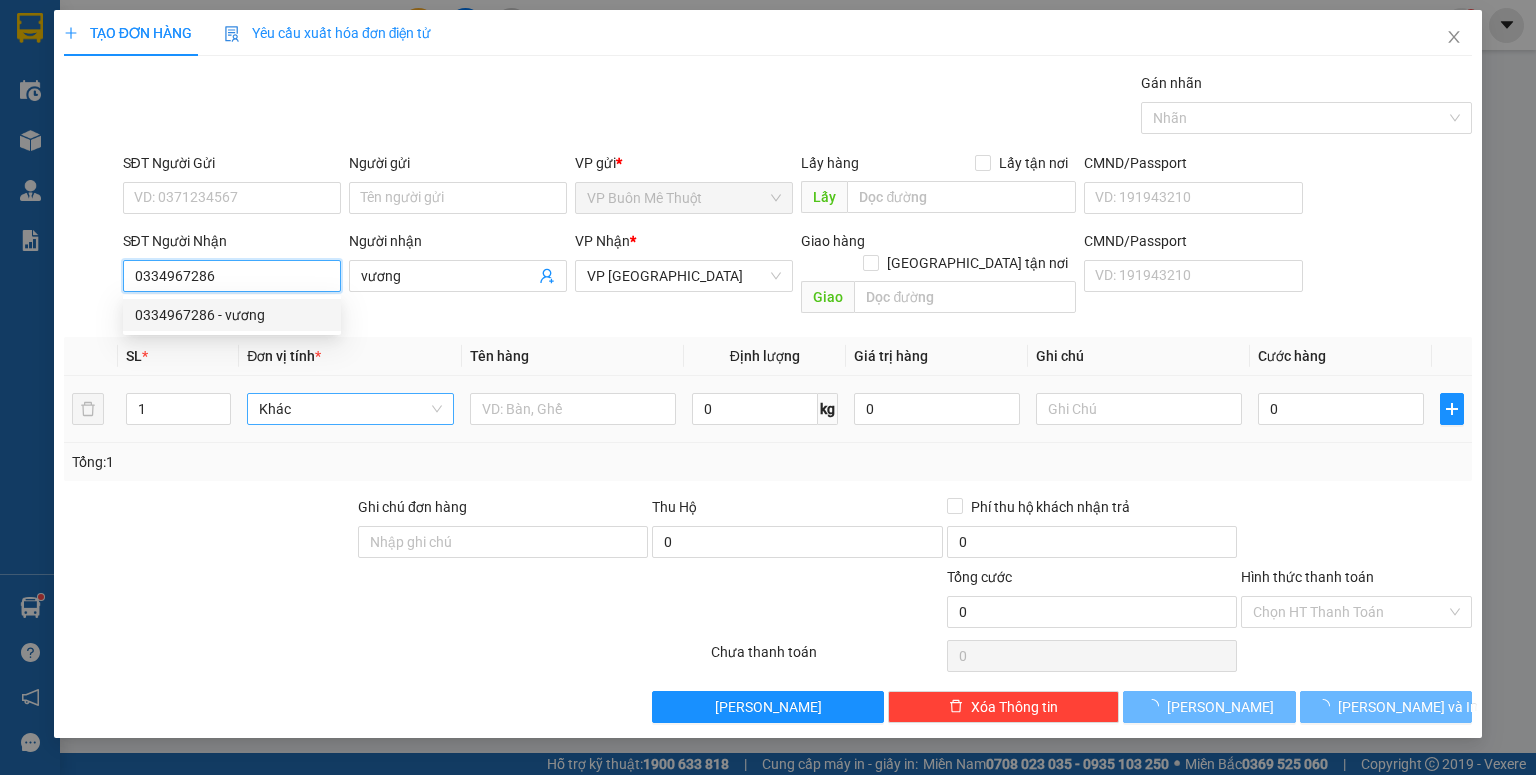 type on "240.000" 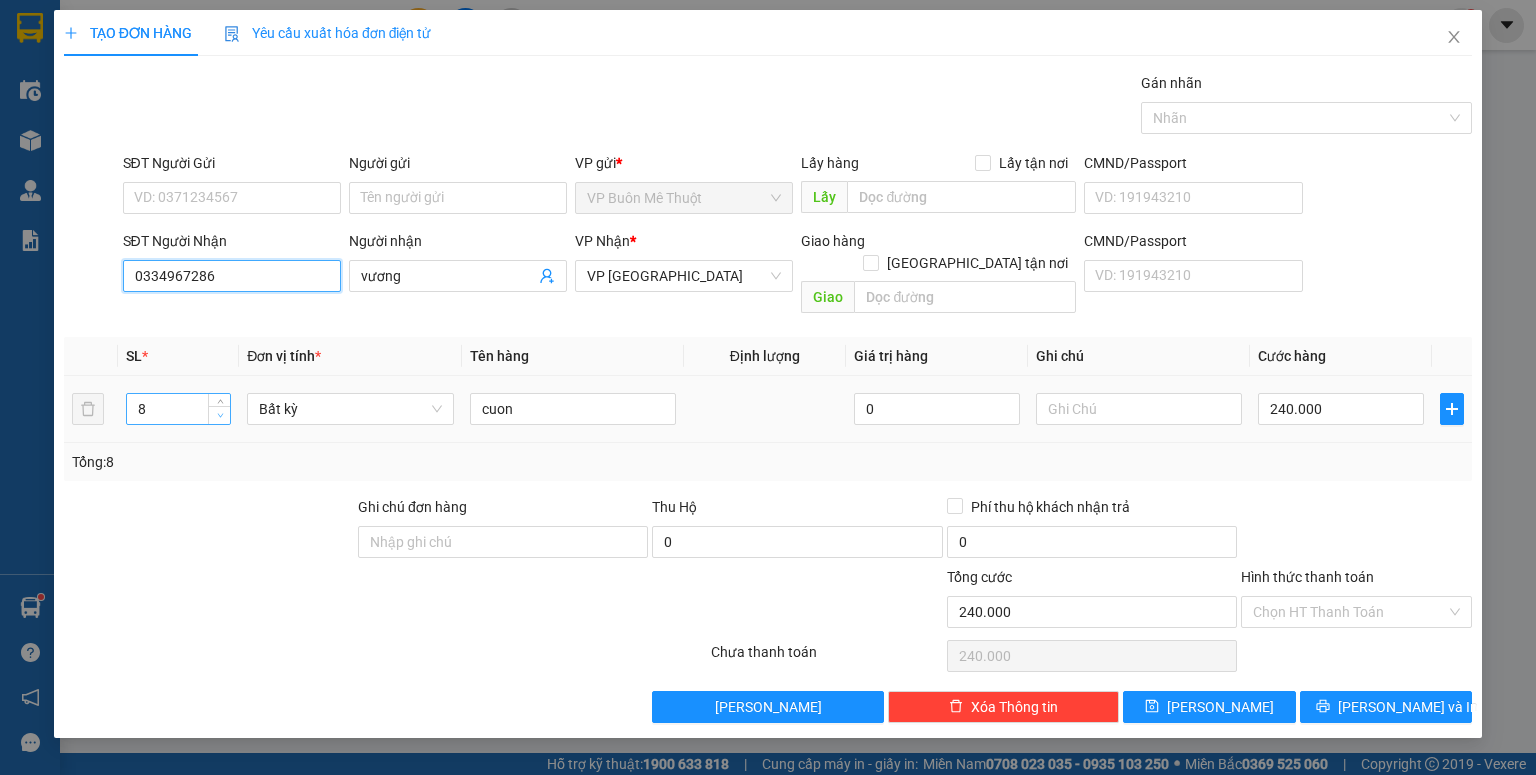 type on "0334967286" 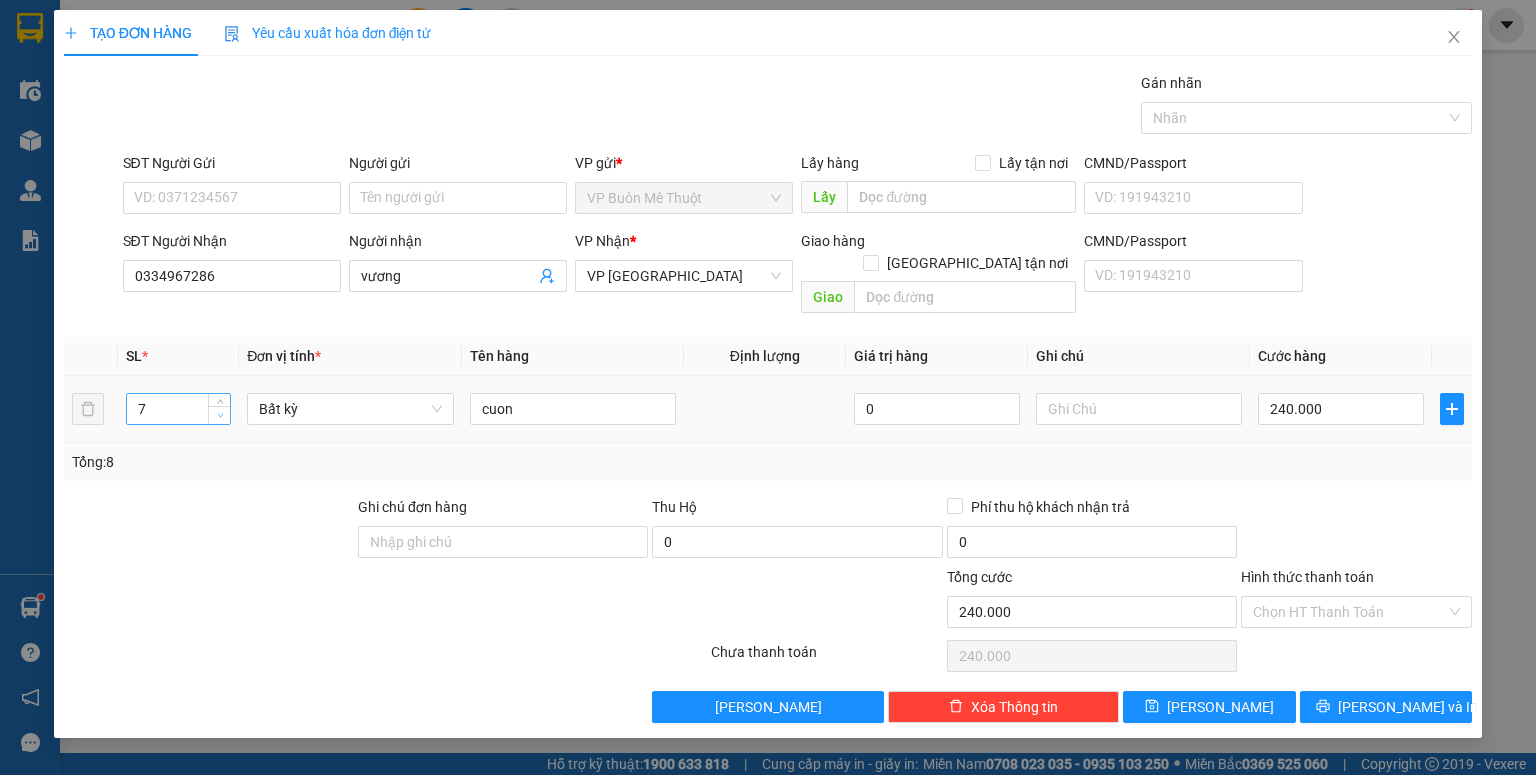 click at bounding box center (220, 416) 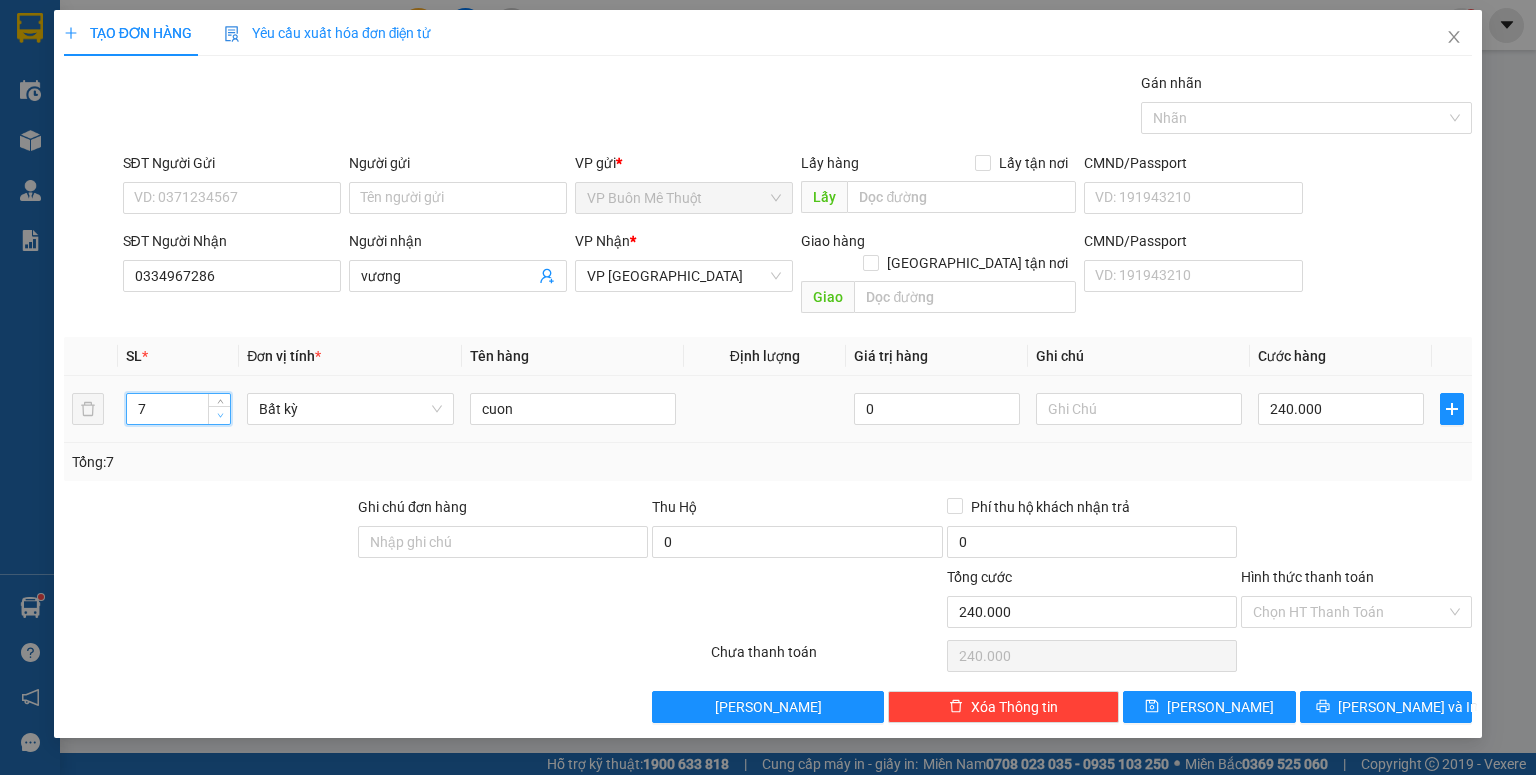 click 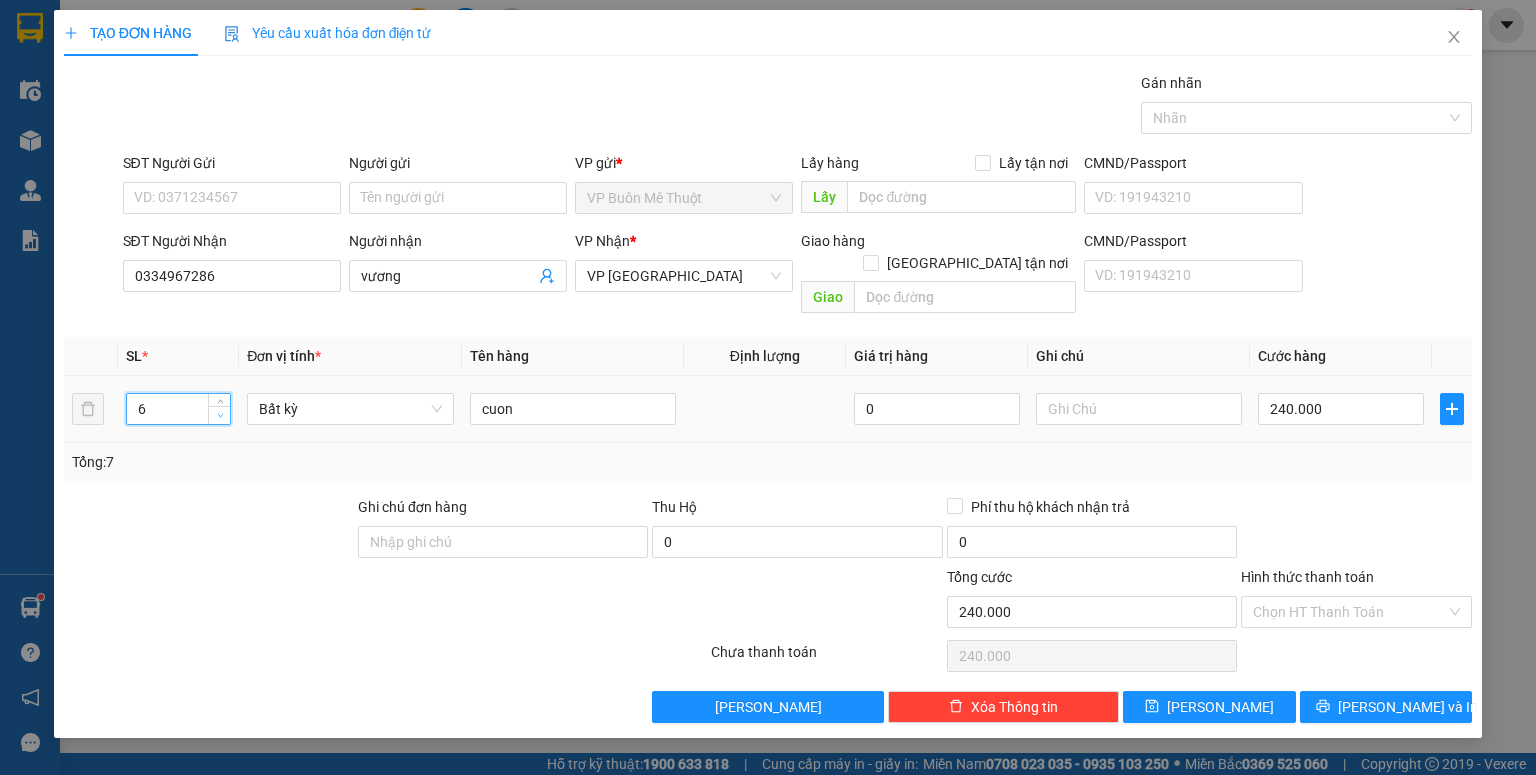 click 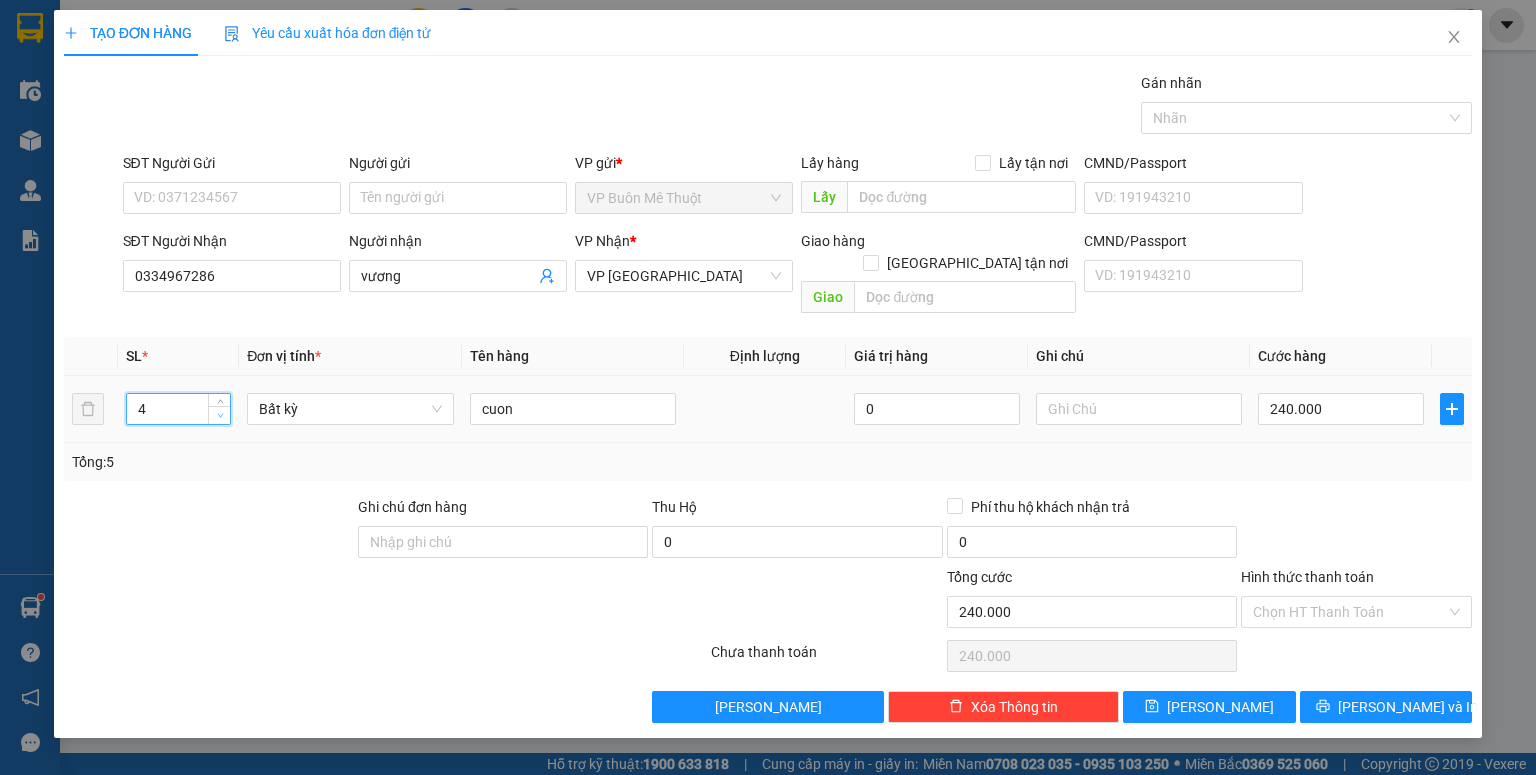 click 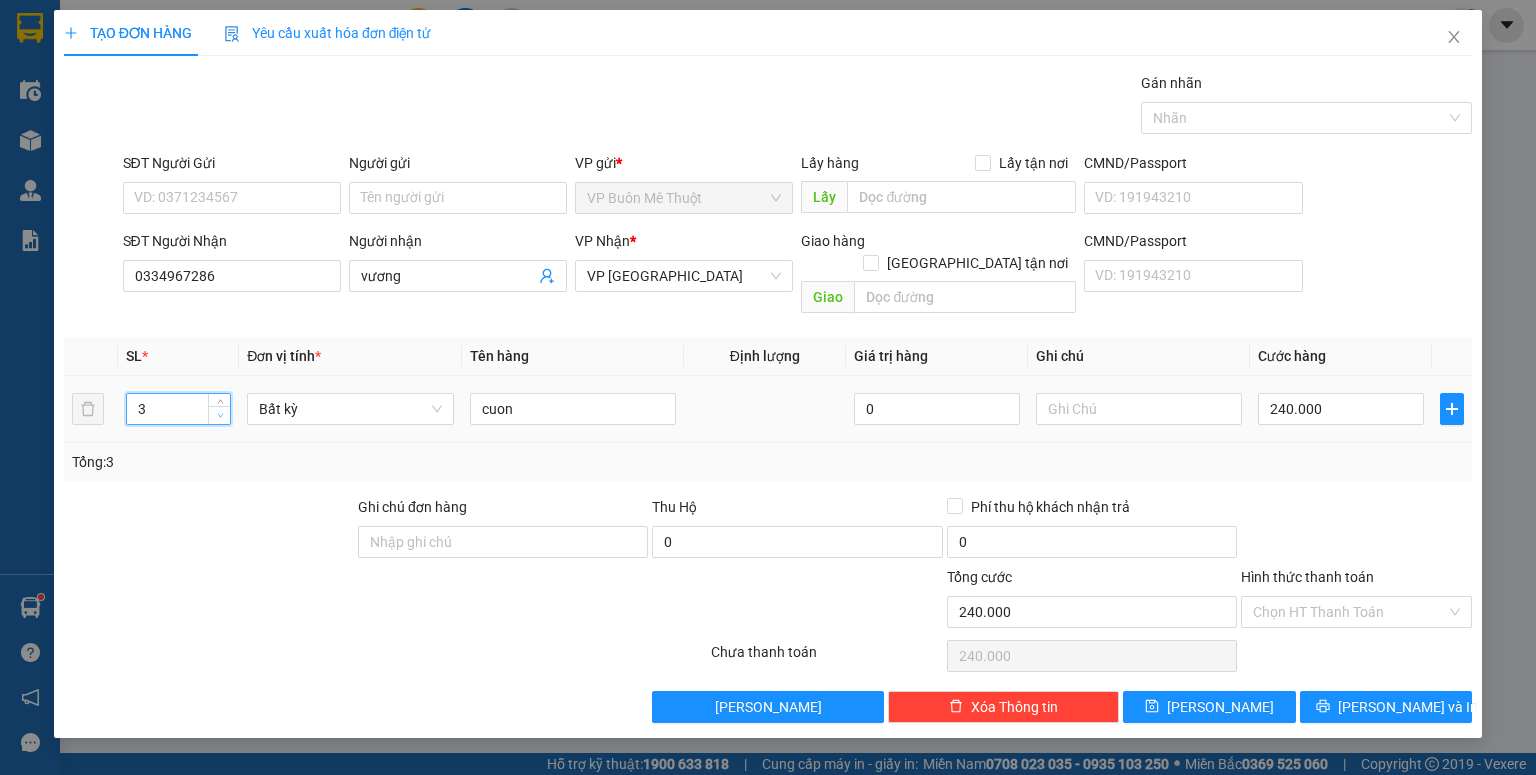 click 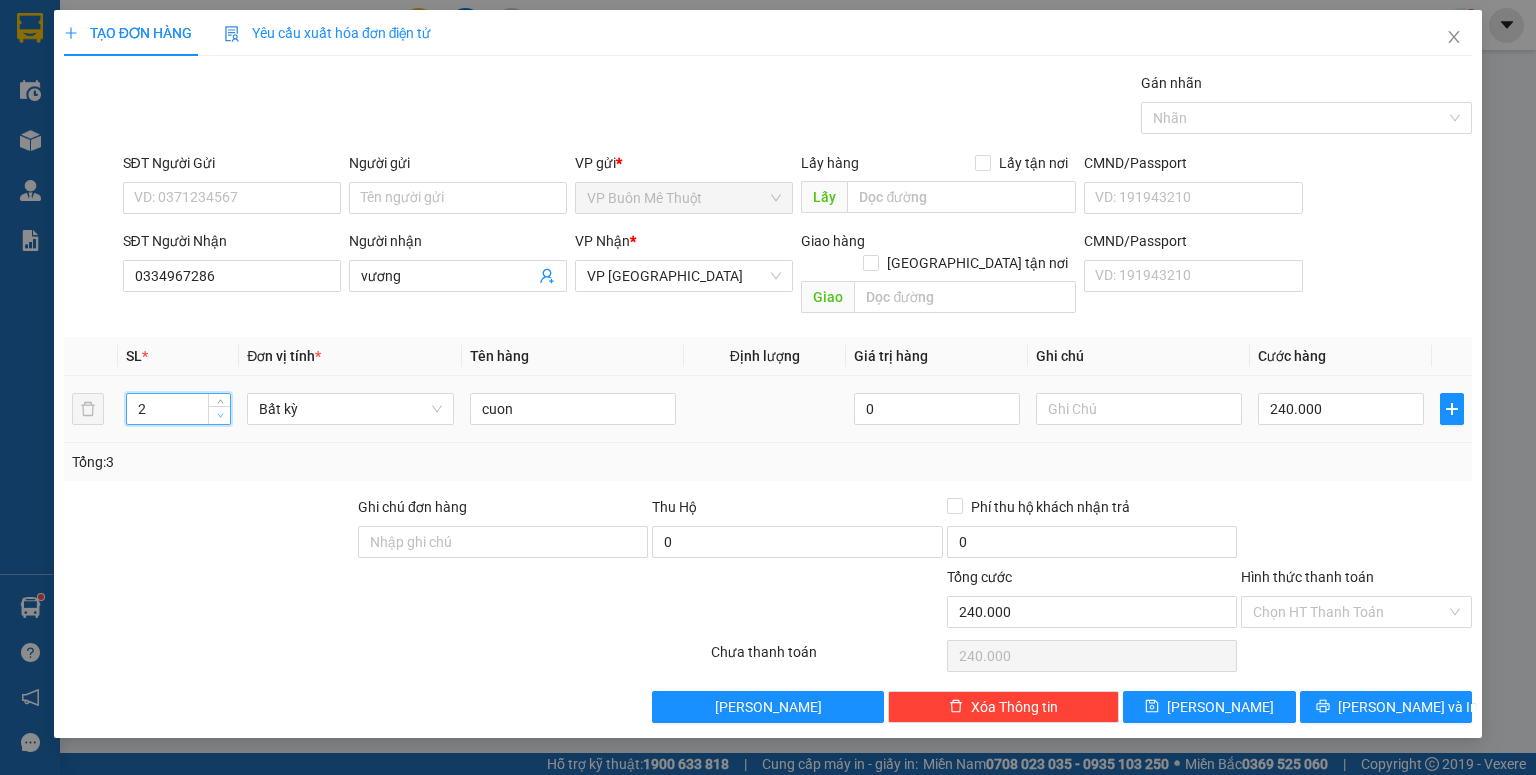click 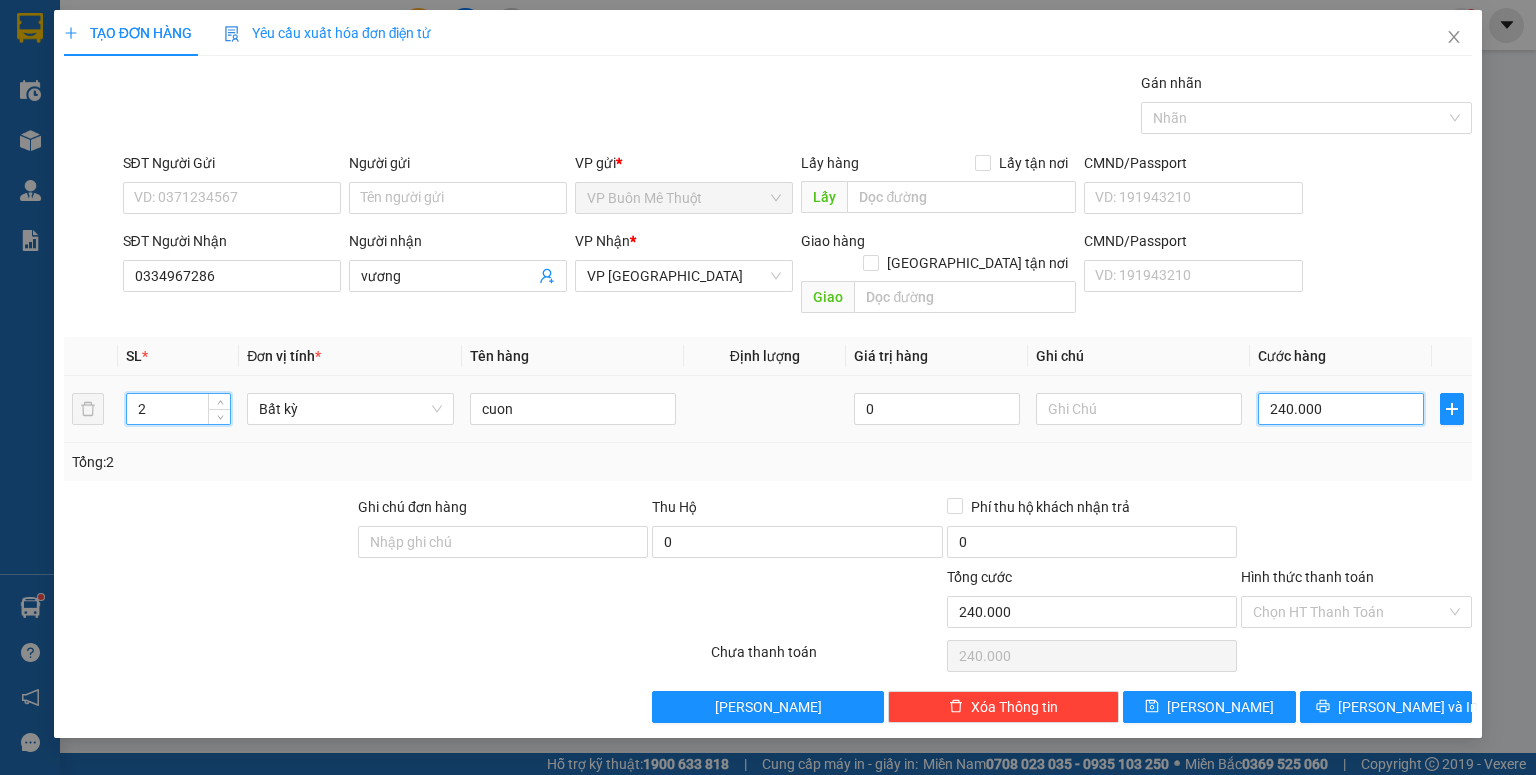 click on "240.000" at bounding box center [1341, 409] 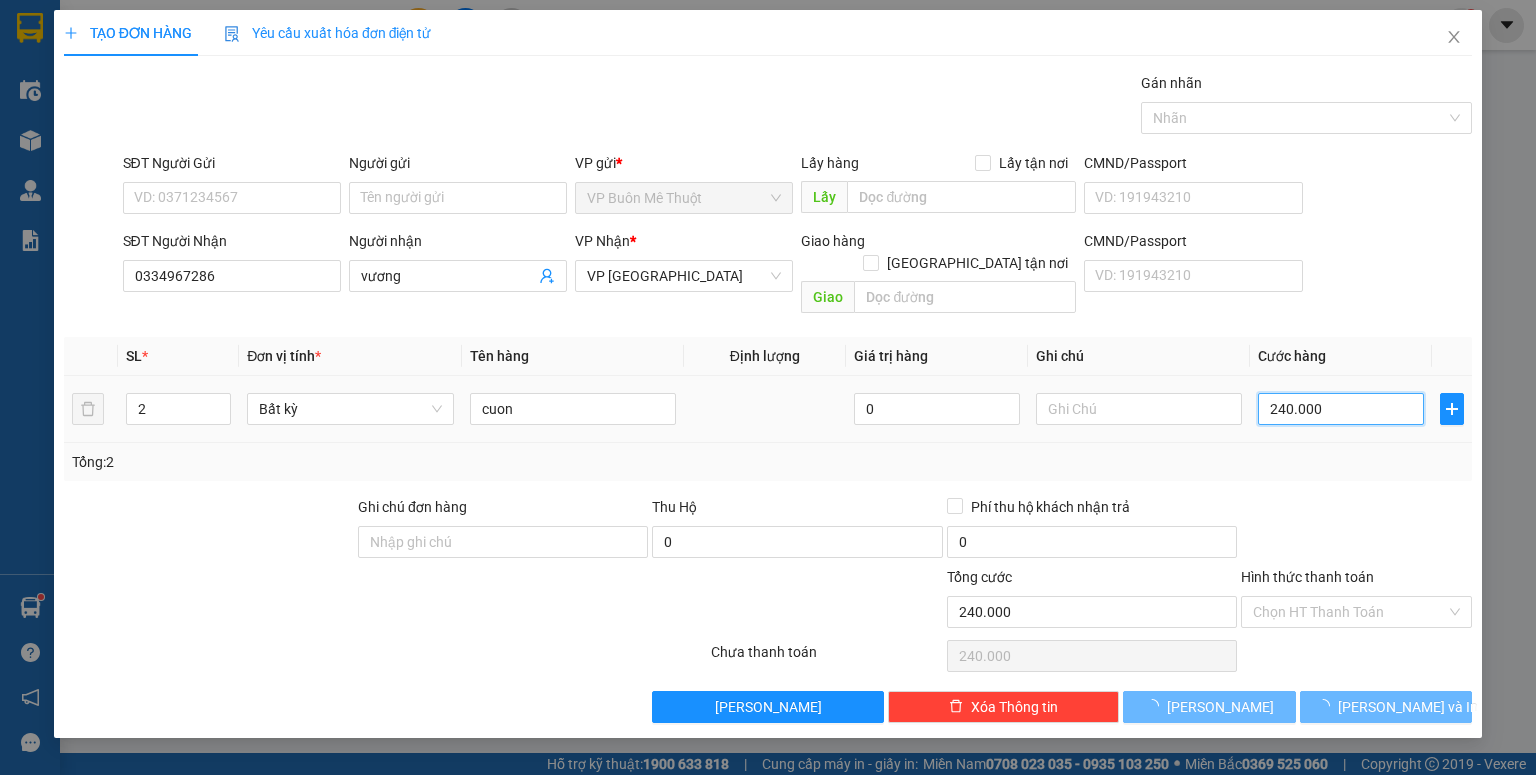 type on "0" 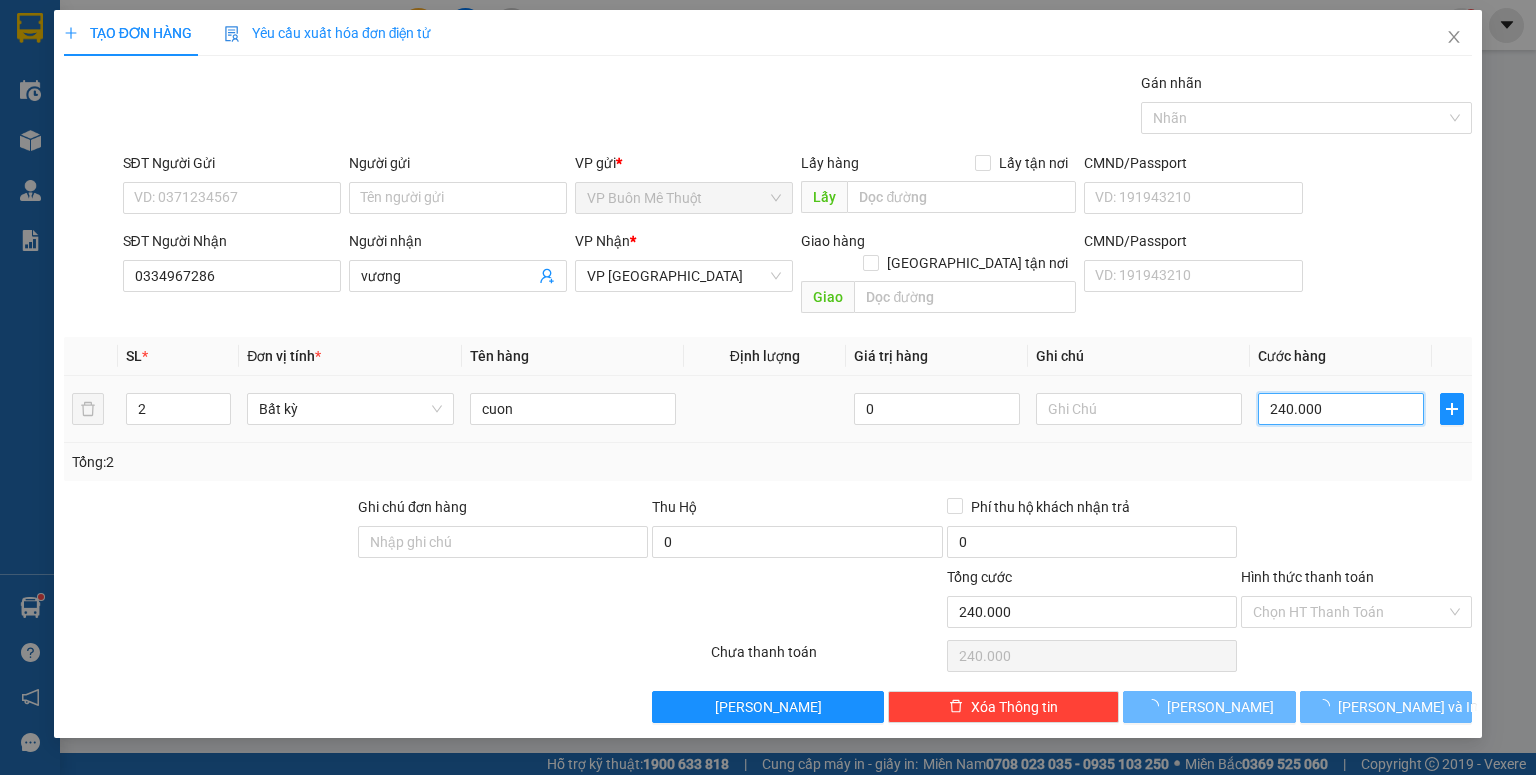 type on "0" 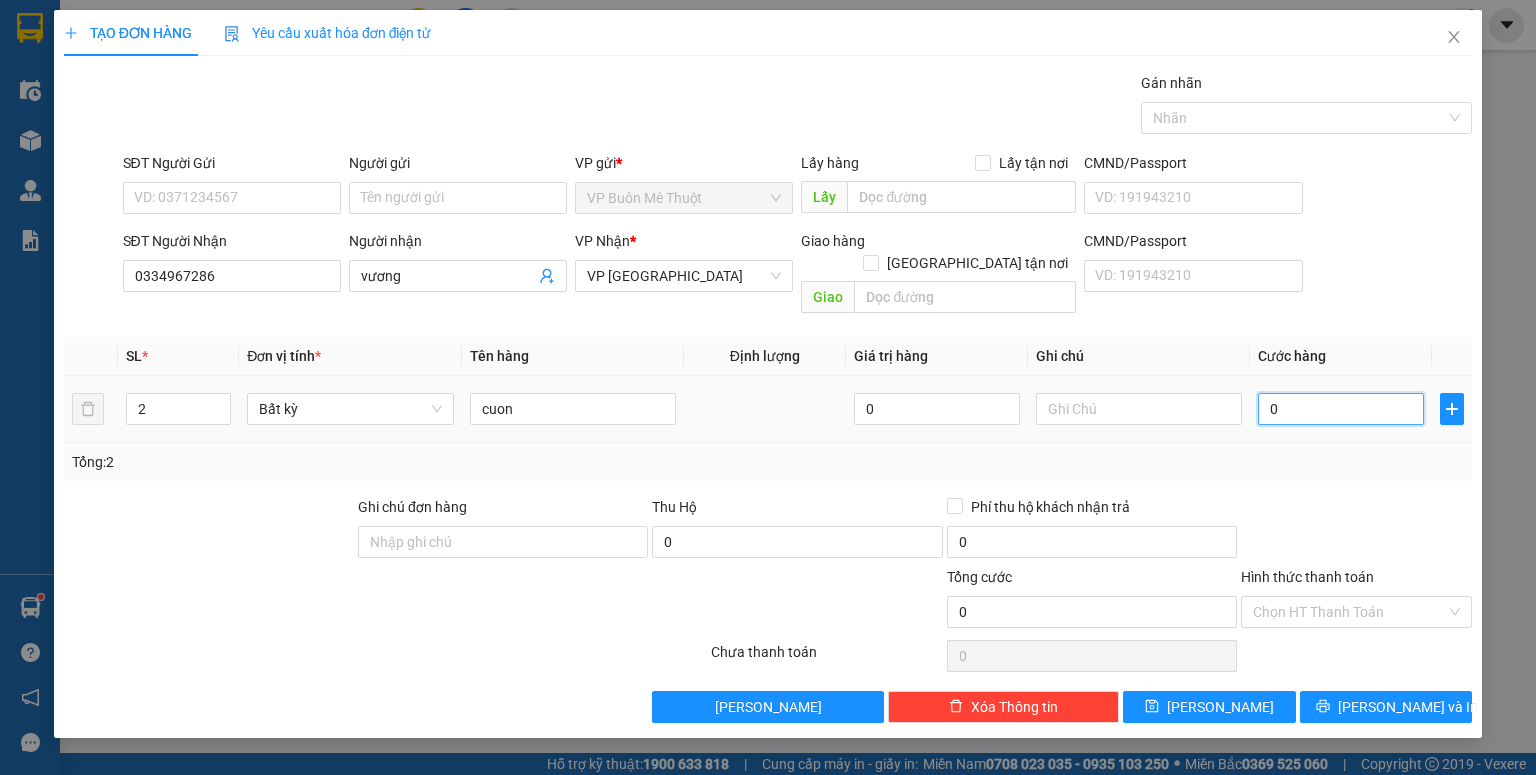 type on "06" 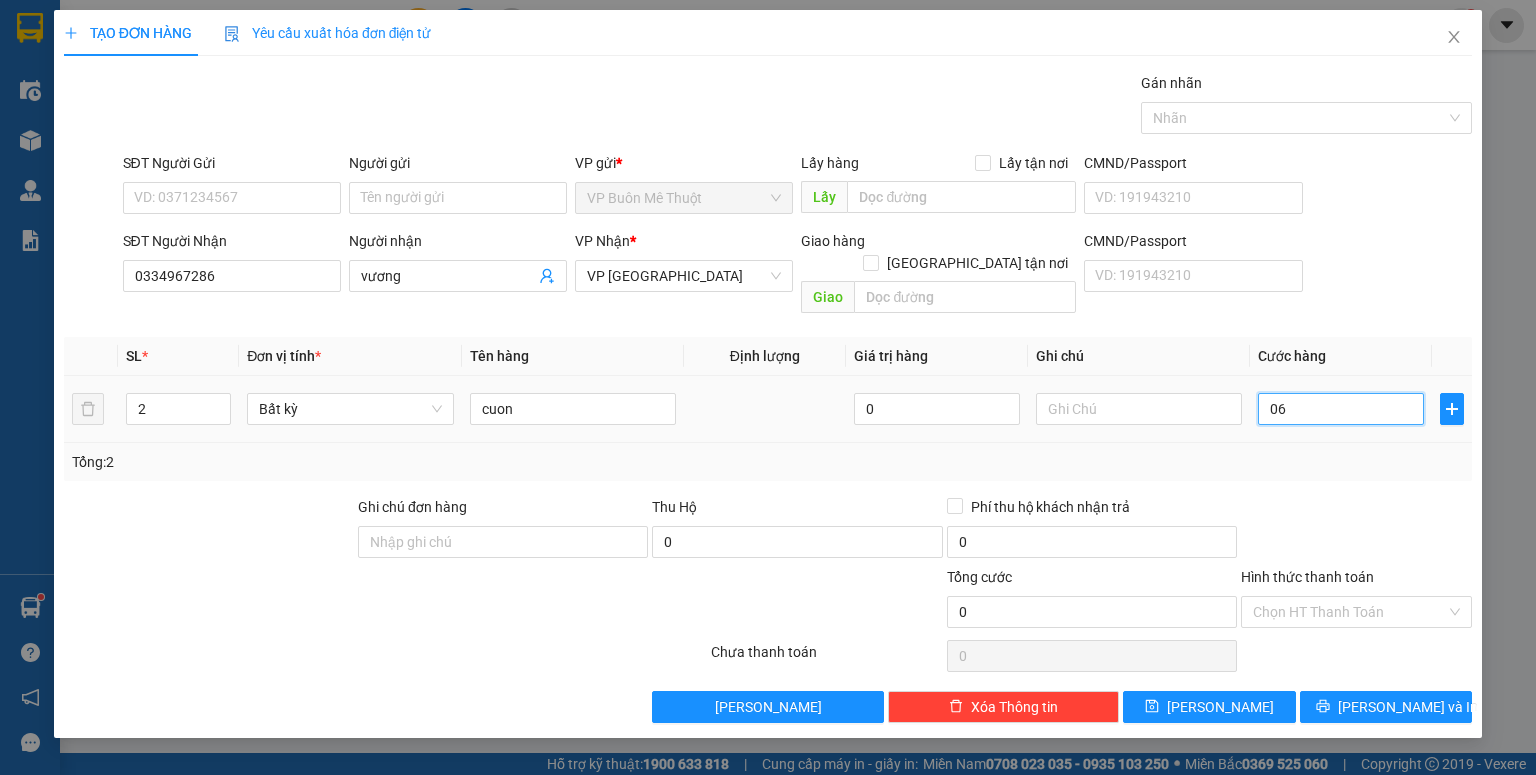 type on "6" 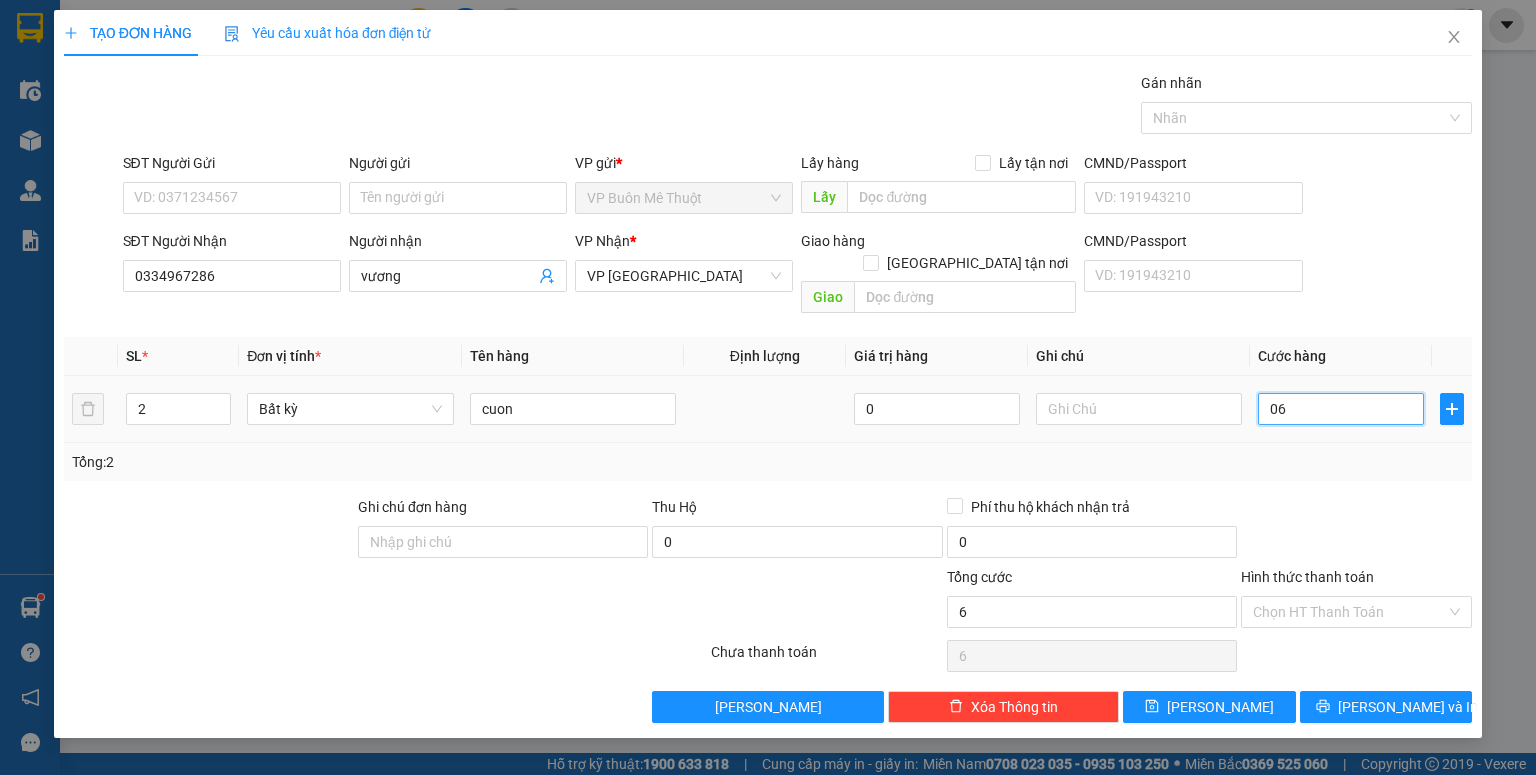 type on "060" 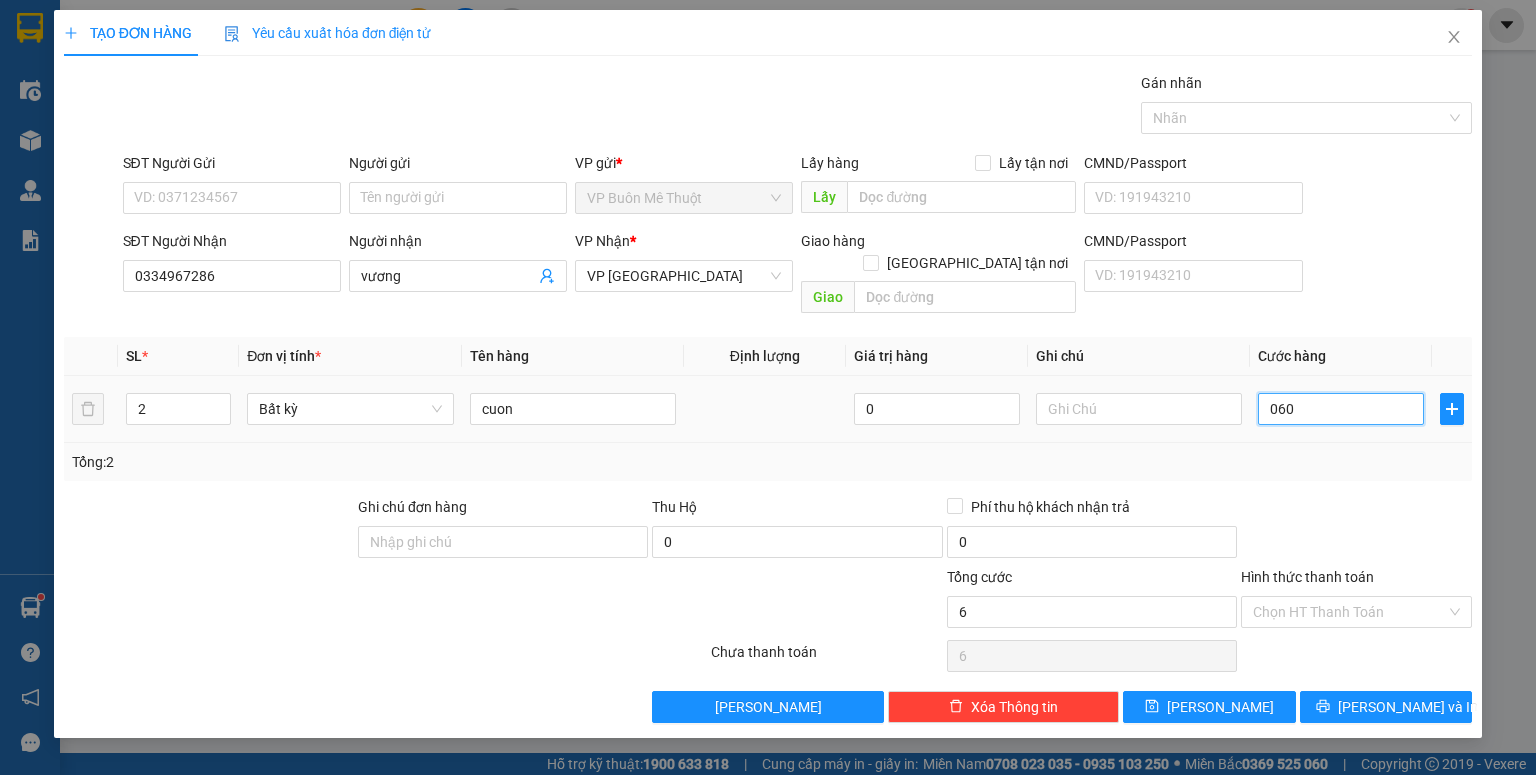 type on "60" 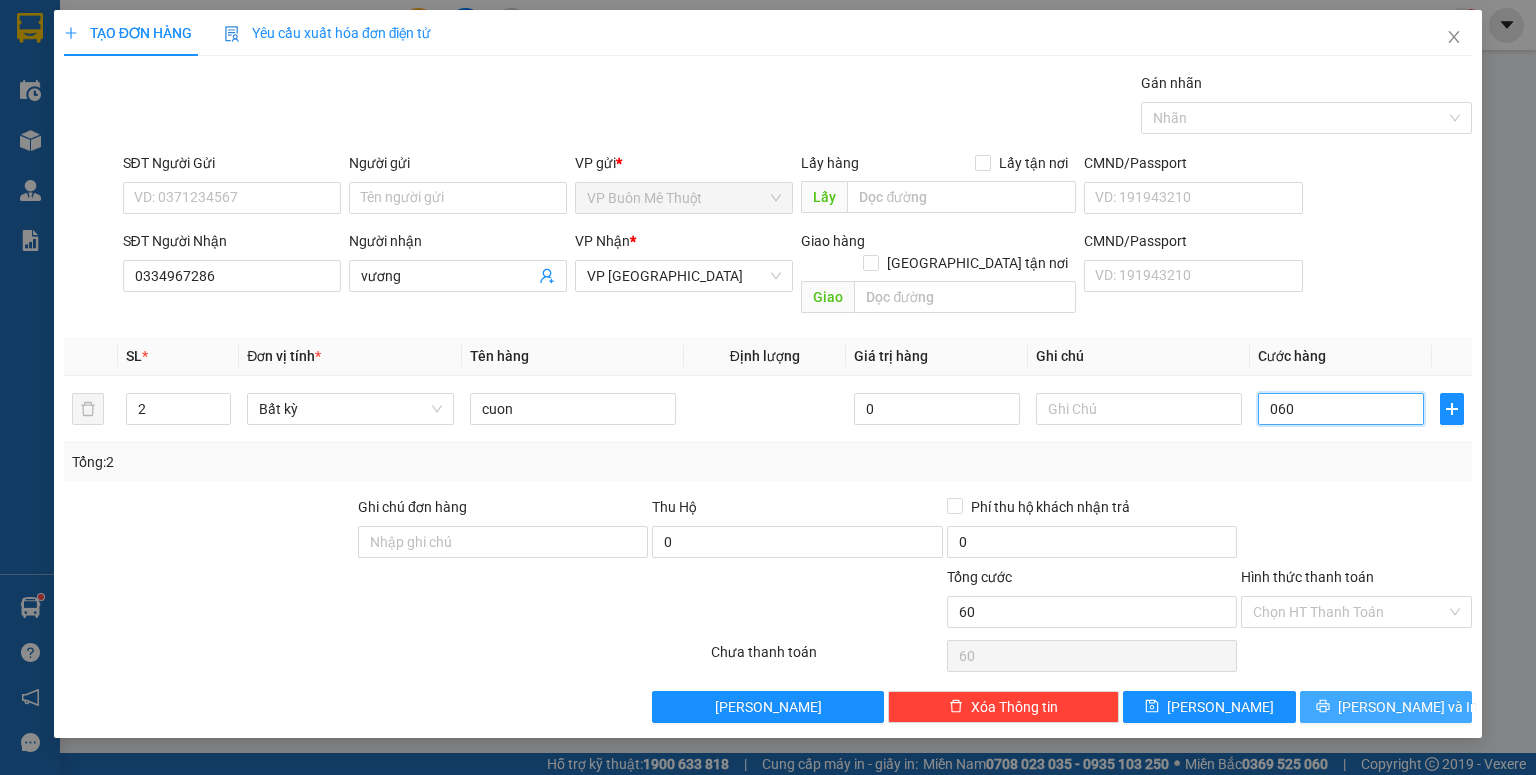 type on "060" 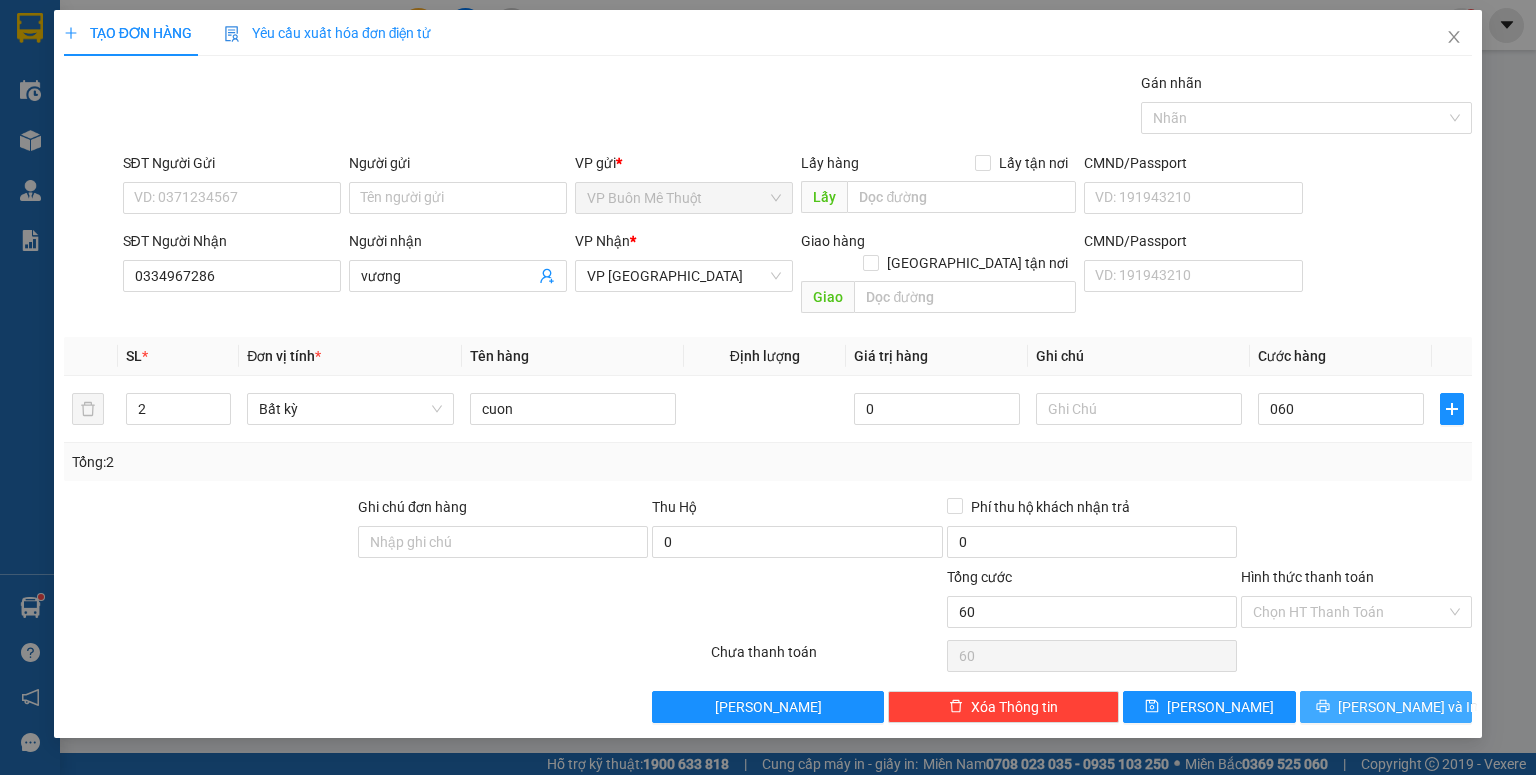 type on "60.000" 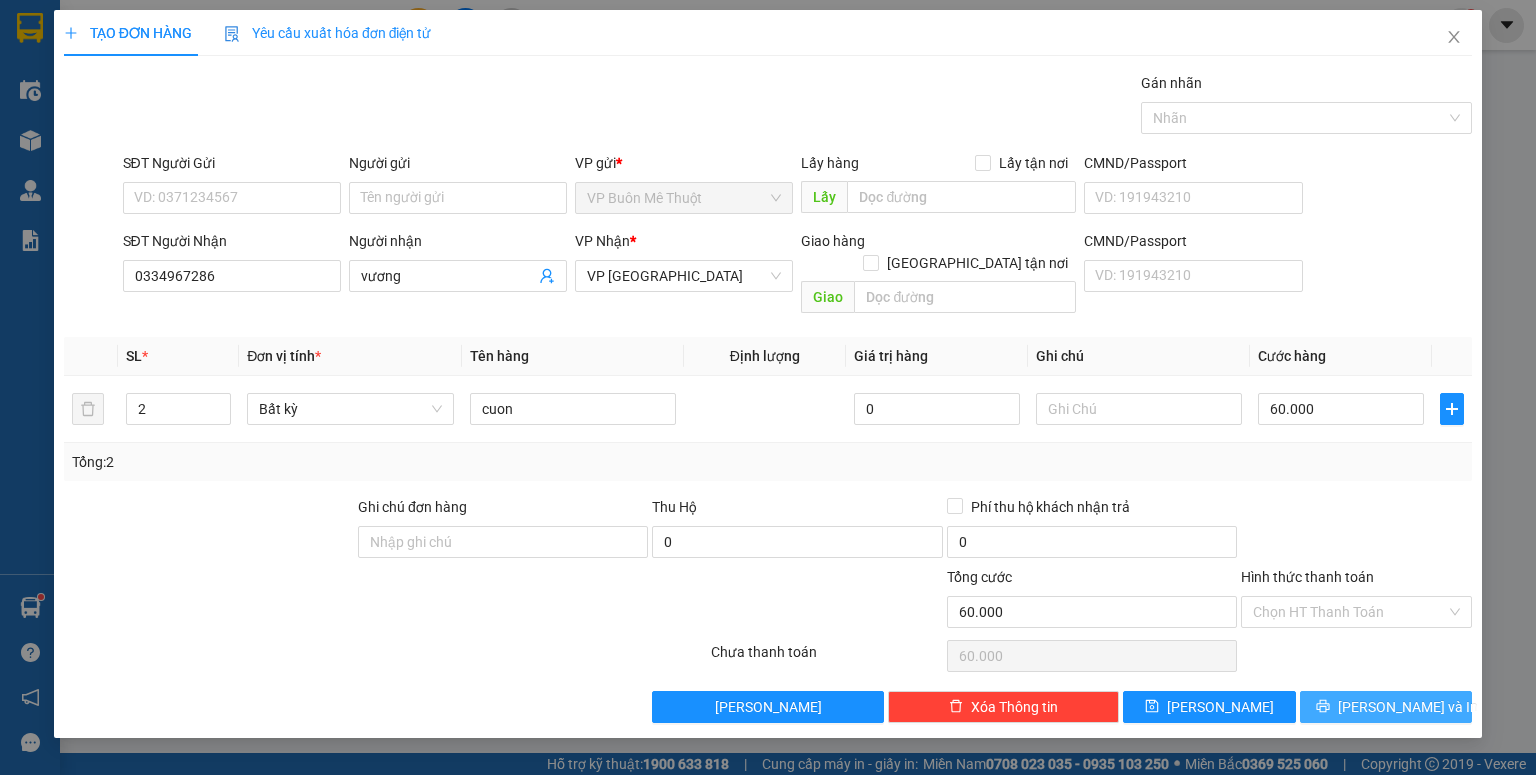 click on "[PERSON_NAME] và In" at bounding box center (1408, 707) 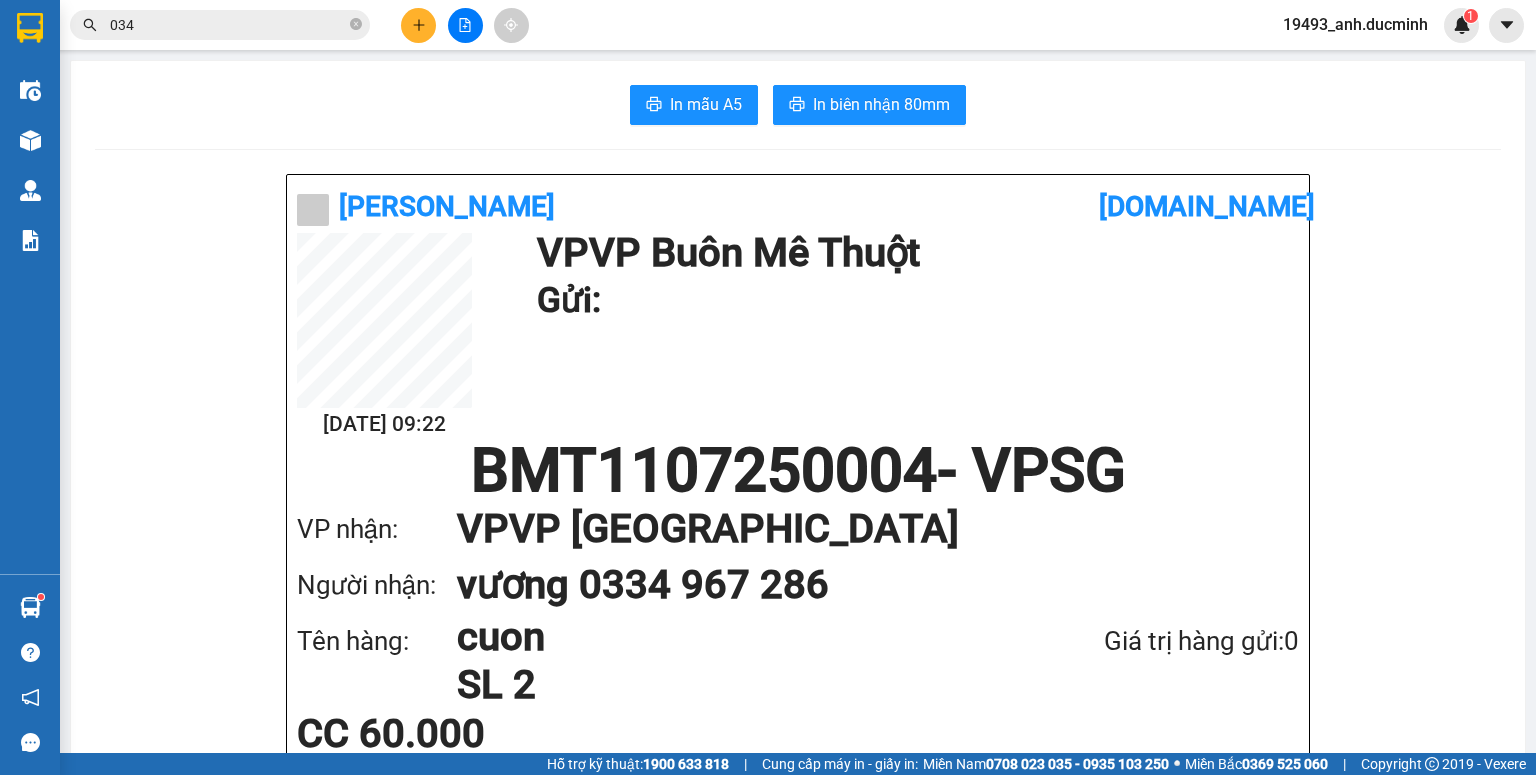 drag, startPoint x: 292, startPoint y: 28, endPoint x: 332, endPoint y: 18, distance: 41.231056 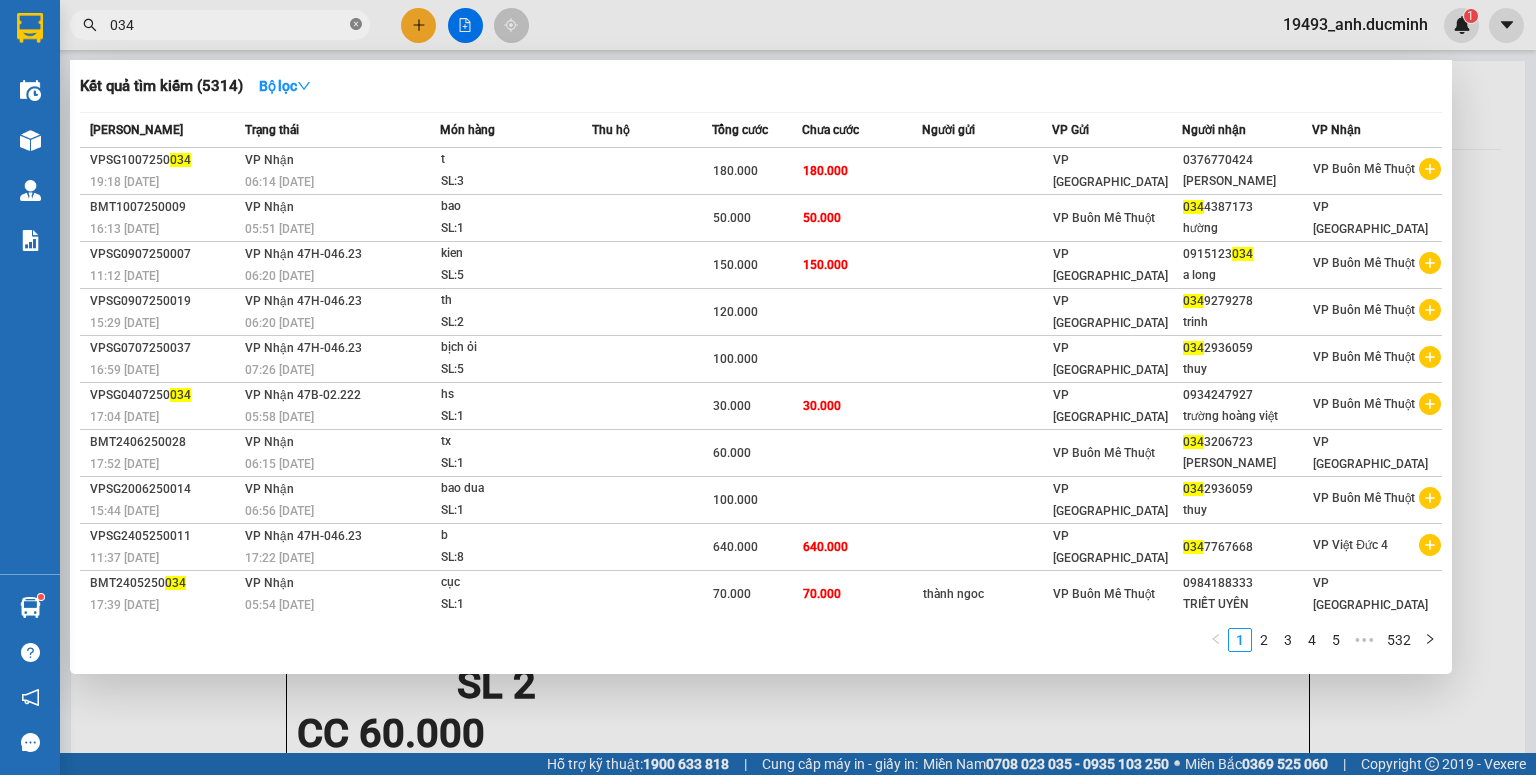 click 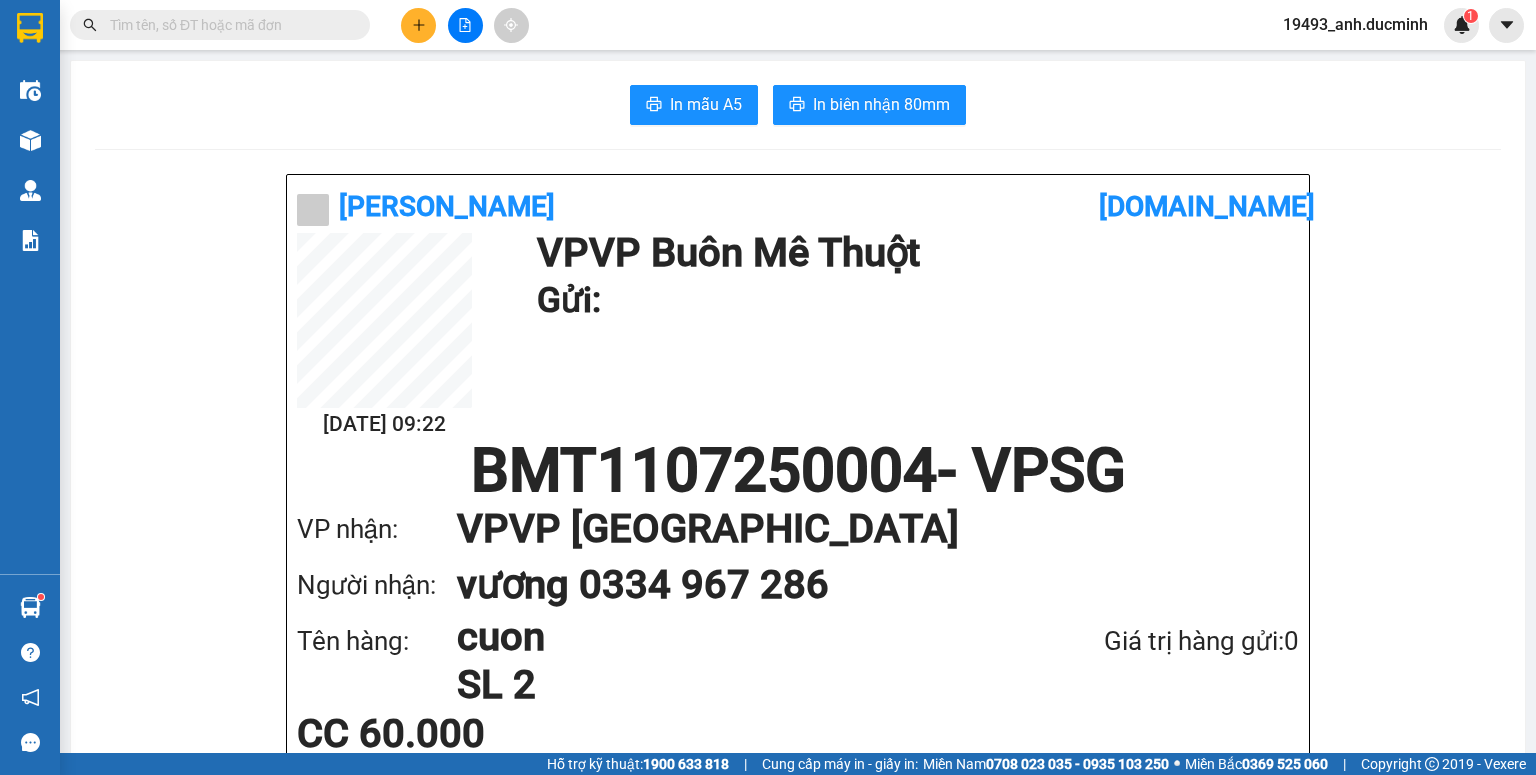 click at bounding box center [228, 25] 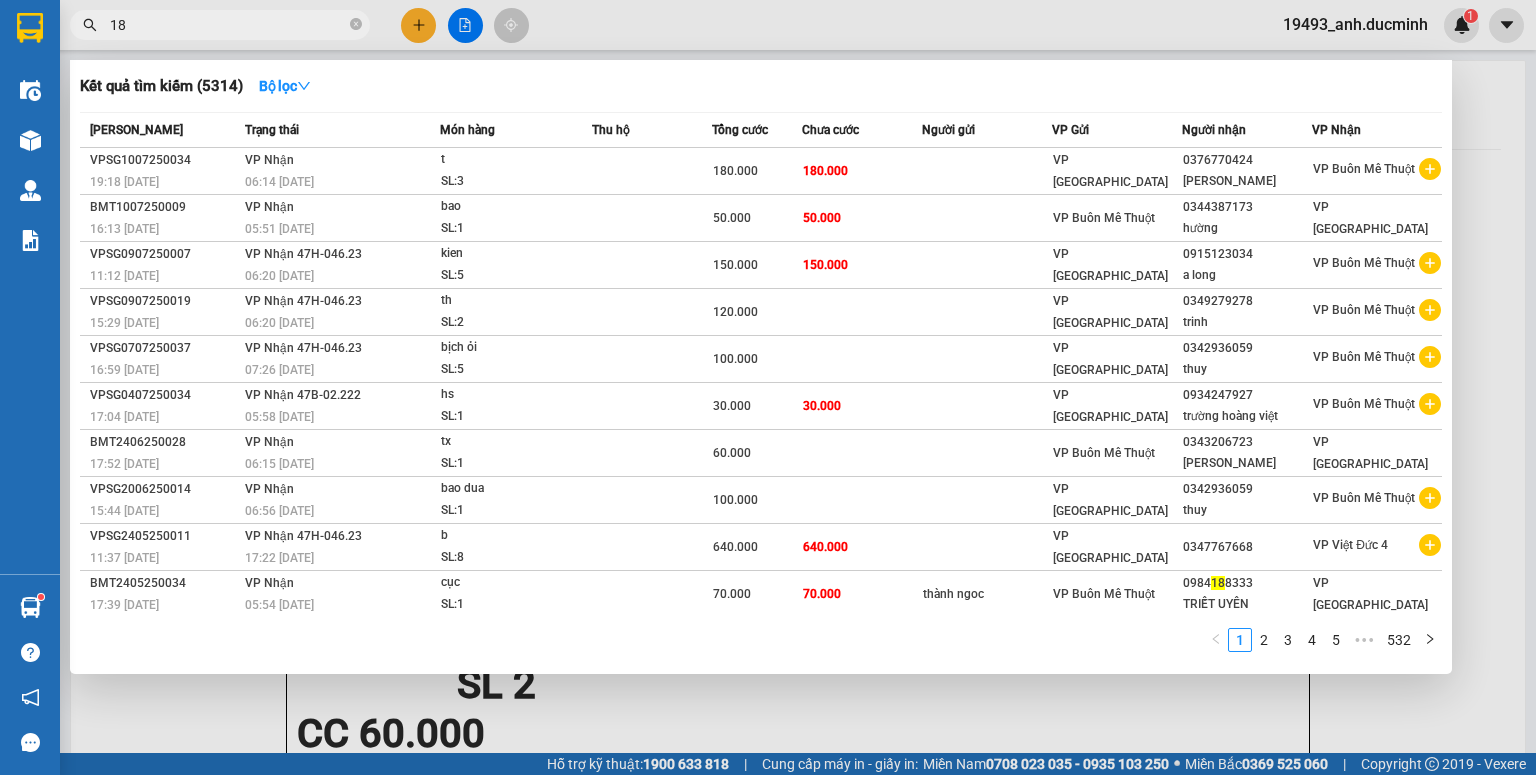 type on "187" 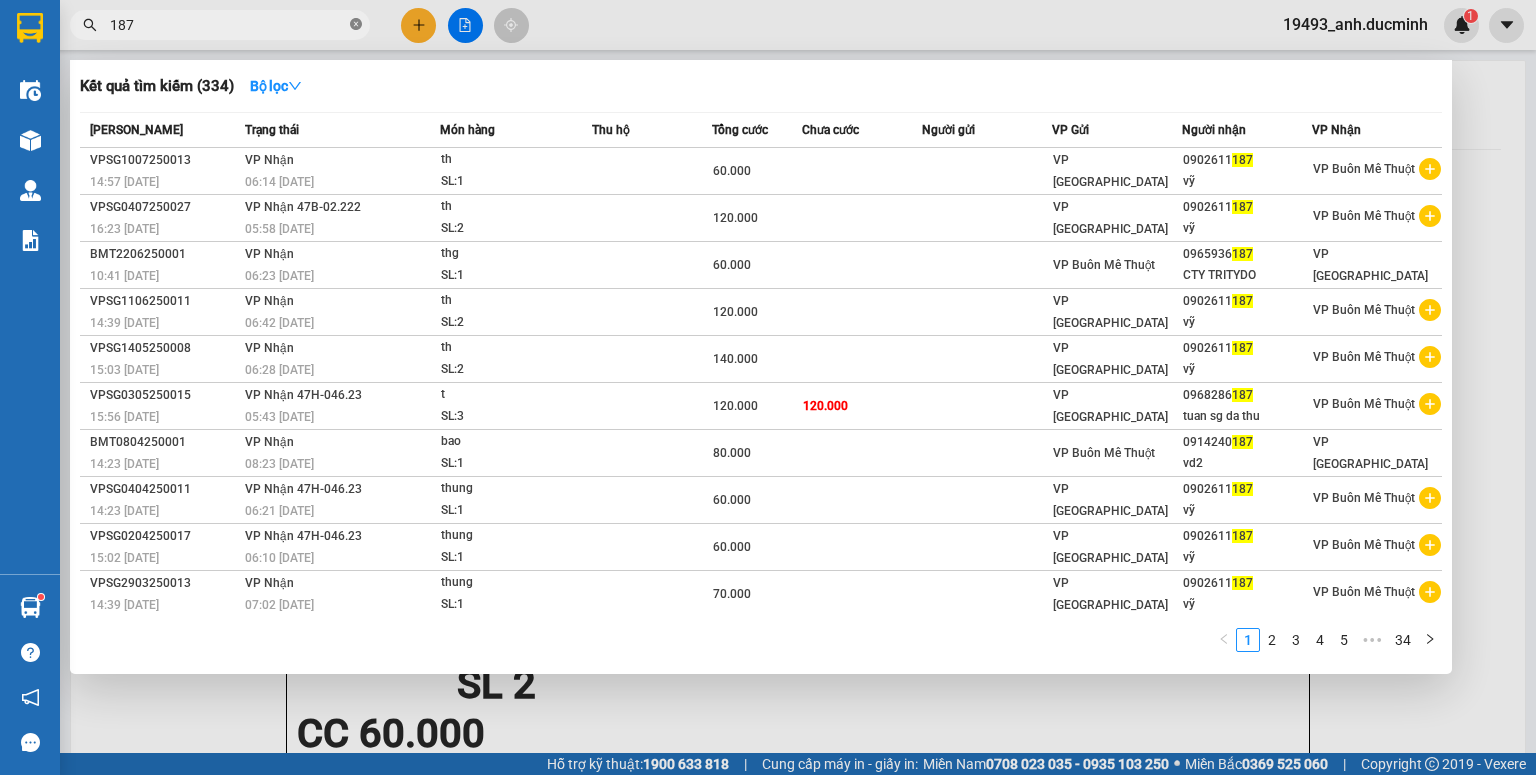 click 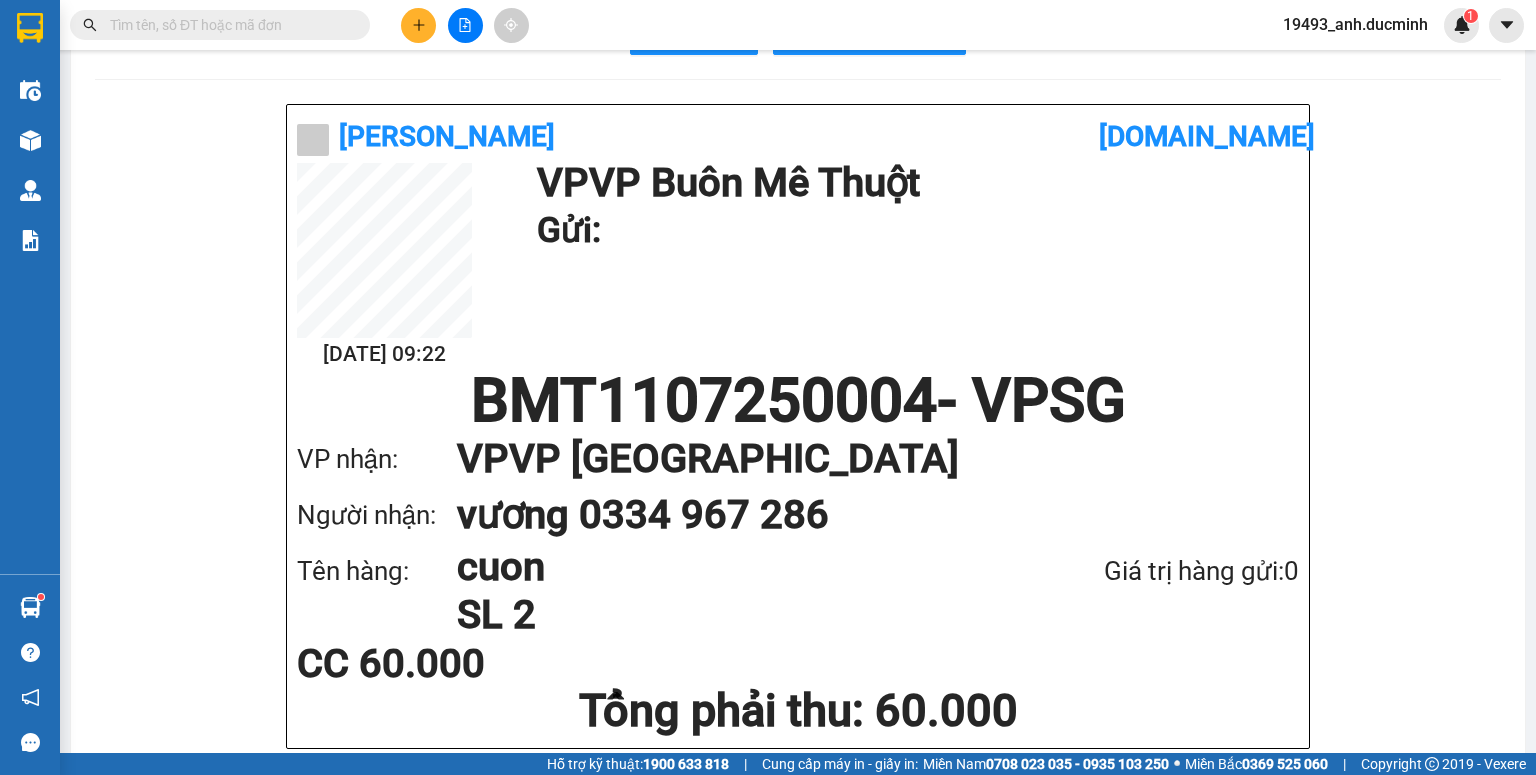 scroll, scrollTop: 80, scrollLeft: 0, axis: vertical 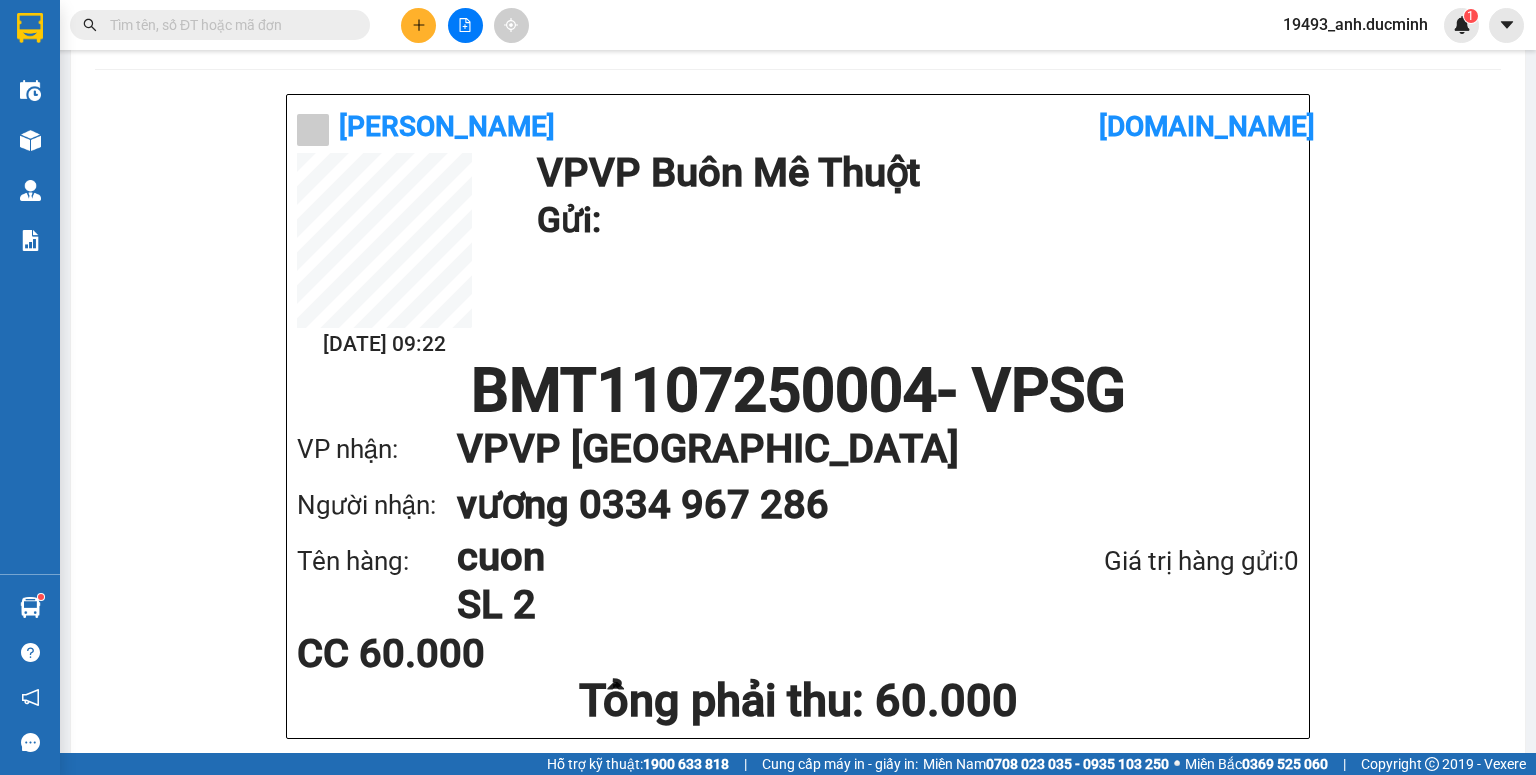 click at bounding box center (228, 25) 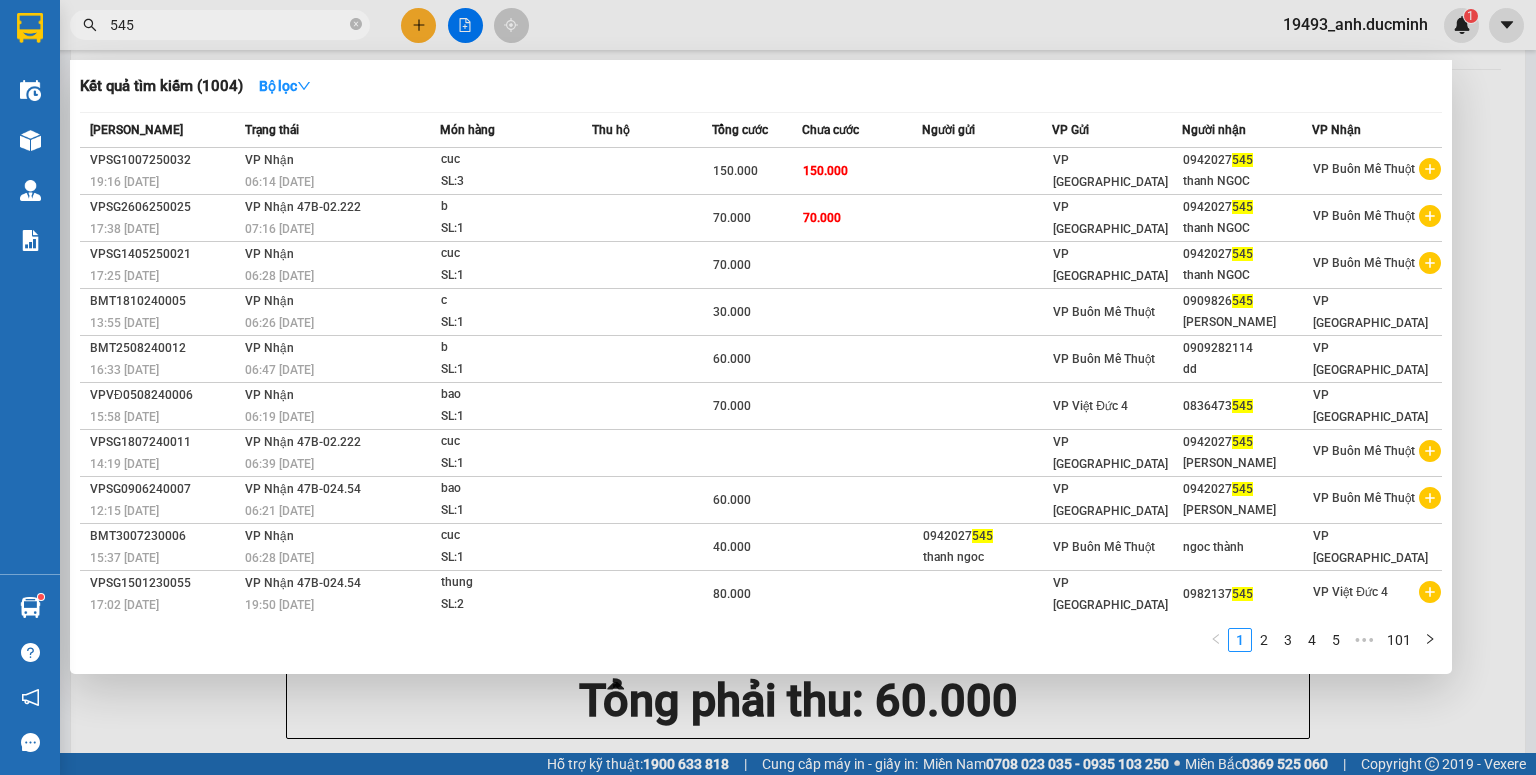 type on "545" 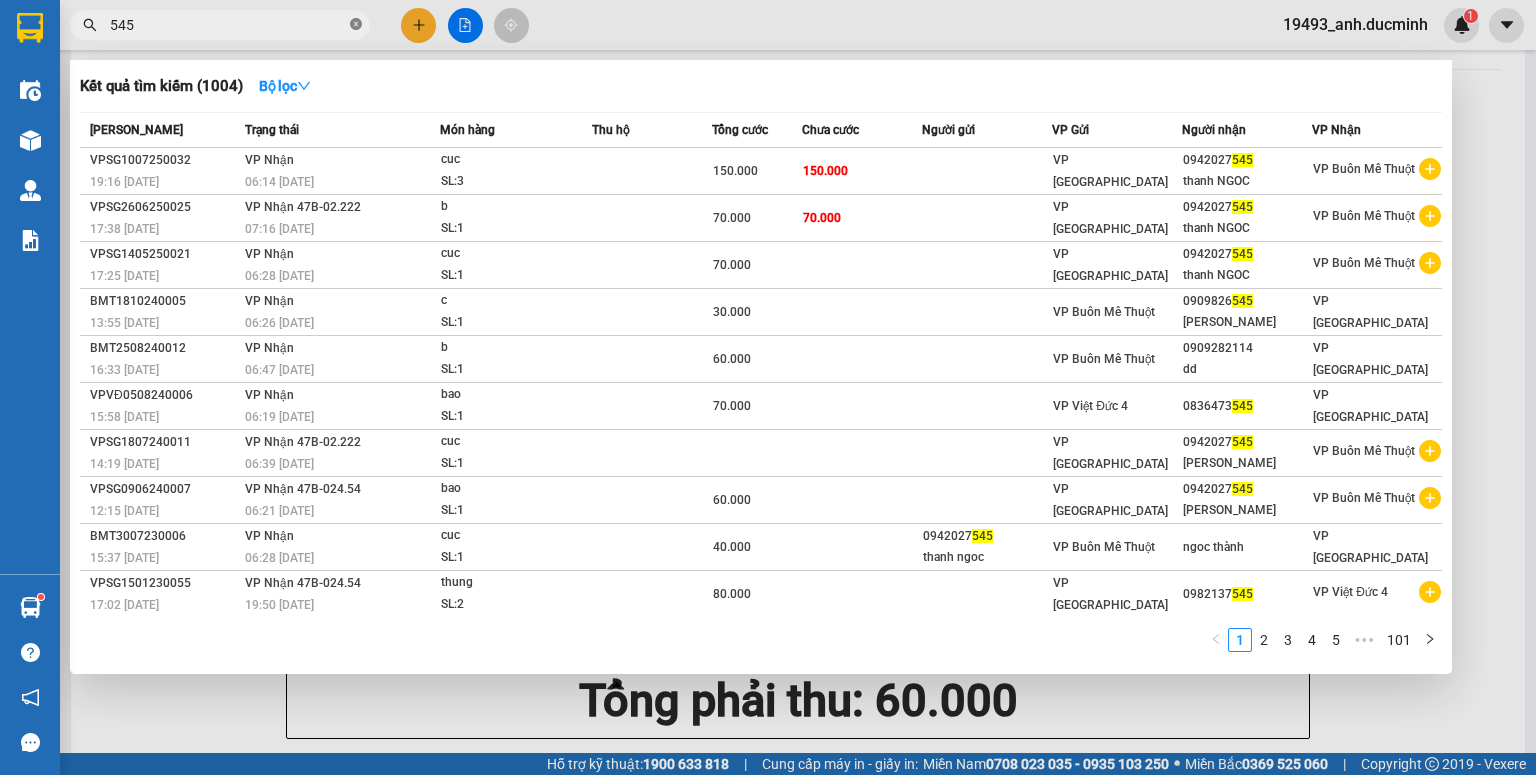 click 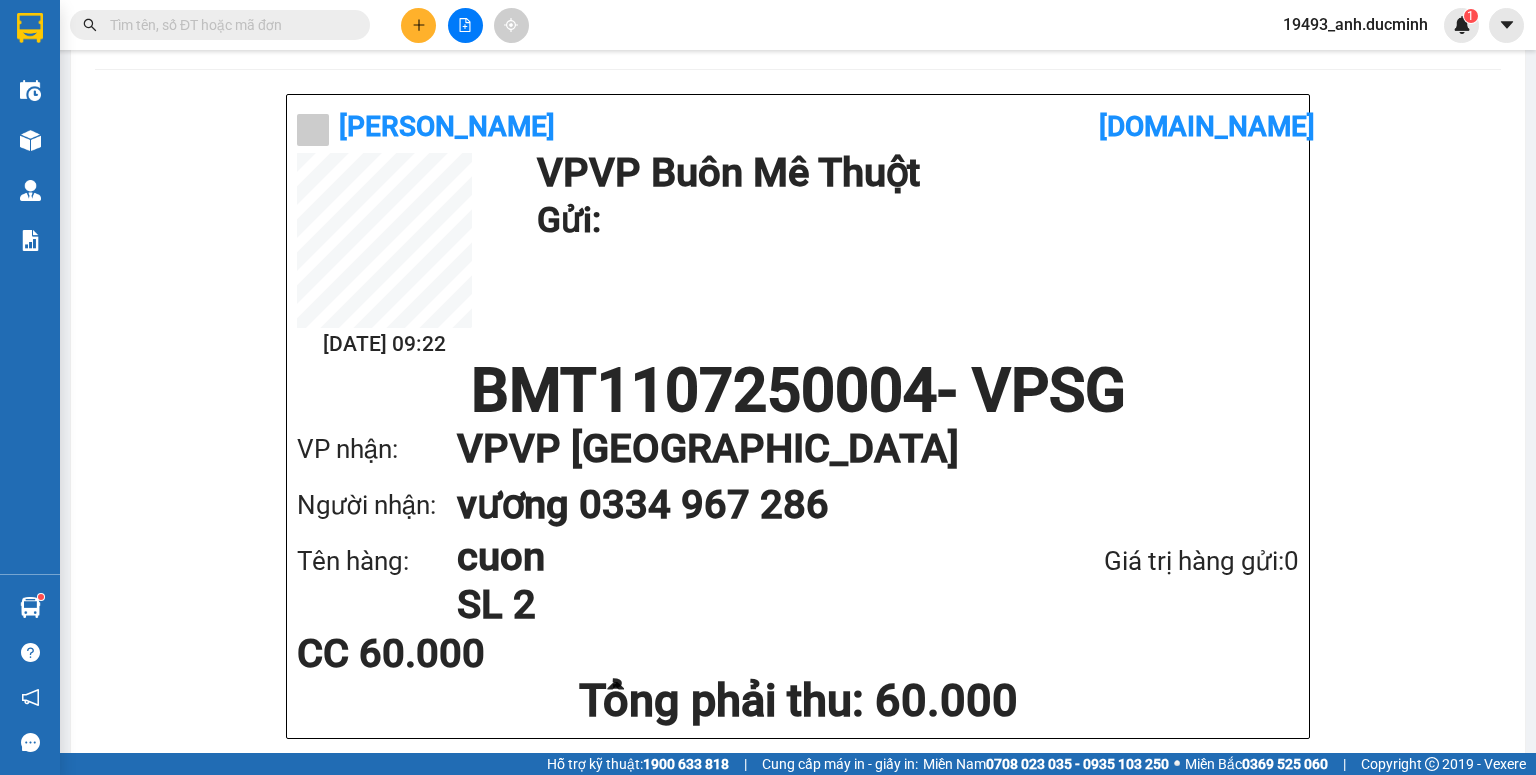click at bounding box center [228, 25] 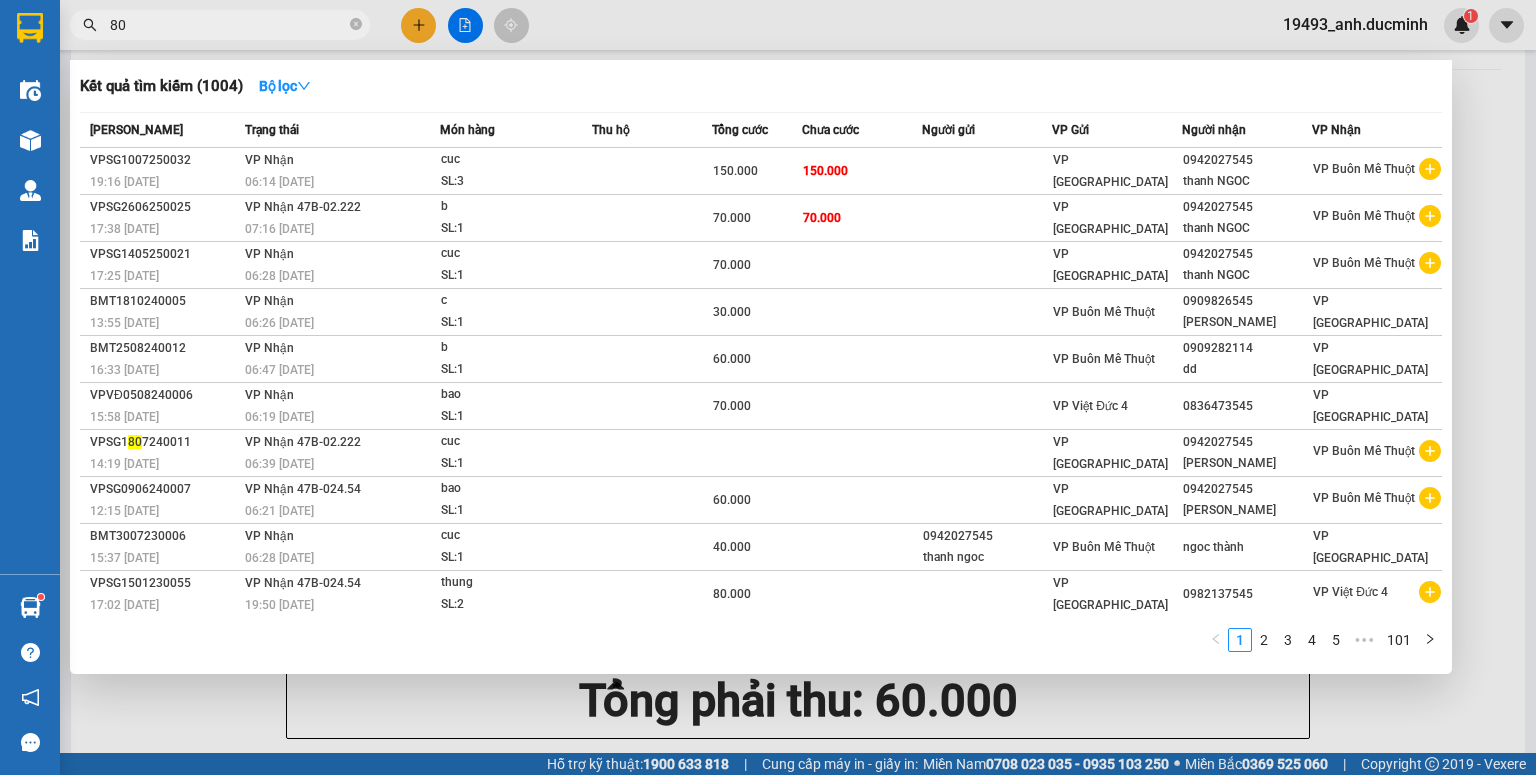 type on "808" 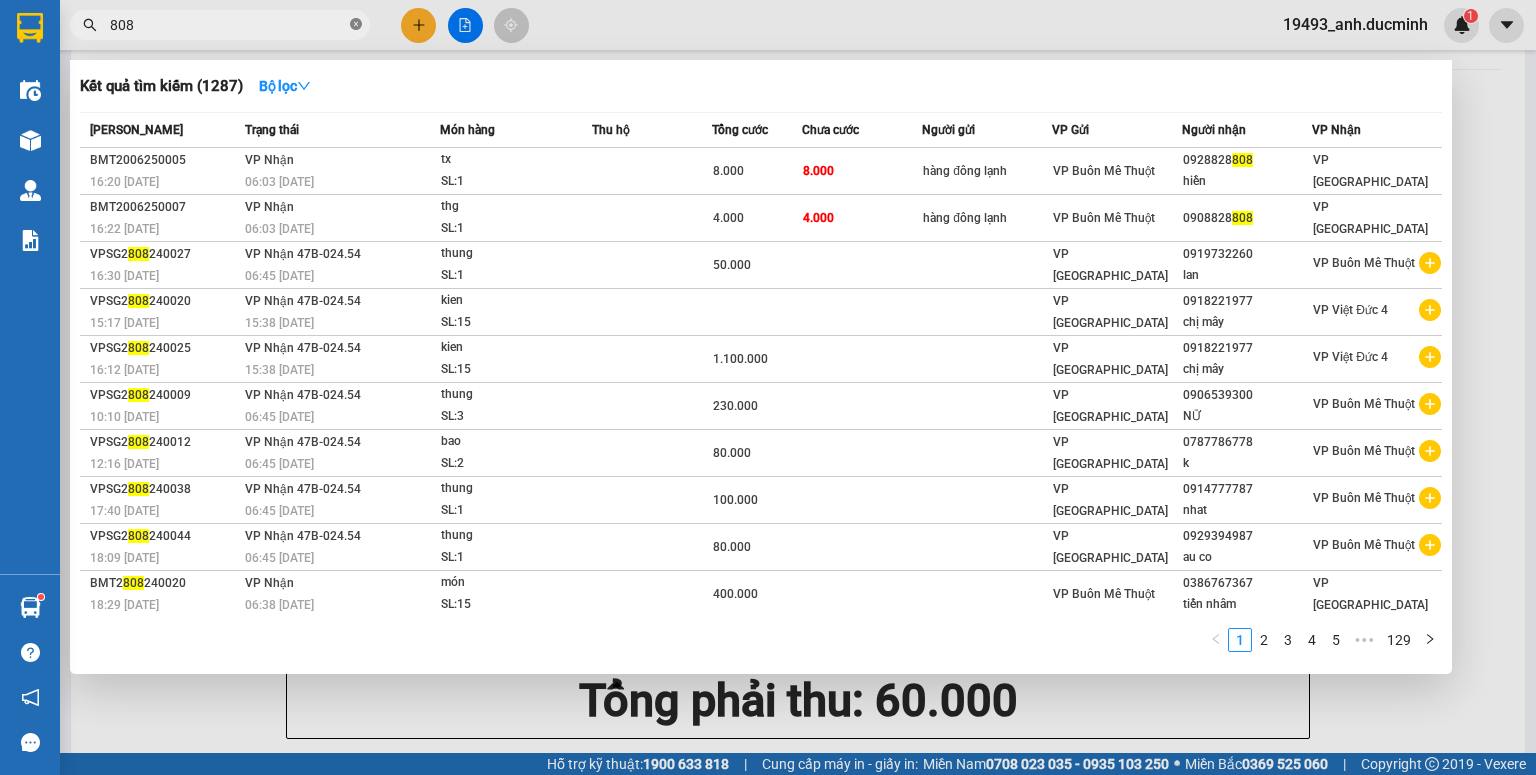 click 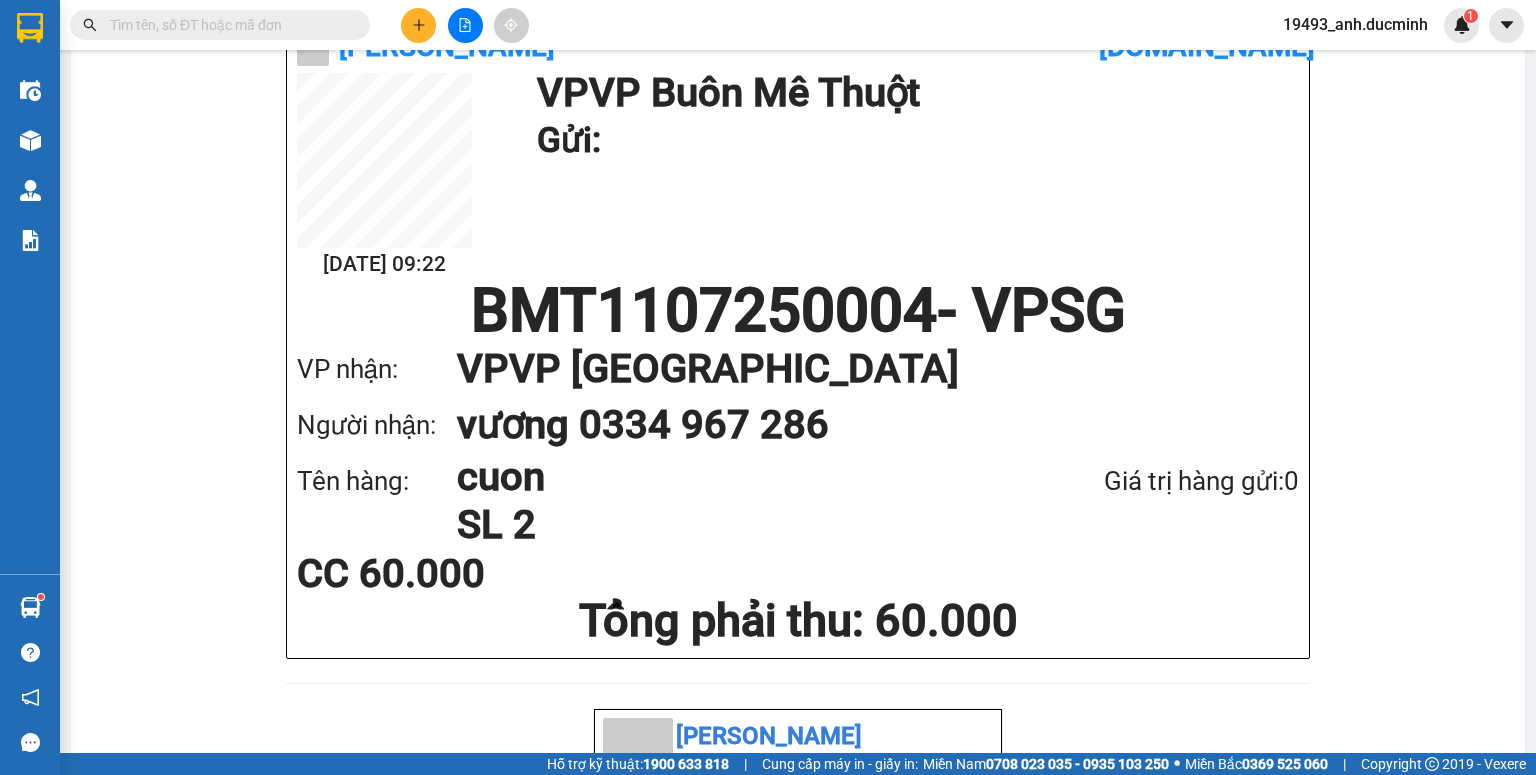 scroll, scrollTop: 0, scrollLeft: 0, axis: both 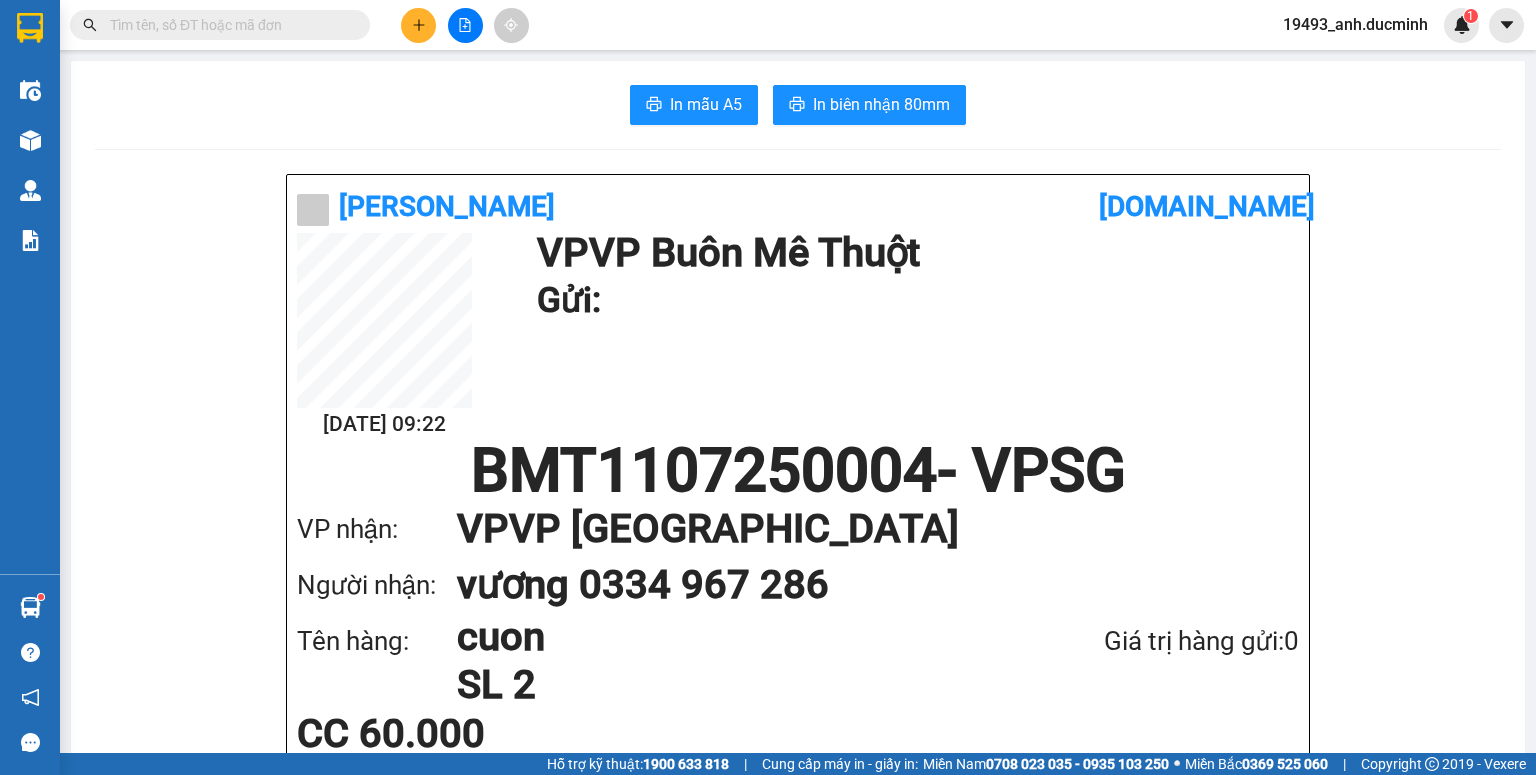 click at bounding box center (228, 25) 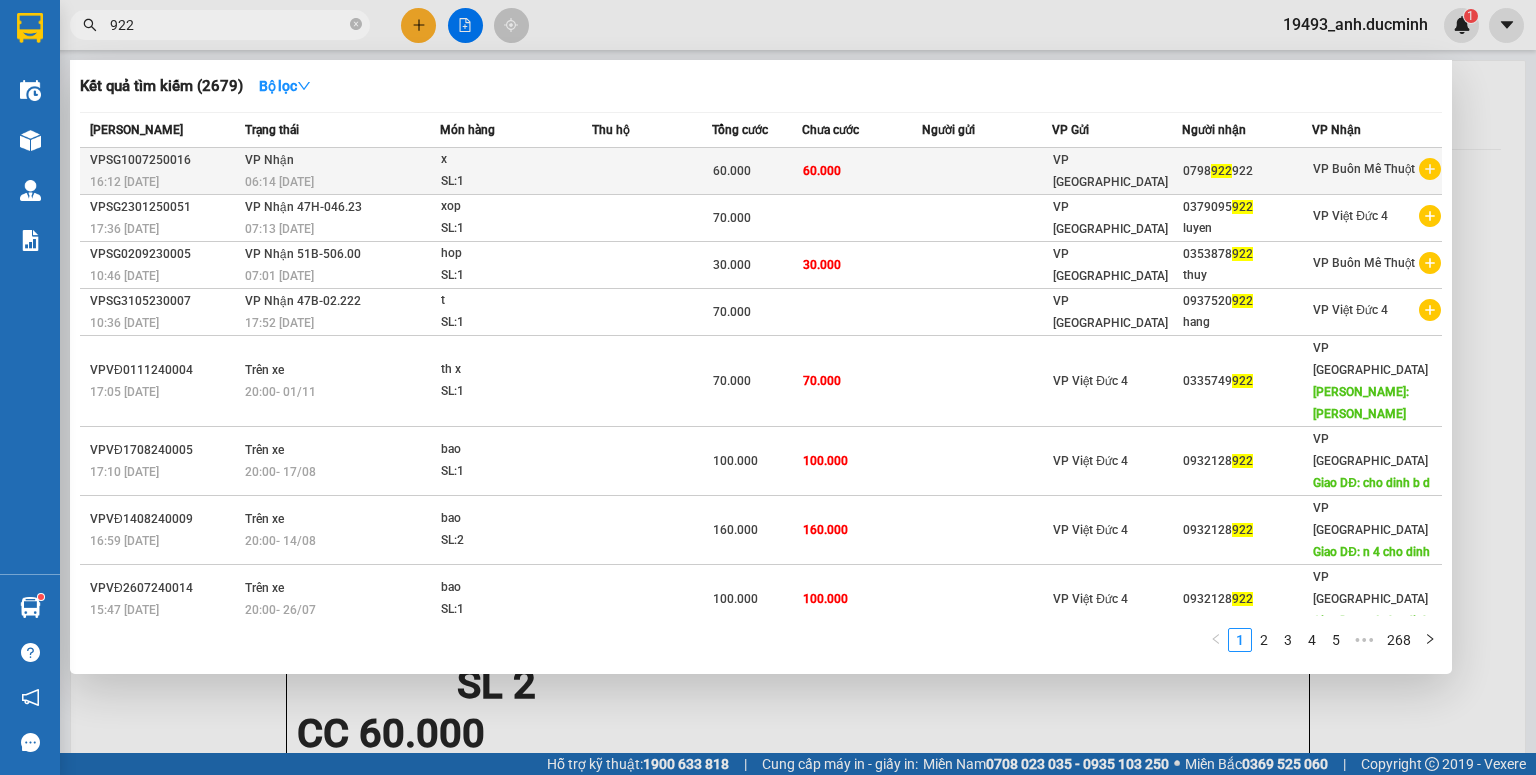 type on "922" 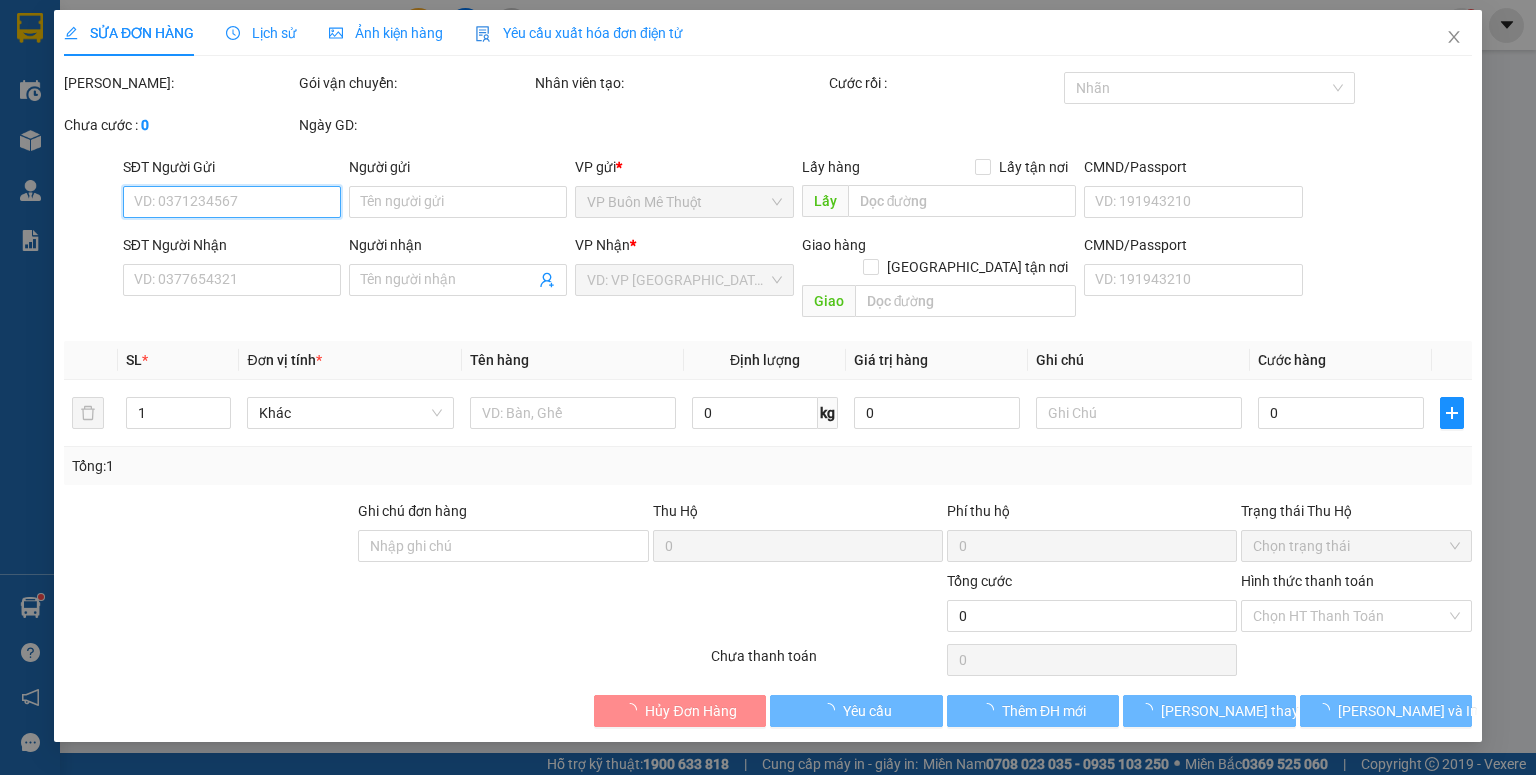 type on "0798922922" 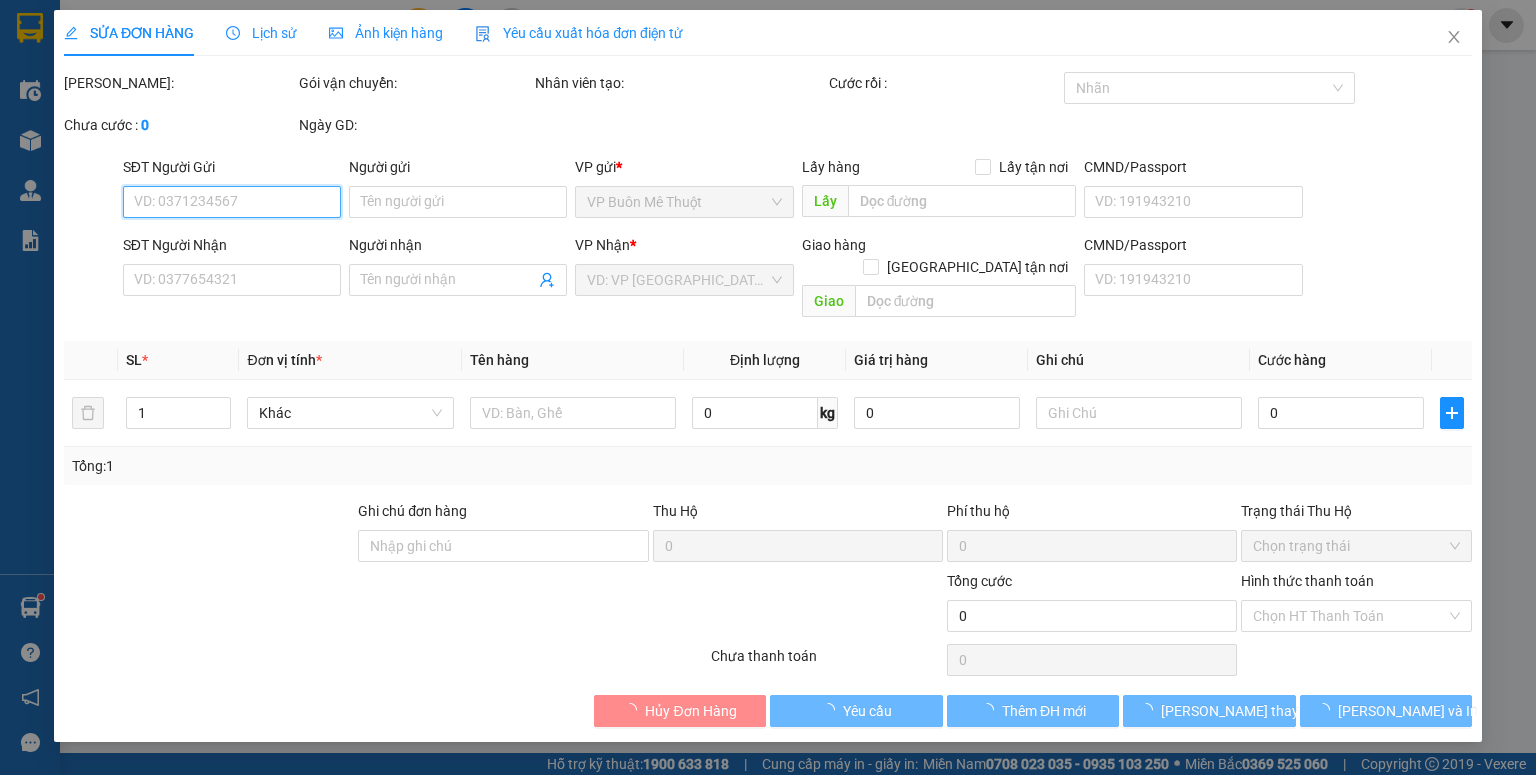 type on "60.000" 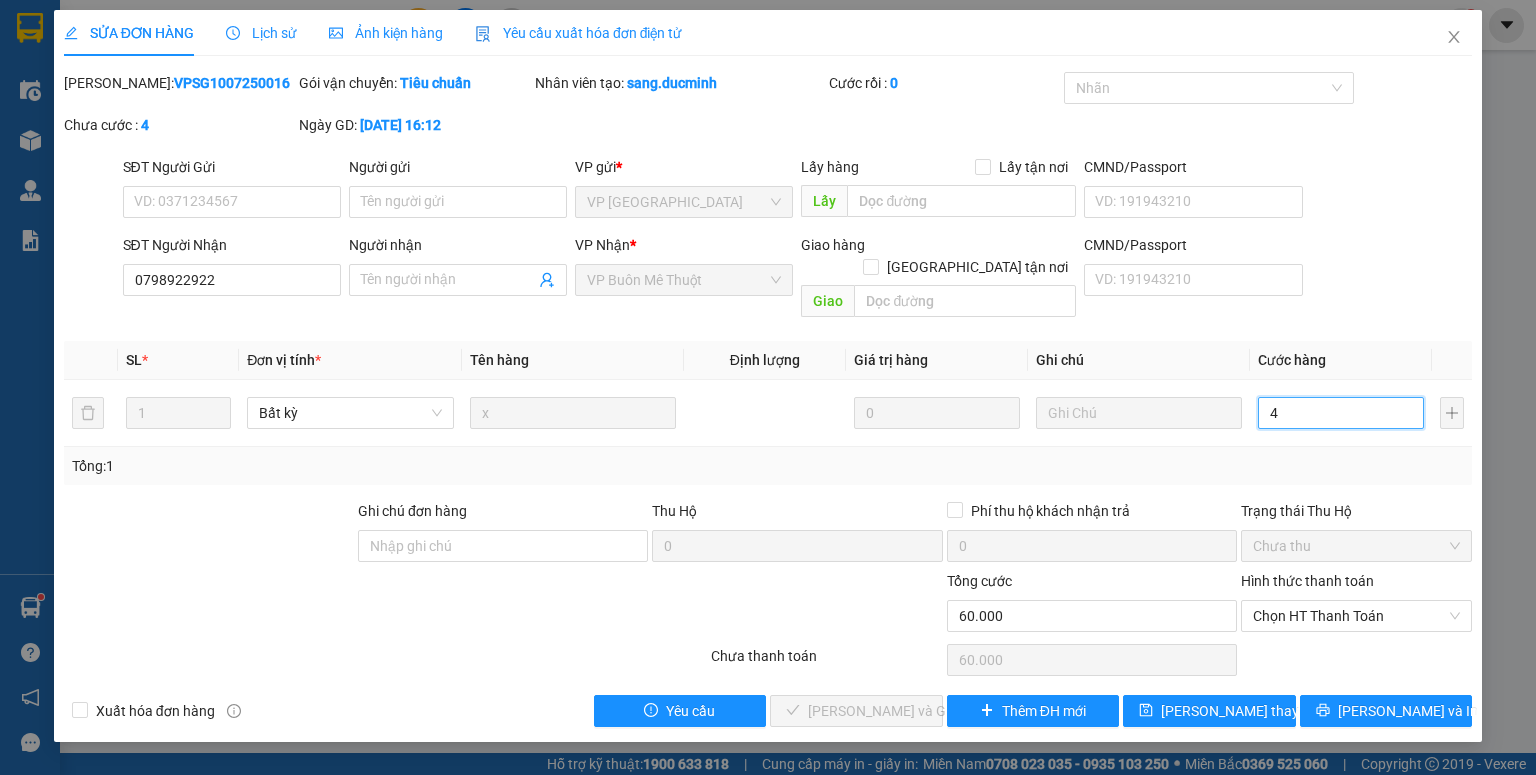 type on "4" 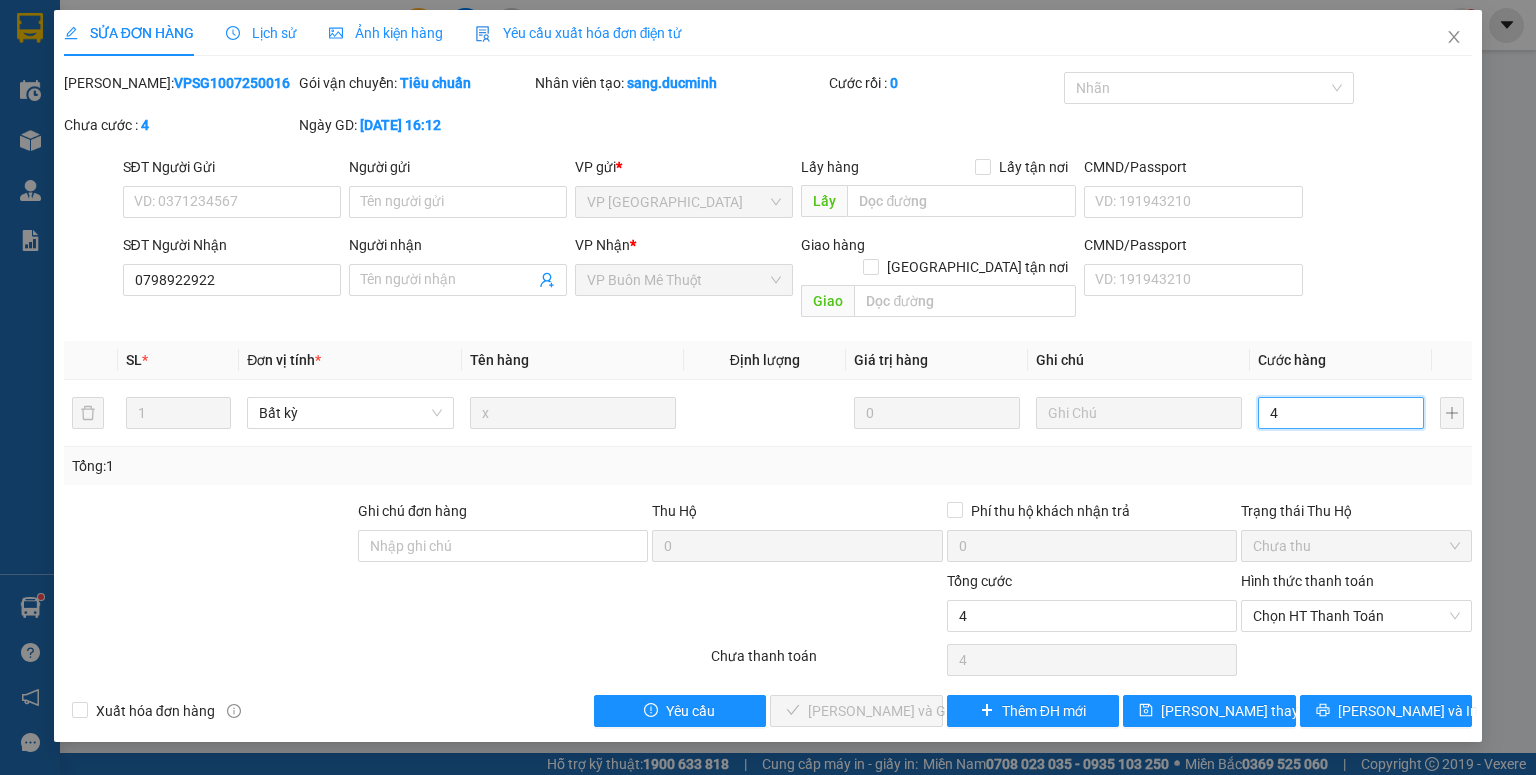type on "40" 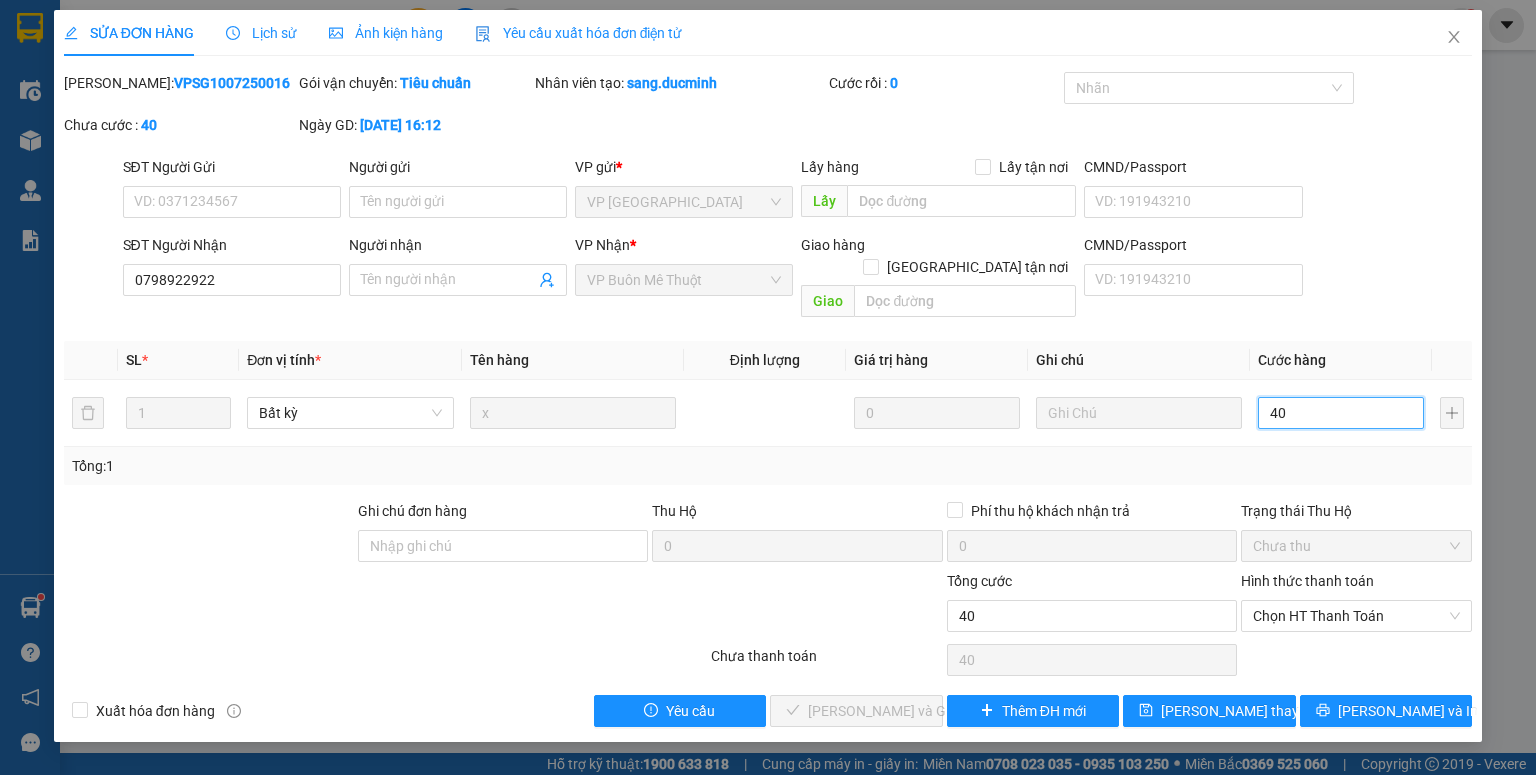 drag, startPoint x: 1350, startPoint y: 591, endPoint x: 1339, endPoint y: 609, distance: 21.095022 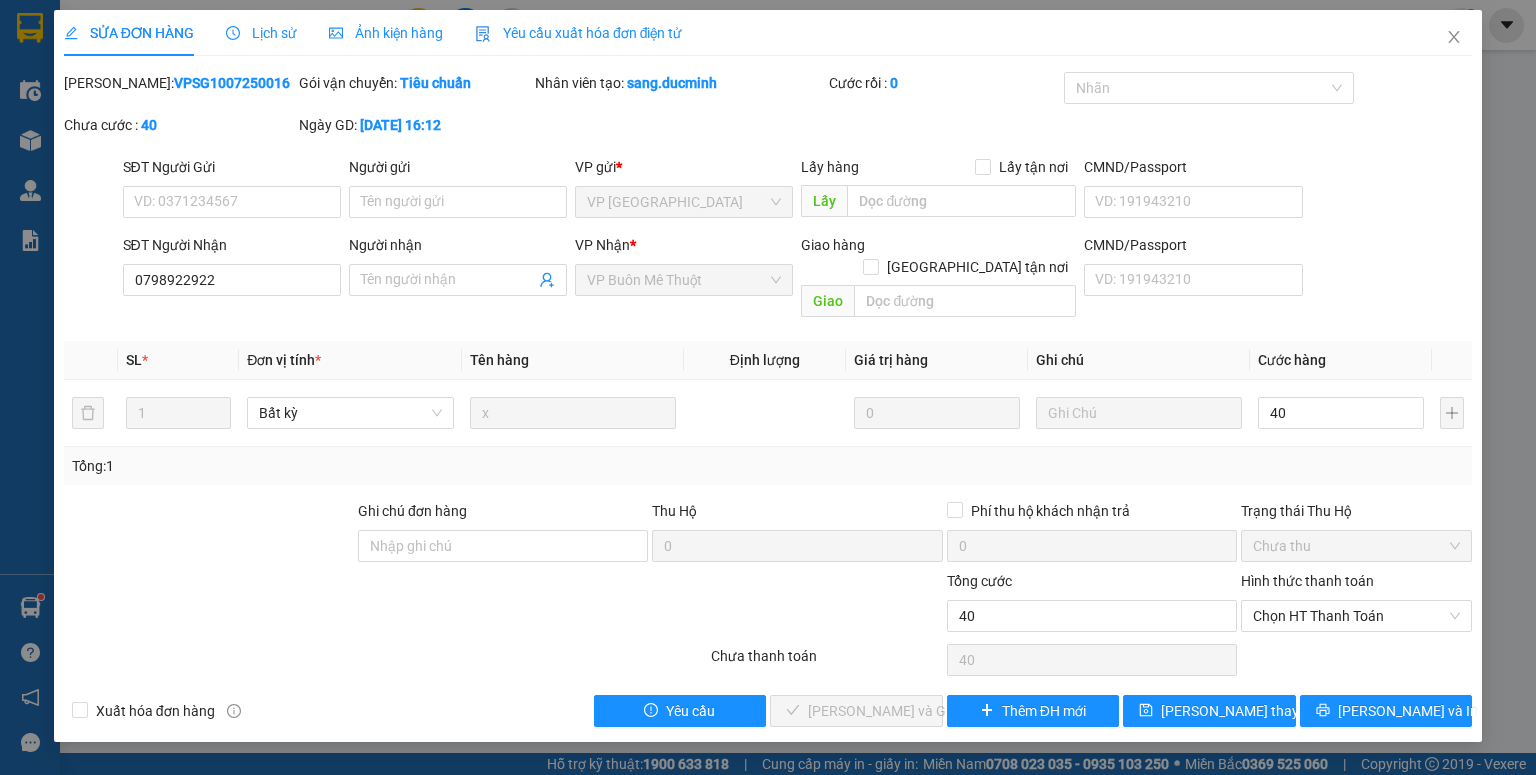 type on "40.000" 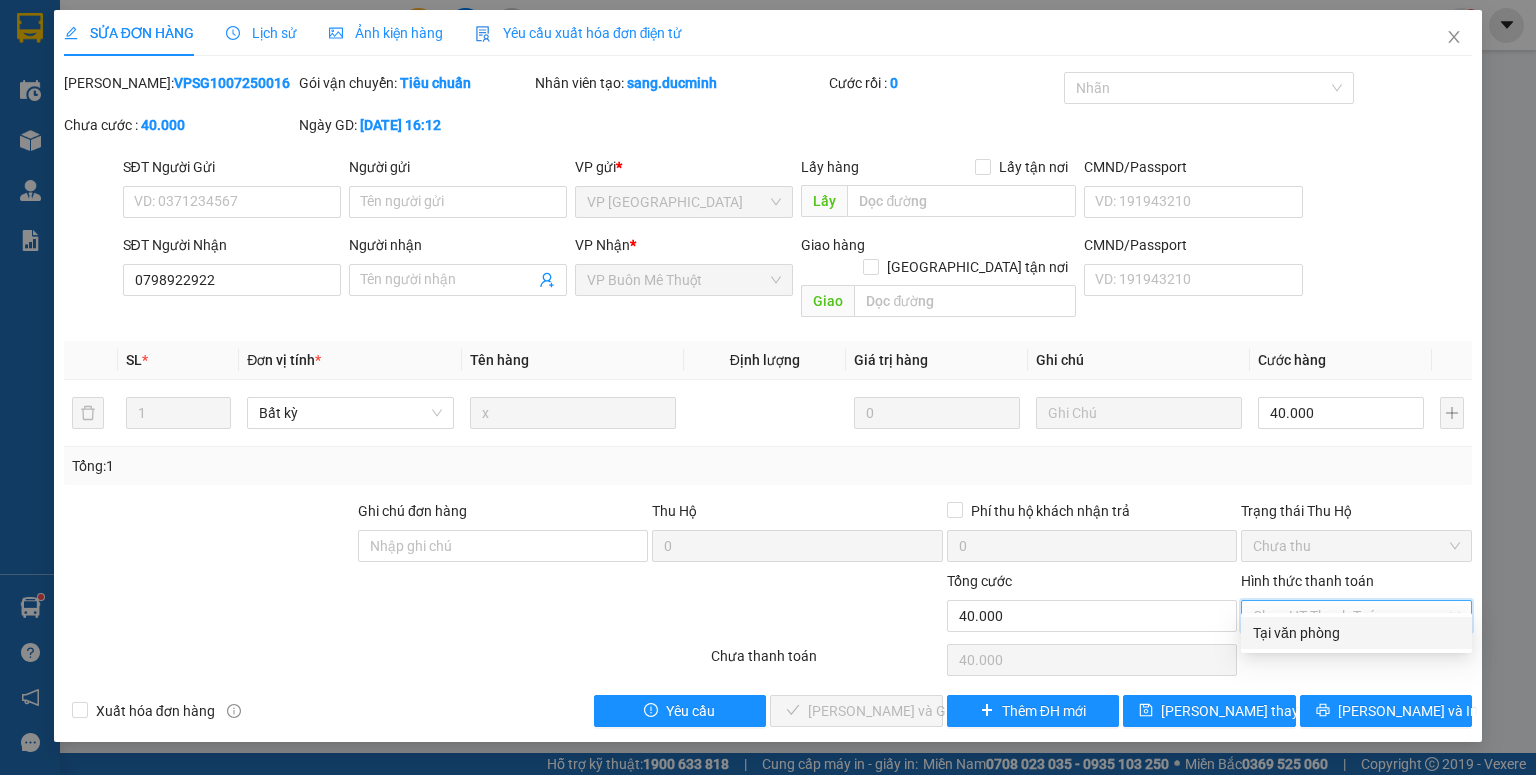 drag, startPoint x: 1328, startPoint y: 630, endPoint x: 1317, endPoint y: 645, distance: 18.601076 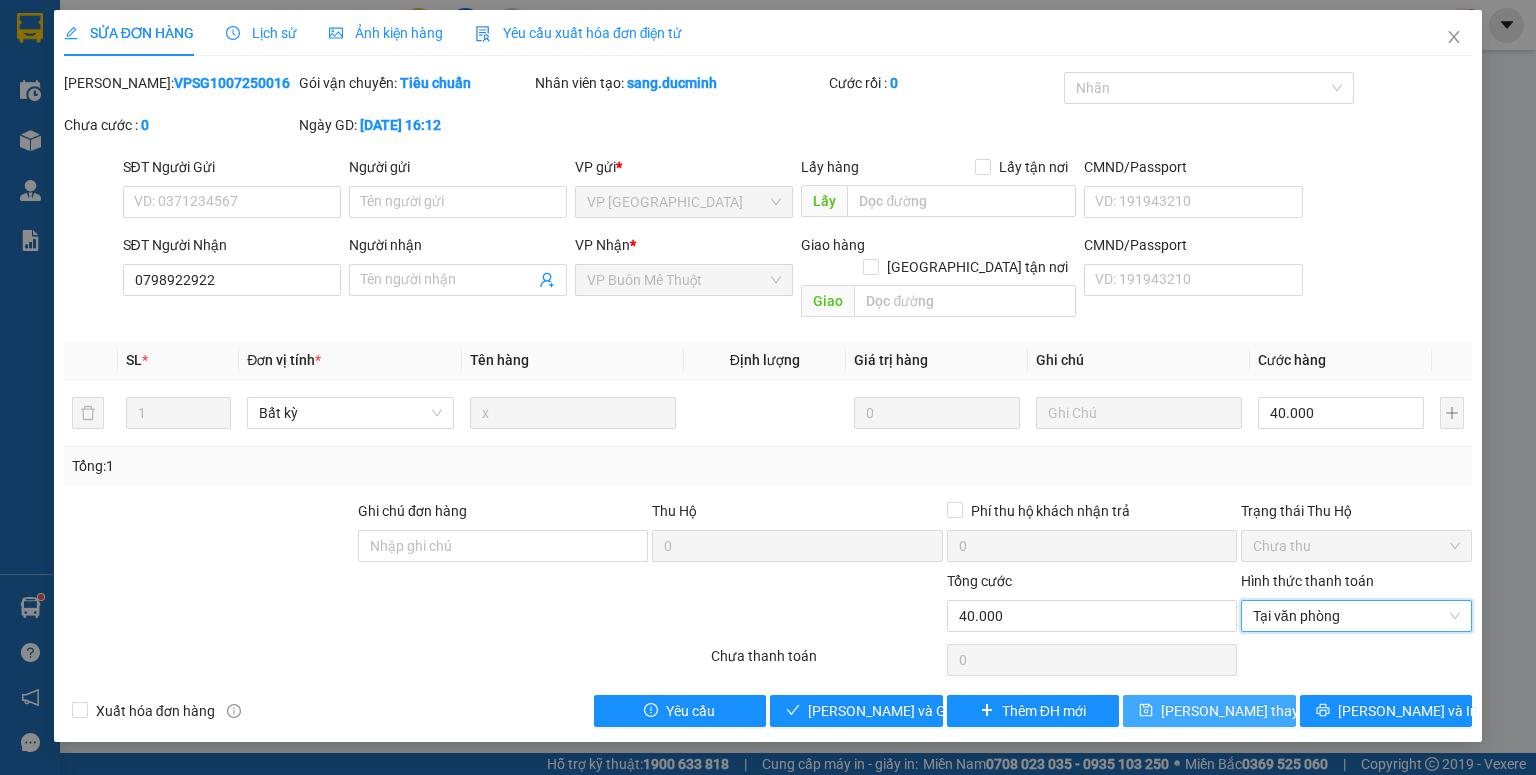 click on "[PERSON_NAME] thay đổi" at bounding box center (1241, 711) 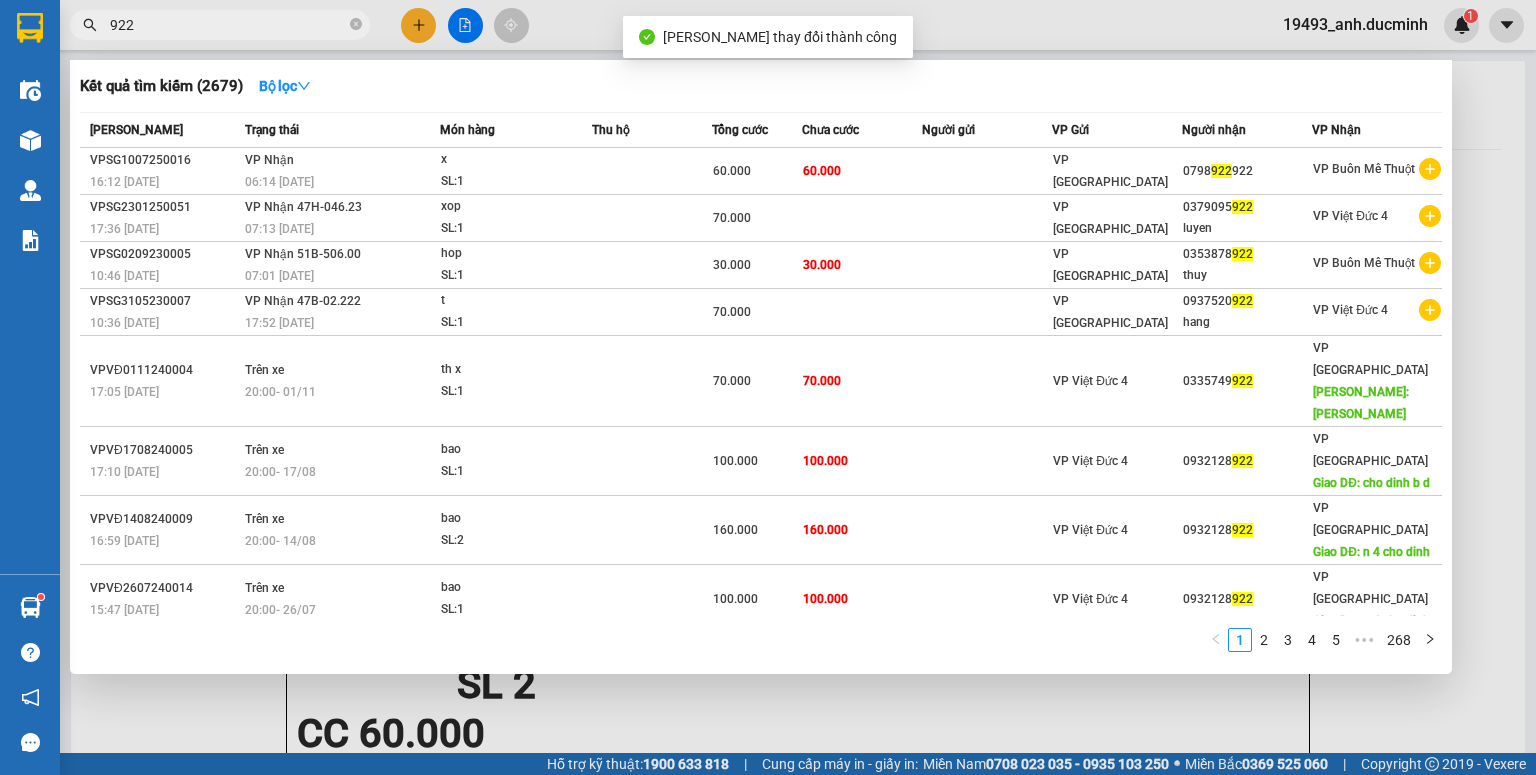 drag, startPoint x: 284, startPoint y: 19, endPoint x: 804, endPoint y: 124, distance: 530.49506 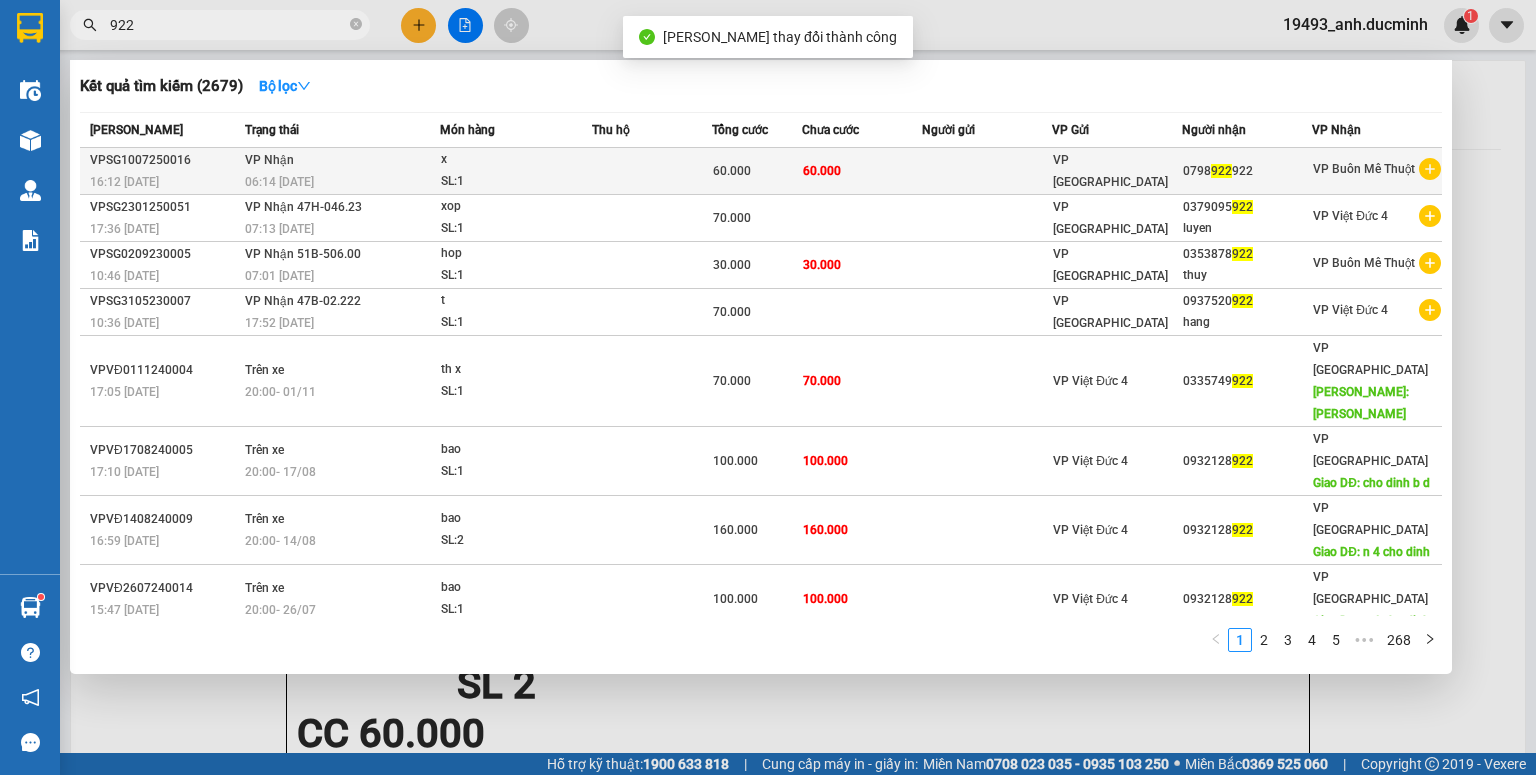 click on "60.000" at bounding box center (862, 171) 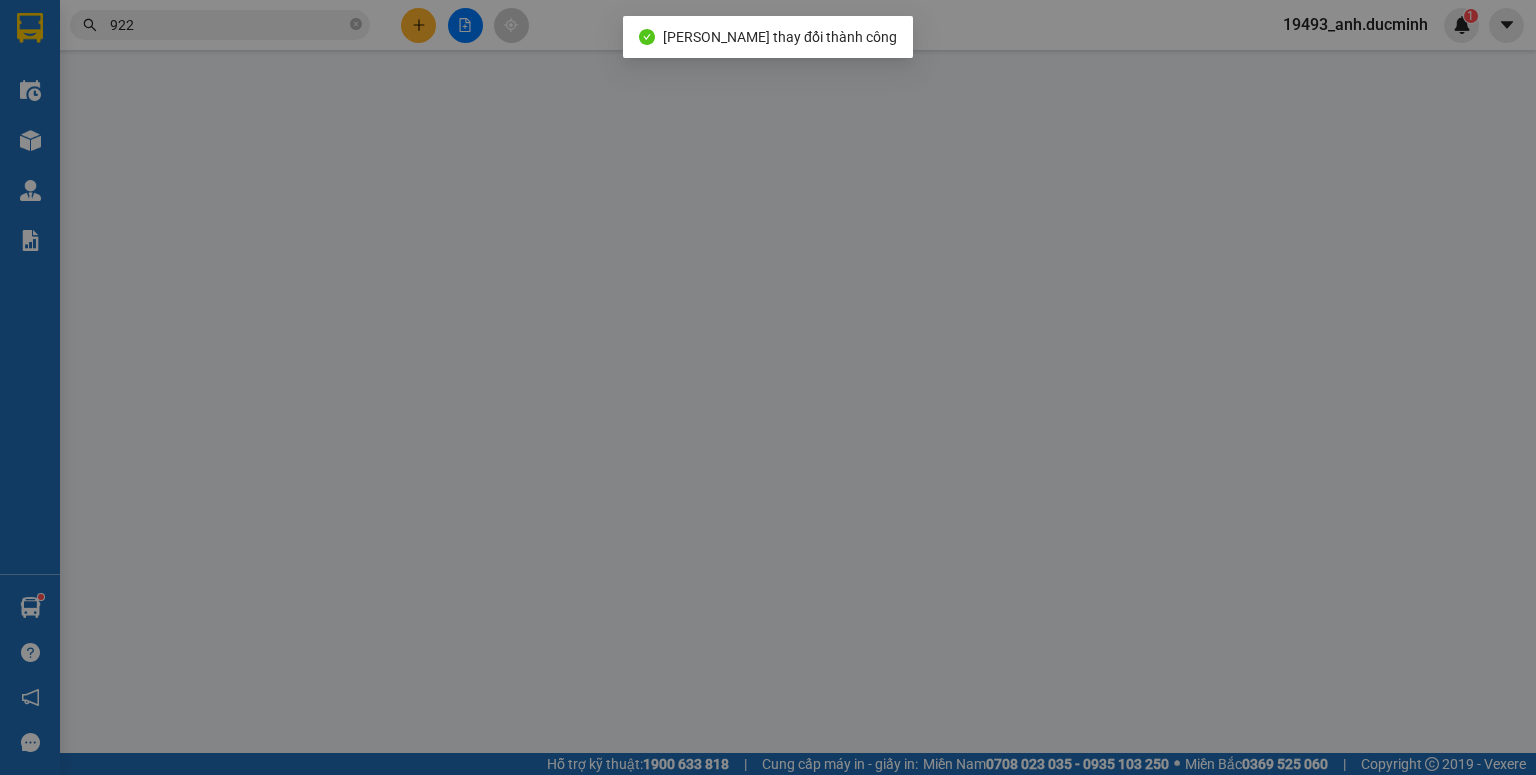 type on "0798922922" 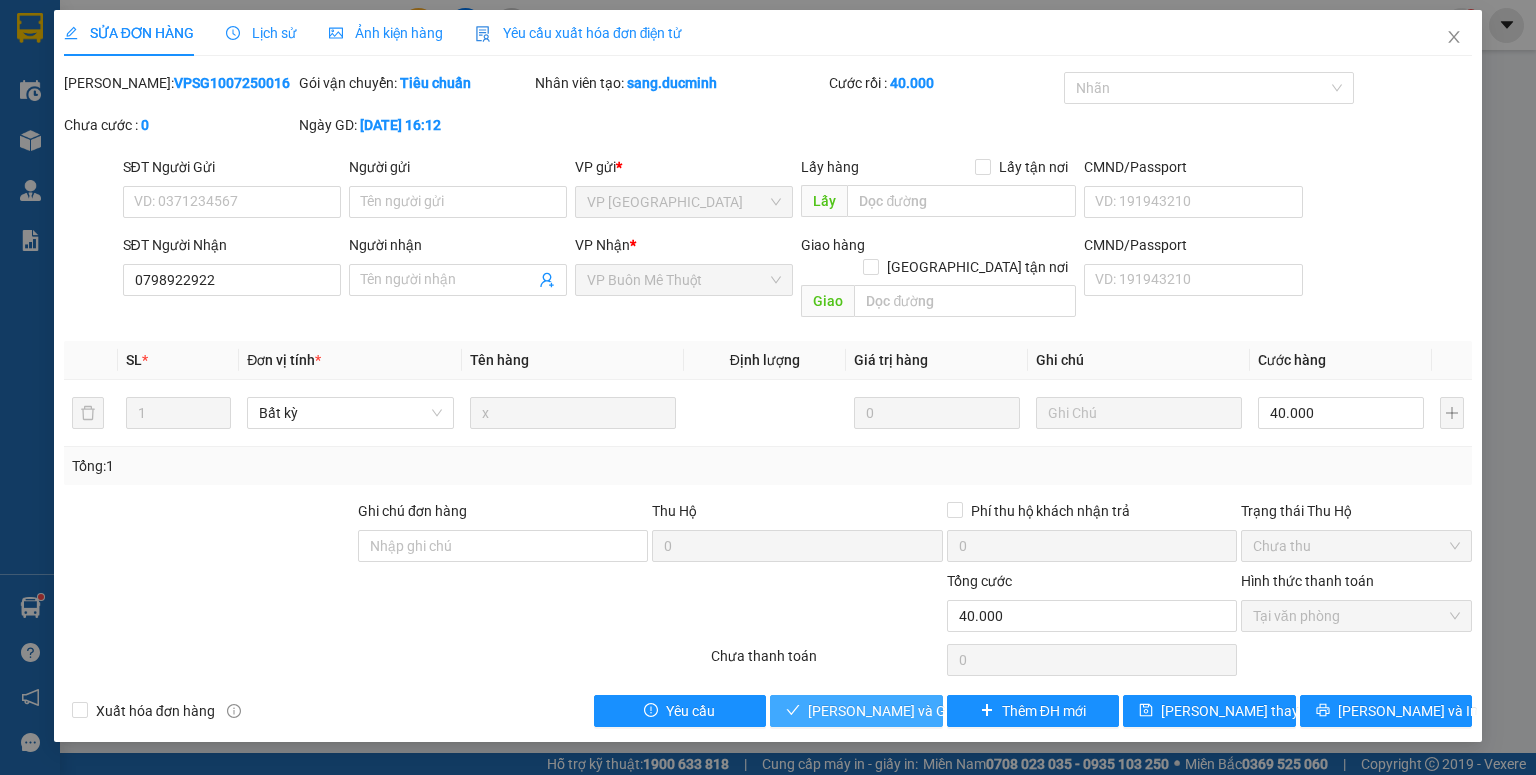 drag, startPoint x: 850, startPoint y: 696, endPoint x: 1404, endPoint y: 248, distance: 712.47455 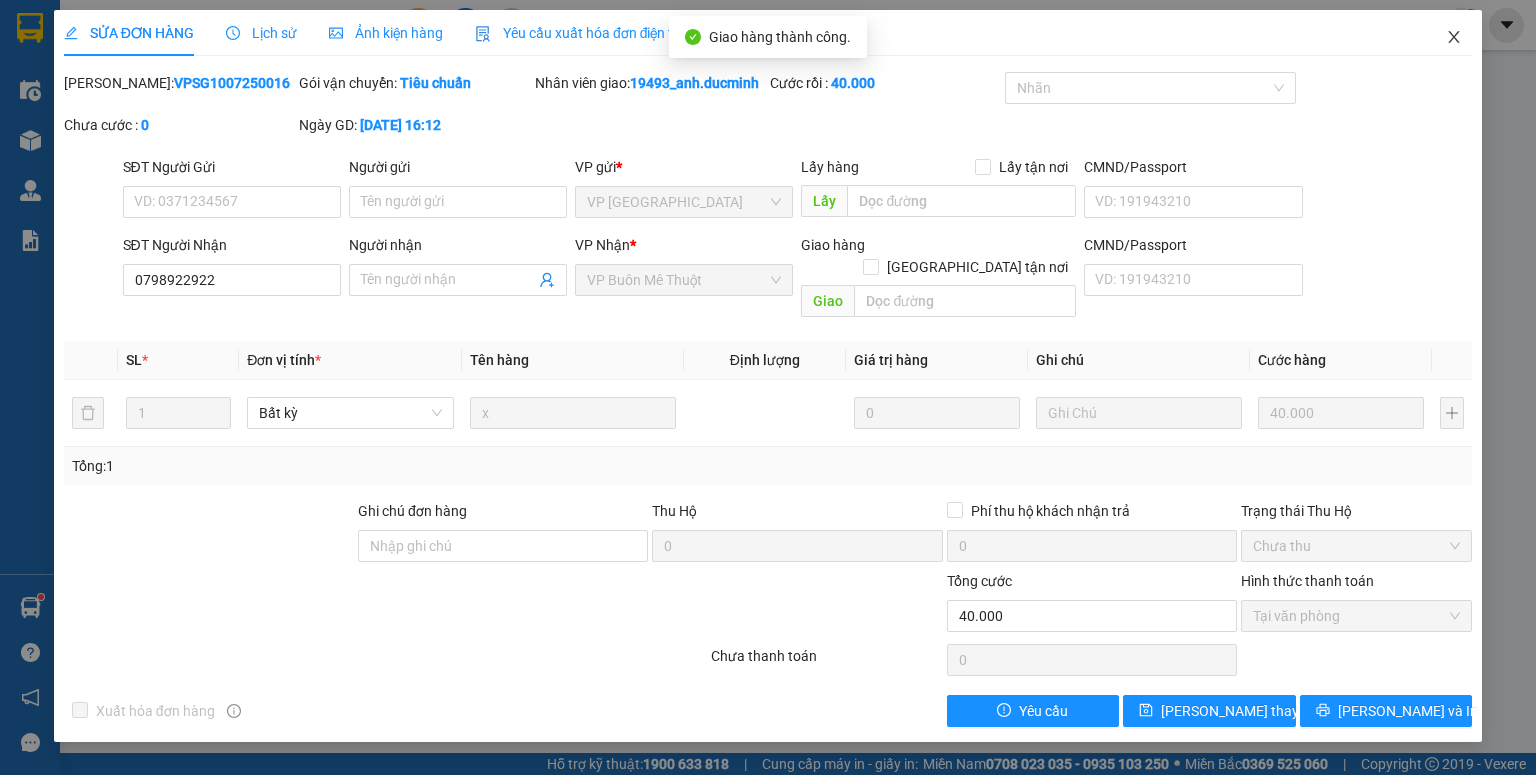 click 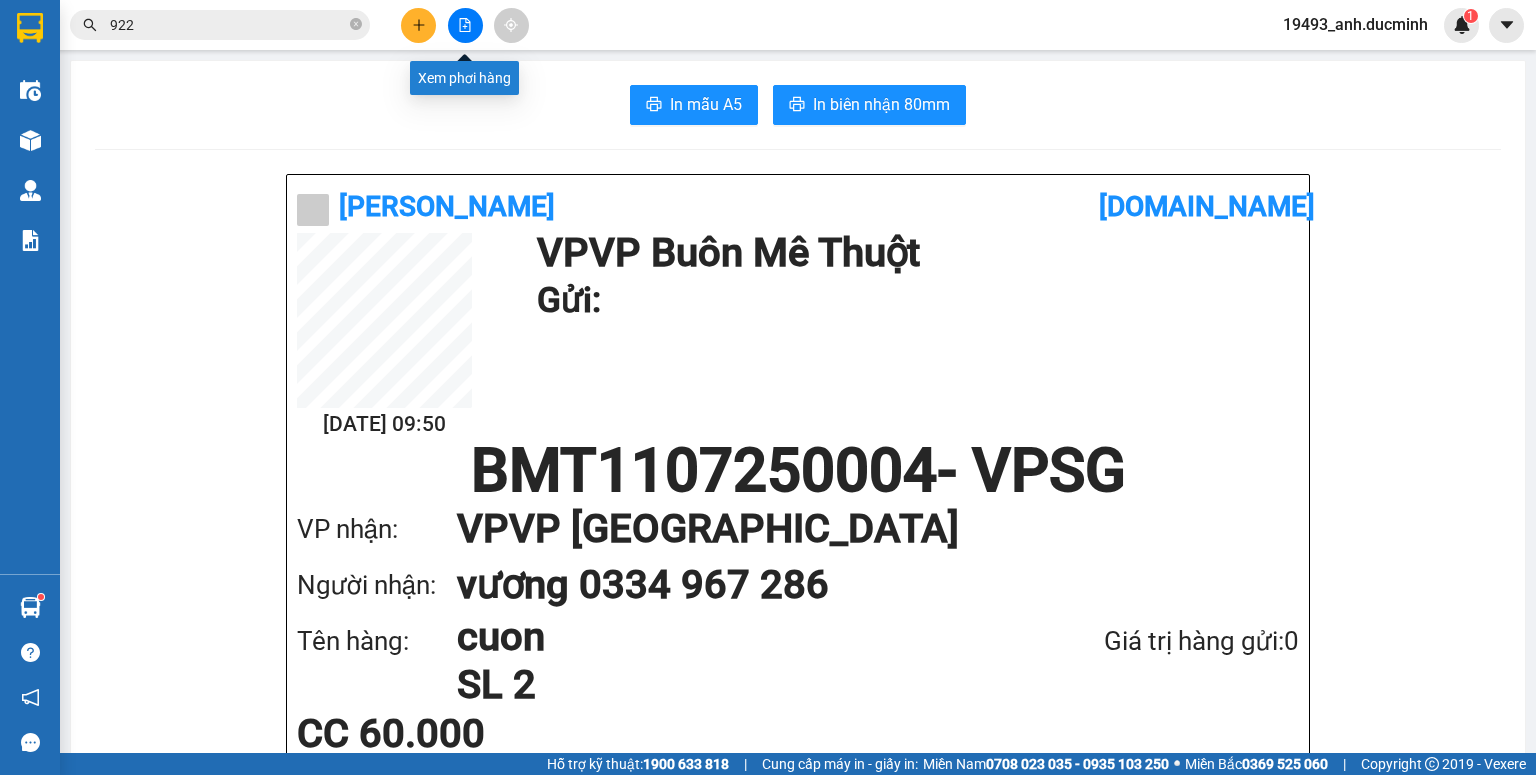 click 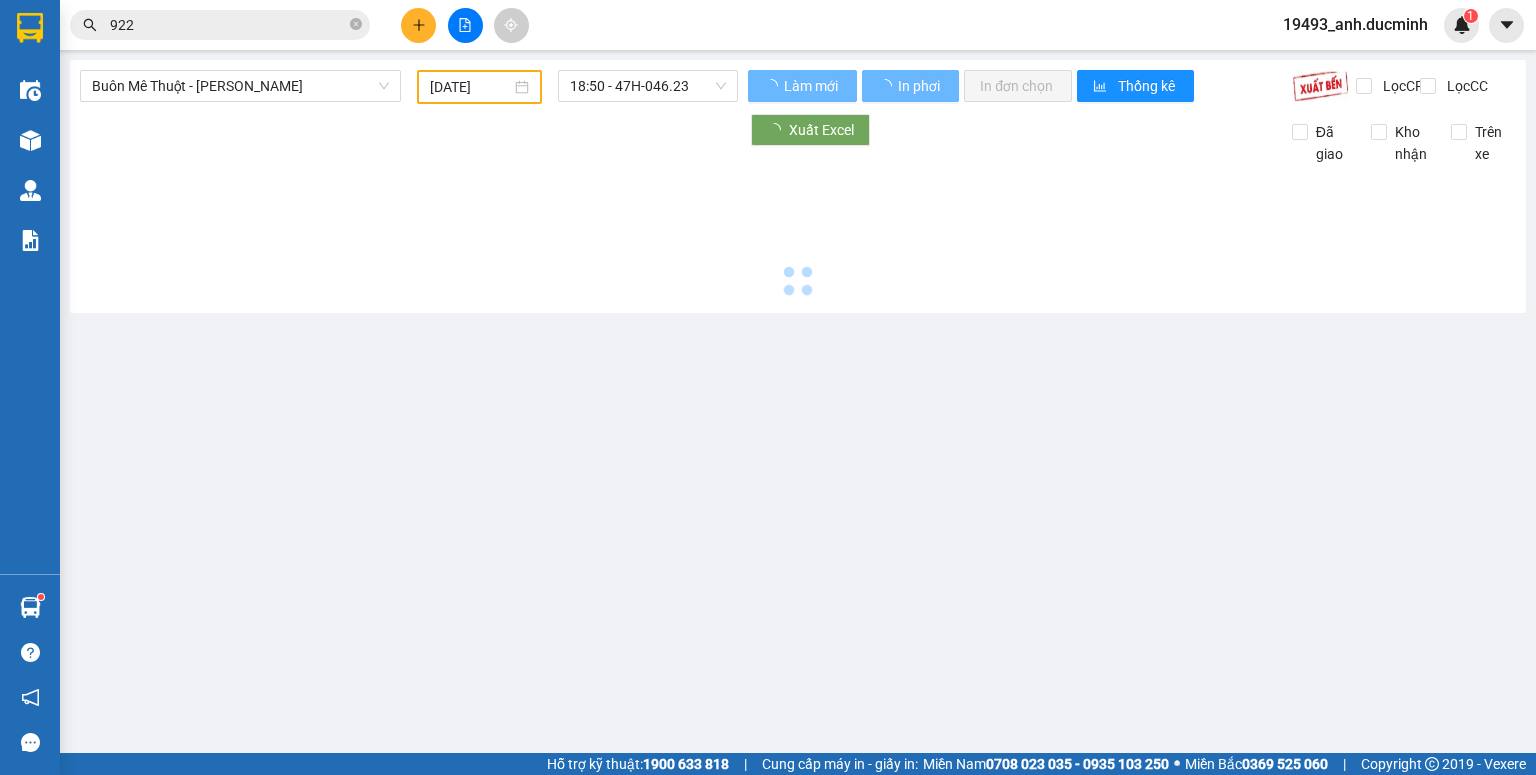type on "[DATE]" 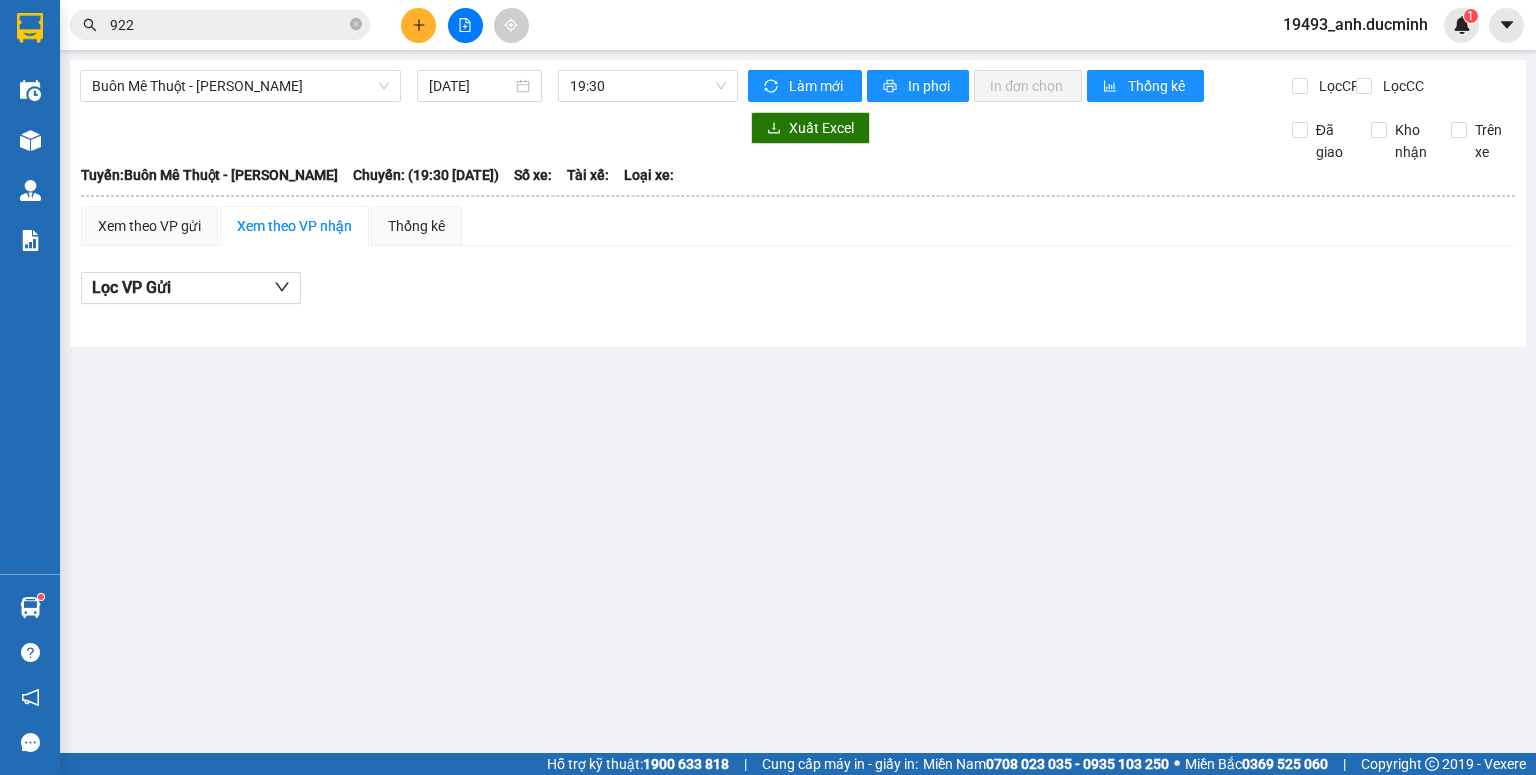 click on "922" at bounding box center (228, 25) 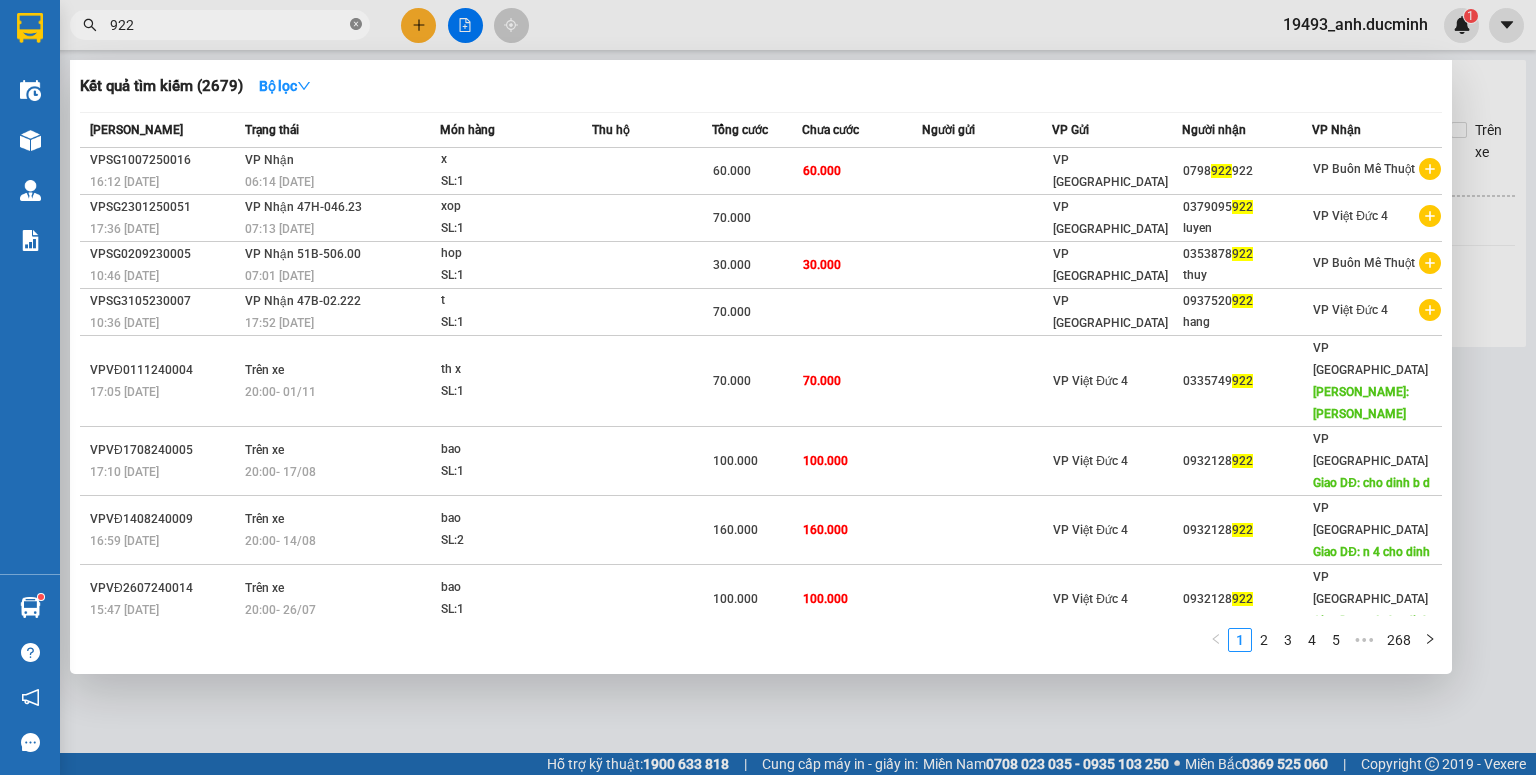 click 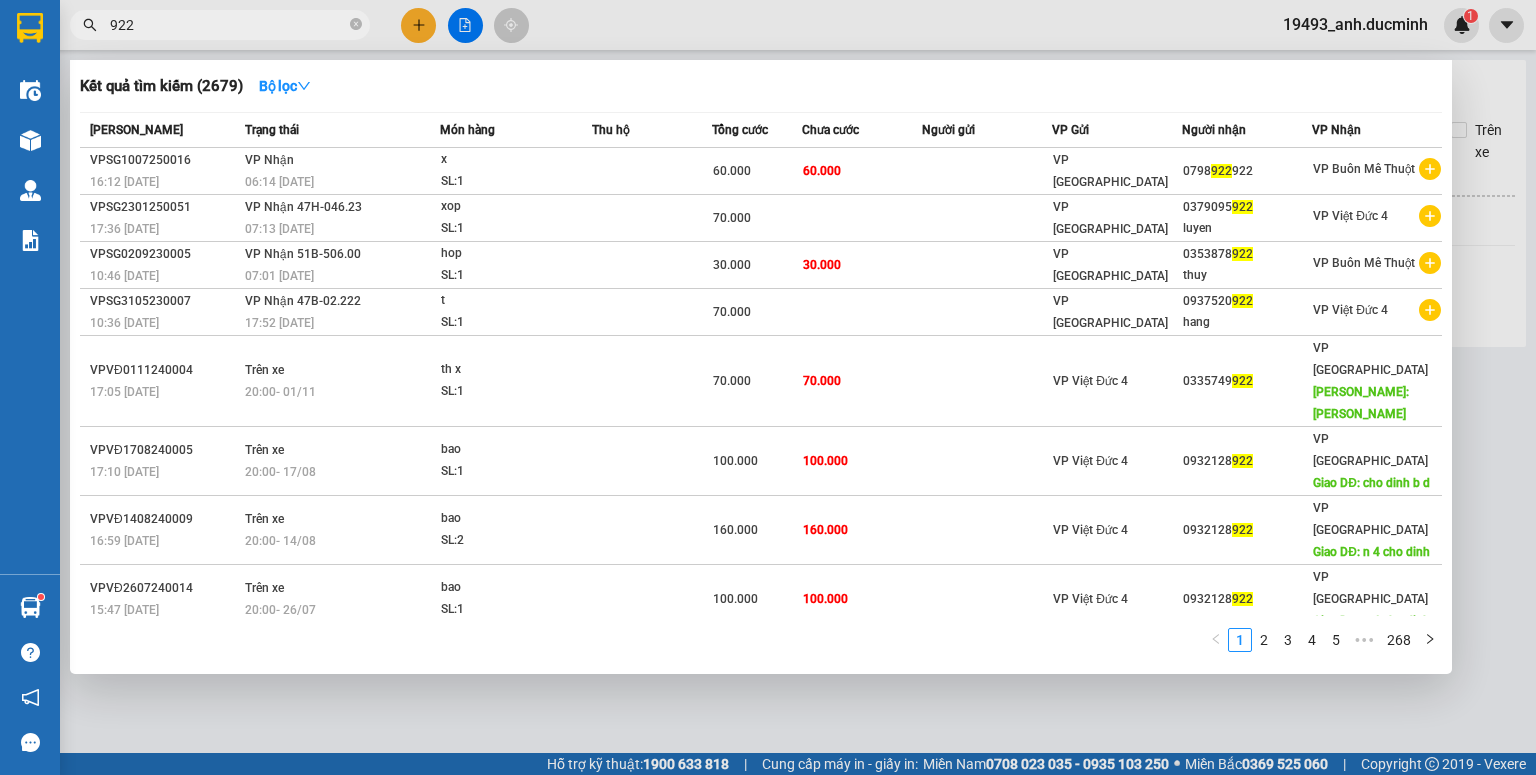 type 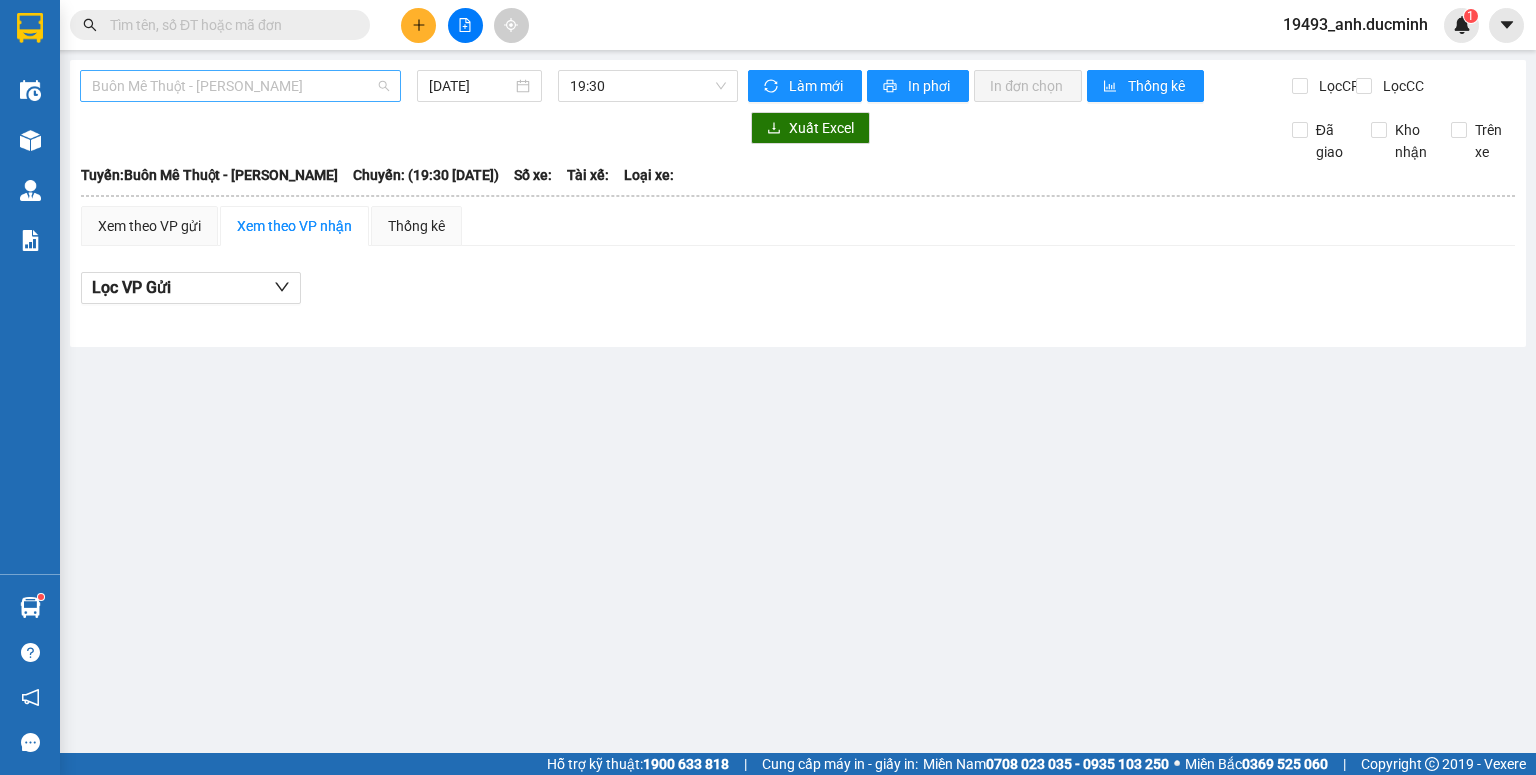 click on "Buôn Mê Thuột - [PERSON_NAME]" at bounding box center (240, 86) 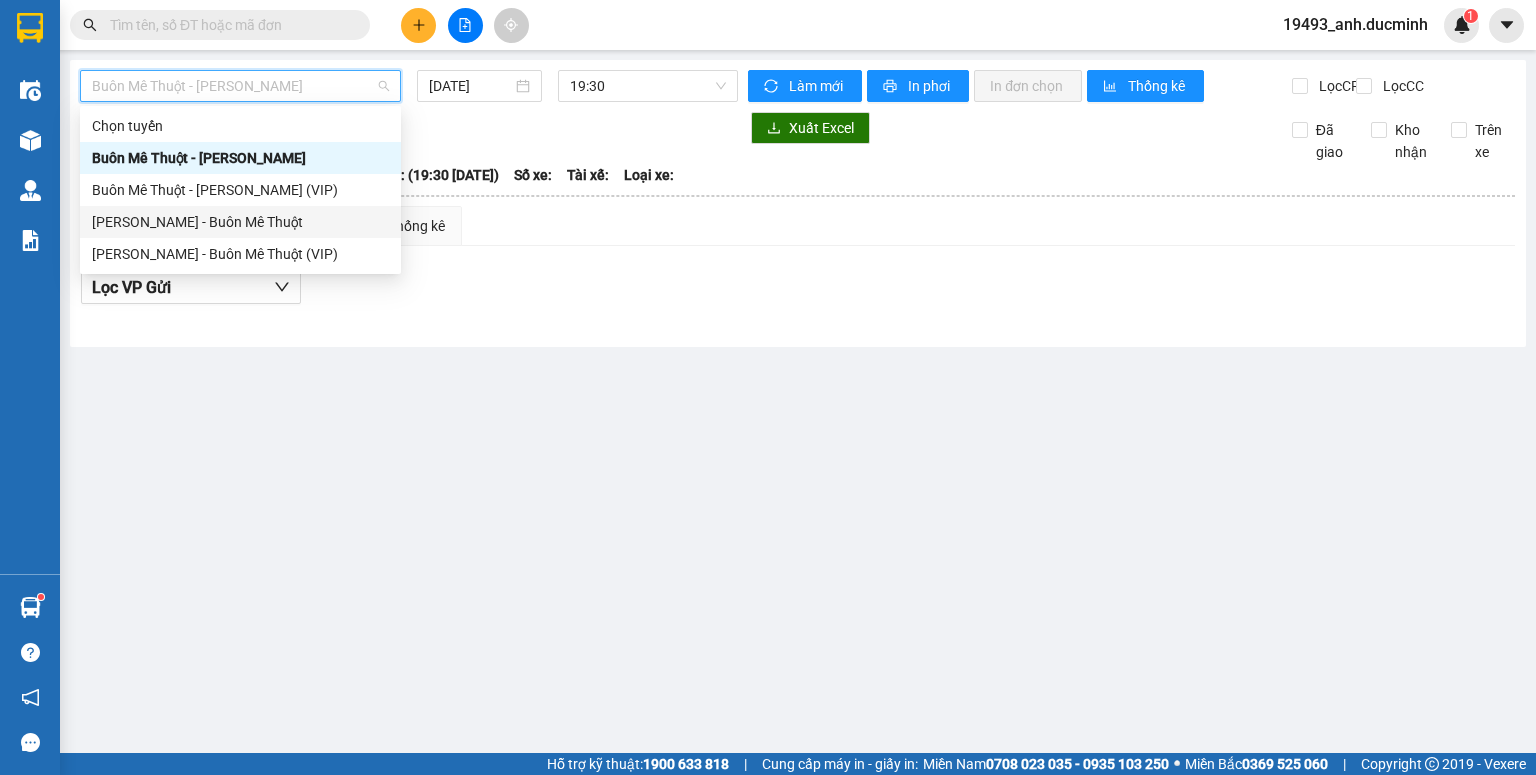 drag, startPoint x: 216, startPoint y: 219, endPoint x: 420, endPoint y: 124, distance: 225.03555 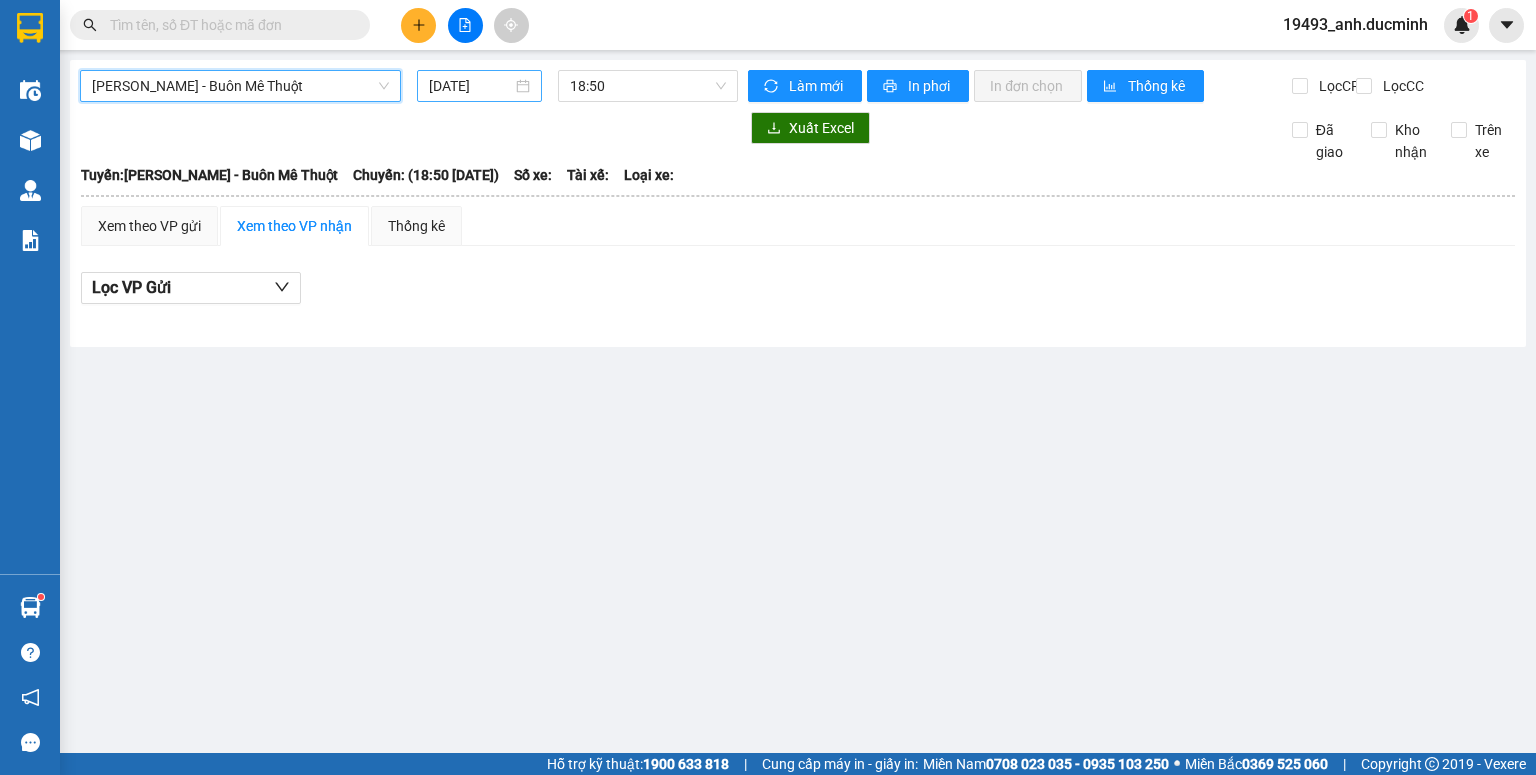 click on "[DATE]" at bounding box center [470, 86] 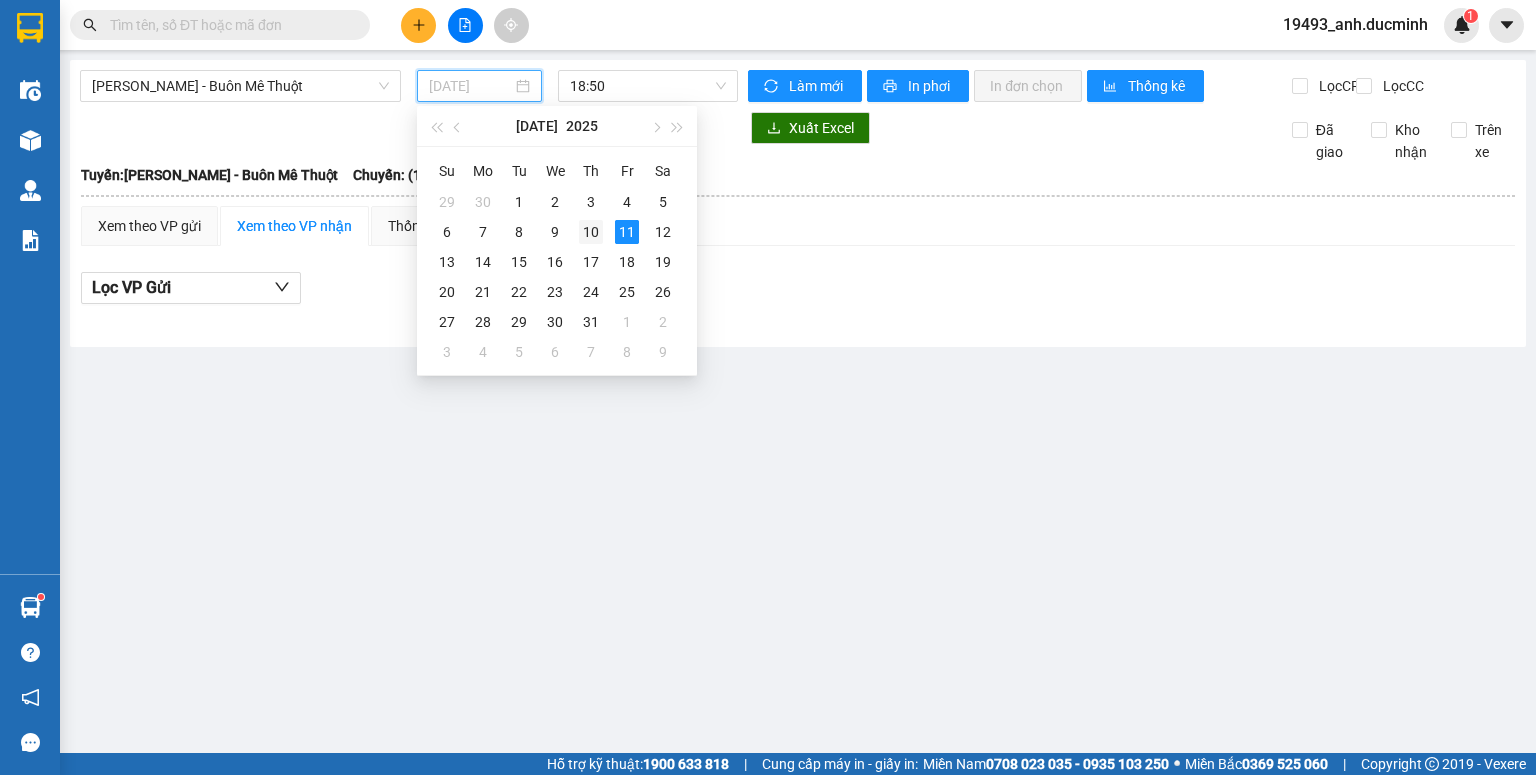 click on "10" at bounding box center (591, 232) 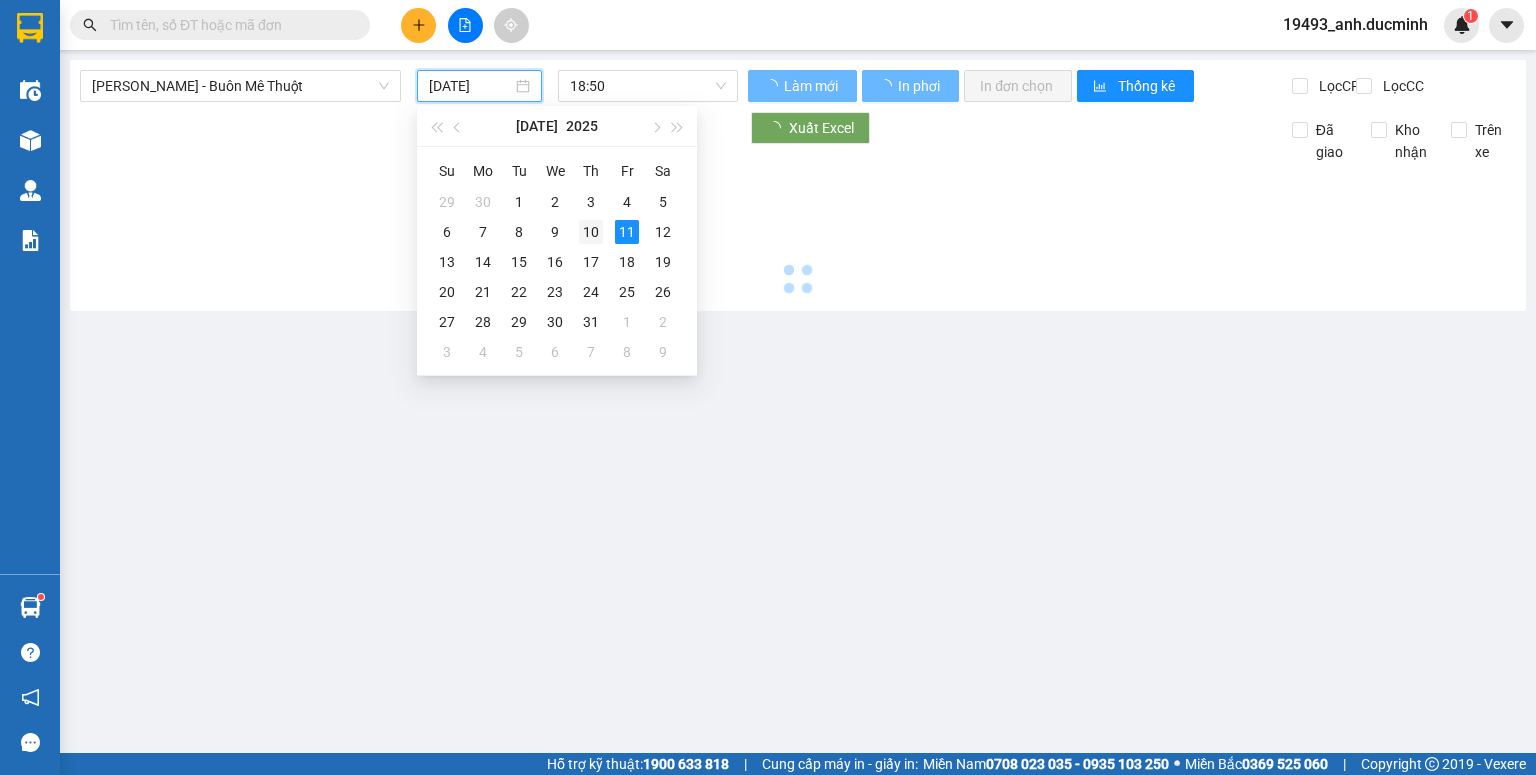 type on "[DATE]" 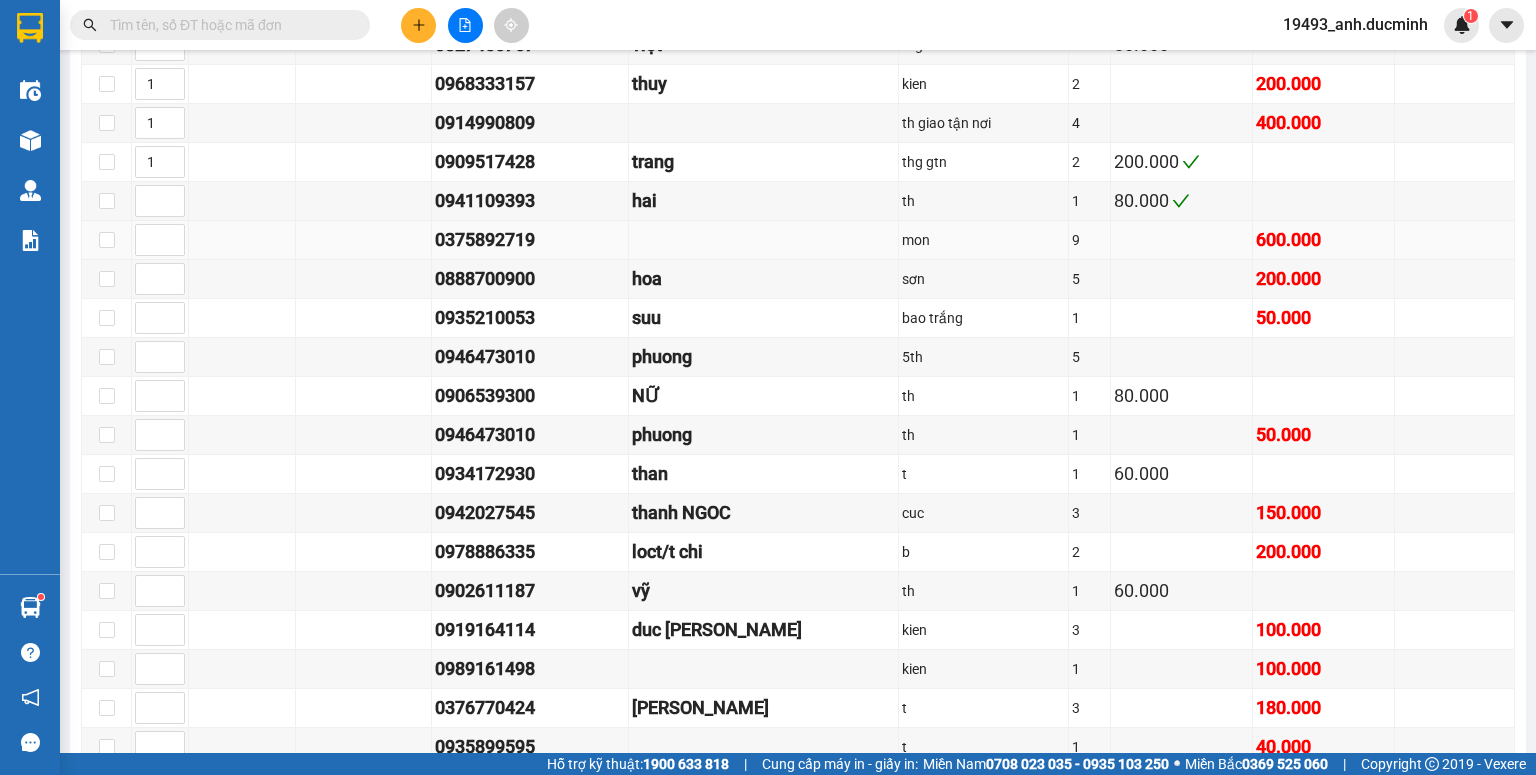 scroll, scrollTop: 800, scrollLeft: 0, axis: vertical 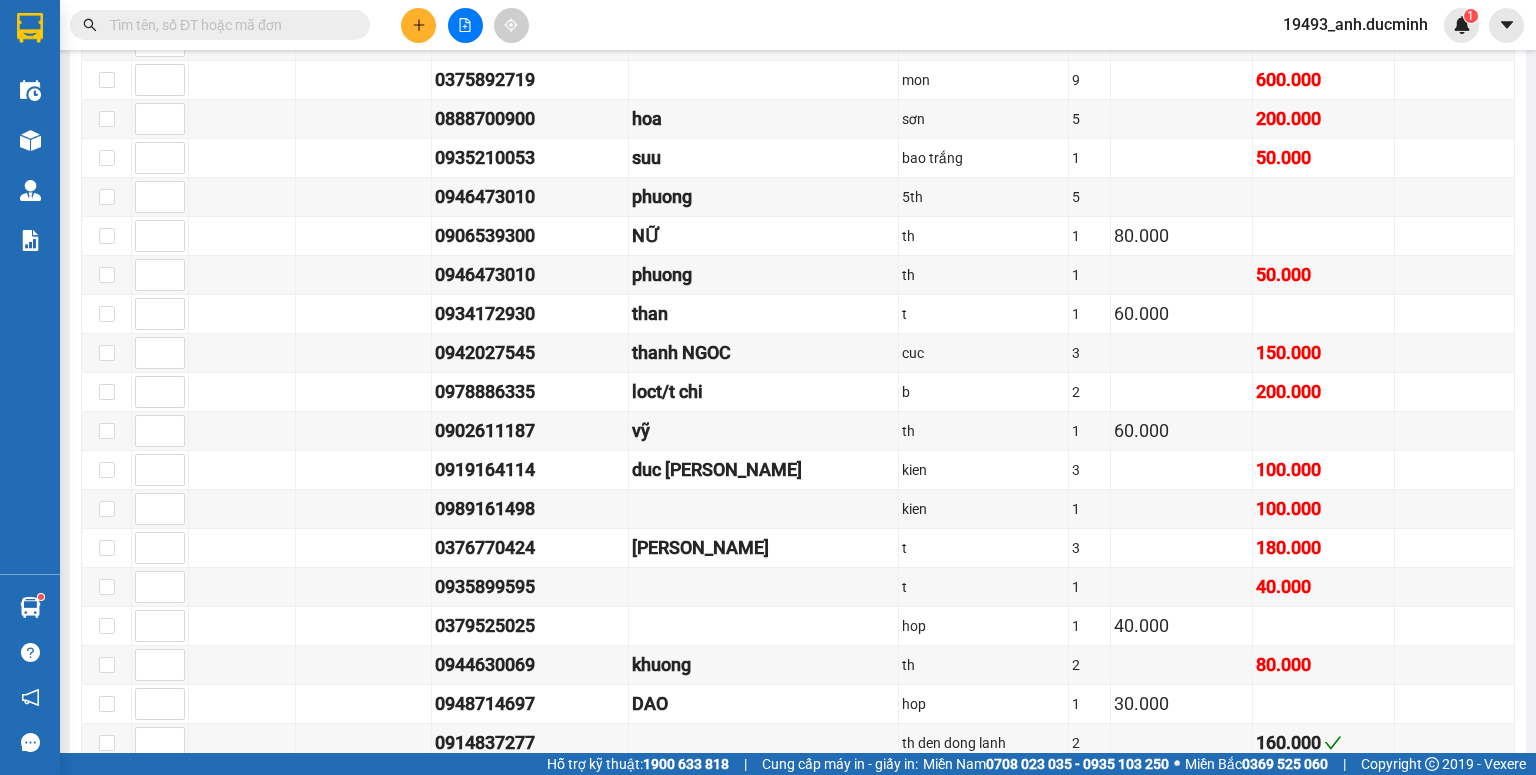 click at bounding box center [228, 25] 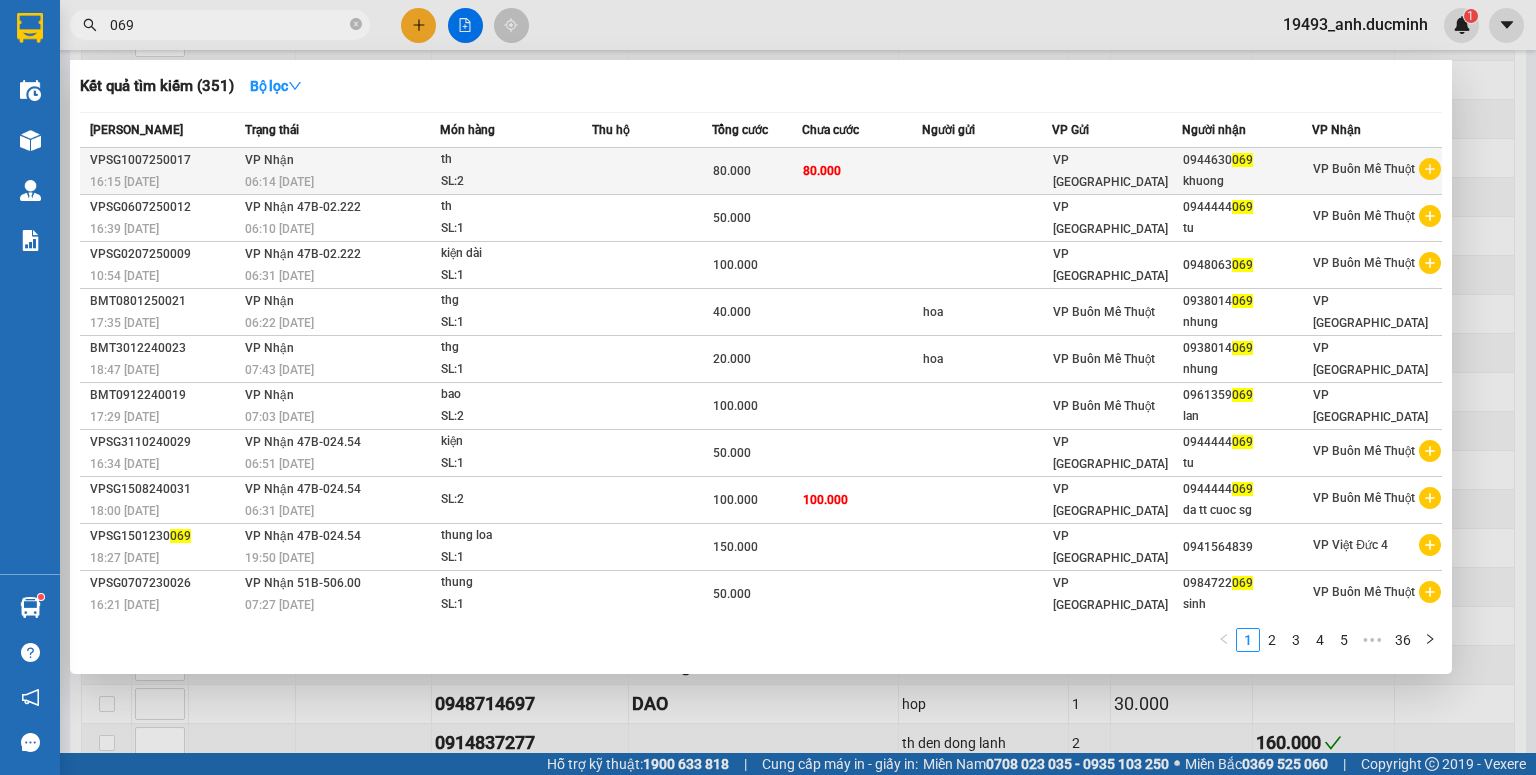type on "069" 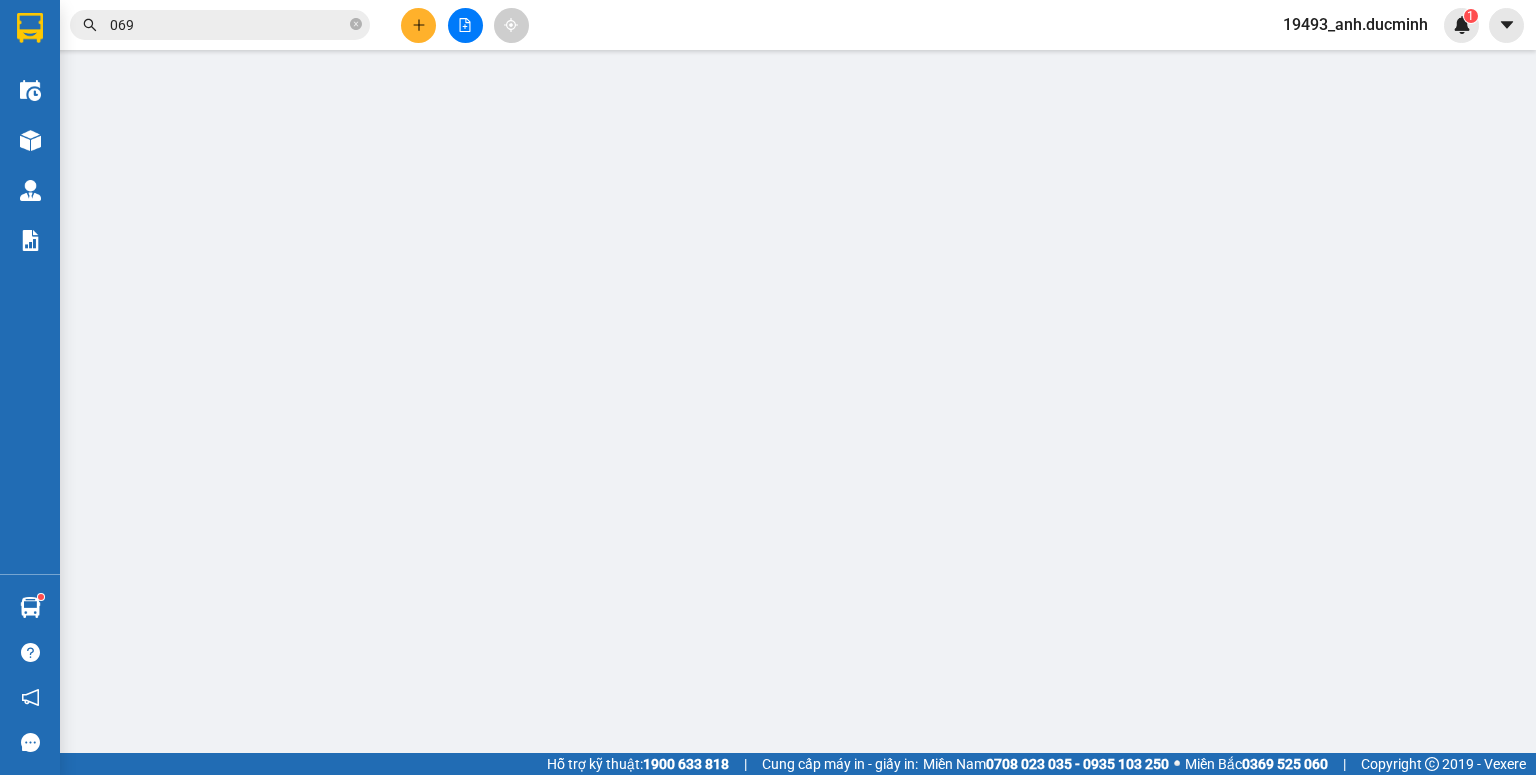 scroll, scrollTop: 0, scrollLeft: 0, axis: both 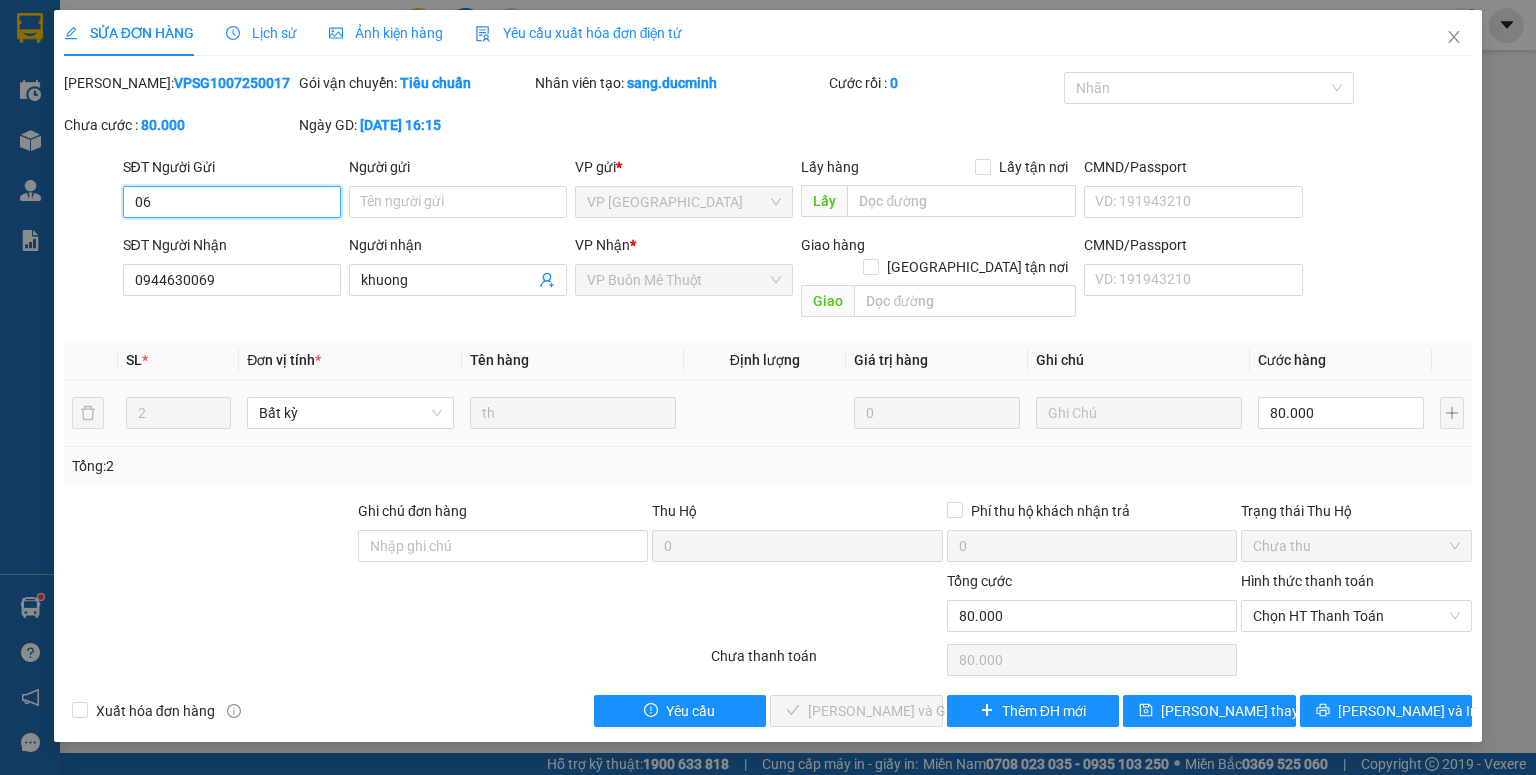 type on "0" 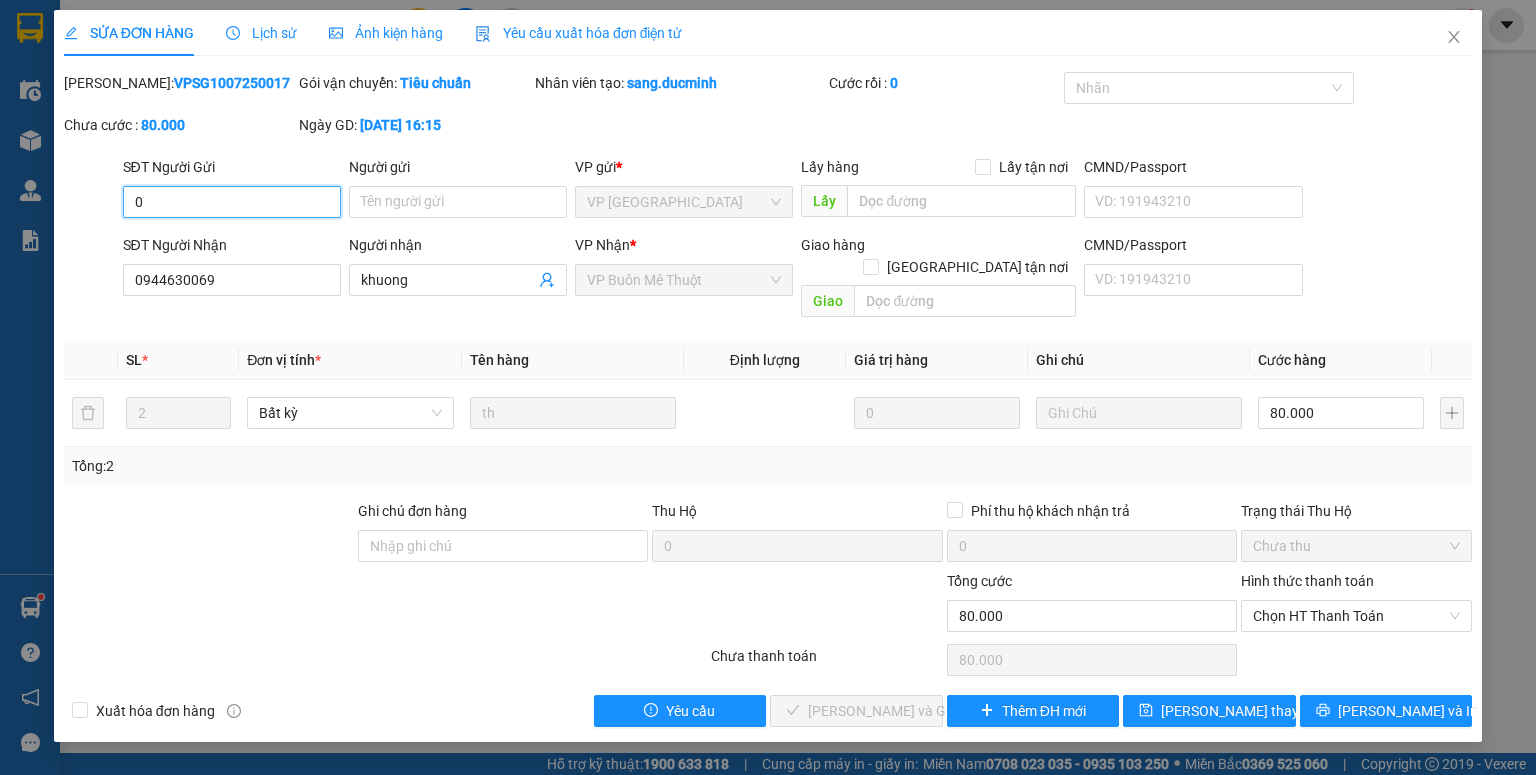 type 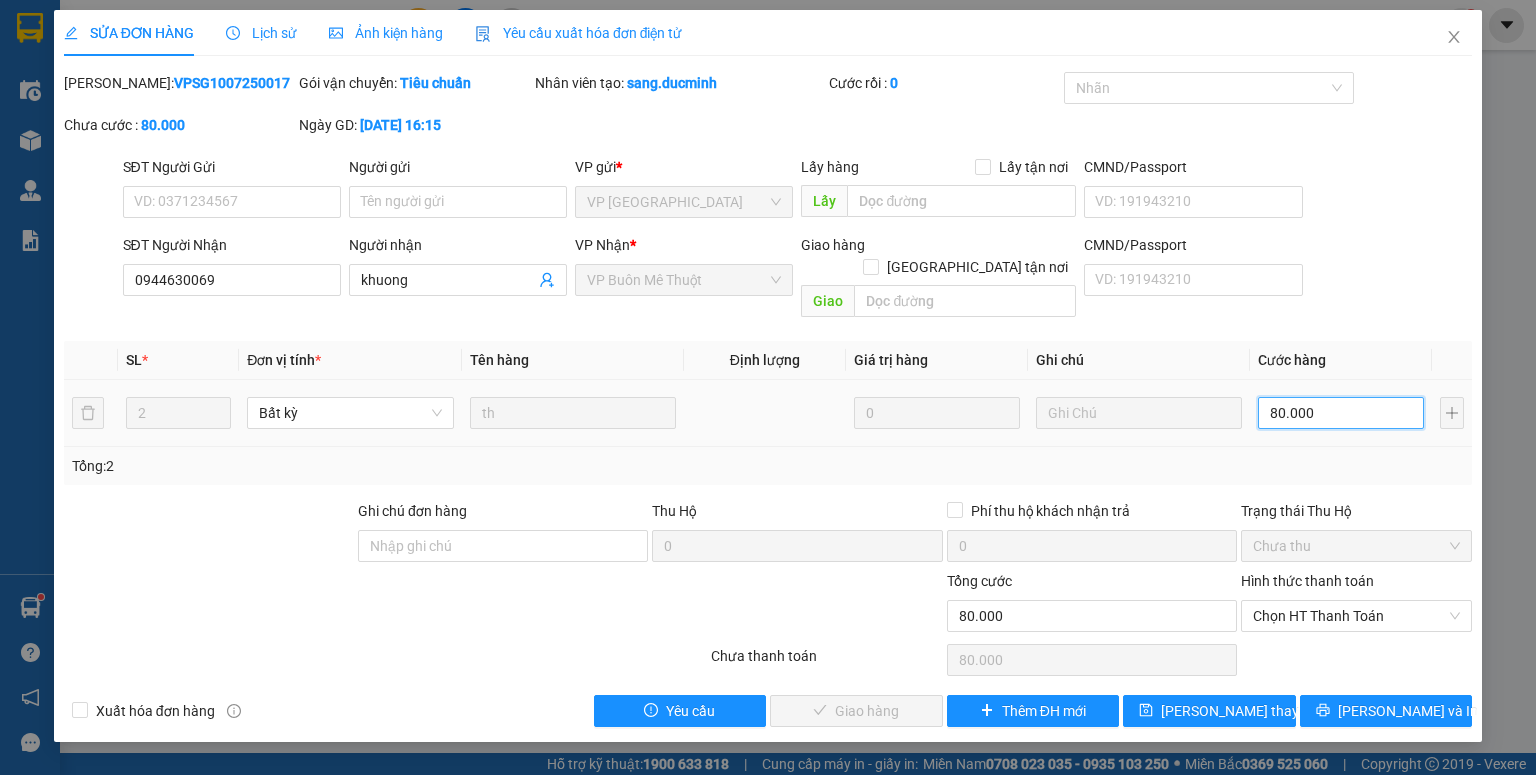 click on "80.000" at bounding box center [1341, 413] 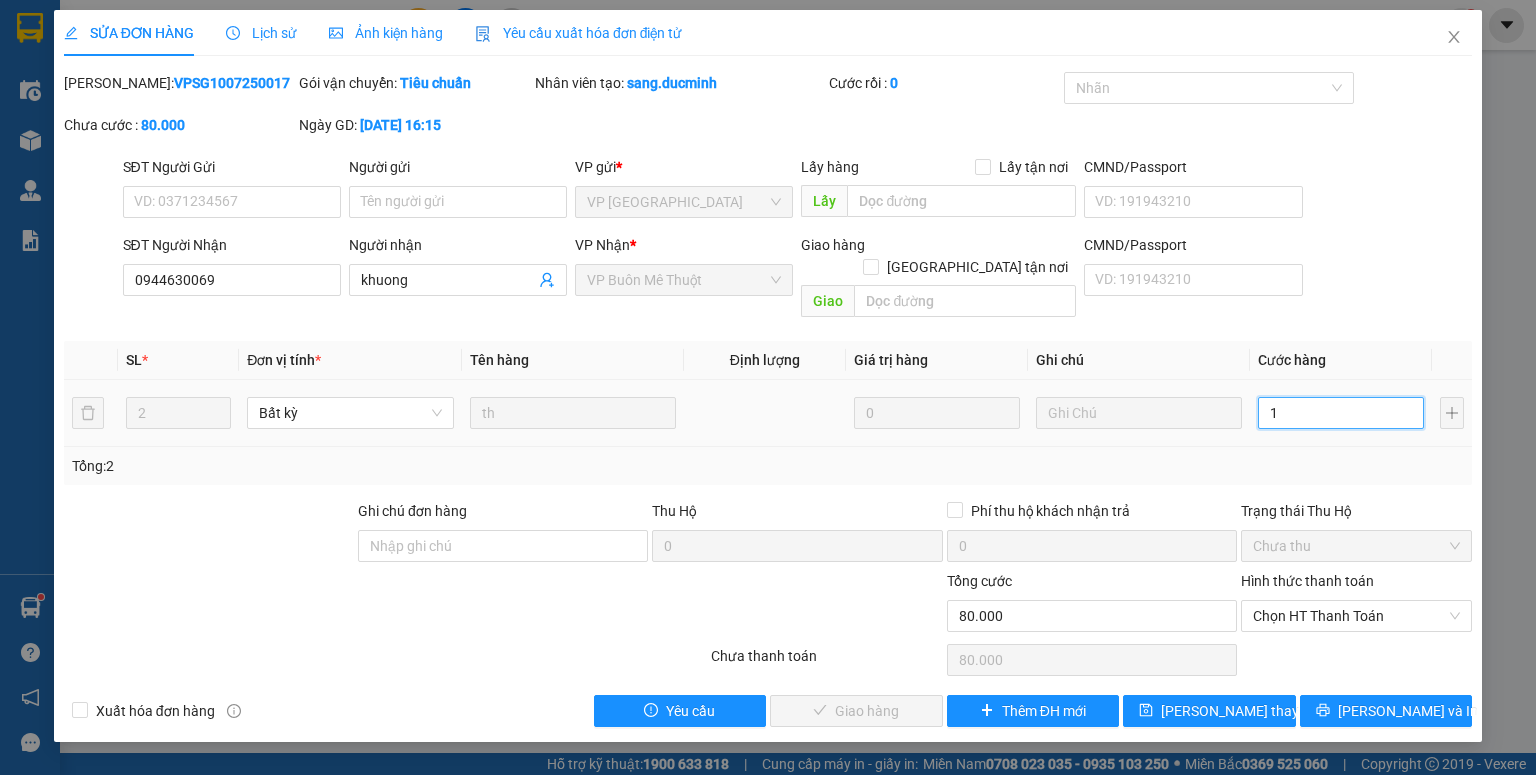type on "1" 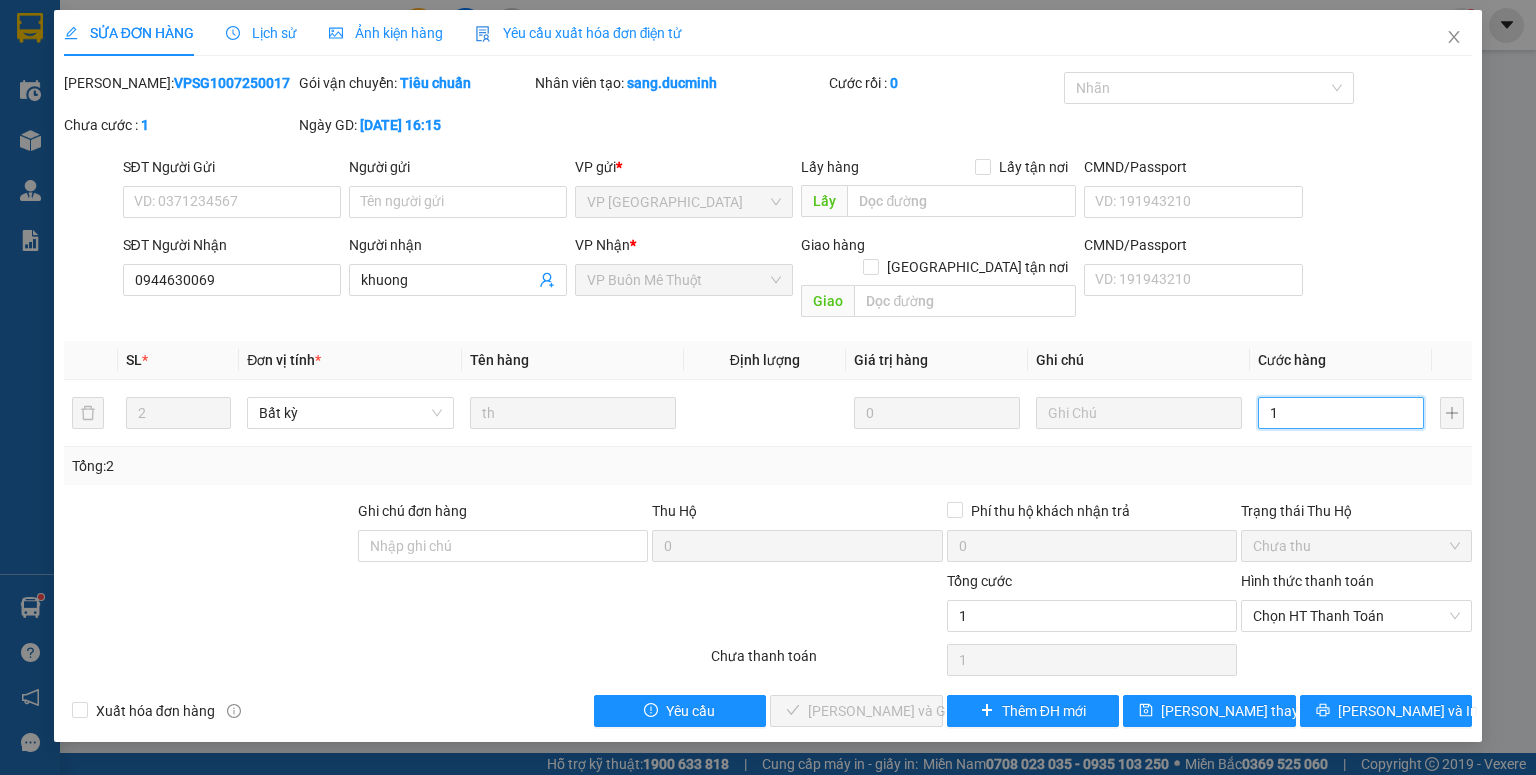 type on "10" 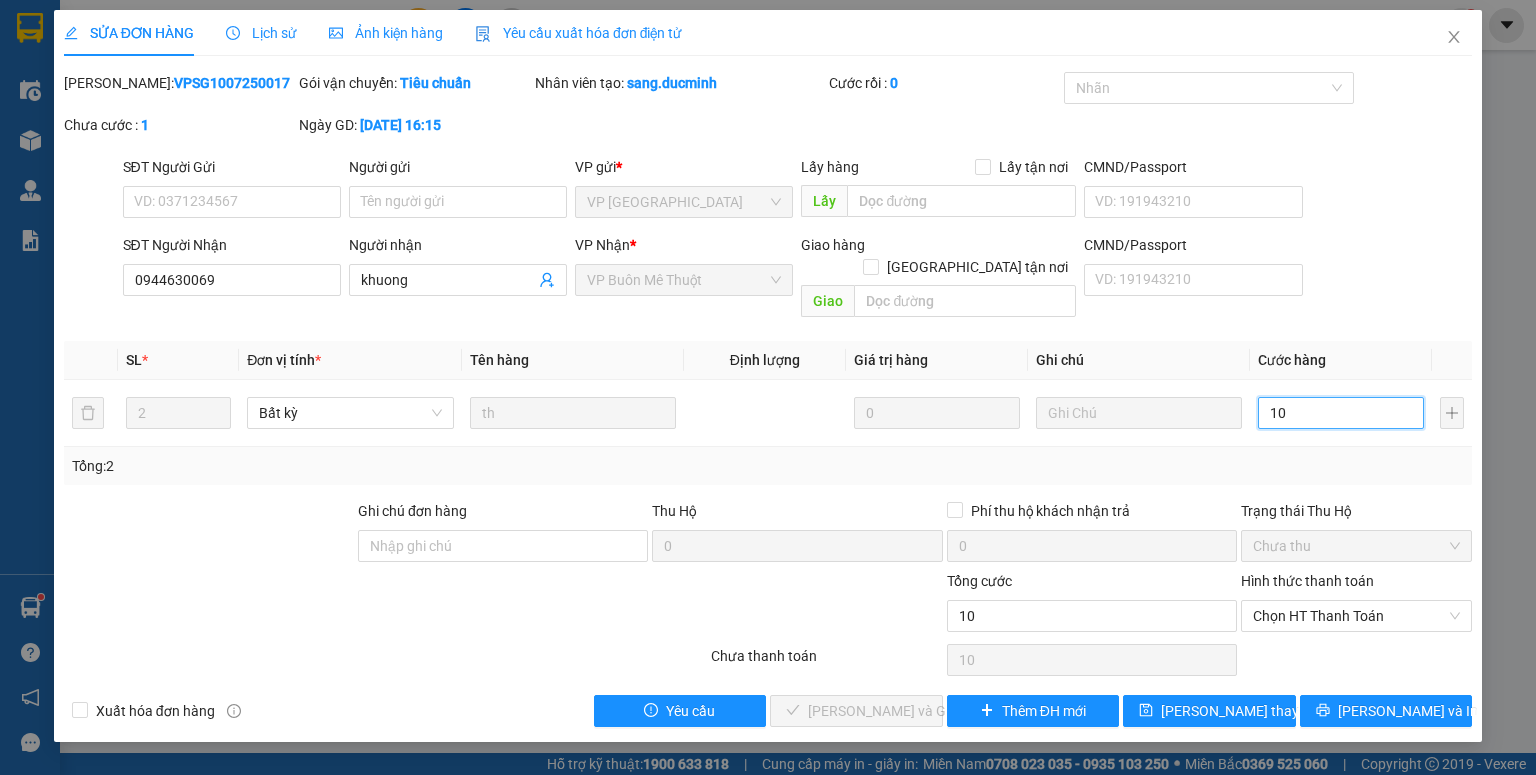 type on "100" 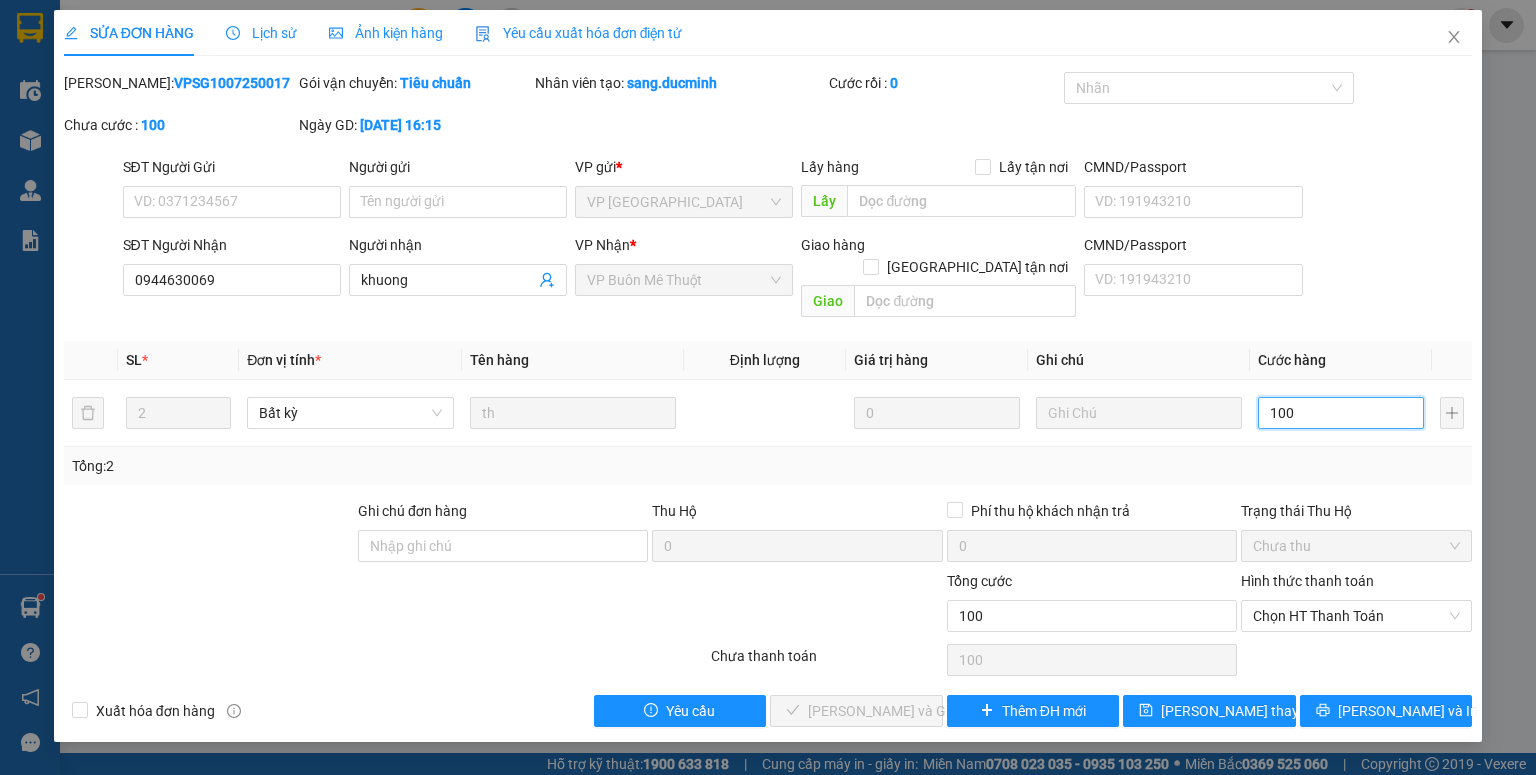 drag, startPoint x: 1319, startPoint y: 600, endPoint x: 1312, endPoint y: 629, distance: 29.832869 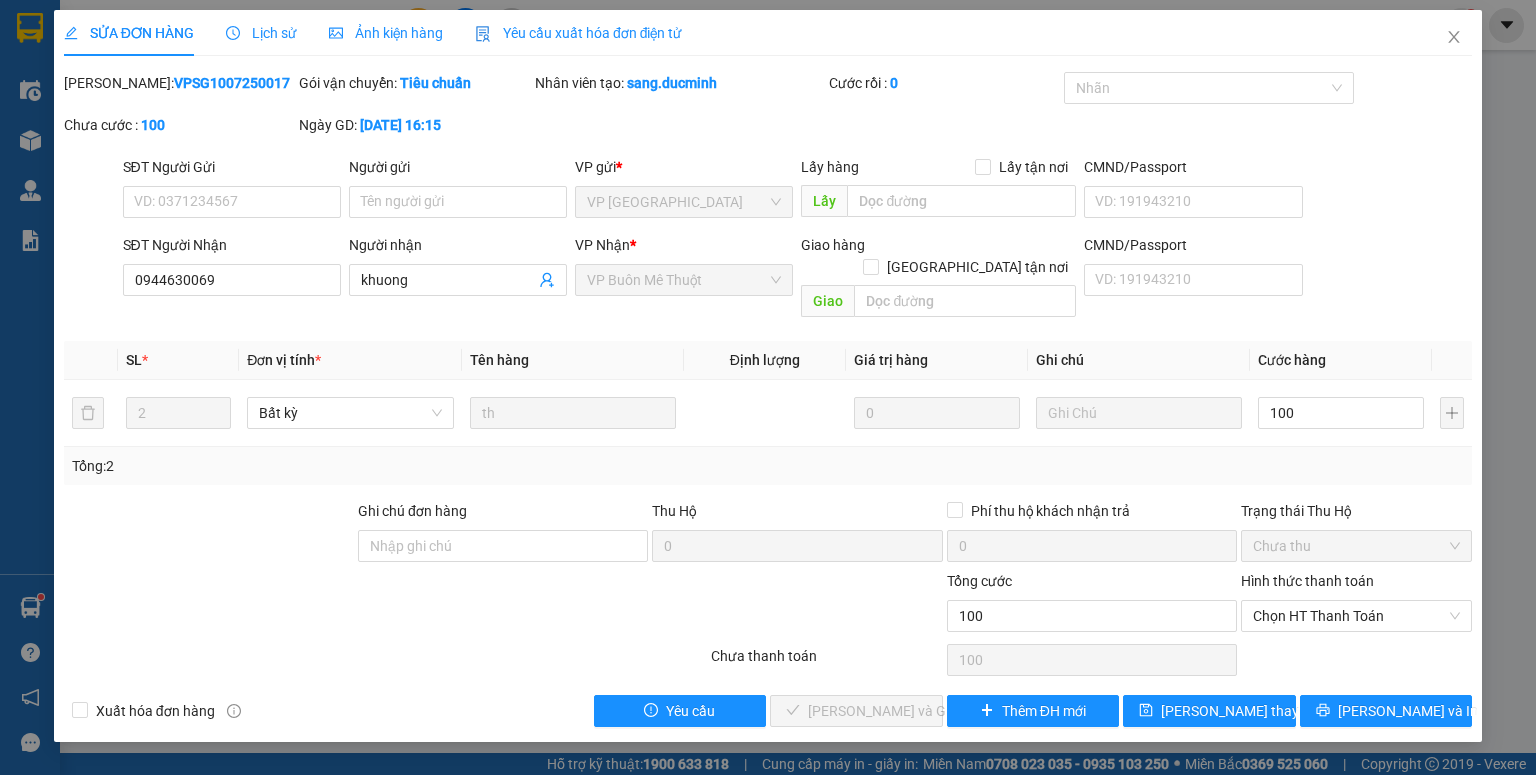 type on "100.000" 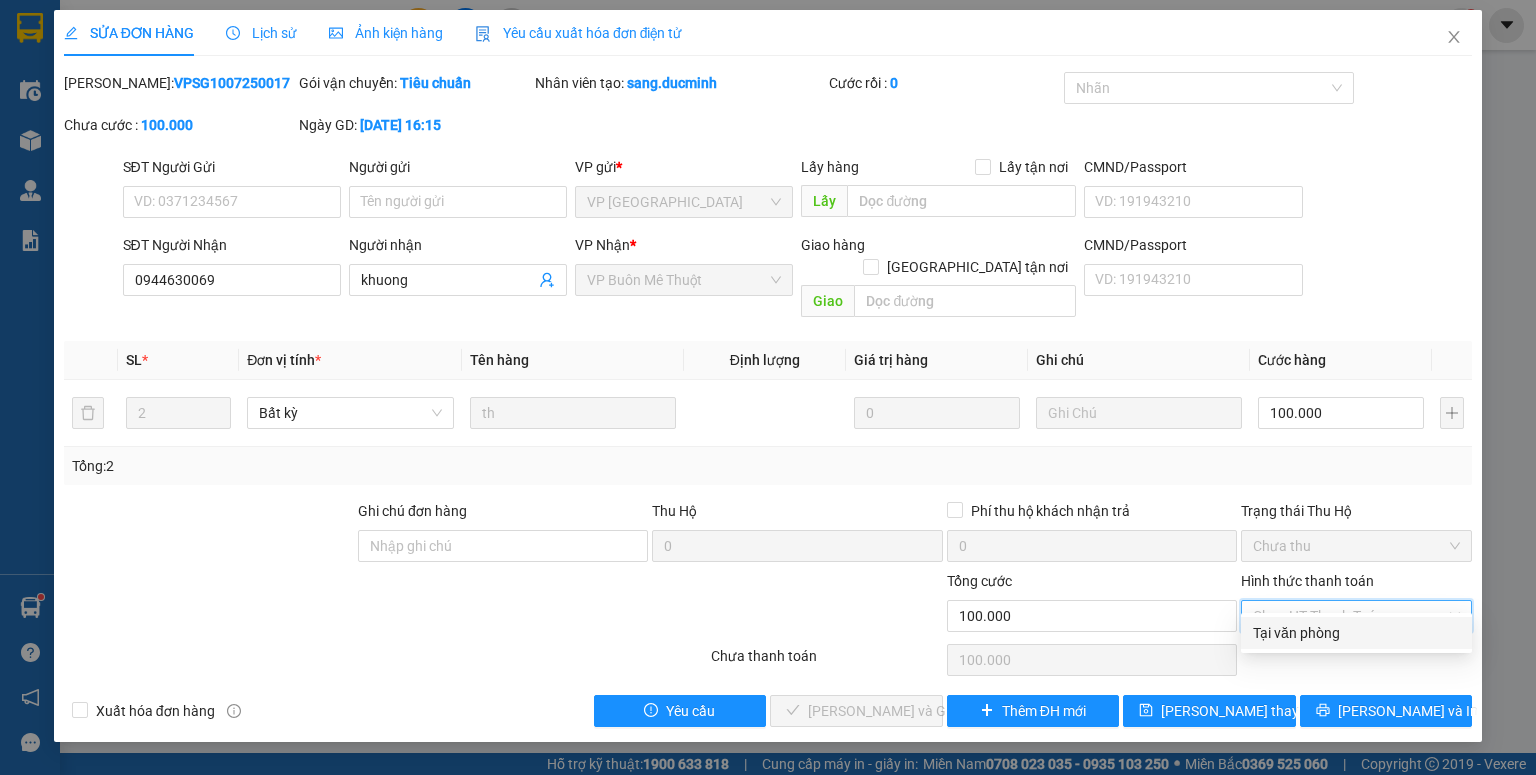 click on "Tại văn phòng" at bounding box center (1356, 633) 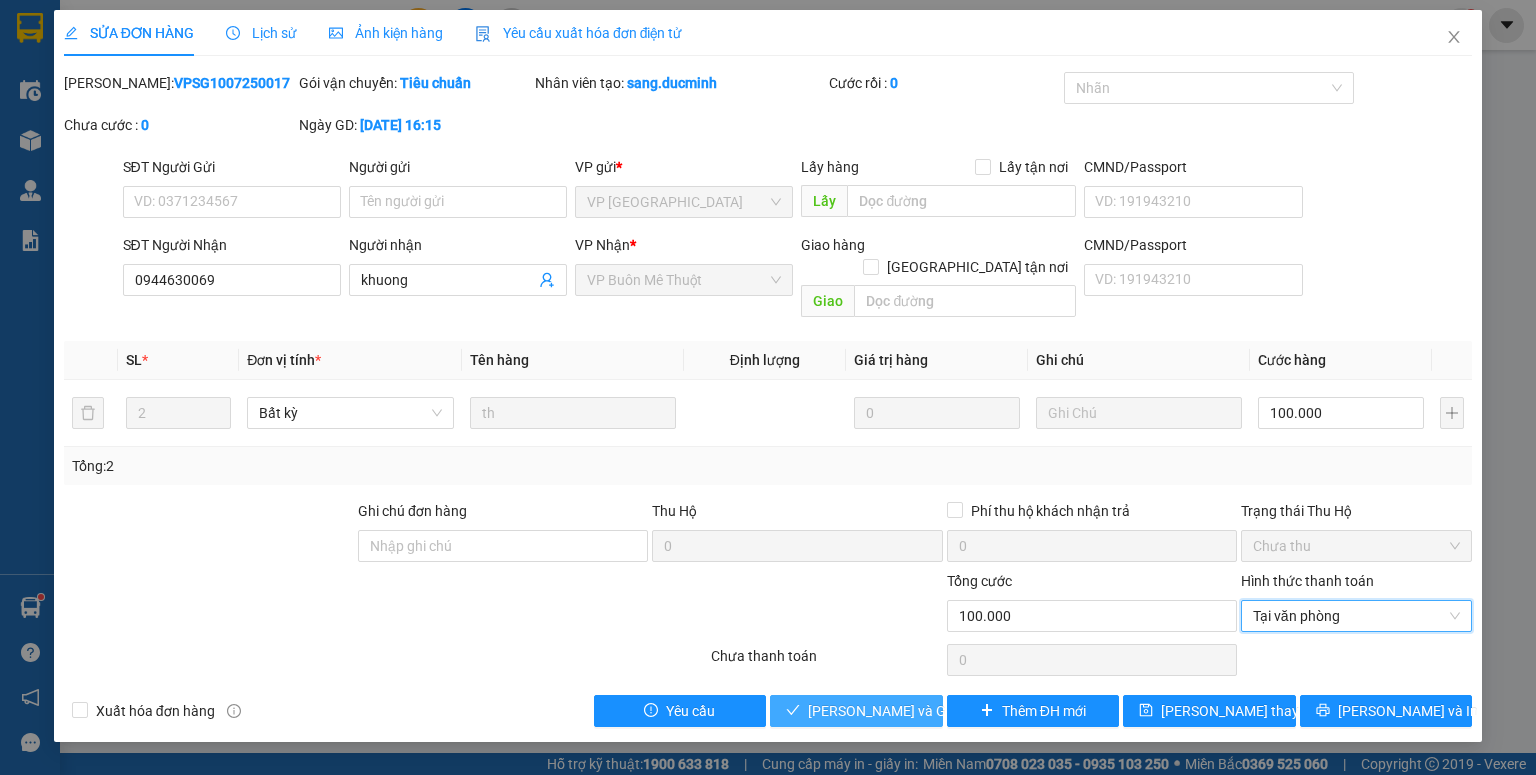 click on "[PERSON_NAME] và Giao hàng" at bounding box center (904, 711) 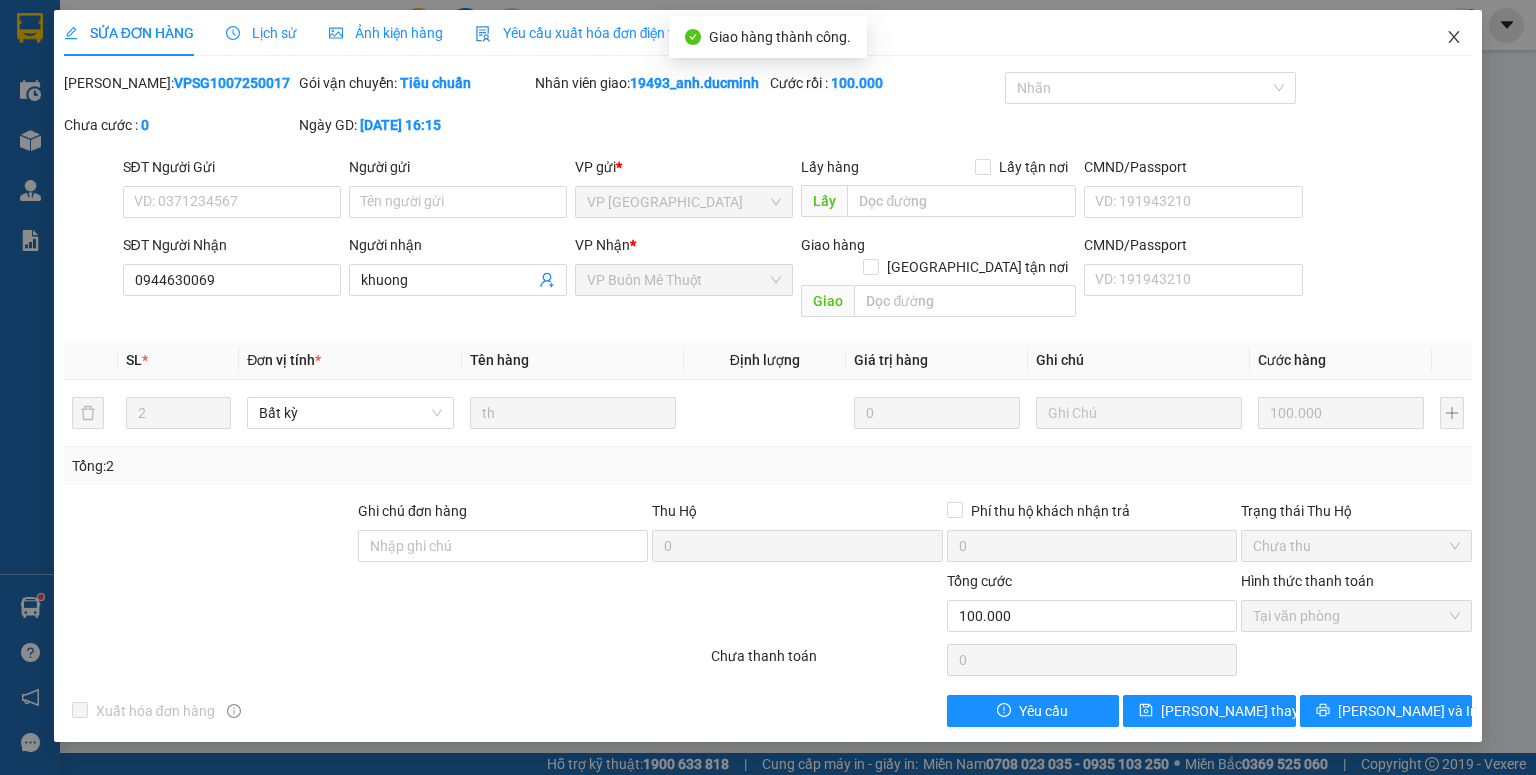 click 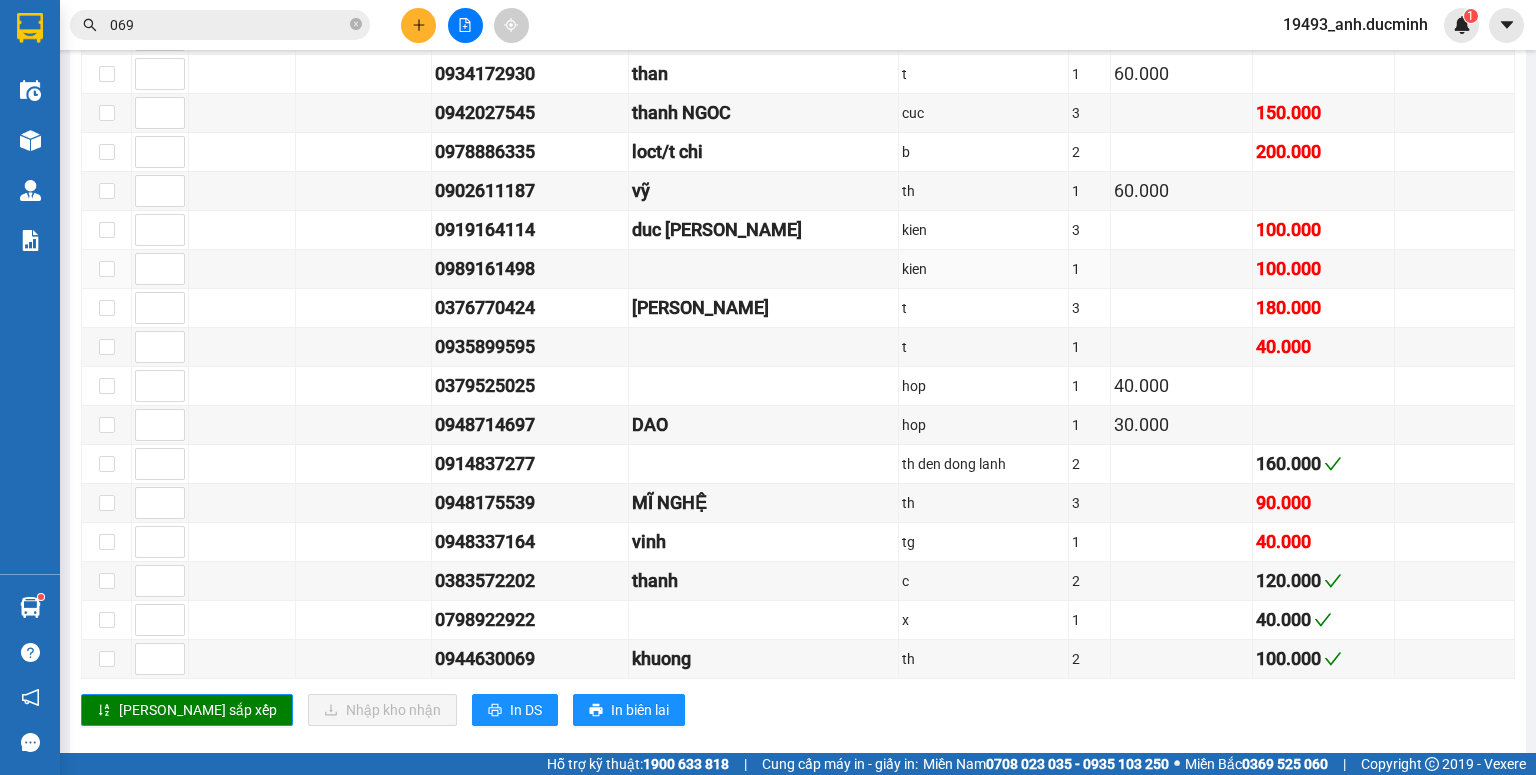 scroll, scrollTop: 1064, scrollLeft: 0, axis: vertical 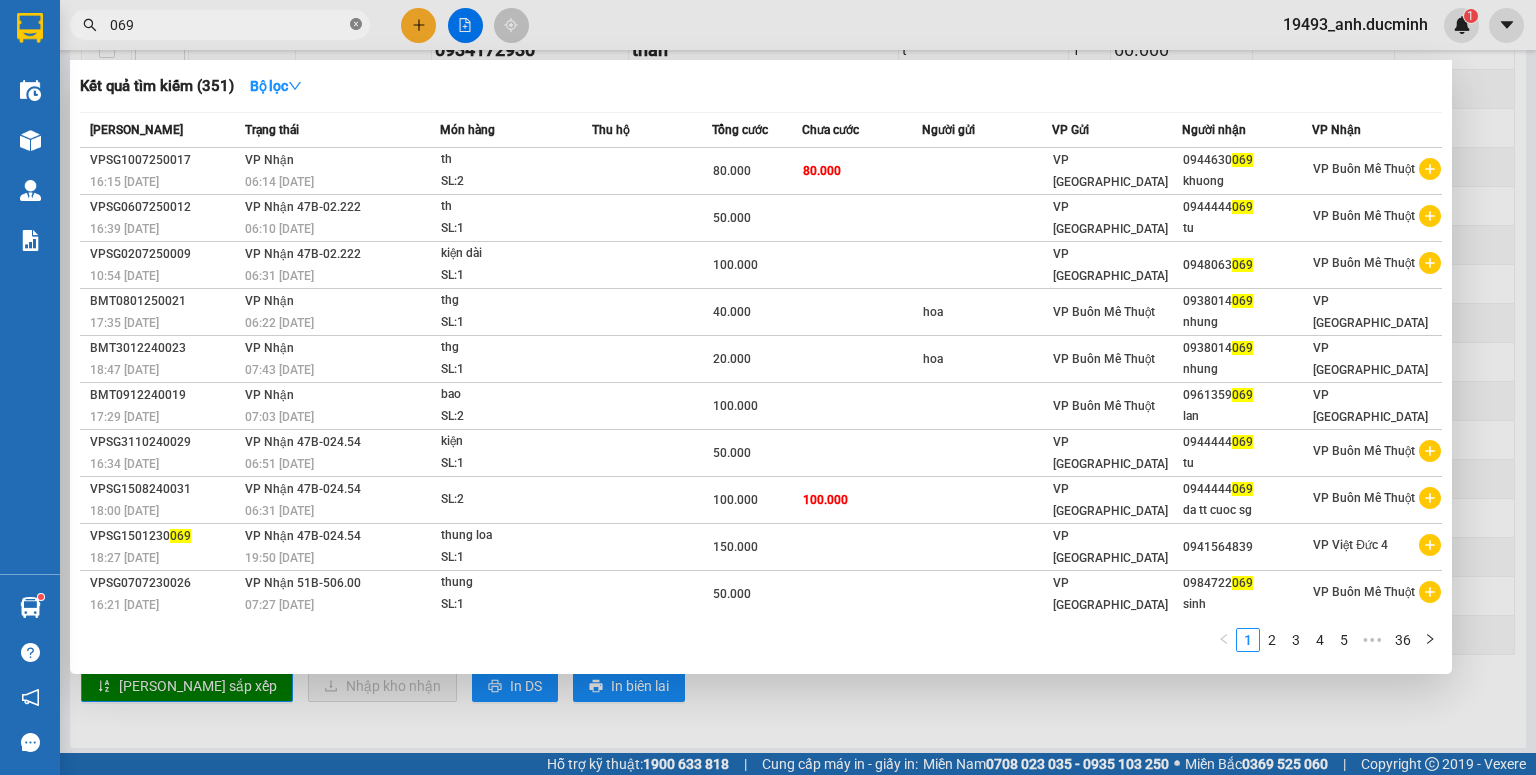 click 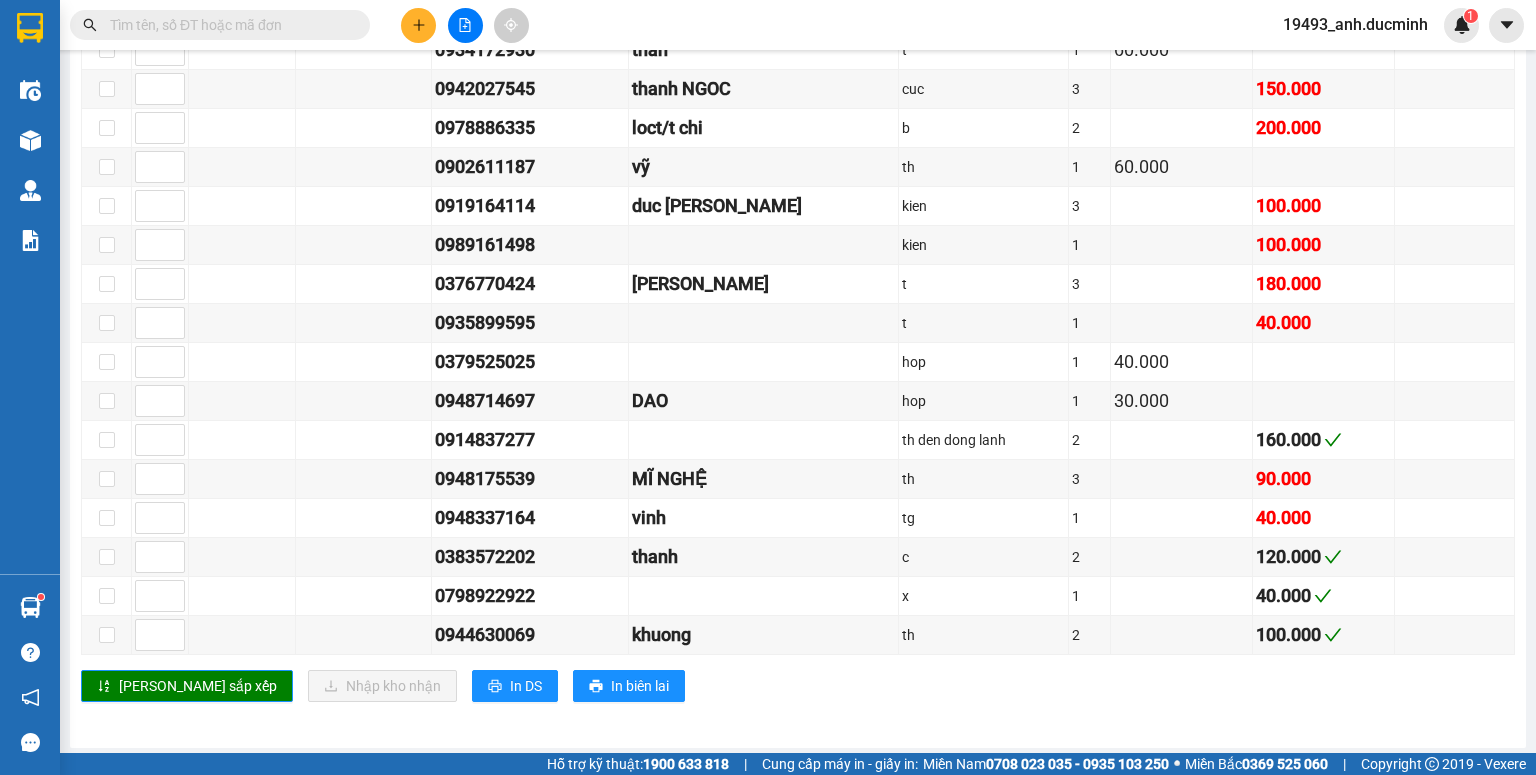 click at bounding box center [228, 25] 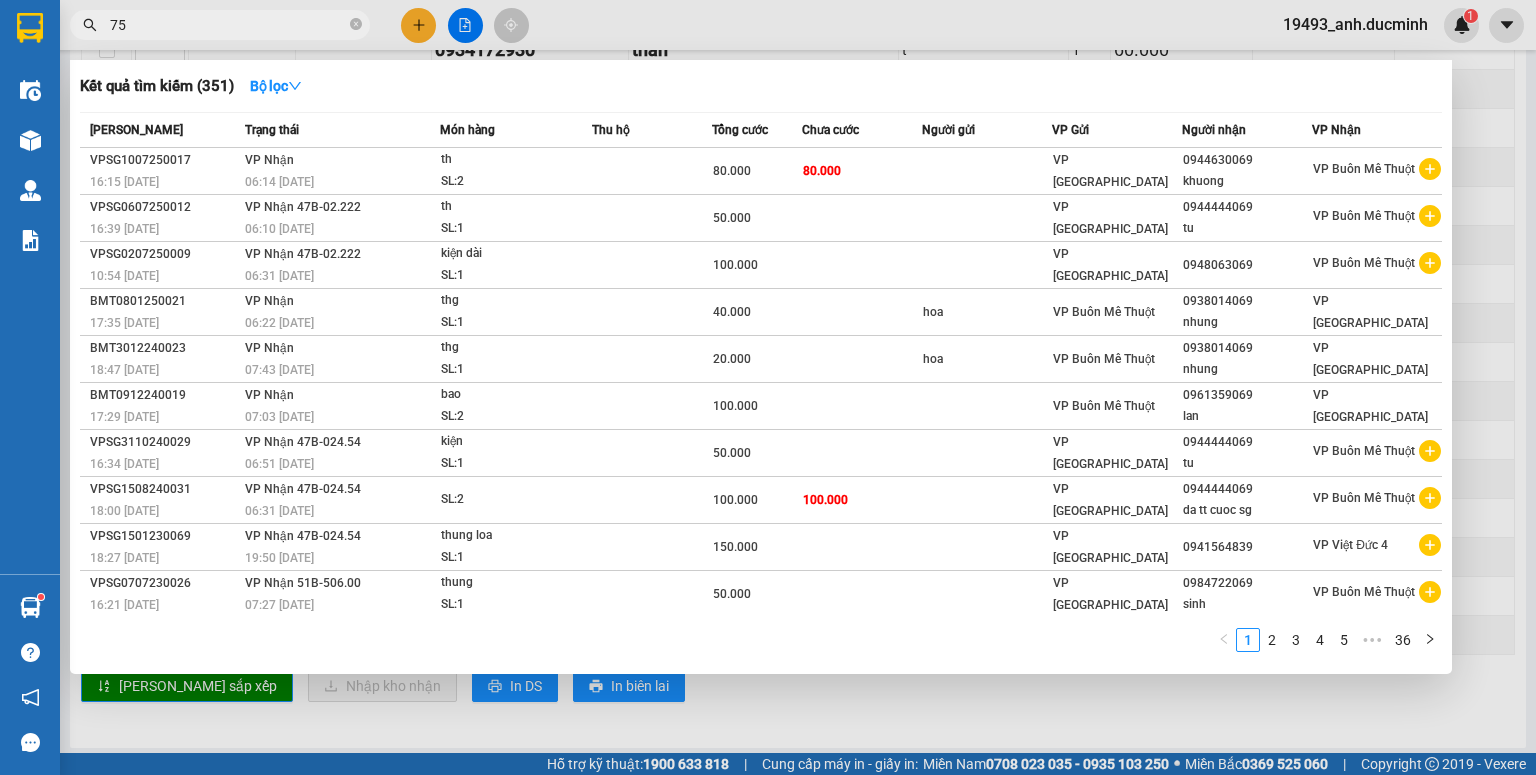 type on "758" 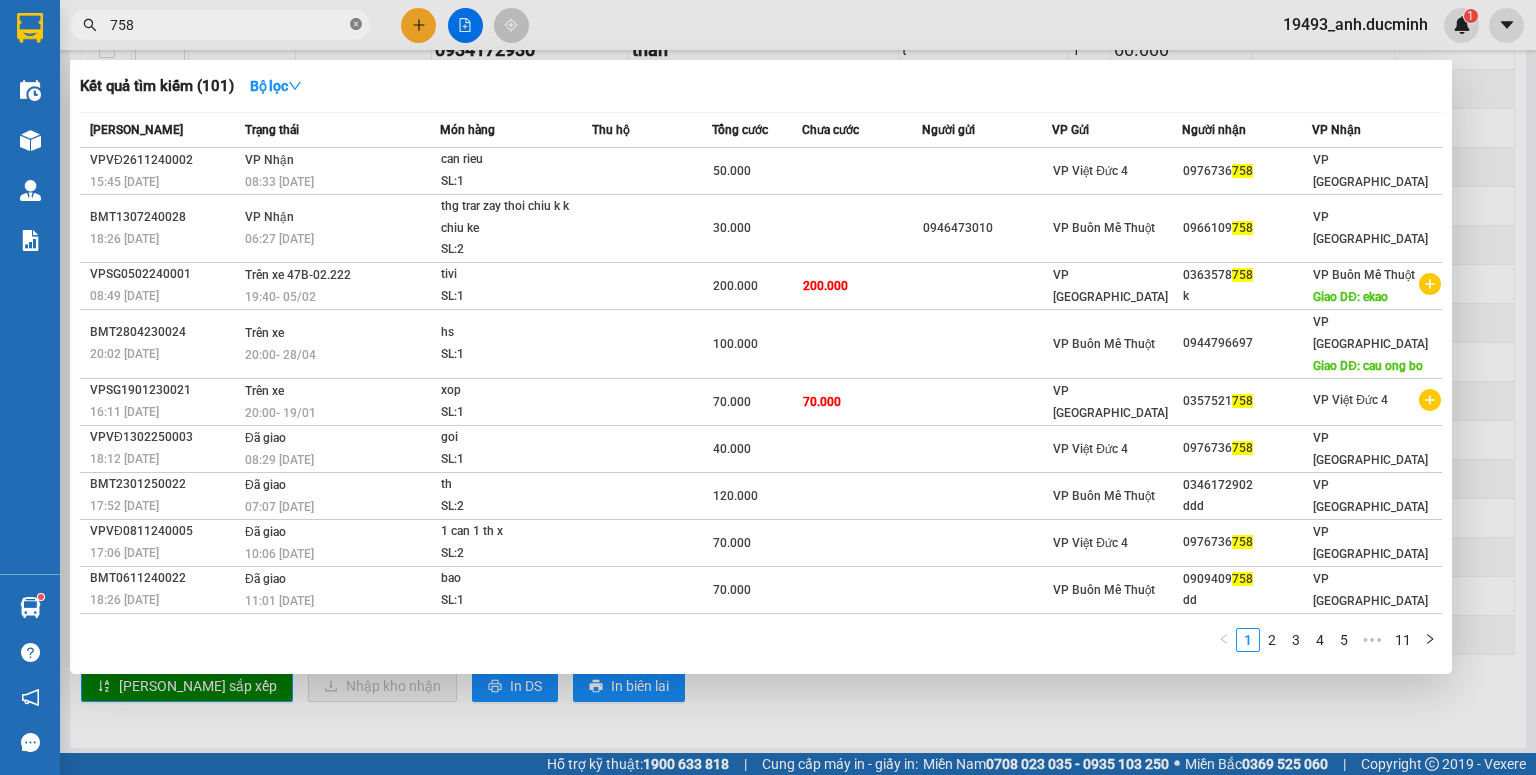 click 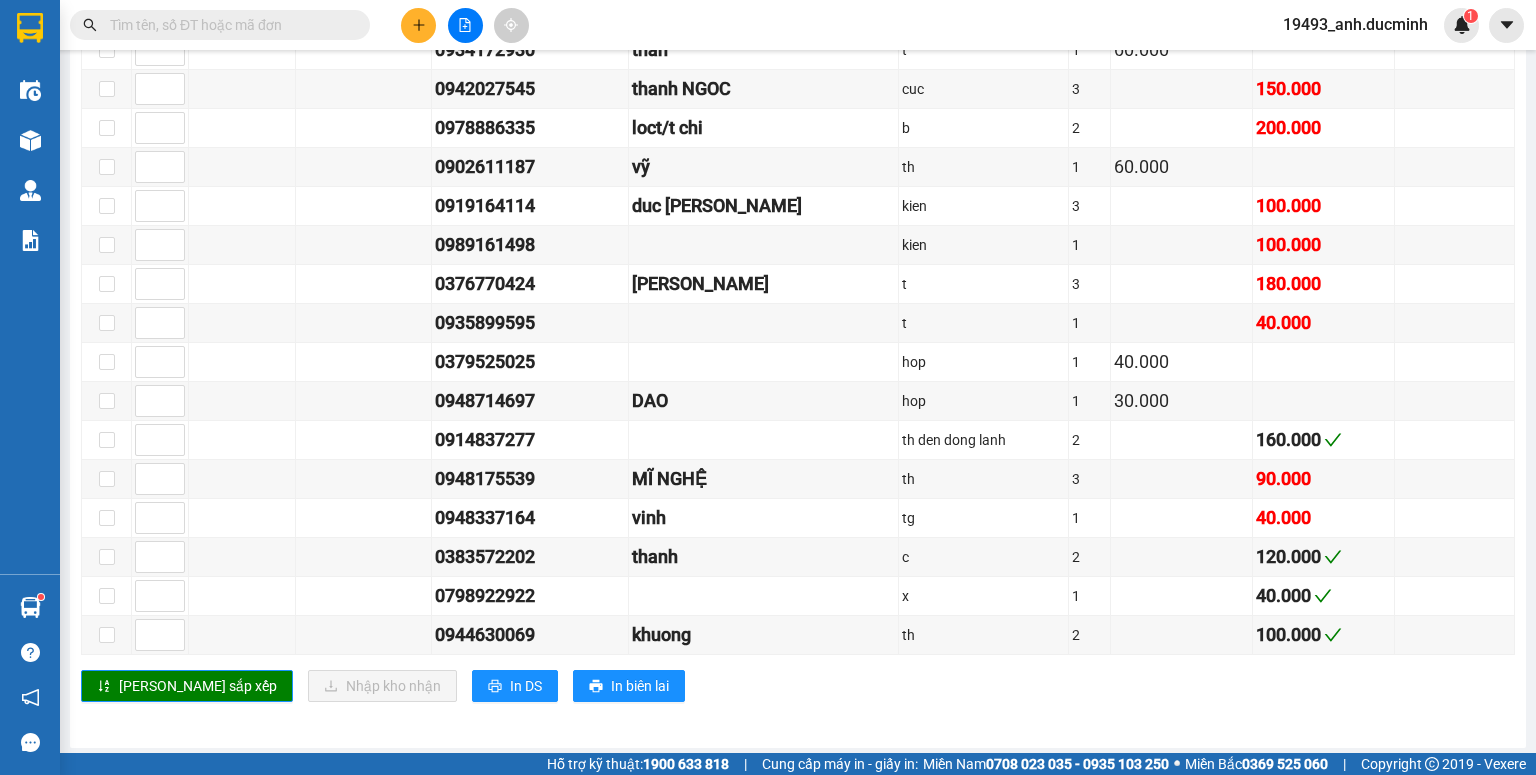 click at bounding box center [228, 25] 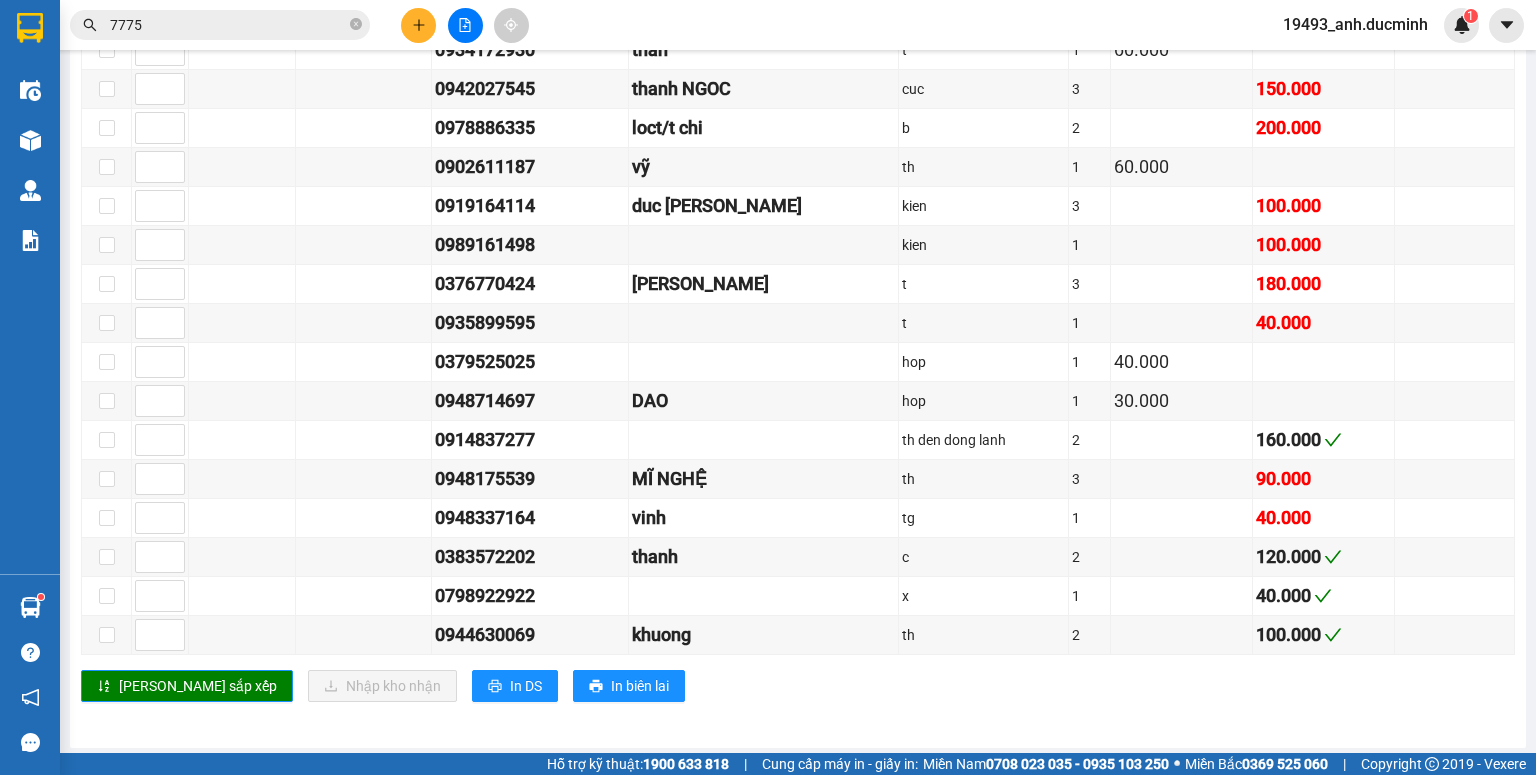 type on "77758" 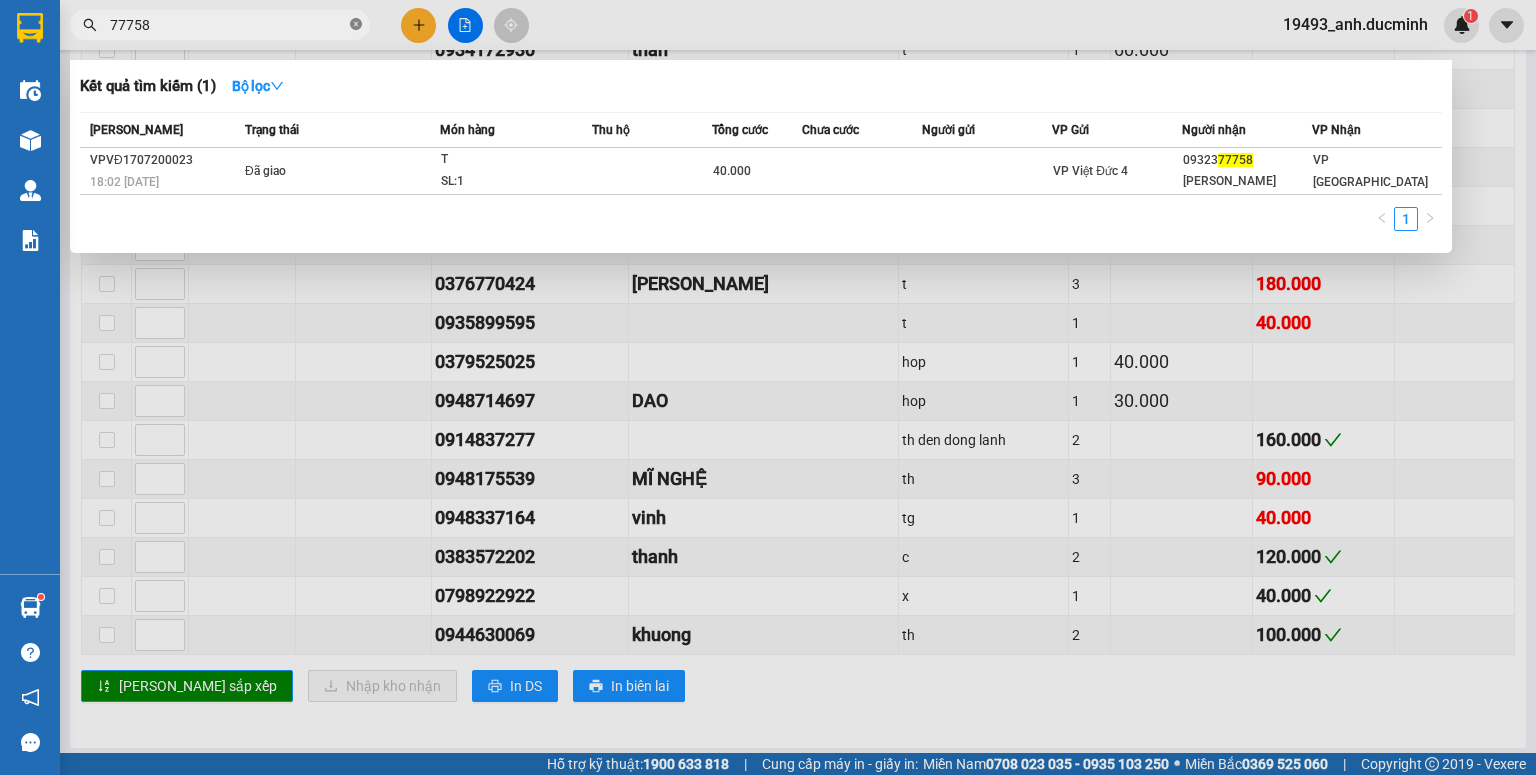 click 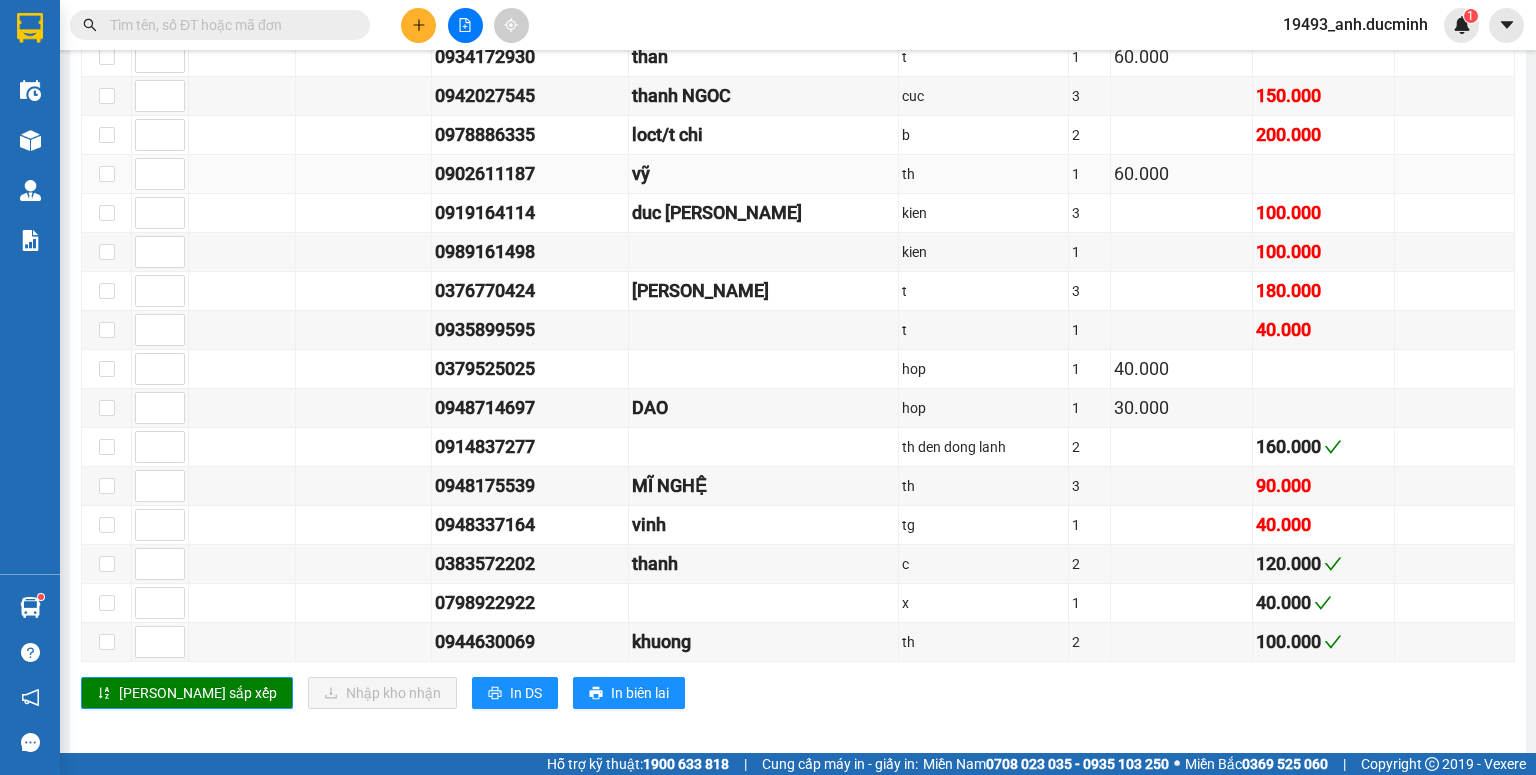 scroll, scrollTop: 1064, scrollLeft: 0, axis: vertical 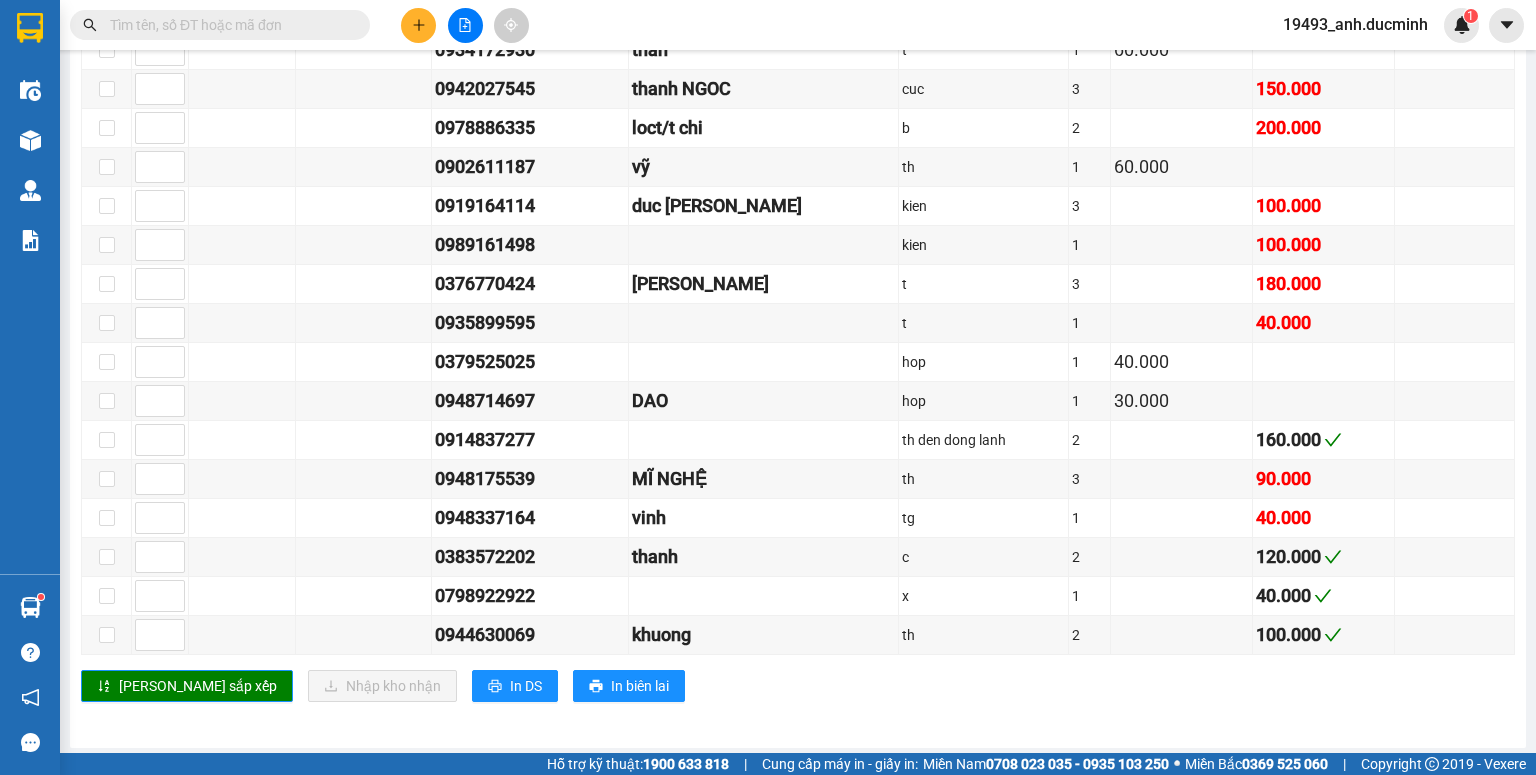 click at bounding box center (228, 25) 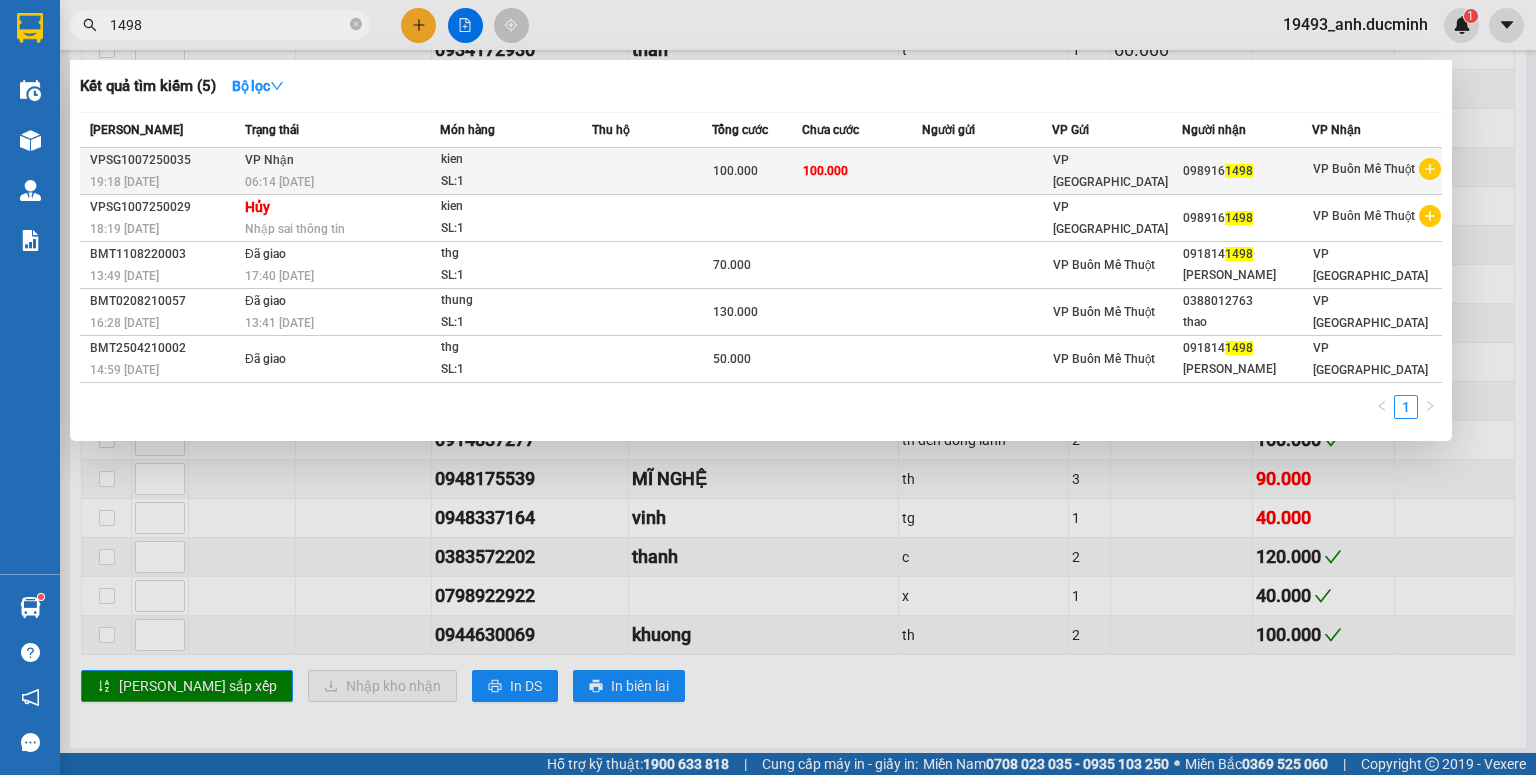 type on "1498" 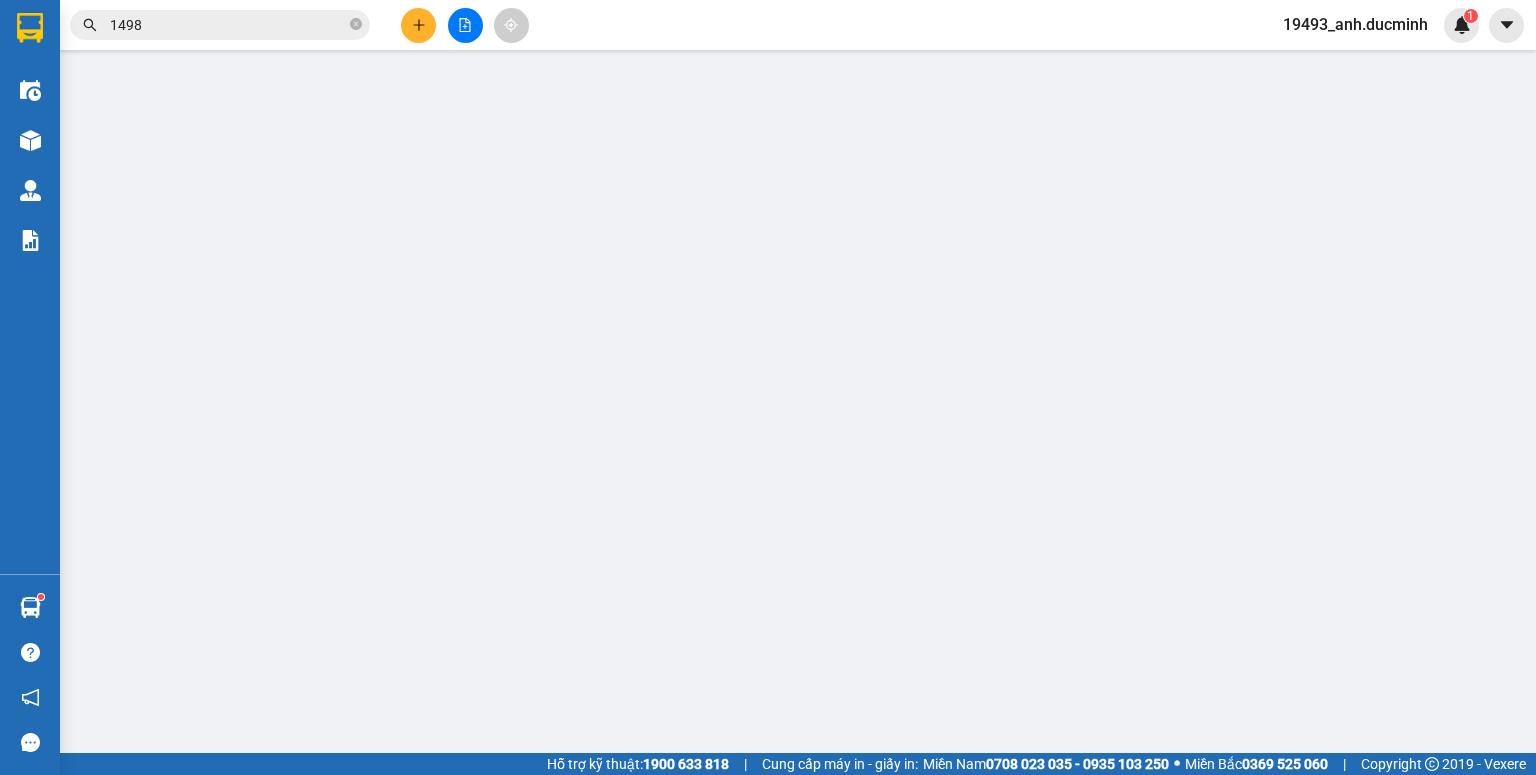 scroll, scrollTop: 0, scrollLeft: 0, axis: both 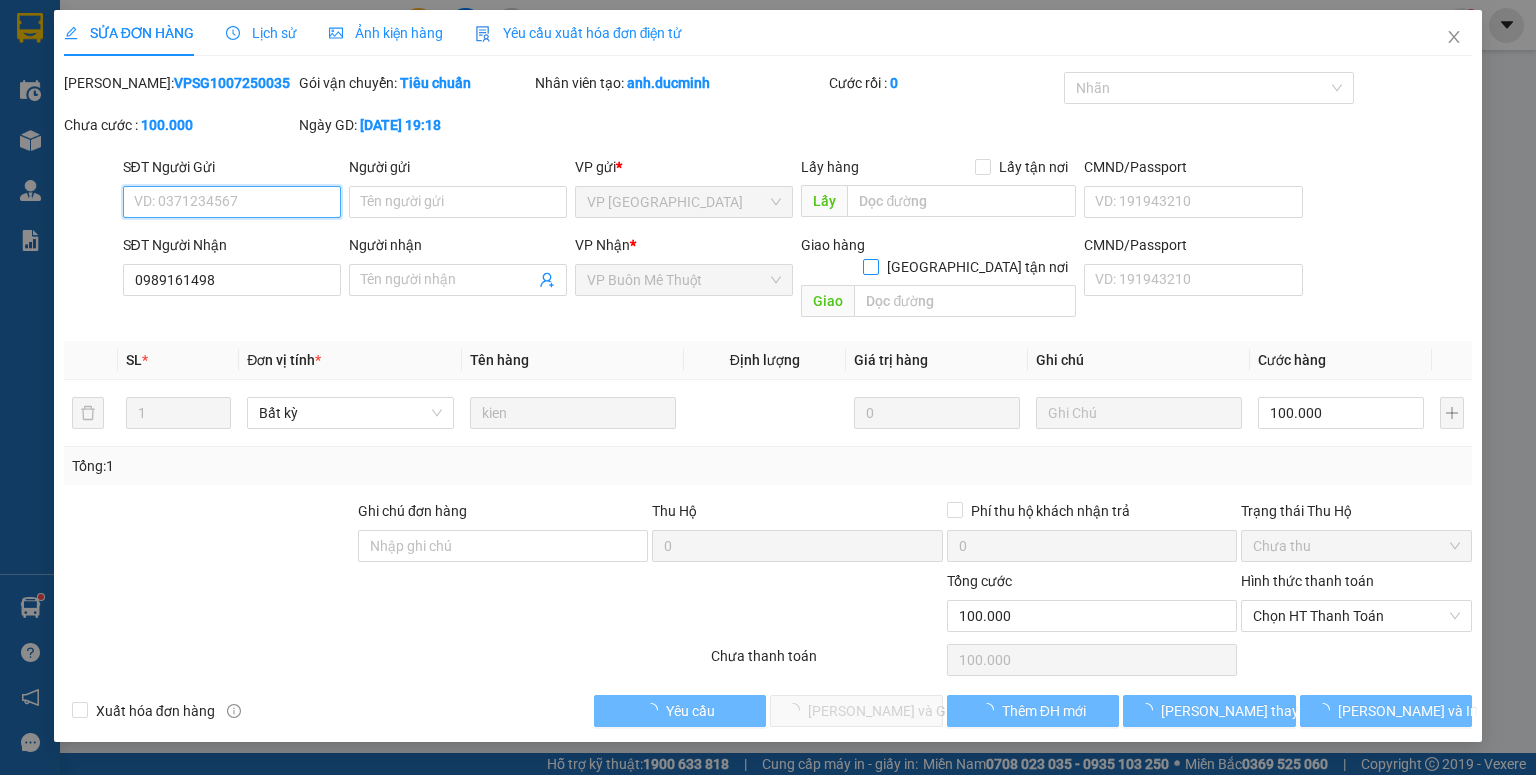 type on "0989161498" 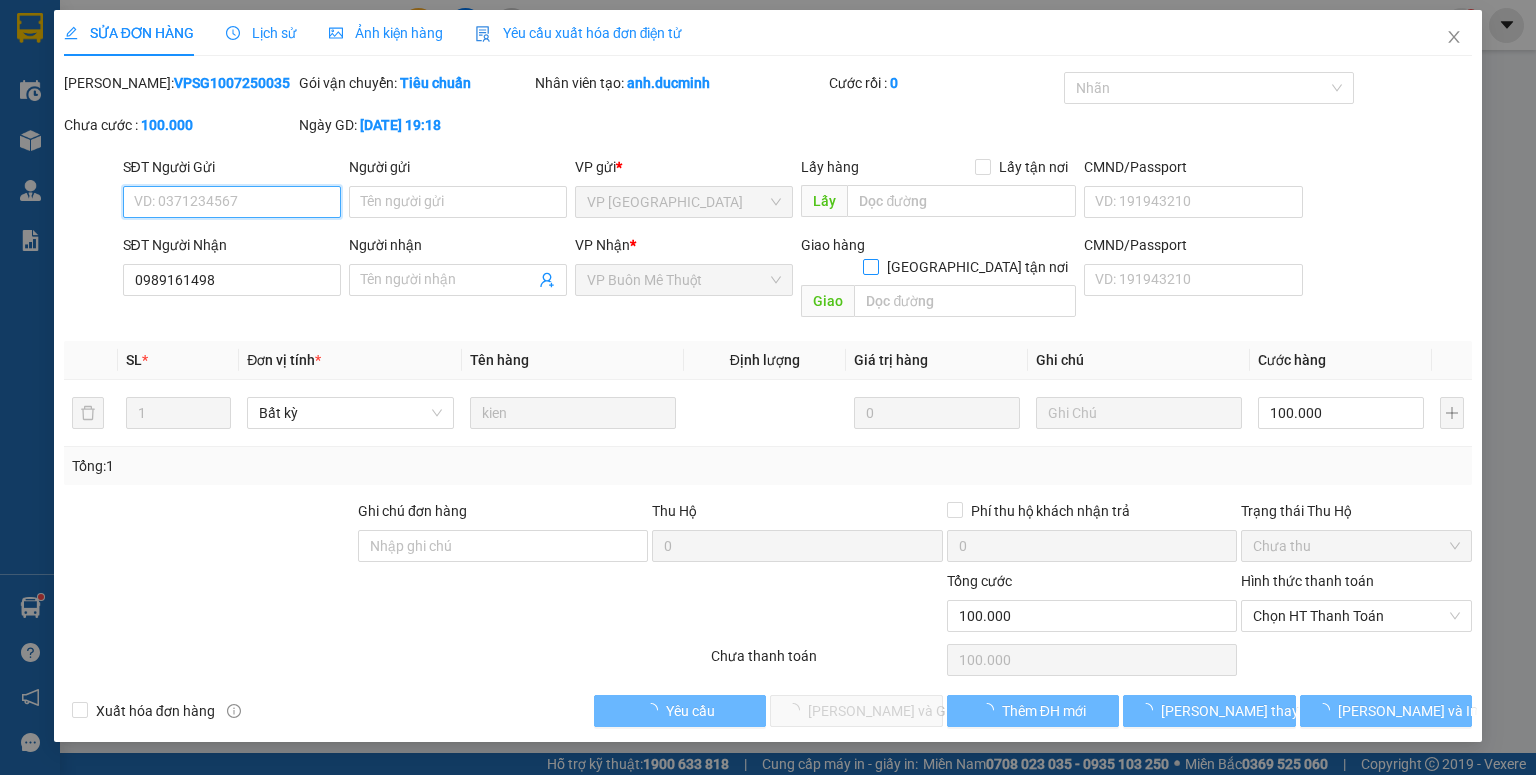type on "100.000" 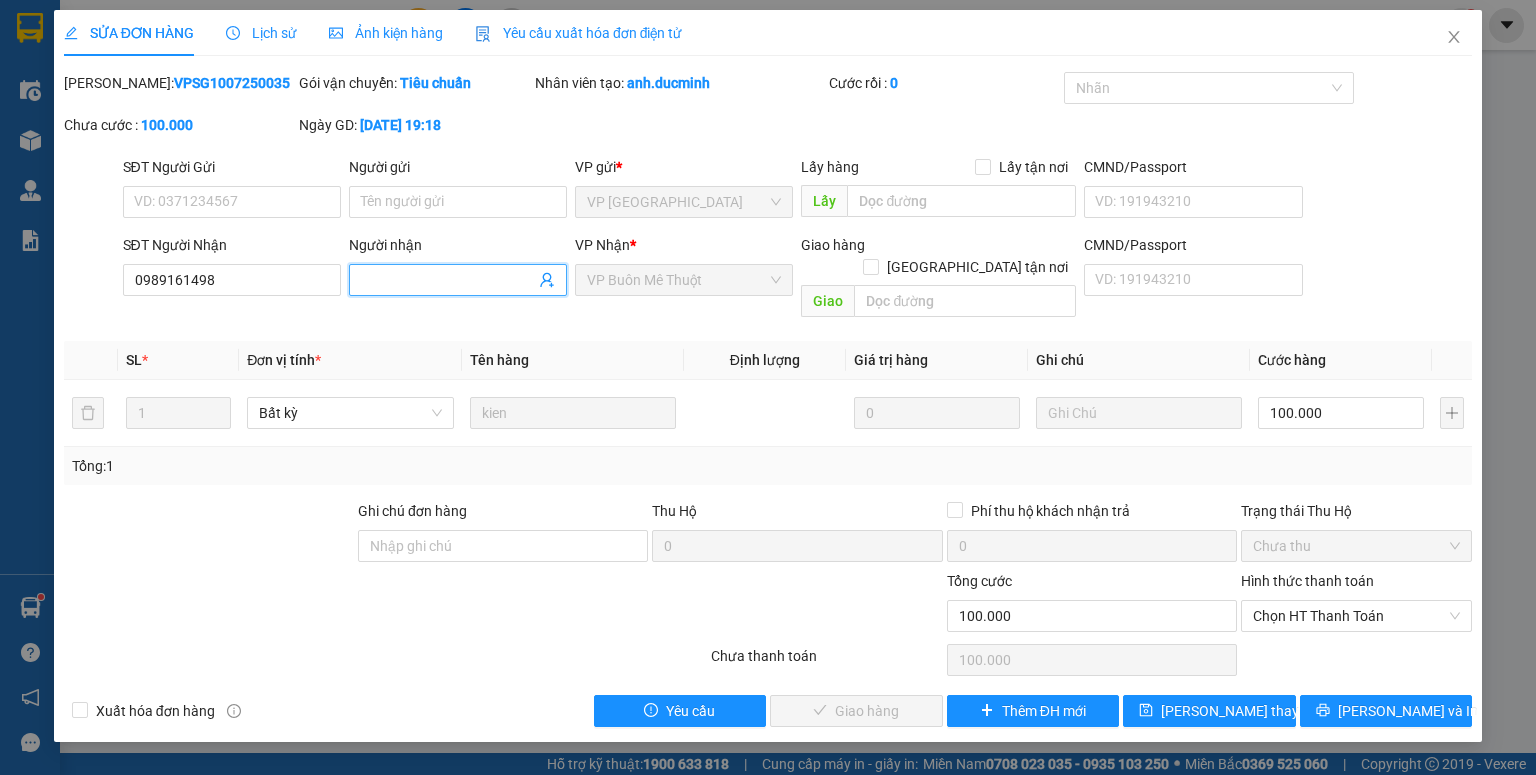 click on "Người nhận" at bounding box center (448, 280) 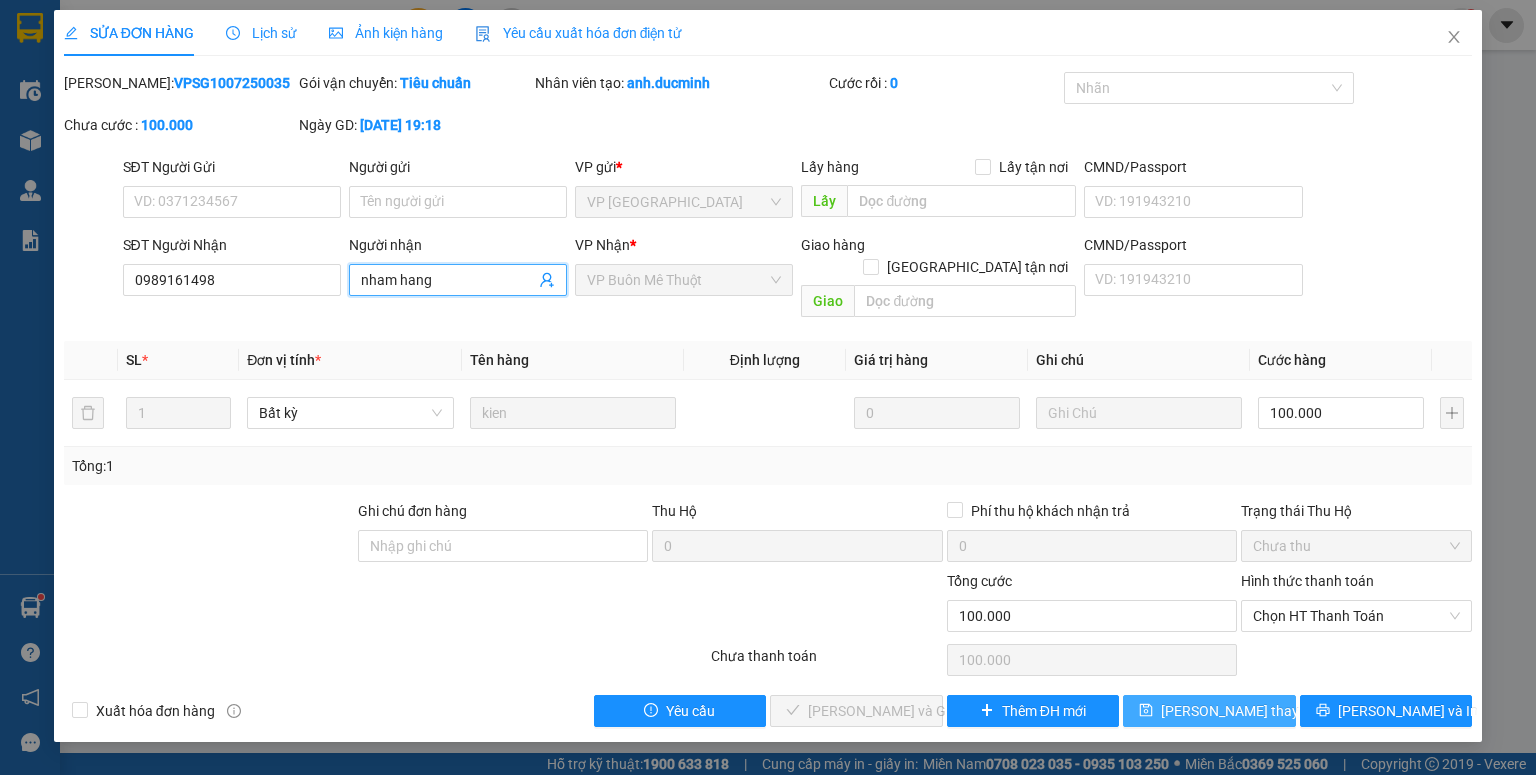 type on "nham hang" 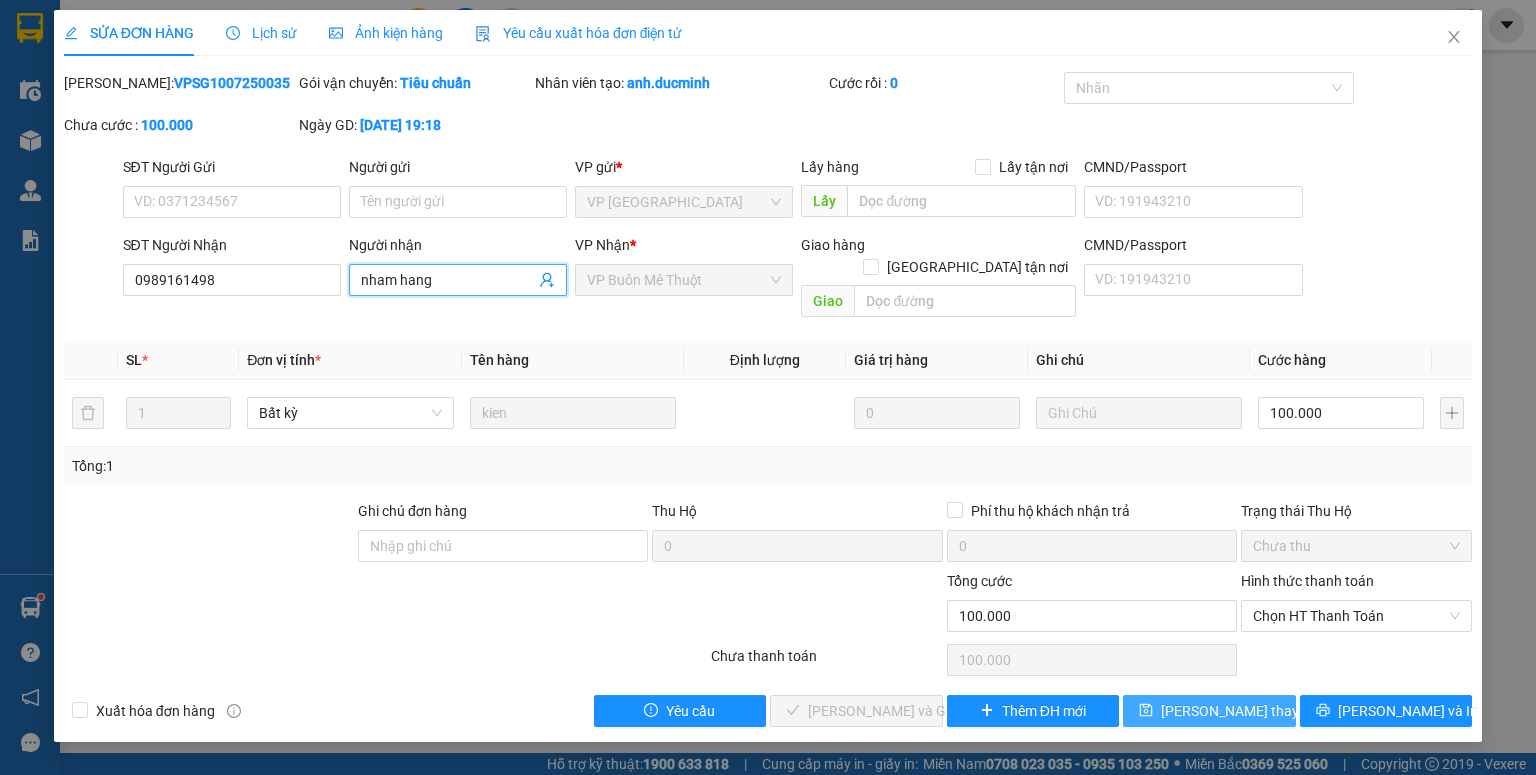 click on "[PERSON_NAME] thay đổi" at bounding box center (1209, 711) 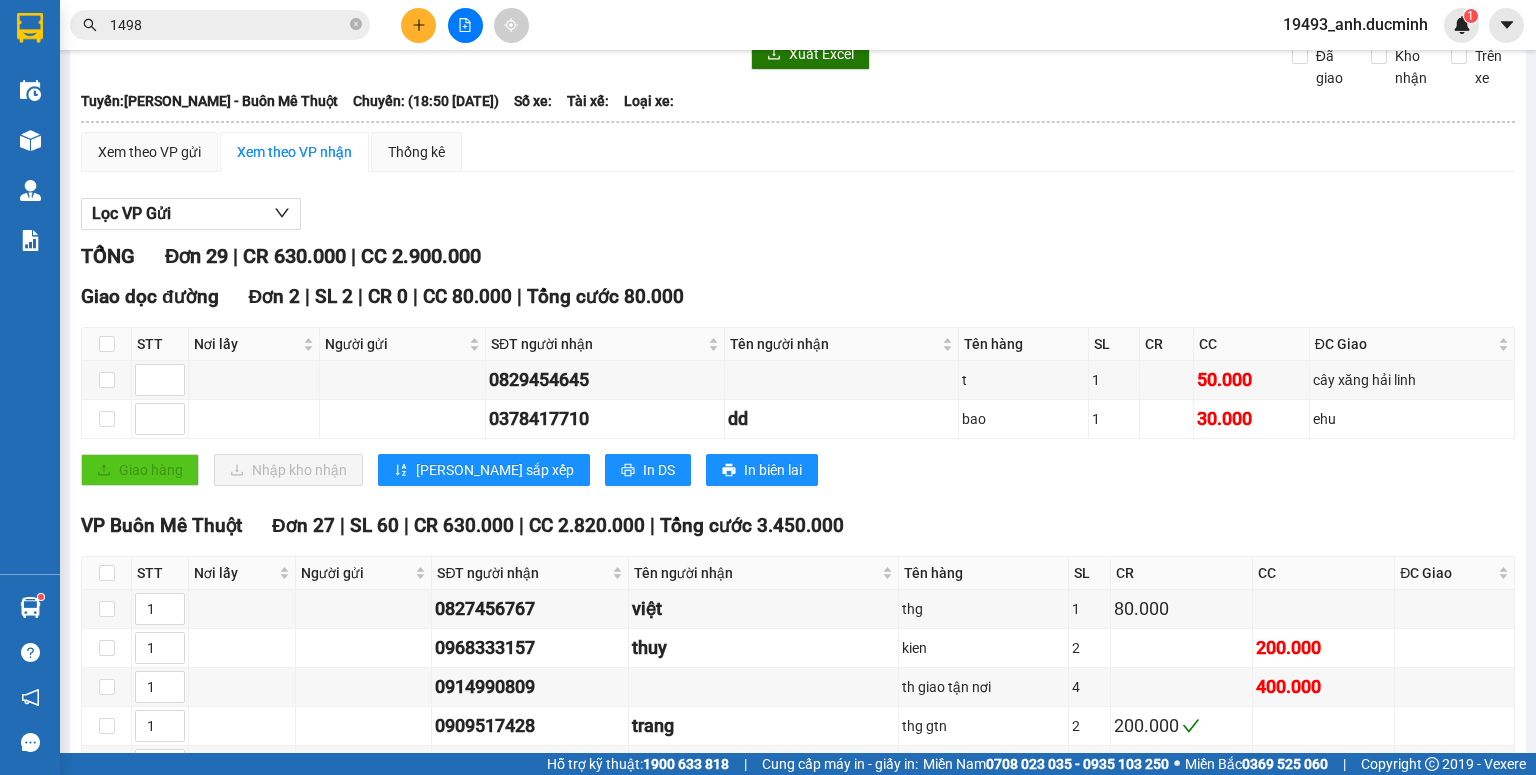scroll, scrollTop: 80, scrollLeft: 0, axis: vertical 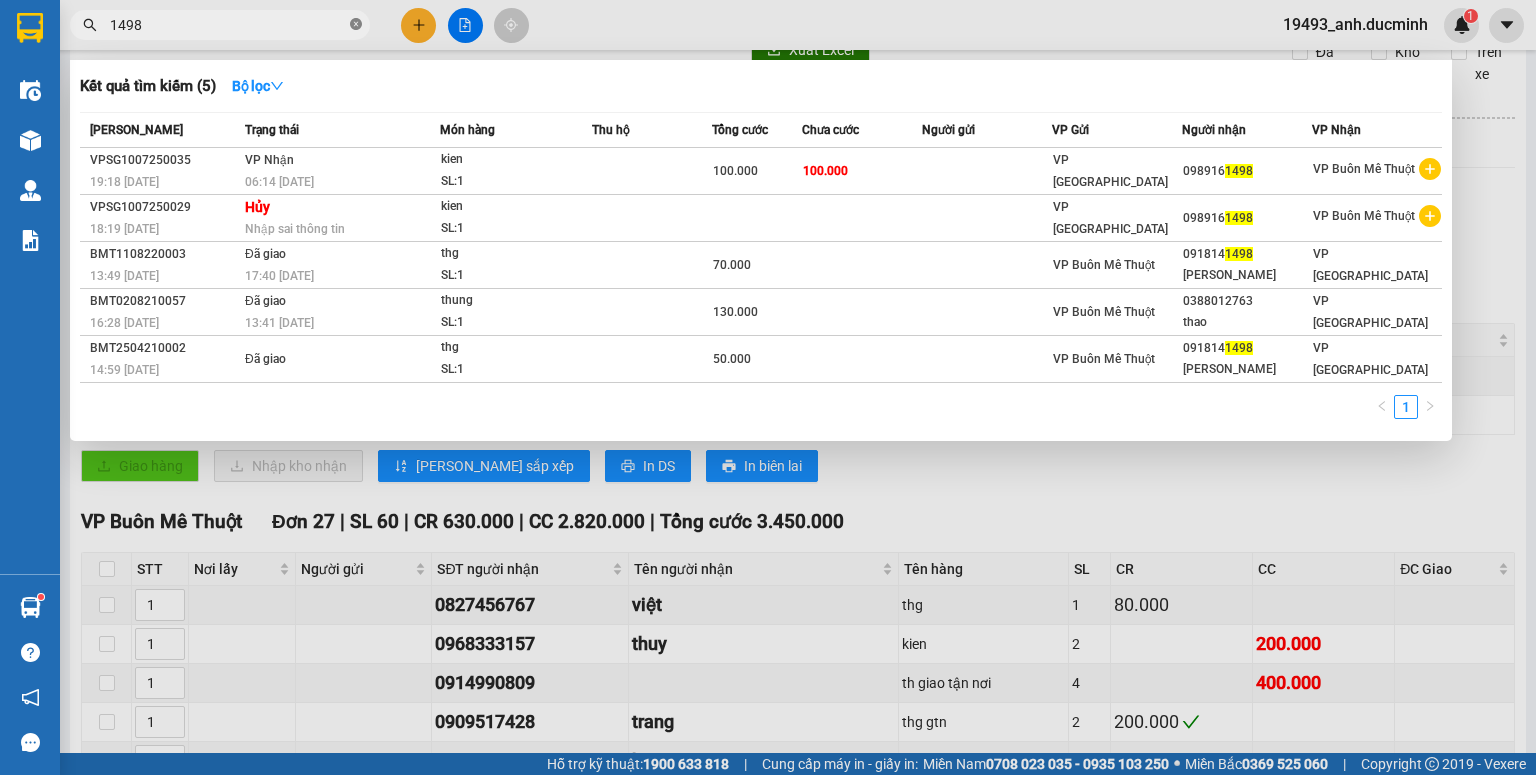 click 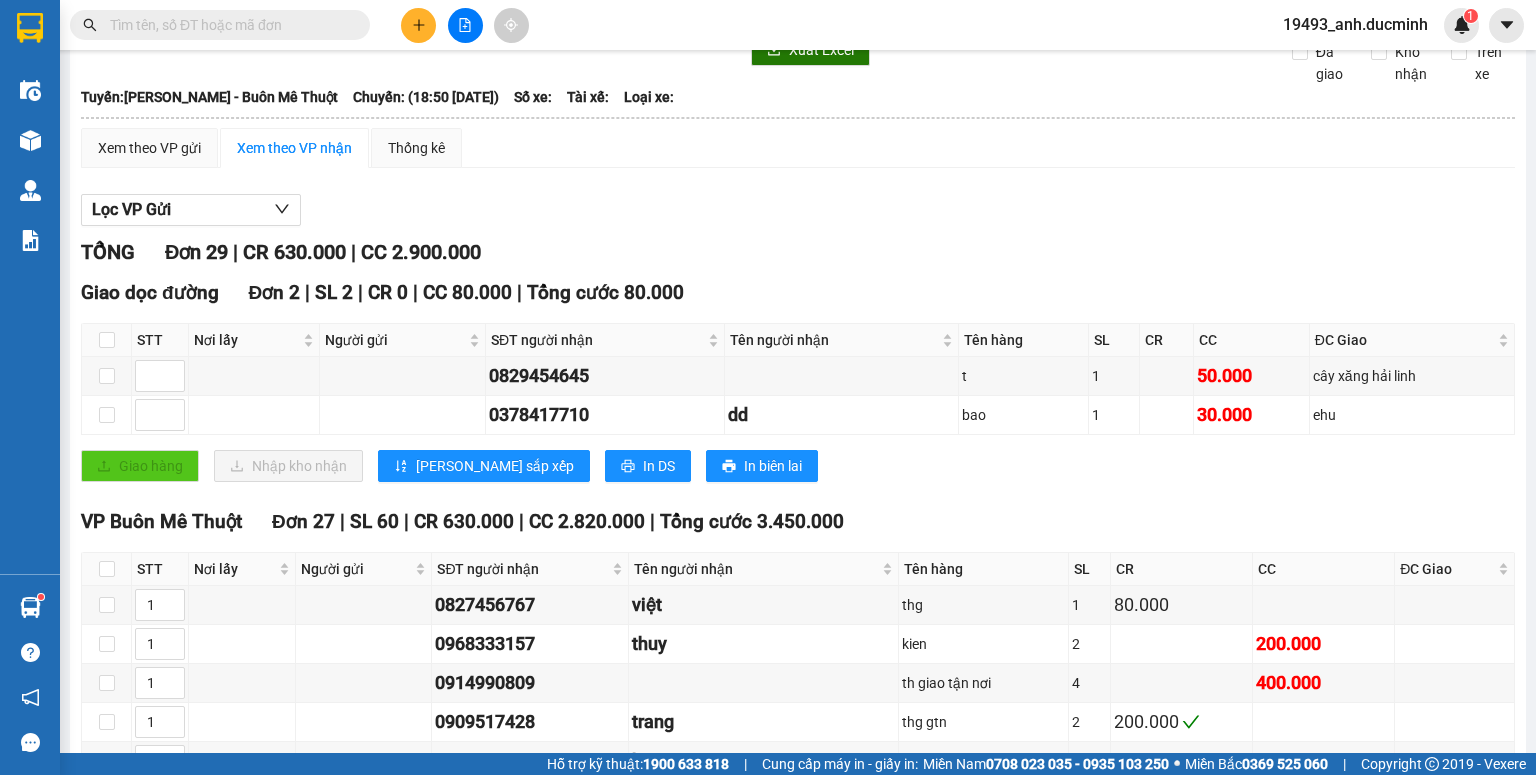 click at bounding box center [220, 25] 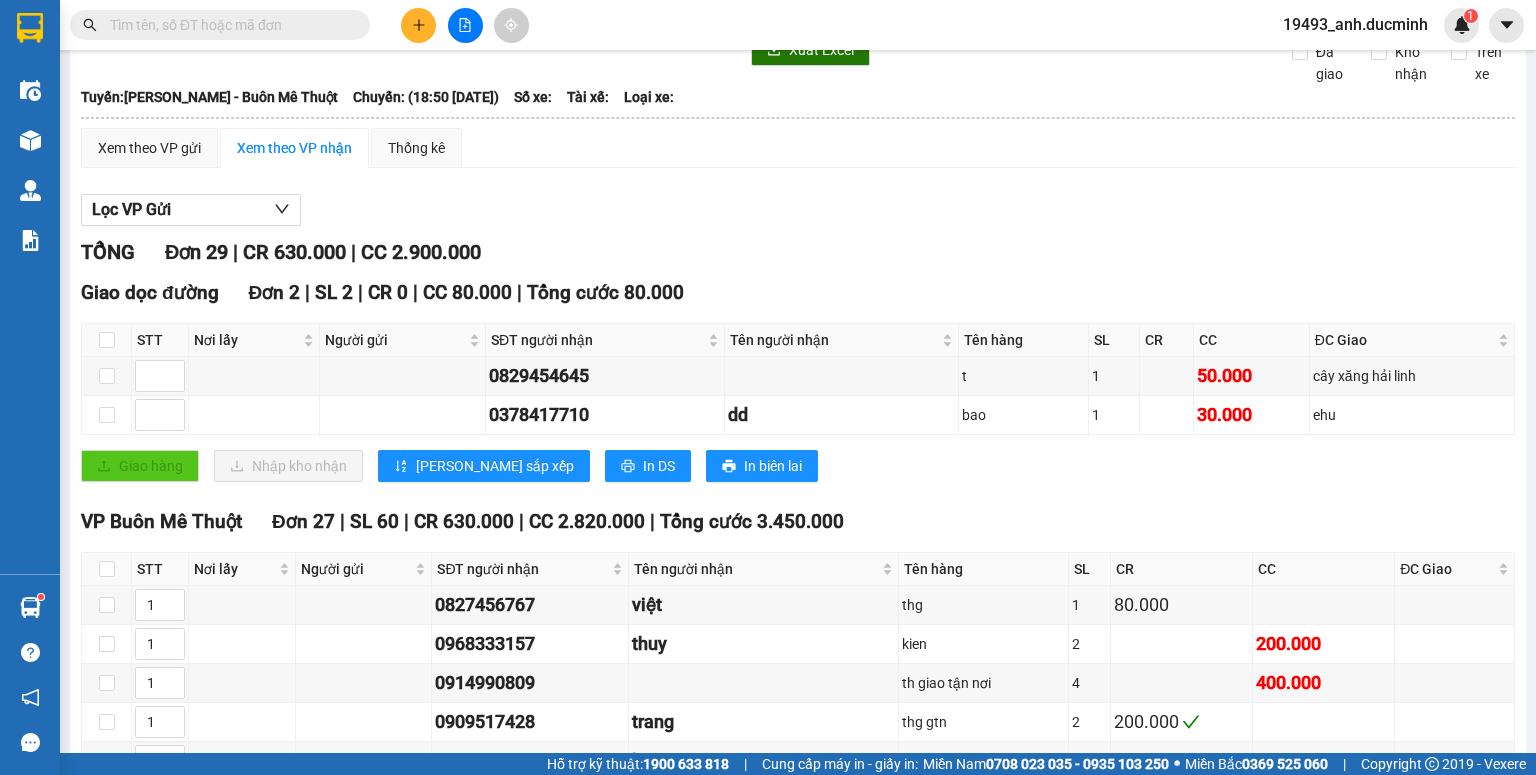click at bounding box center (228, 25) 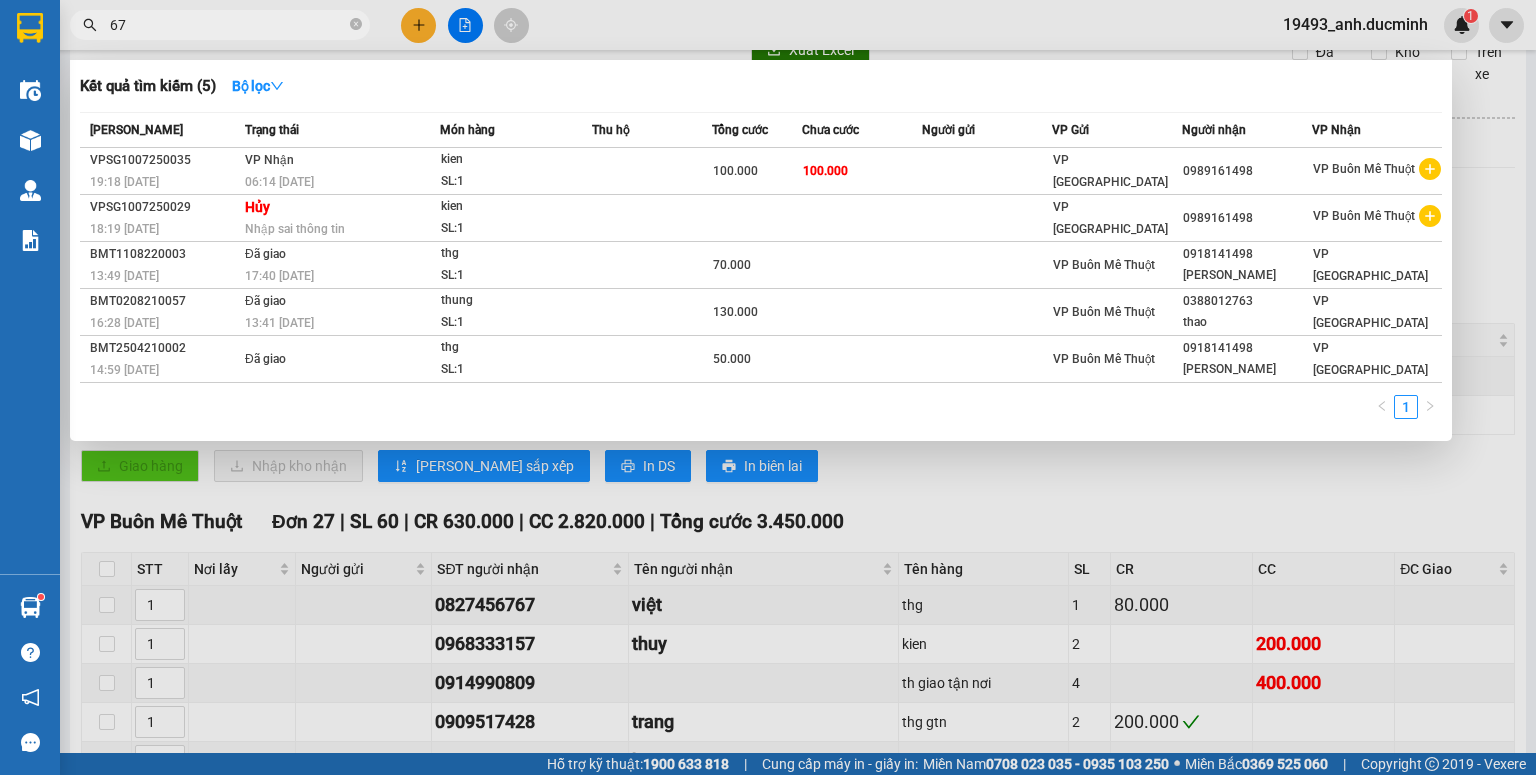 type on "679" 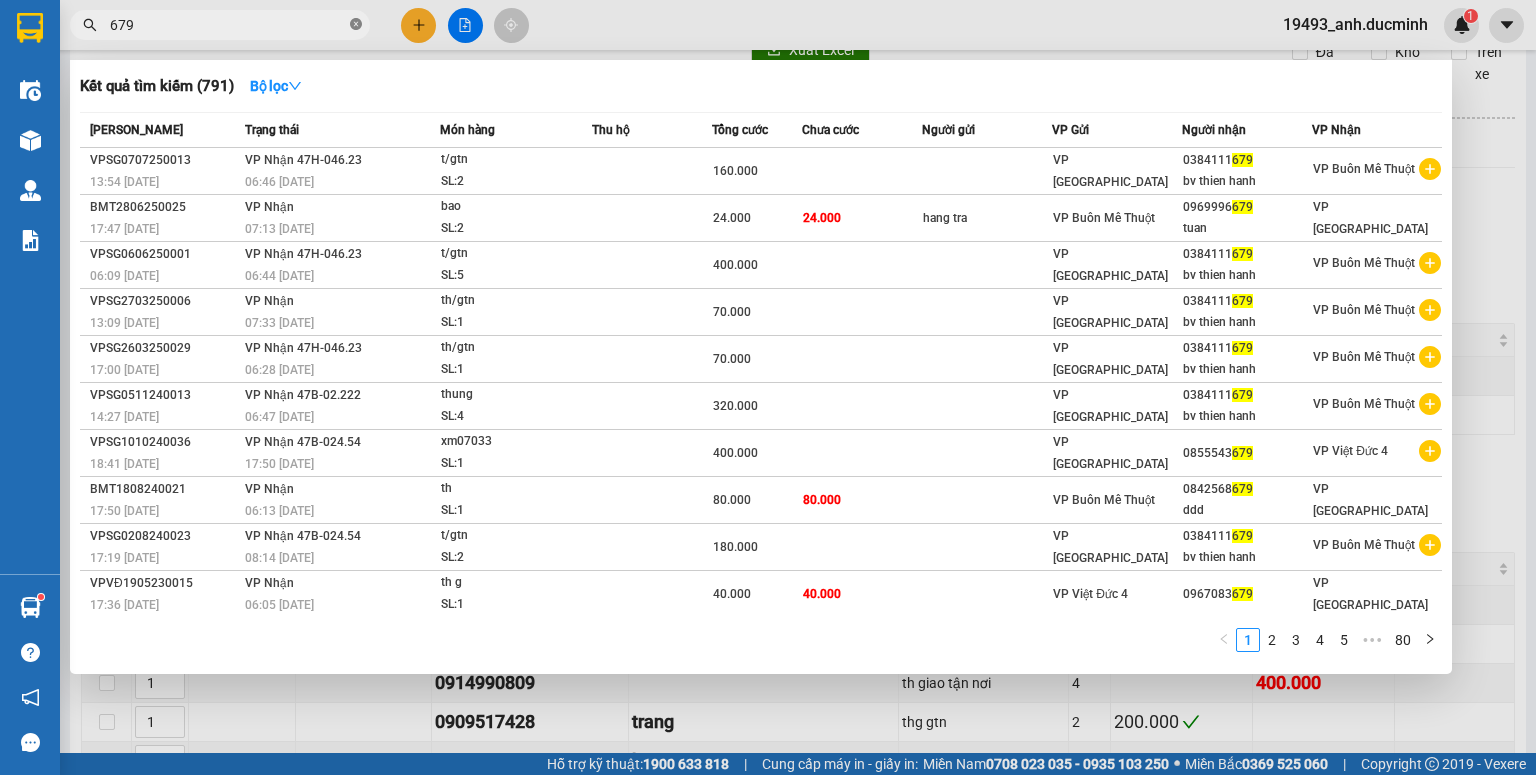 click 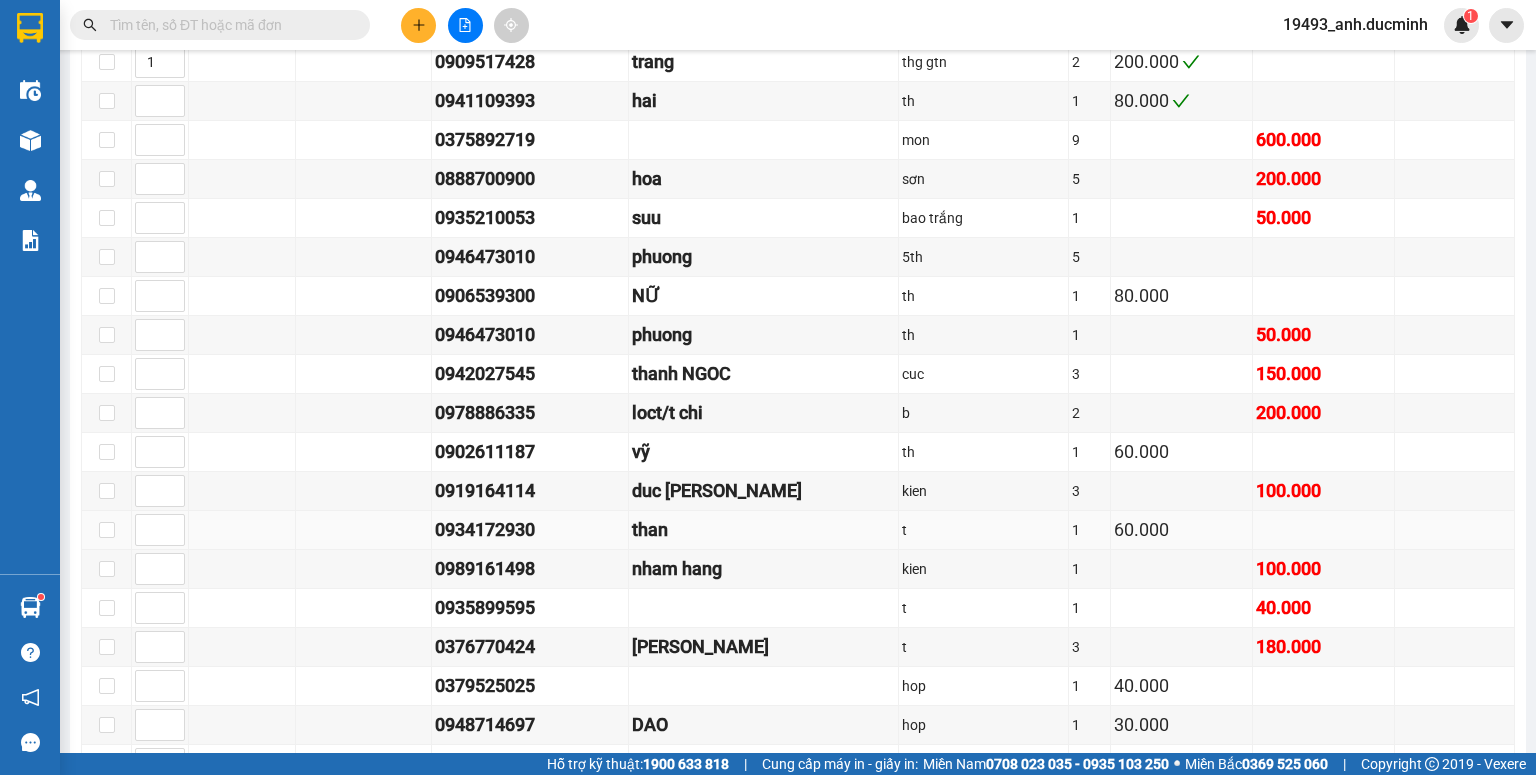 scroll, scrollTop: 800, scrollLeft: 0, axis: vertical 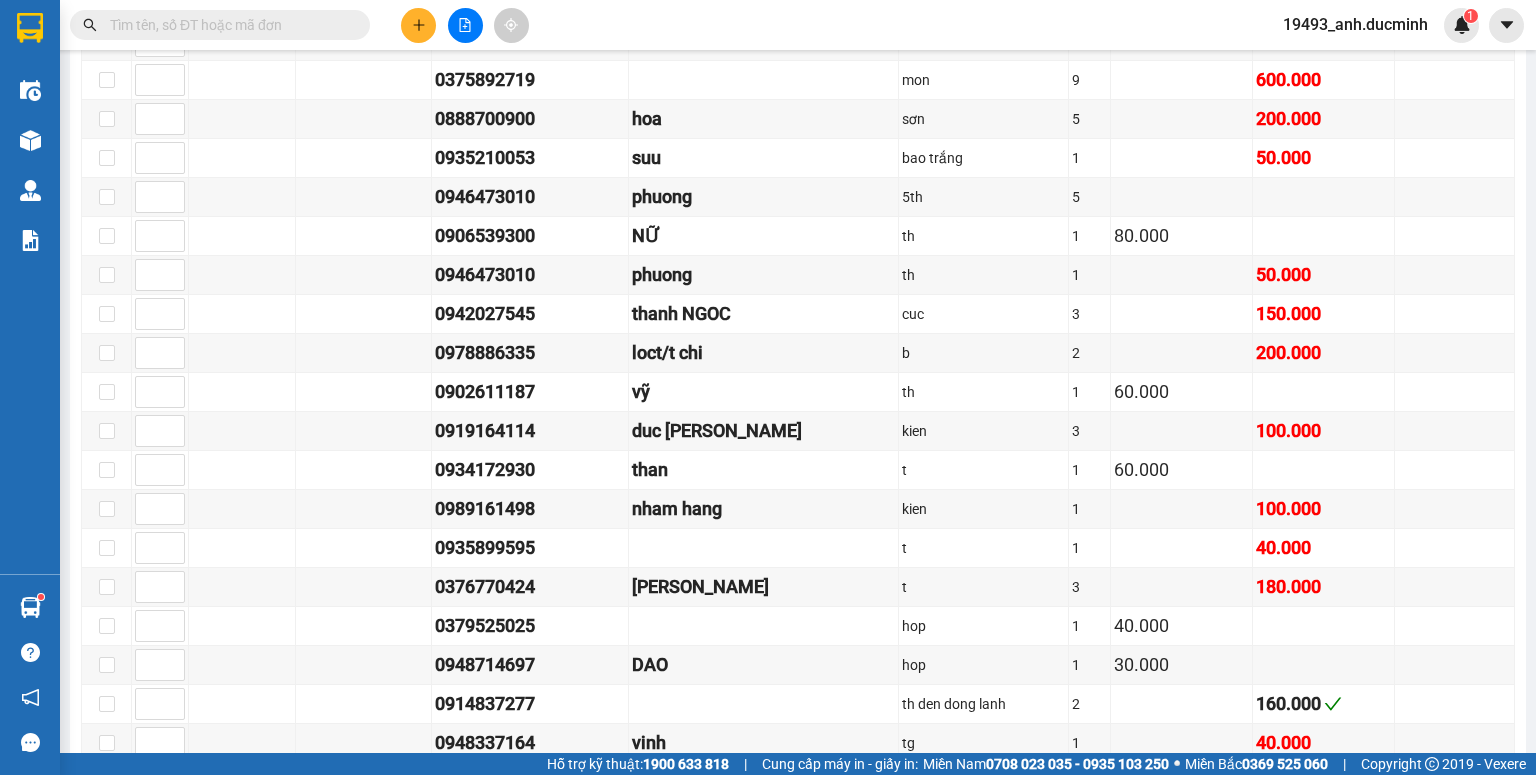 click at bounding box center (228, 25) 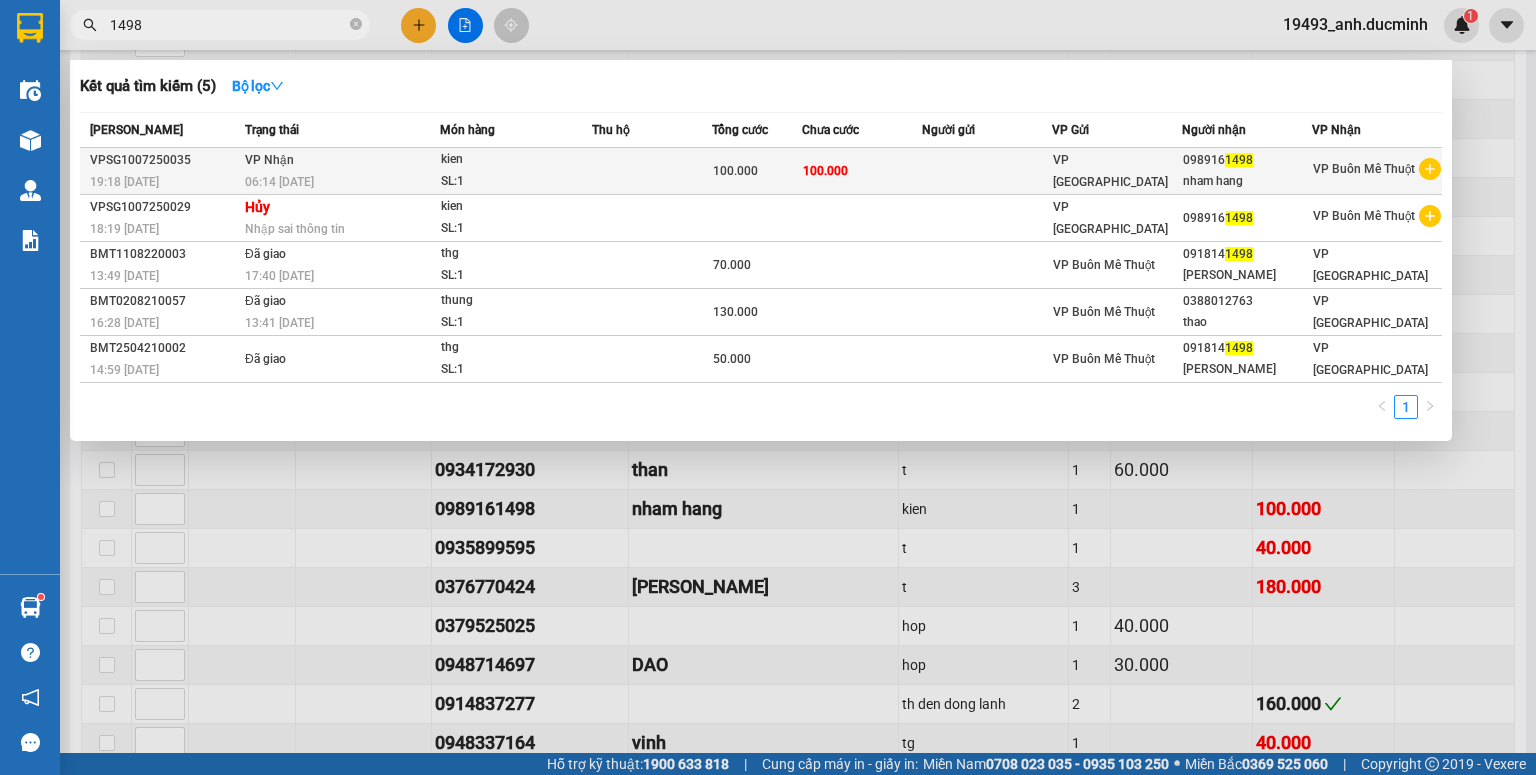 type on "1498" 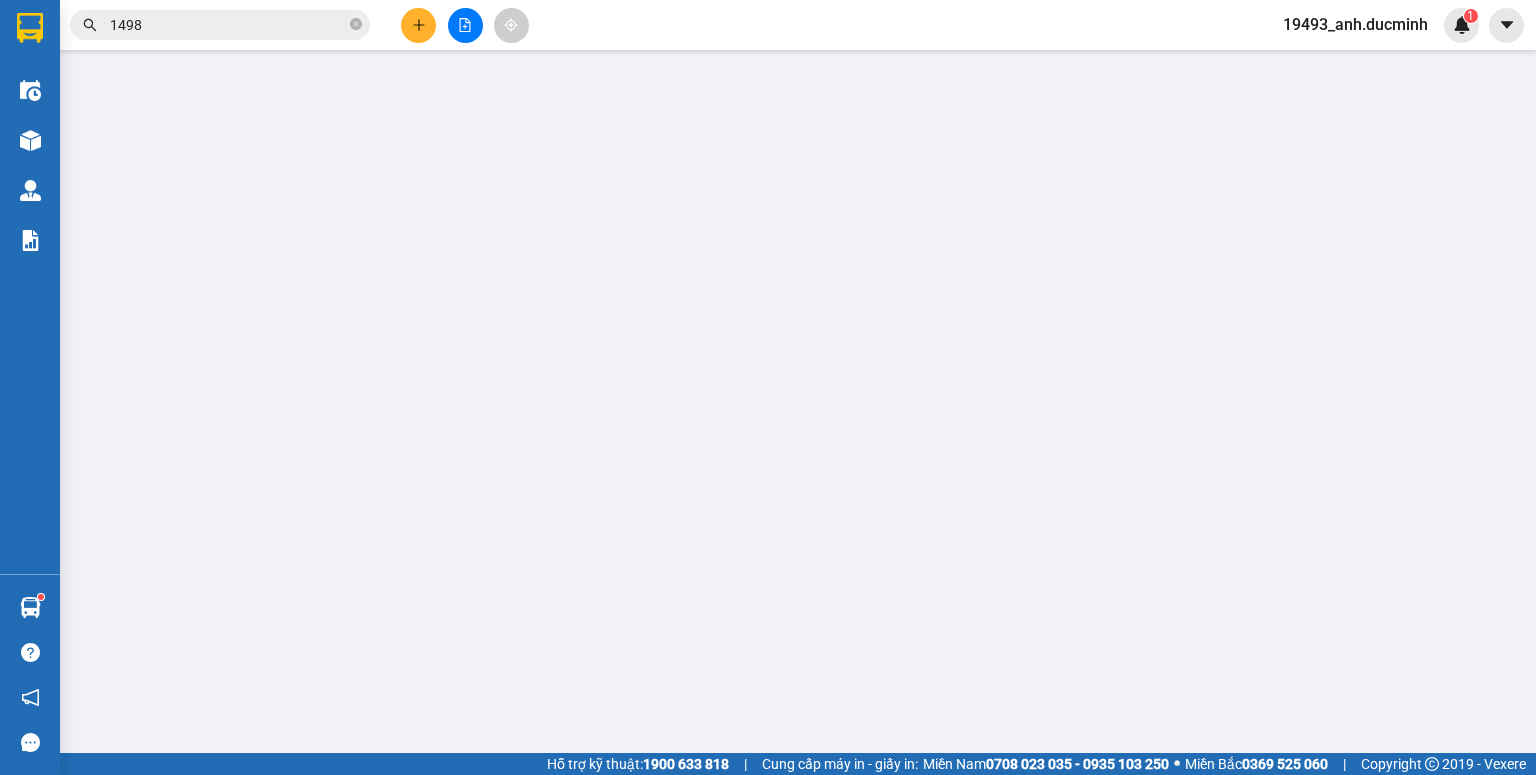 scroll, scrollTop: 0, scrollLeft: 0, axis: both 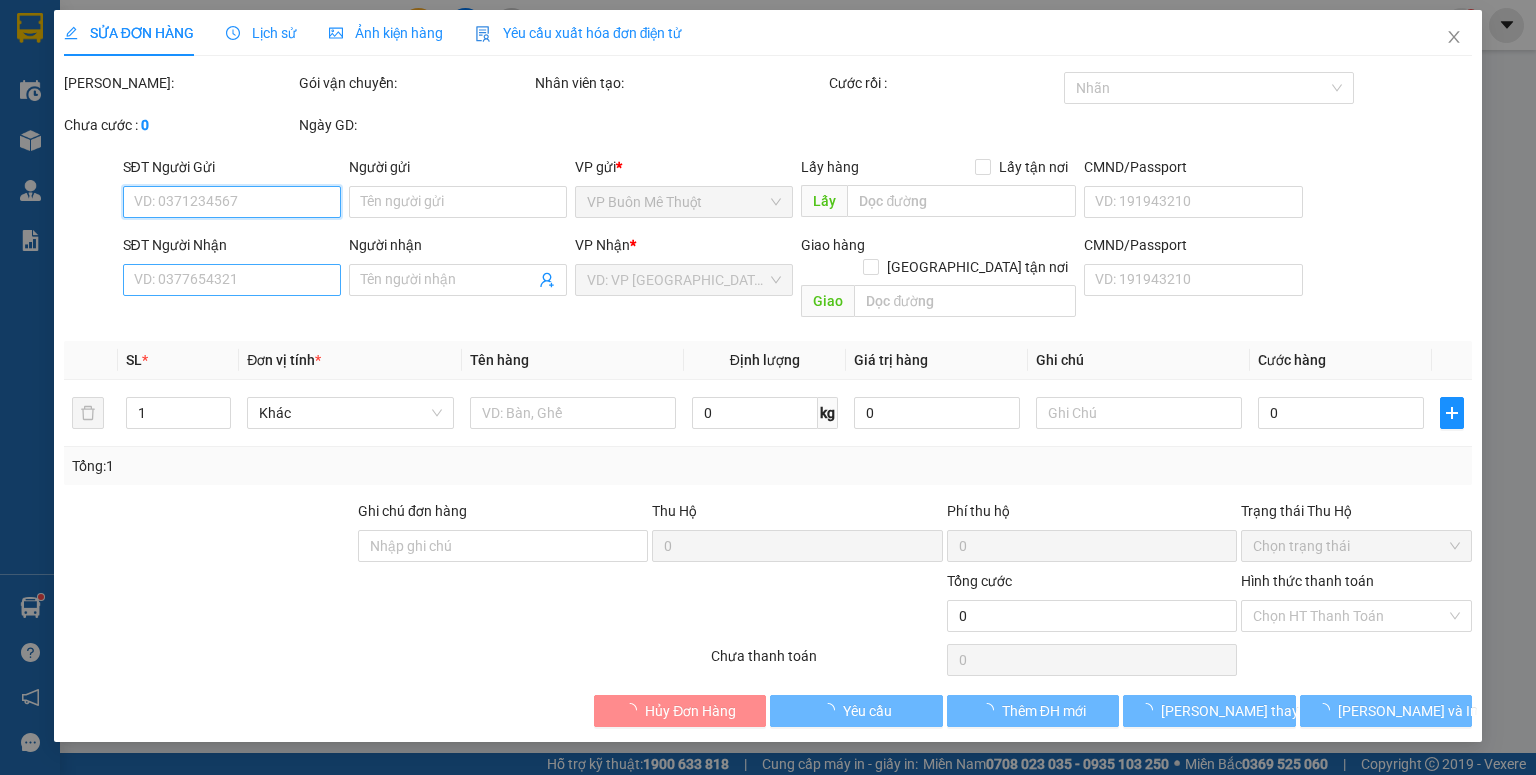 type on "0989161498" 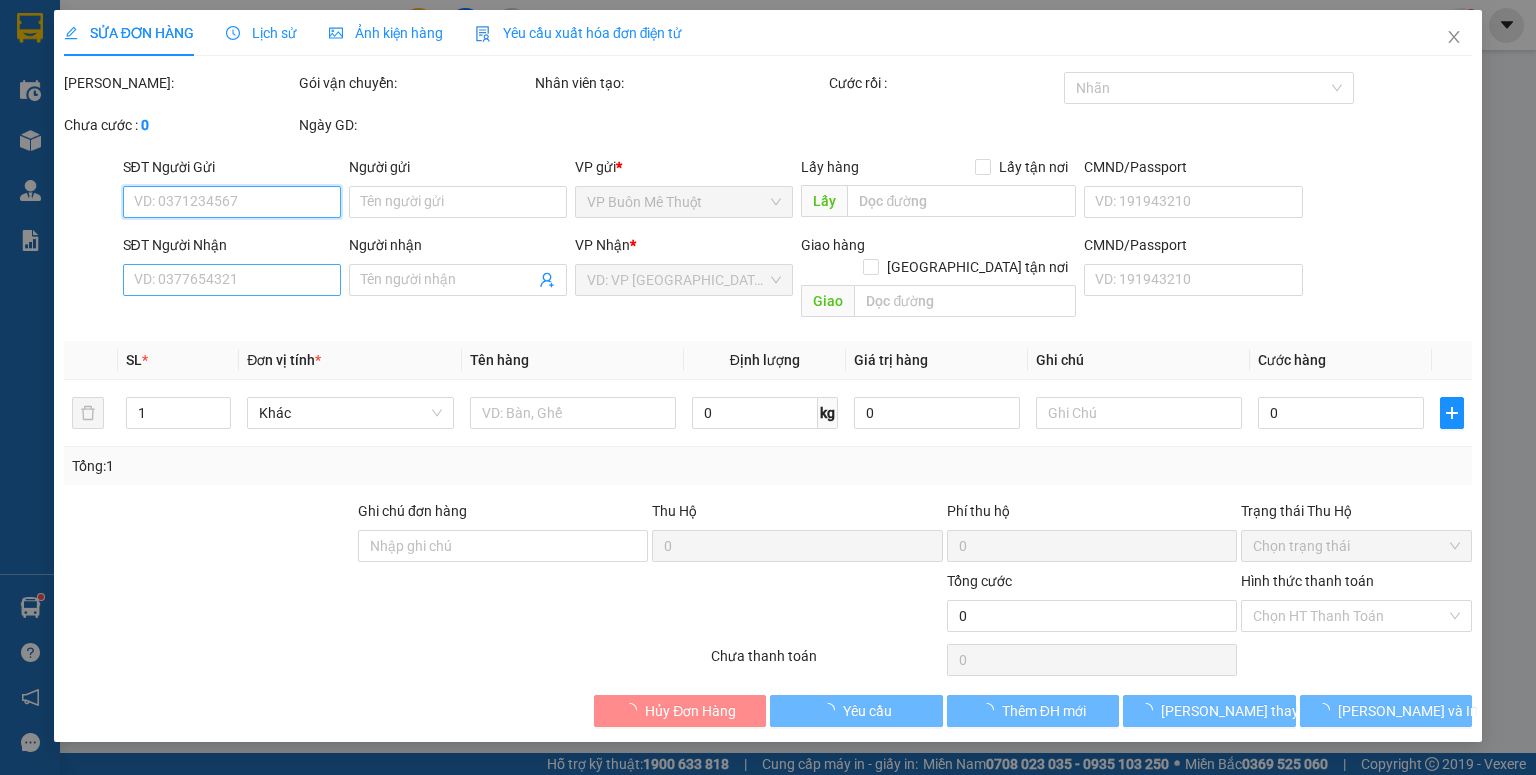 type on "nham hang" 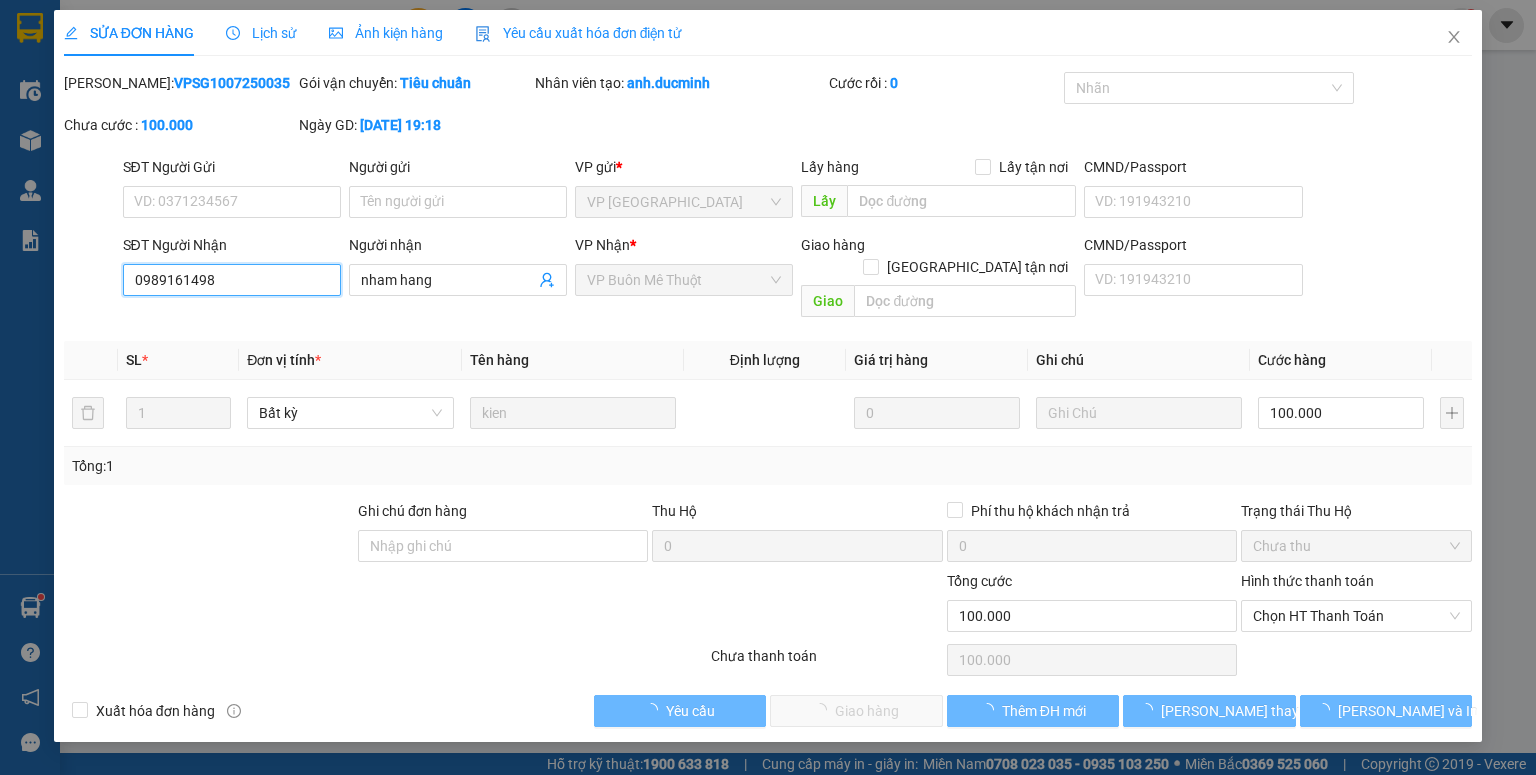 drag, startPoint x: 260, startPoint y: 281, endPoint x: 72, endPoint y: 284, distance: 188.02394 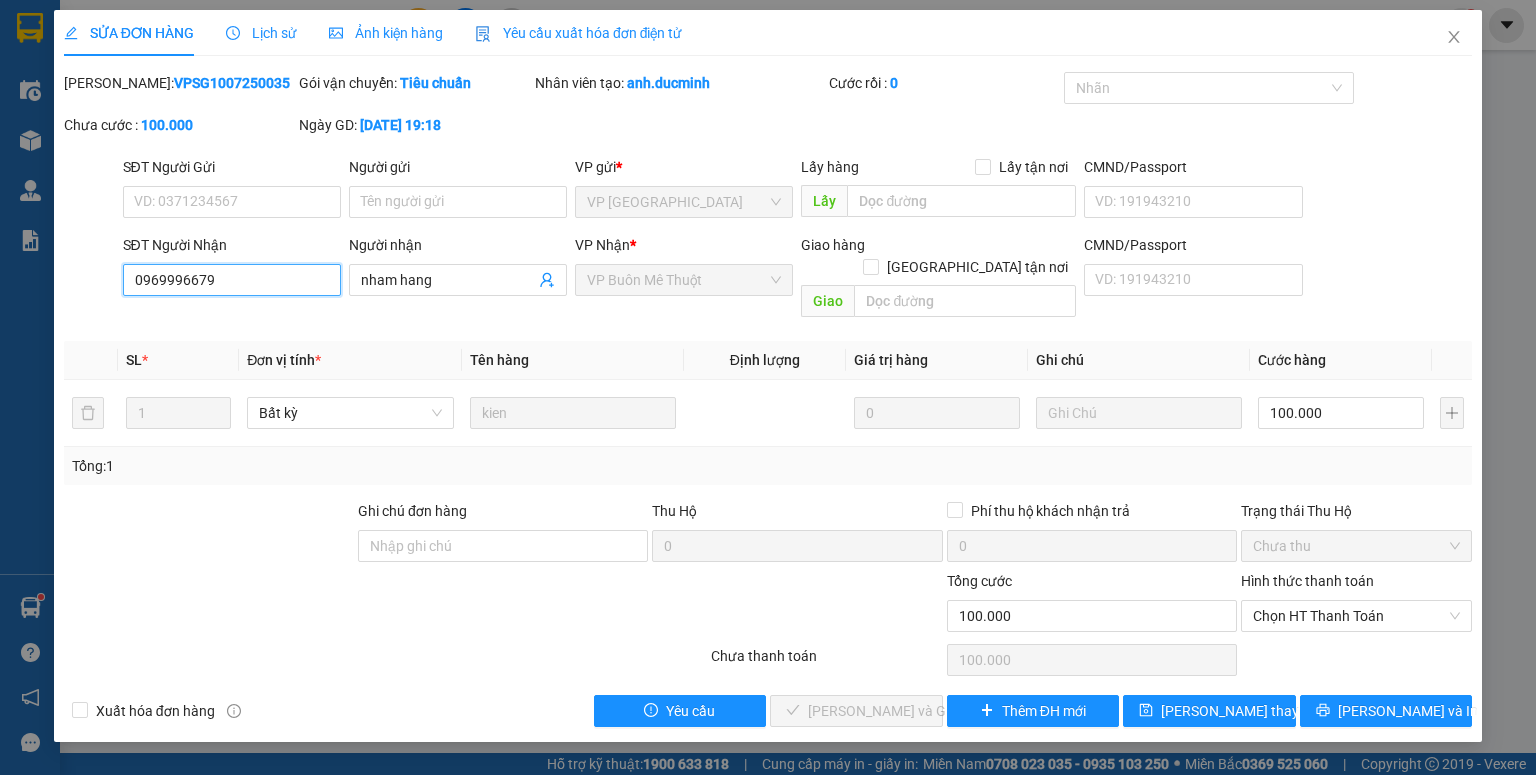 click on "0969996679" at bounding box center [232, 280] 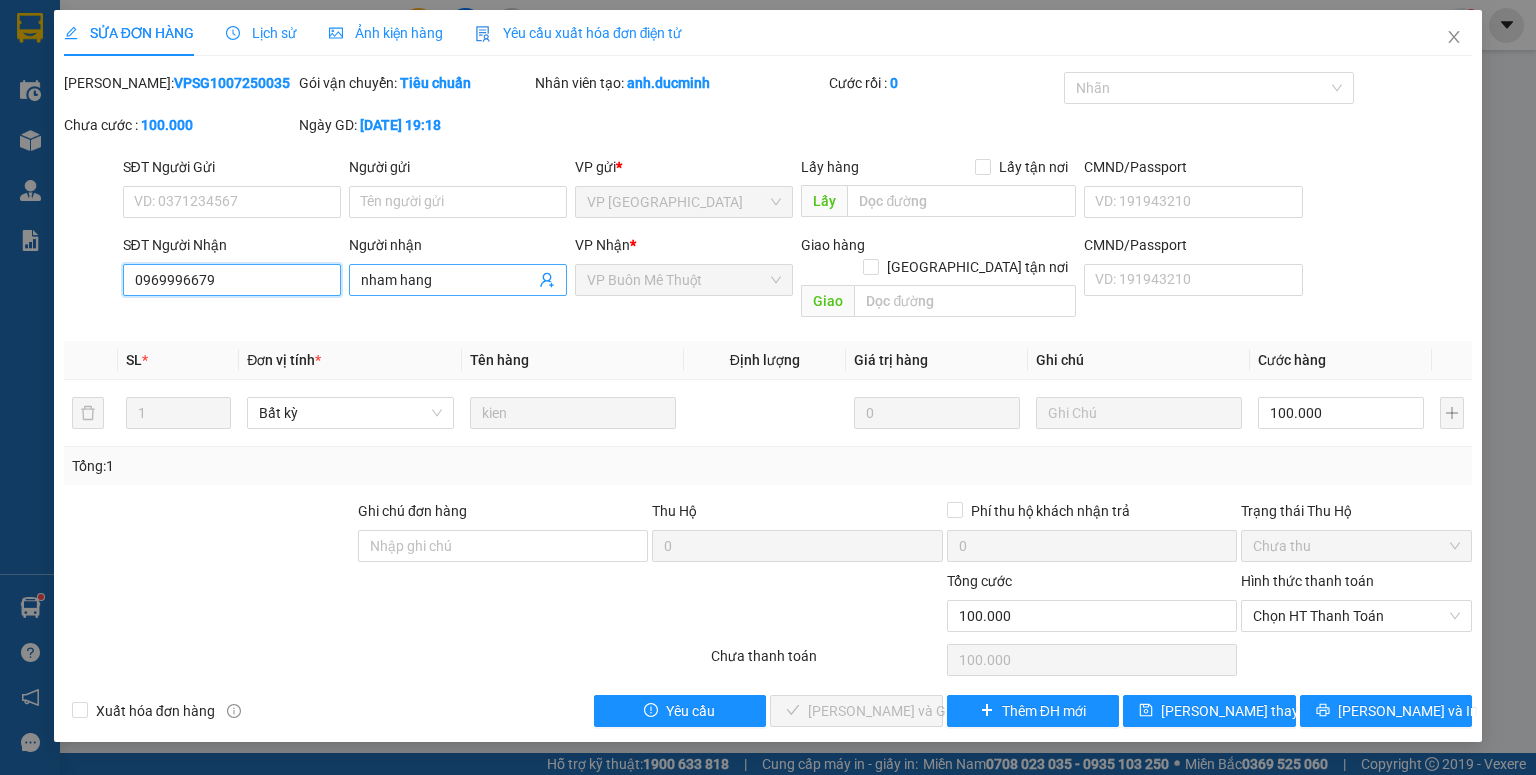 type on "0969996679" 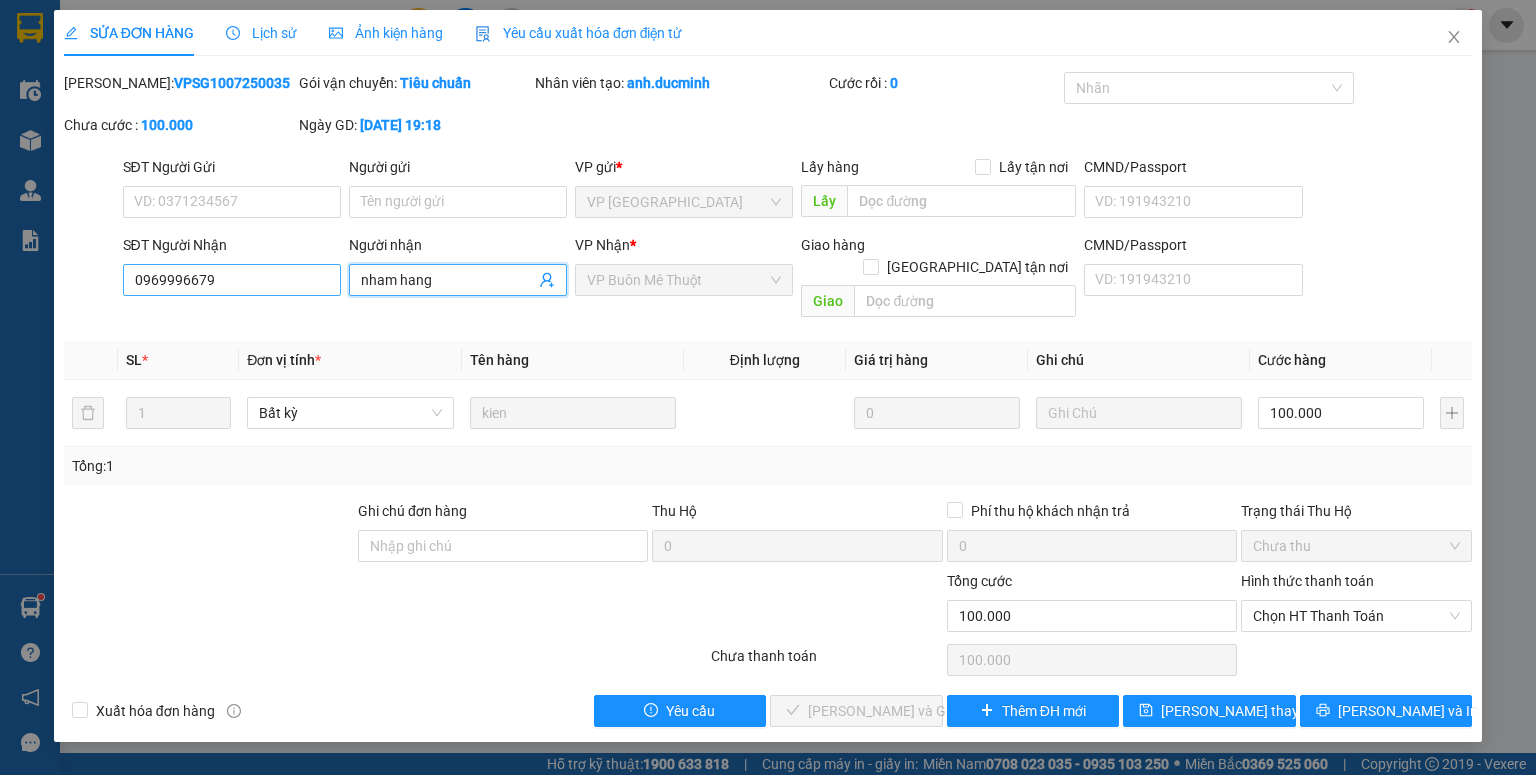 drag, startPoint x: 435, startPoint y: 276, endPoint x: 315, endPoint y: 291, distance: 120.93387 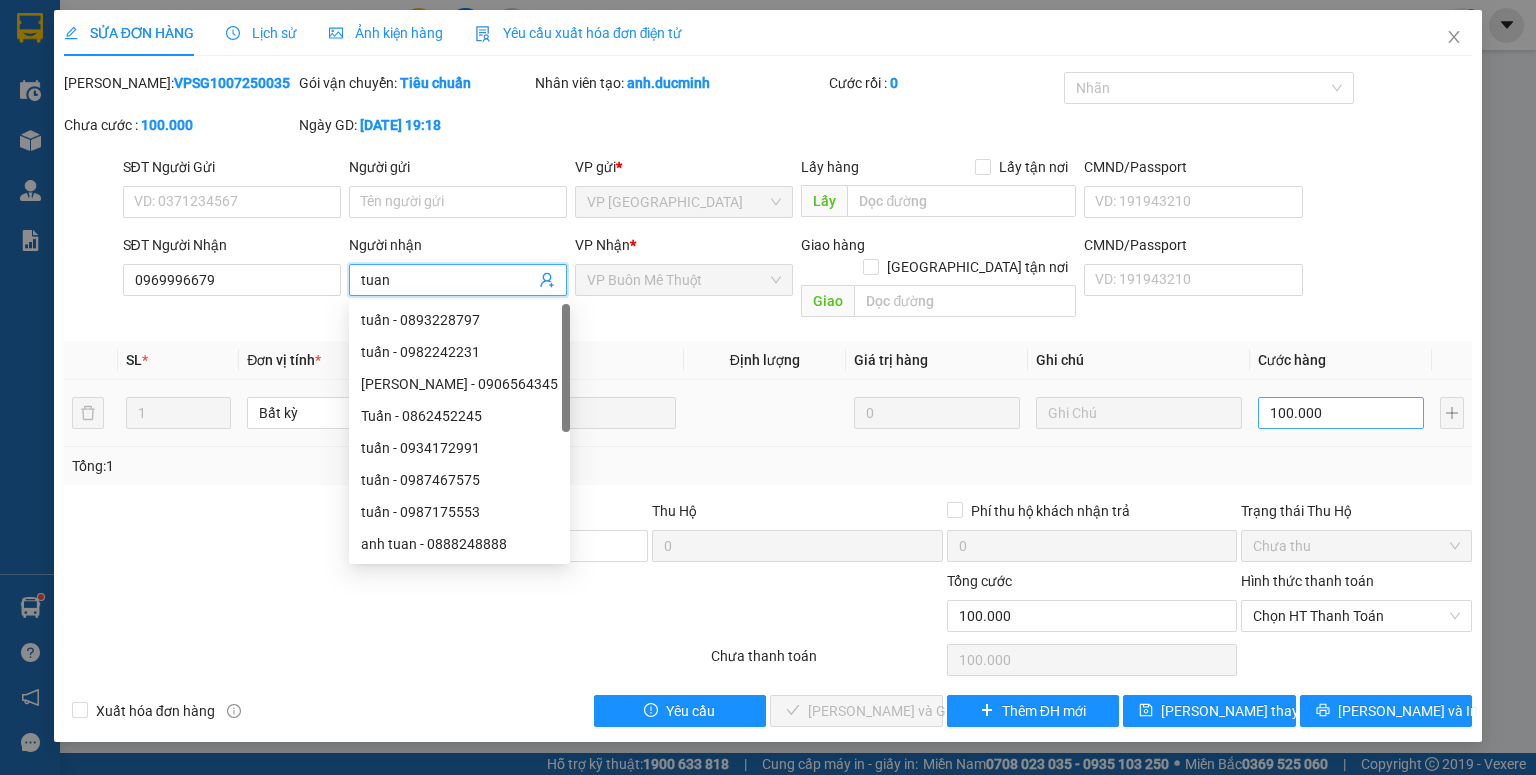 type on "tuan" 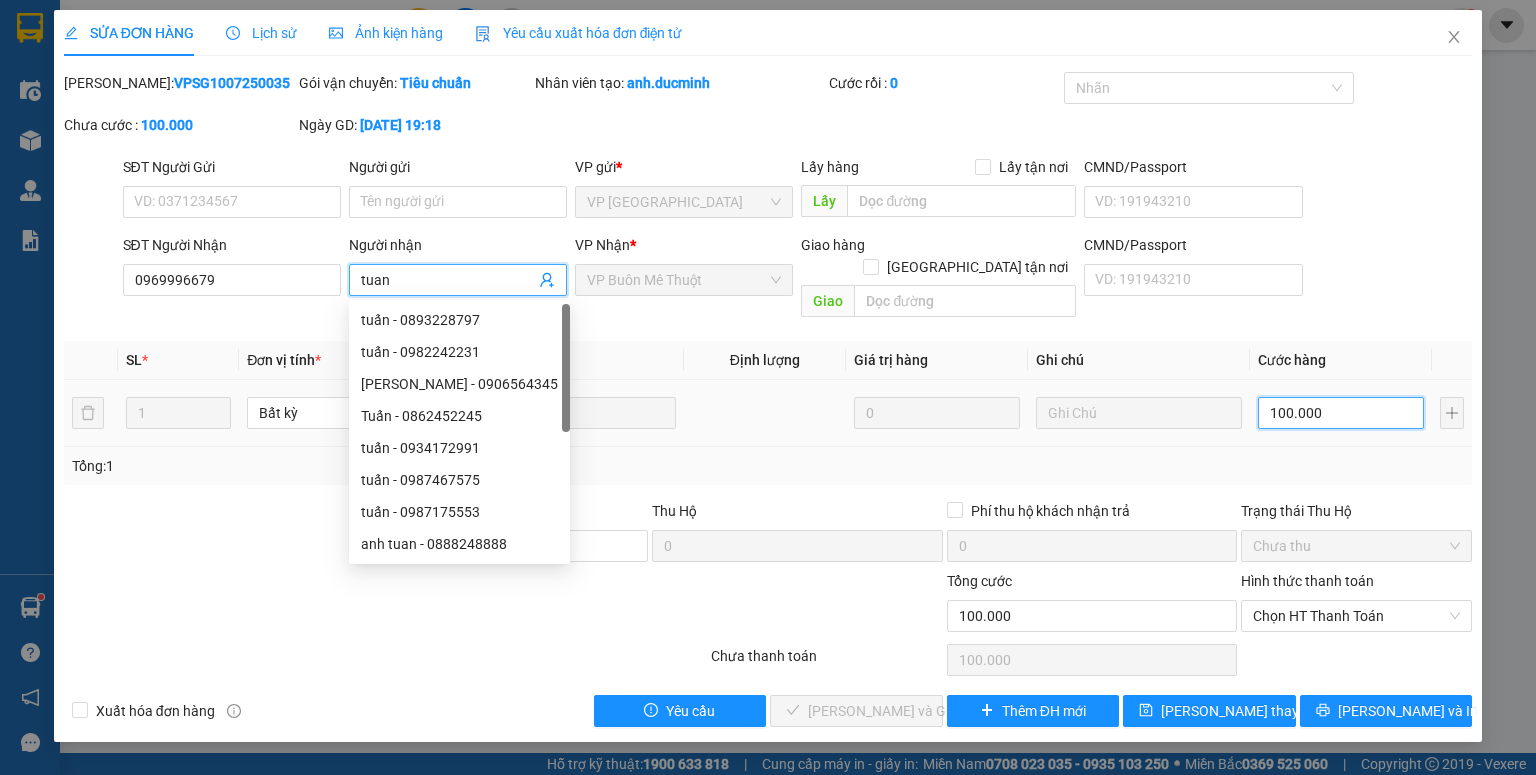 click on "100.000" at bounding box center [1341, 413] 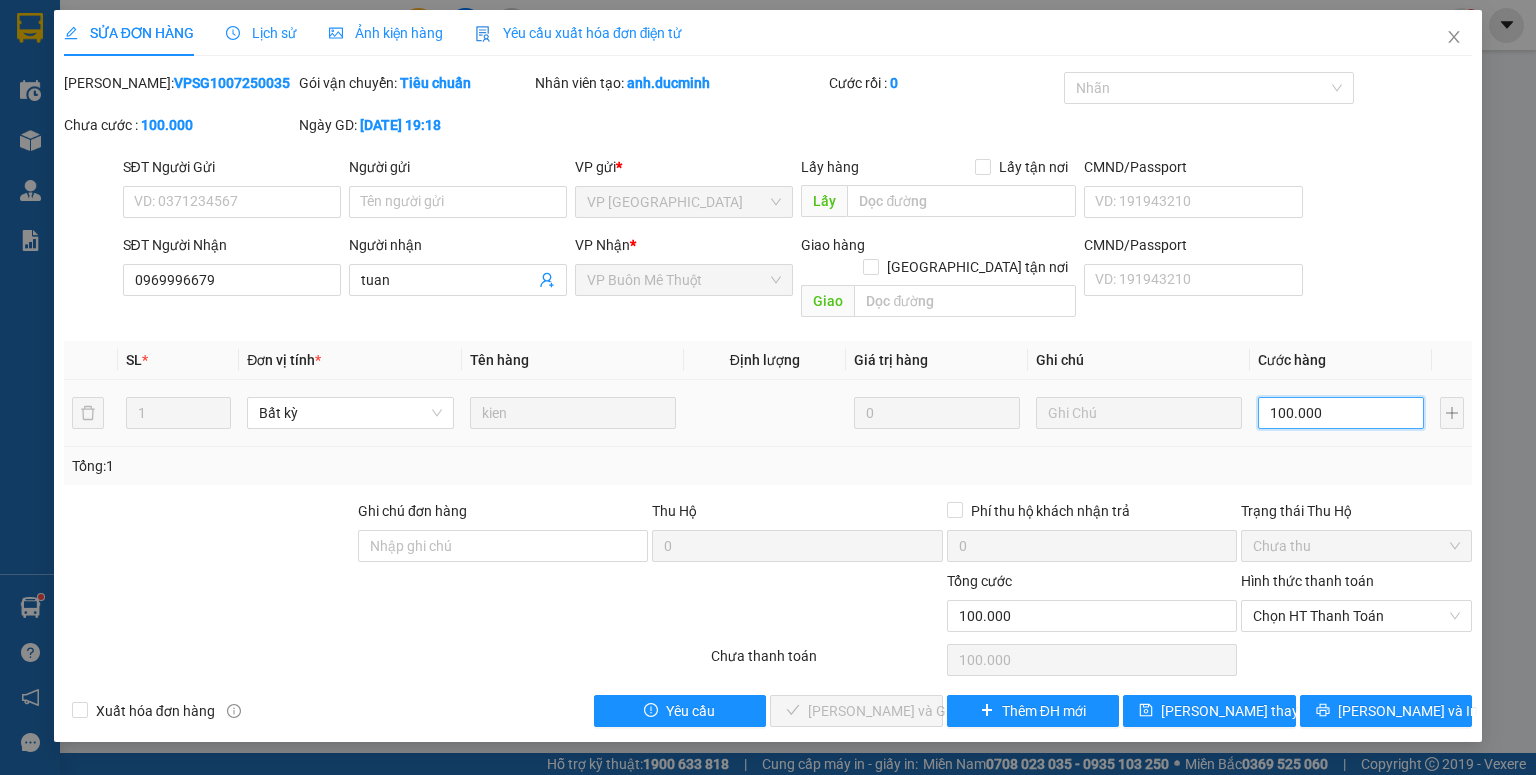 type on "2" 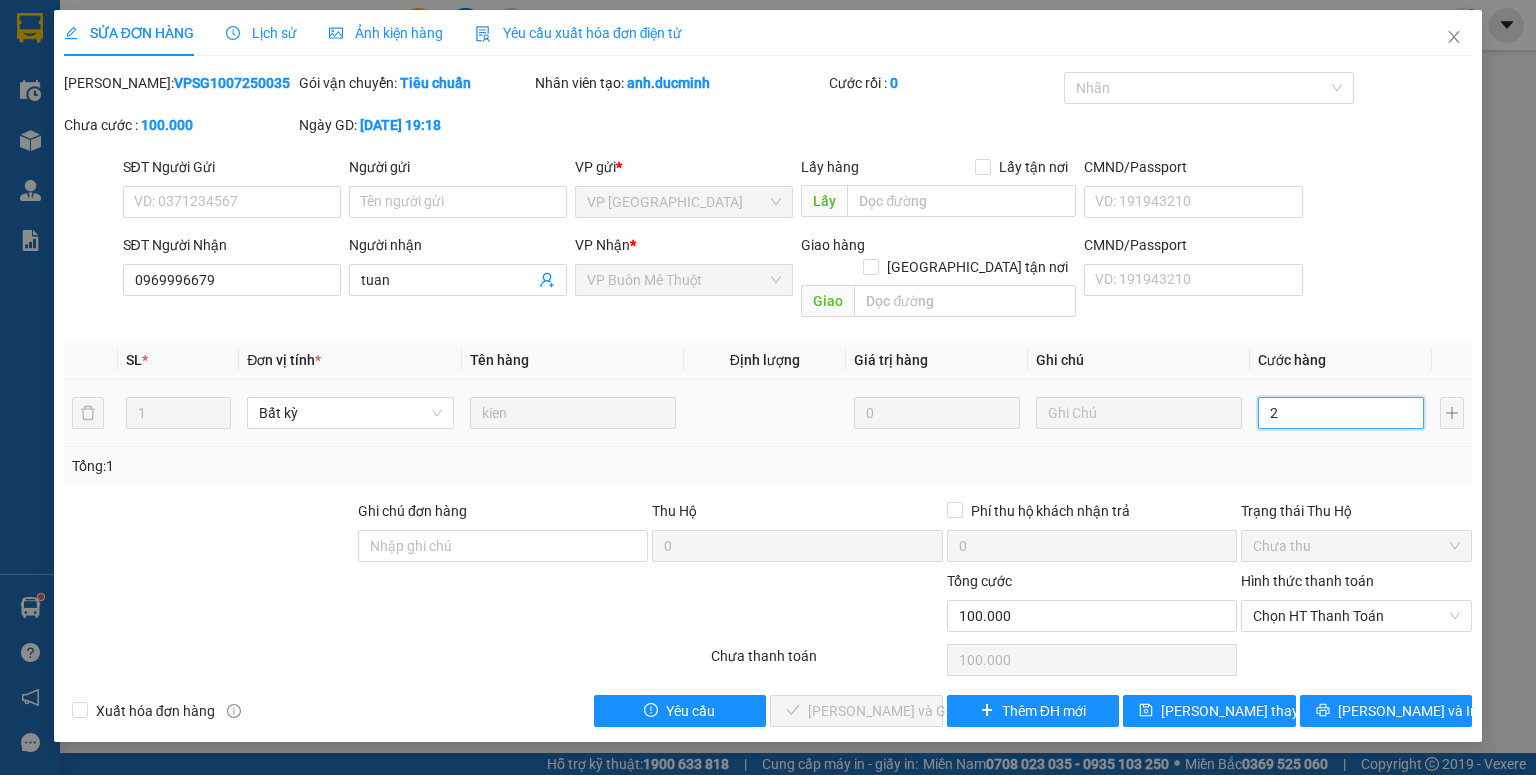 type on "2" 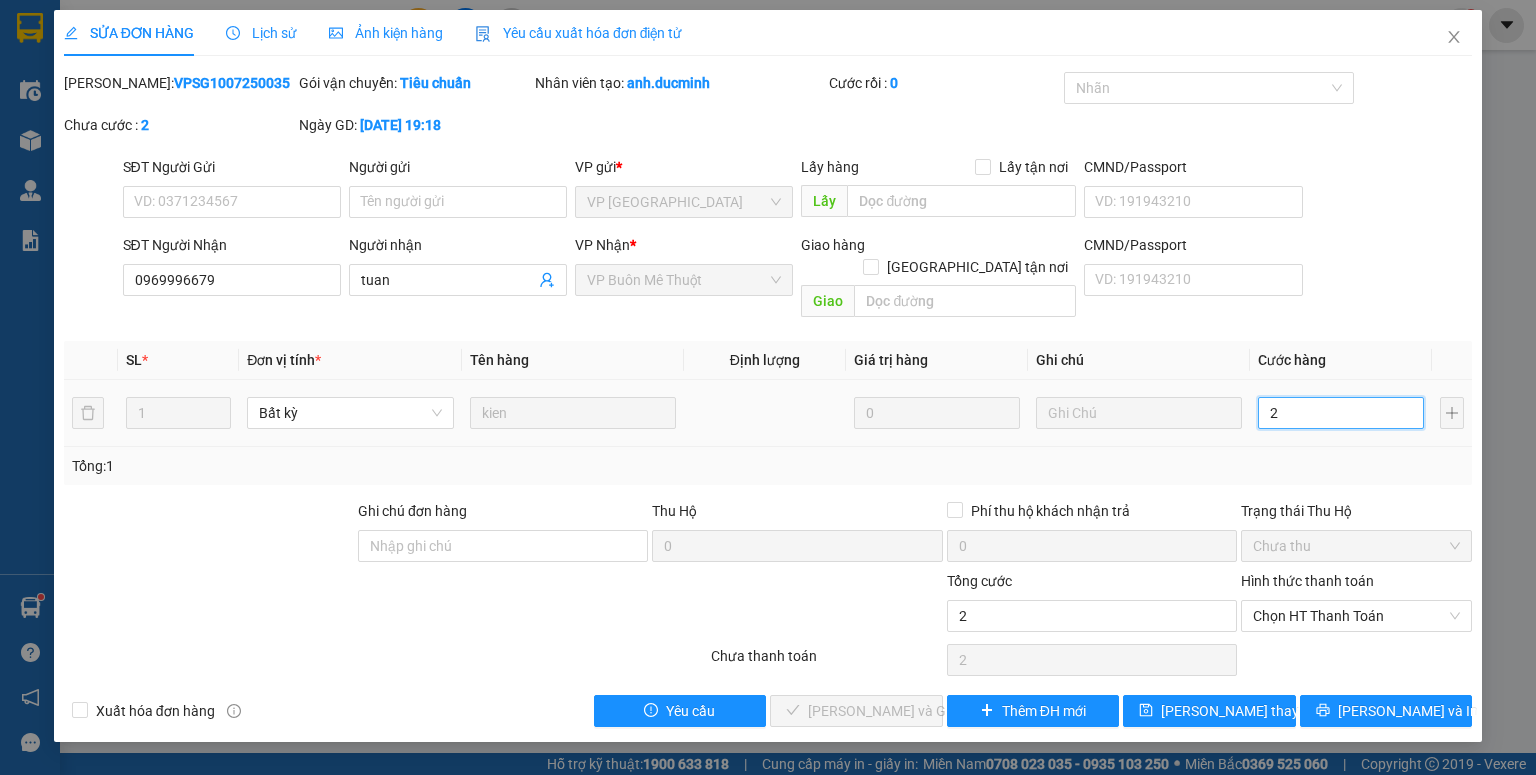 type on "24" 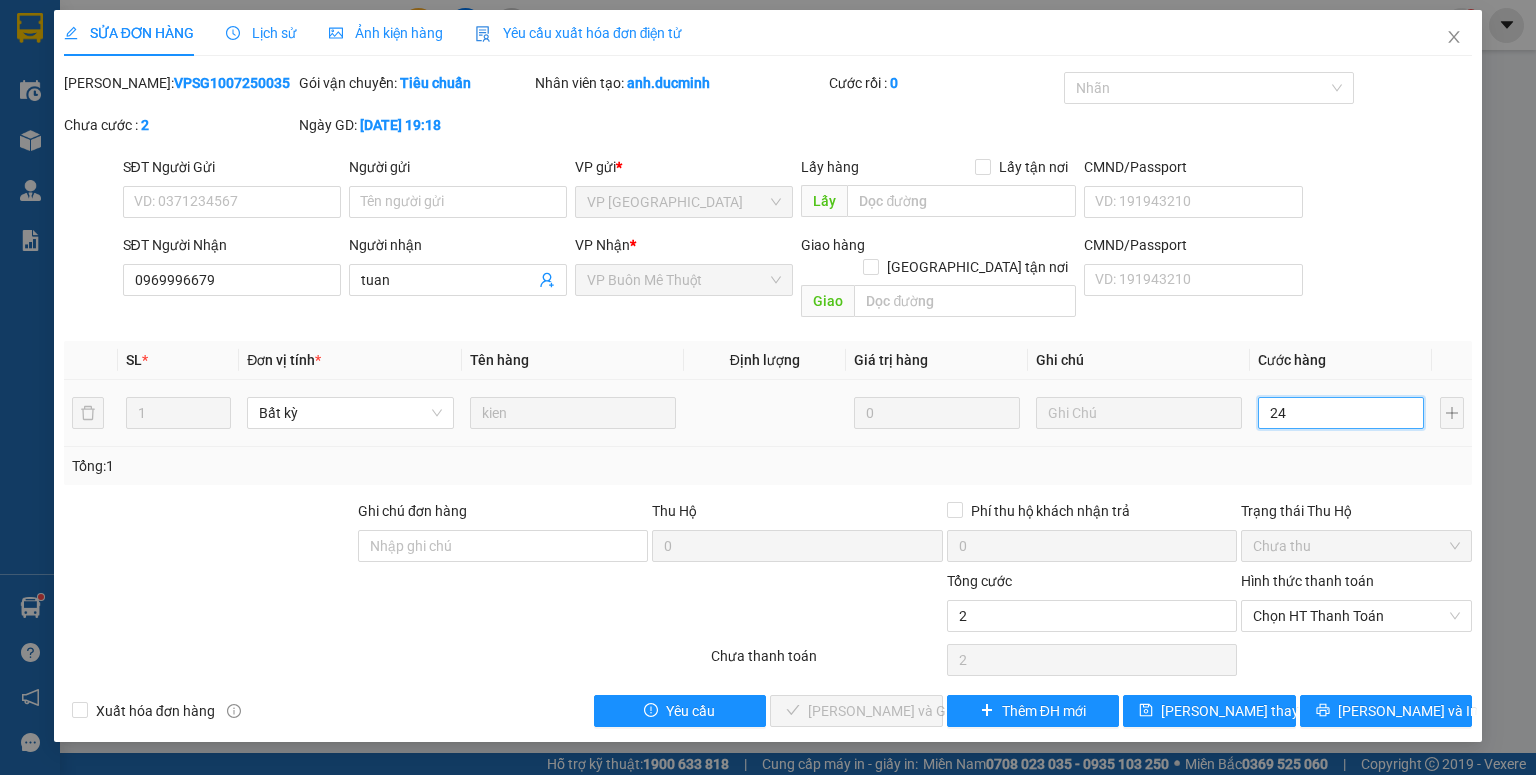 type on "24" 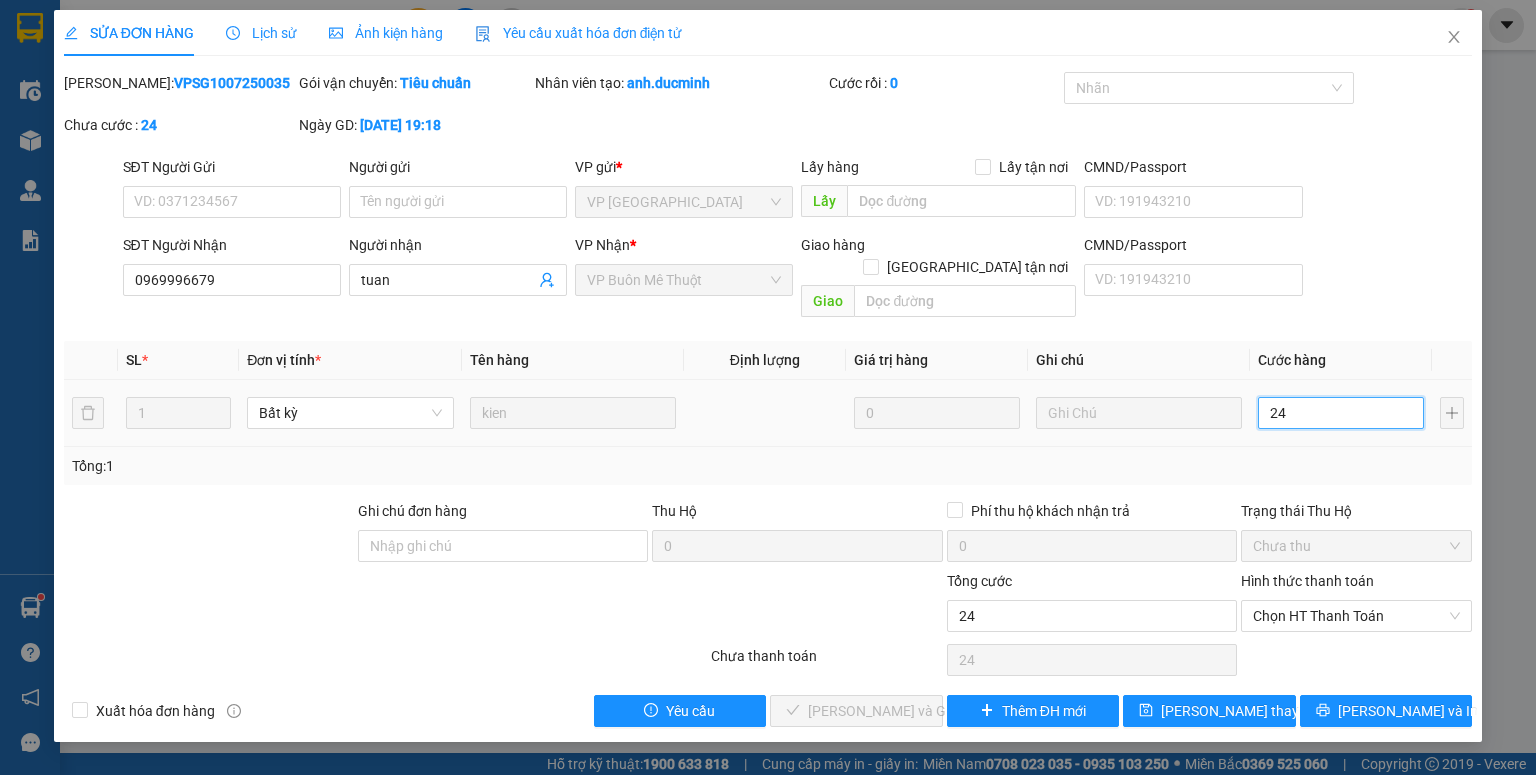type on "24" 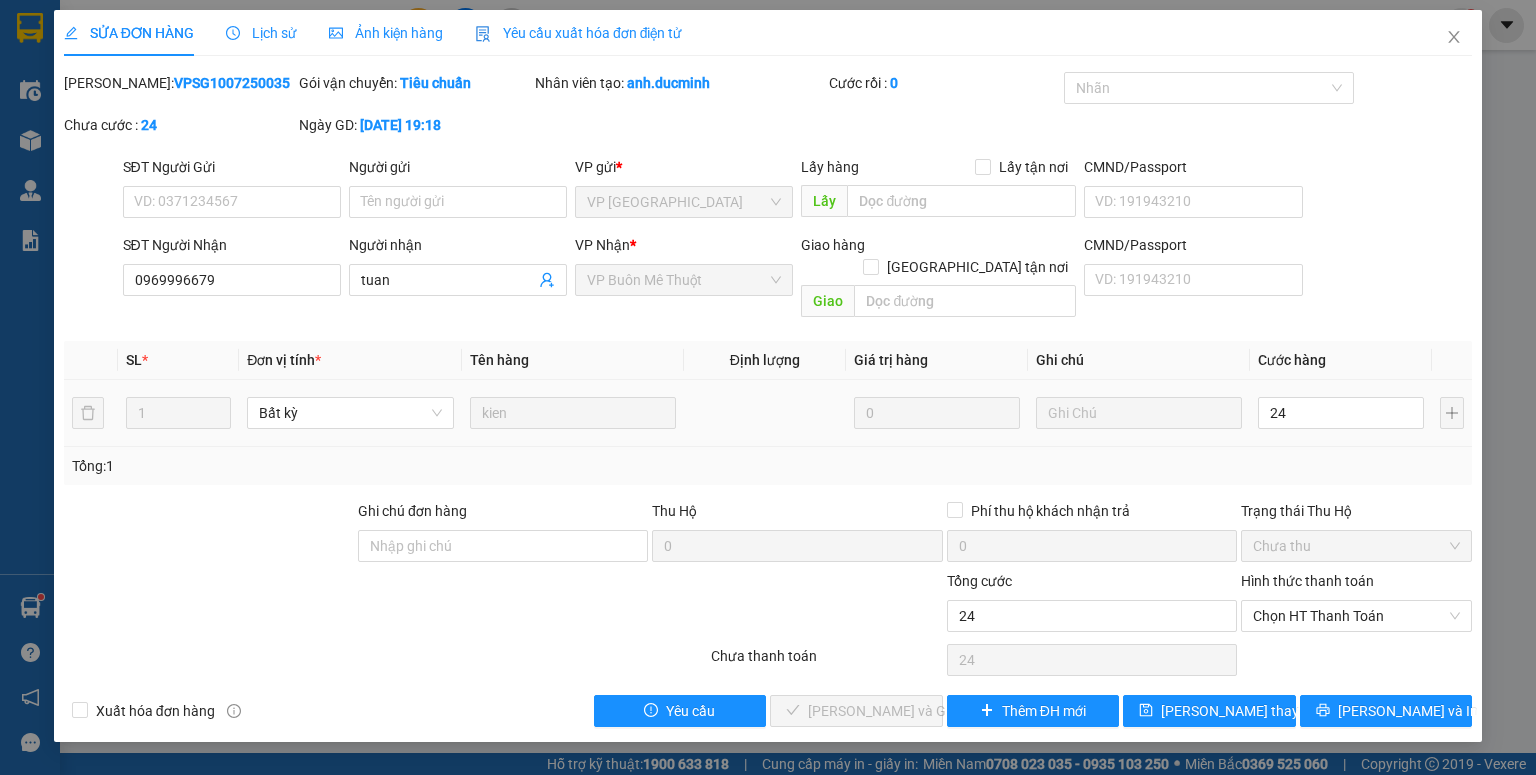 type on "24.000" 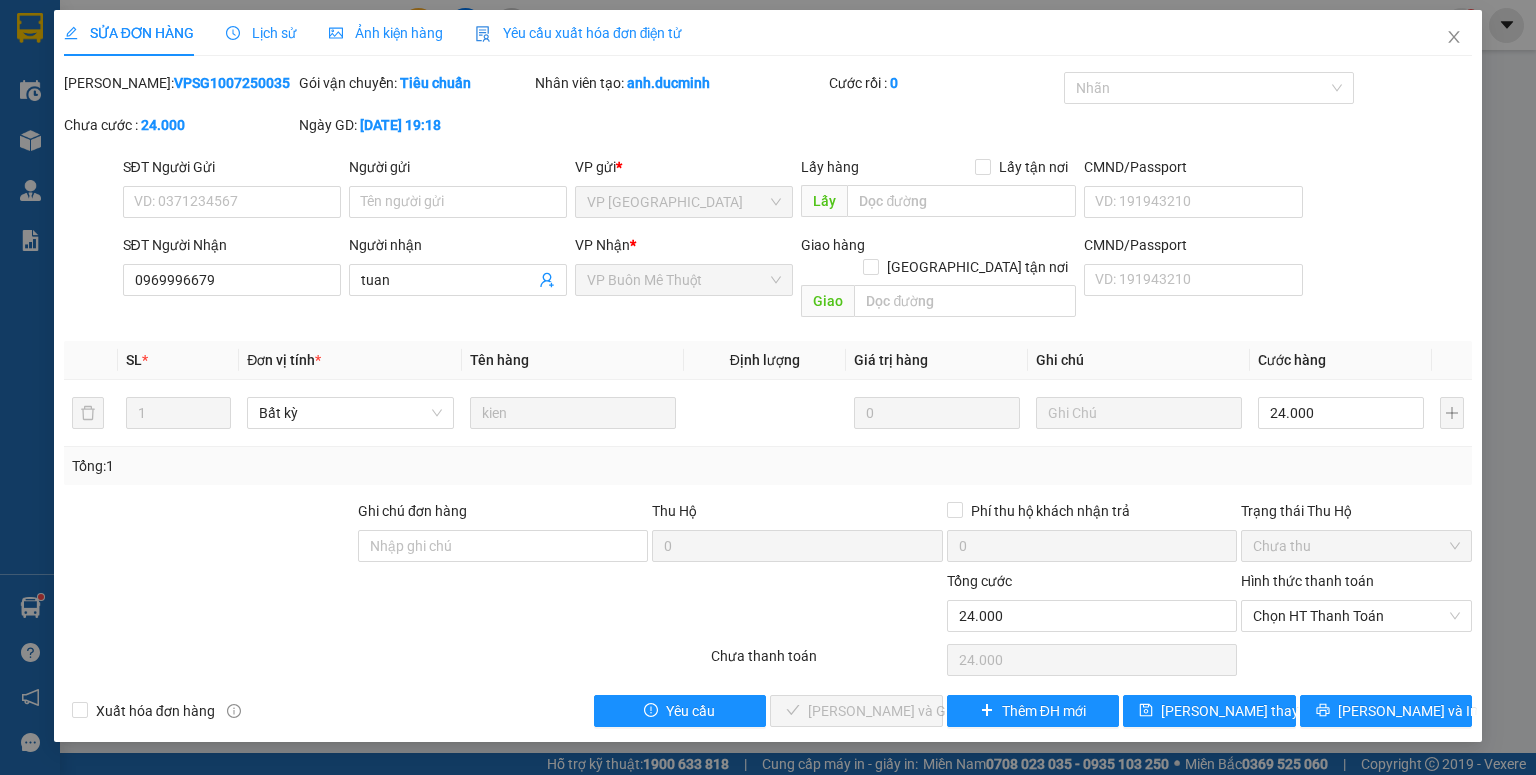 click on "Tổng:  1" at bounding box center [768, 466] 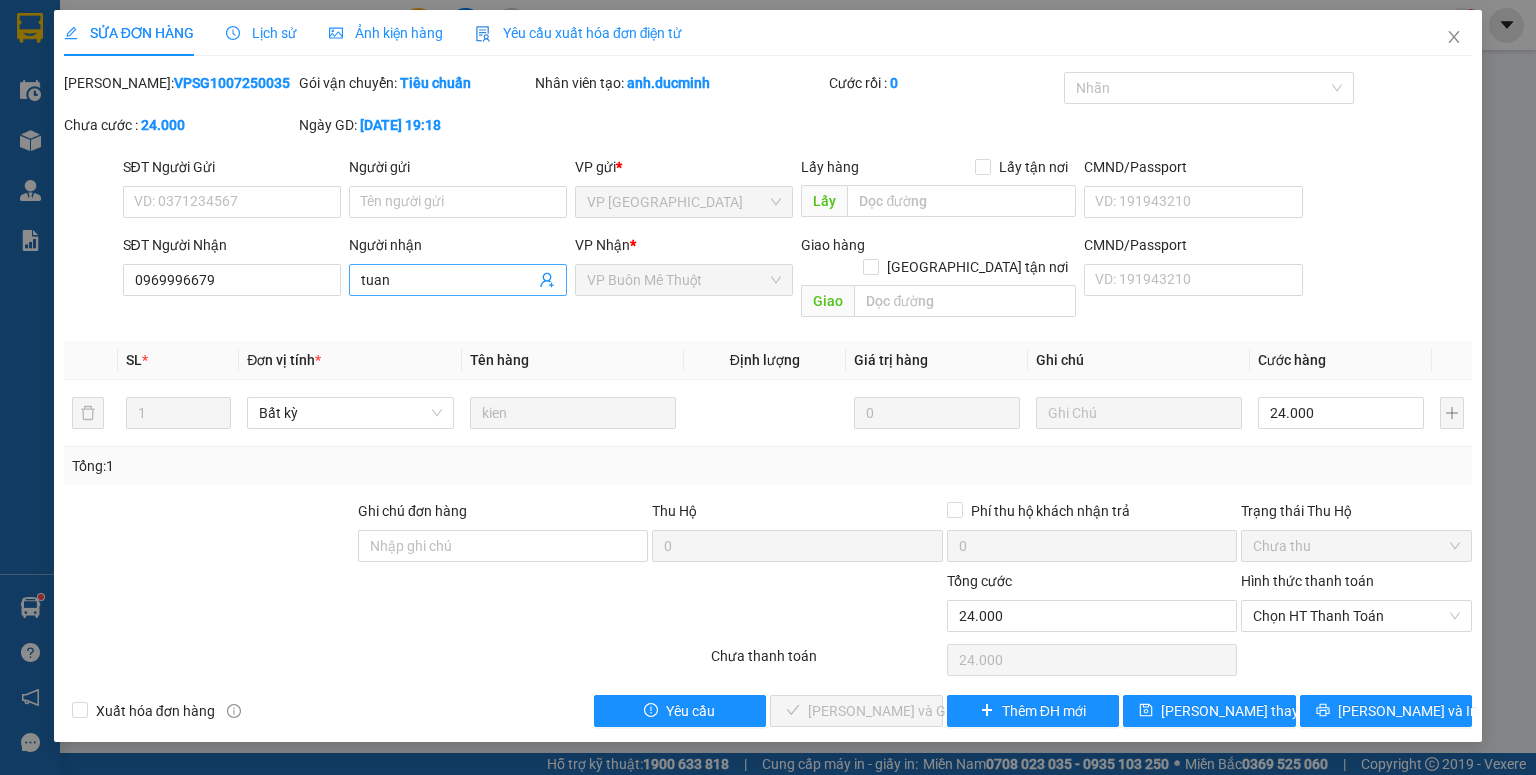 click on "tuan" at bounding box center [448, 280] 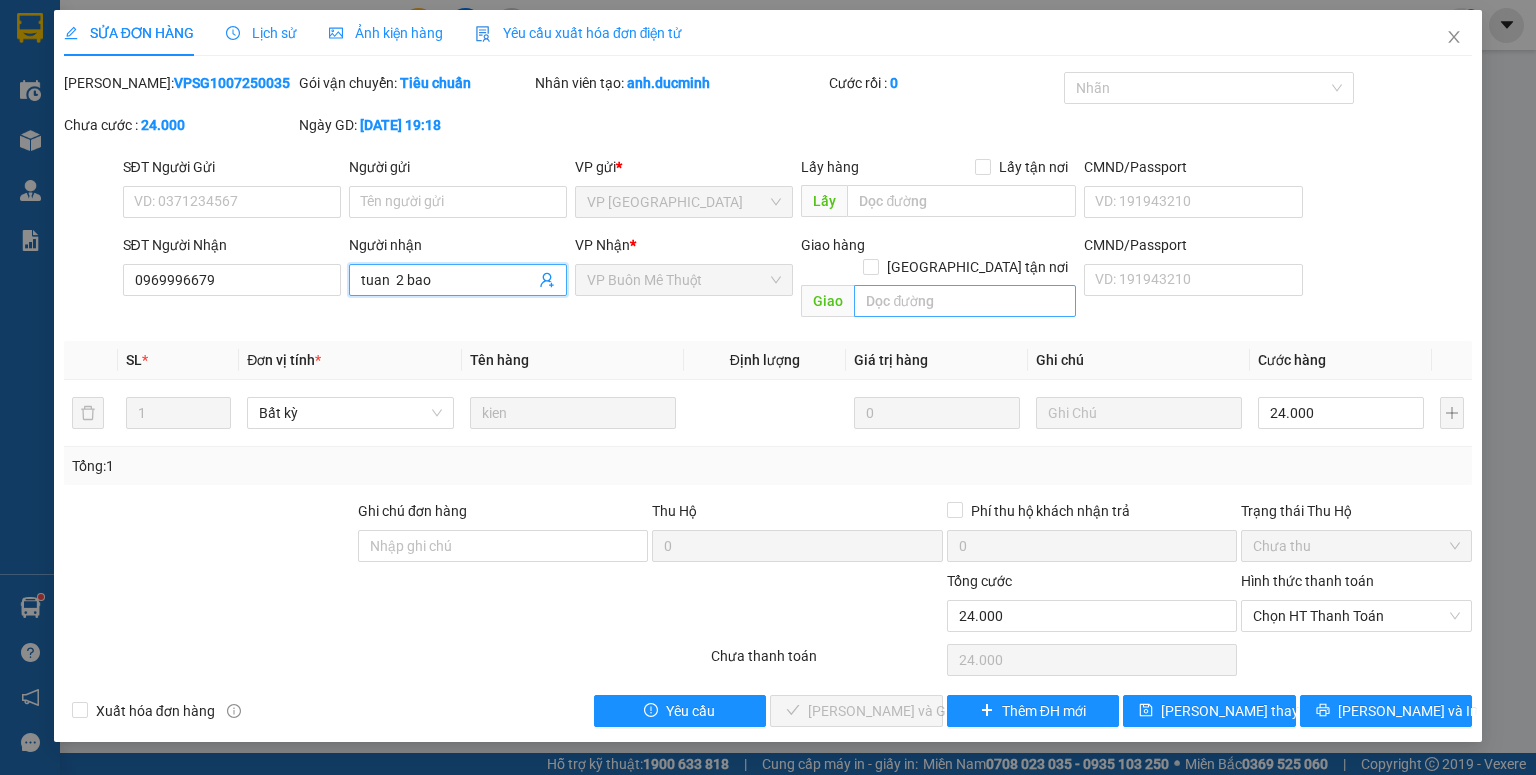 type on "tuan  2 bao" 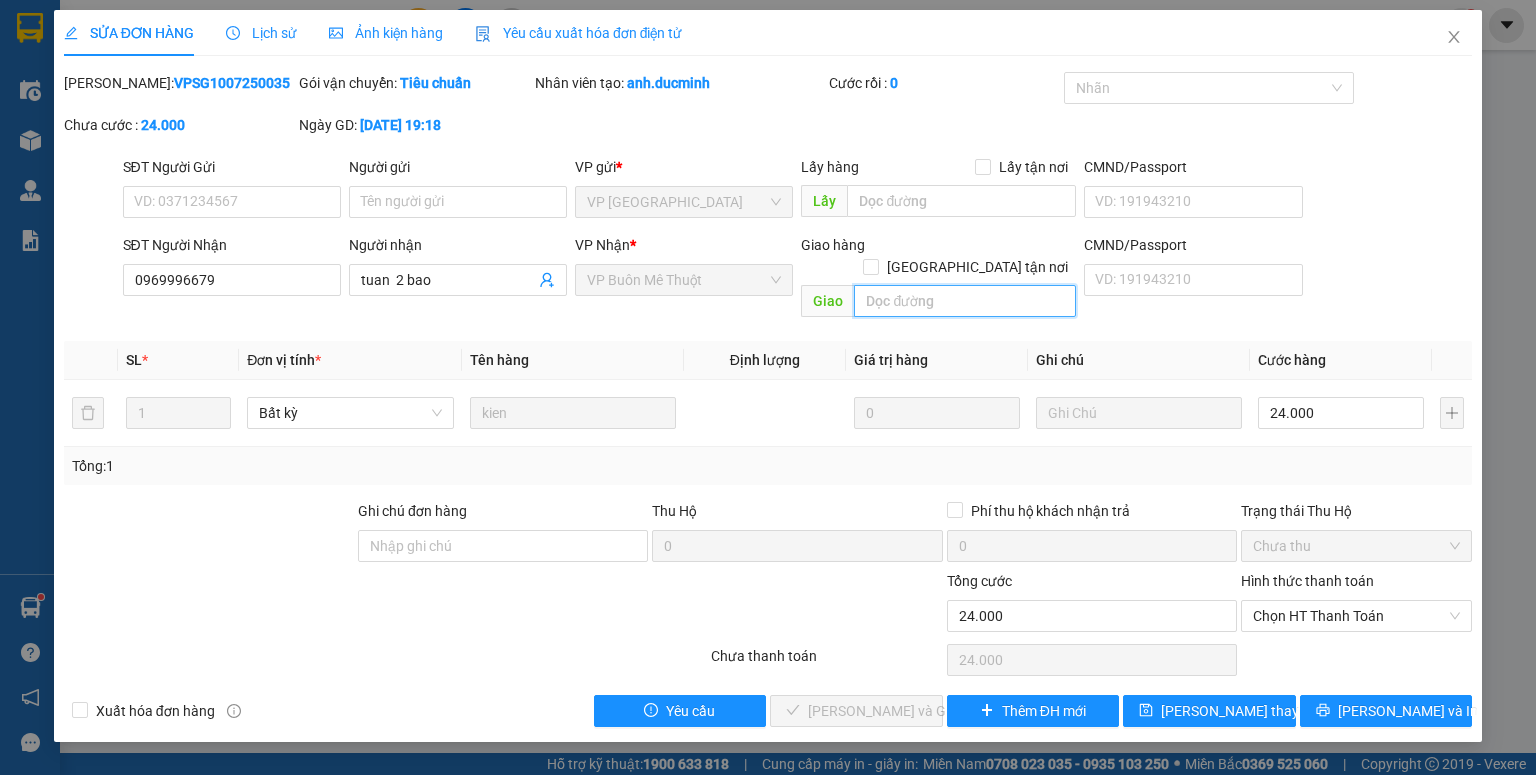 click at bounding box center [965, 301] 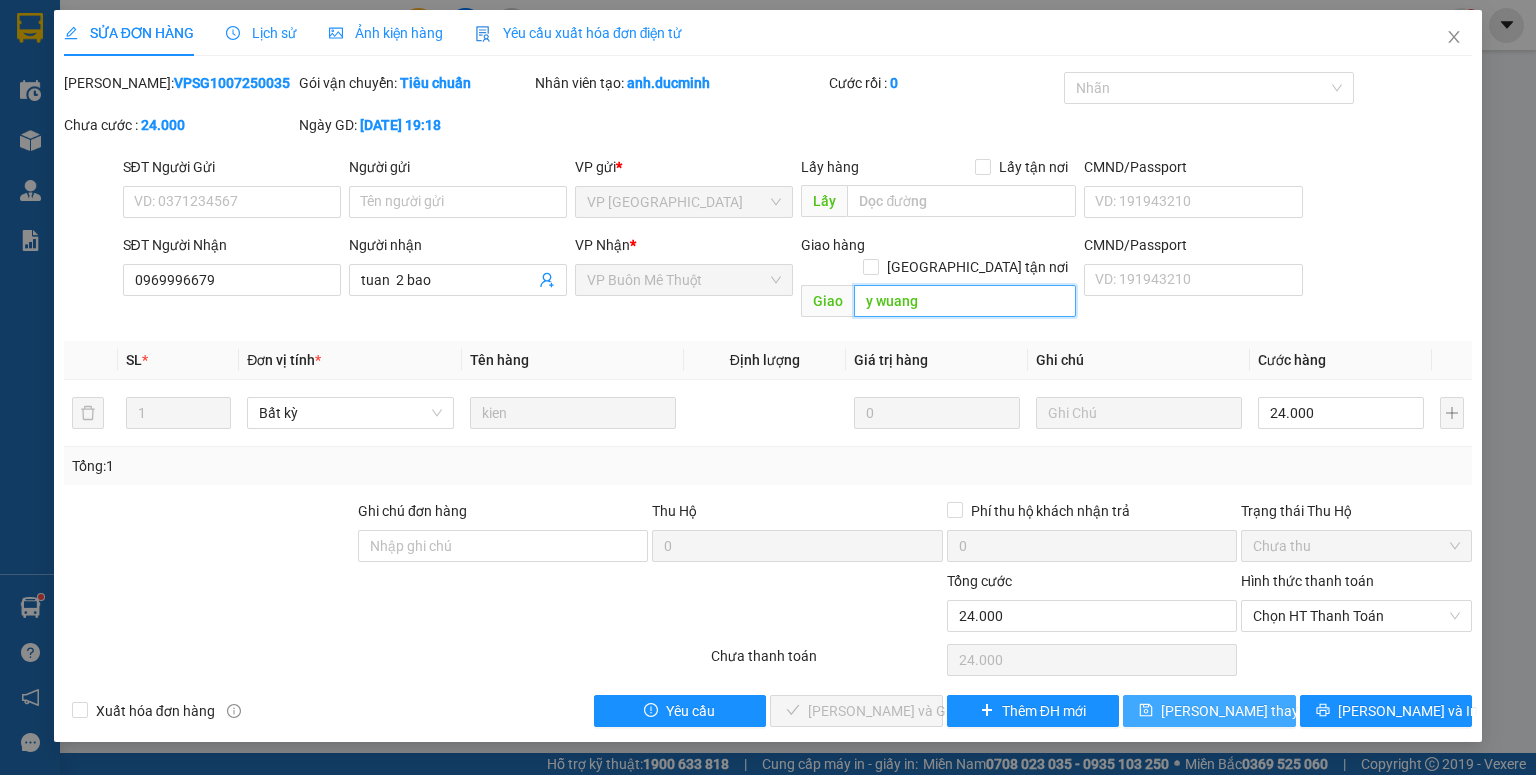 type on "y wuang" 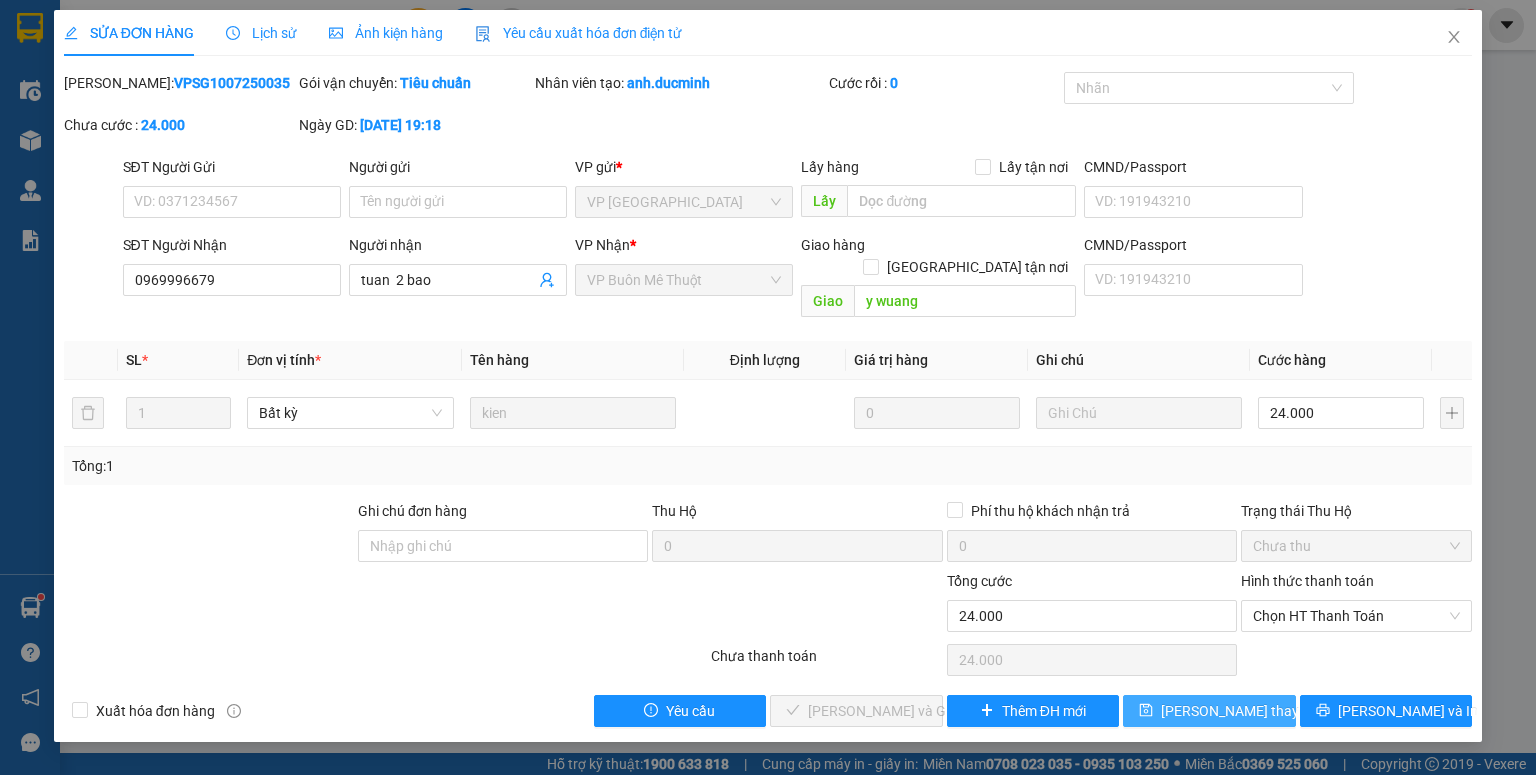 click on "[PERSON_NAME] thay đổi" at bounding box center [1209, 711] 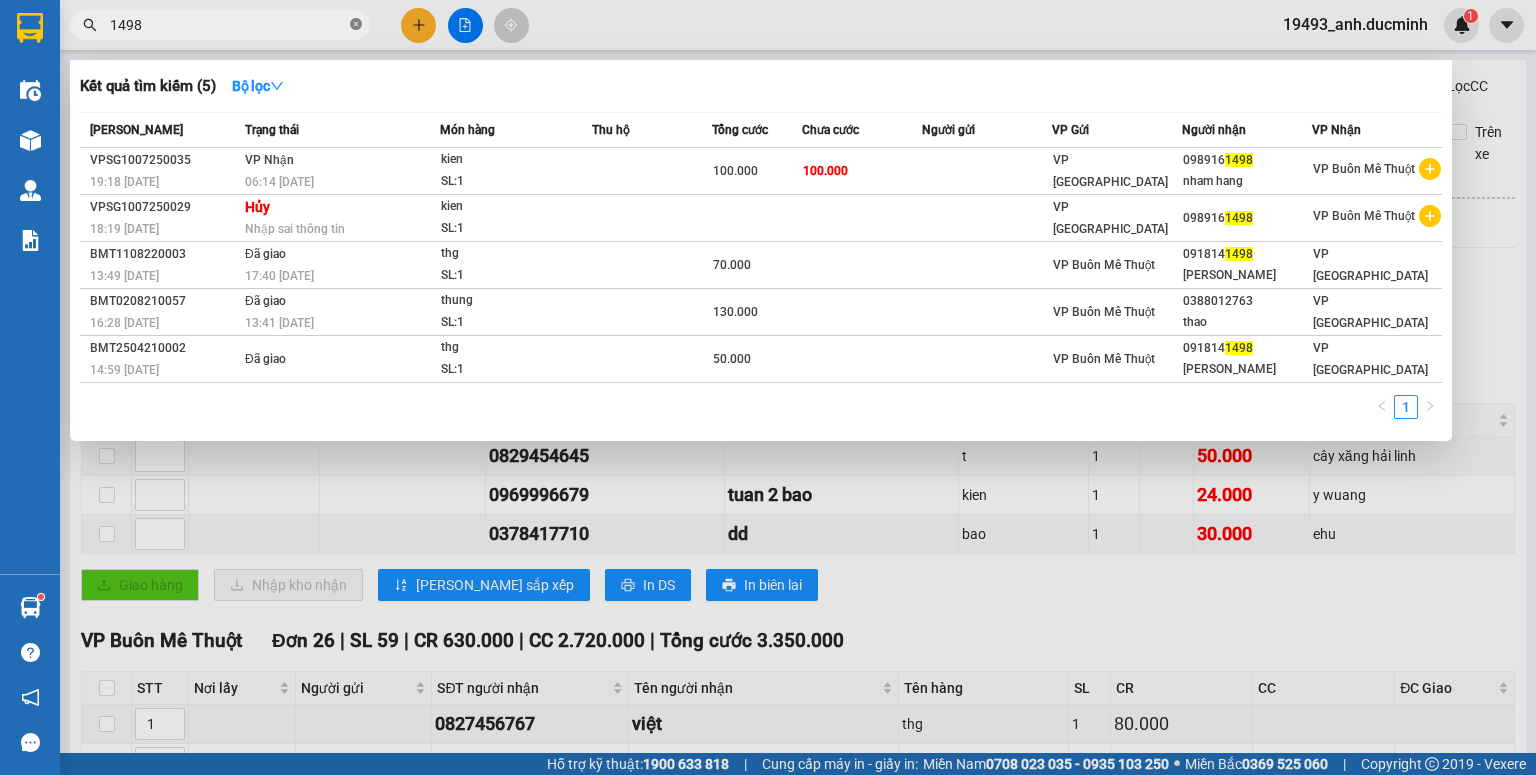 click 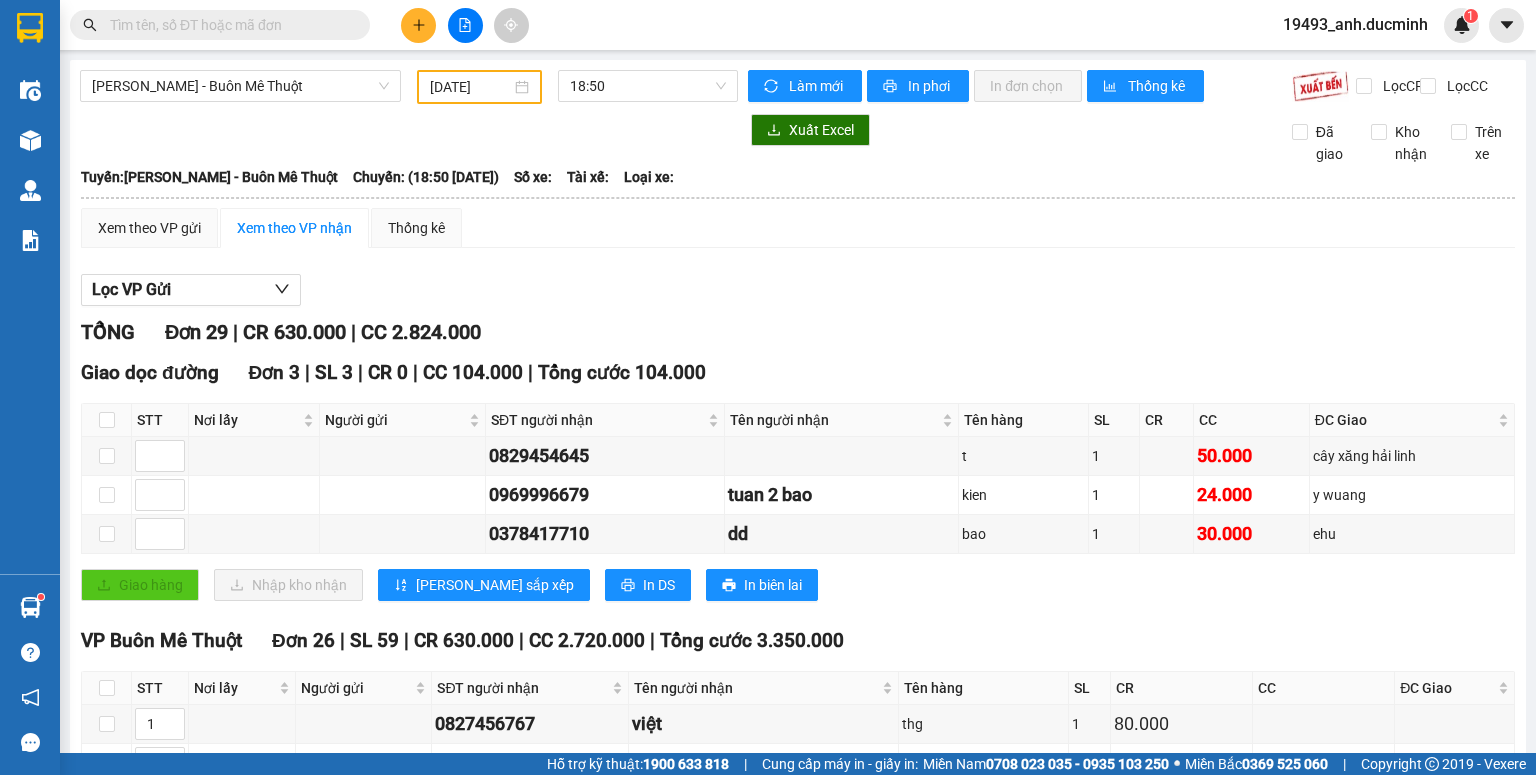 drag, startPoint x: 344, startPoint y: 26, endPoint x: 351, endPoint y: 41, distance: 16.552946 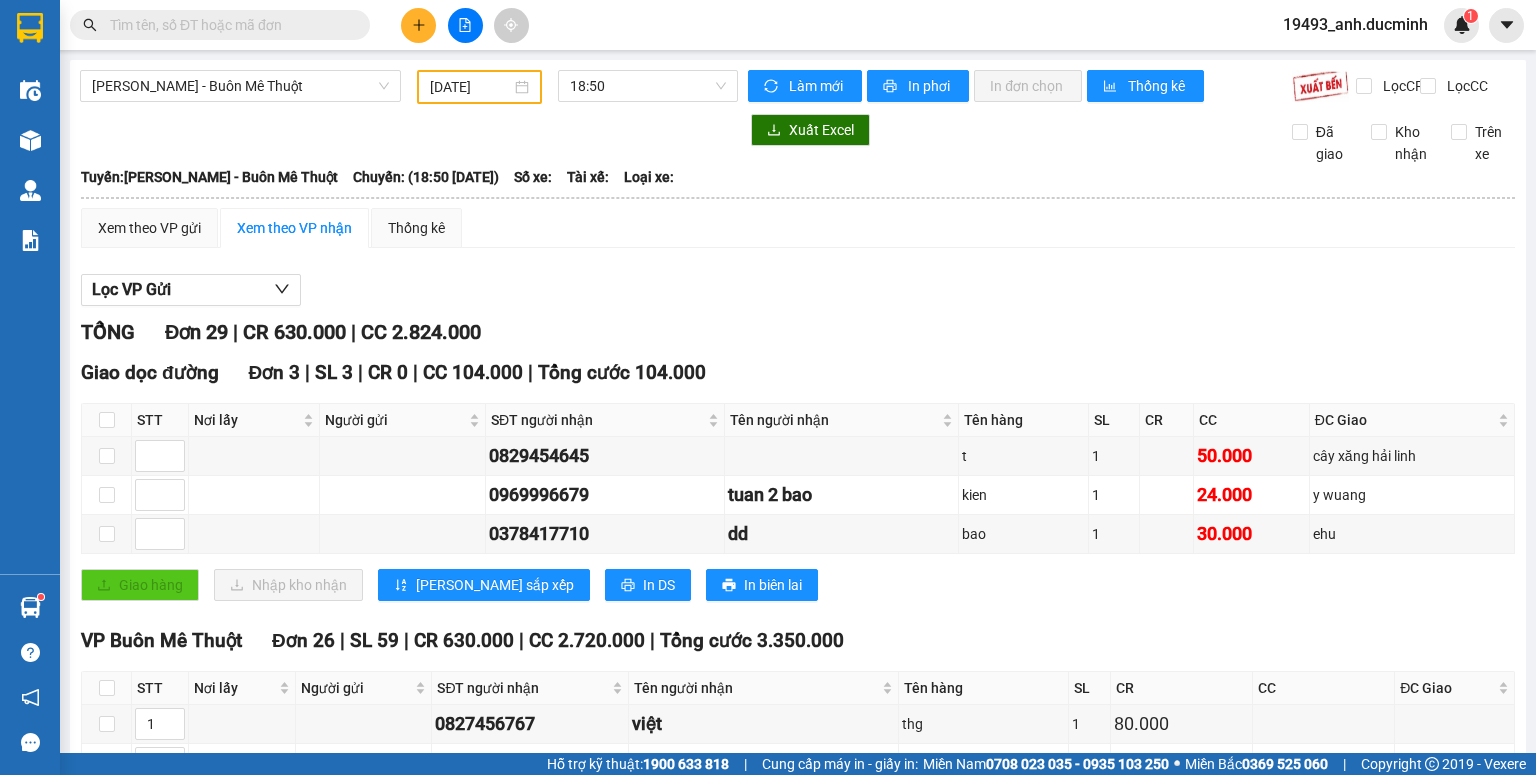 click at bounding box center [228, 25] 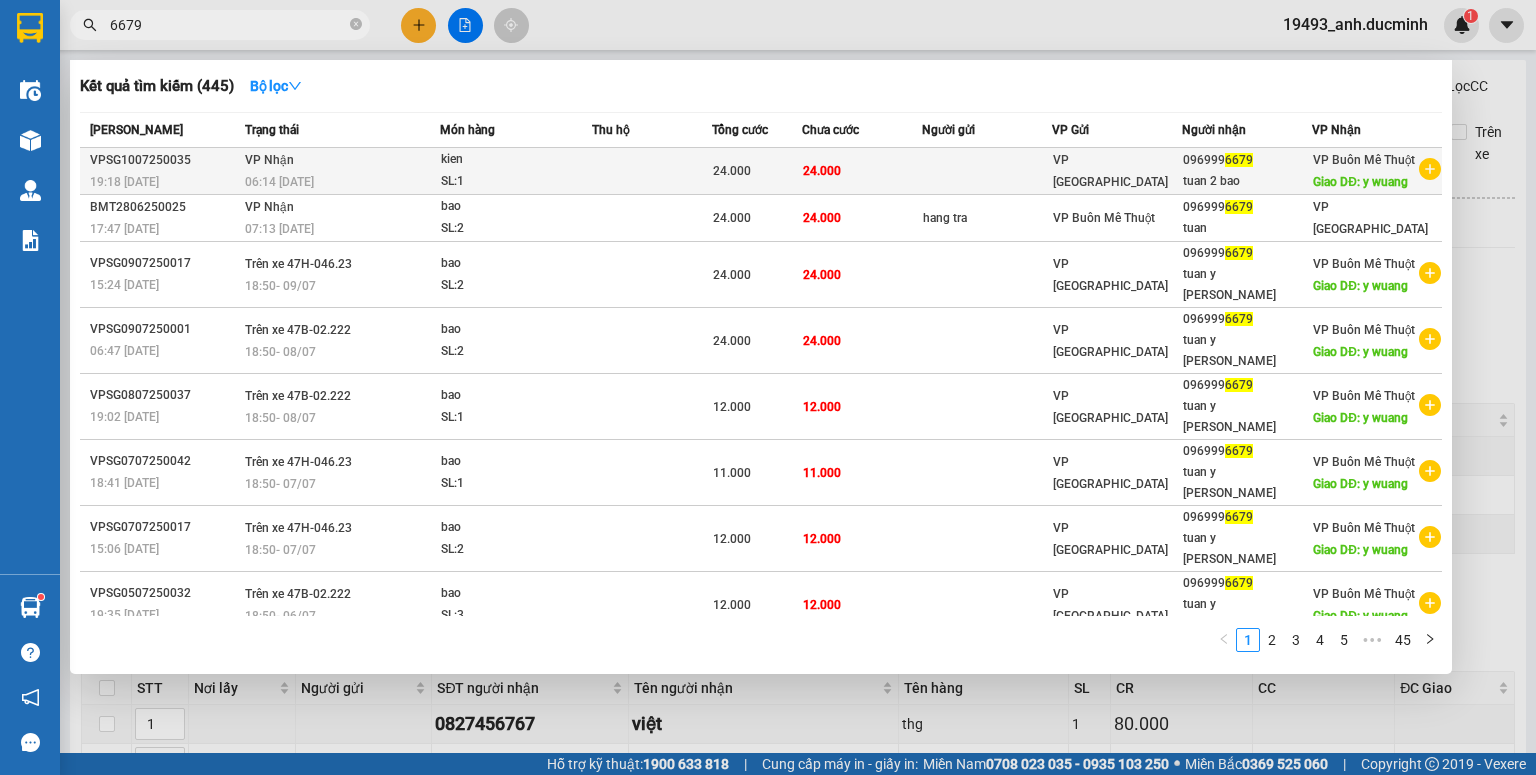 type on "6679" 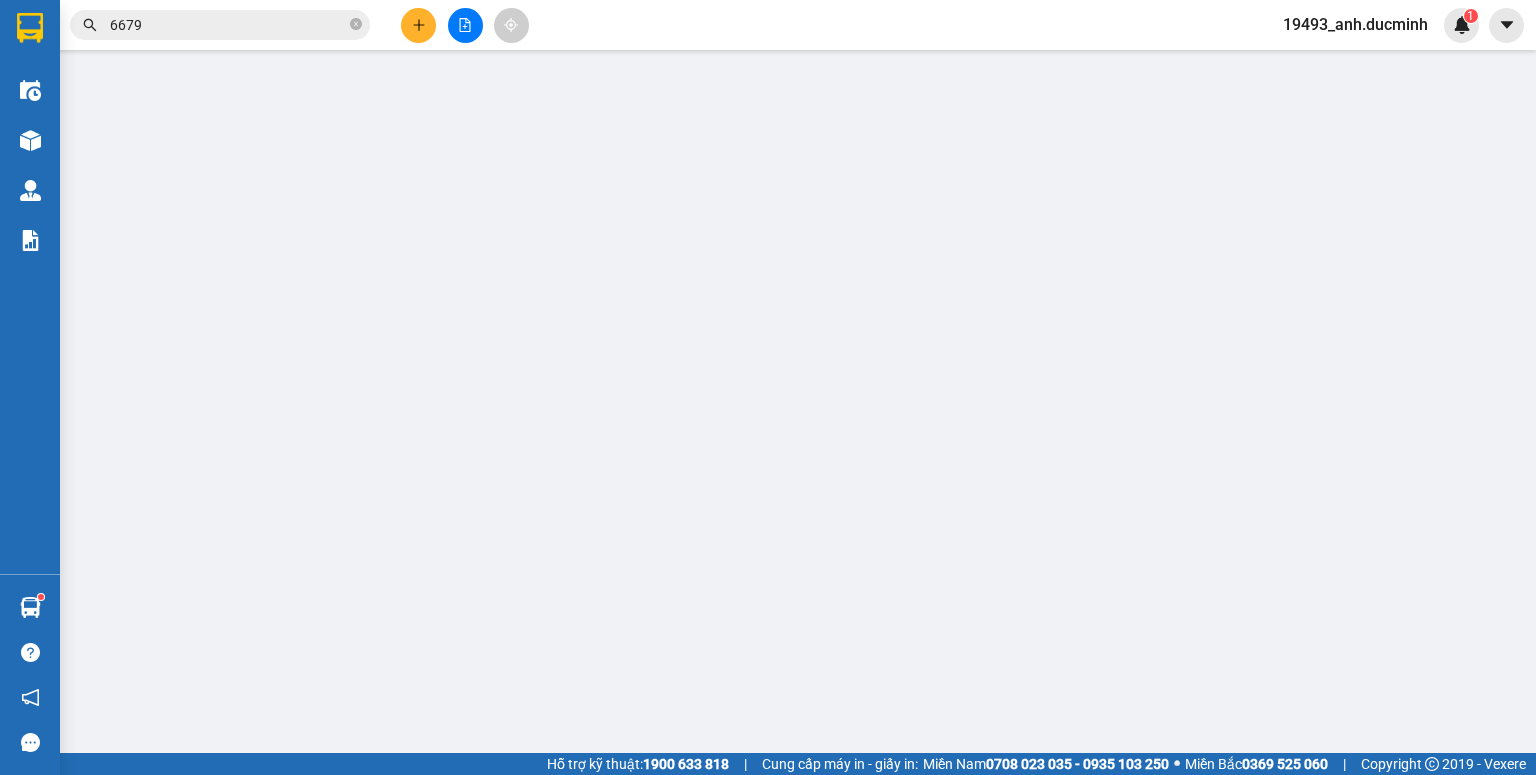 type on "0969996679" 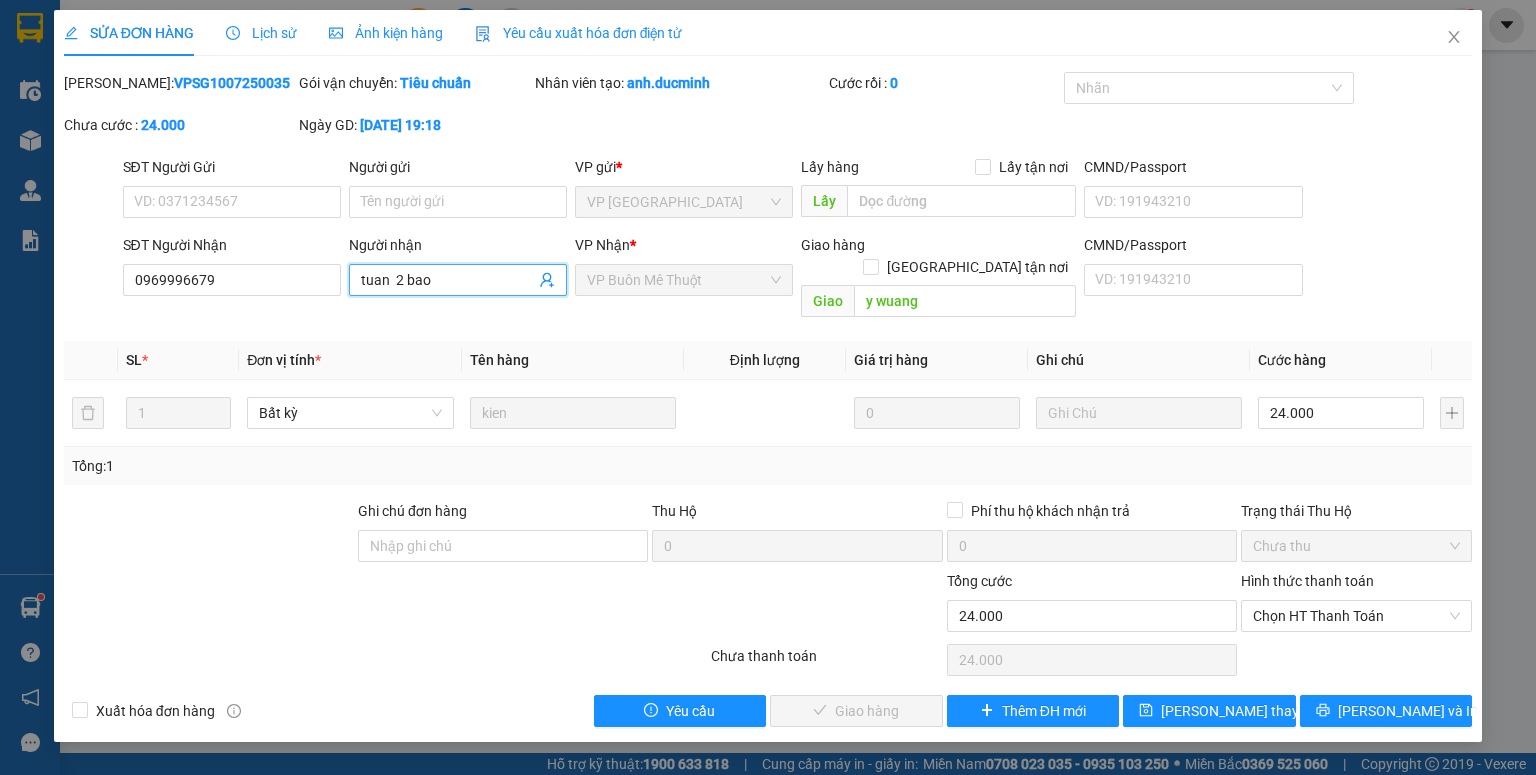 click on "tuan  2 bao" at bounding box center [448, 280] 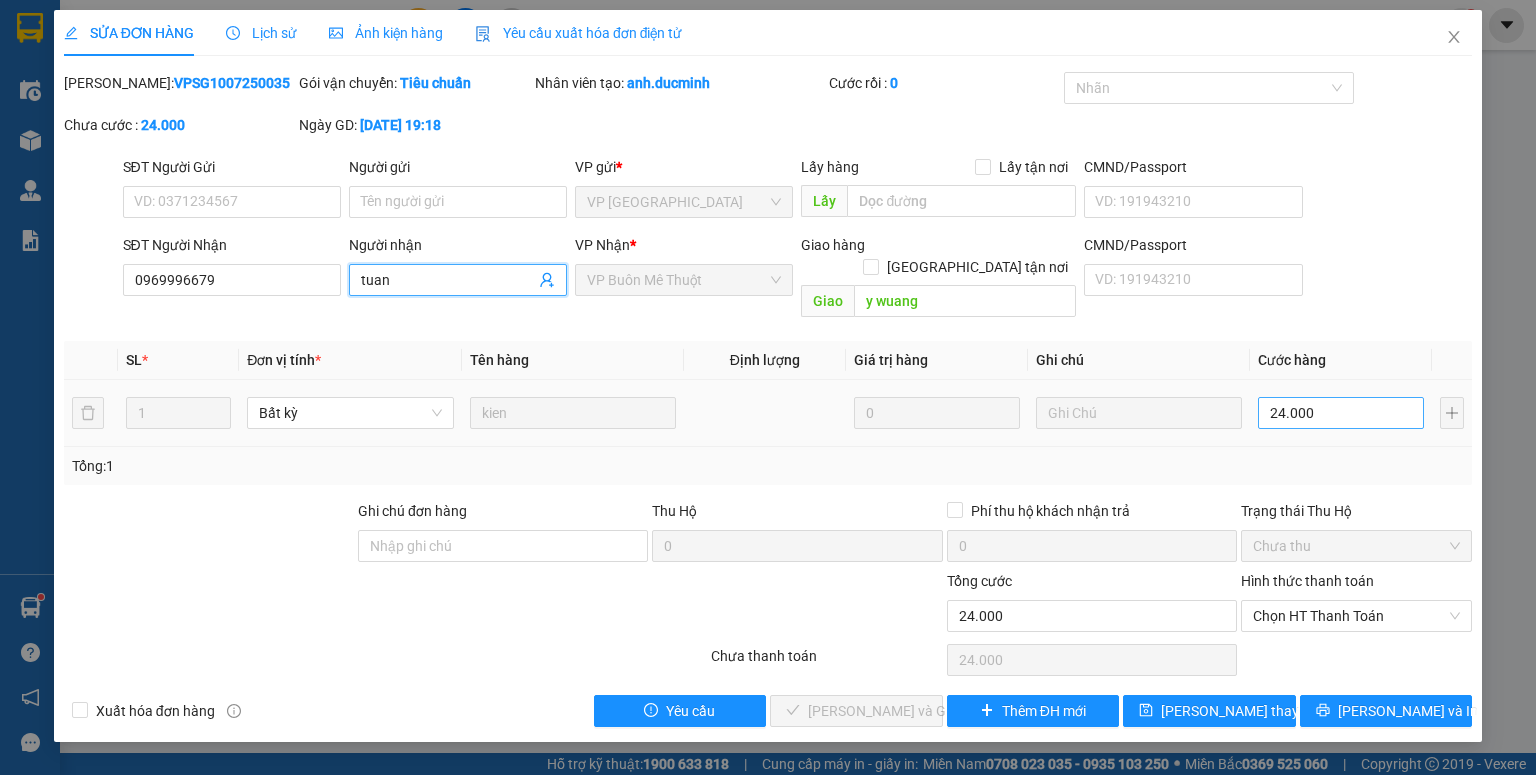 type on "tuan" 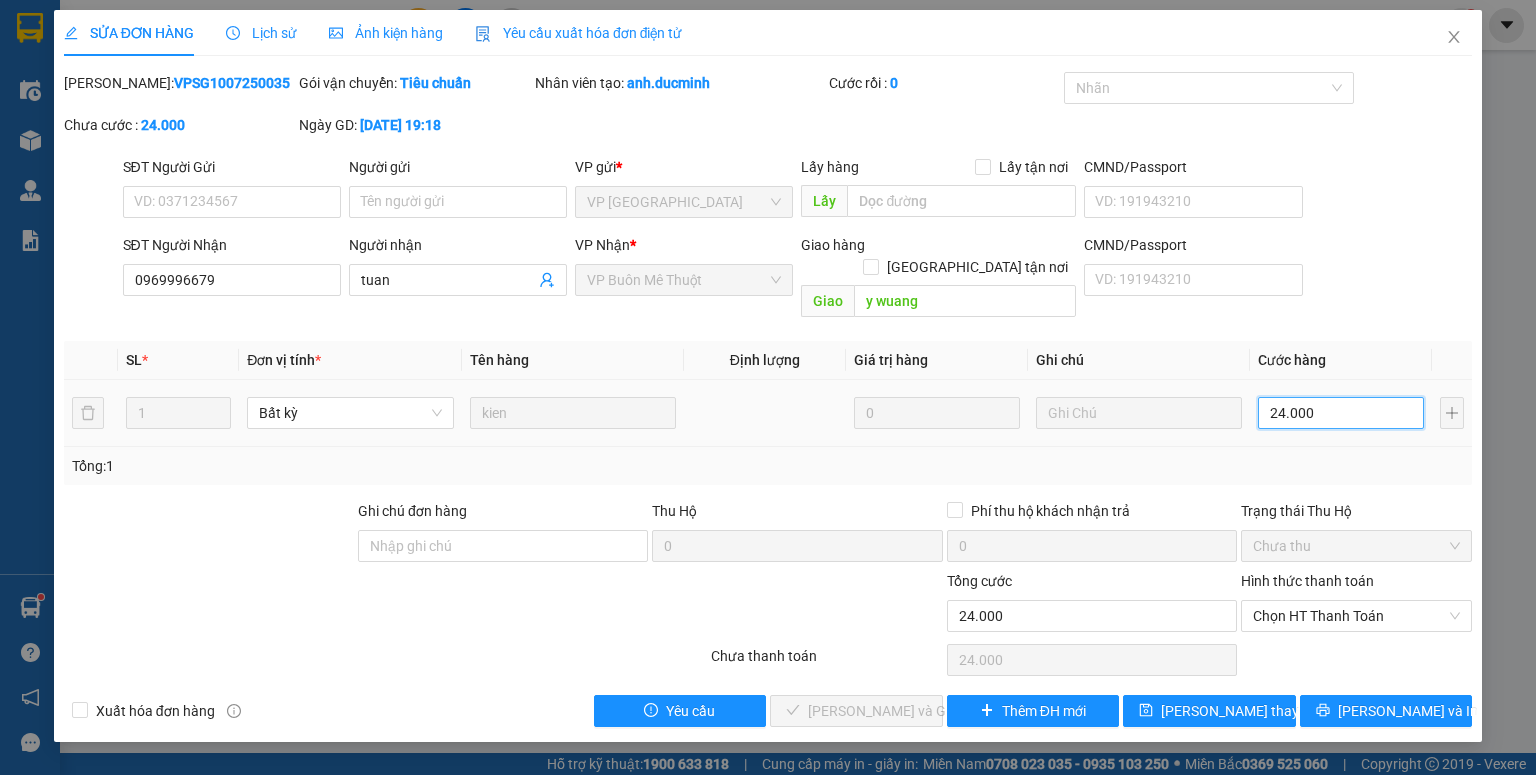 click on "24.000" at bounding box center [1341, 413] 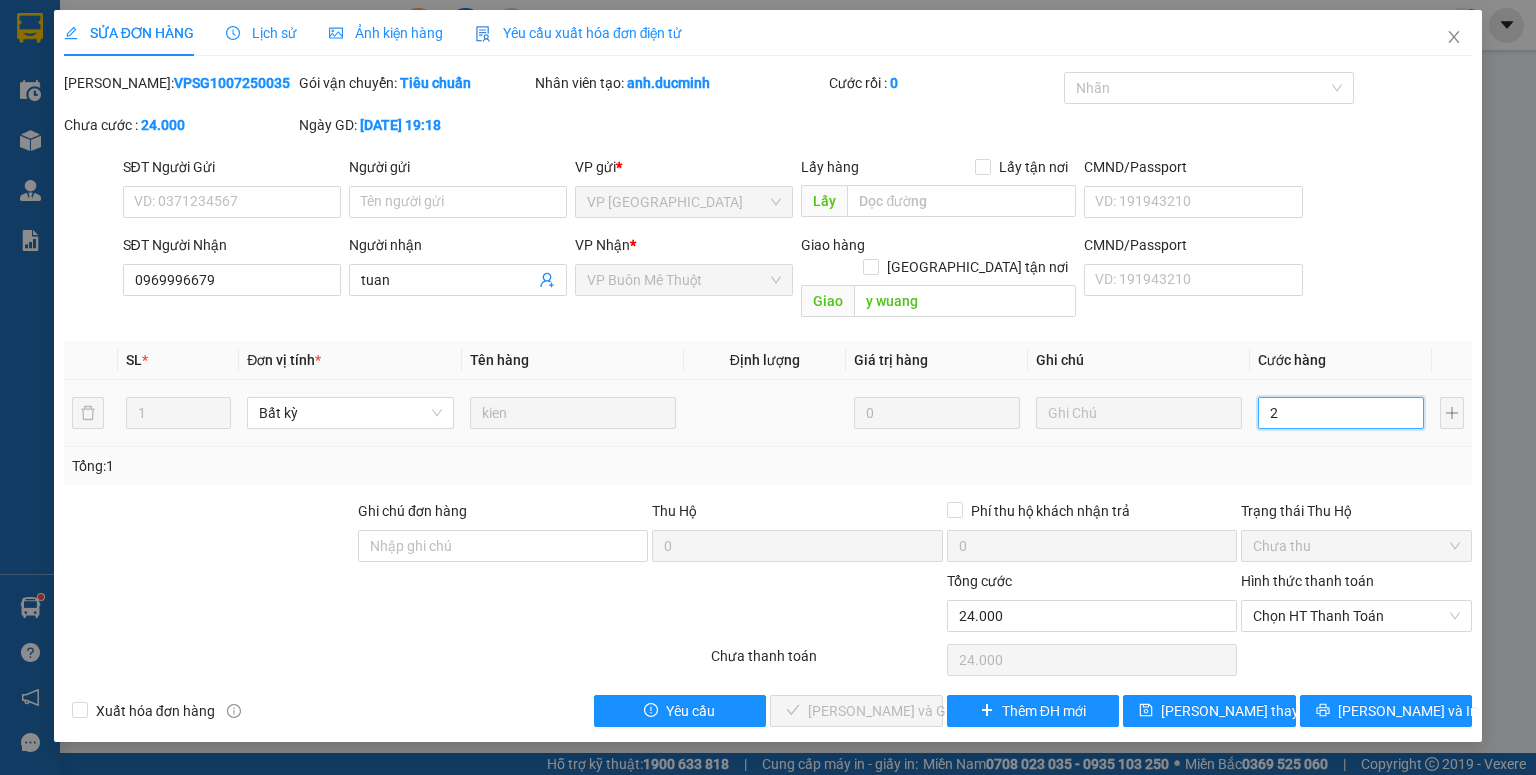 type on "2" 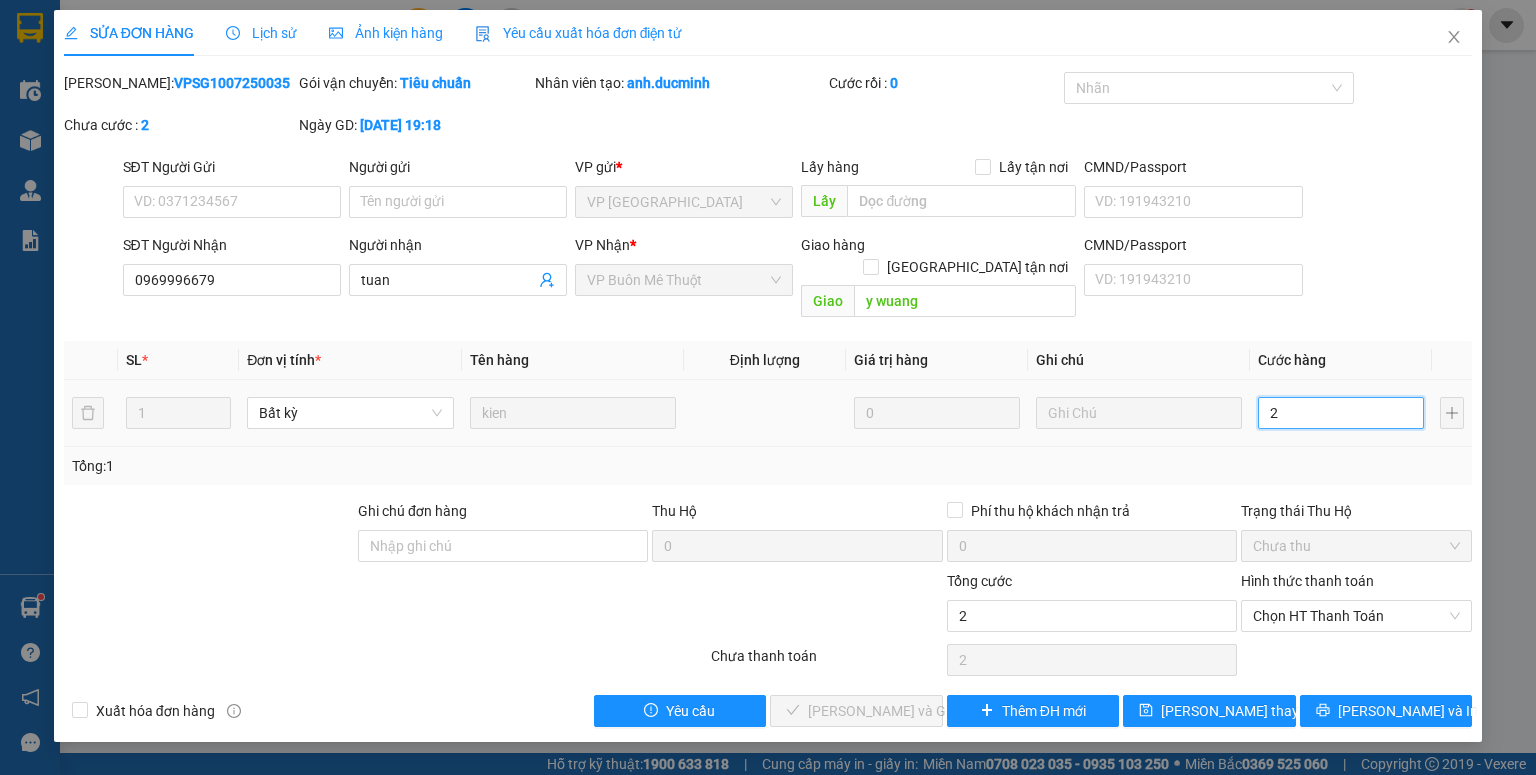 type on "21" 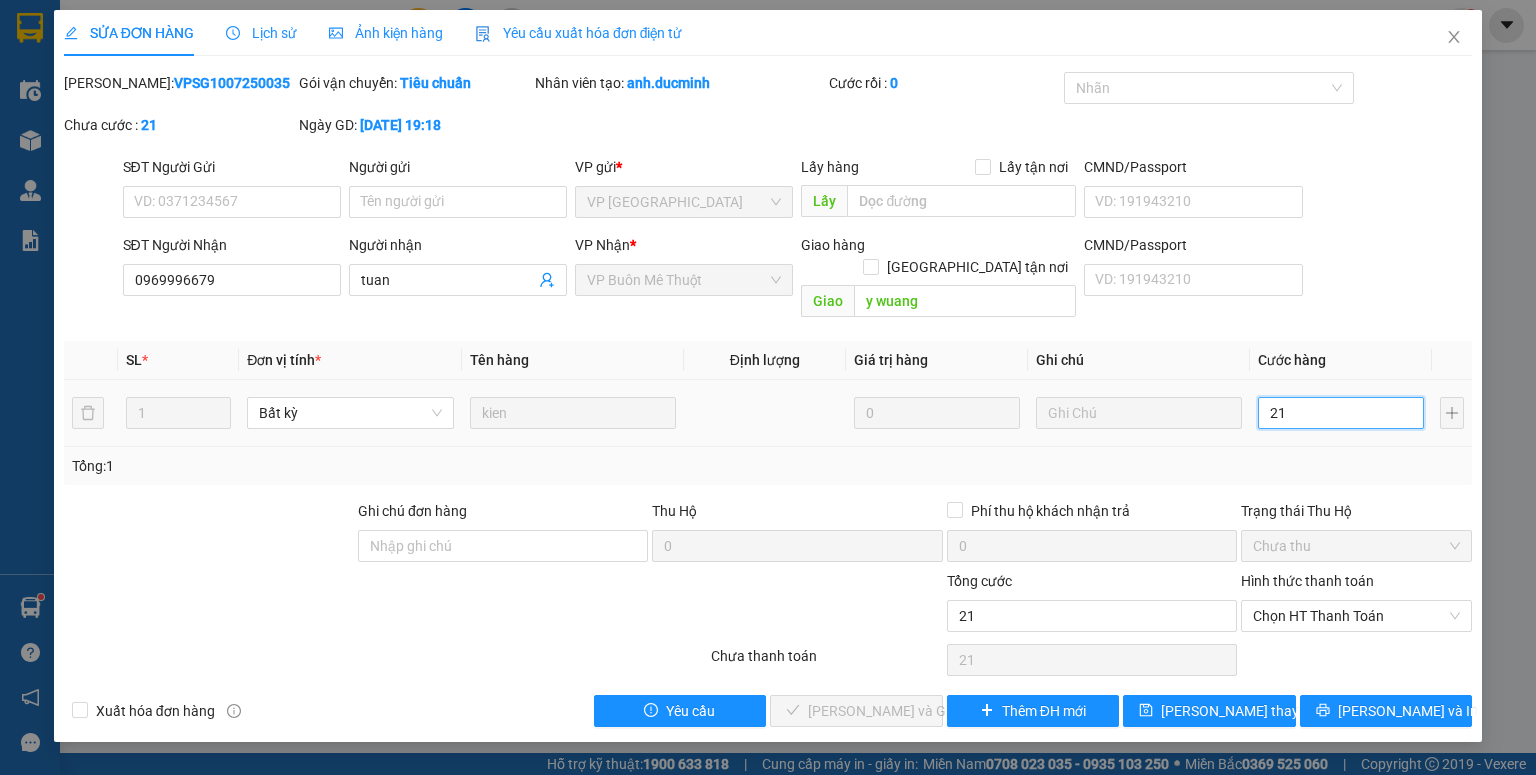 type on "2" 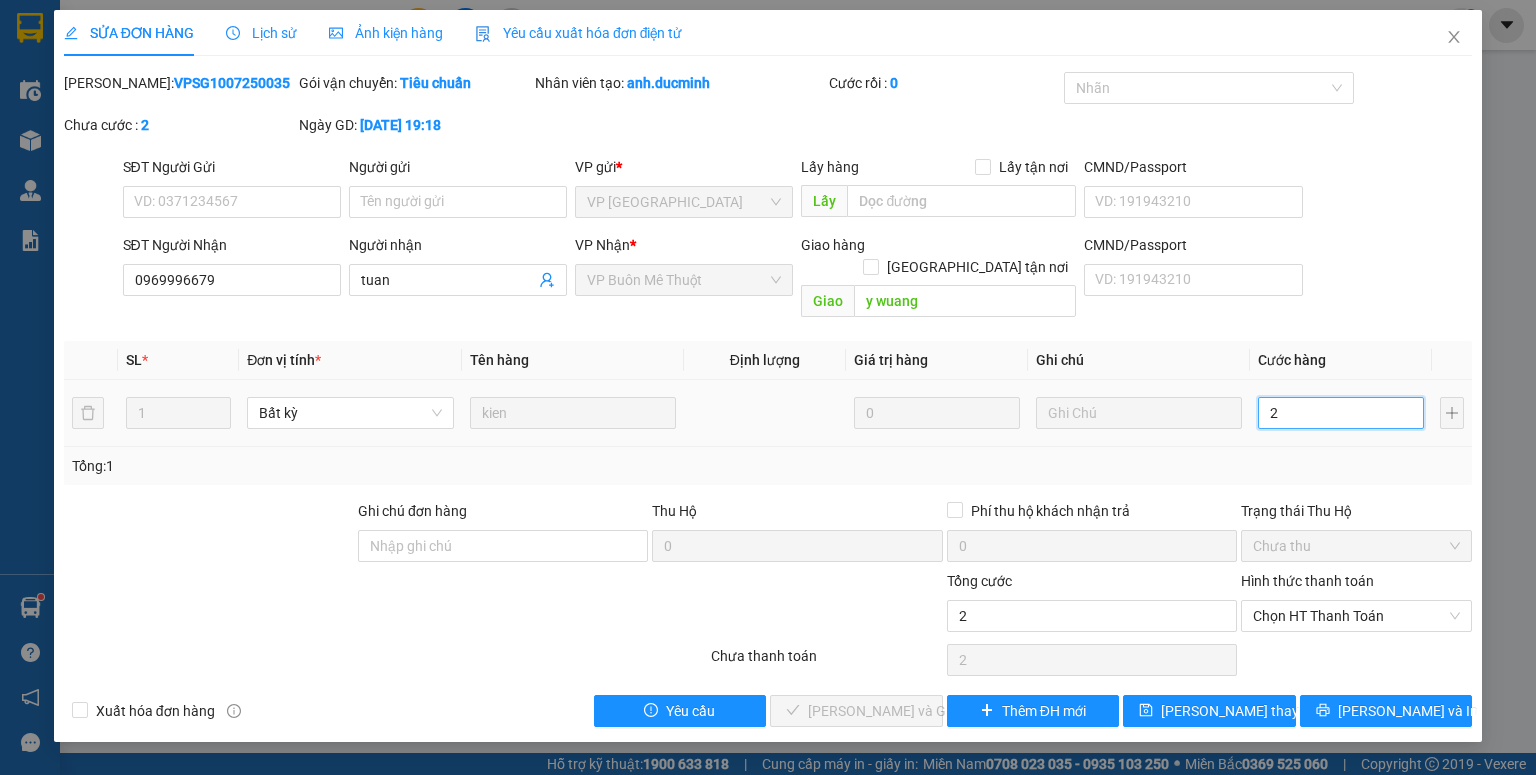 type on "0" 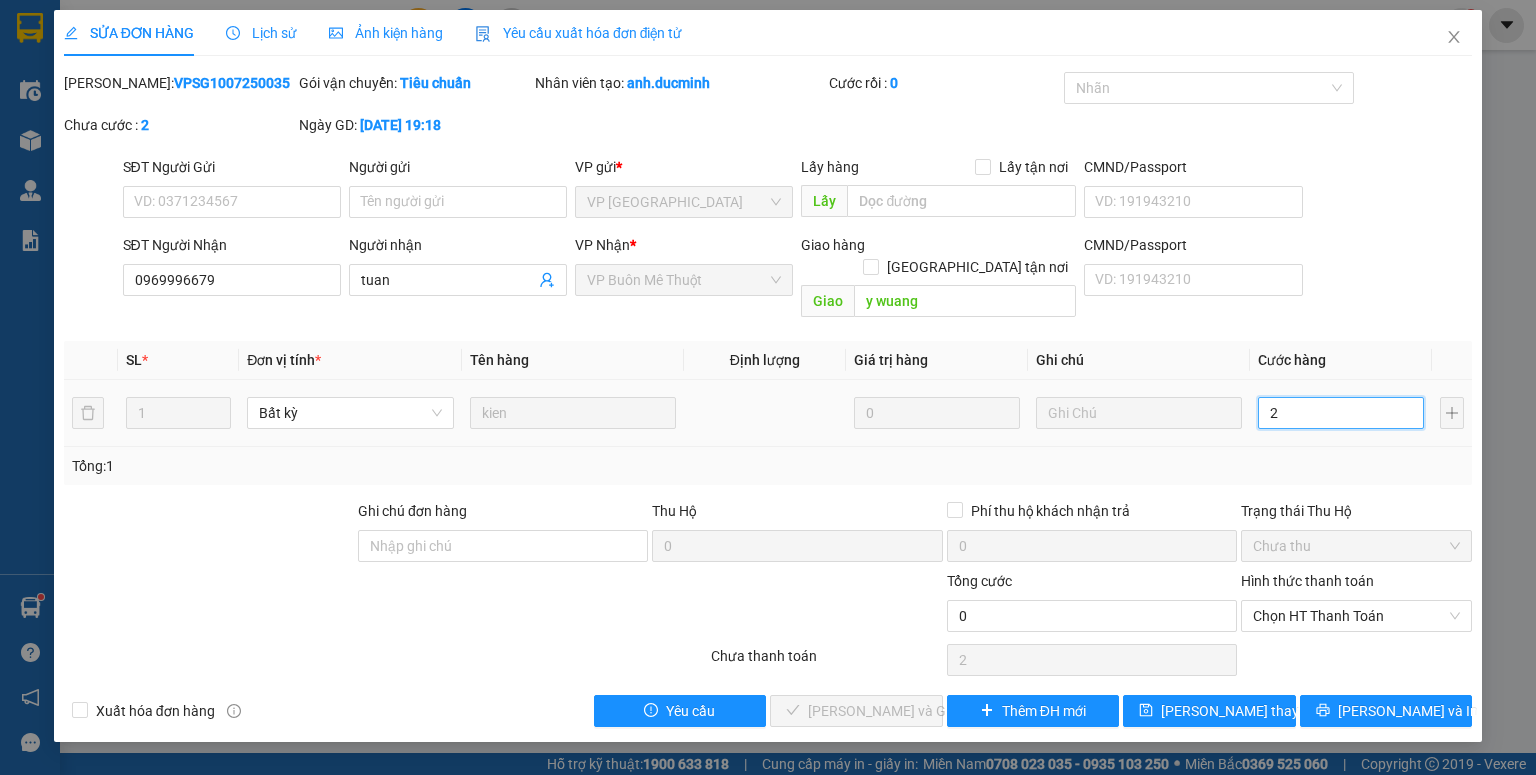 type on "0" 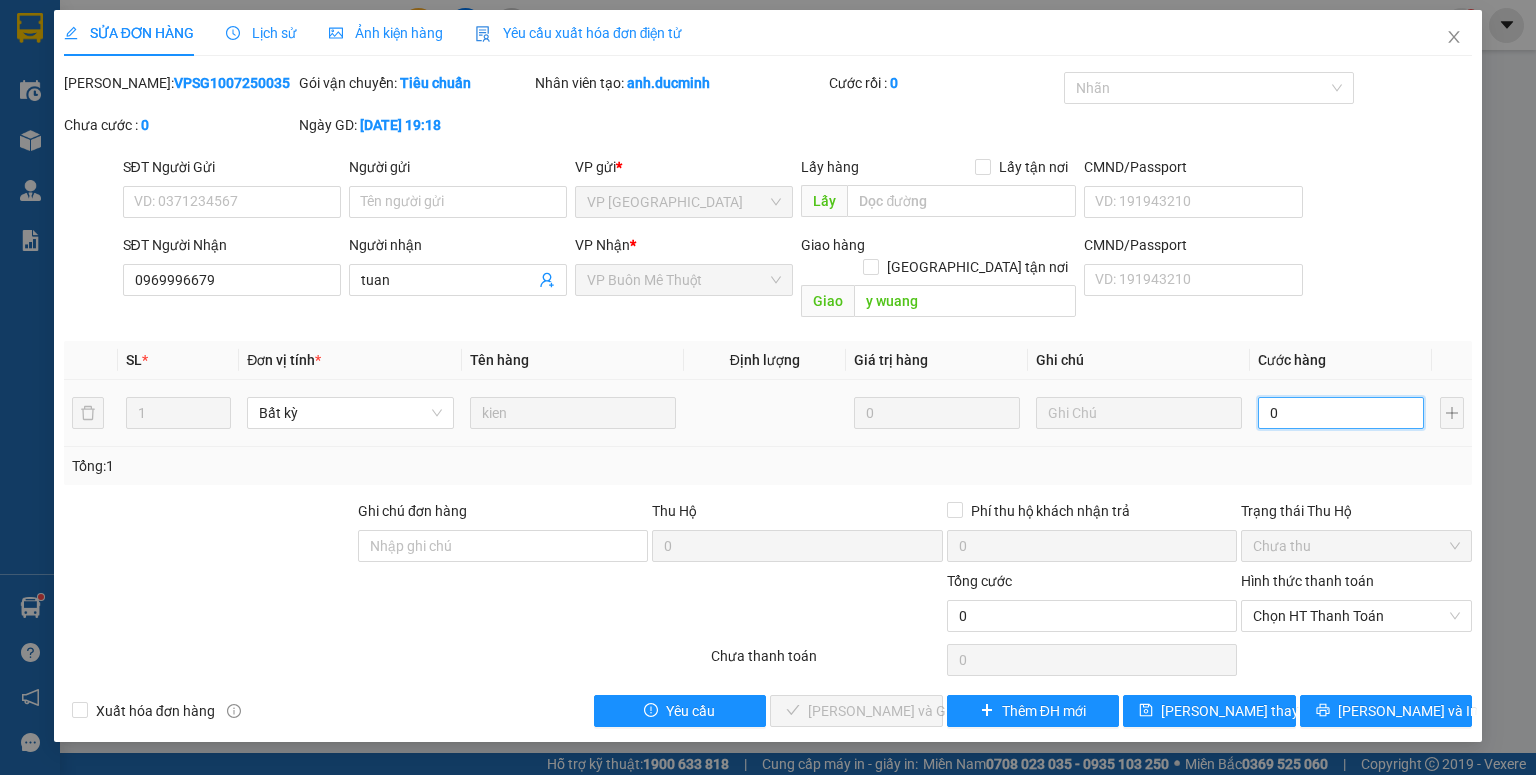 type on "01" 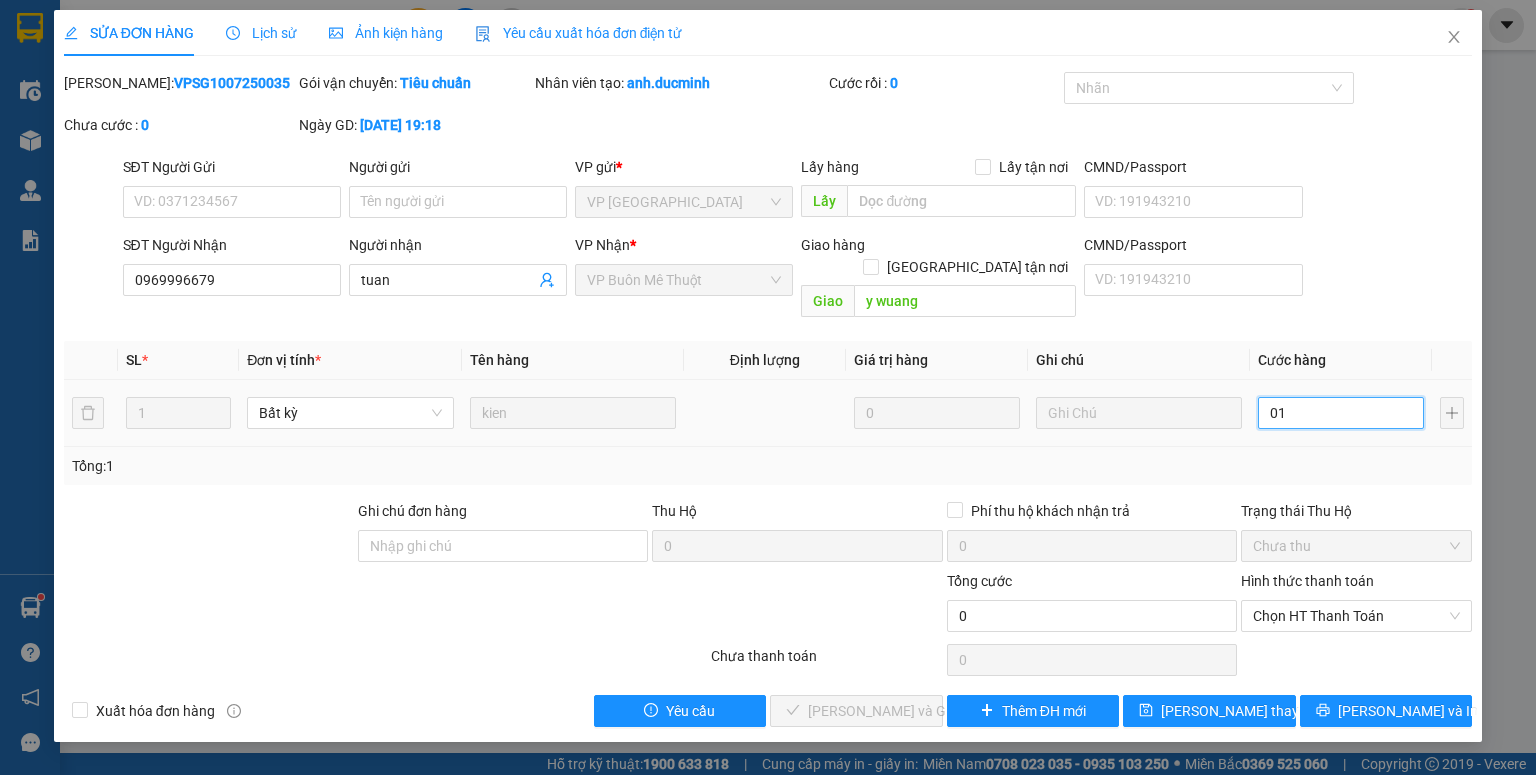 type on "1" 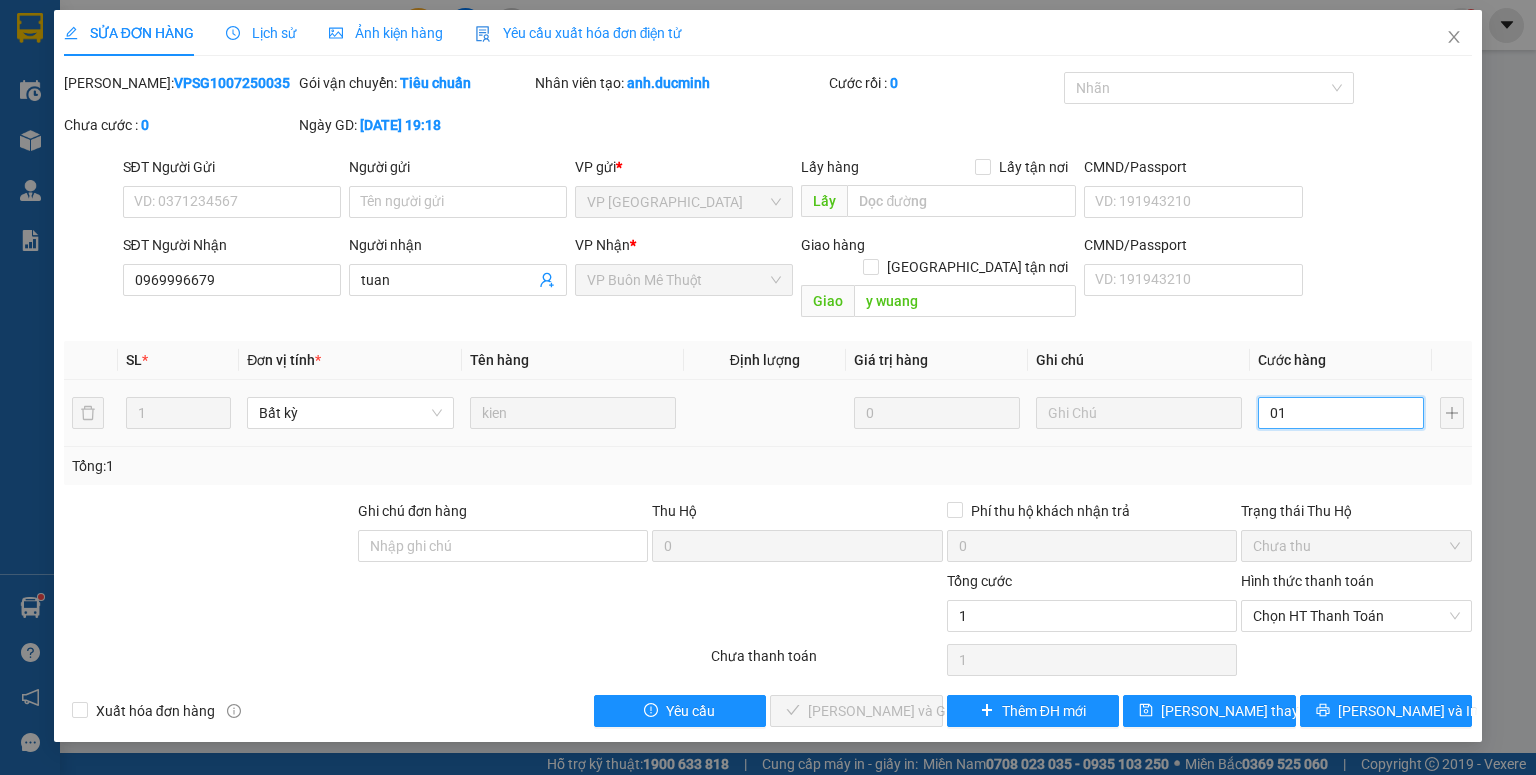 type on "012" 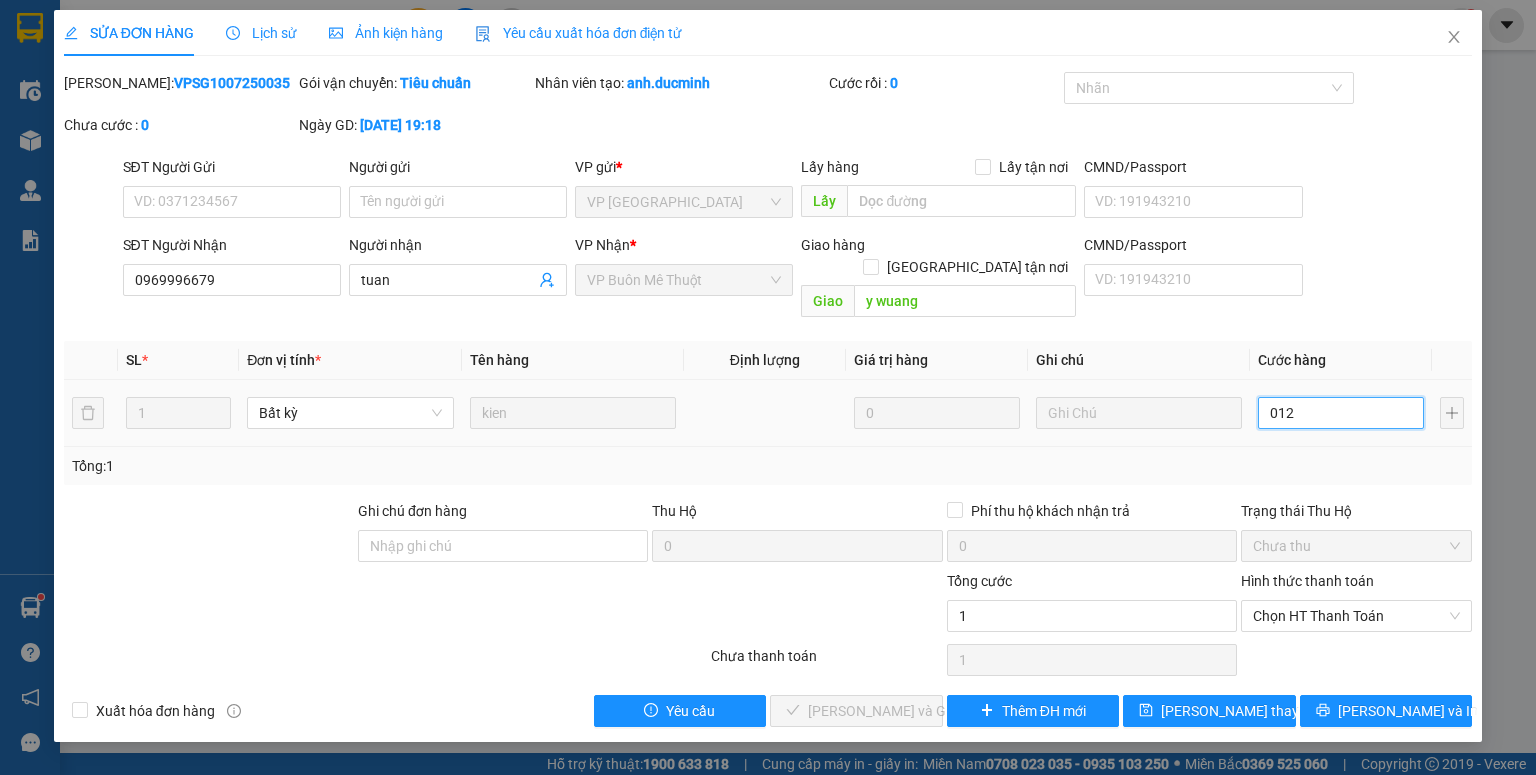 type on "12" 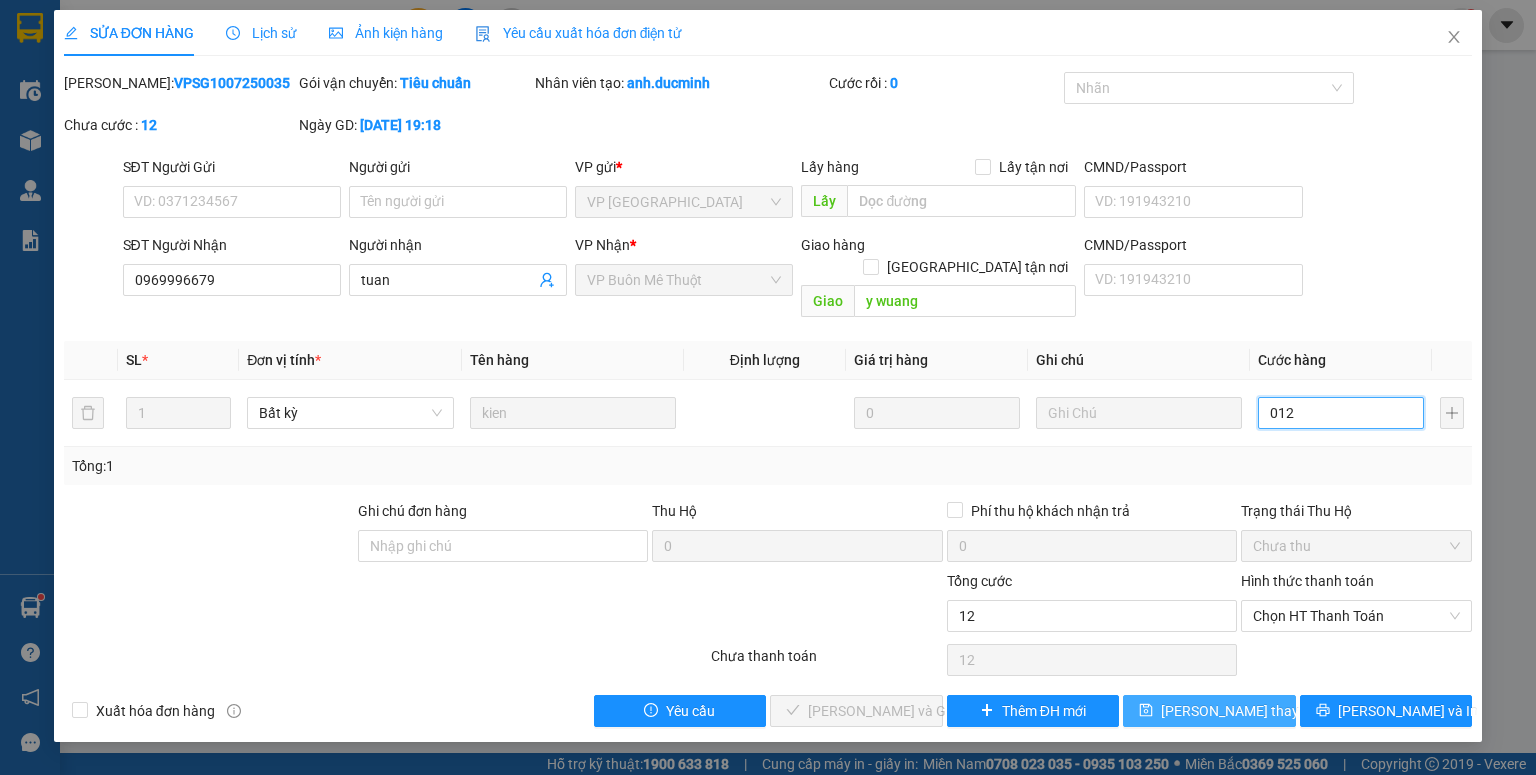 type on "012" 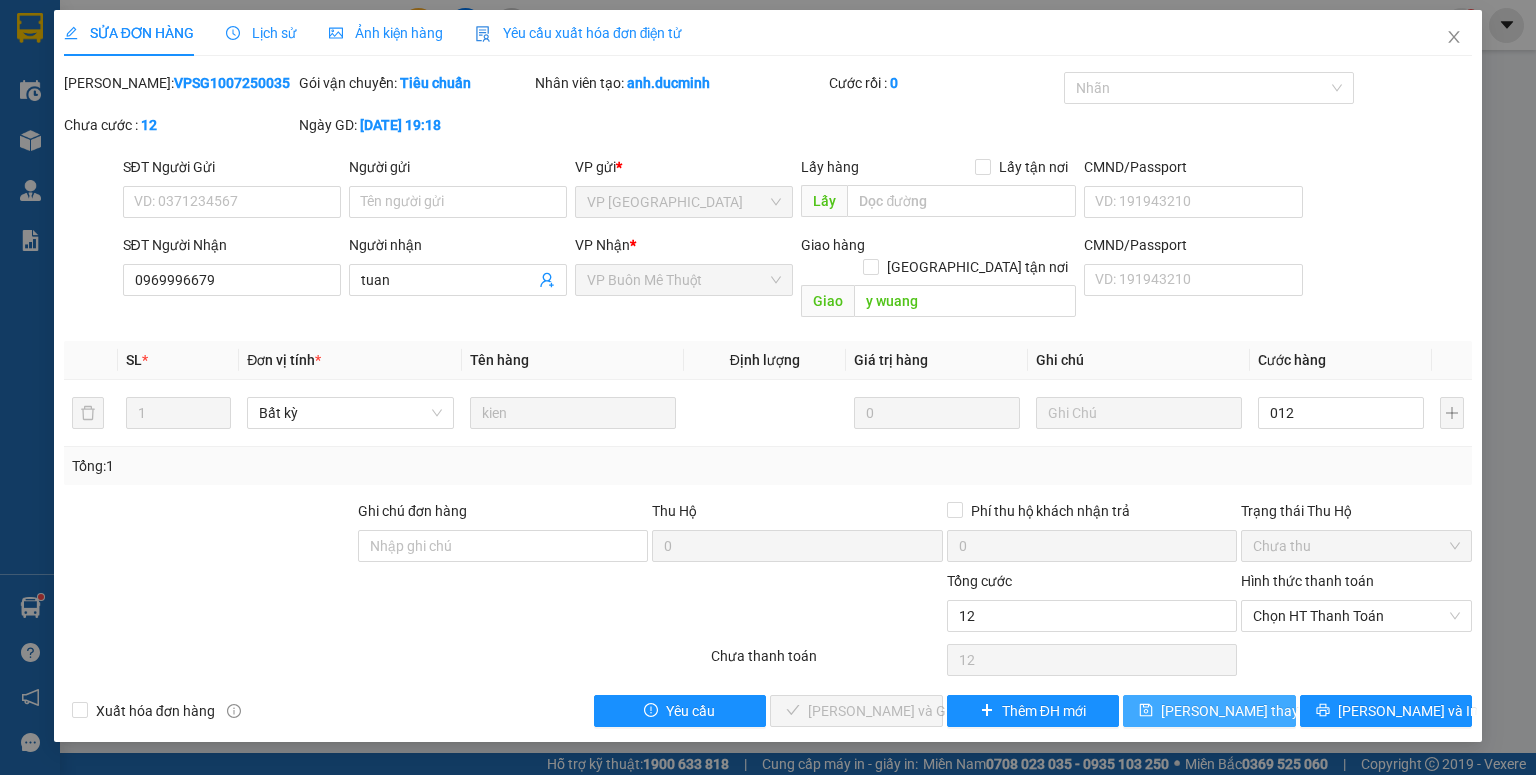 type on "12.000" 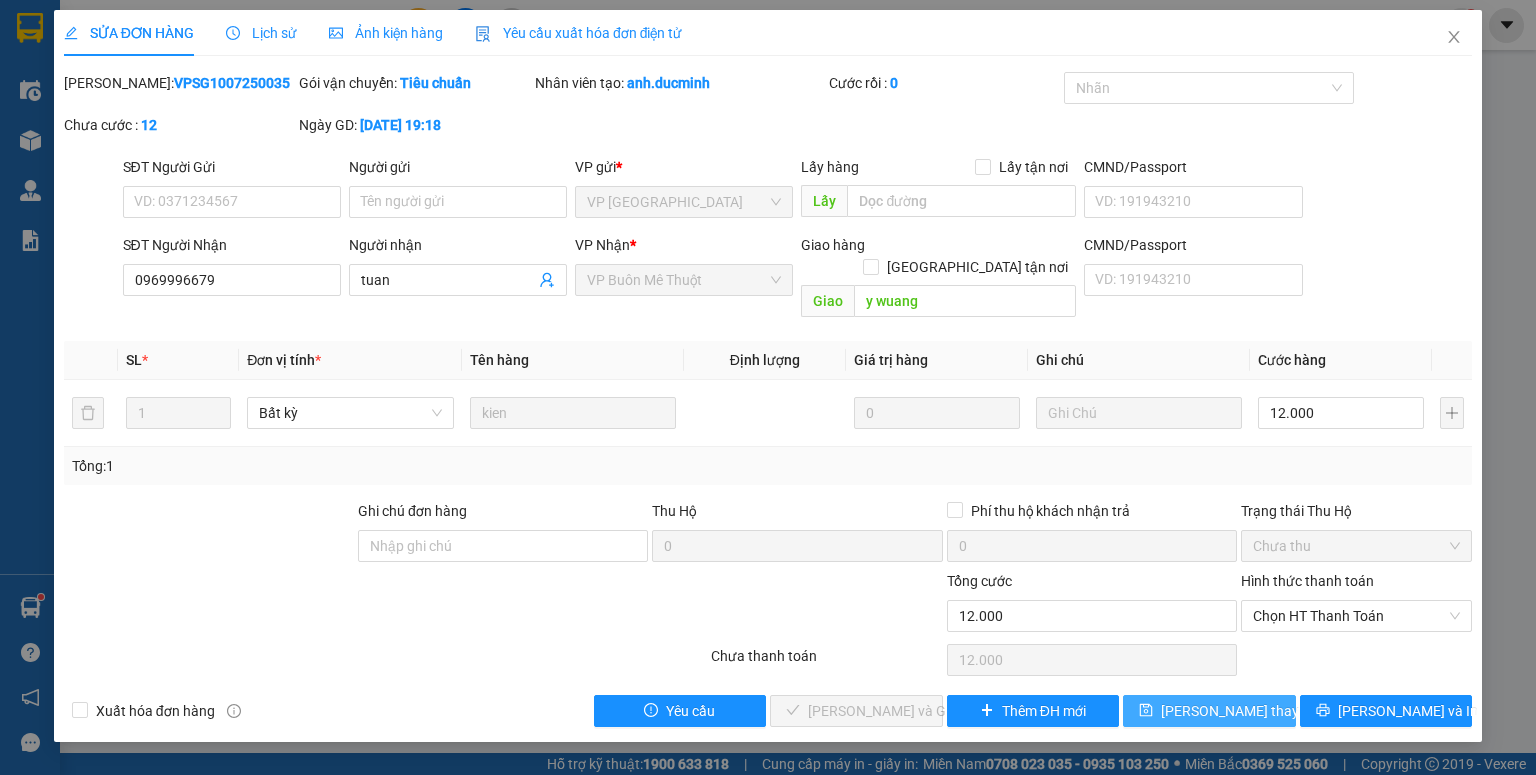 click on "[PERSON_NAME] thay đổi" at bounding box center (1241, 711) 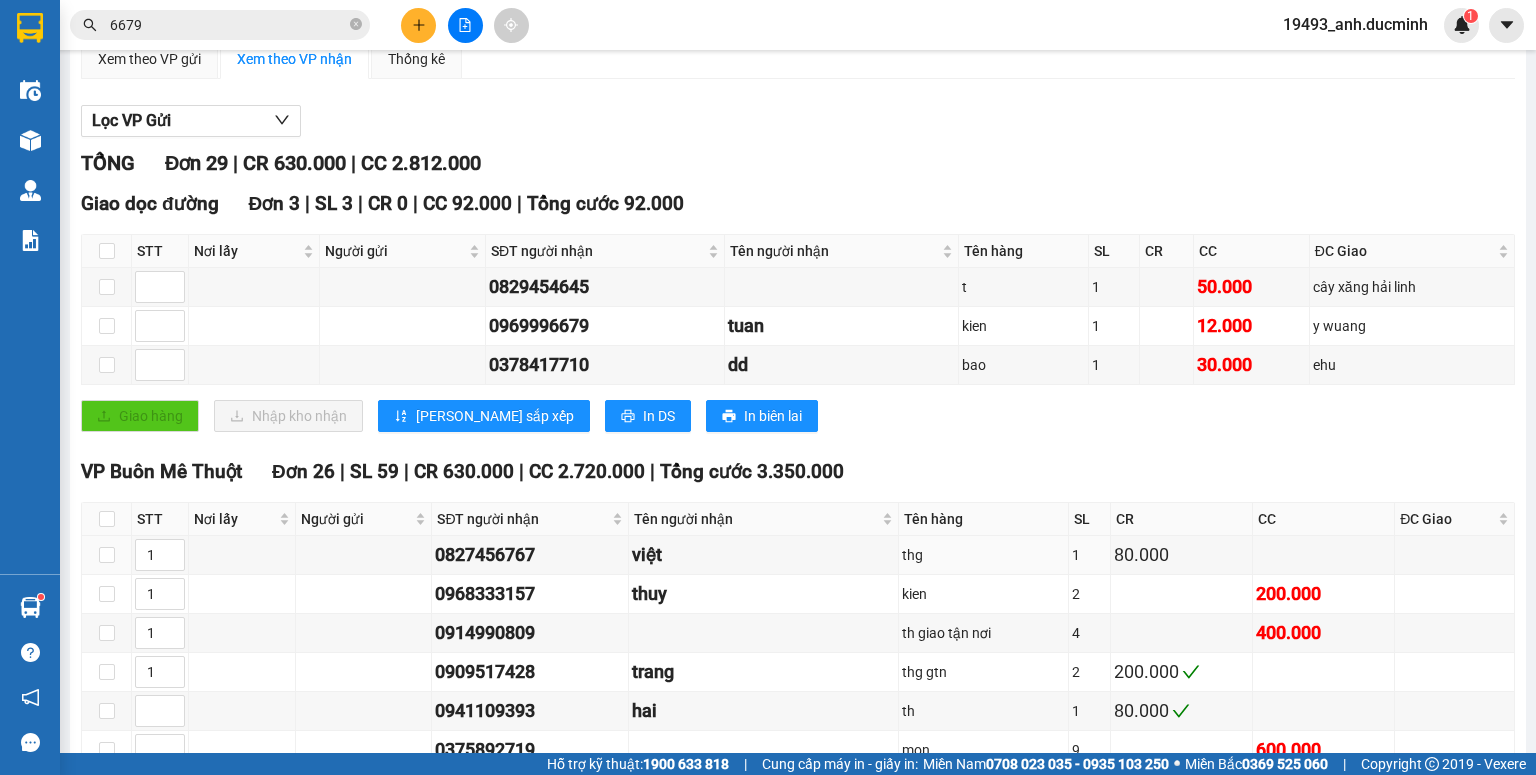 scroll, scrollTop: 160, scrollLeft: 0, axis: vertical 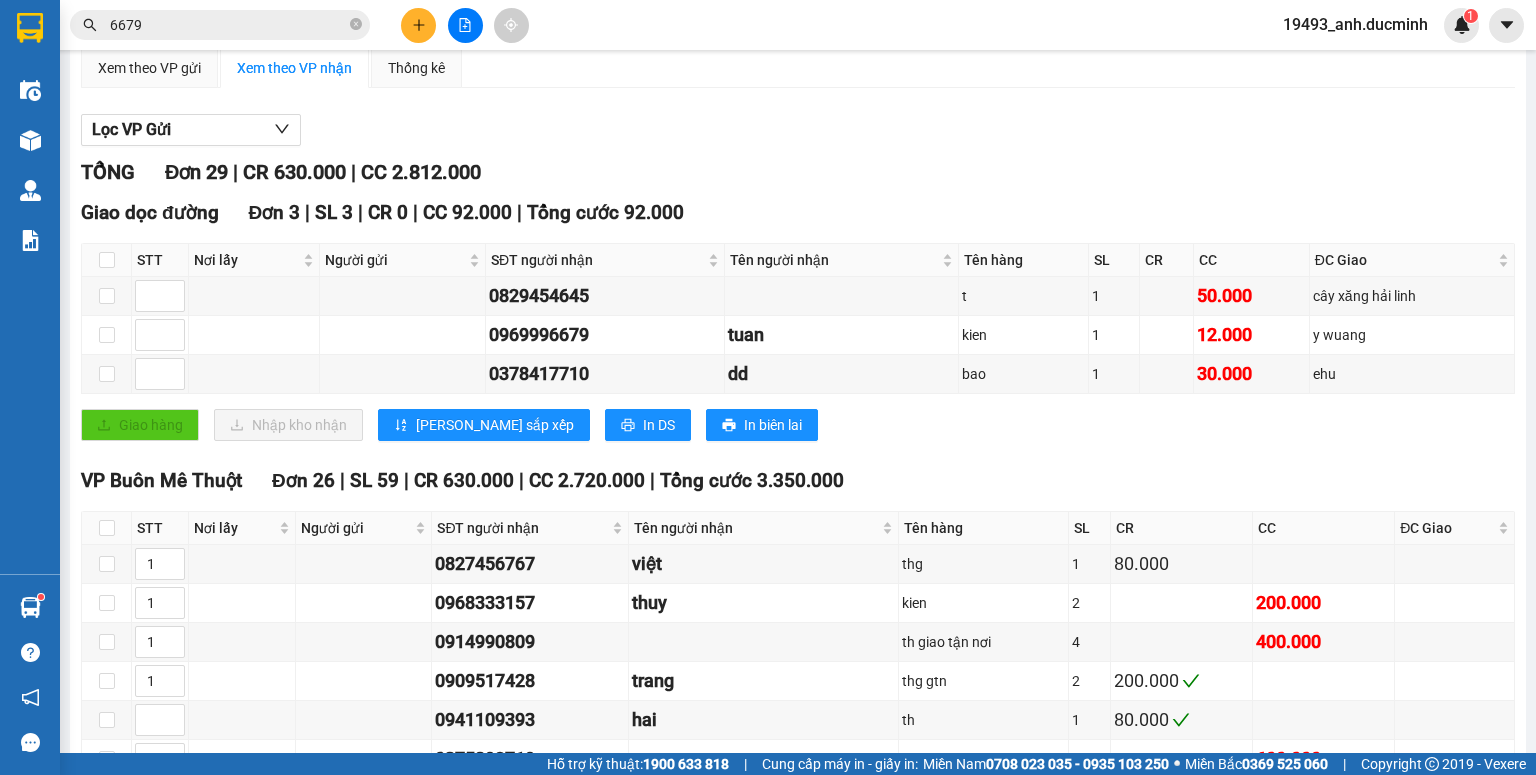 drag, startPoint x: 556, startPoint y: 179, endPoint x: 570, endPoint y: 219, distance: 42.379242 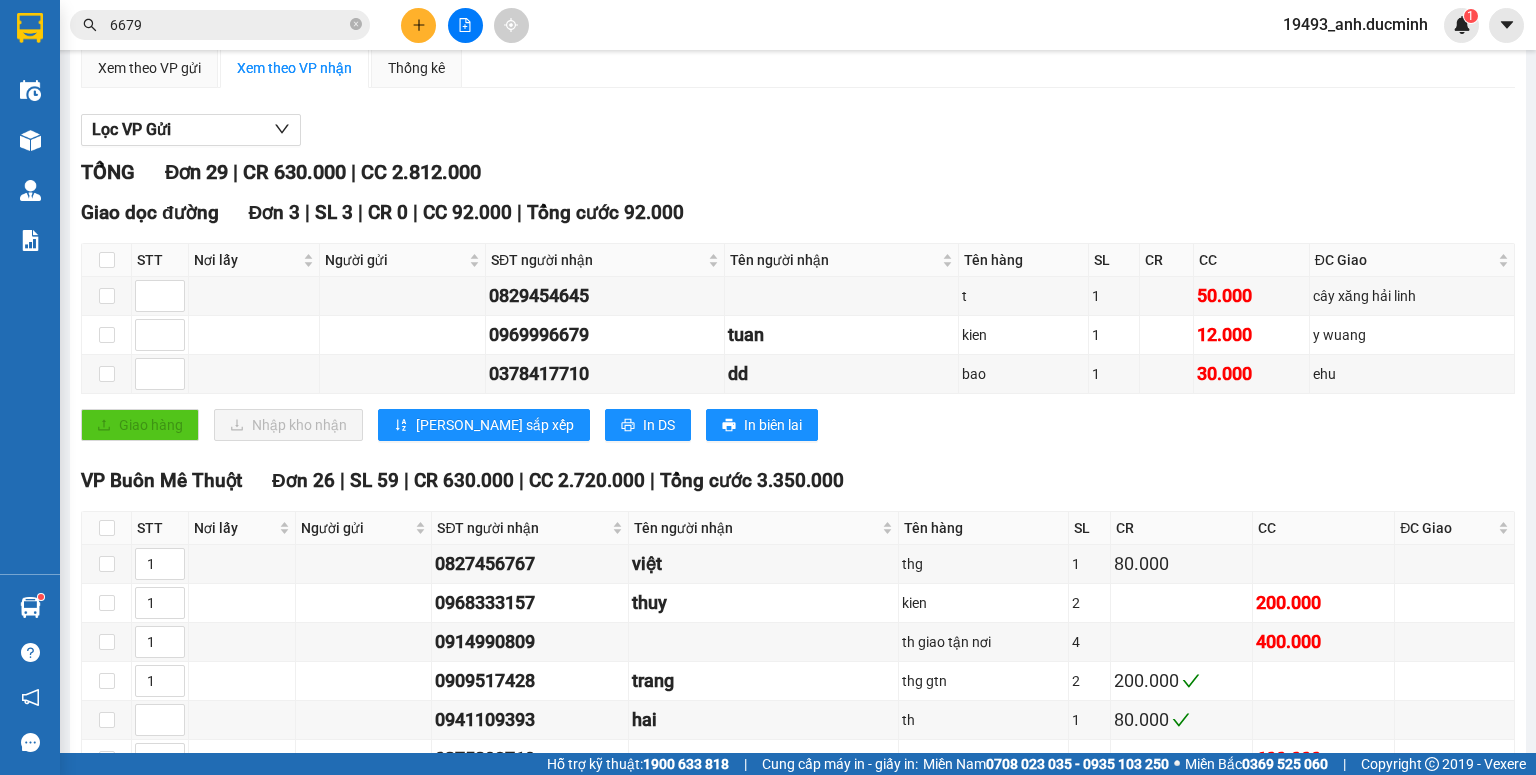 drag, startPoint x: 570, startPoint y: 219, endPoint x: 1100, endPoint y: 150, distance: 534.47266 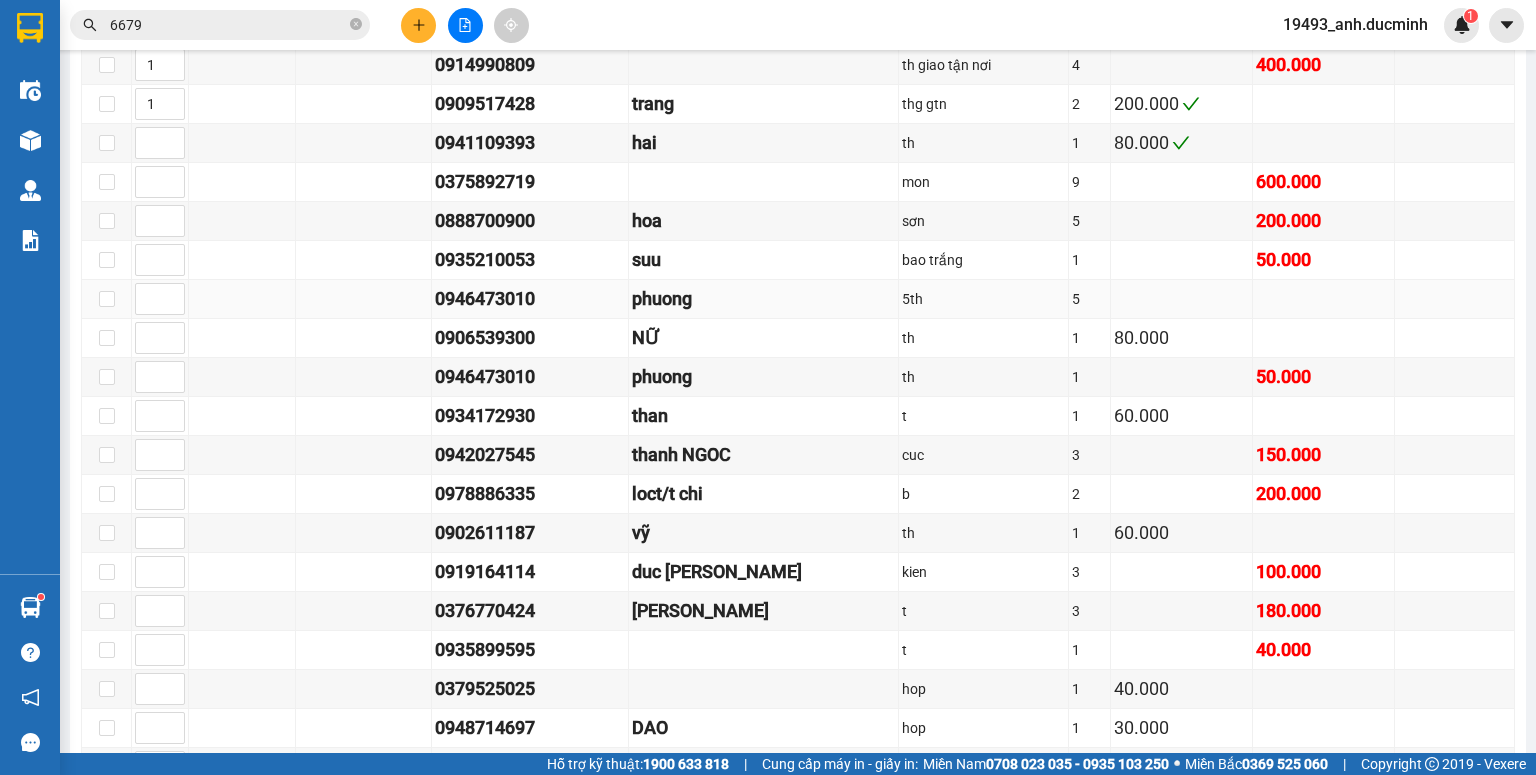 scroll, scrollTop: 720, scrollLeft: 0, axis: vertical 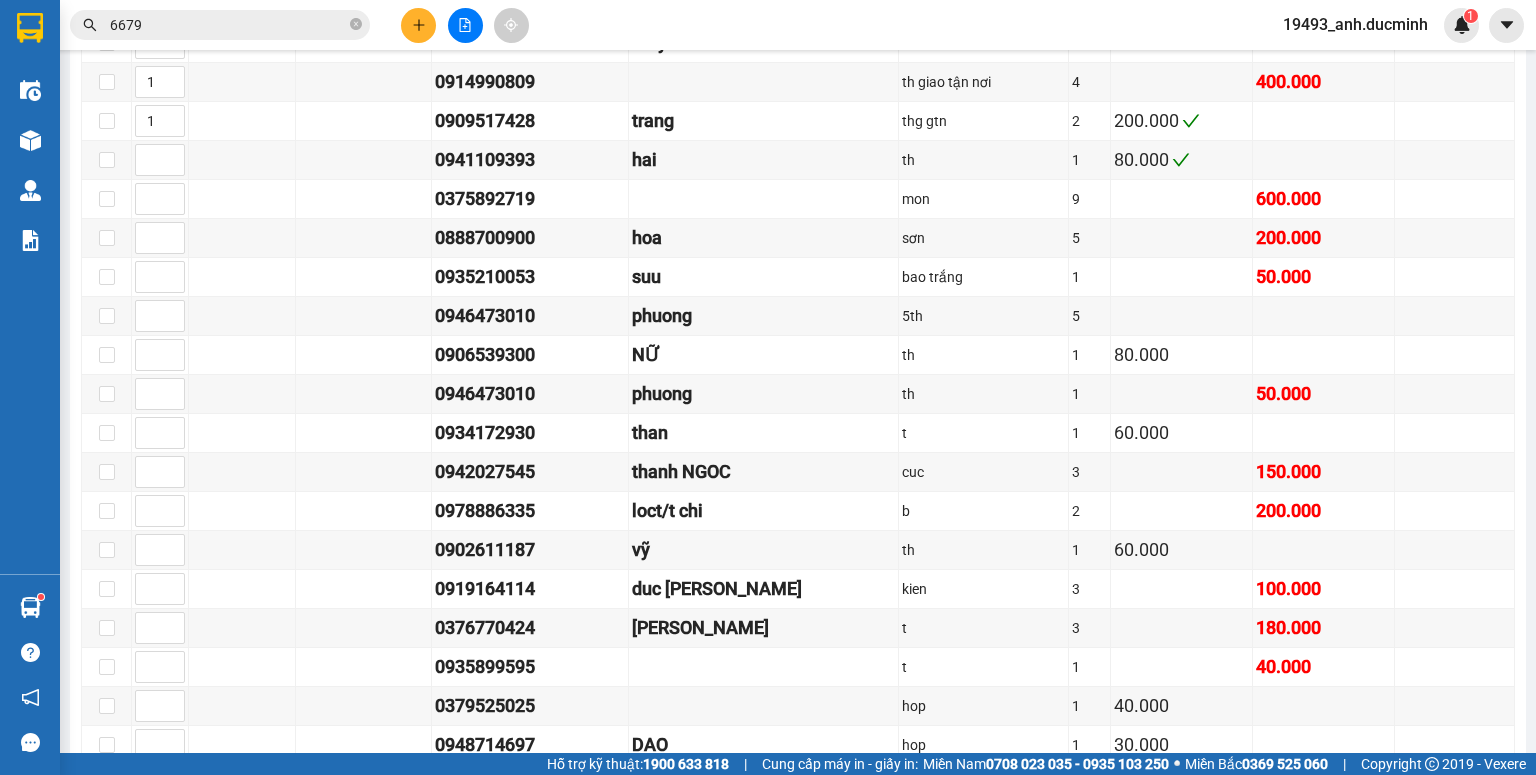 click at bounding box center [356, 25] 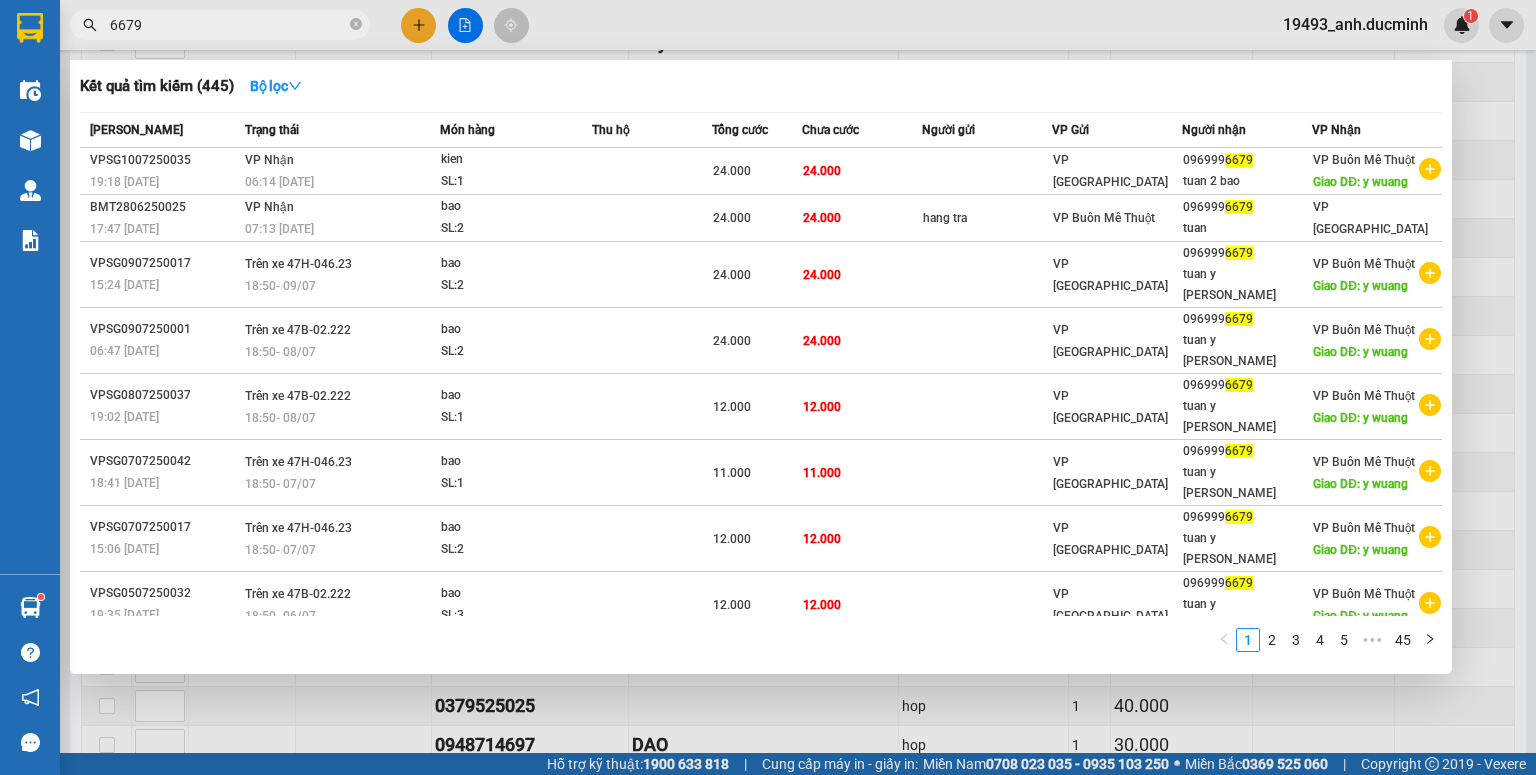 click on "6679" at bounding box center (228, 25) 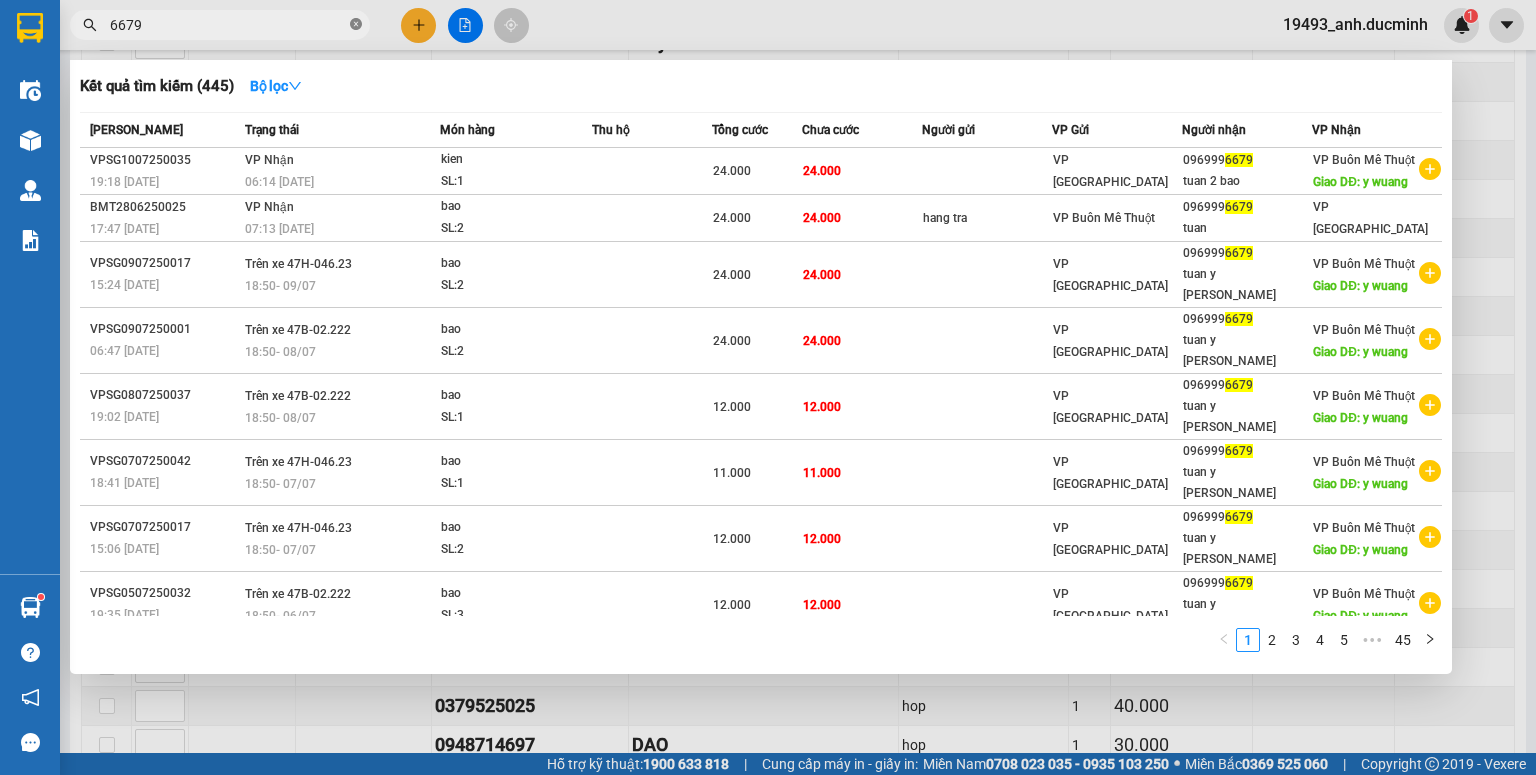 click 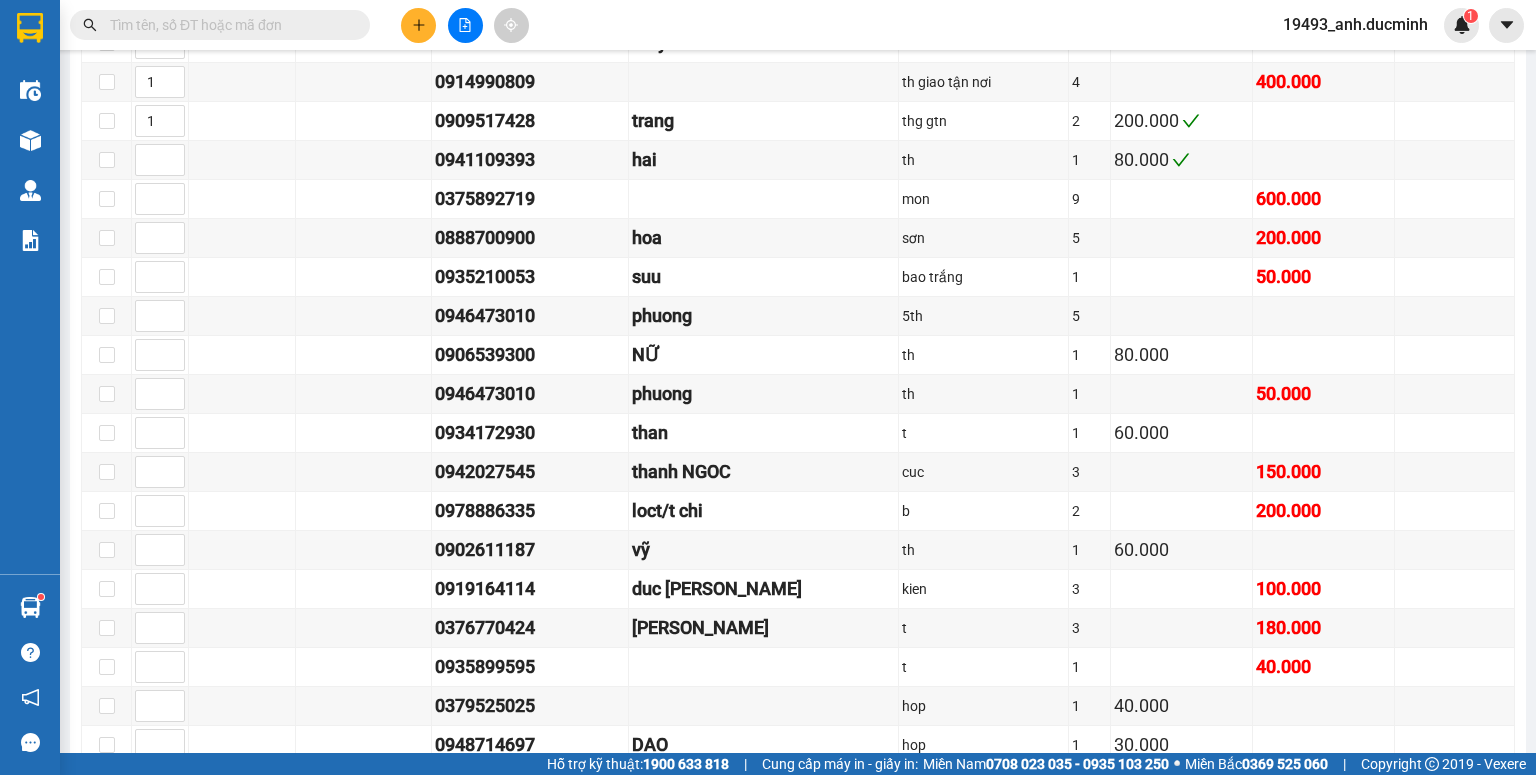 click at bounding box center (228, 25) 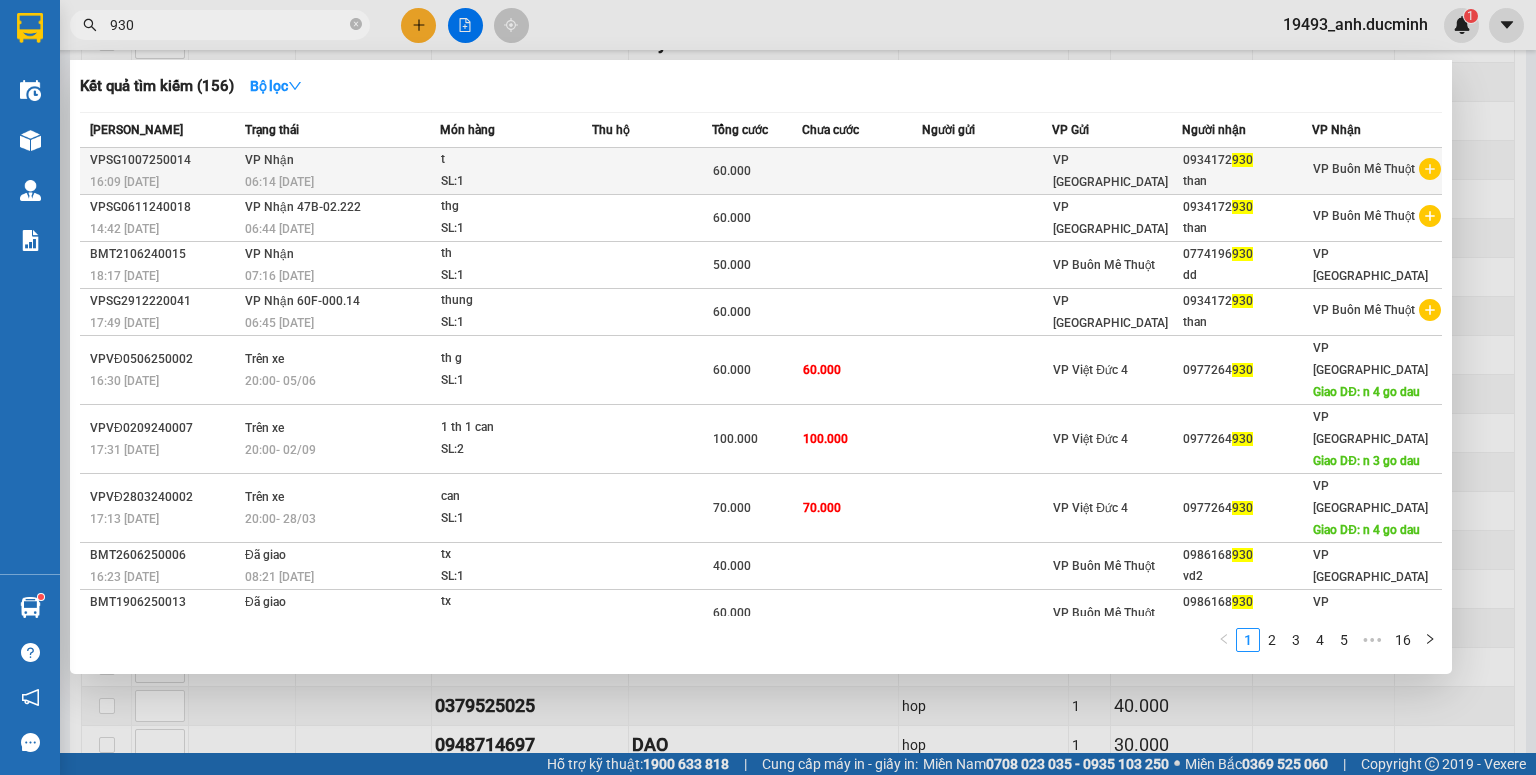 type on "930" 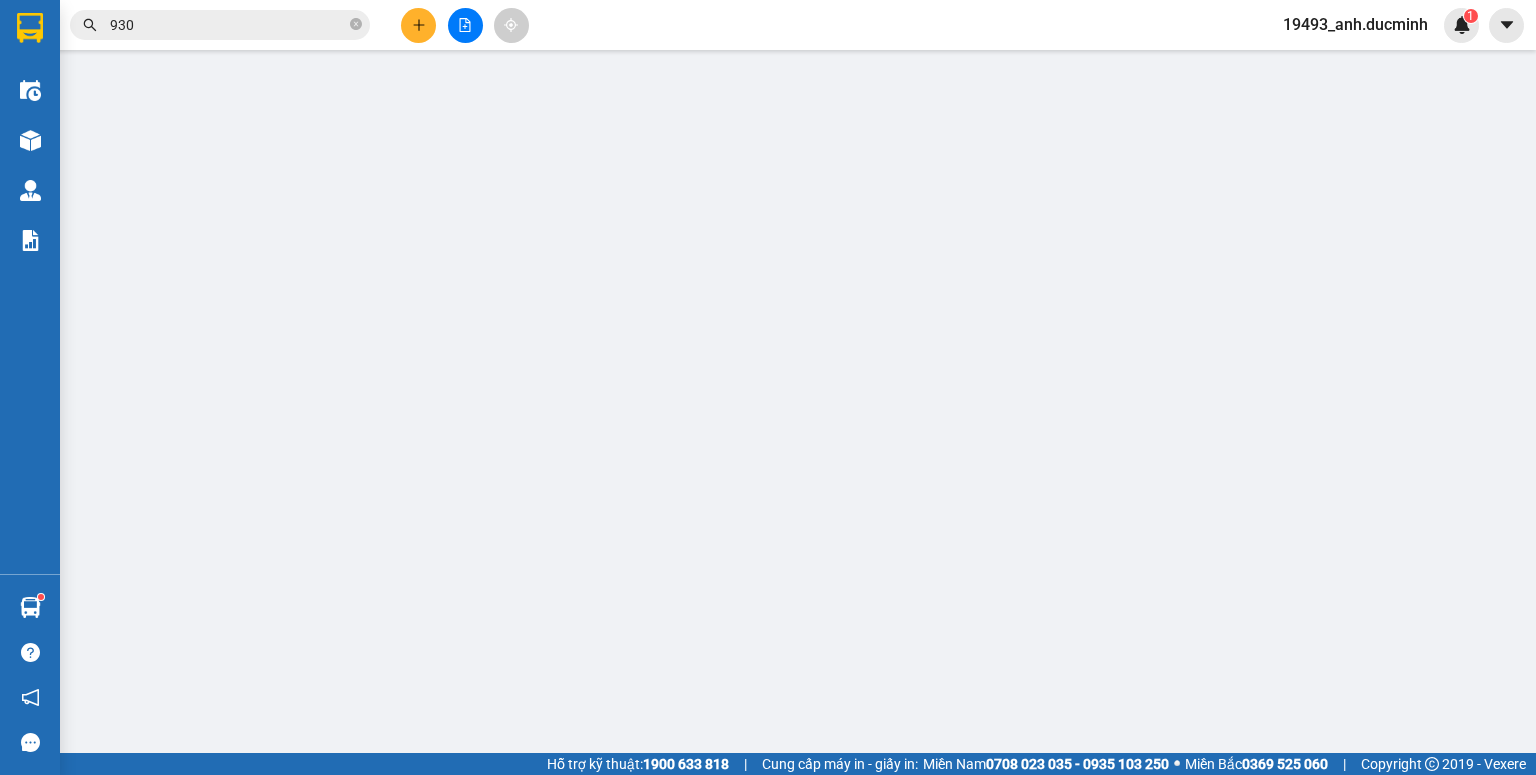 scroll, scrollTop: 0, scrollLeft: 0, axis: both 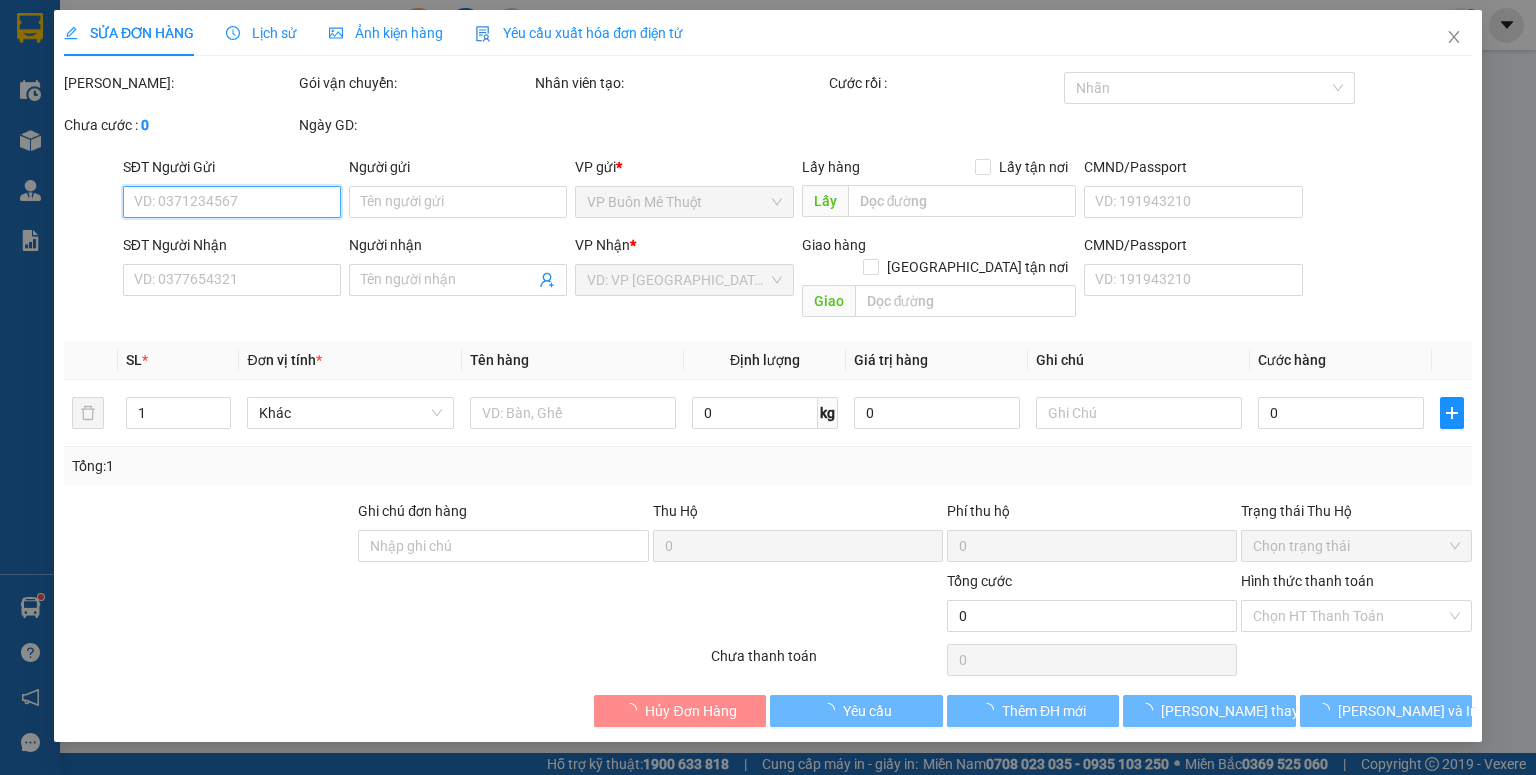 type on "0934172930" 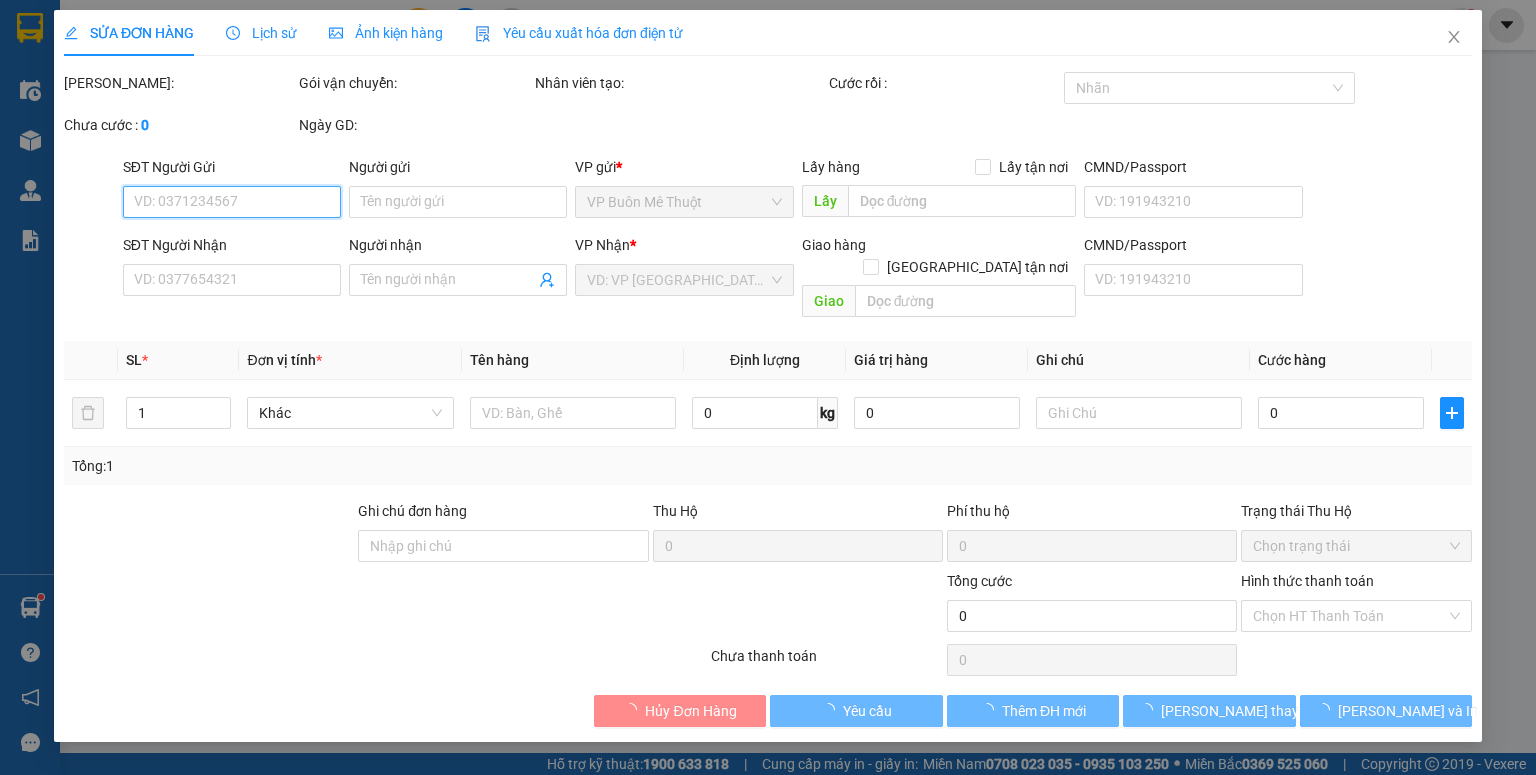 type on "than" 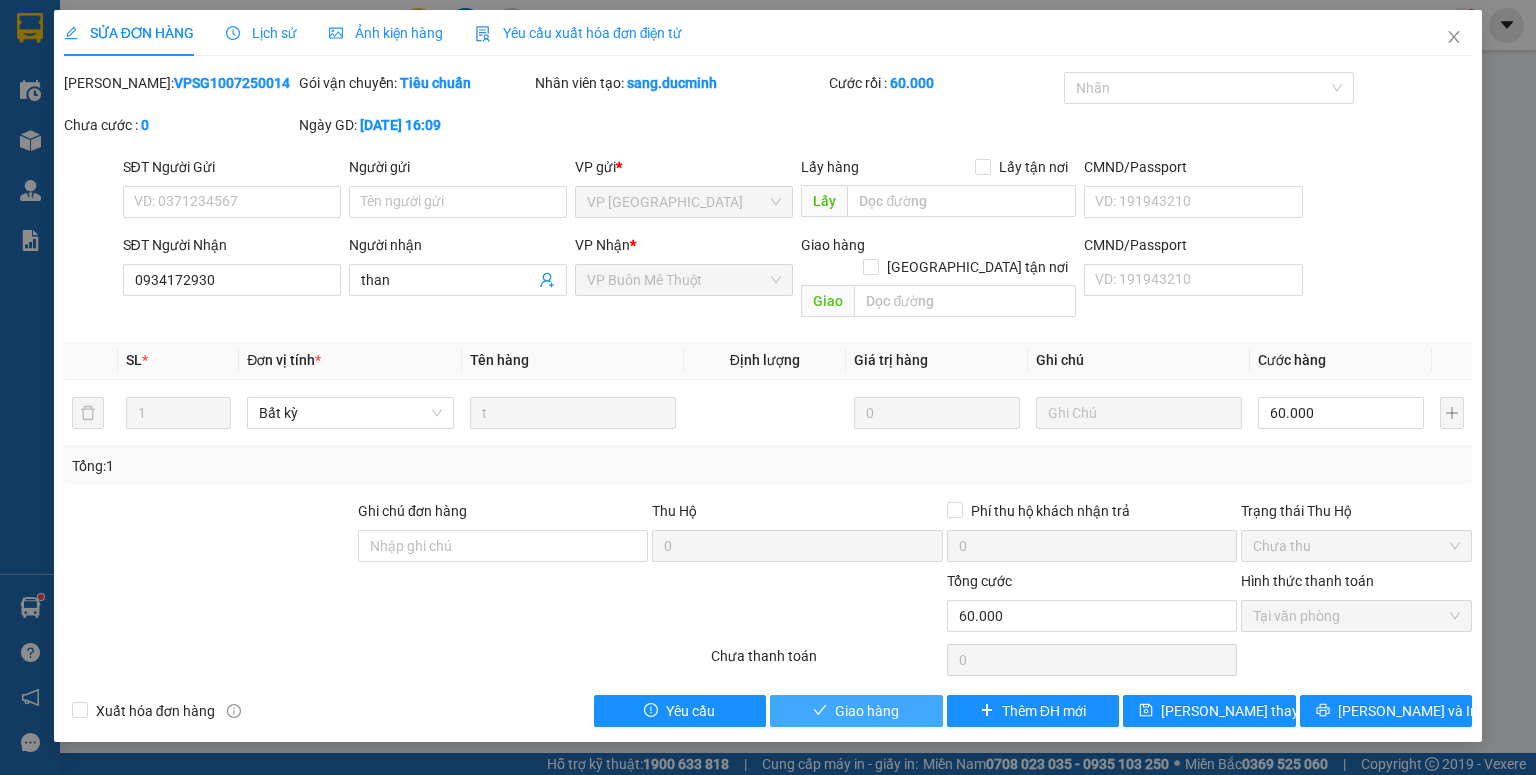click on "Giao hàng" at bounding box center [867, 711] 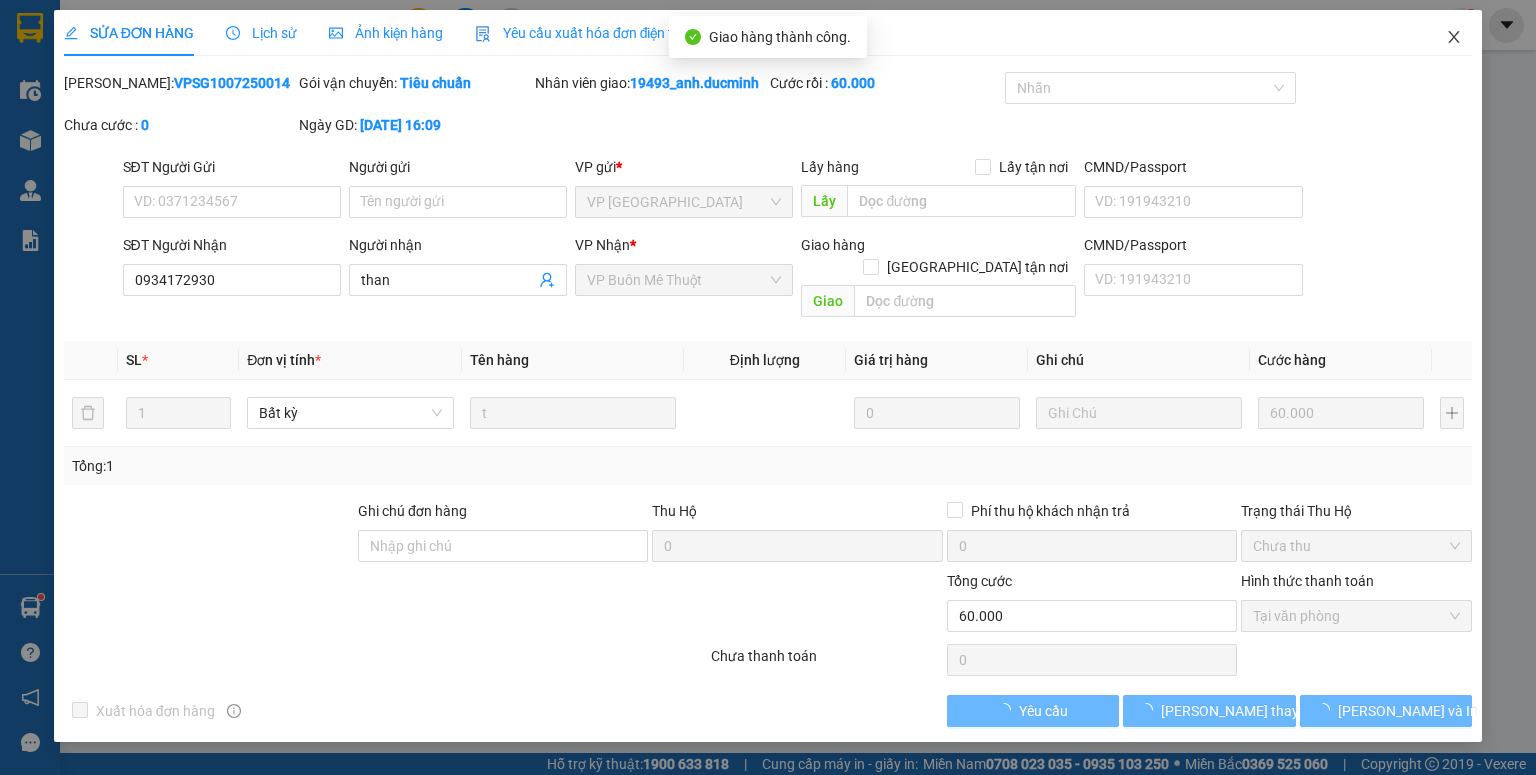 click 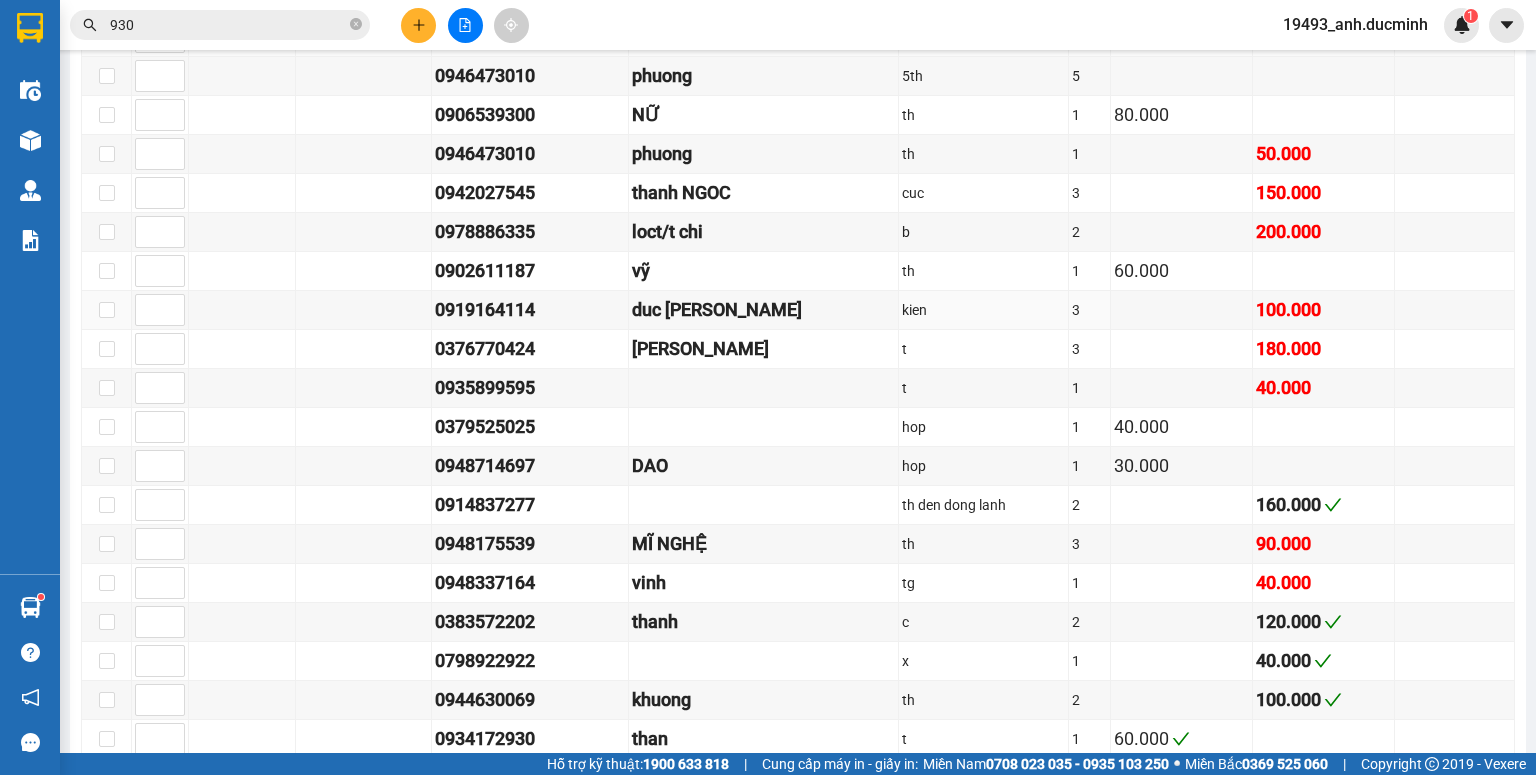 scroll, scrollTop: 1040, scrollLeft: 0, axis: vertical 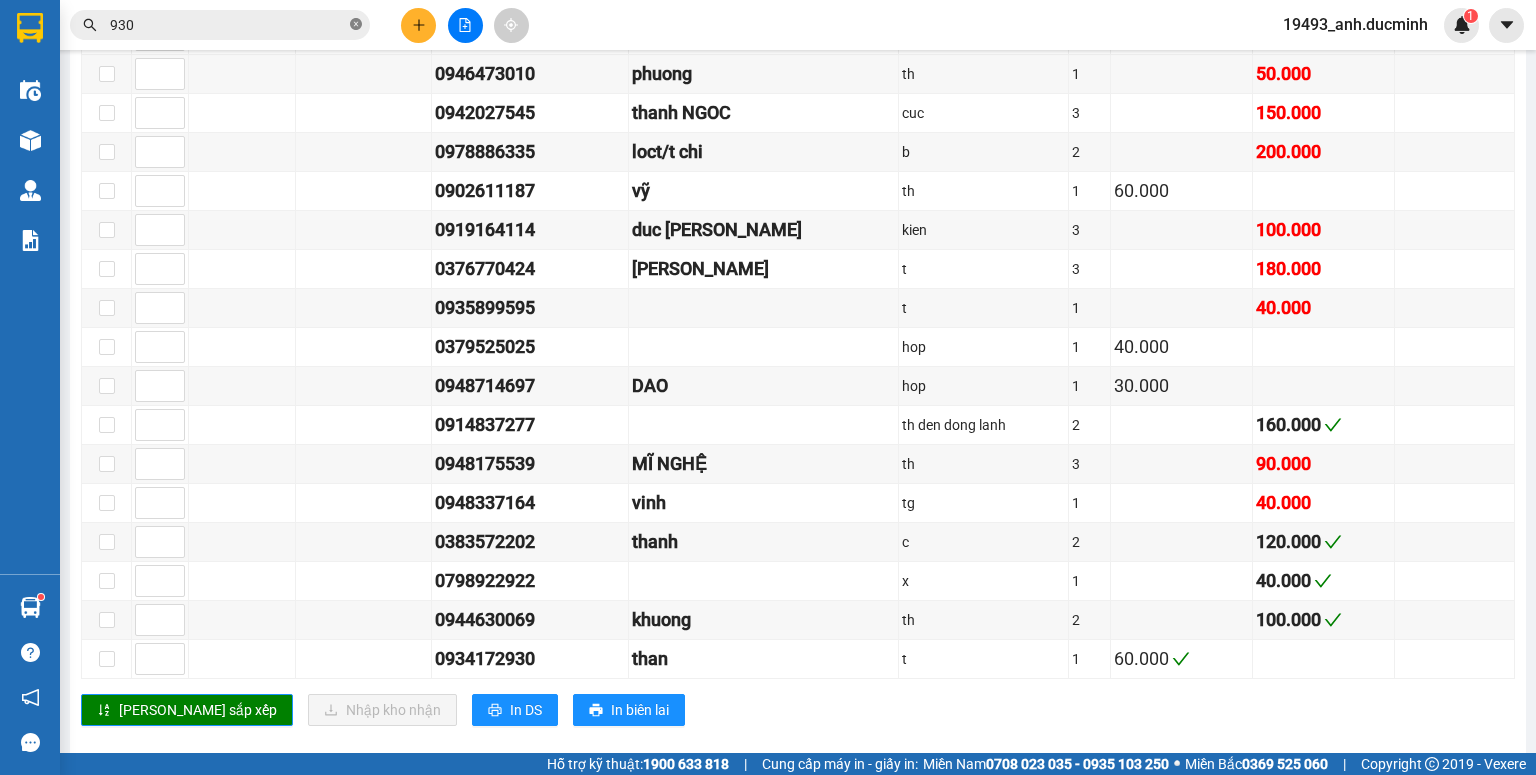 click 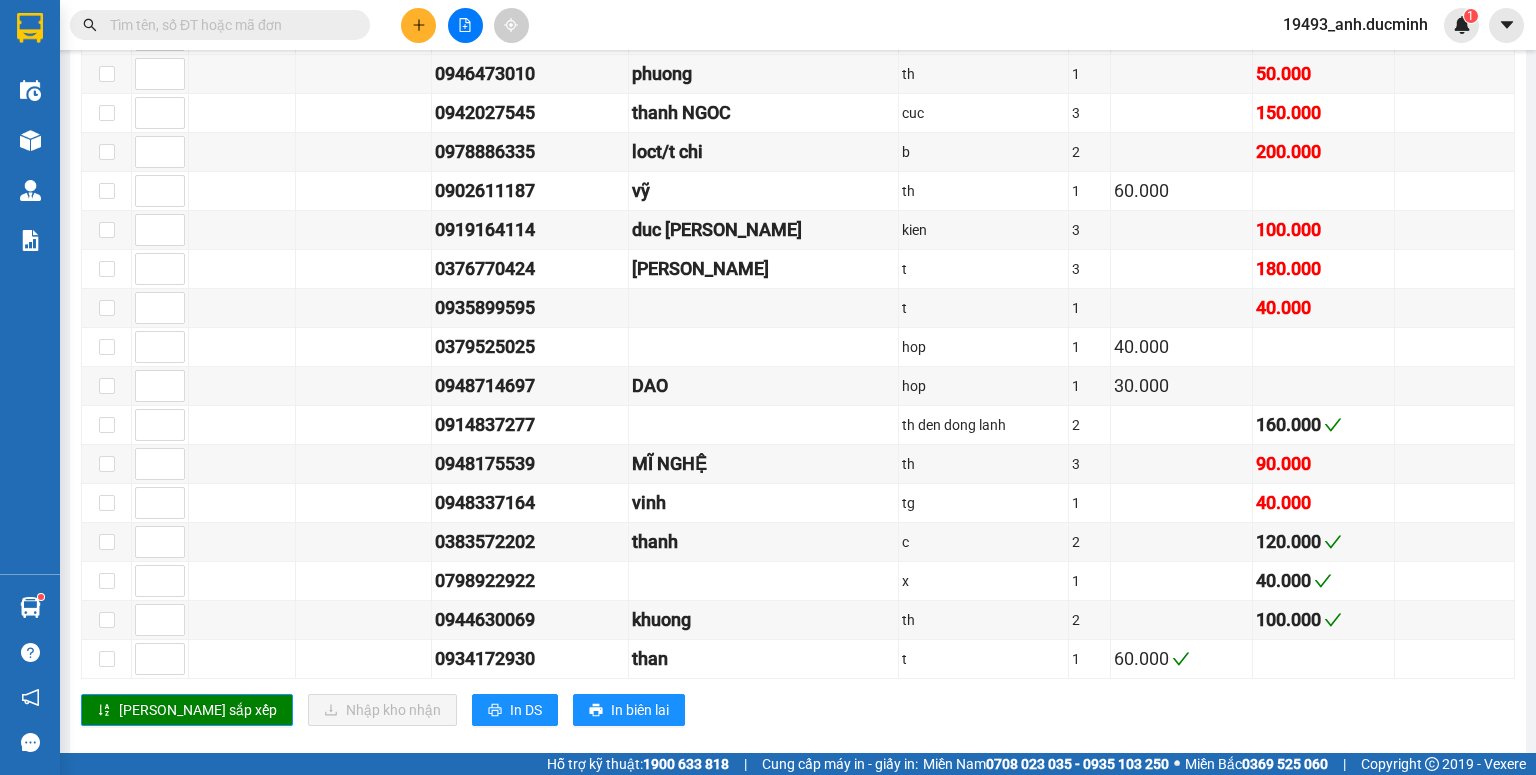 click at bounding box center (228, 25) 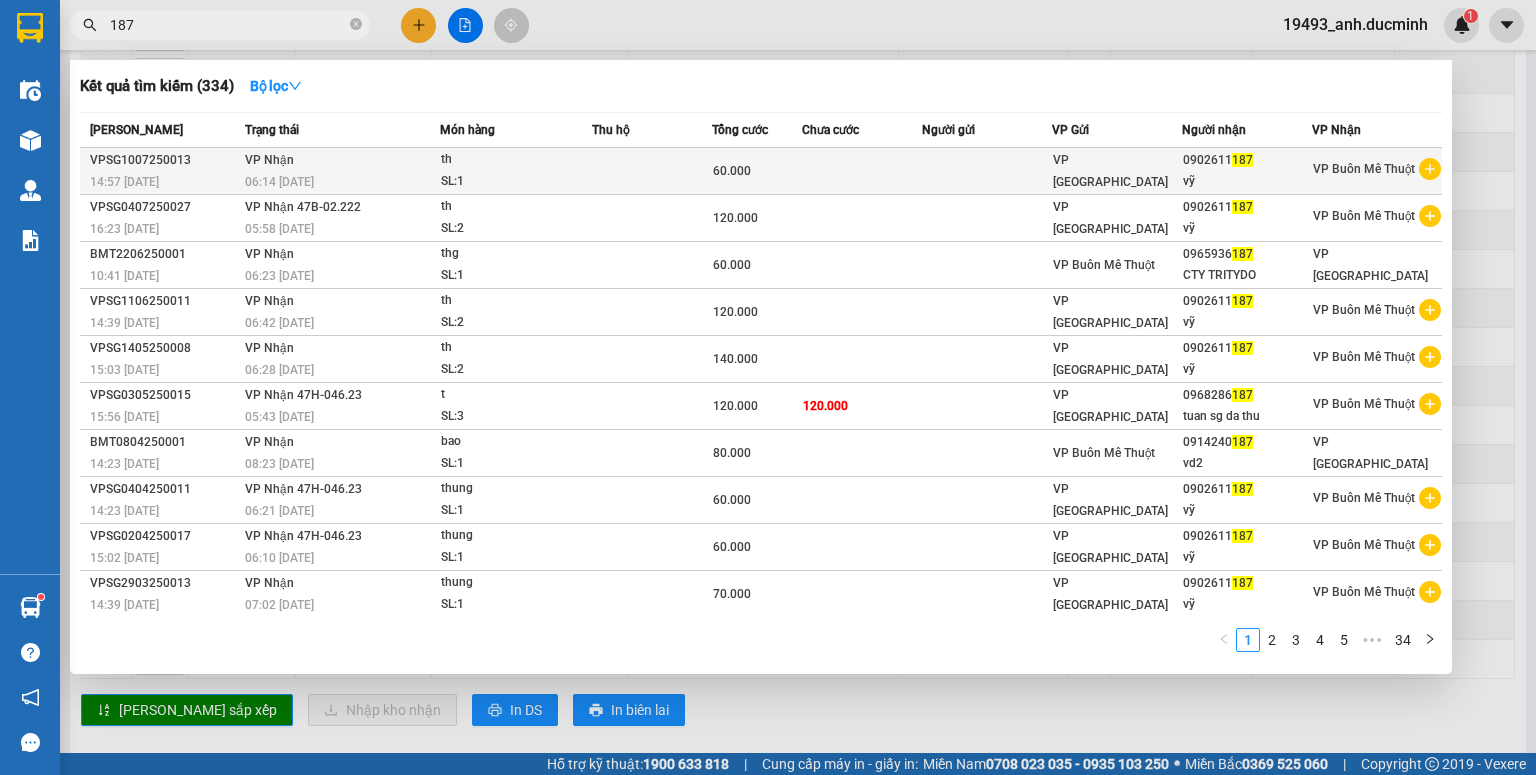 type on "187" 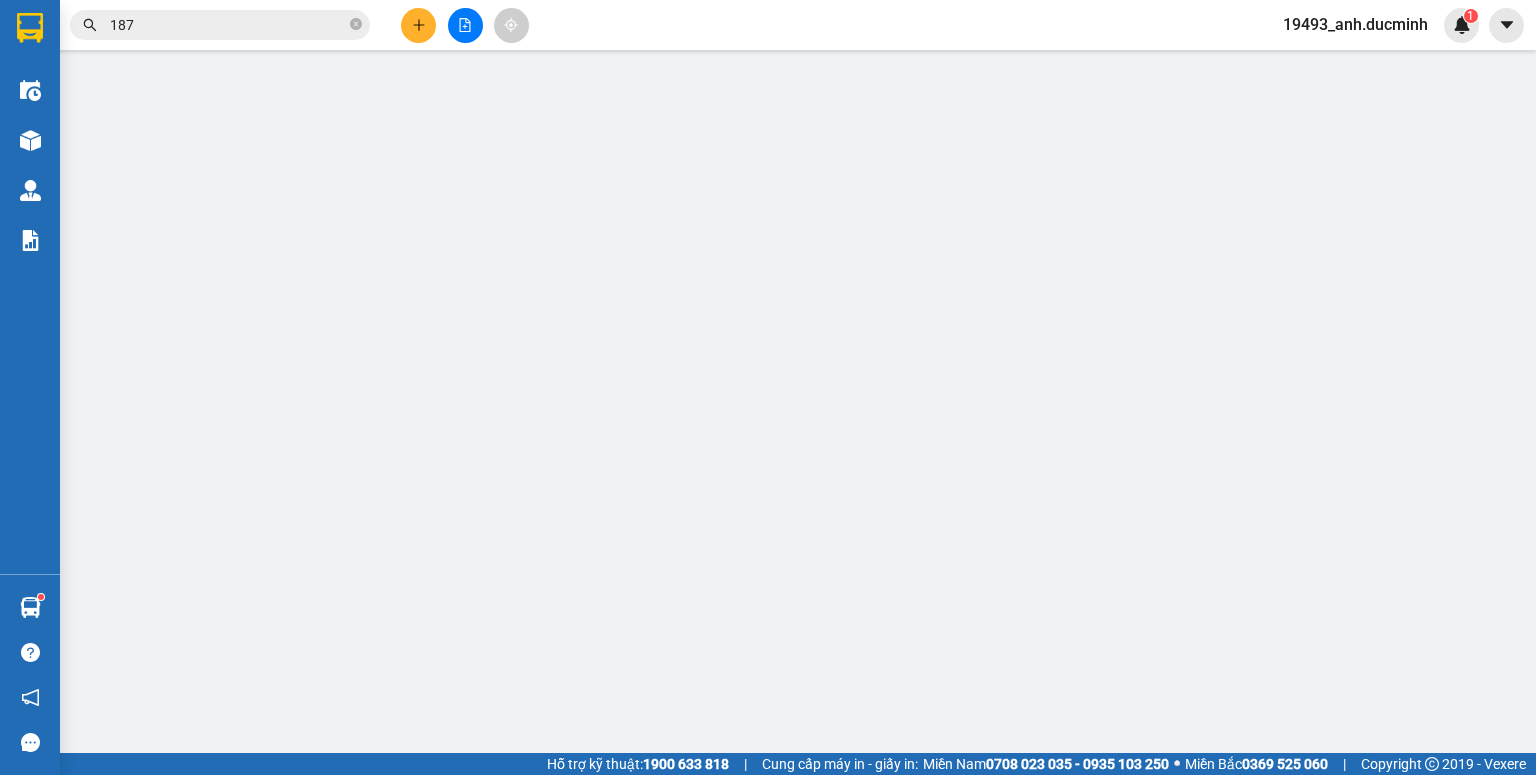 scroll, scrollTop: 0, scrollLeft: 0, axis: both 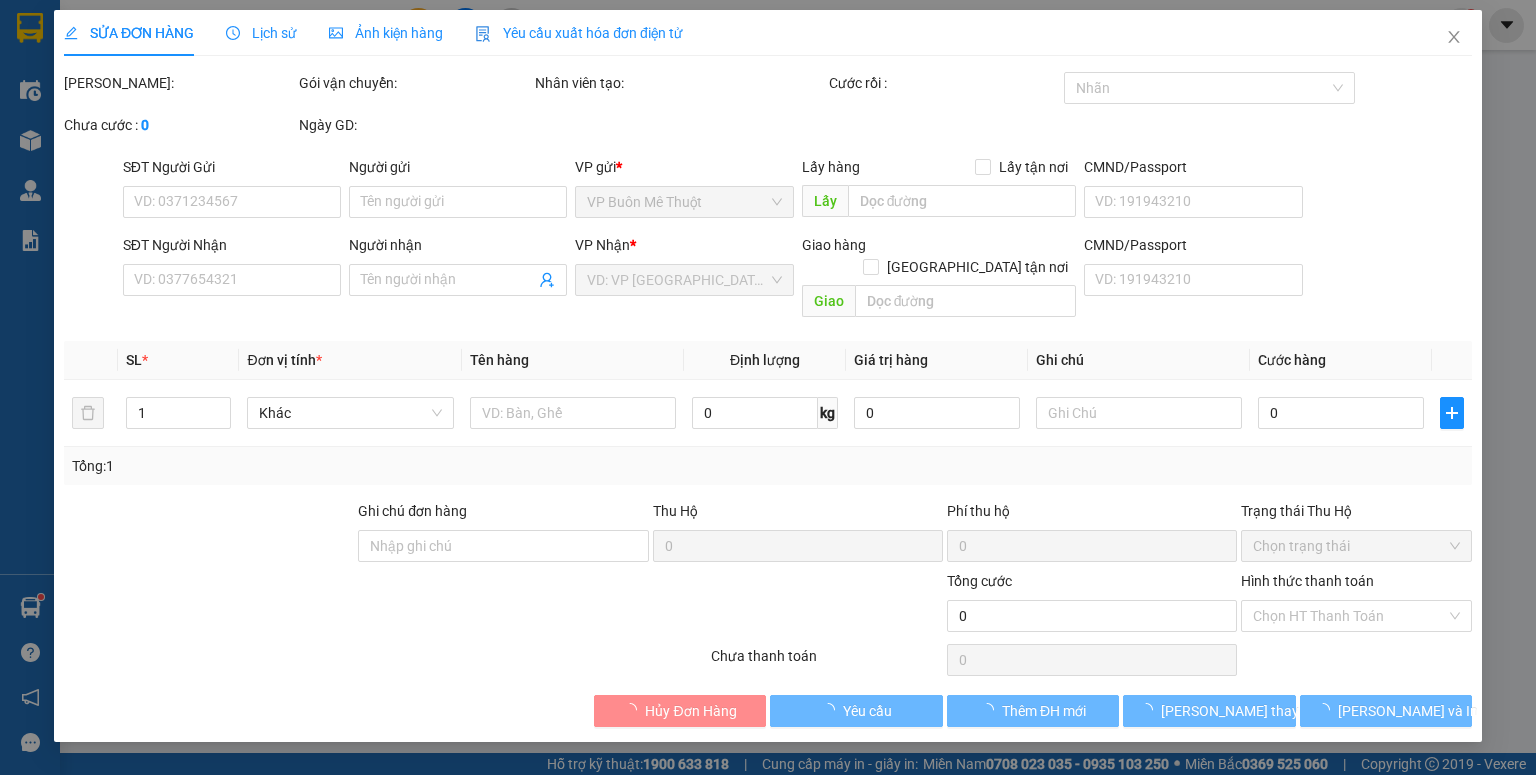 type on "0902611187" 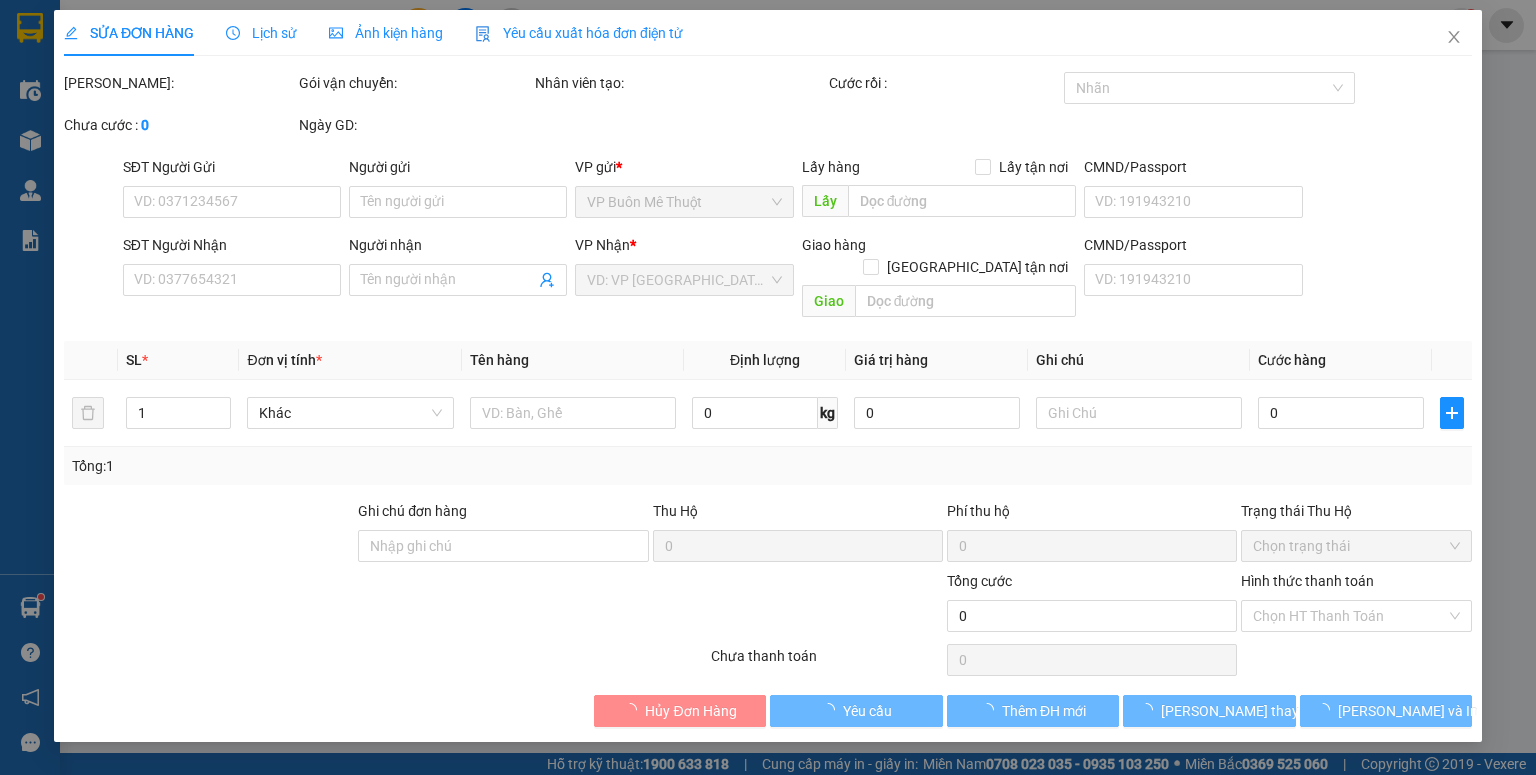 type on "vỹ" 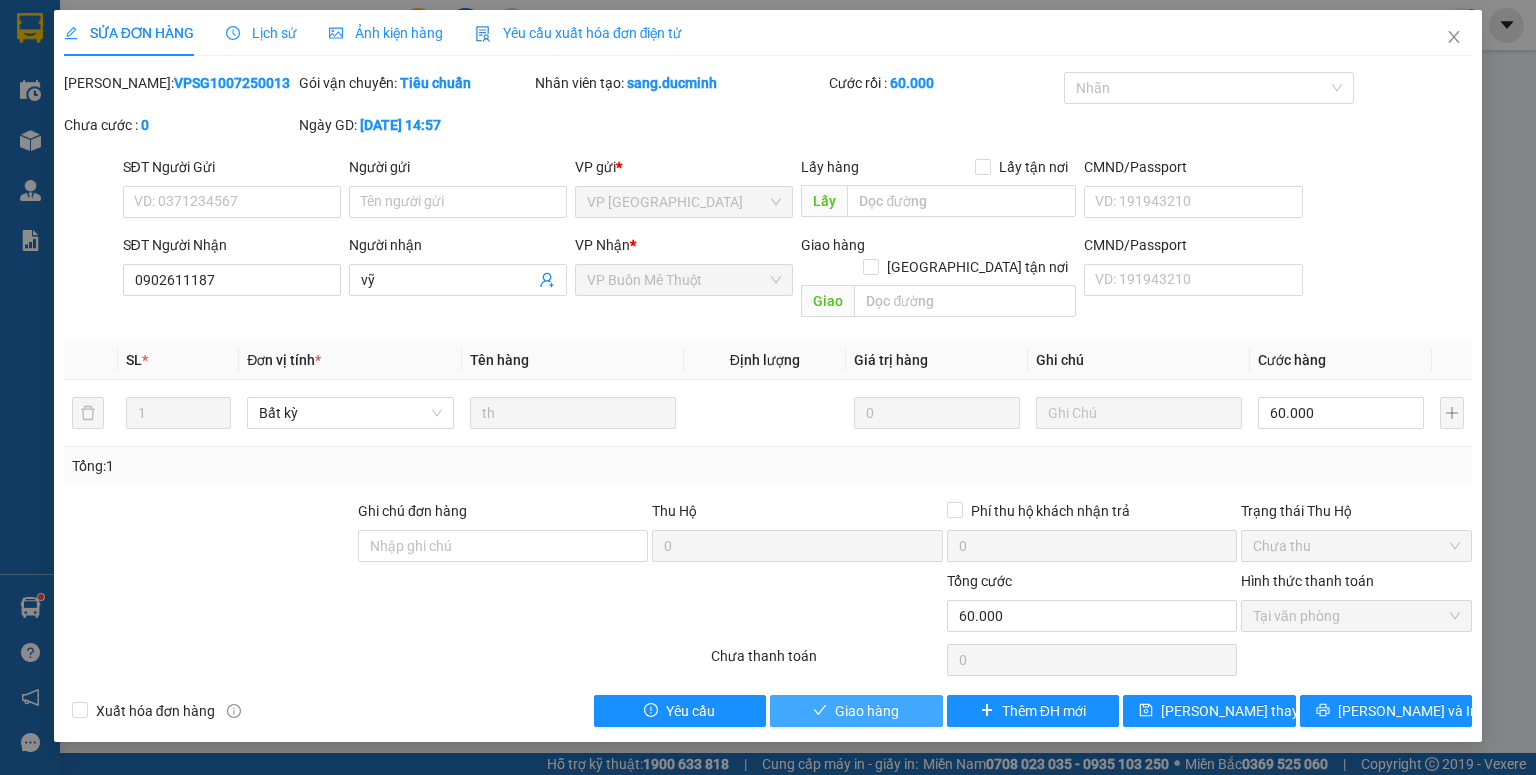 click on "Giao hàng" at bounding box center (867, 711) 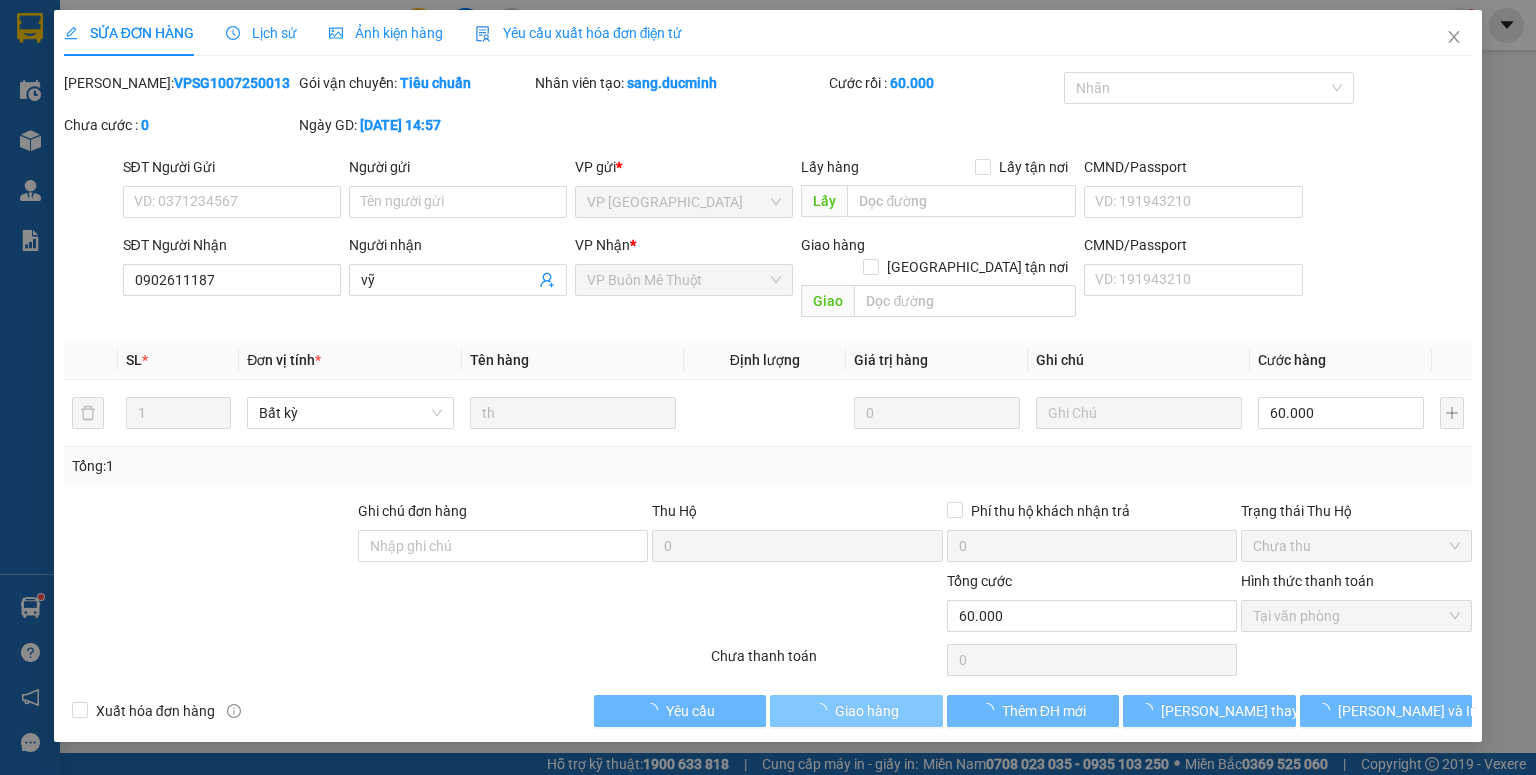 click on "Giao hàng" at bounding box center [867, 711] 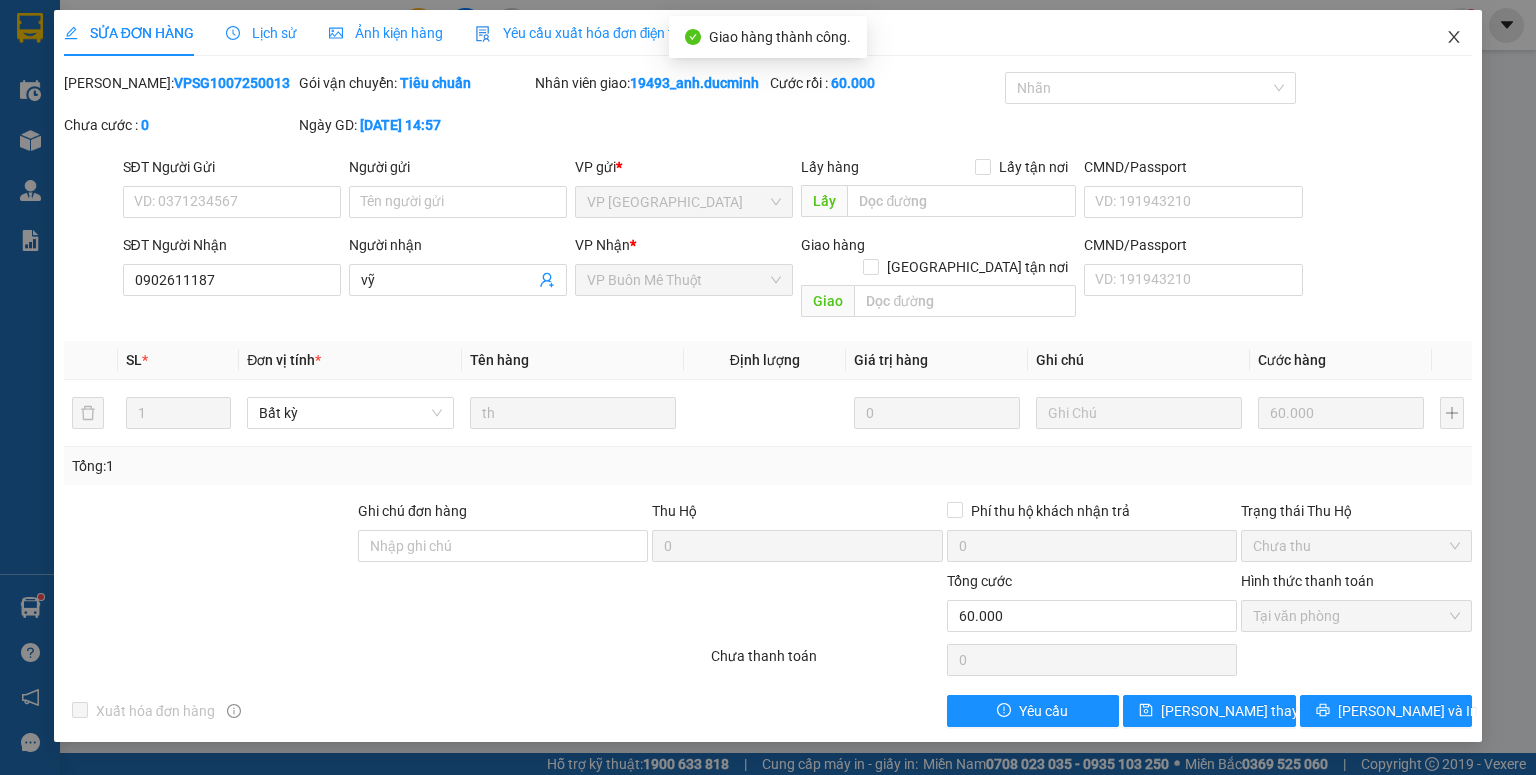 click 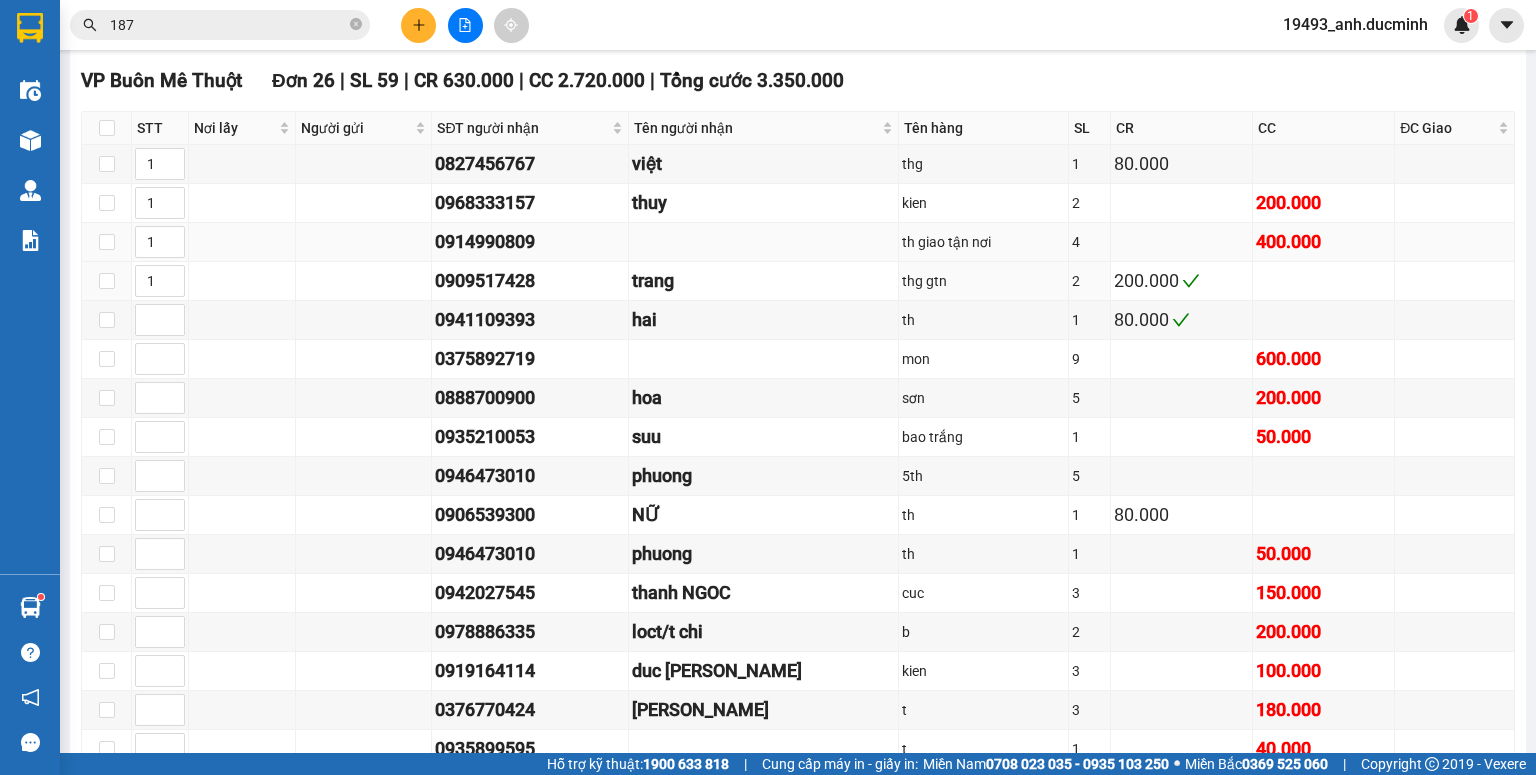 scroll, scrollTop: 720, scrollLeft: 0, axis: vertical 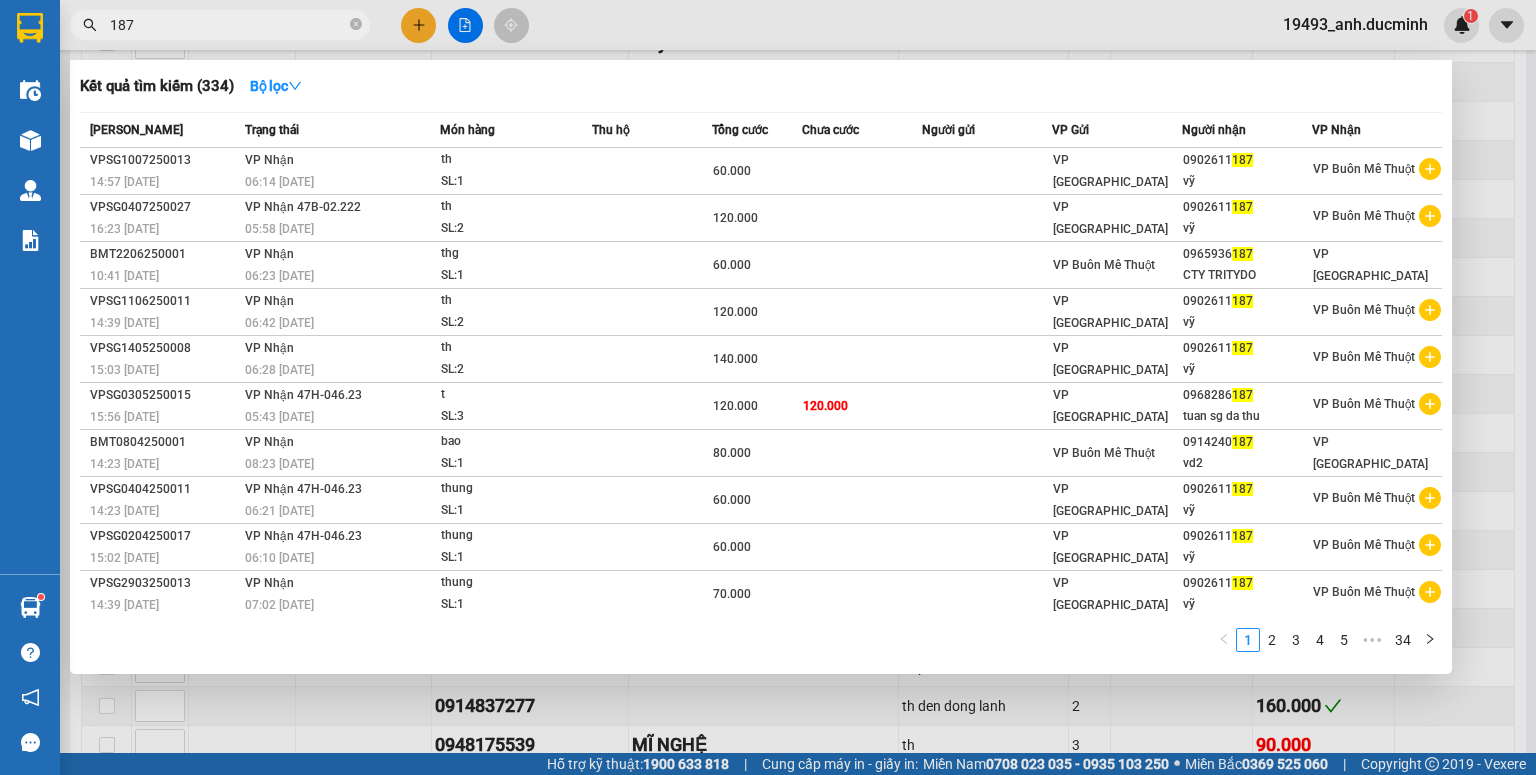 drag, startPoint x: 356, startPoint y: 20, endPoint x: 312, endPoint y: 20, distance: 44 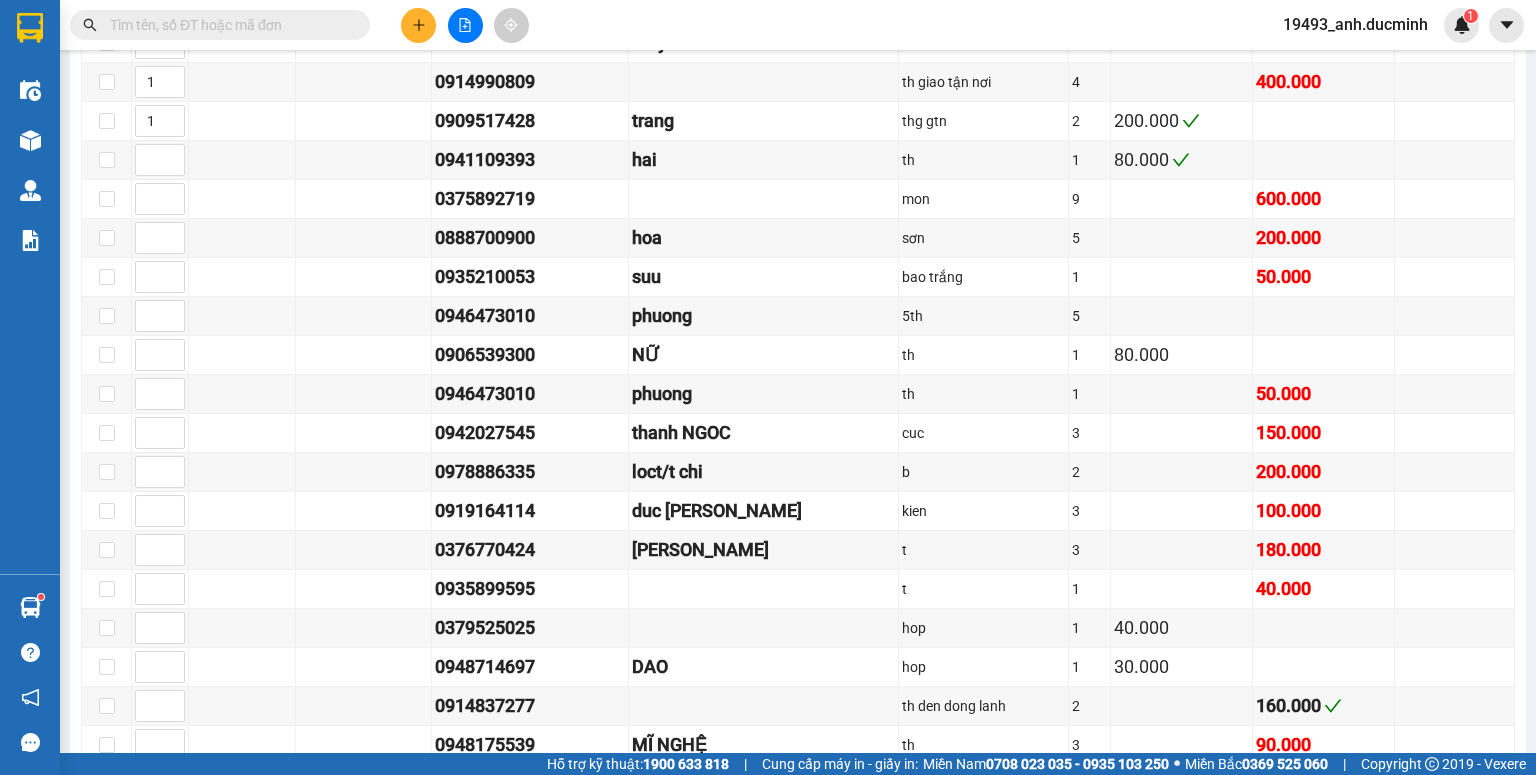 click at bounding box center [228, 25] 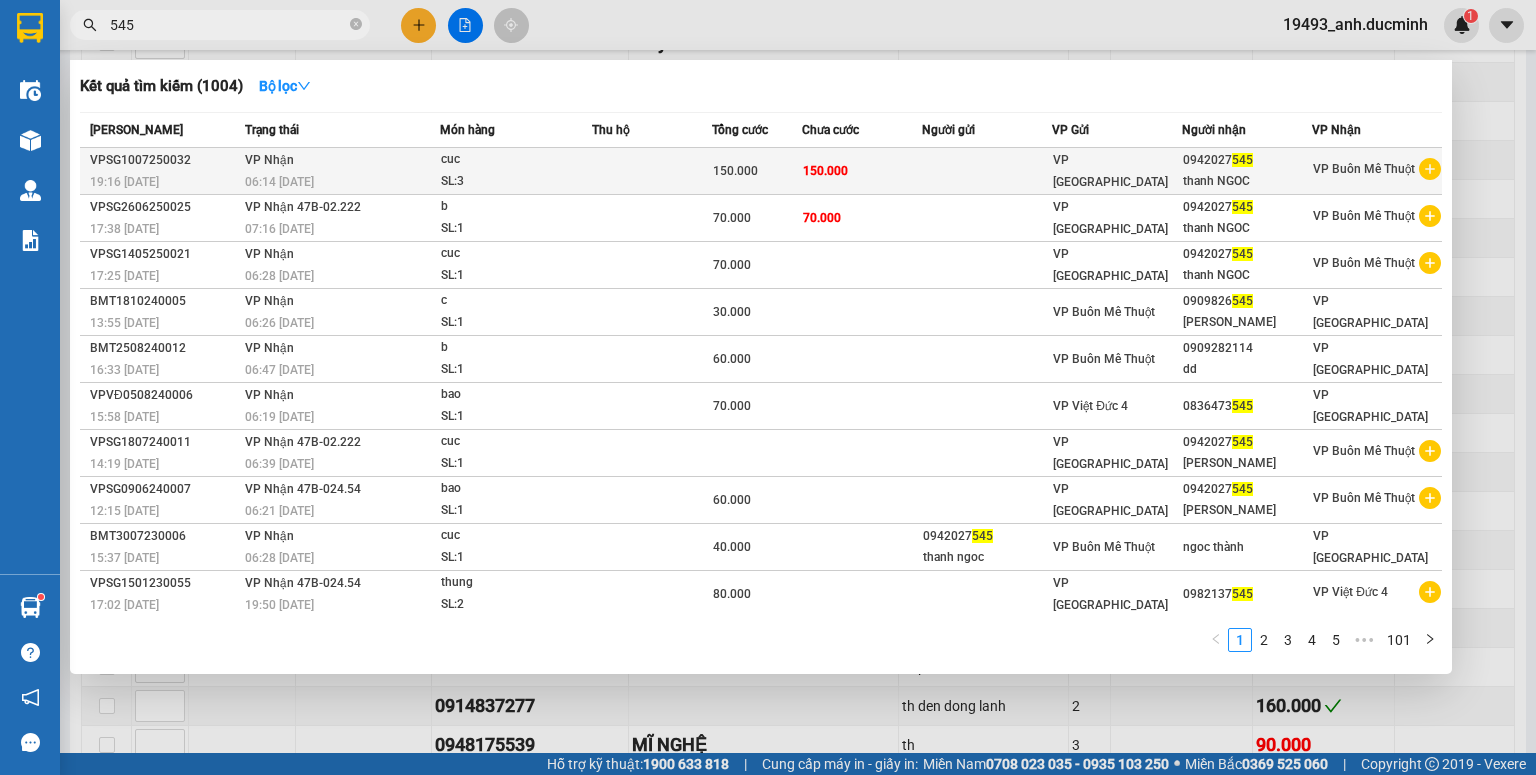 type on "545" 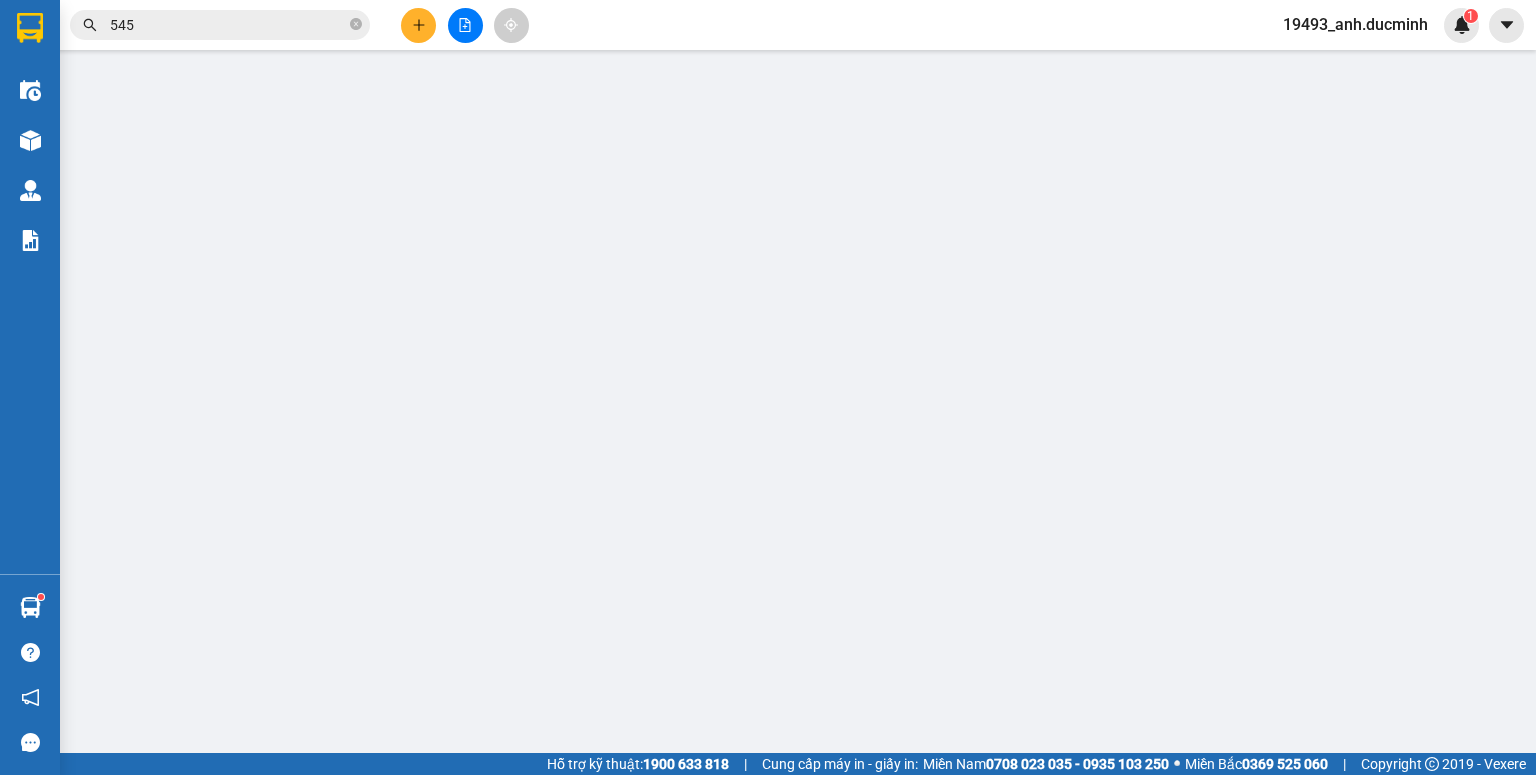 scroll, scrollTop: 0, scrollLeft: 0, axis: both 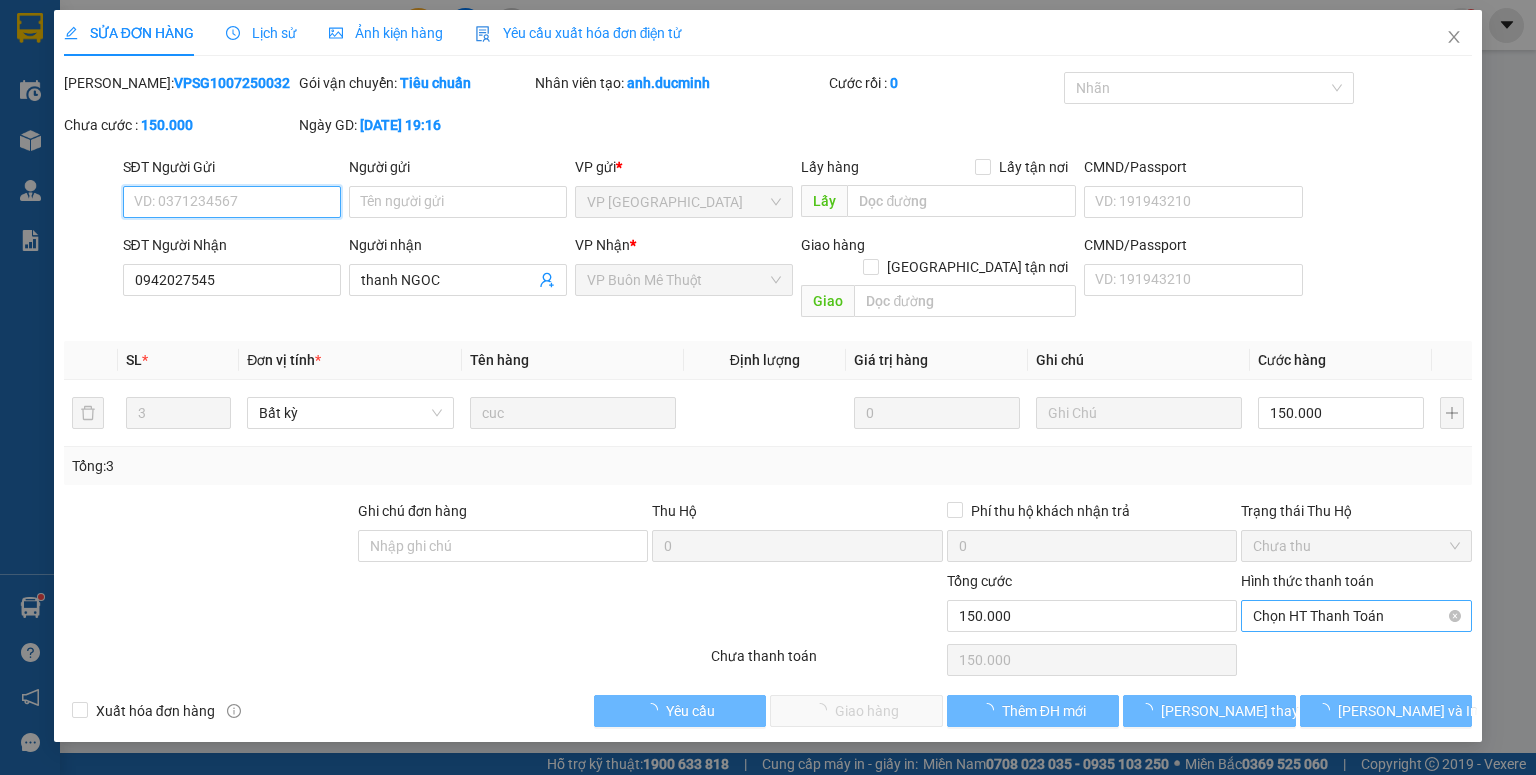click on "Chọn HT Thanh Toán" at bounding box center (1356, 616) 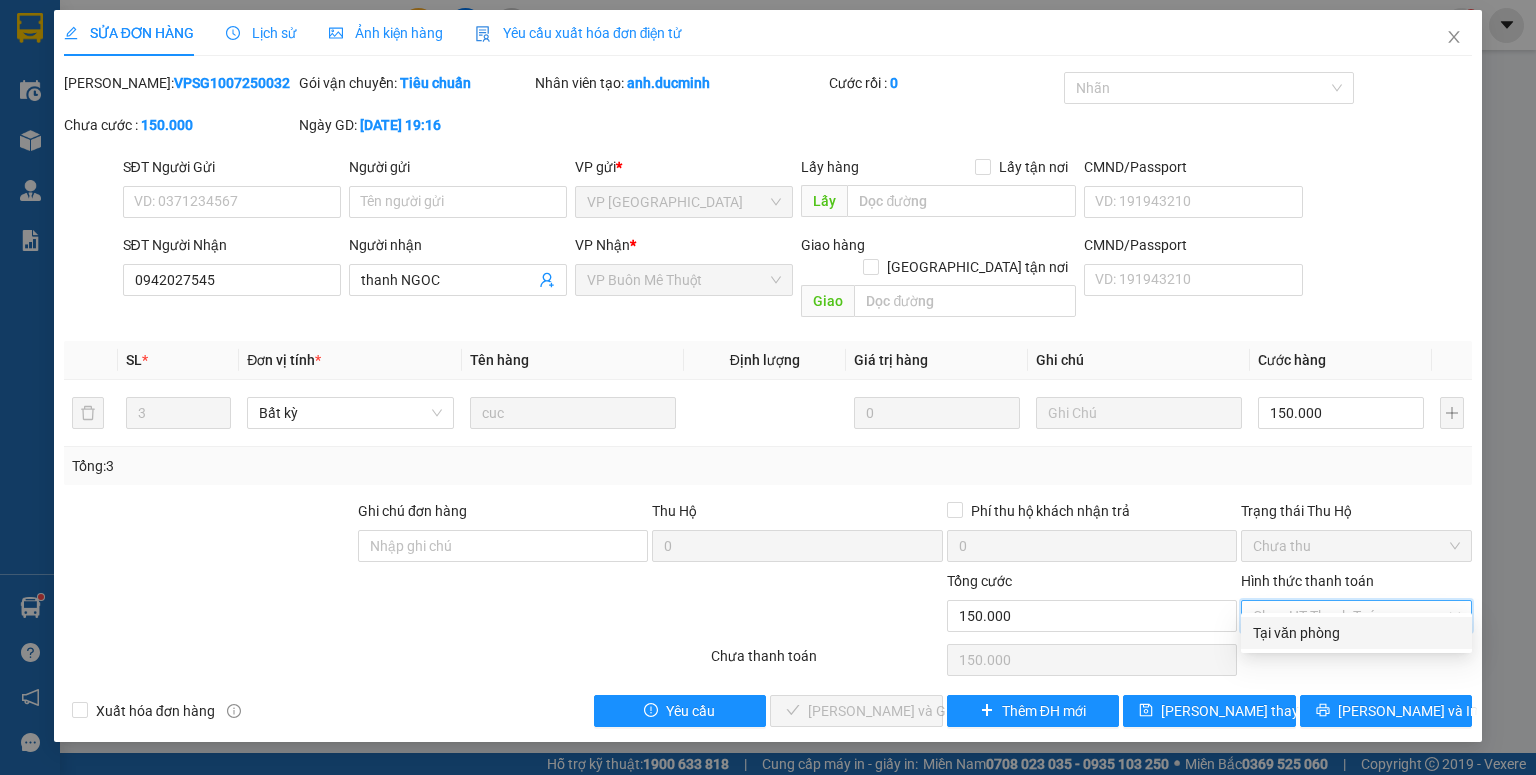 drag, startPoint x: 1285, startPoint y: 632, endPoint x: 1230, endPoint y: 649, distance: 57.567352 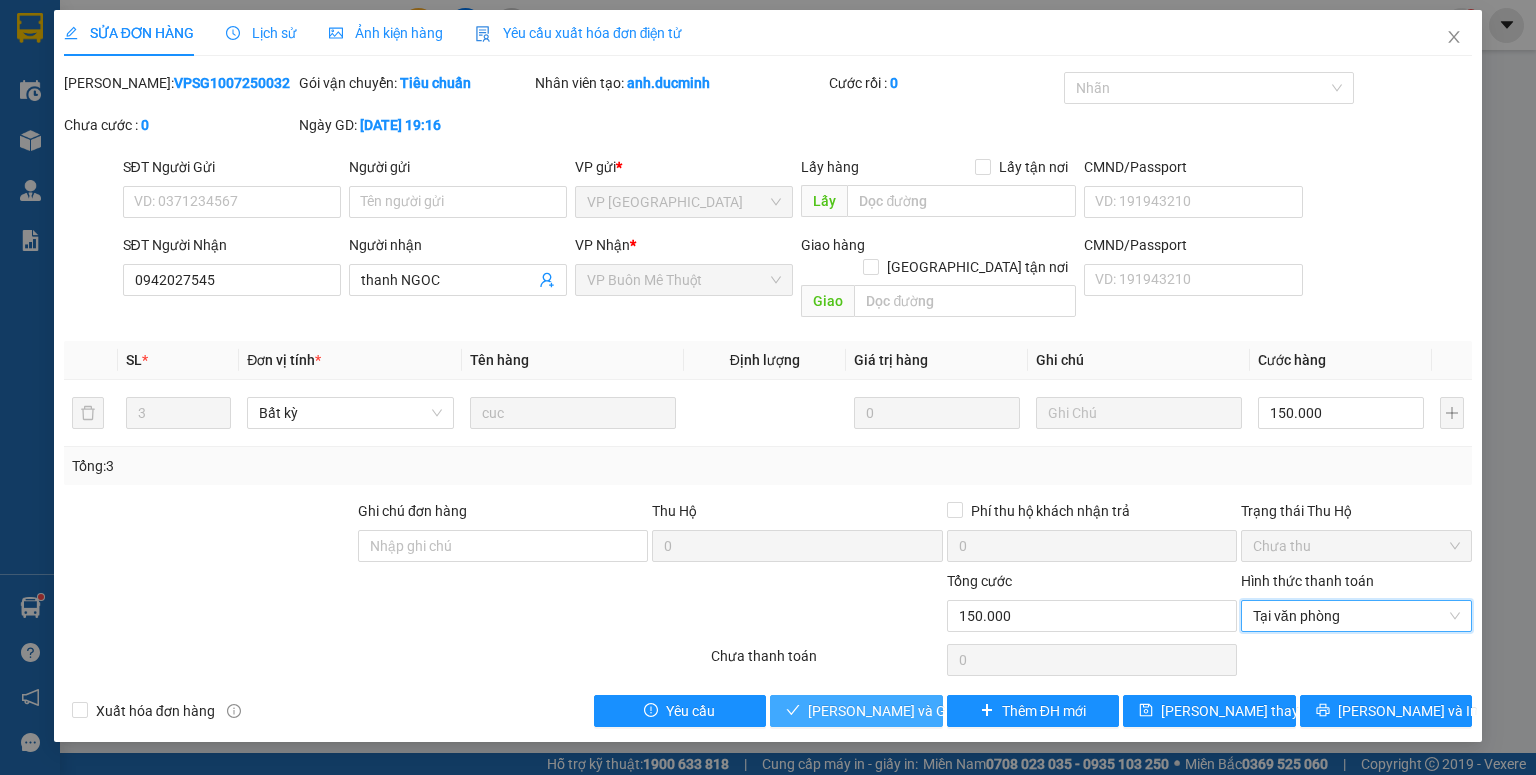 drag, startPoint x: 900, startPoint y: 684, endPoint x: 1147, endPoint y: 463, distance: 331.43628 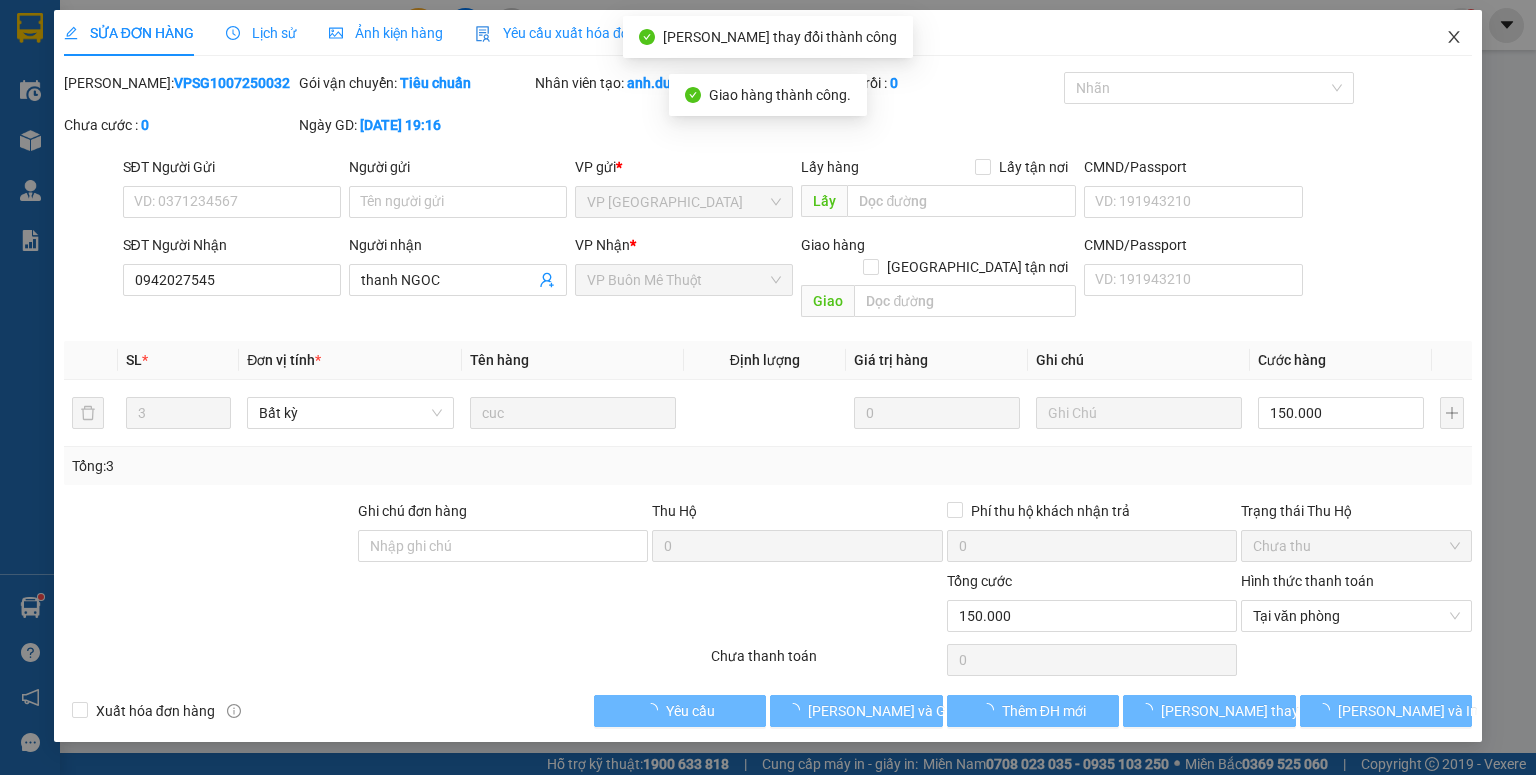 drag, startPoint x: 1451, startPoint y: 36, endPoint x: 1422, endPoint y: 62, distance: 38.948685 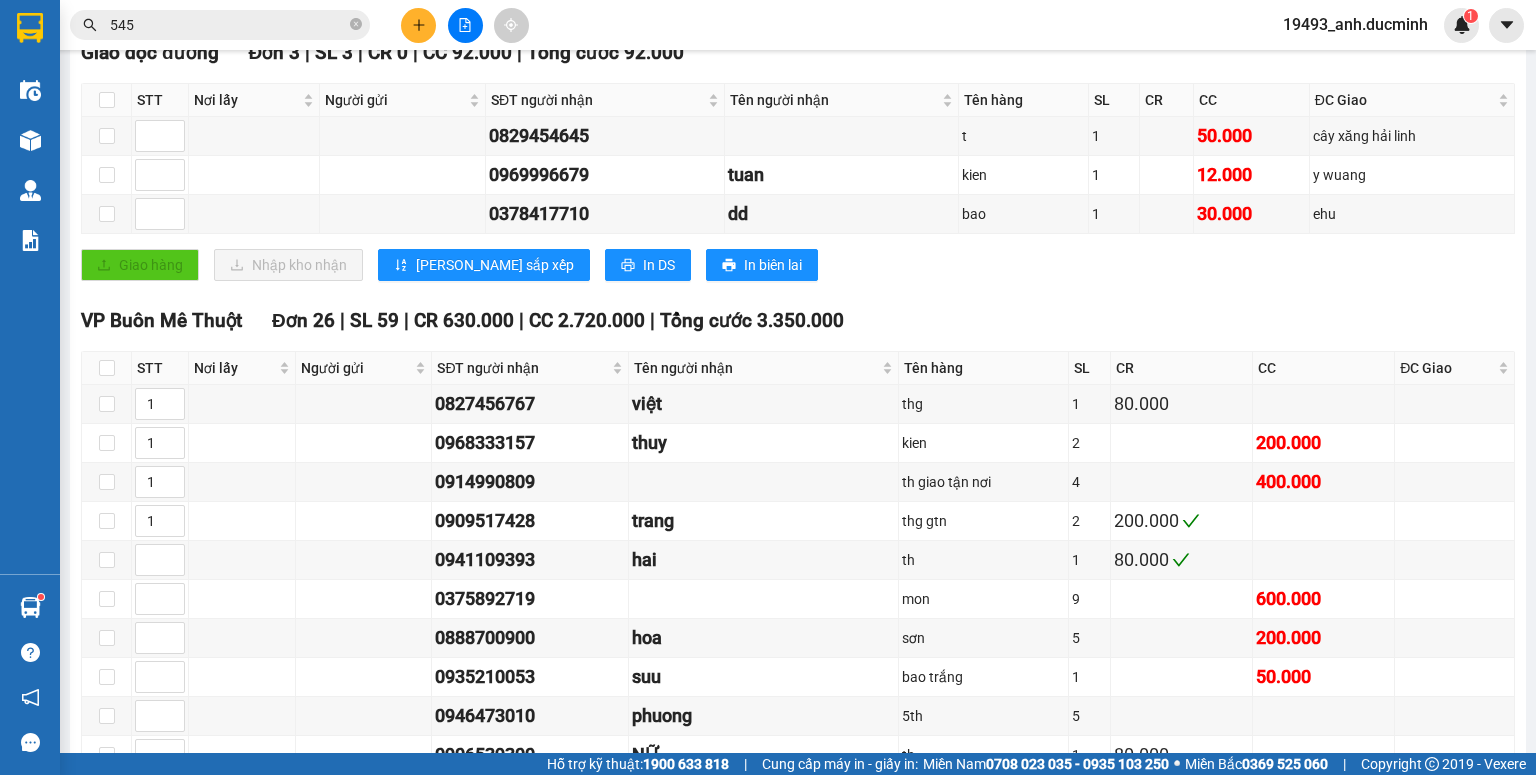 scroll, scrollTop: 400, scrollLeft: 0, axis: vertical 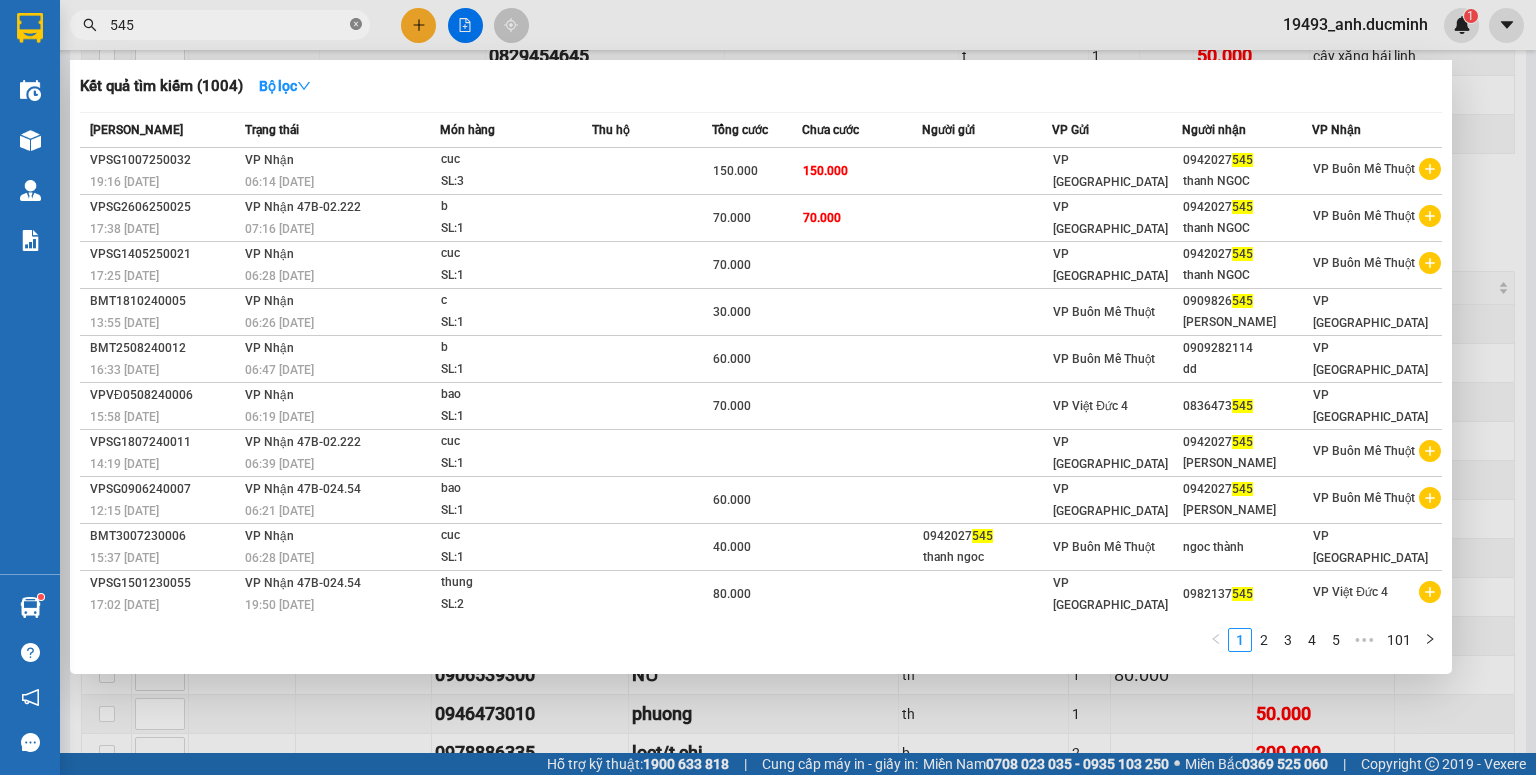 click 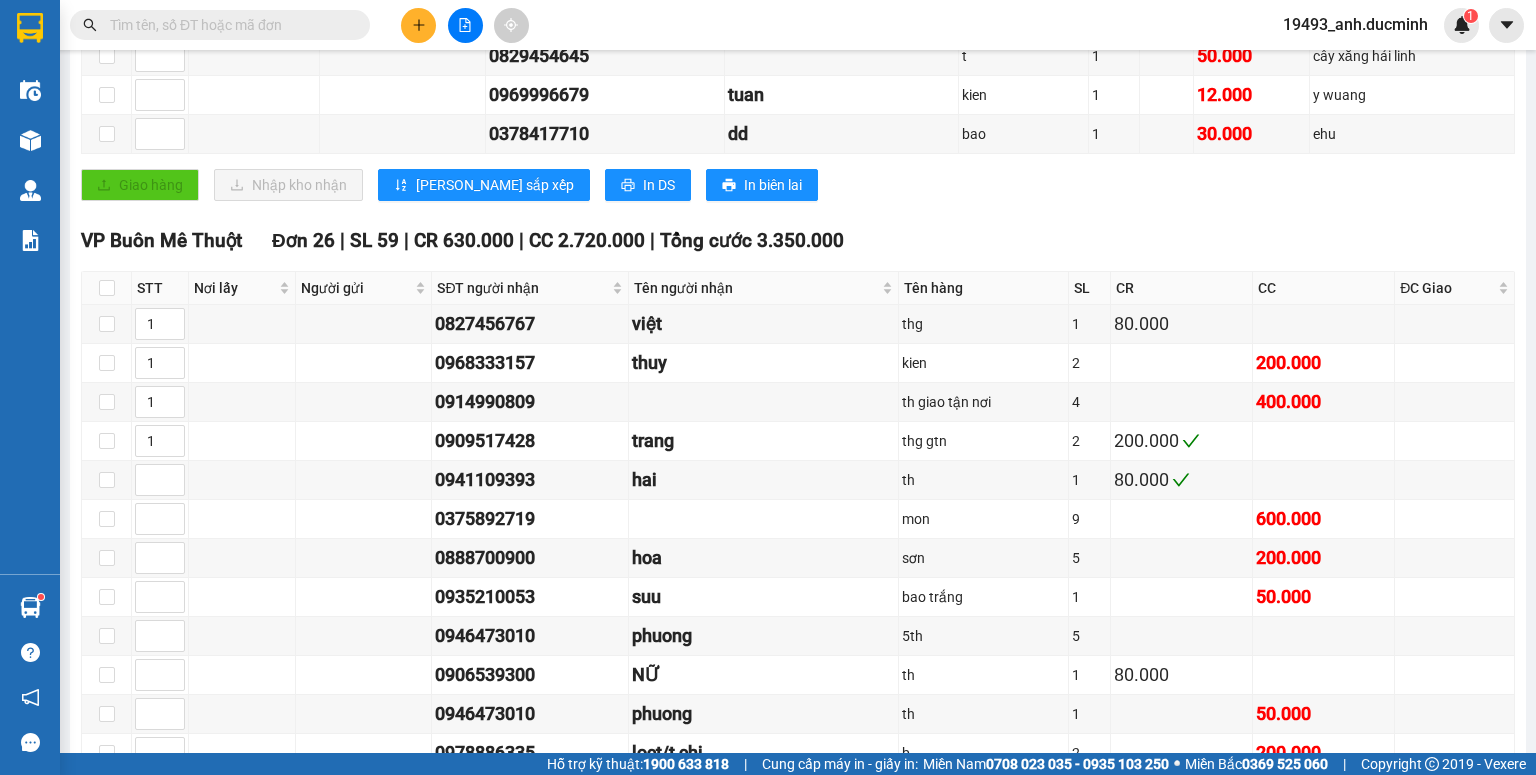 click at bounding box center (228, 25) 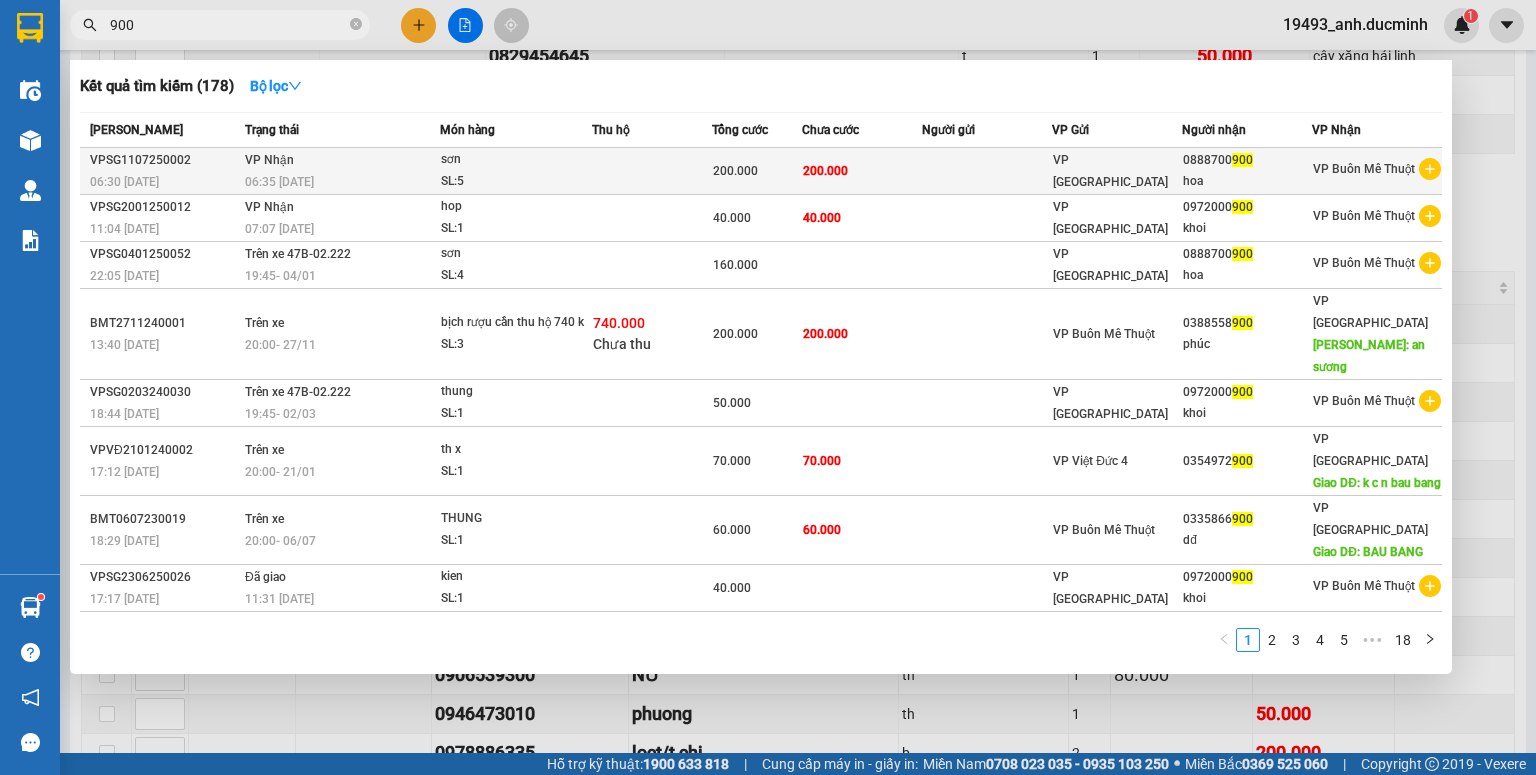 type on "900" 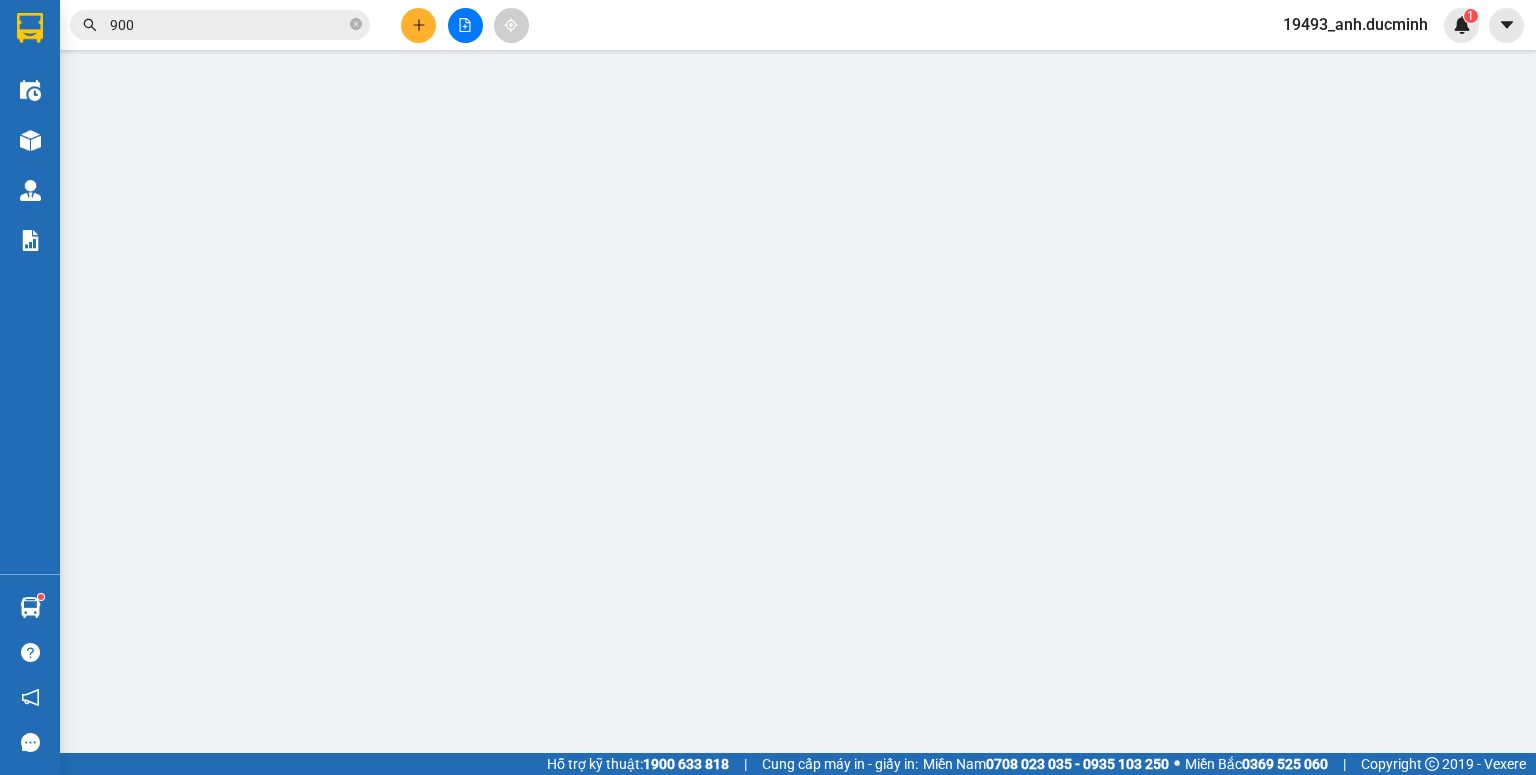 scroll, scrollTop: 0, scrollLeft: 0, axis: both 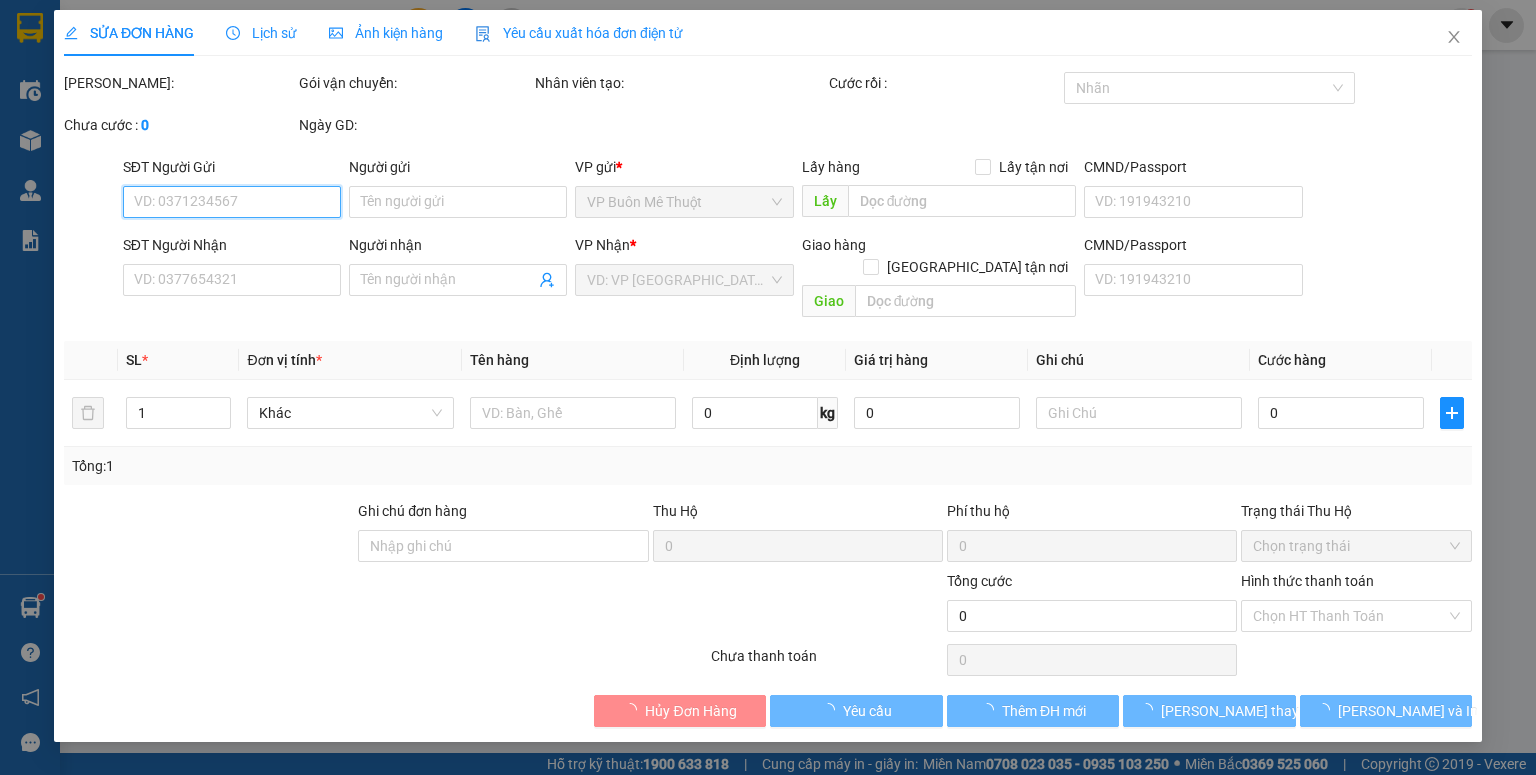 type on "0888700900" 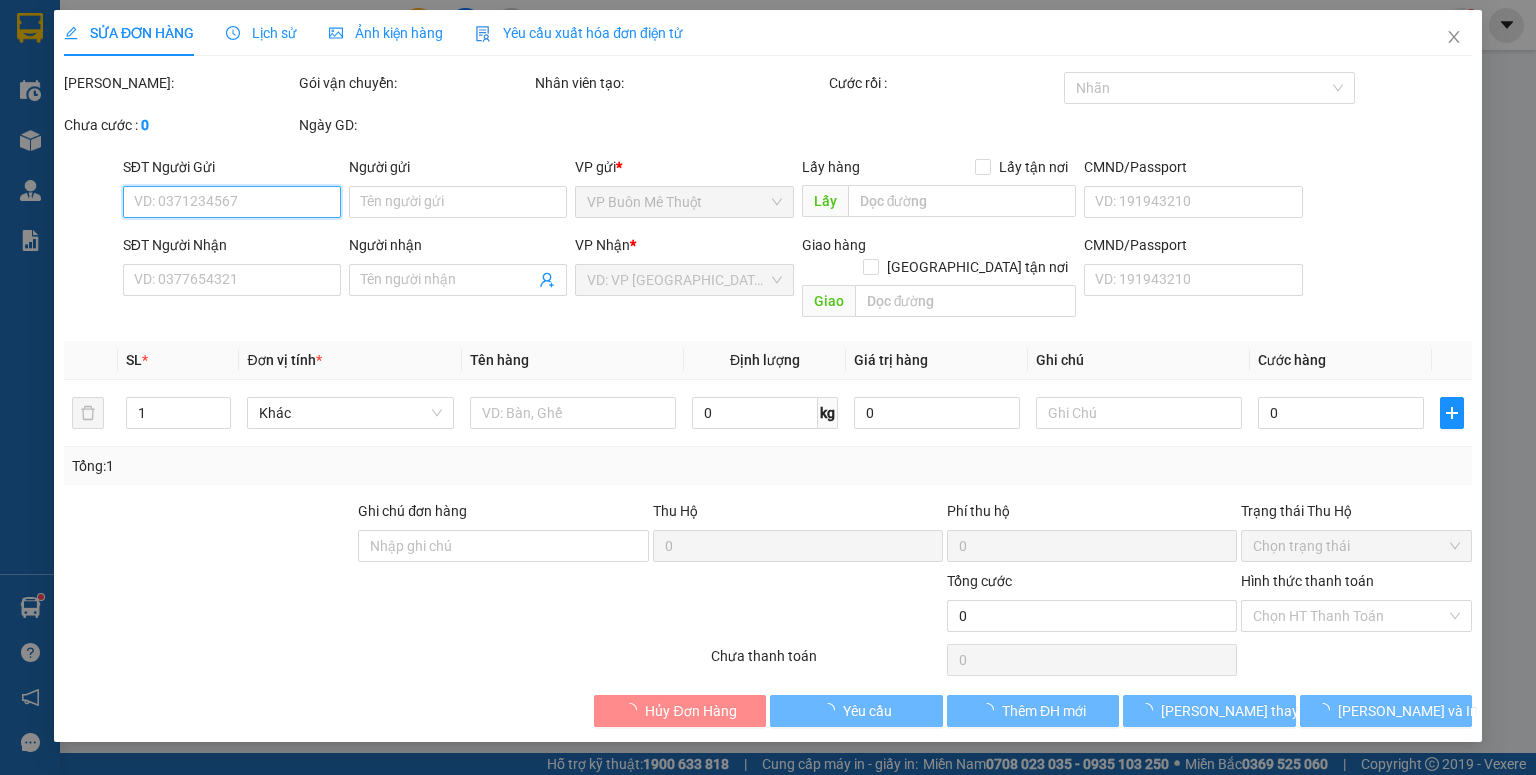 type on "200.000" 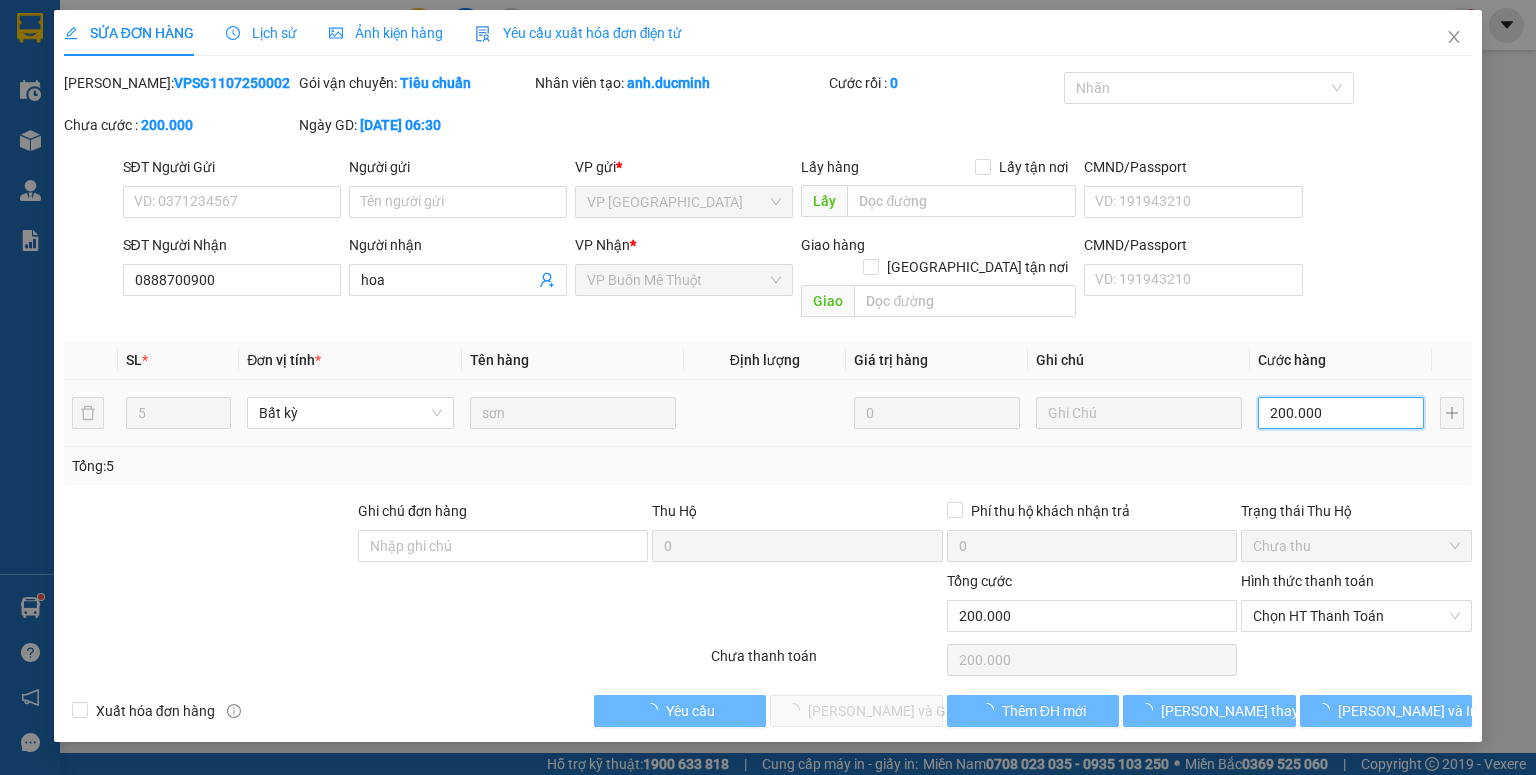 click on "200.000" at bounding box center (1341, 413) 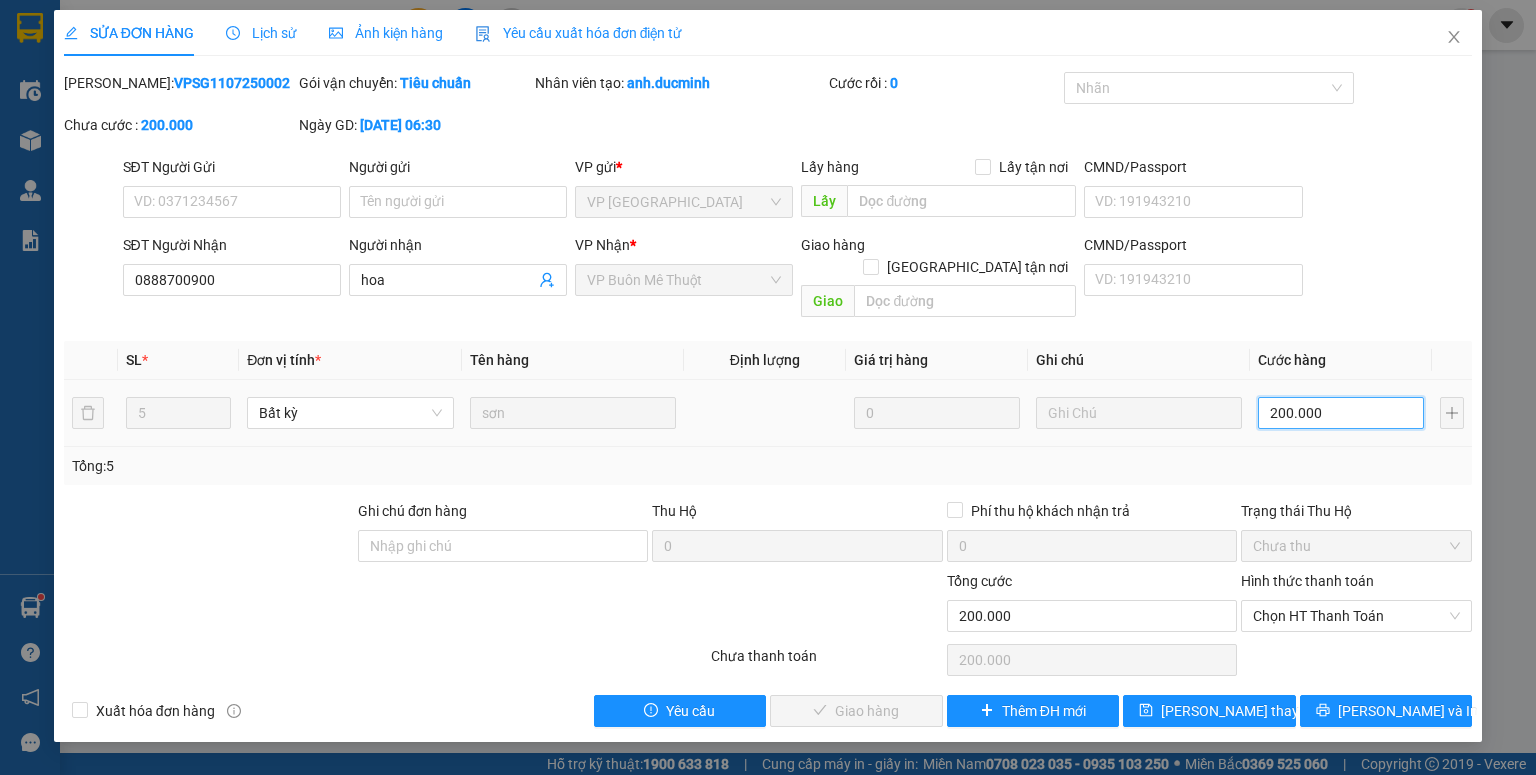 type on "1" 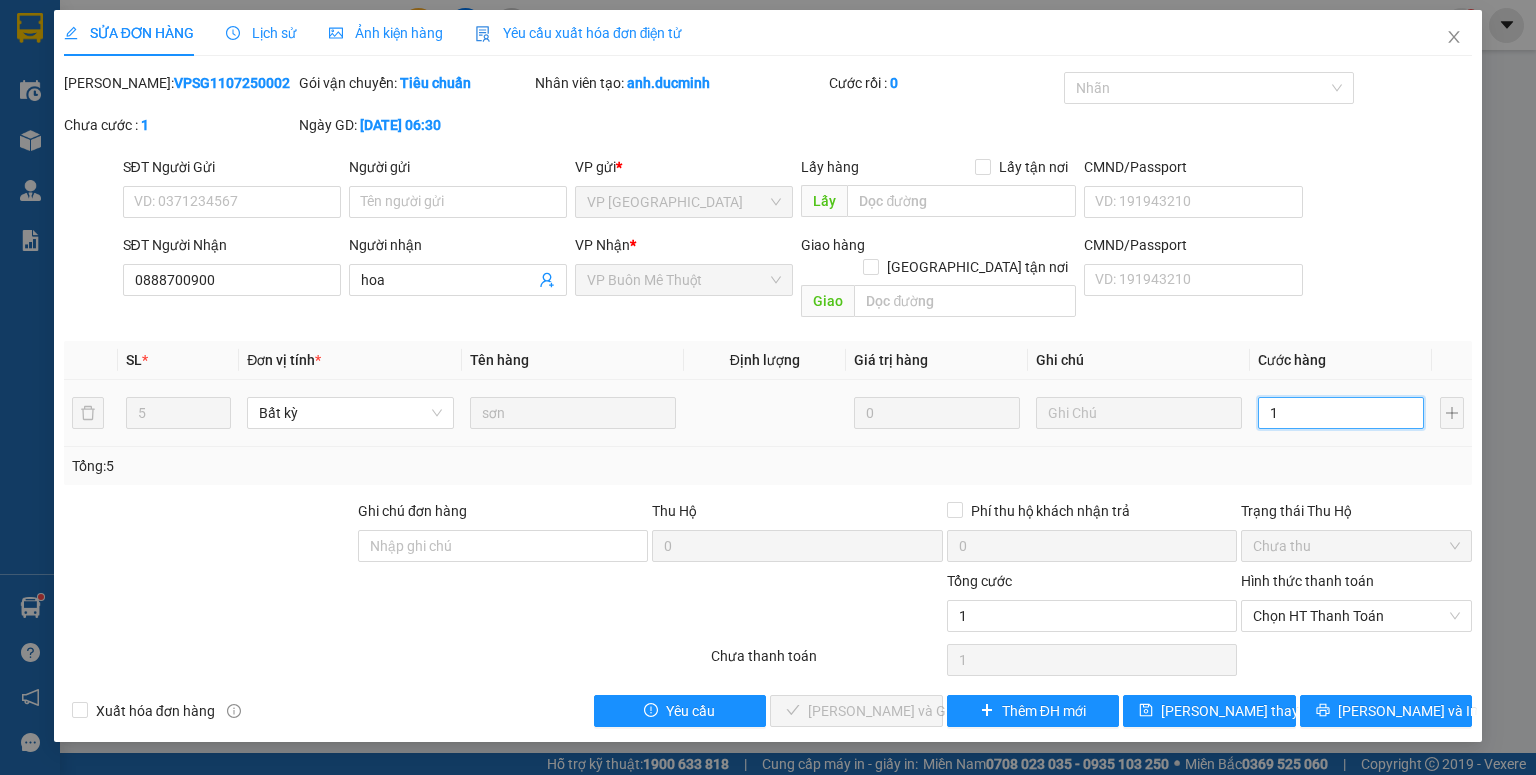 type on "17" 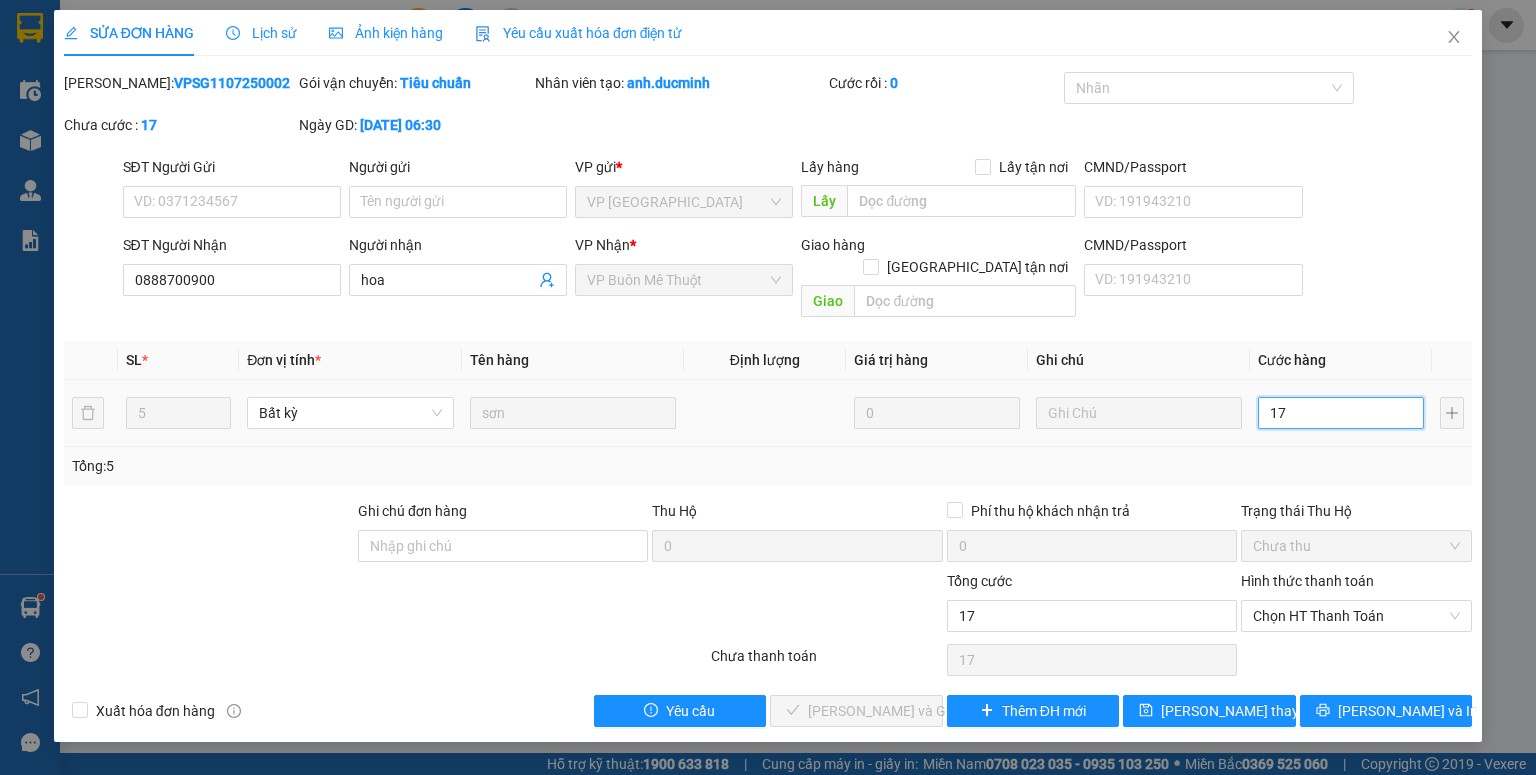 type on "175" 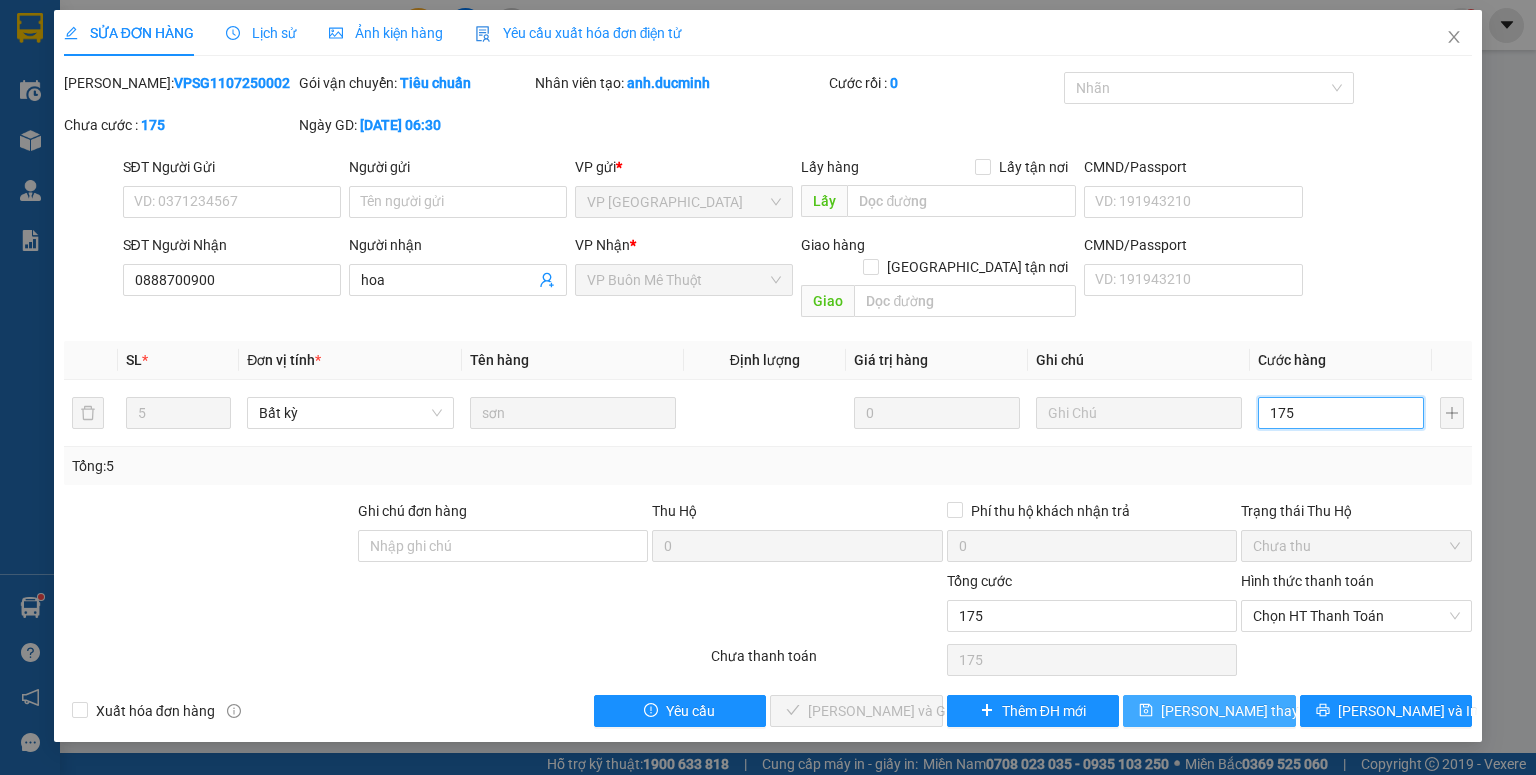 type on "175" 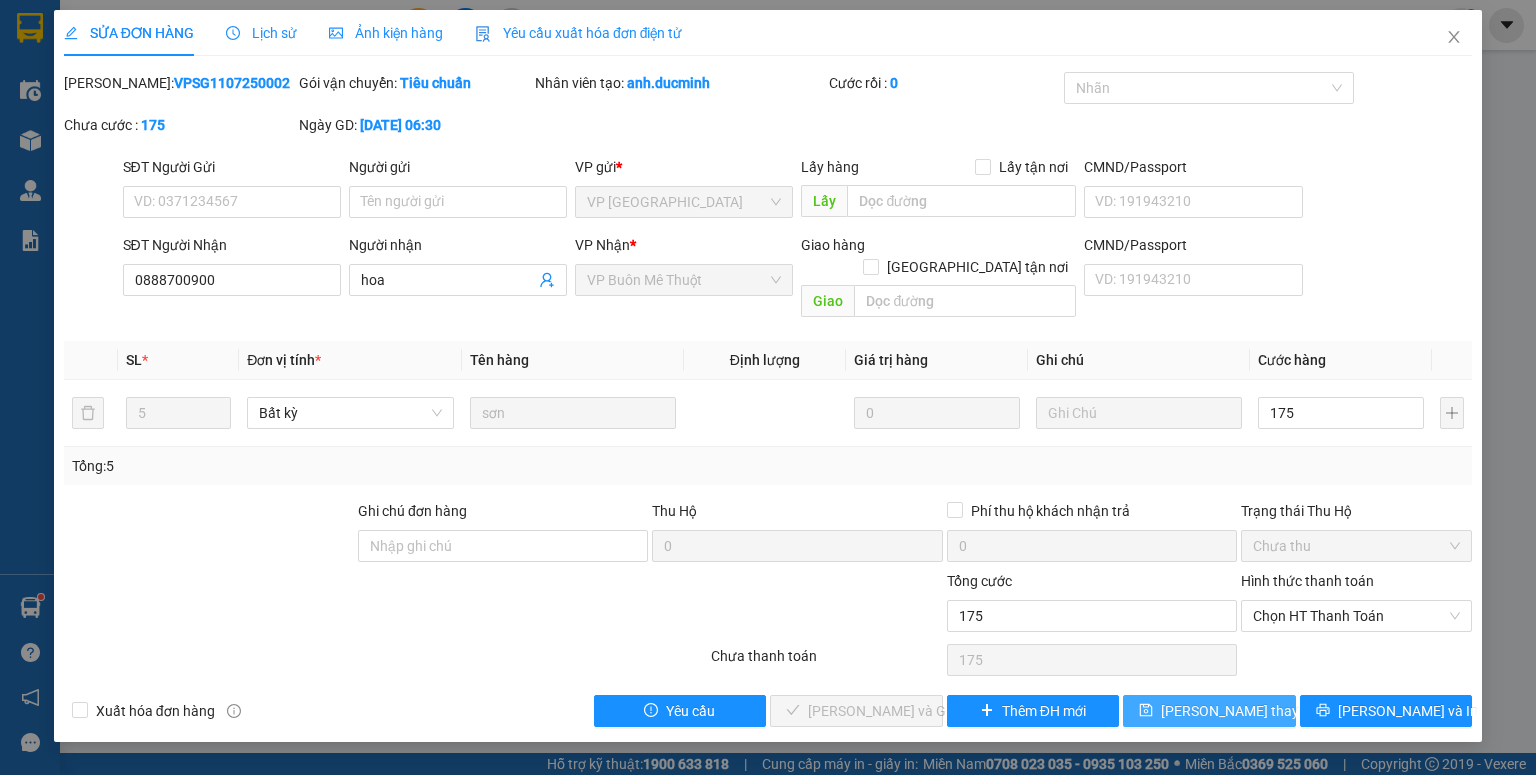 type on "175.000" 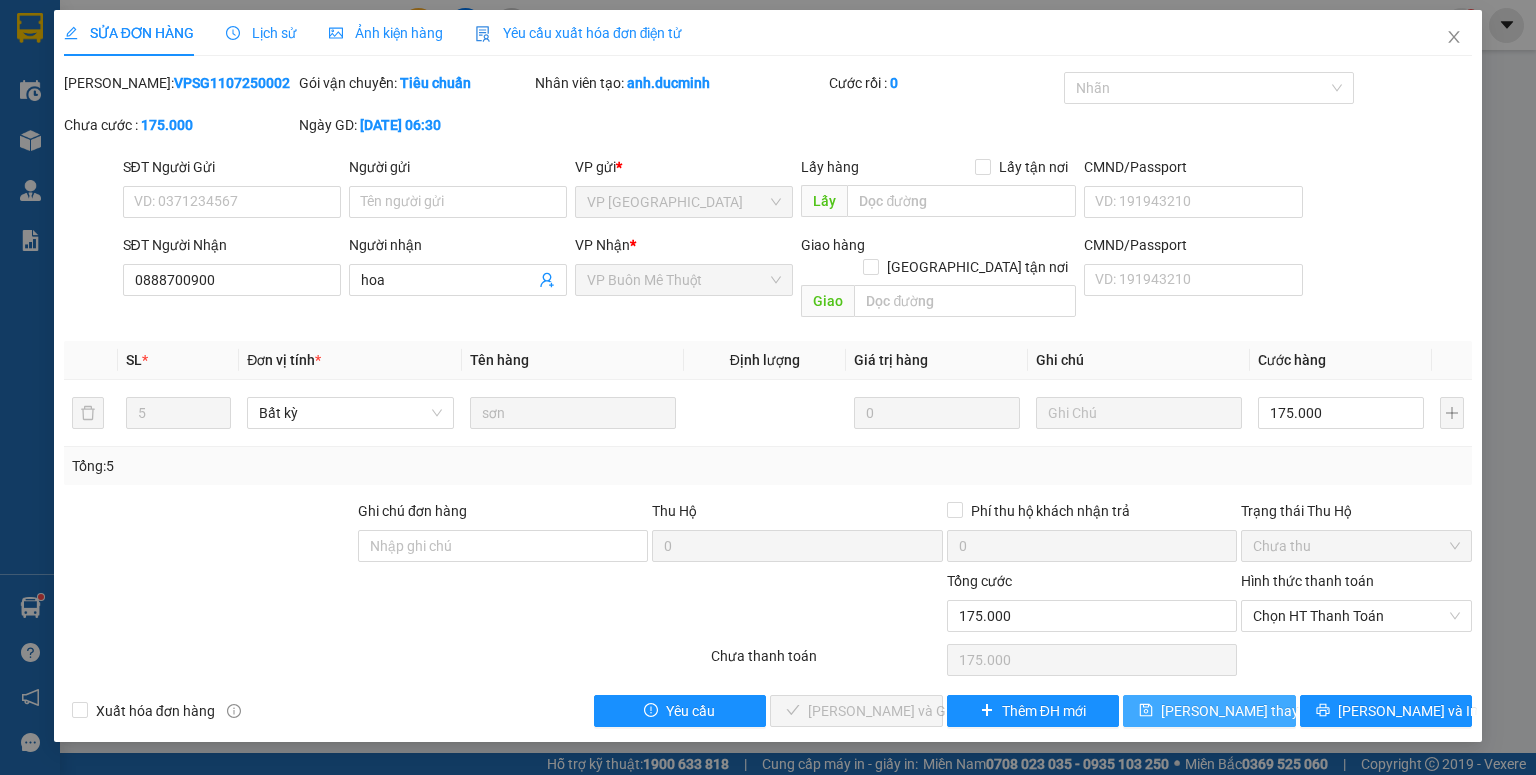 drag, startPoint x: 1199, startPoint y: 688, endPoint x: 1332, endPoint y: 436, distance: 284.94385 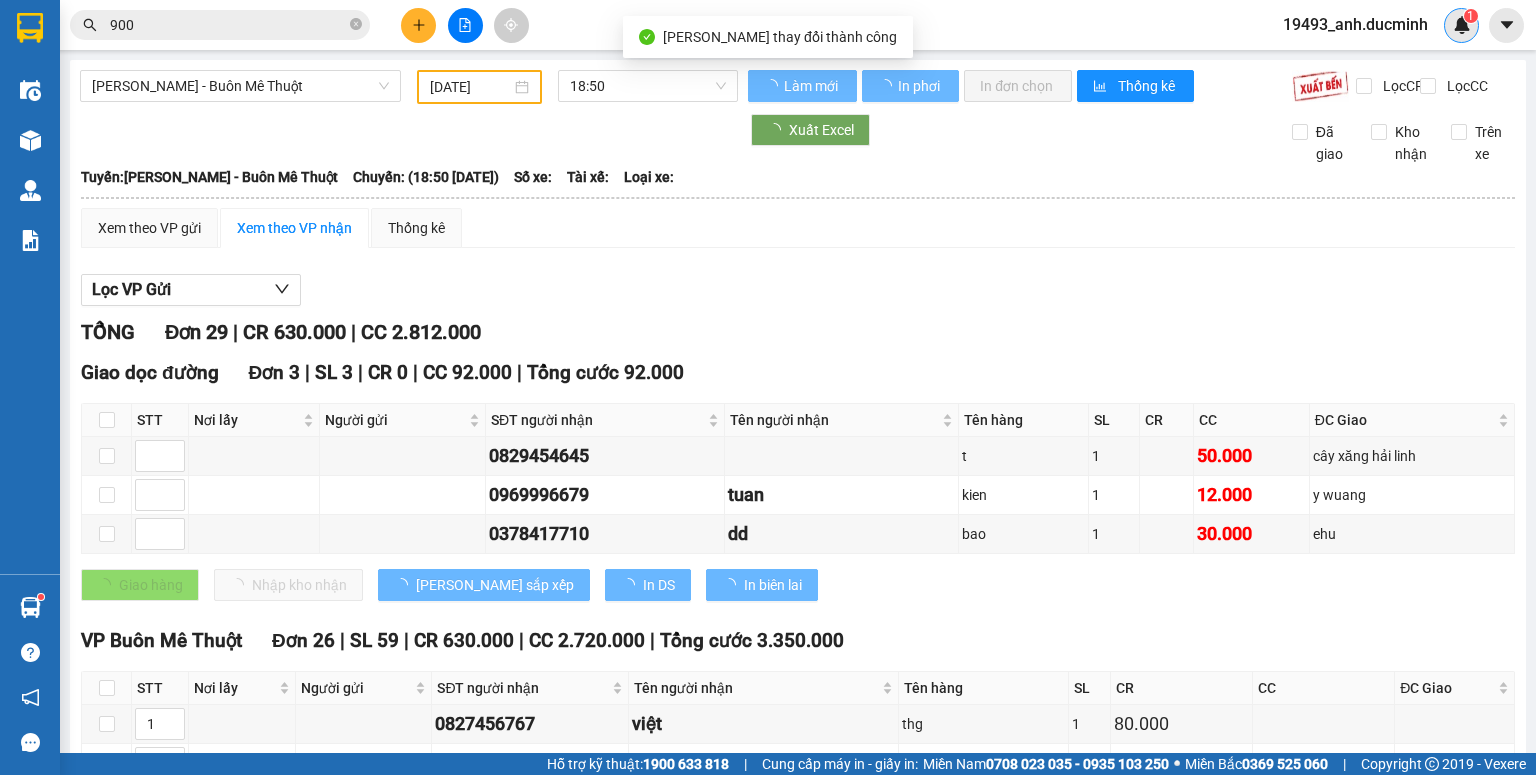click on "1" at bounding box center [1461, 25] 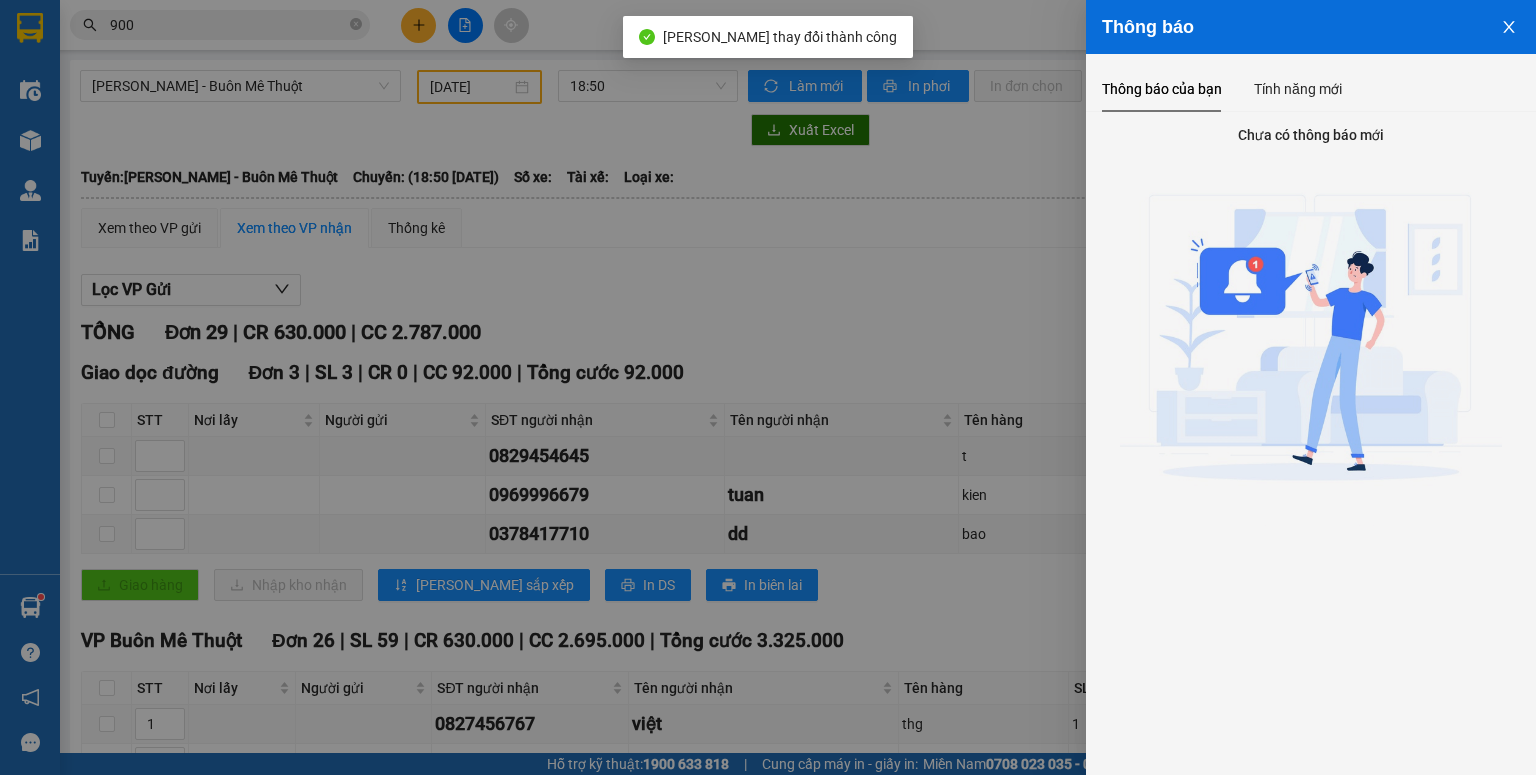 drag, startPoint x: 999, startPoint y: 226, endPoint x: 1010, endPoint y: 223, distance: 11.401754 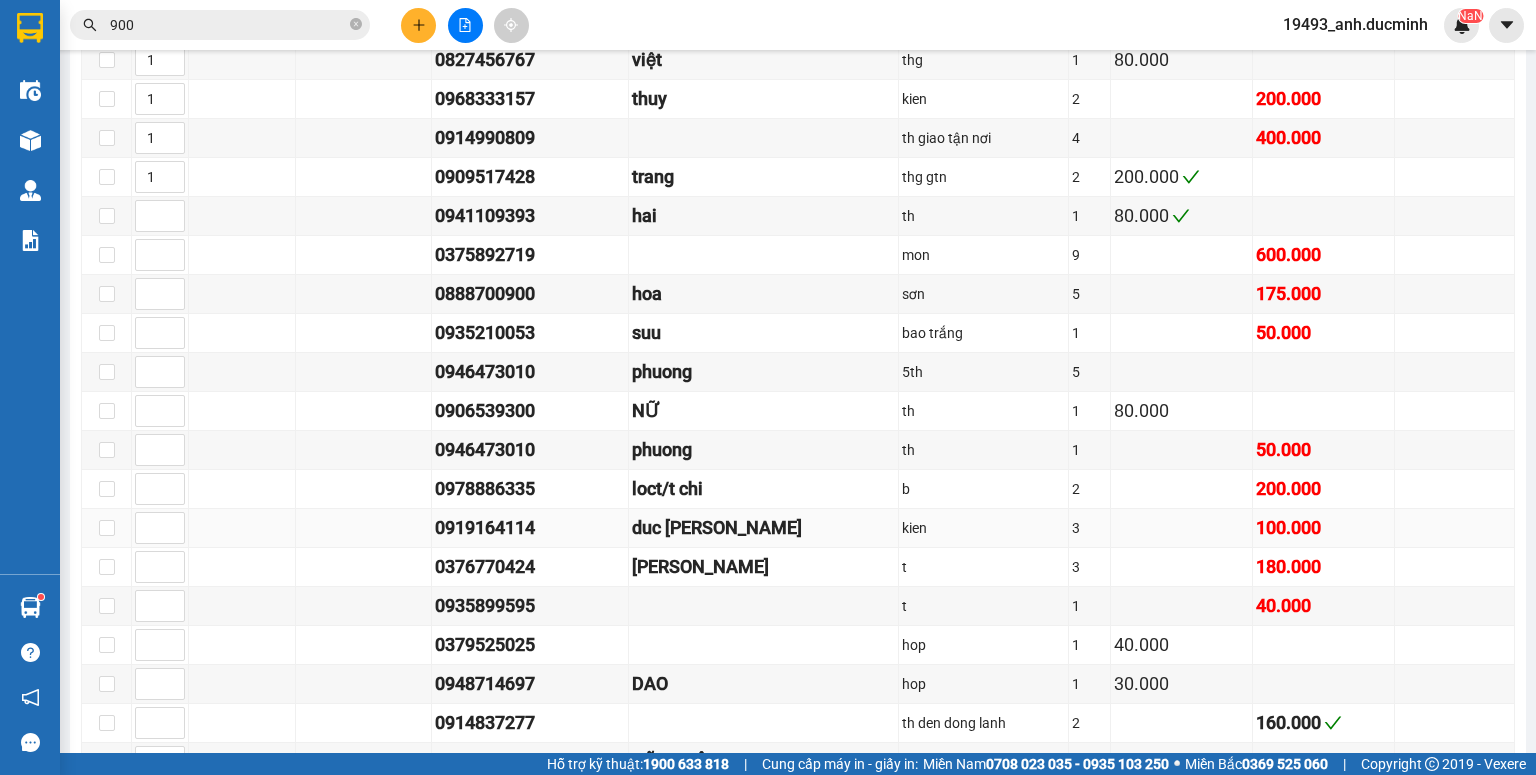 scroll, scrollTop: 584, scrollLeft: 0, axis: vertical 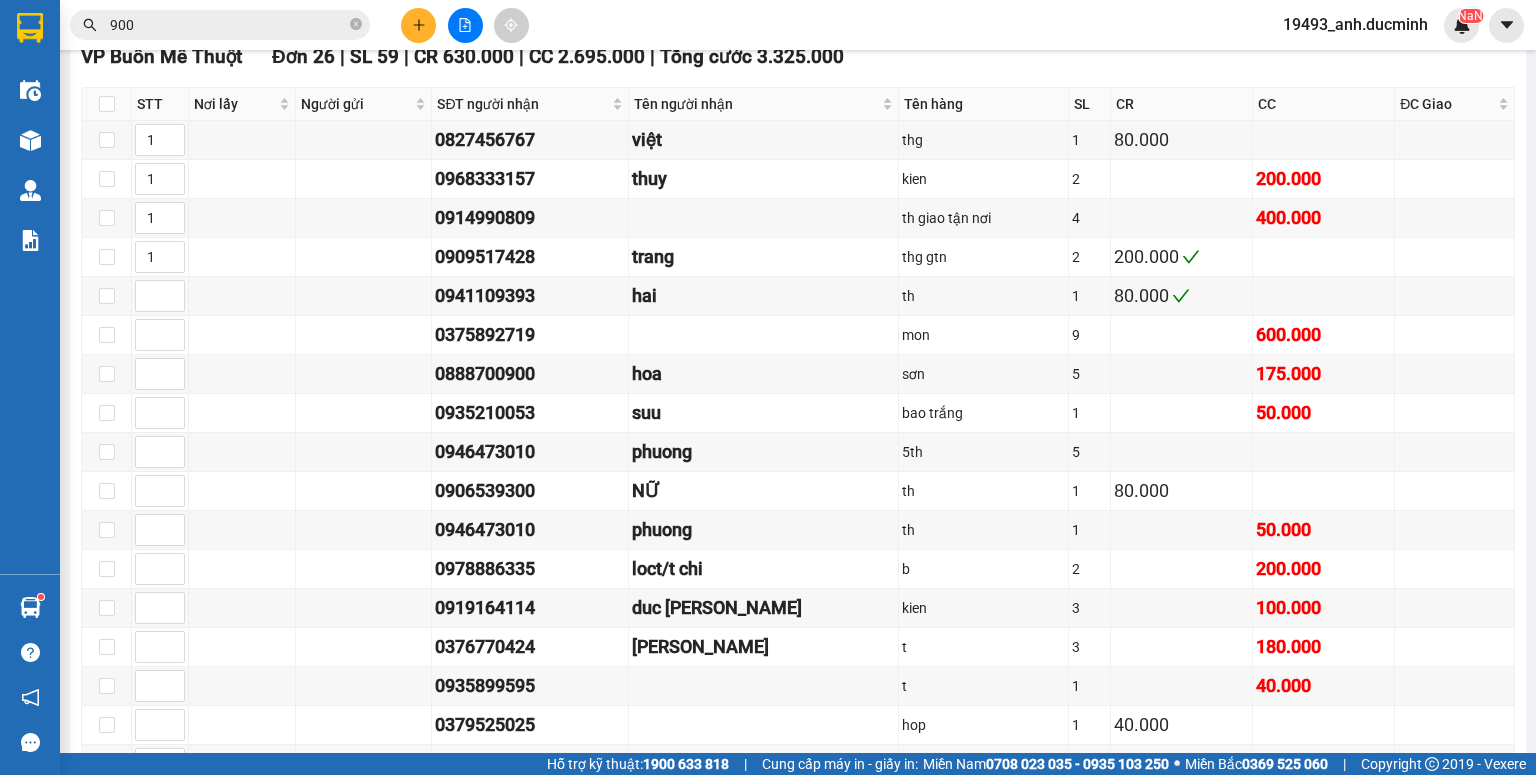 drag, startPoint x: 353, startPoint y: 20, endPoint x: 334, endPoint y: 20, distance: 19 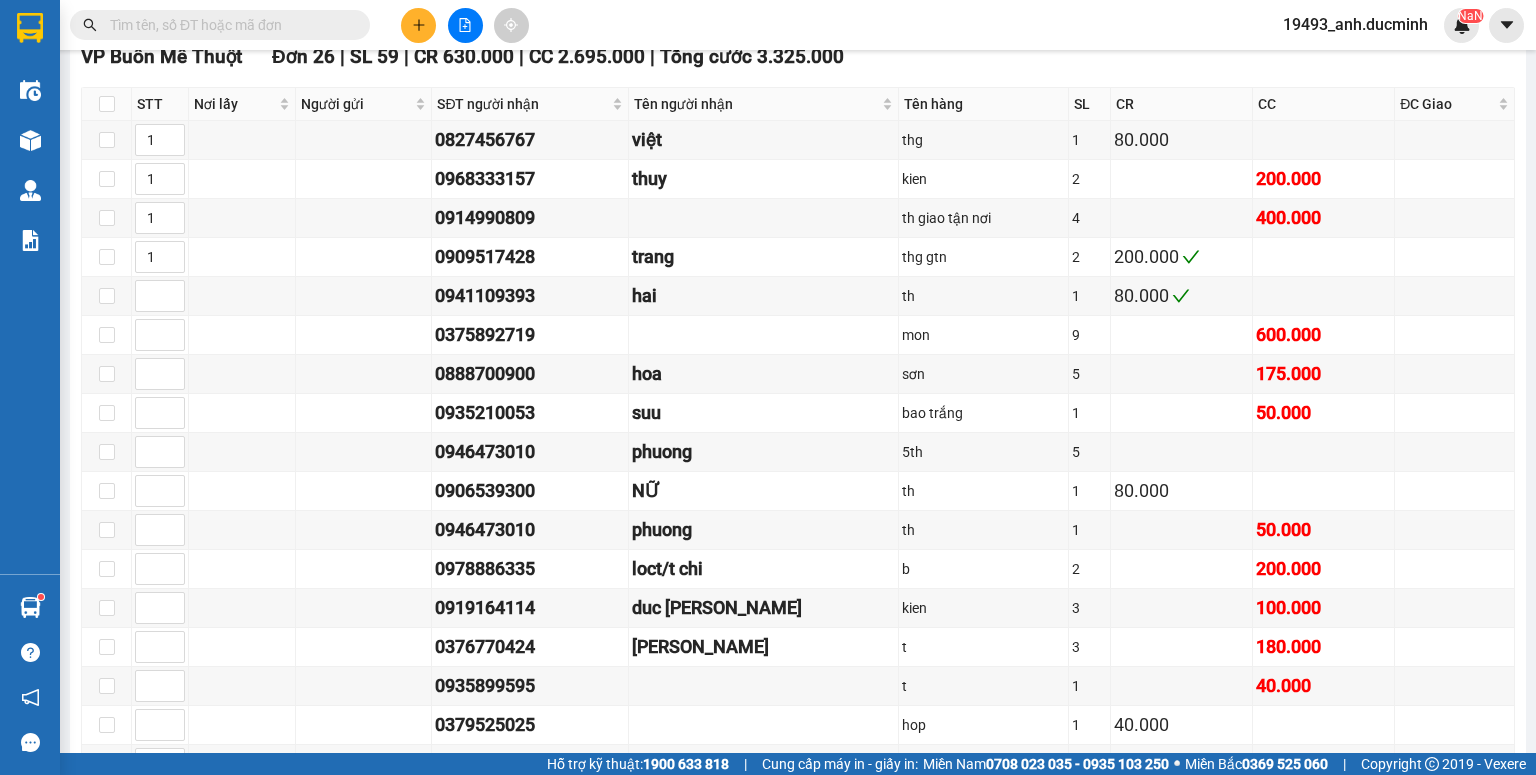 click at bounding box center [228, 25] 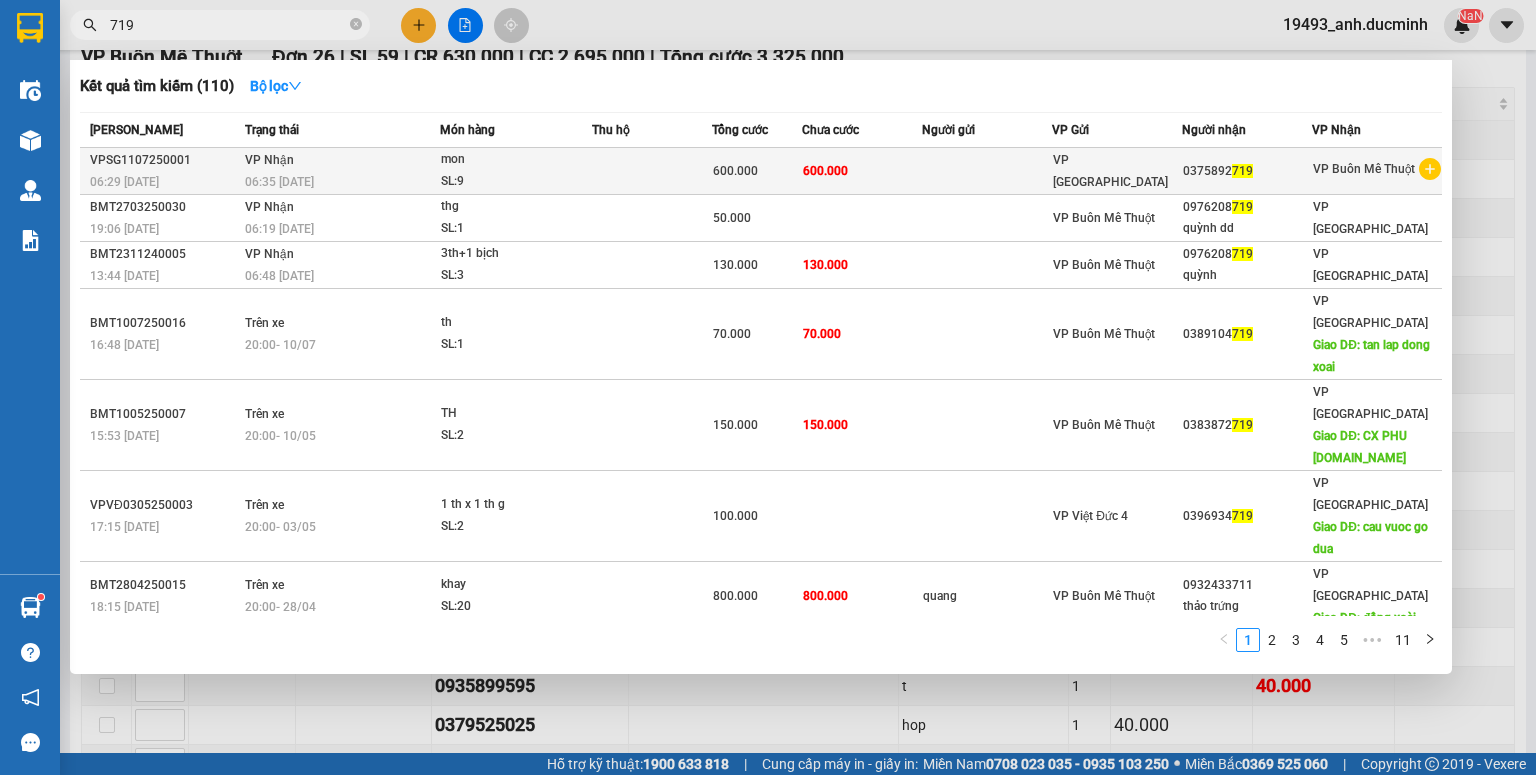 type on "719" 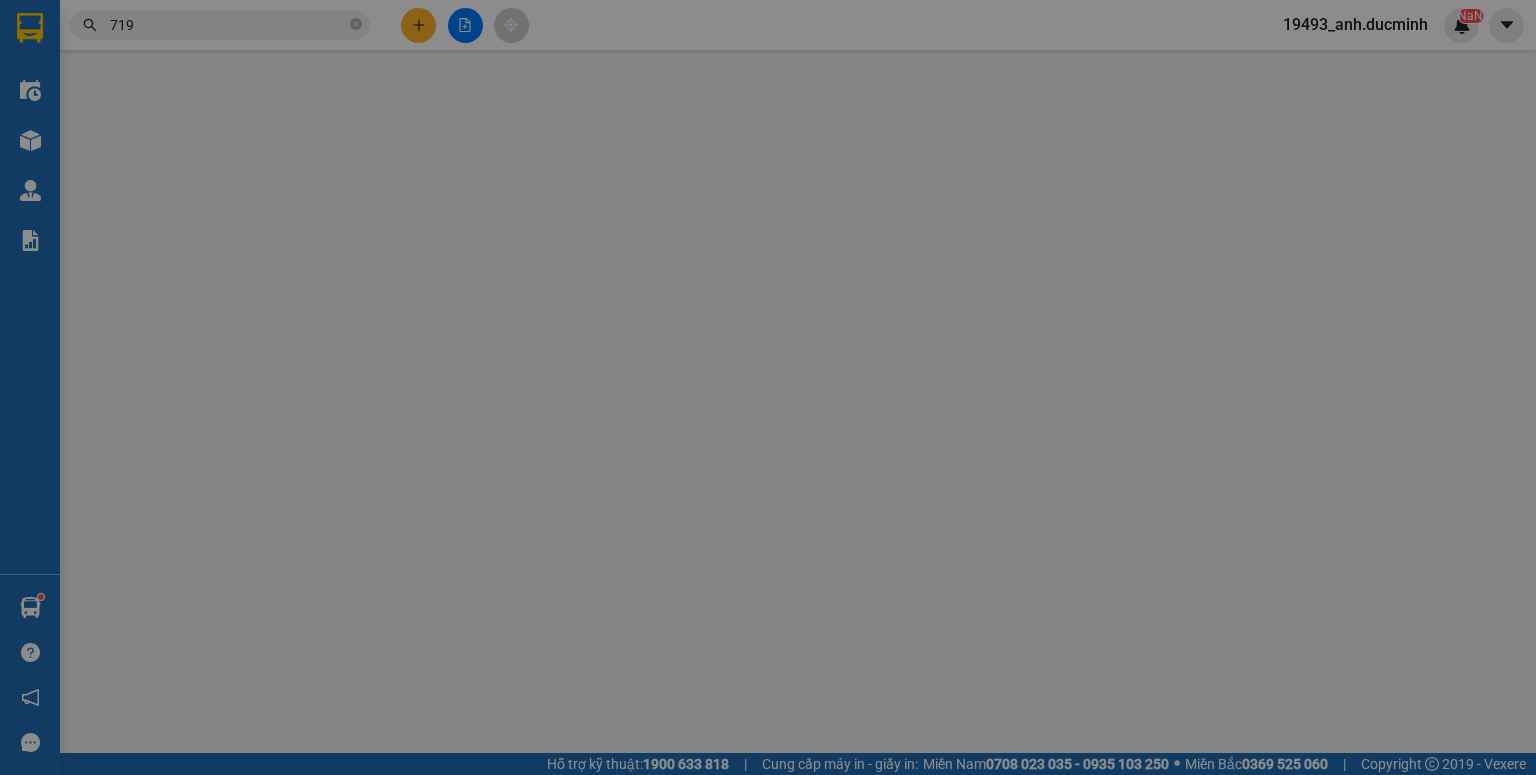 scroll, scrollTop: 0, scrollLeft: 0, axis: both 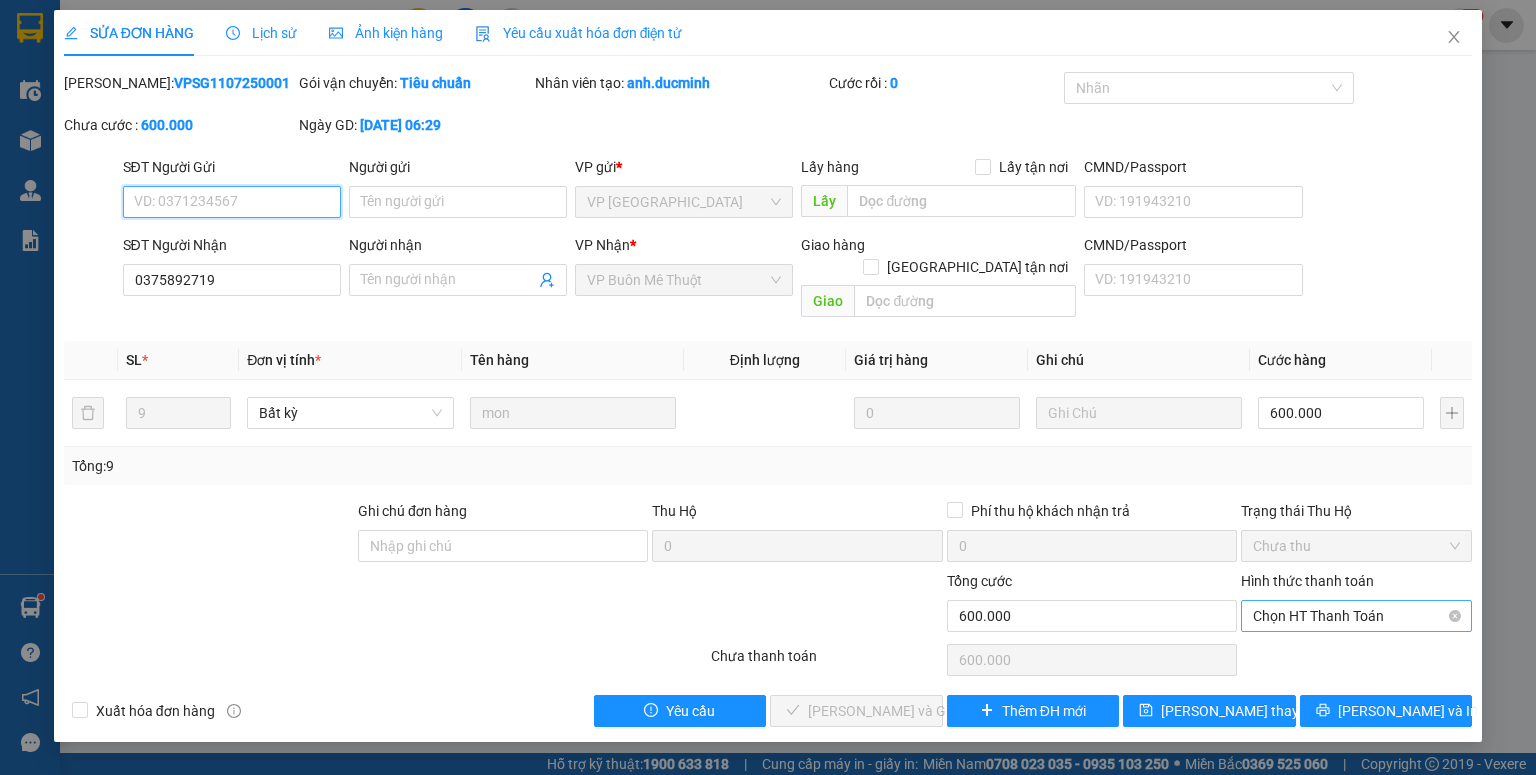 click on "Chọn HT Thanh Toán" at bounding box center (1356, 616) 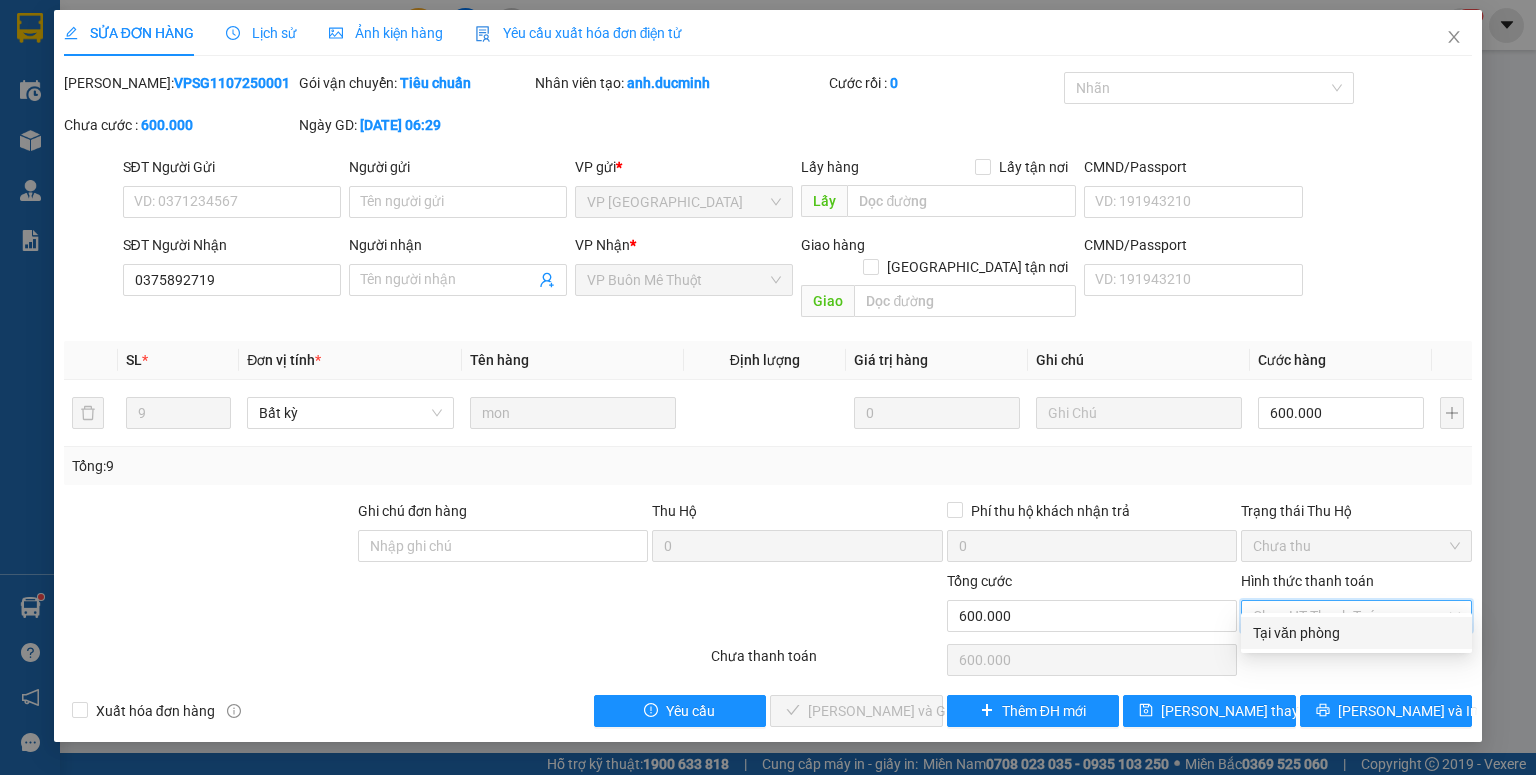 click on "Tại văn phòng" at bounding box center [1356, 633] 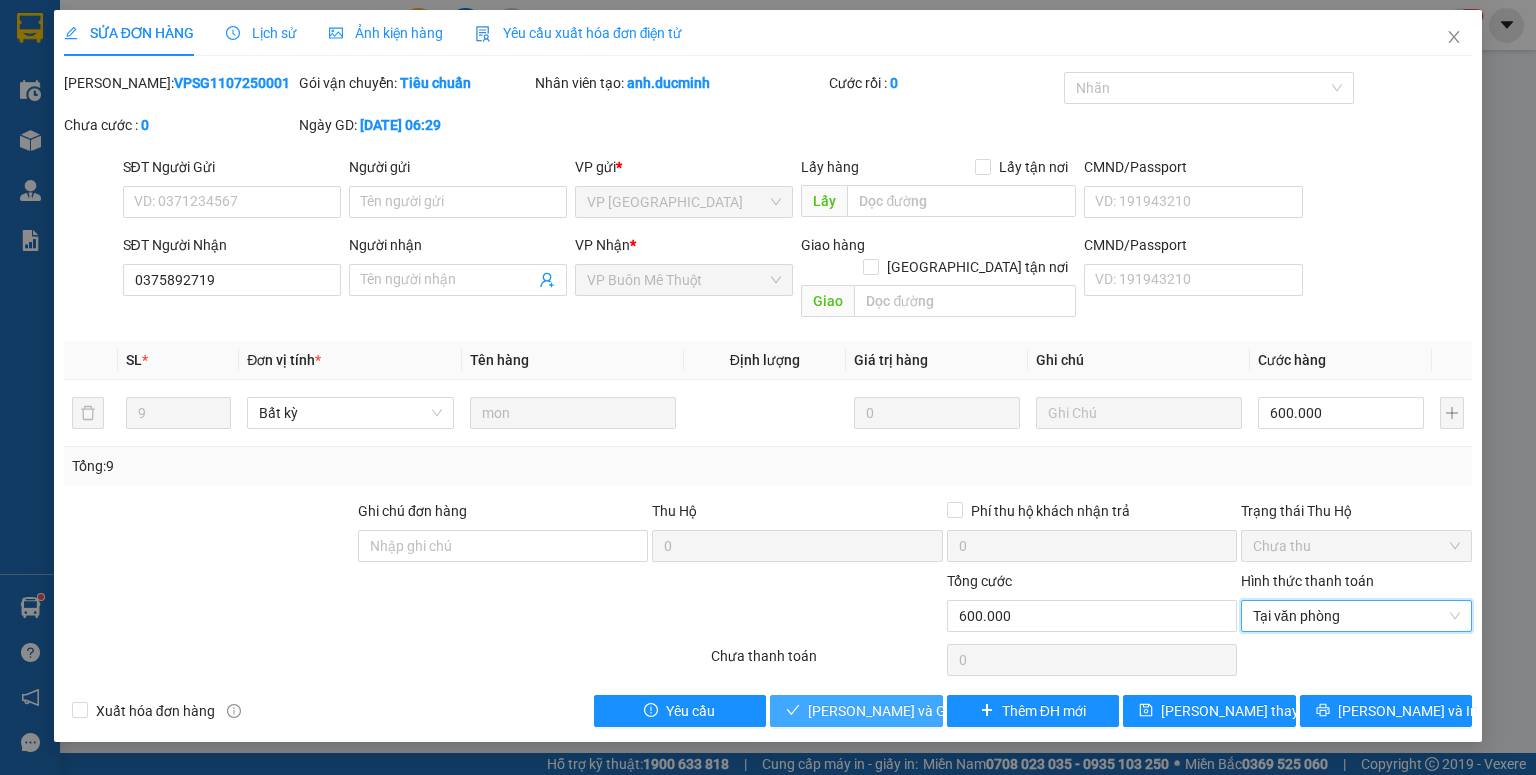 click on "[PERSON_NAME] và Giao hàng" at bounding box center [904, 711] 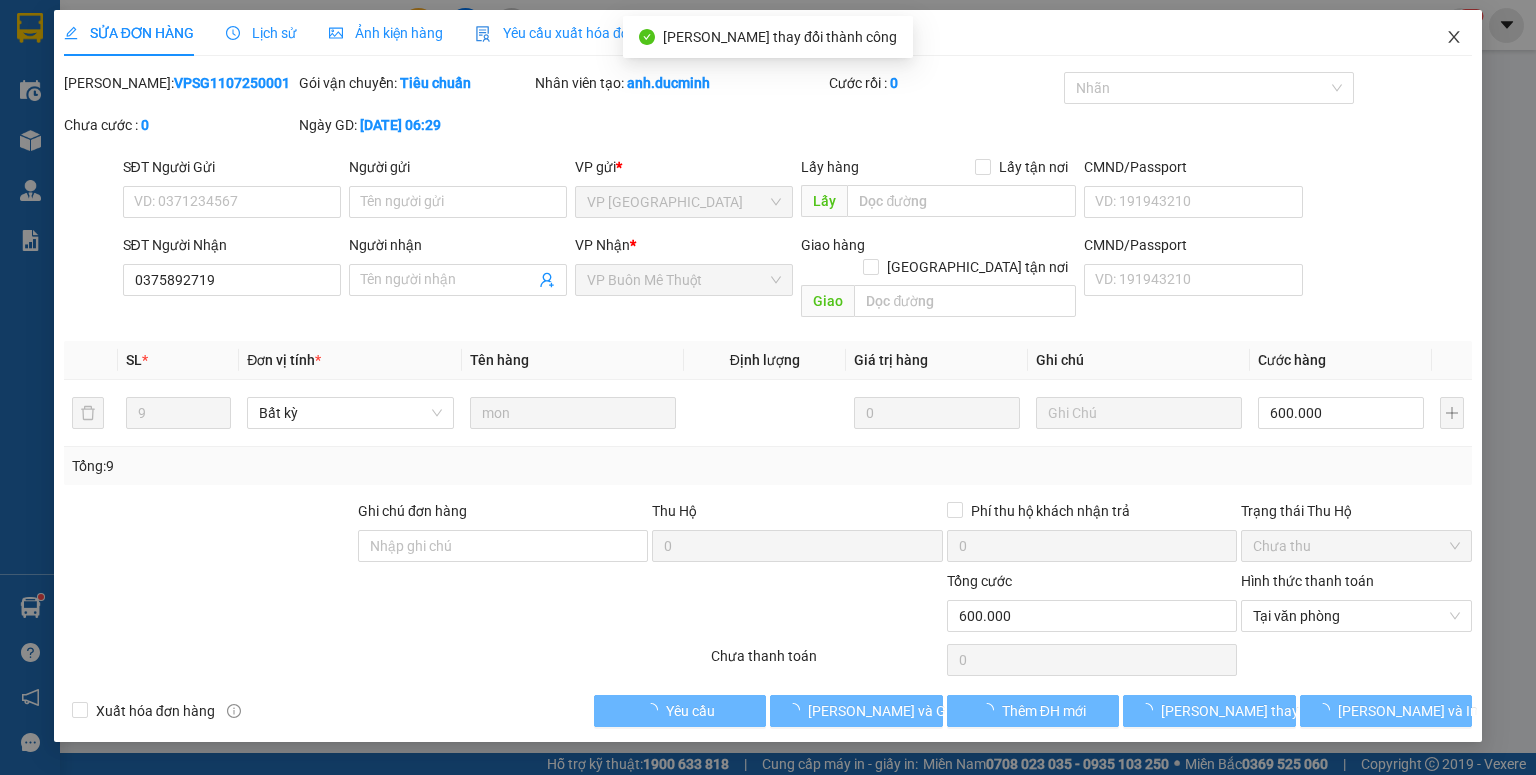 click at bounding box center (1454, 38) 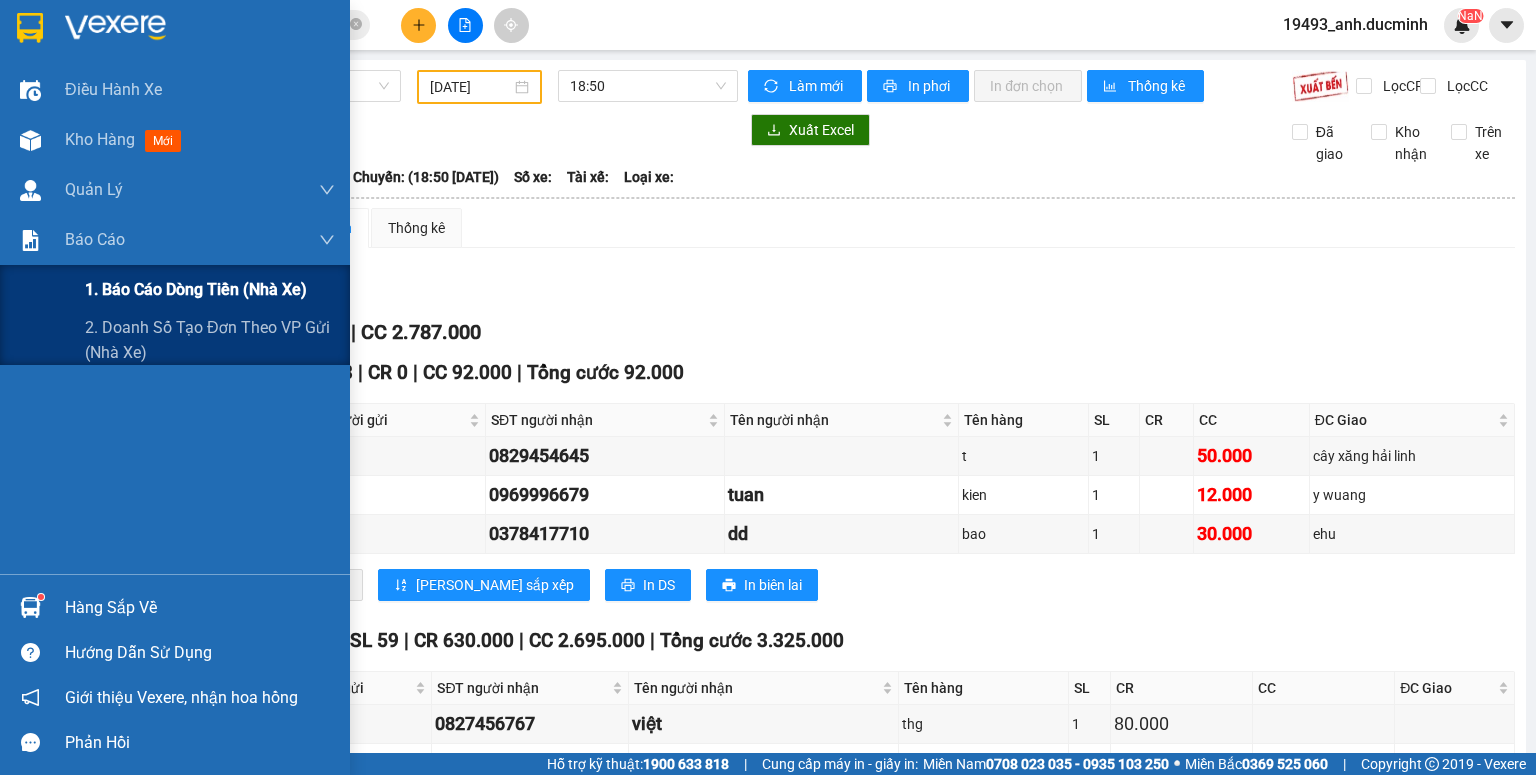 click on "1. Báo cáo dòng tiền (nhà xe)" at bounding box center [196, 289] 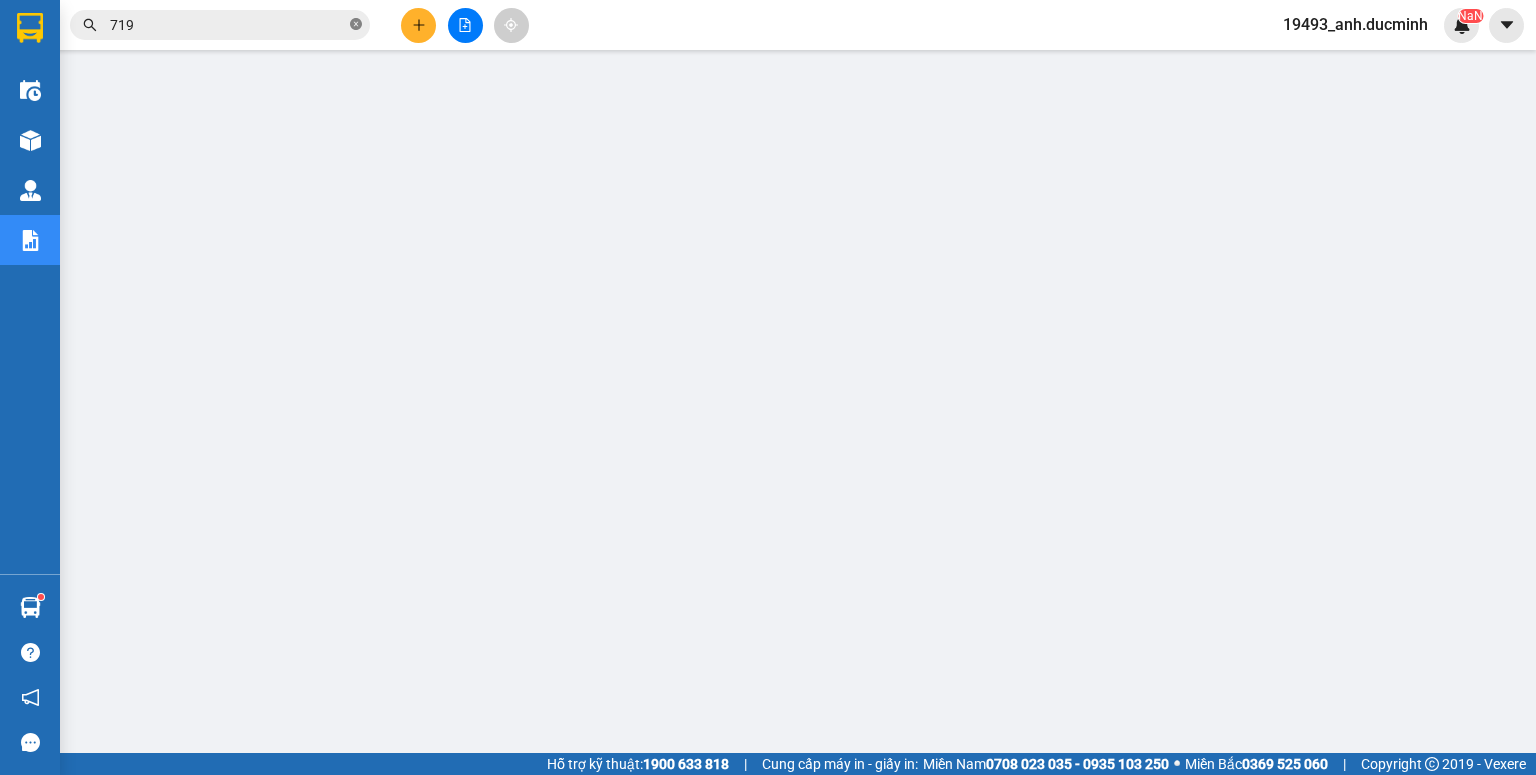 click 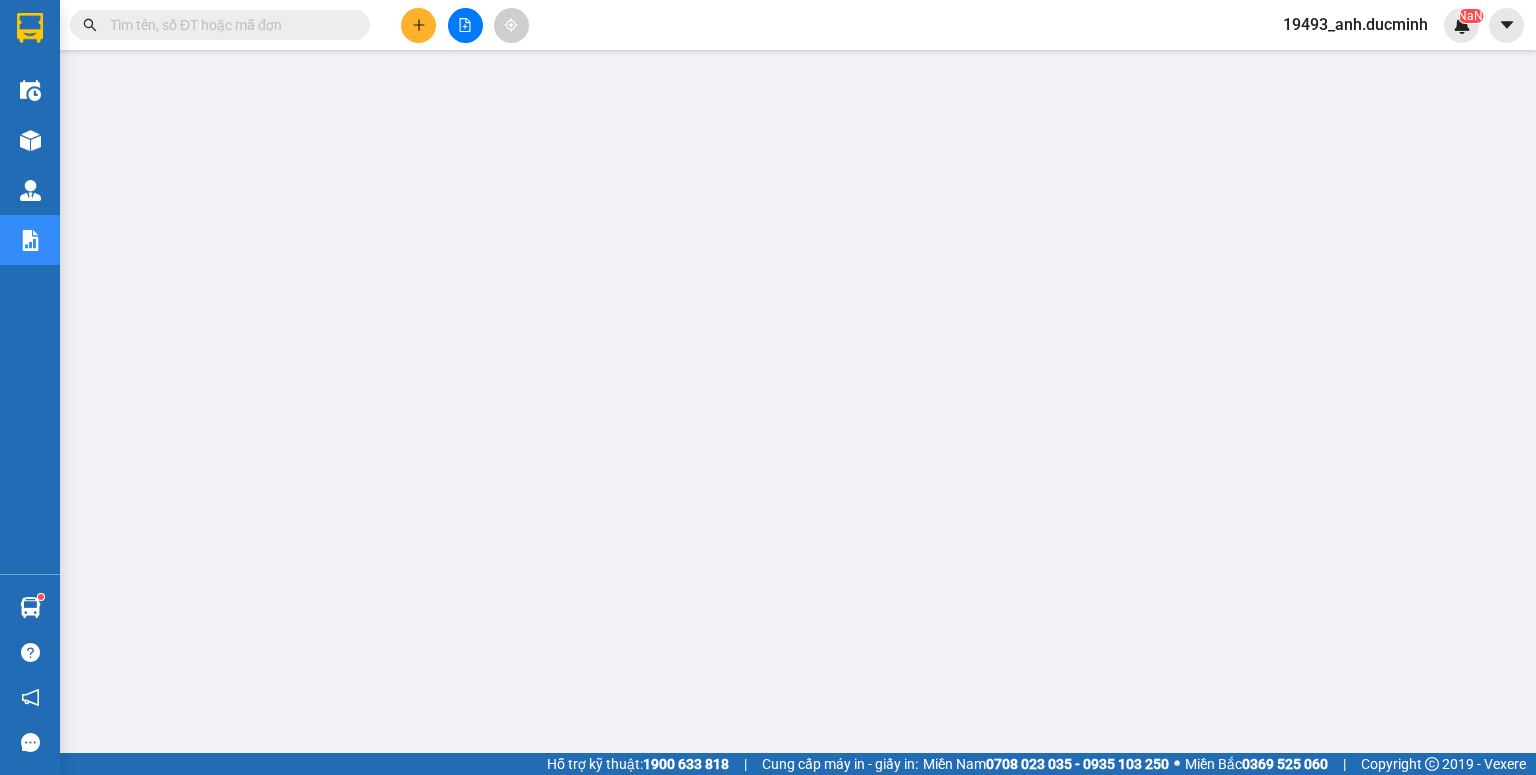 click at bounding box center (228, 25) 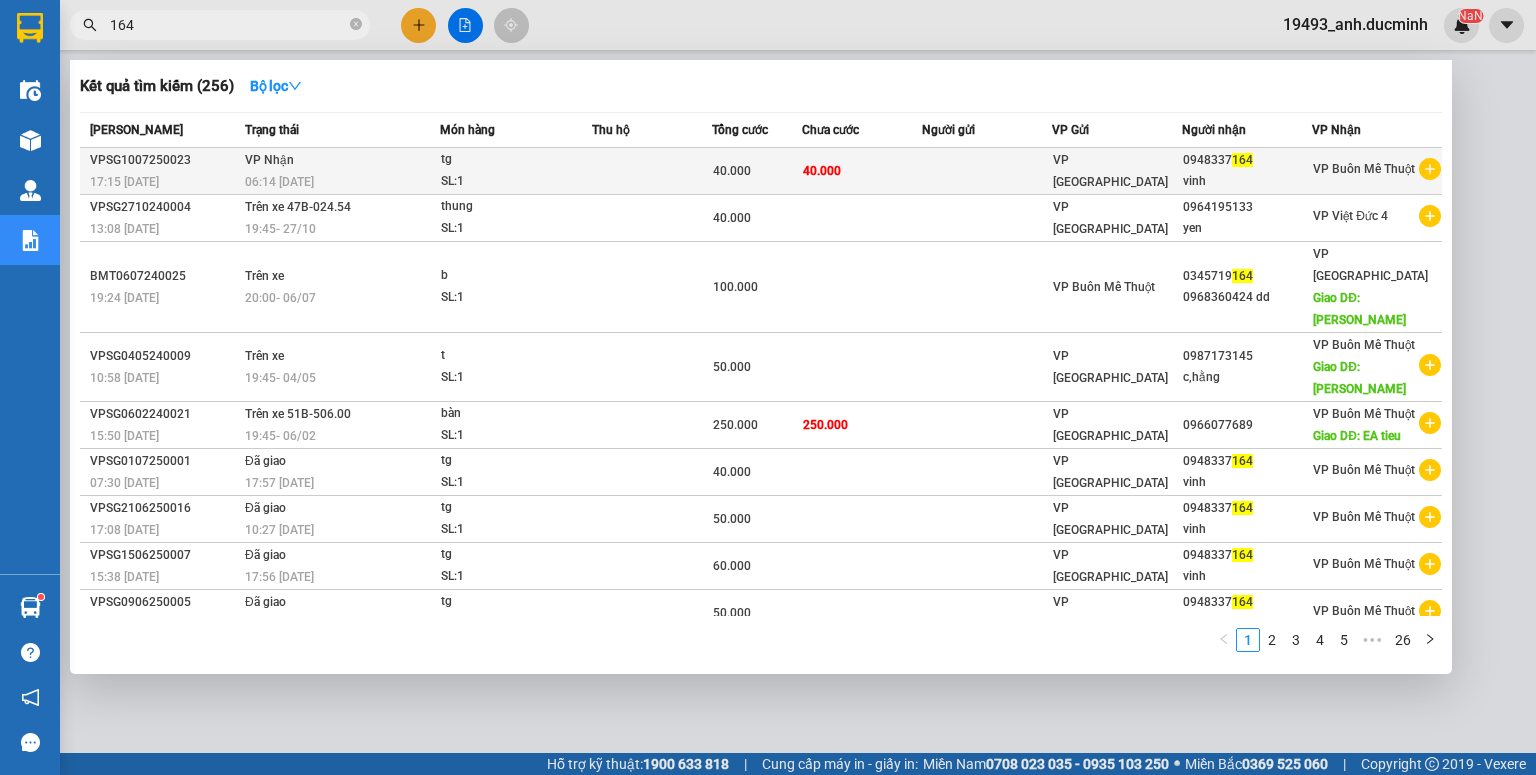 type on "164" 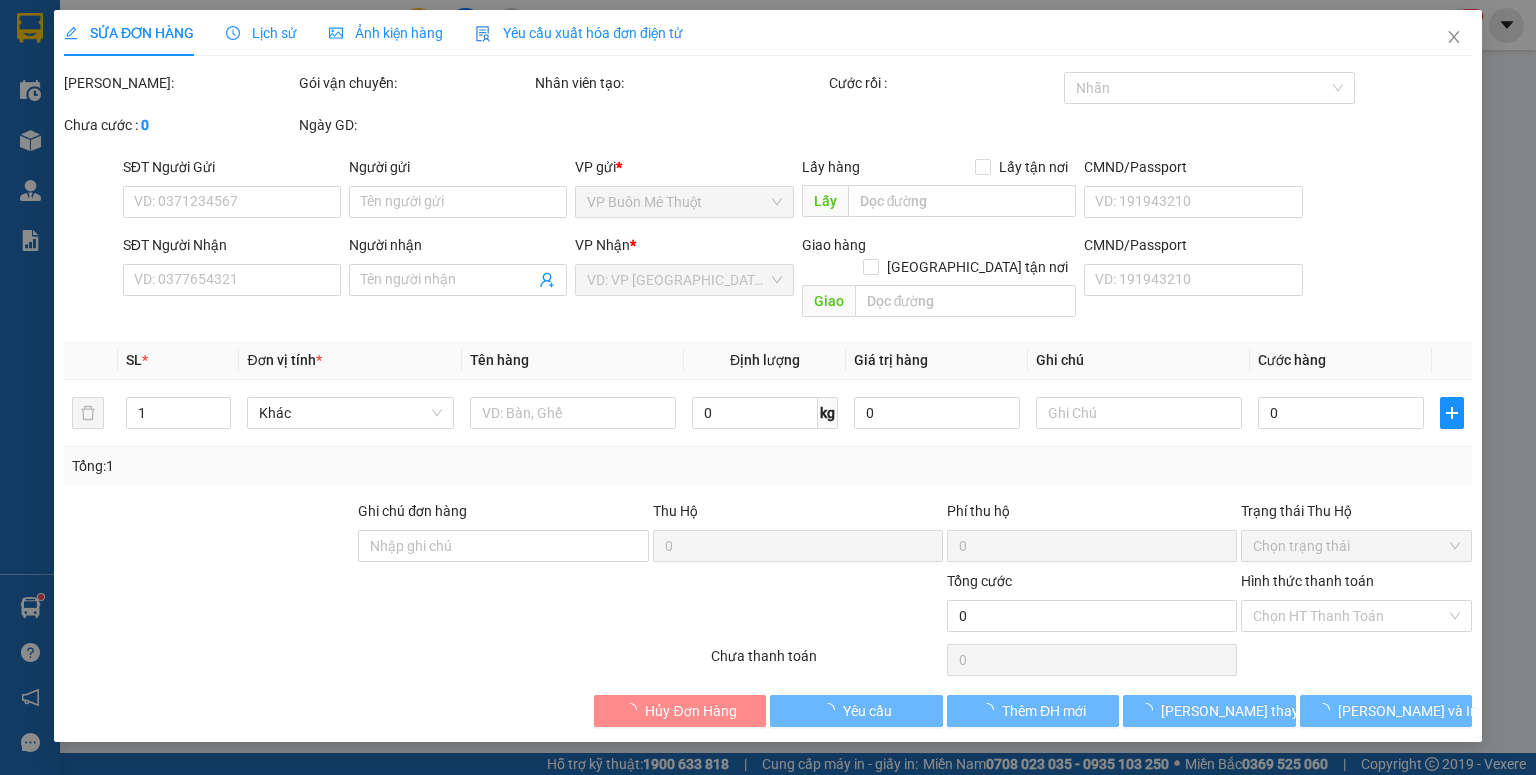 type on "0948337164" 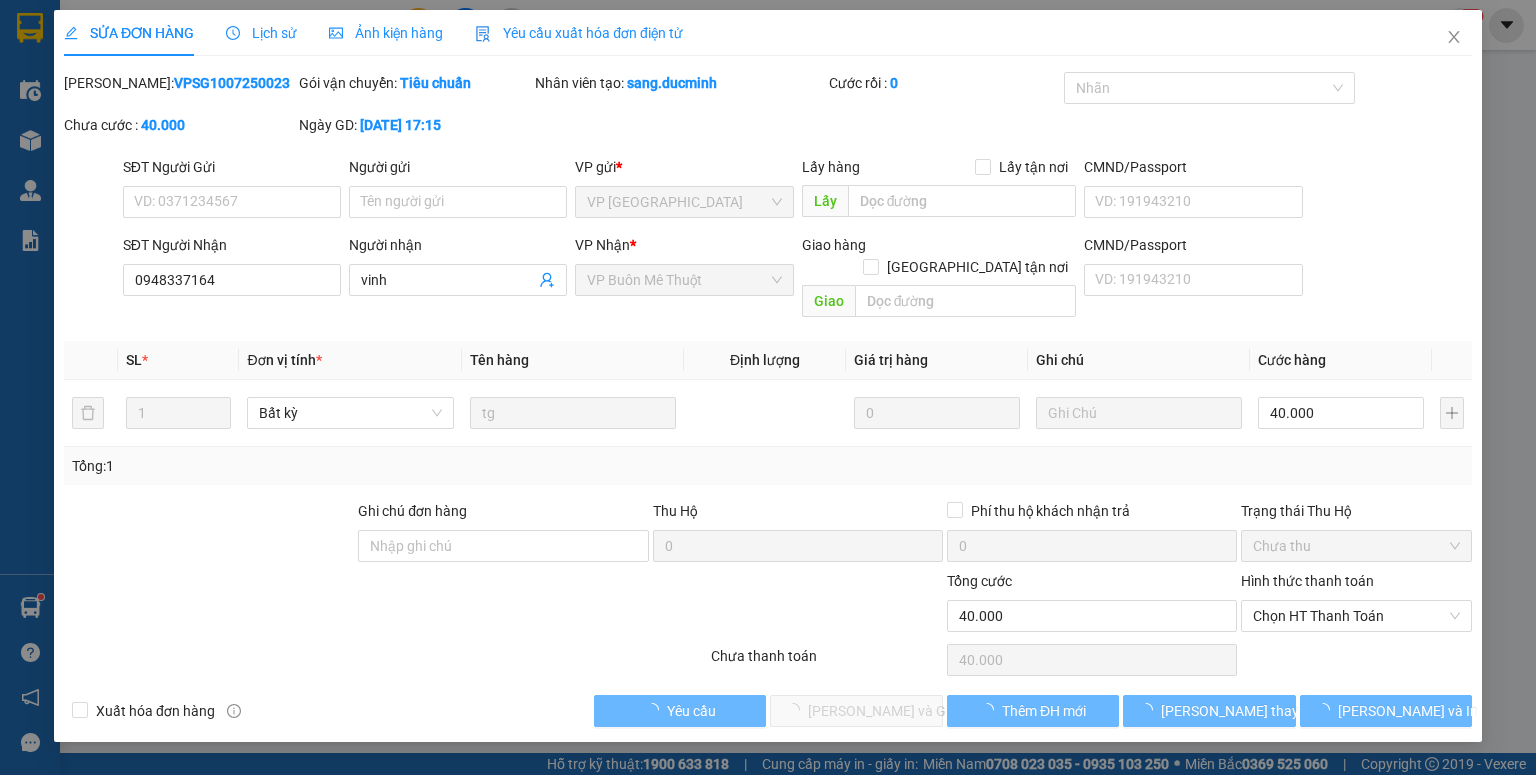 click on "SỬA ĐƠN HÀNG Lịch sử Ảnh kiện hàng Yêu cầu xuất hóa đơn điện tử Total Paid Fee 0 Total UnPaid Fee 40.000 Cash Collection Total Fee Mã ĐH:  VPSG1007250023 Gói vận chuyển:   Tiêu chuẩn Nhân viên tạo:   sang.ducminh Cước rồi :   0   Nhãn Chưa cước :   40.000 Ngày GD:   [DATE] 17:15 SĐT Người Gửi VD: 0371234567 Người gửi Tên người gửi VP gửi  * VP [GEOGRAPHIC_DATA] Lấy hàng Lấy tận nơi Lấy CMND/Passport VD: [PASSPORT] SĐT Người Nhận 0948337164 Người nhận vinh VP Nhận  * VP Buôn Mê Thuột Giao hàng Giao tận nơi Giao CMND/Passport VD: [PASSPORT] SL  * Đơn vị tính  * Tên hàng  Định lượng Giá trị hàng Ghi chú Cước hàng                   1 Bất kỳ tg 0 40.000 Tổng:  1 Ghi chú đơn hàng Thu Hộ 0 Phí thu hộ khách nhận trả 0 Trạng thái Thu Hộ   Chưa thu Tổng cước 40.000 Hình thức thanh toán Chọn HT Thanh Toán Số tiền thu trước 0 Chưa thanh toán" at bounding box center [768, 387] 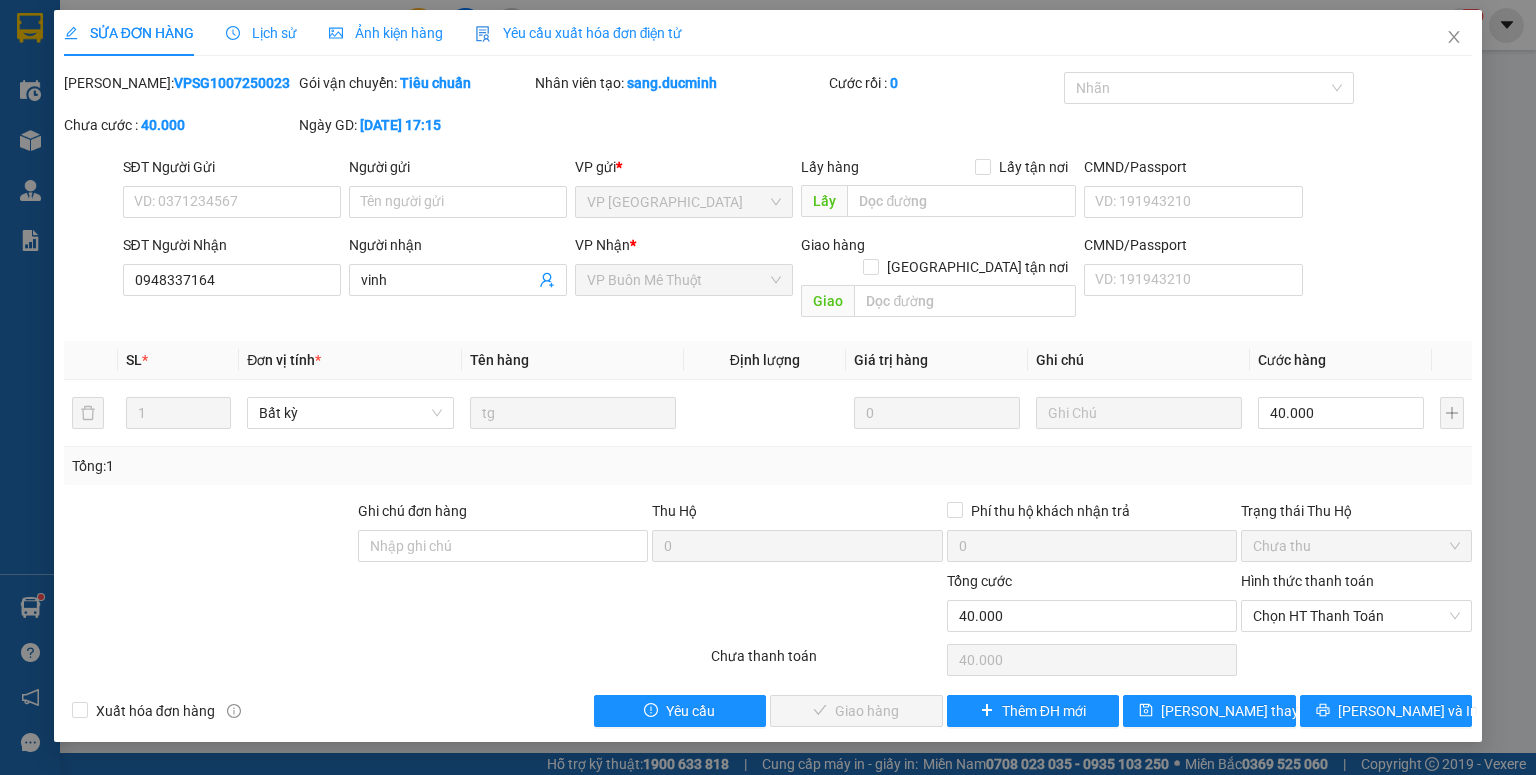 drag, startPoint x: 1292, startPoint y: 596, endPoint x: 1289, endPoint y: 616, distance: 20.22375 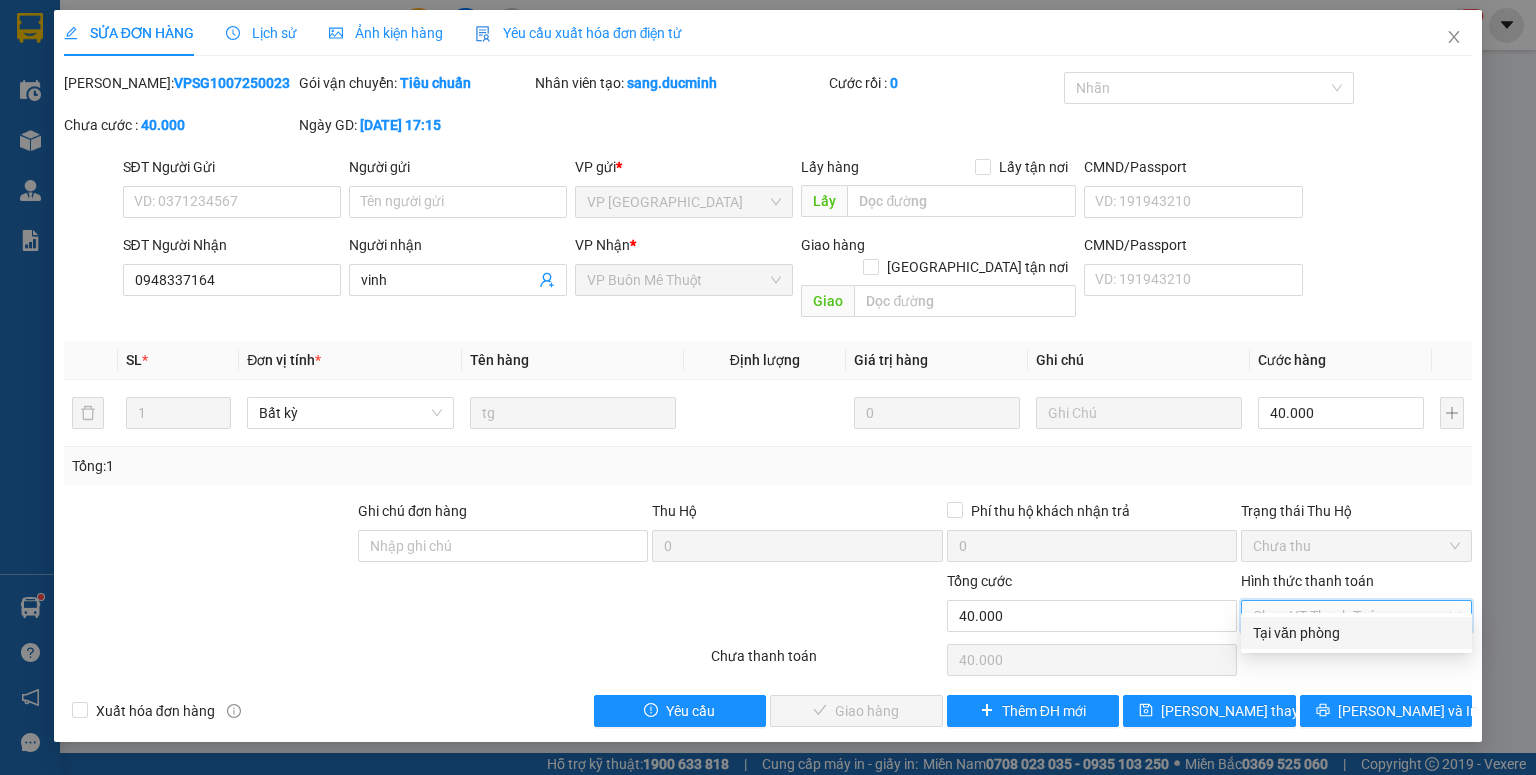 drag, startPoint x: 1285, startPoint y: 636, endPoint x: 1197, endPoint y: 646, distance: 88.56636 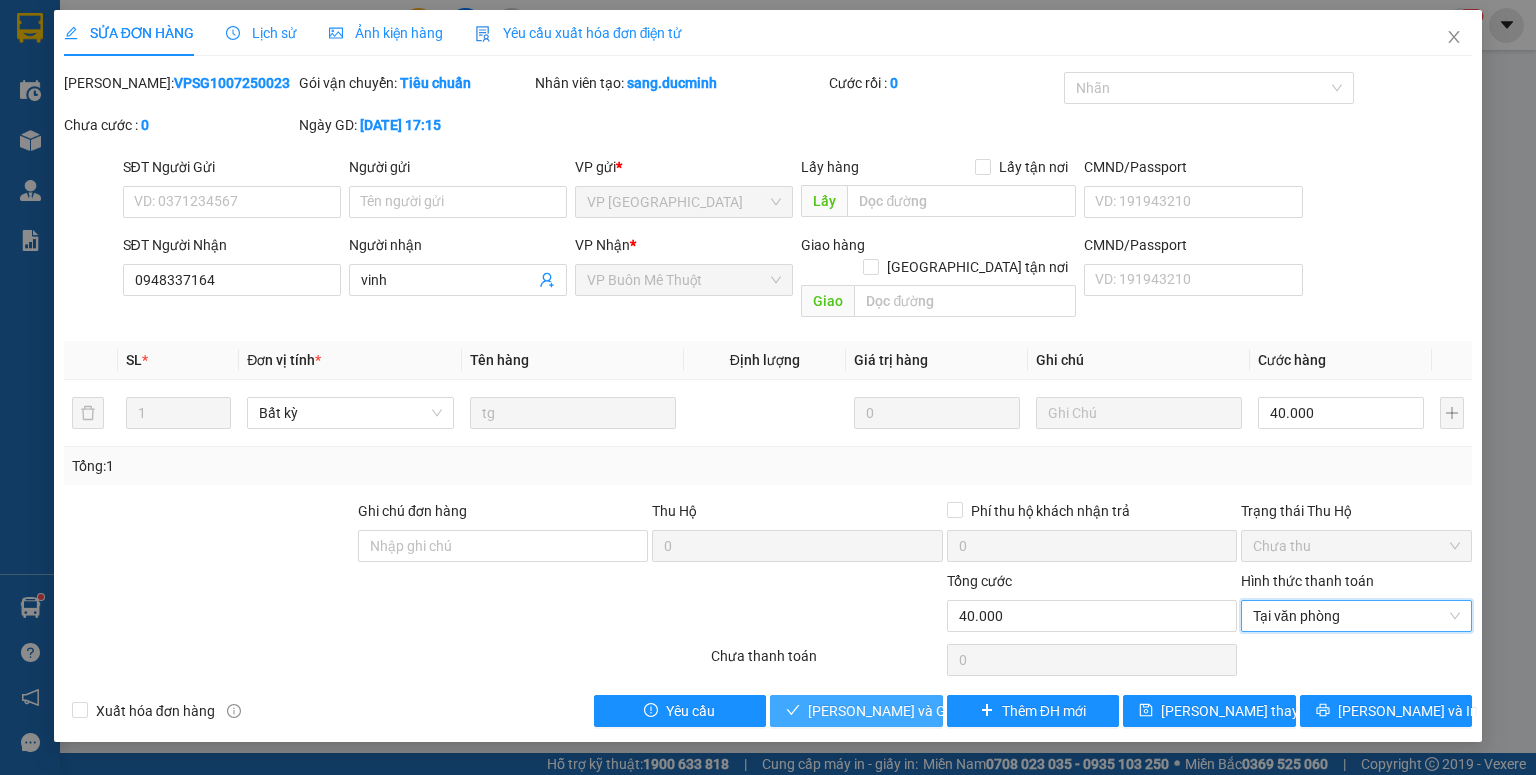 drag, startPoint x: 894, startPoint y: 692, endPoint x: 875, endPoint y: 660, distance: 37.215588 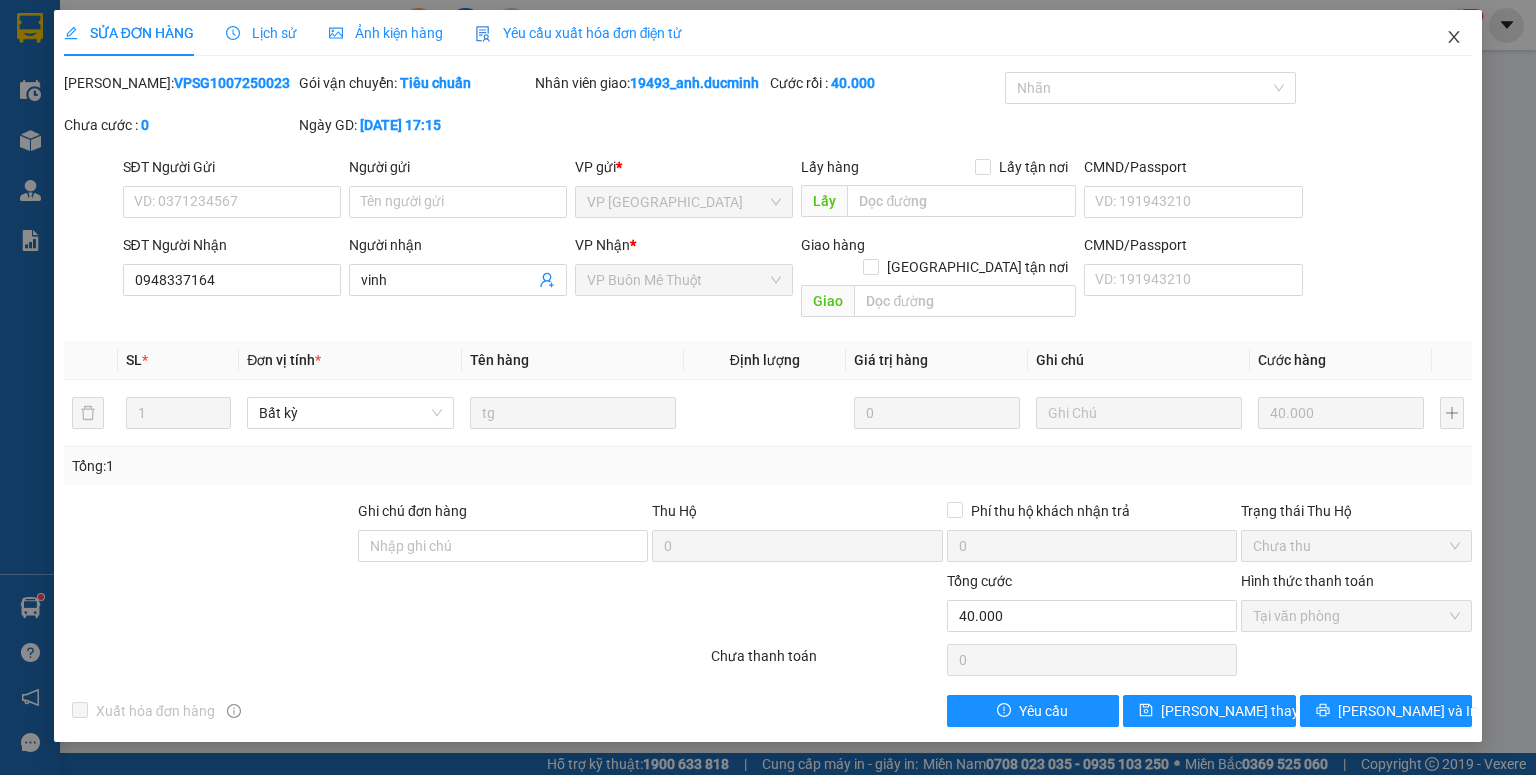 click 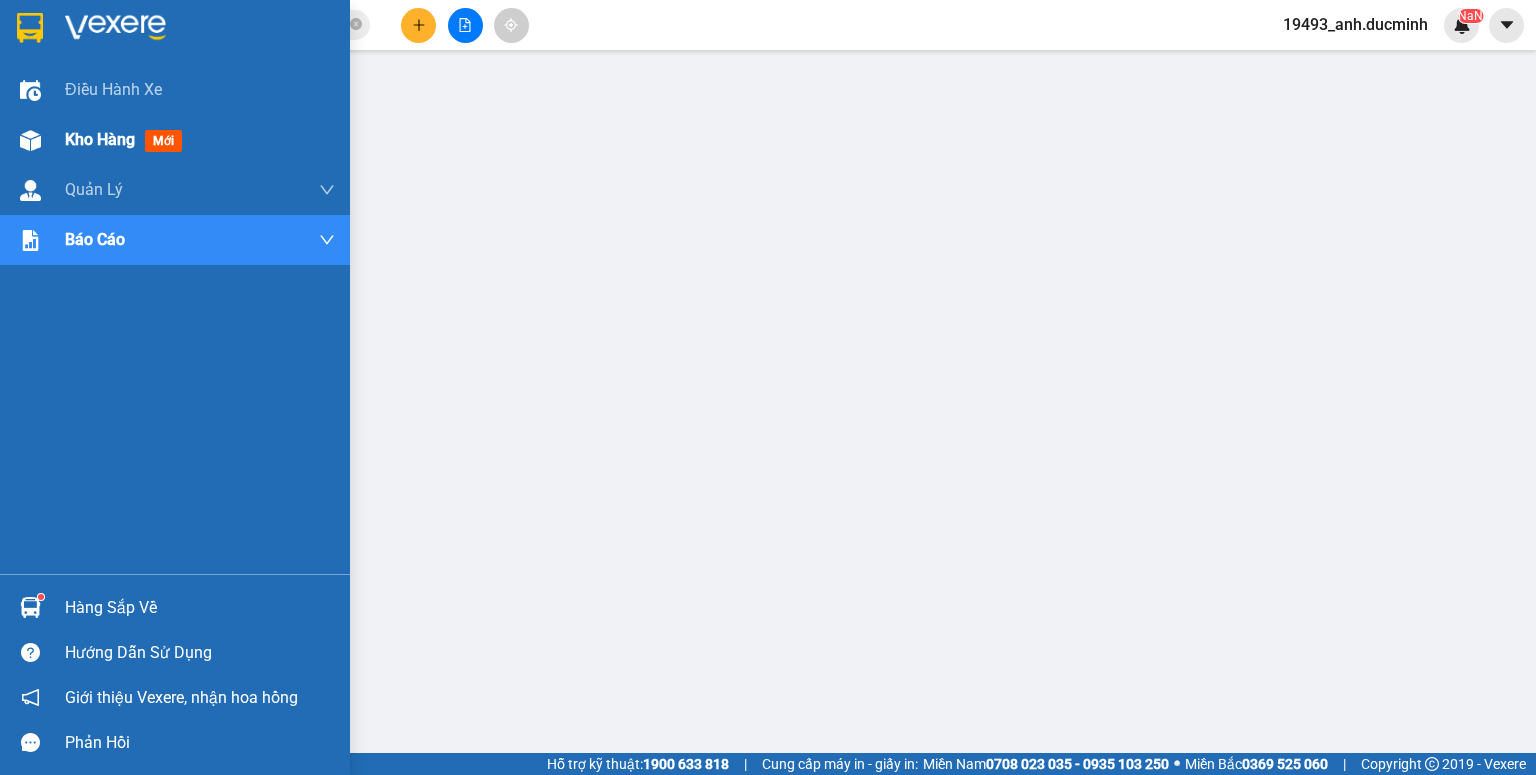 click on "Kho hàng" at bounding box center [100, 139] 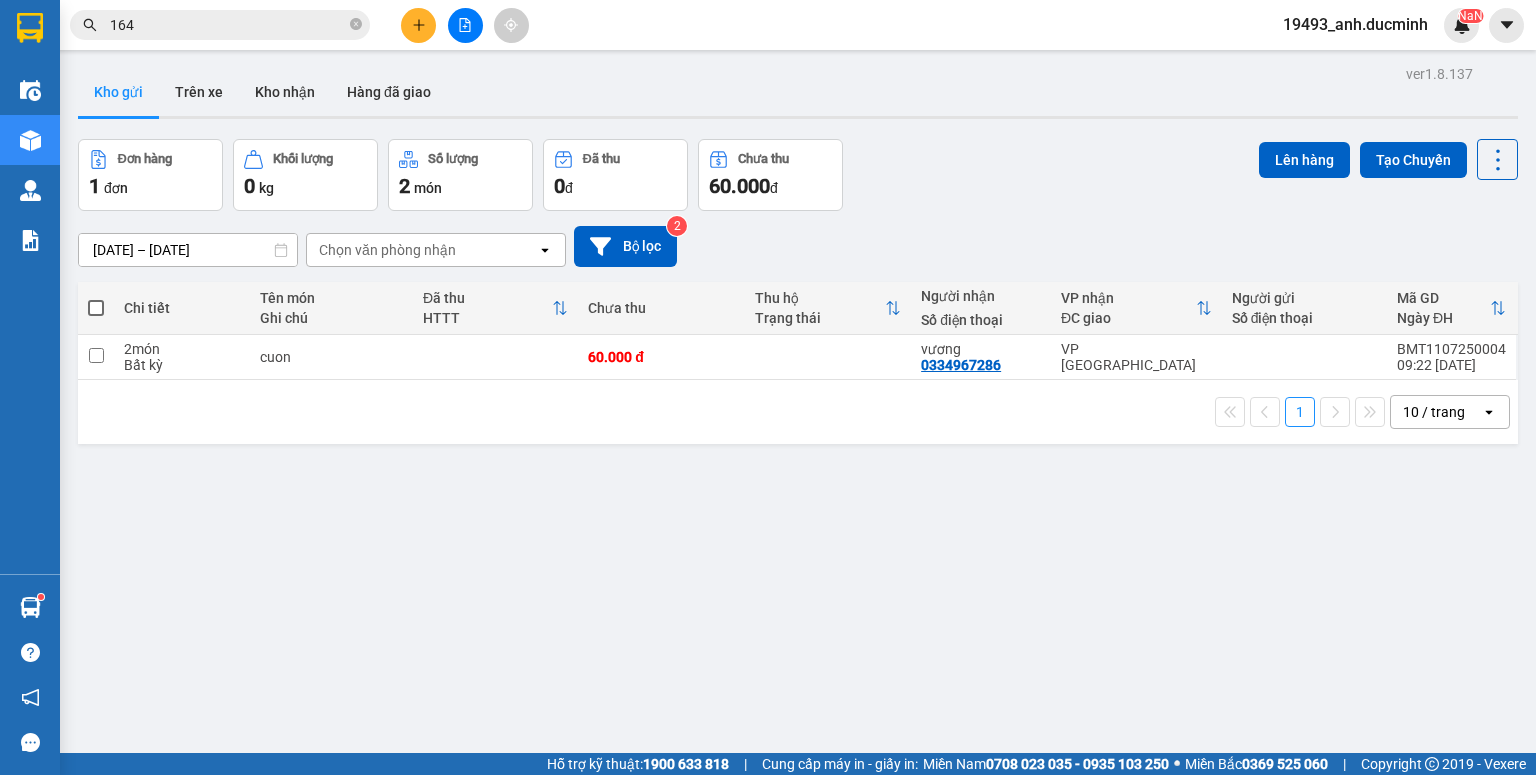 drag, startPoint x: 354, startPoint y: 22, endPoint x: 295, endPoint y: 20, distance: 59.03389 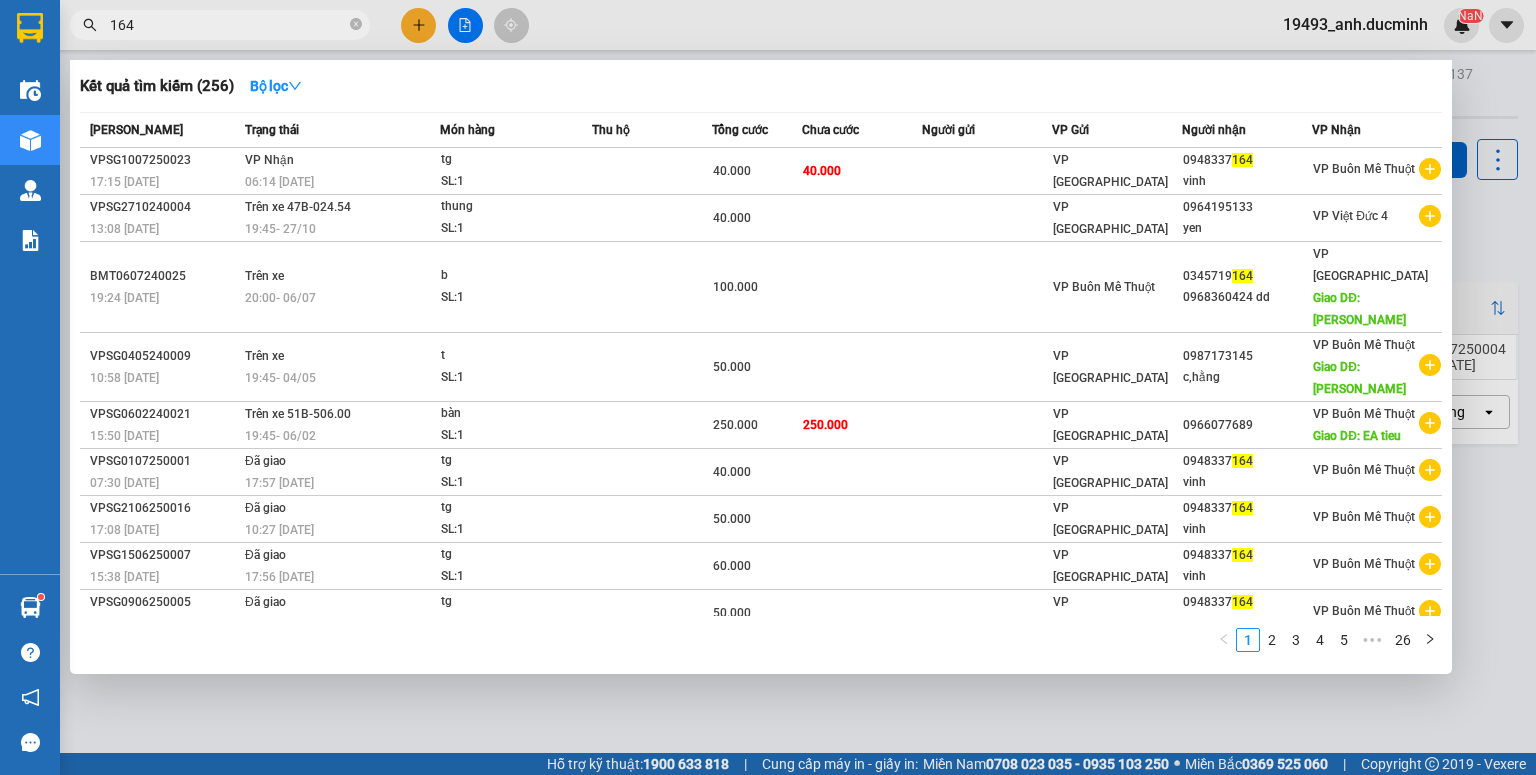 click on "164" at bounding box center (228, 25) 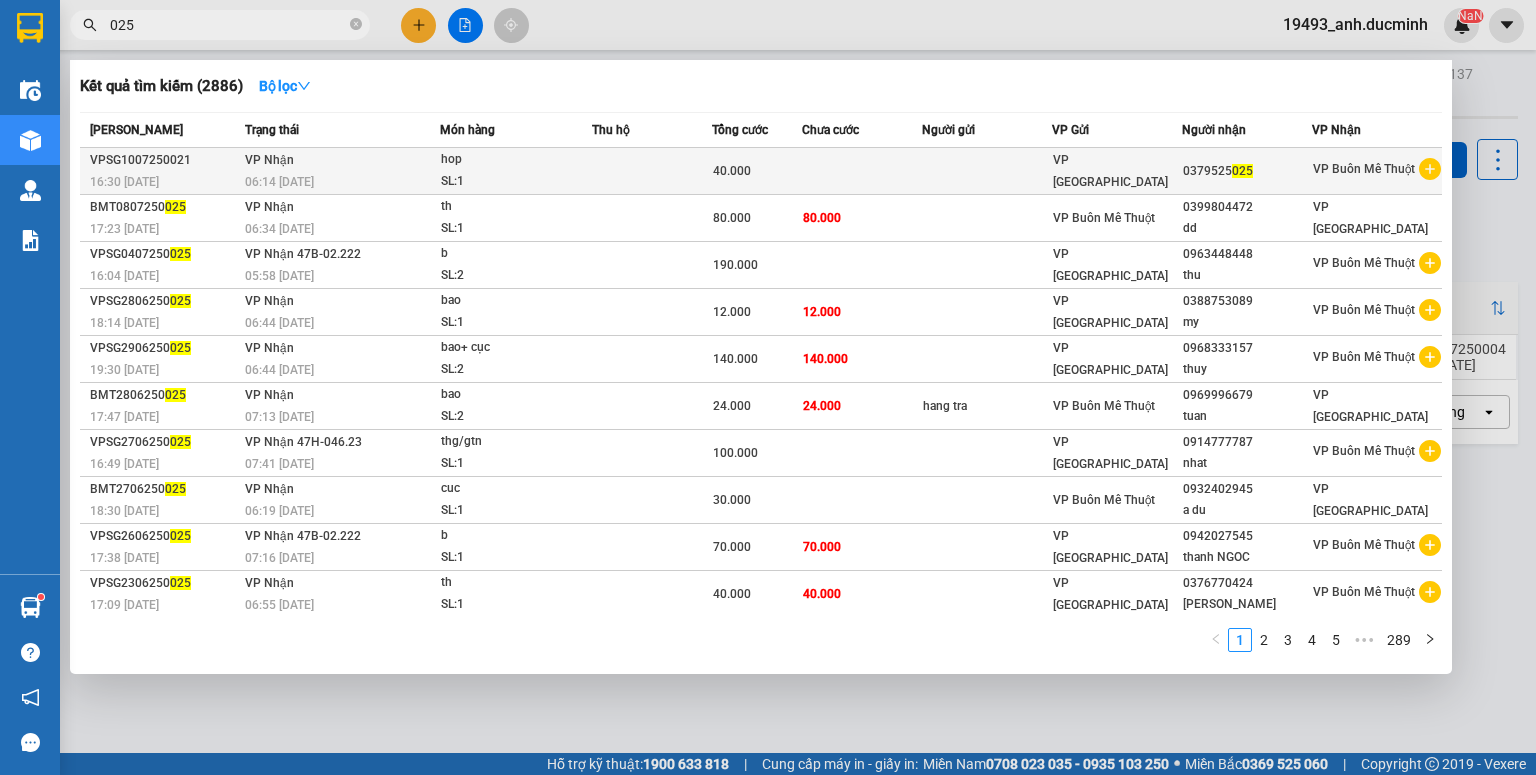 click at bounding box center [652, 171] 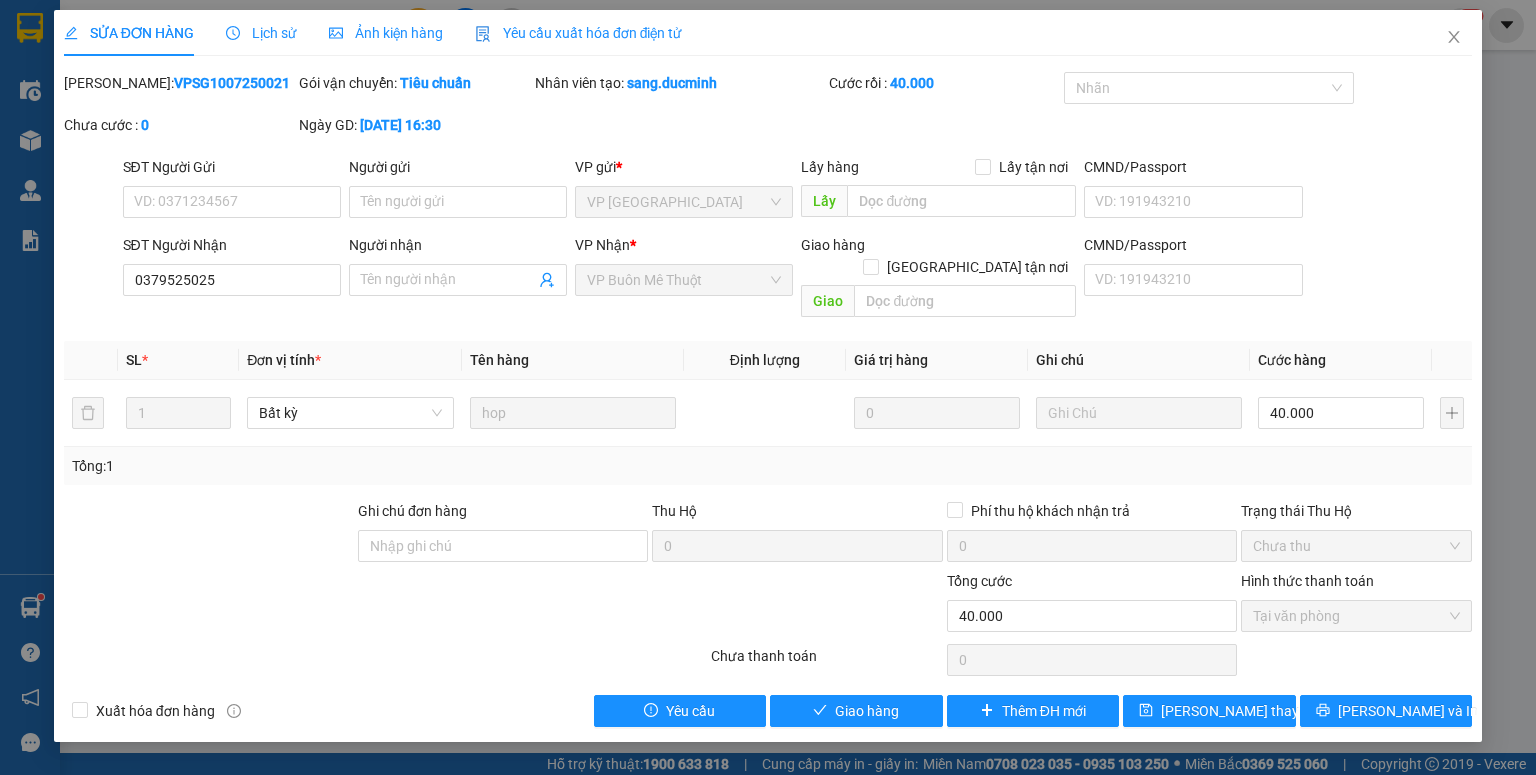 click on "SỬA ĐƠN HÀNG Lịch sử Ảnh kiện hàng Yêu cầu xuất hóa đơn điện tử Total Paid Fee 40.000 Total UnPaid Fee 0 Cash Collection Total Fee Mã ĐH:  VPSG1007250021 Gói vận chuyển:   Tiêu chuẩn Nhân viên tạo:   sang.ducminh Cước rồi :   40.000   Nhãn Chưa cước :   0 Ngày GD:   [DATE] 16:30 SĐT Người Gửi VD: 0371234567 Người gửi Tên người gửi VP gửi  * VP [GEOGRAPHIC_DATA] Lấy hàng Lấy tận nơi Lấy CMND/Passport VD: [PASSPORT] SĐT Người Nhận 0379525025 Người nhận Tên người nhận VP Nhận  * VP Buôn Mê Thuột Giao hàng Giao tận nơi Giao CMND/Passport VD: [PASSPORT] SL  * Đơn vị tính  * Tên hàng  Định lượng Giá trị hàng Ghi chú Cước hàng                   1 Bất kỳ hop 0 40.000 Tổng:  1 Ghi chú đơn hàng Thu Hộ 0 Phí thu hộ khách nhận trả 0 Trạng thái Thu Hộ   Chưa thu Tổng cước 40.000 Hình thức thanh toán Tại văn phòng Số tiền thu trước 40.000 0" at bounding box center [768, 376] 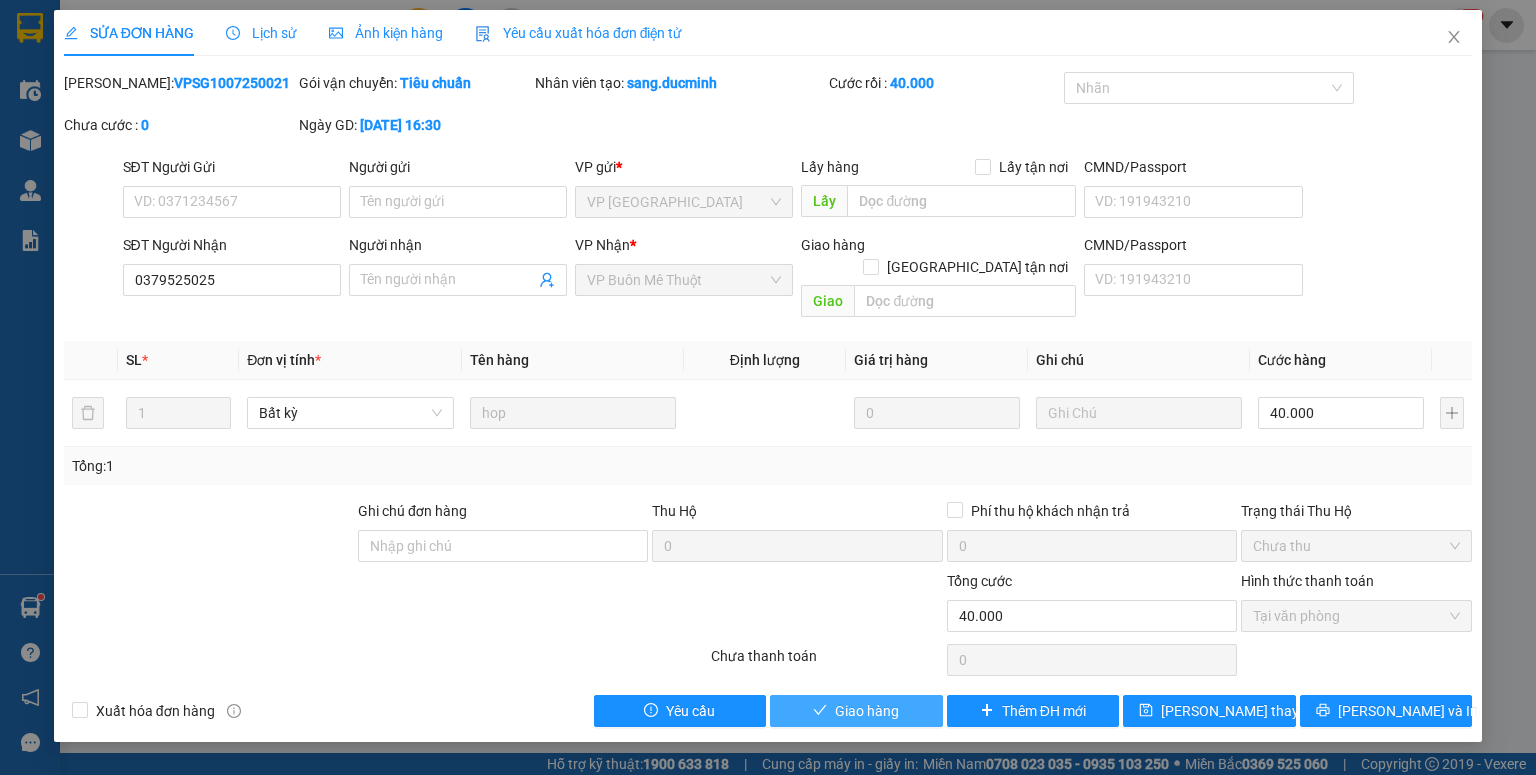 drag, startPoint x: 903, startPoint y: 684, endPoint x: 916, endPoint y: 681, distance: 13.341664 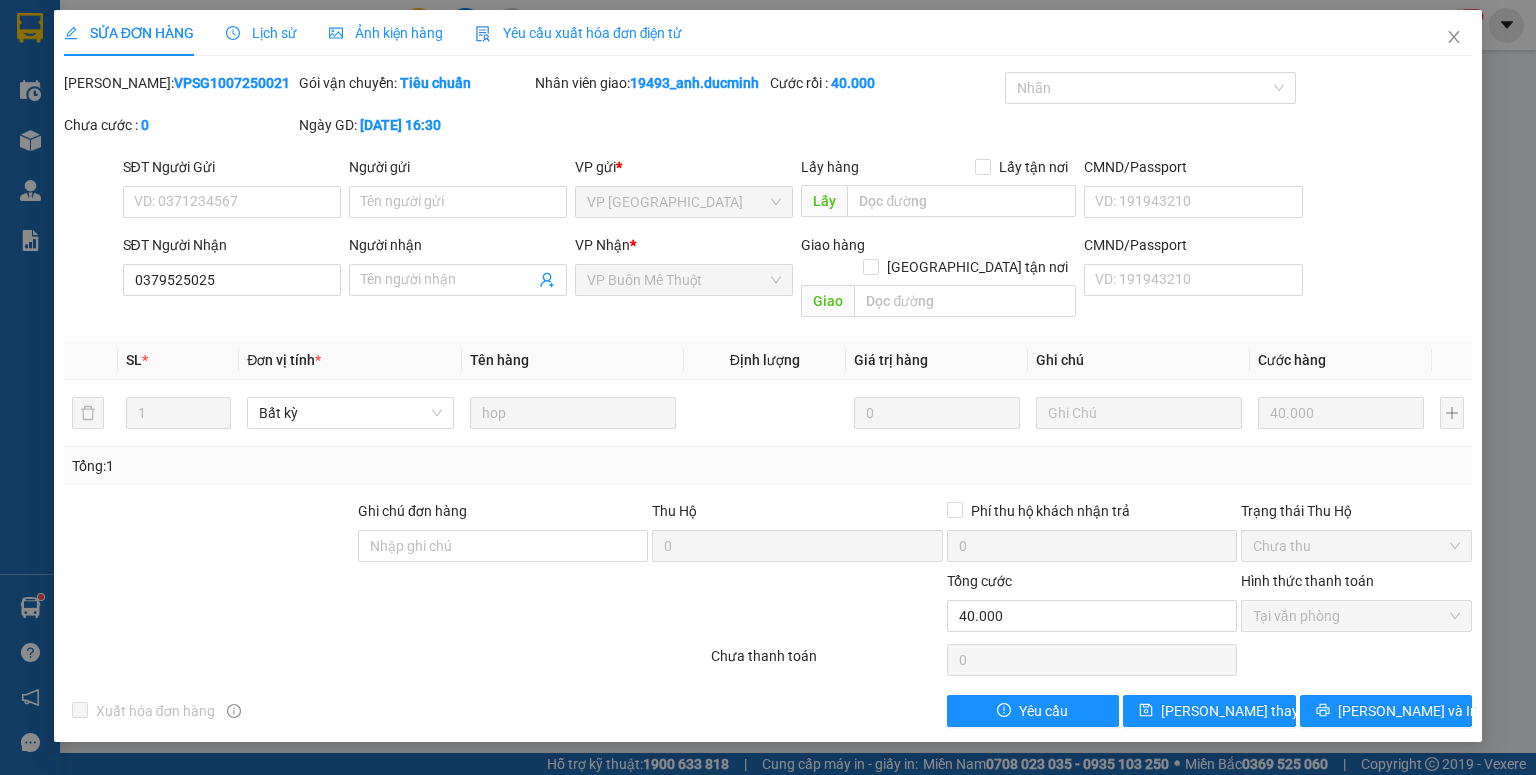 drag, startPoint x: 174, startPoint y: 577, endPoint x: 200, endPoint y: 578, distance: 26.019224 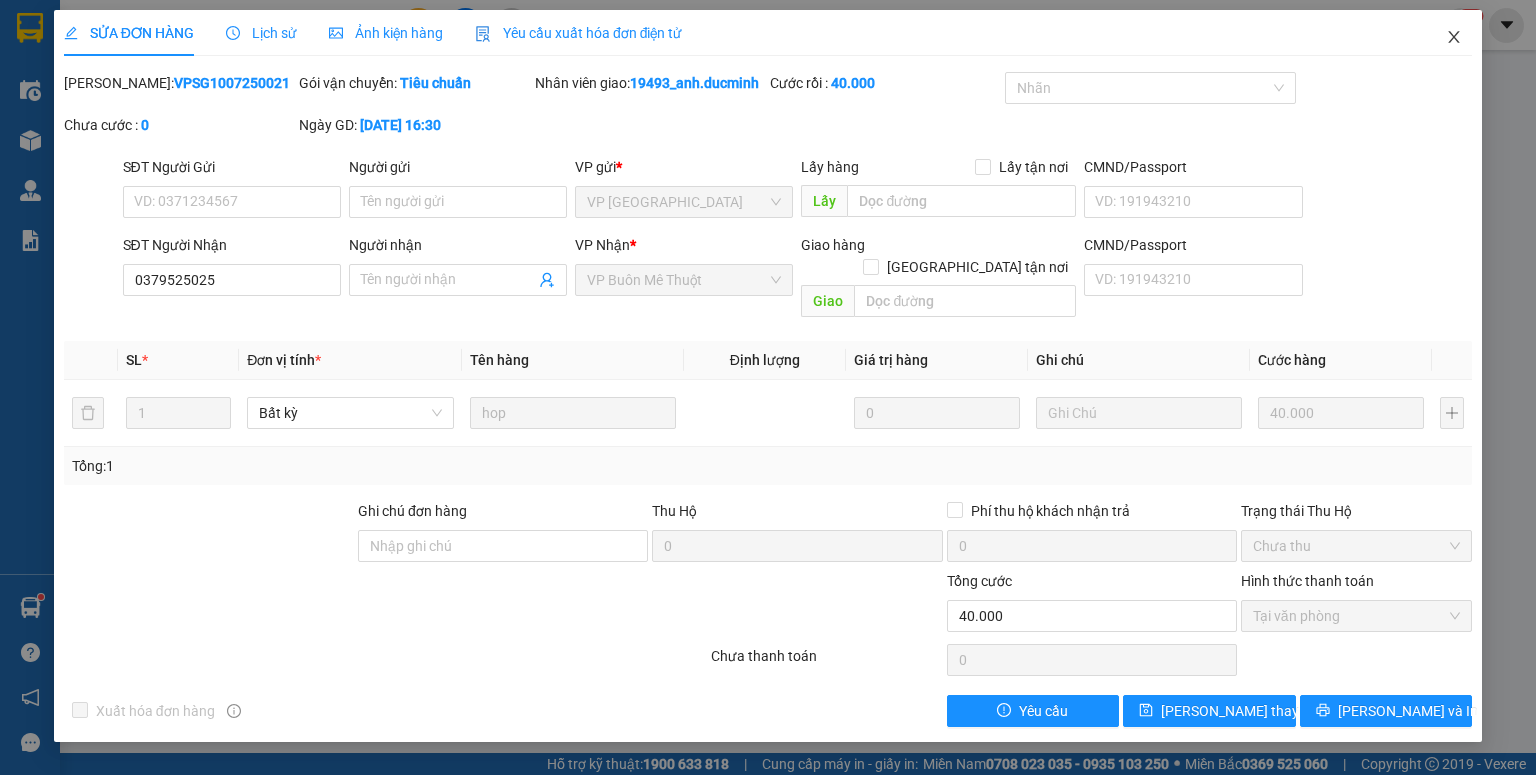click 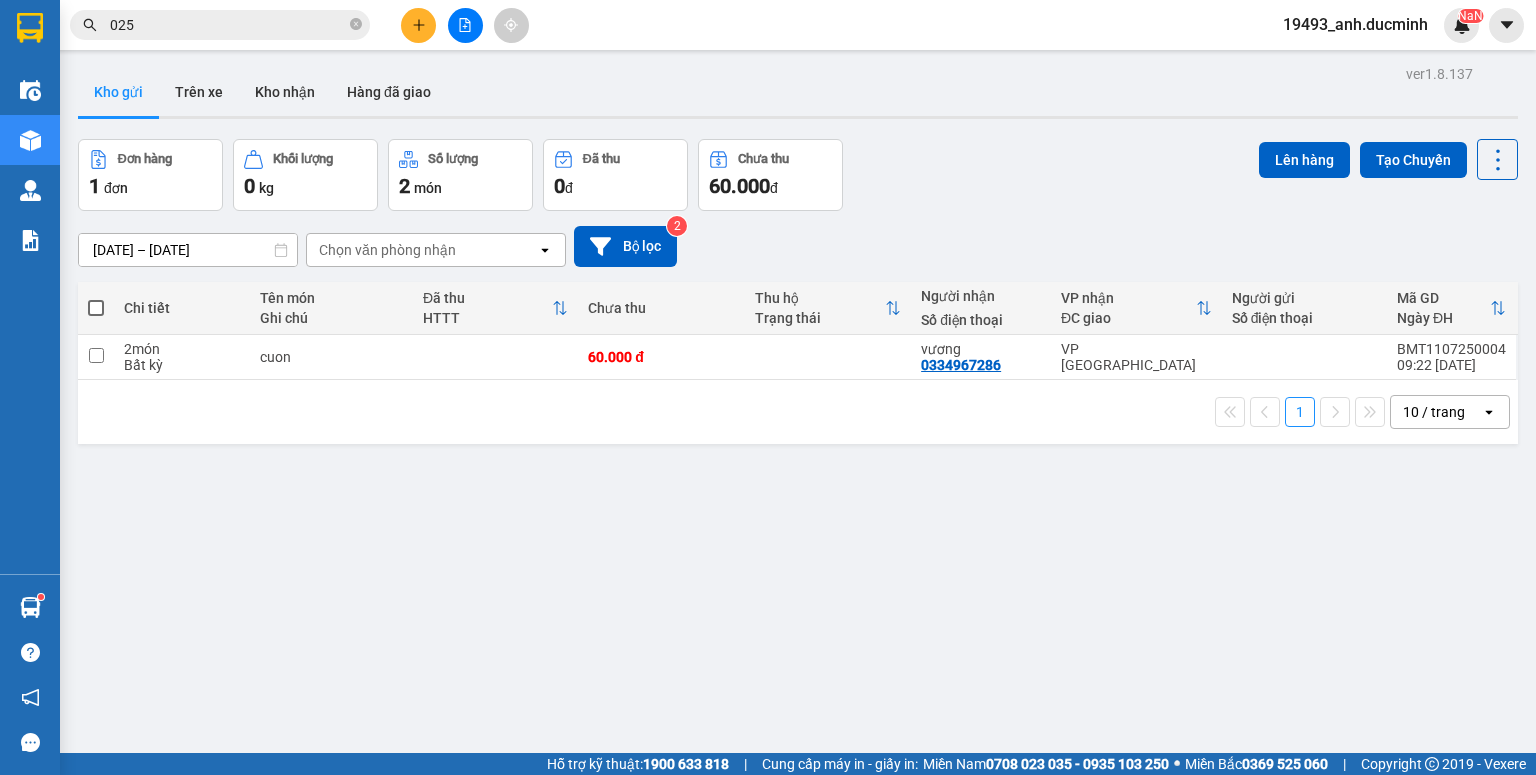drag, startPoint x: 354, startPoint y: 23, endPoint x: 318, endPoint y: 24, distance: 36.013885 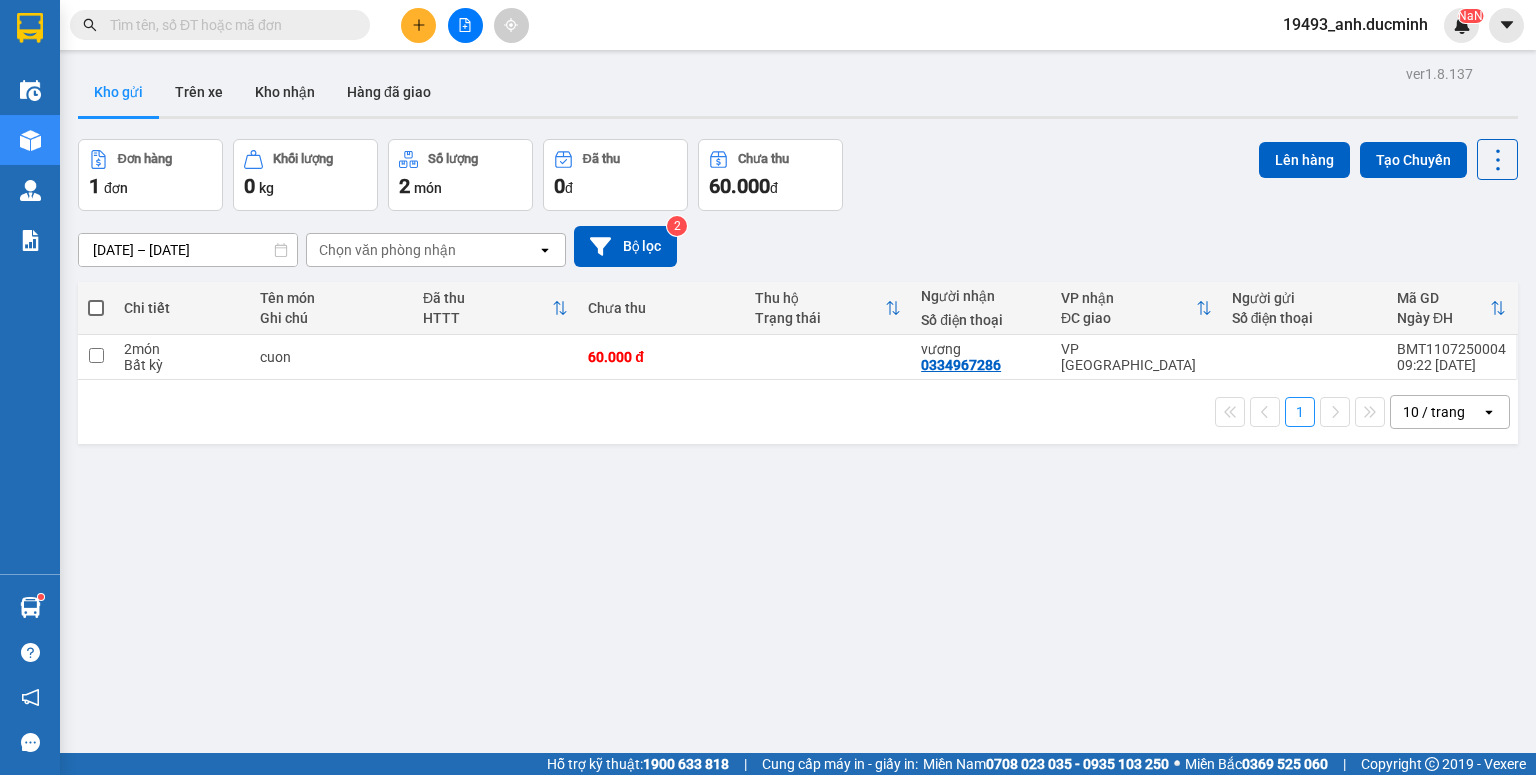 click at bounding box center [228, 25] 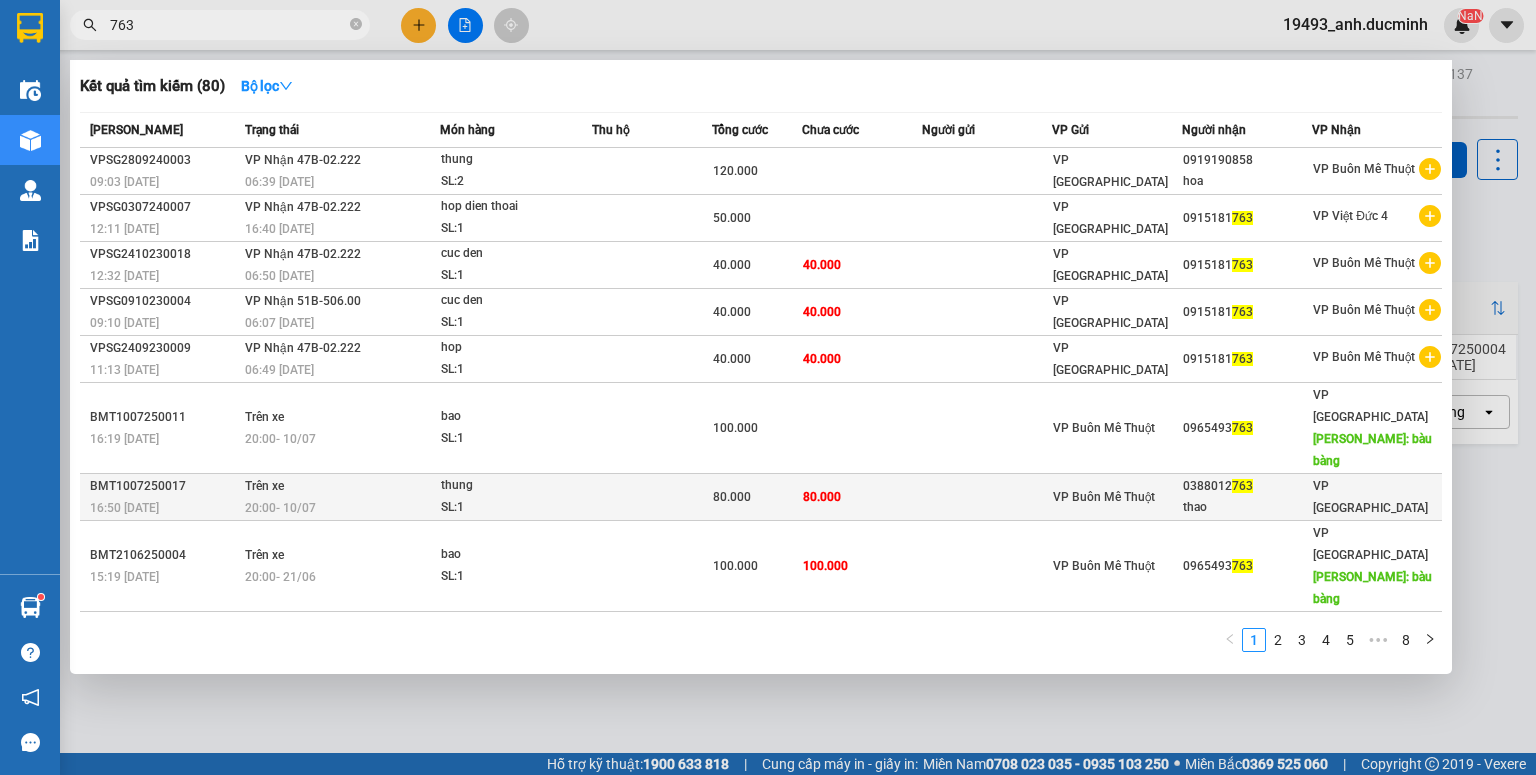click at bounding box center (987, 497) 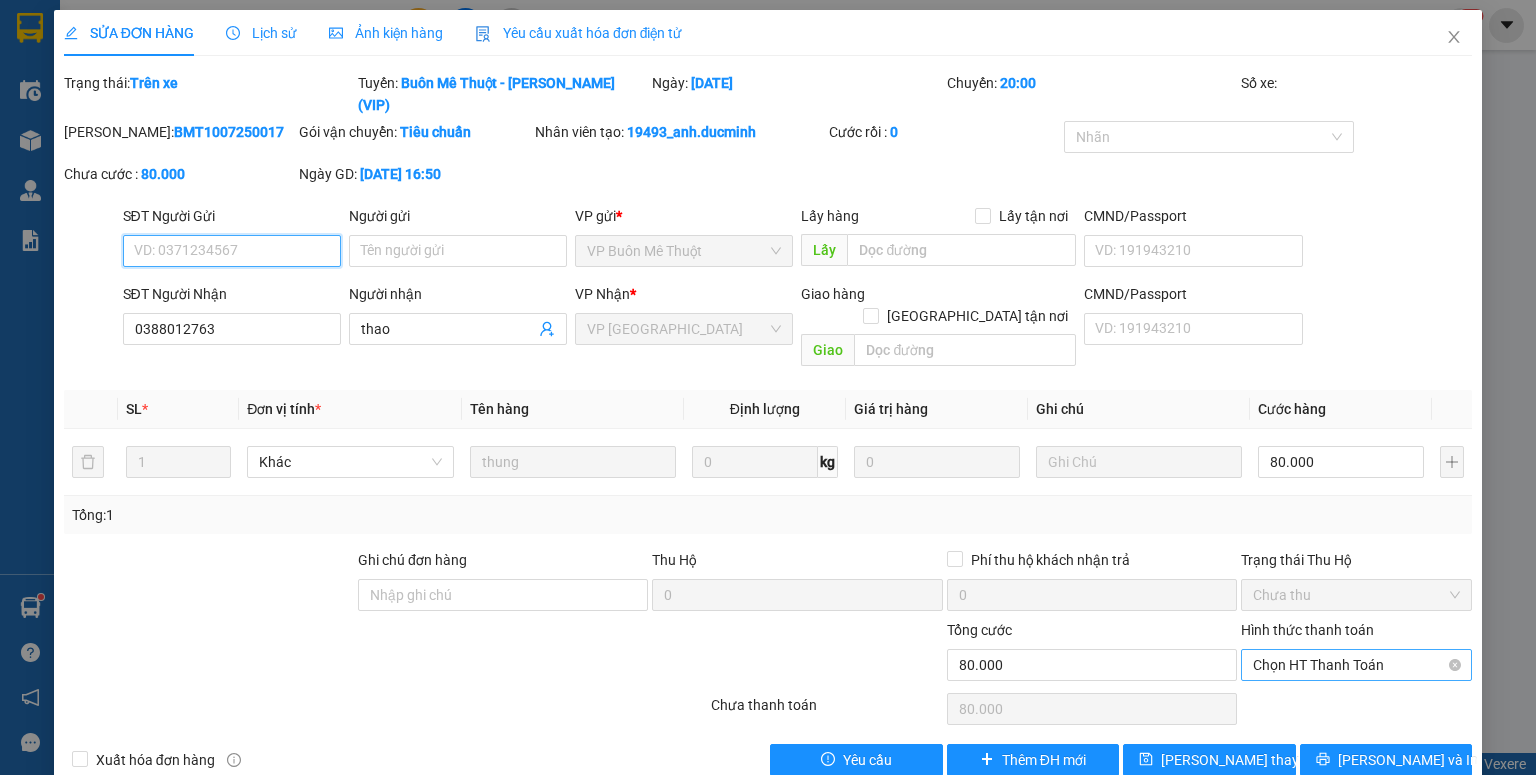 click on "Chọn HT Thanh Toán" at bounding box center [1356, 665] 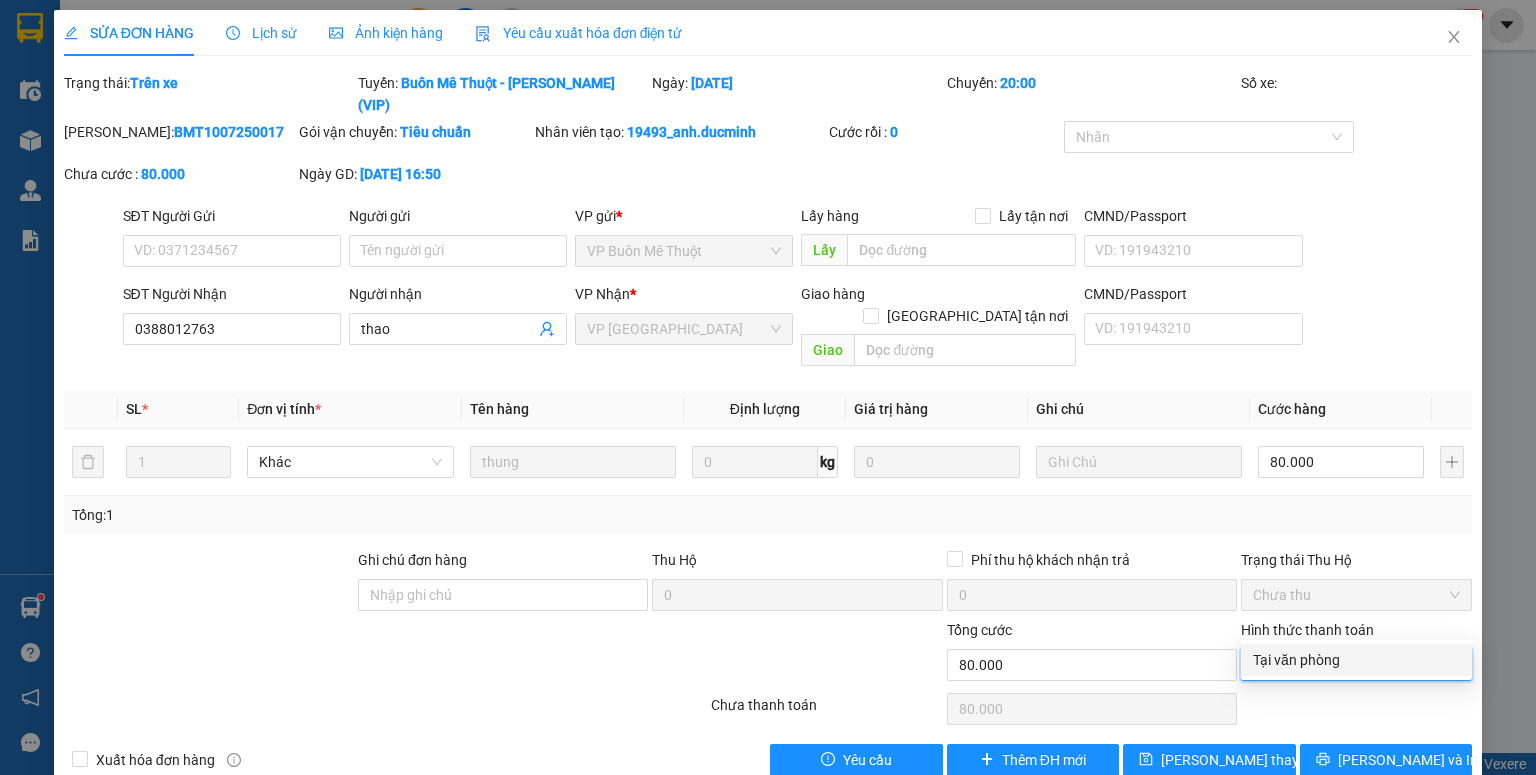 click on "Tại văn phòng" at bounding box center (1356, 660) 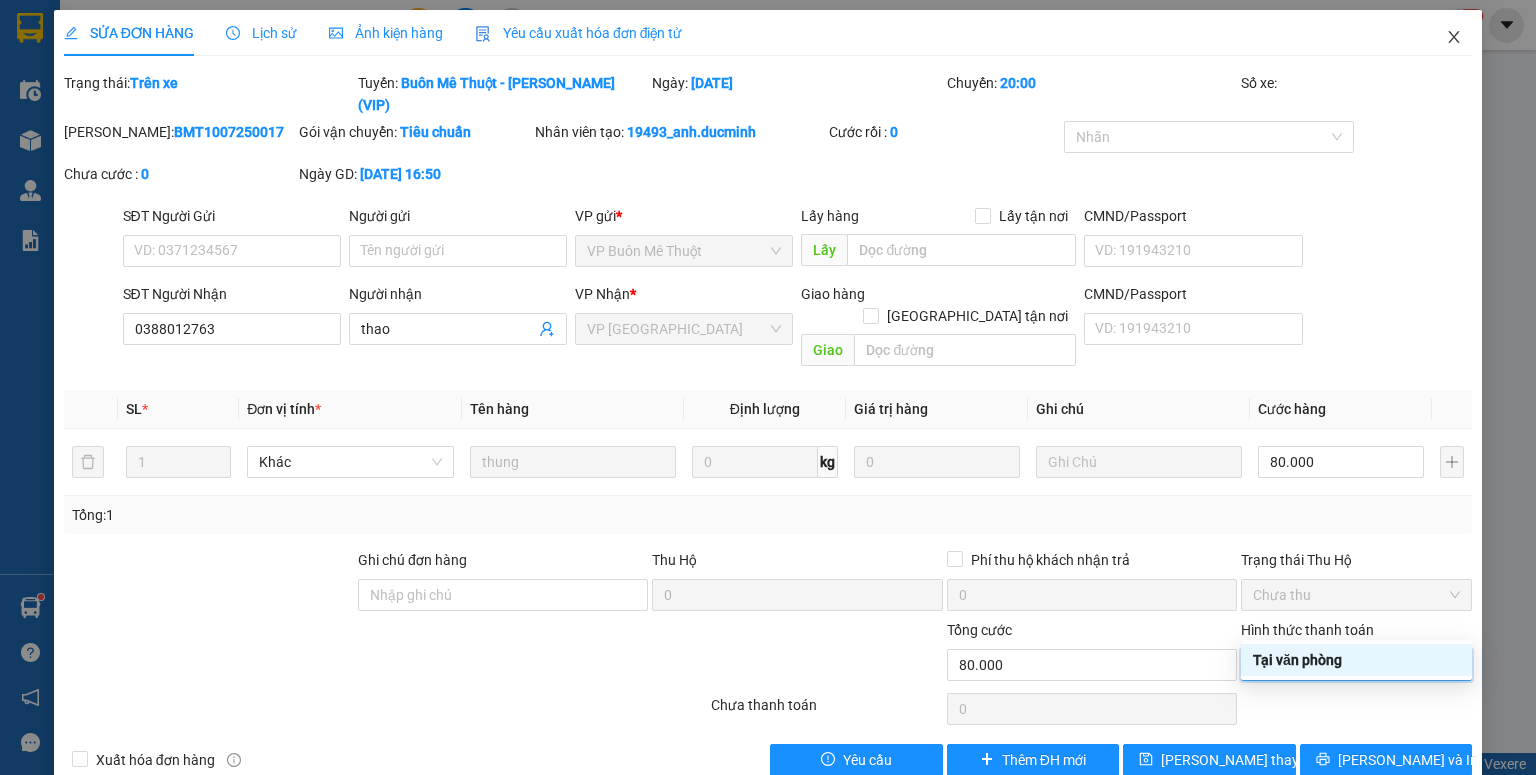 click 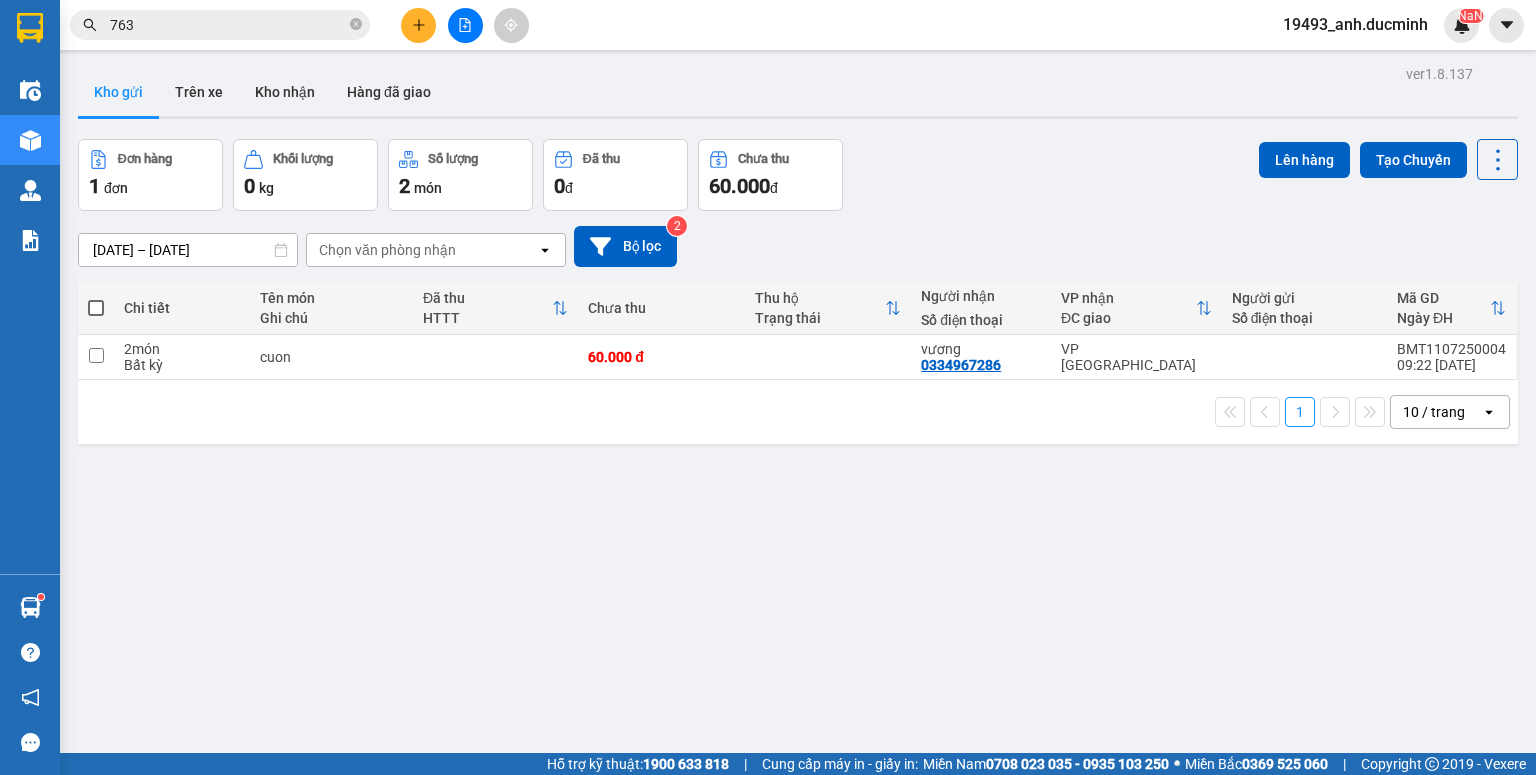 click on "763" at bounding box center (220, 25) 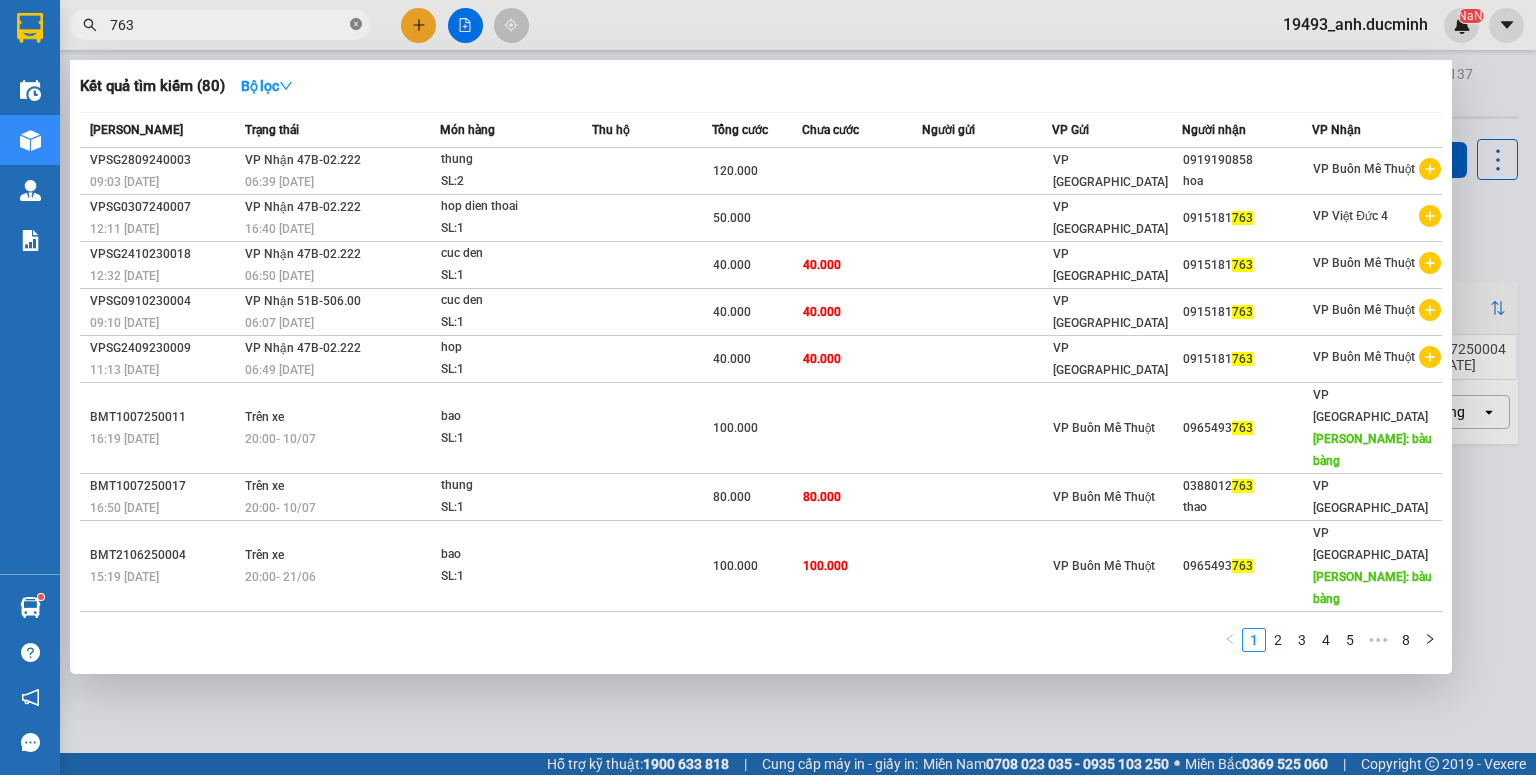 click 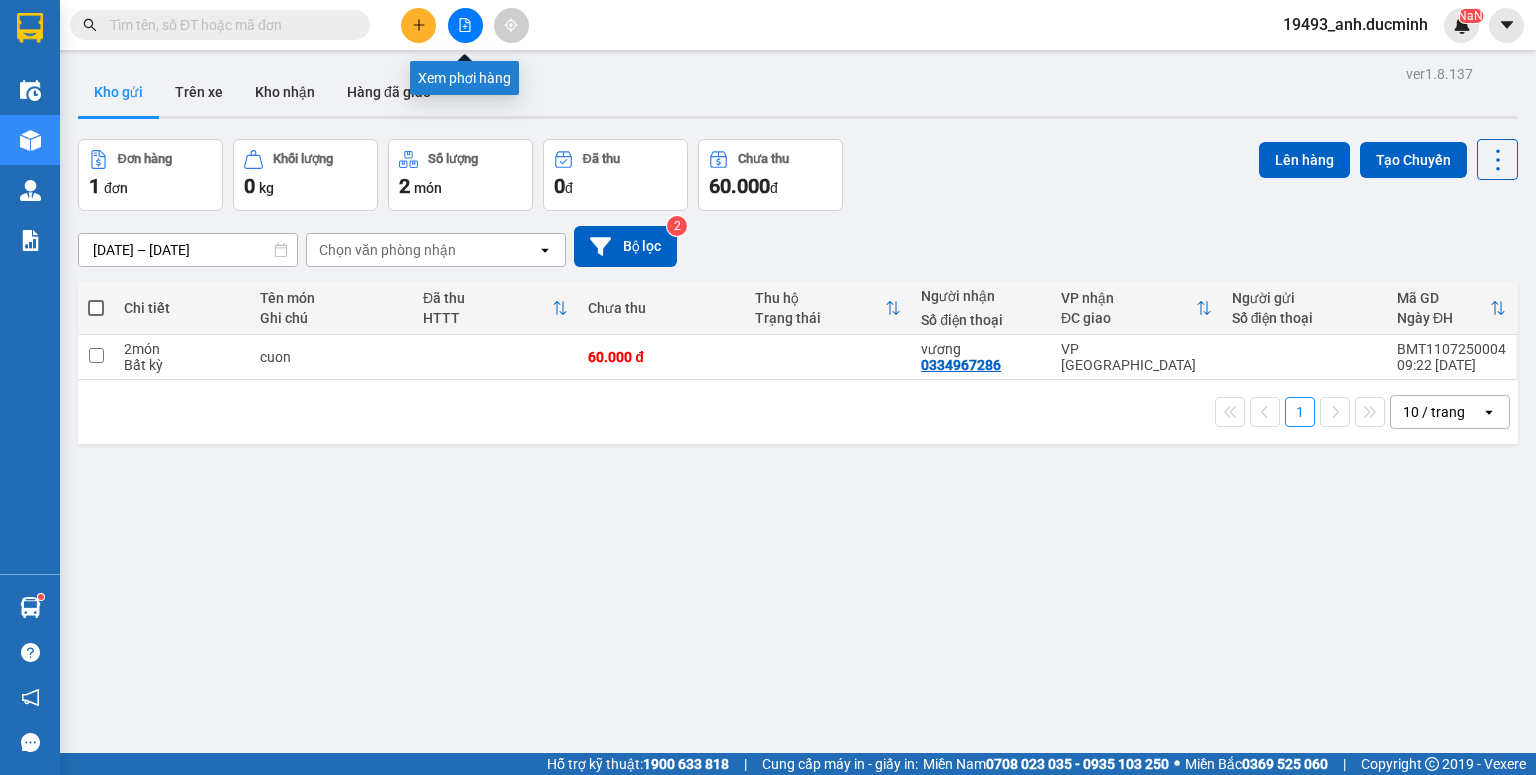 click 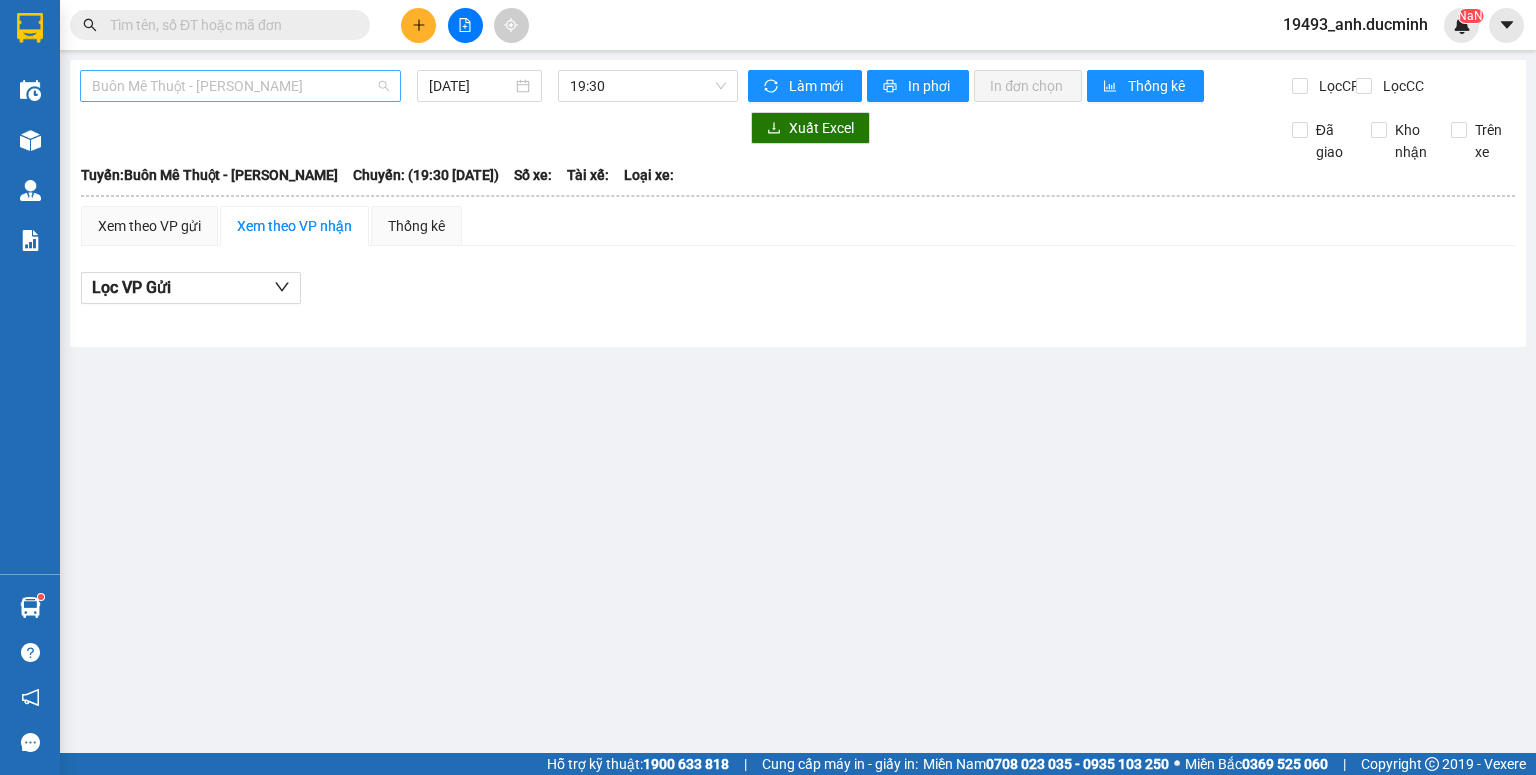click on "Buôn Mê Thuột - [PERSON_NAME]" at bounding box center (240, 86) 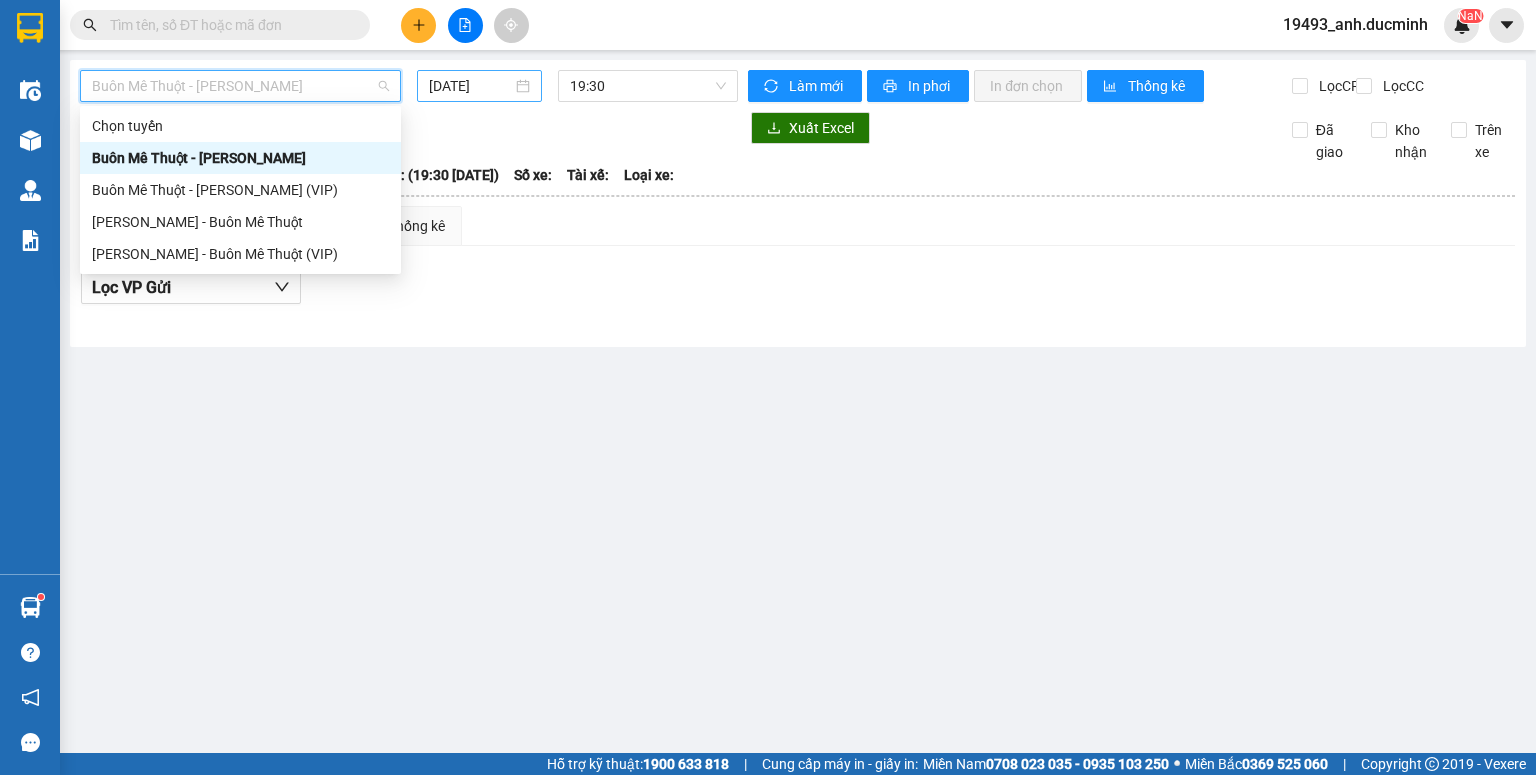 click on "[DATE]" at bounding box center [470, 86] 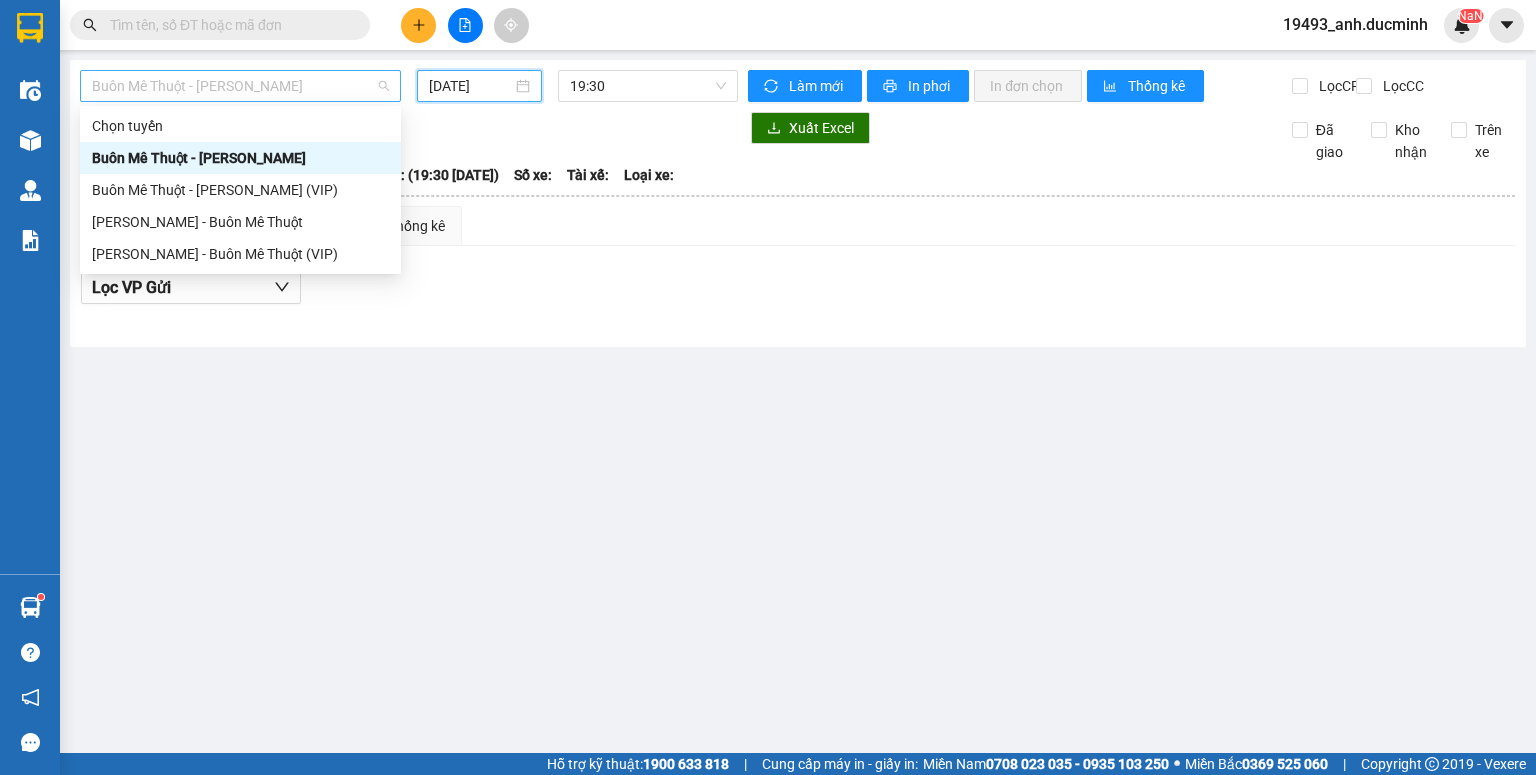 click on "Buôn Mê Thuột - [PERSON_NAME]" at bounding box center (240, 86) 